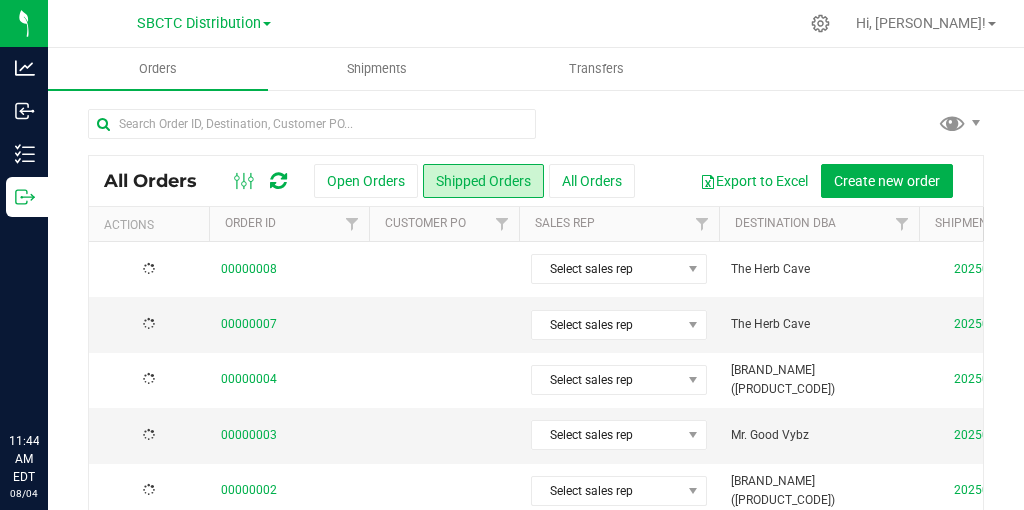 scroll, scrollTop: 0, scrollLeft: 0, axis: both 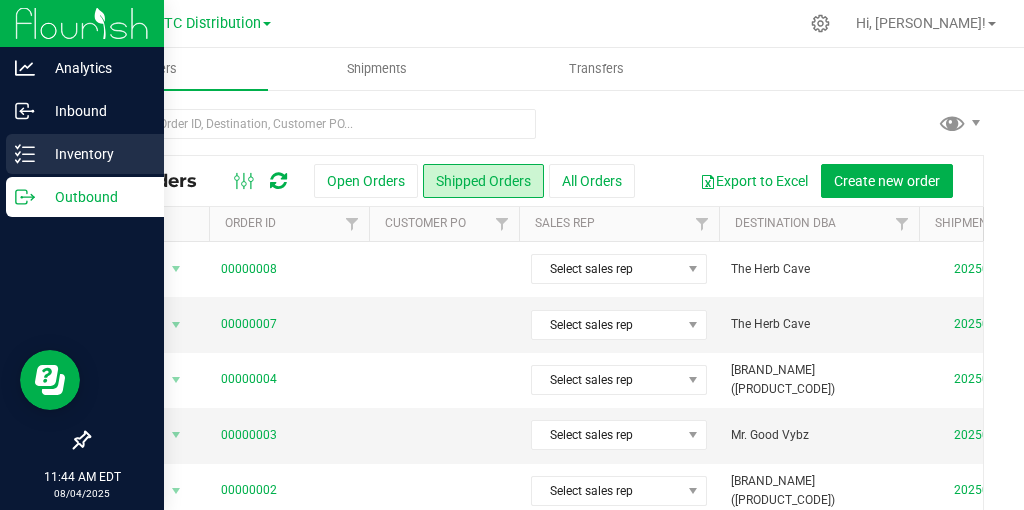 click on "Inventory" at bounding box center [95, 154] 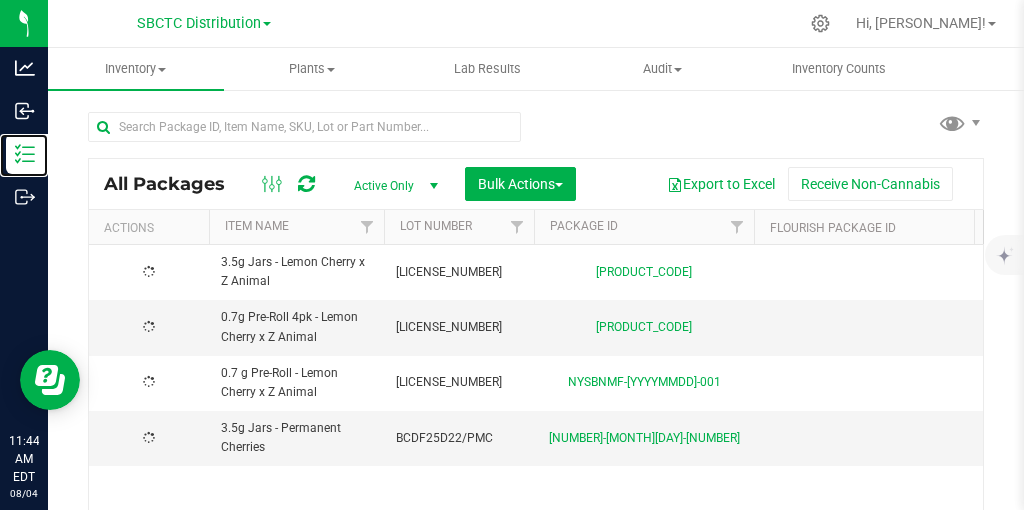 type on "[YYYY]-[MM]-[DD]" 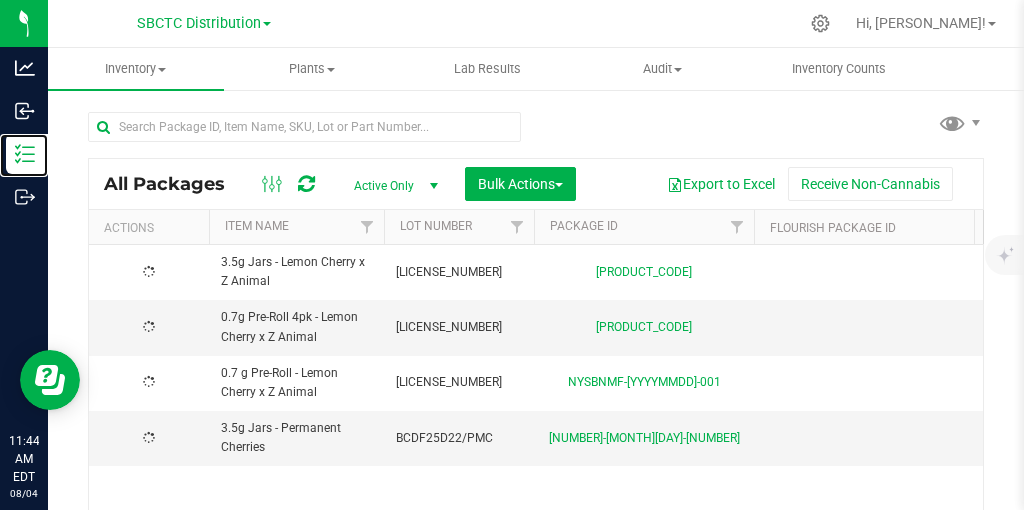 type on "2026-06-25" 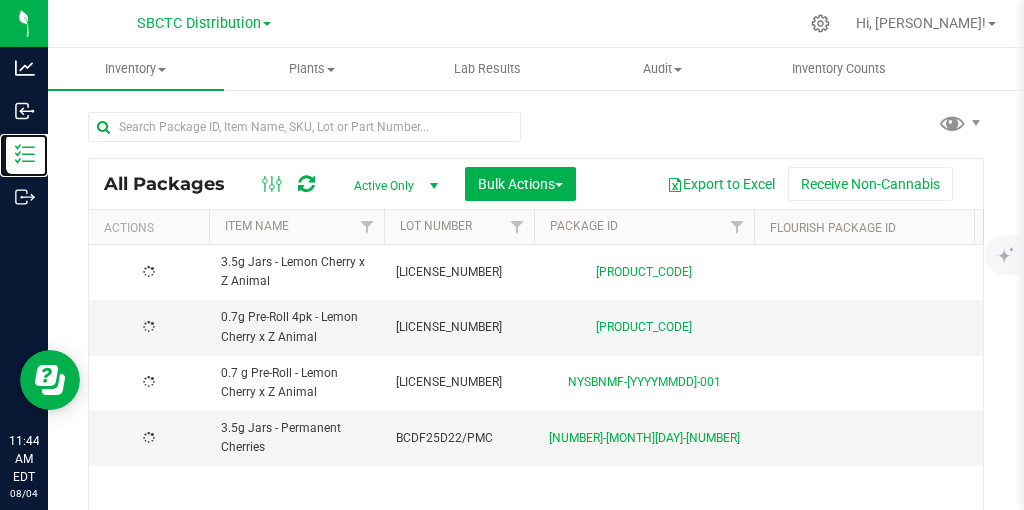 type on "[YYYY]-[MM]-[DD]" 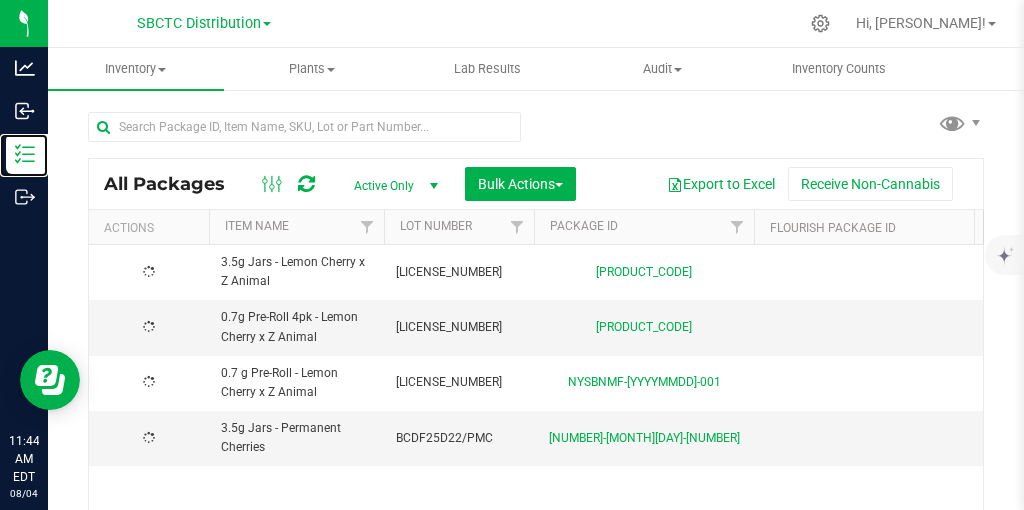 type on "2025-07-03" 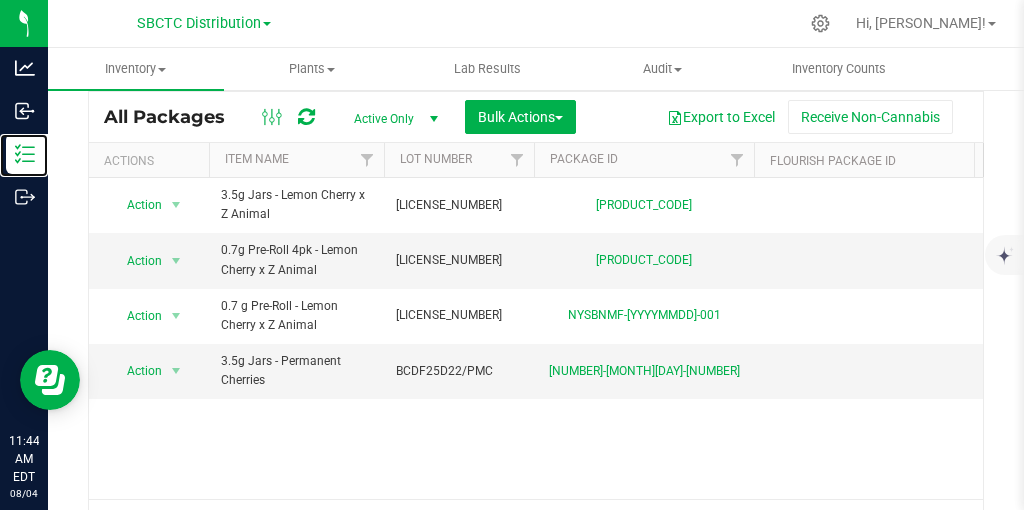scroll, scrollTop: 62, scrollLeft: 0, axis: vertical 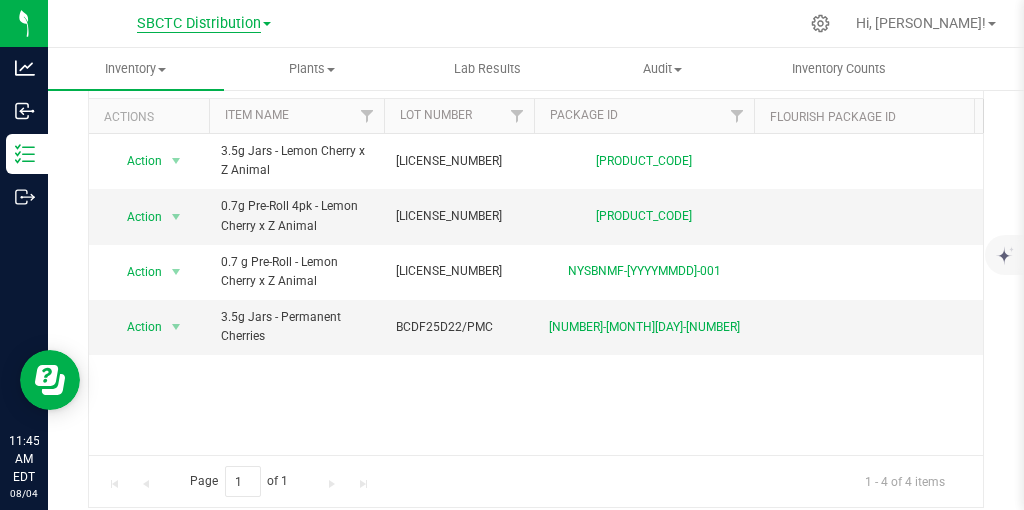 click on "SBCTC Distribution" at bounding box center (199, 24) 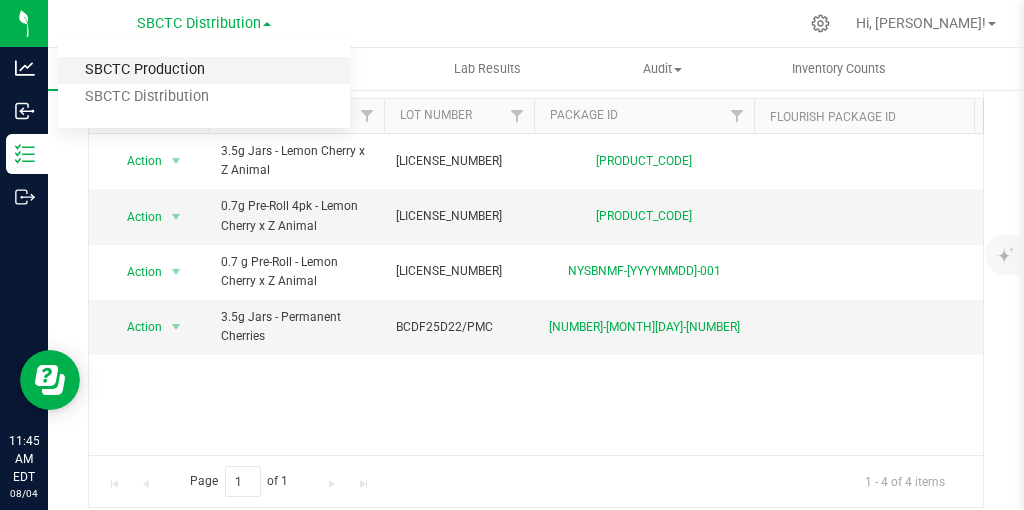 click on "SBCTC Production" at bounding box center [204, 70] 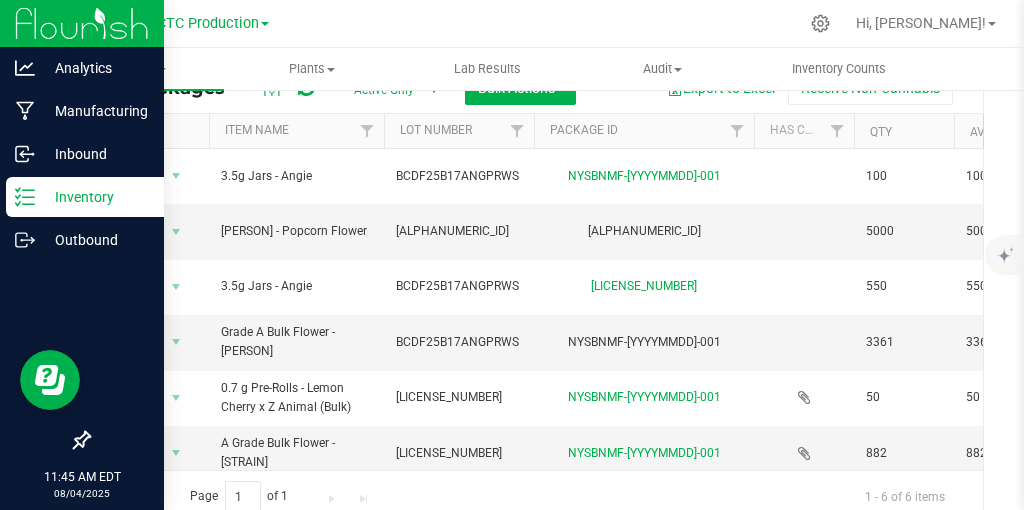 click on "Inventory" at bounding box center (95, 197) 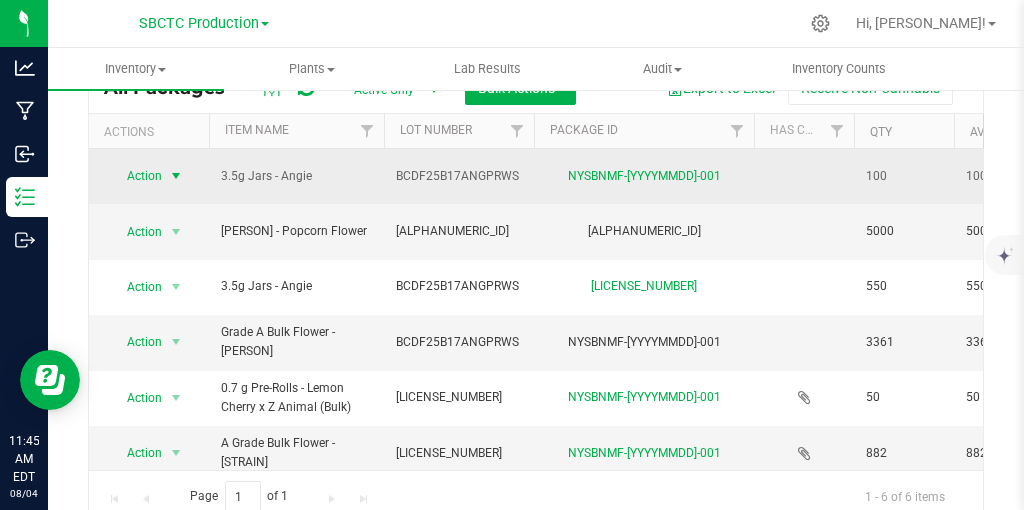 click at bounding box center (176, 176) 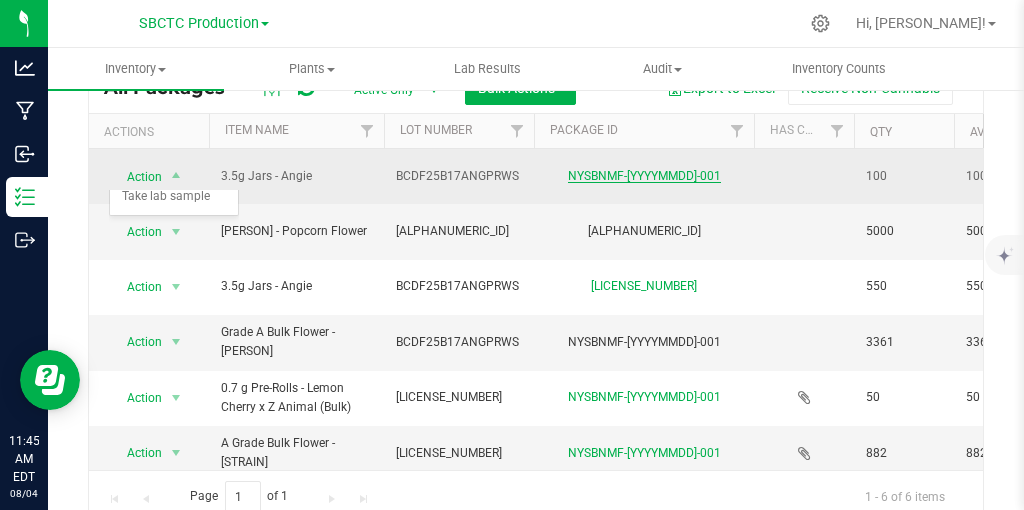 click on "NYSBNMF-[YYYYMMDD]-001" at bounding box center [644, 176] 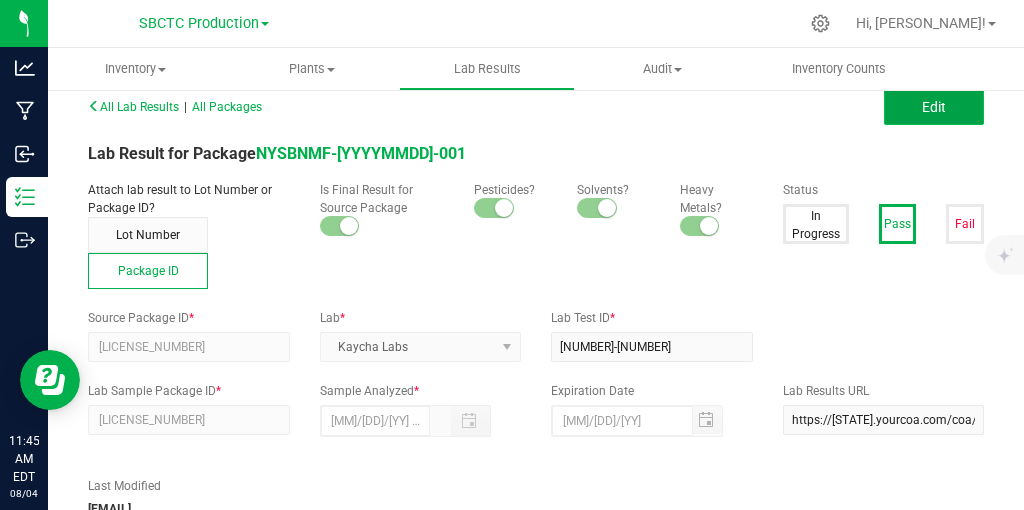 click on "Edit" at bounding box center (934, 107) 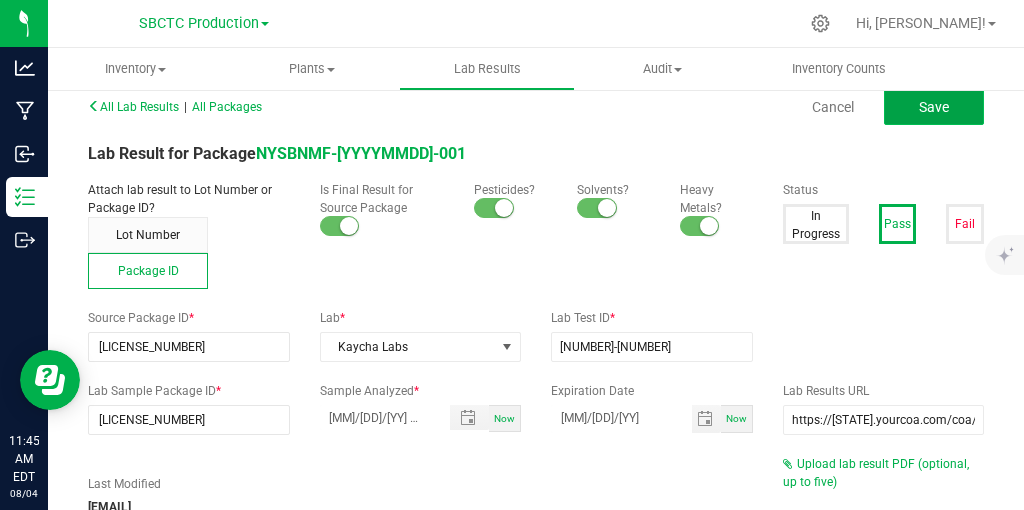 click on "Save" 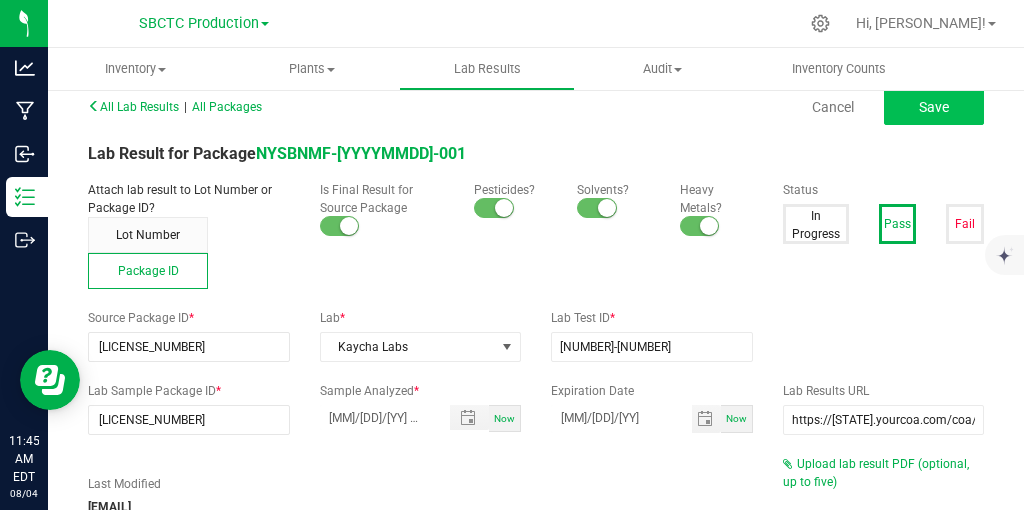 type on "1.9400" 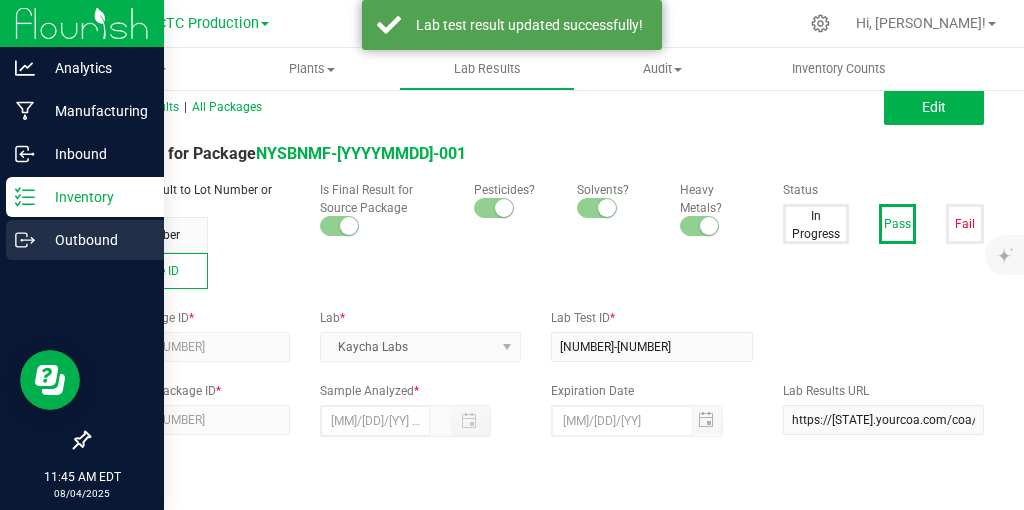 click on "Outbound" at bounding box center [95, 240] 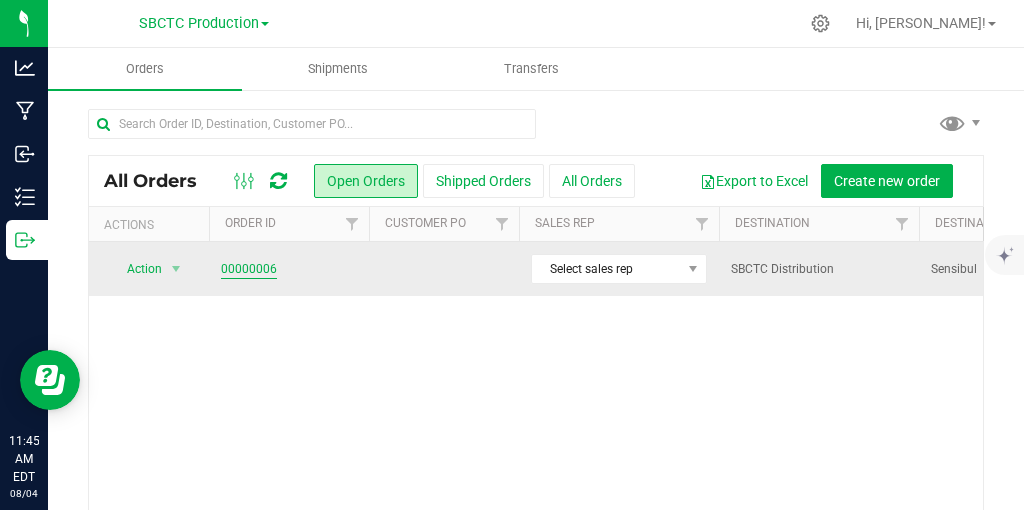 click on "00000006" at bounding box center (249, 269) 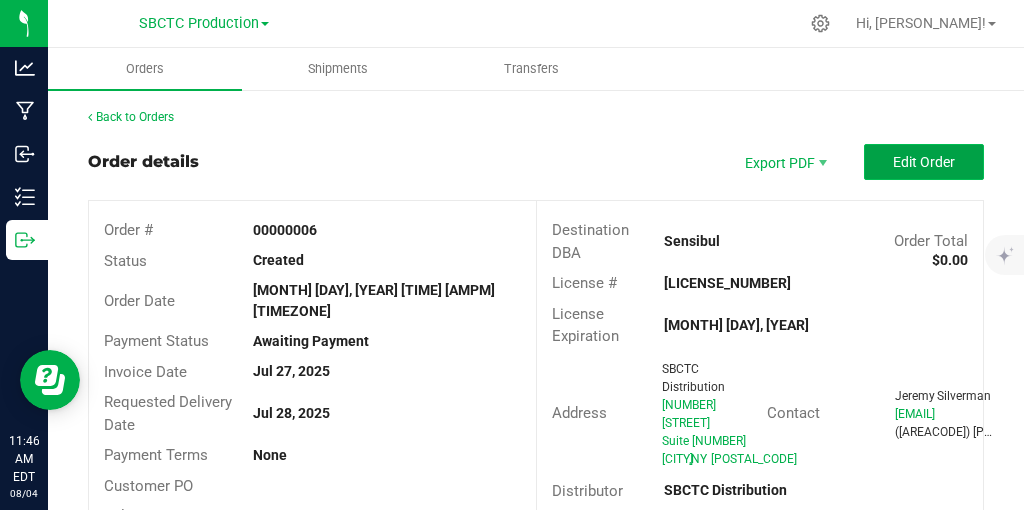 click on "Edit Order" at bounding box center [924, 162] 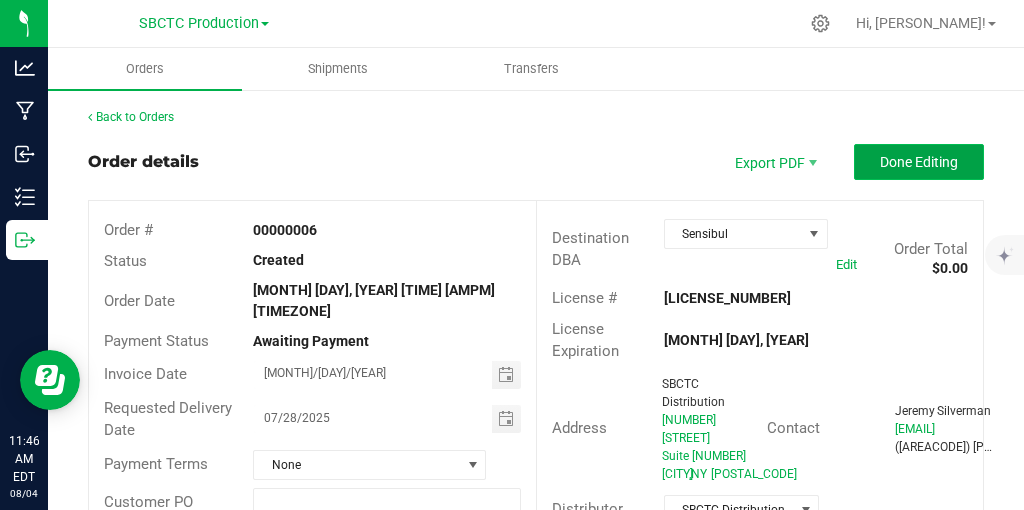 click on "Done Editing" at bounding box center (919, 162) 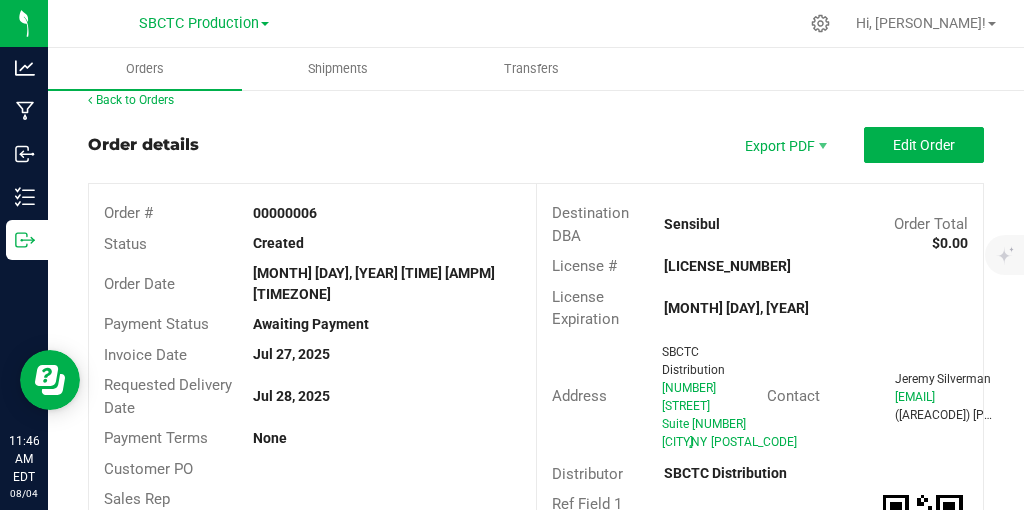 scroll, scrollTop: 0, scrollLeft: 0, axis: both 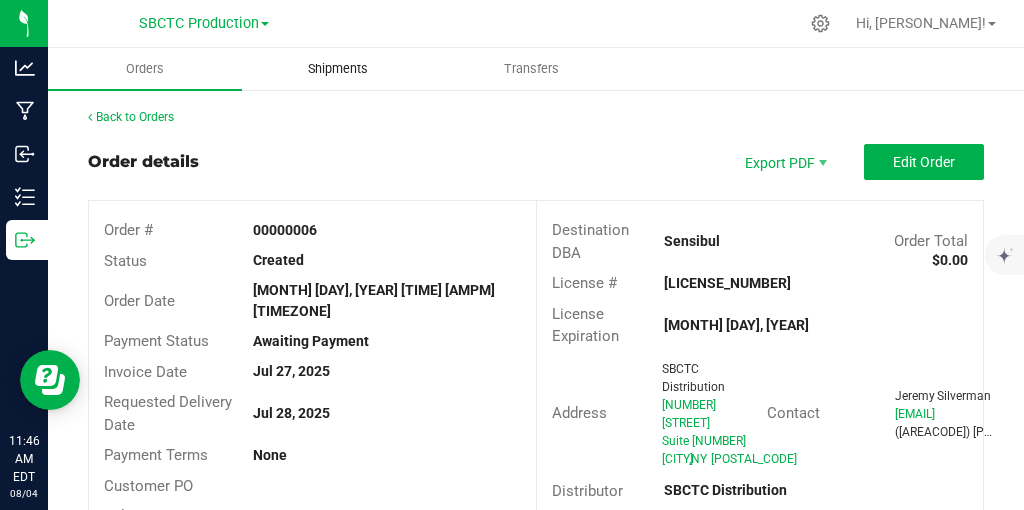 click on "Shipments" at bounding box center [338, 69] 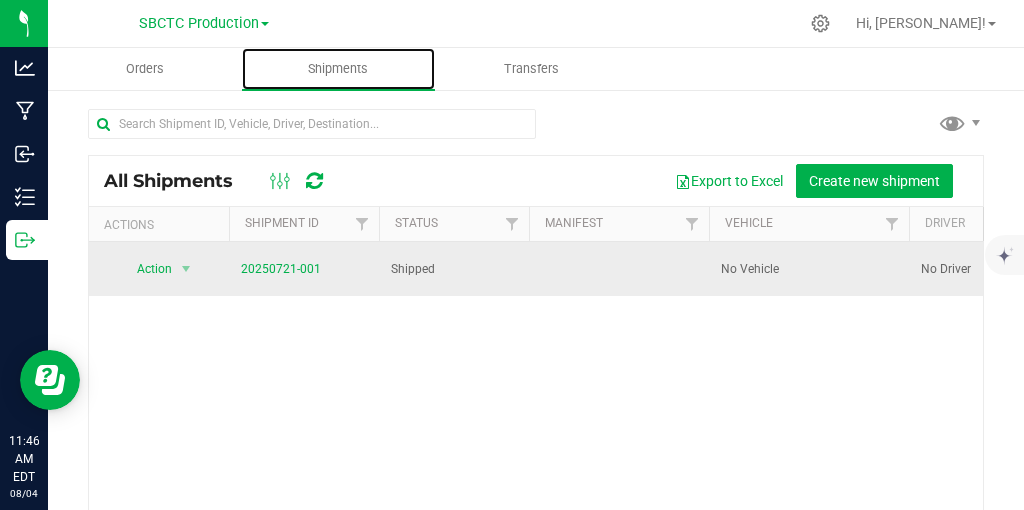 scroll, scrollTop: 0, scrollLeft: 33, axis: horizontal 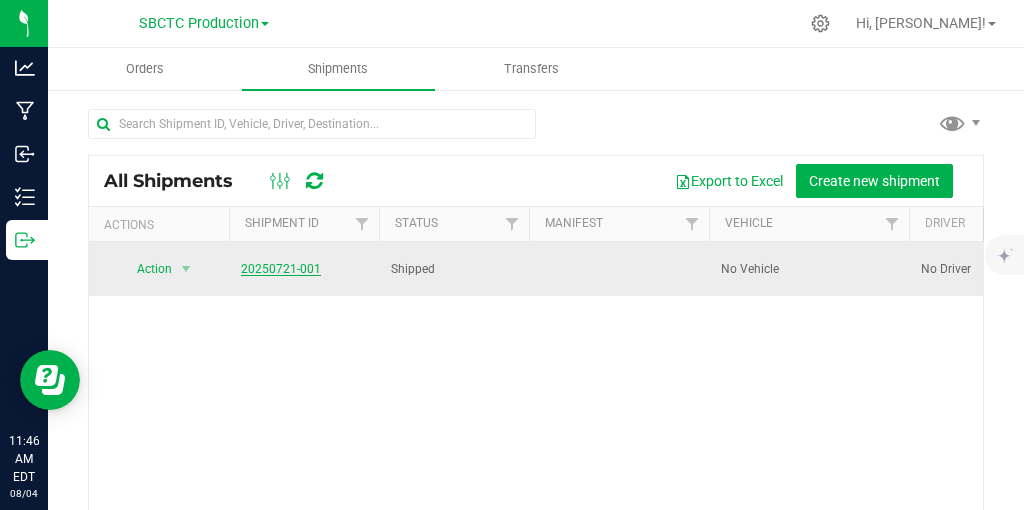 click on "20250721-001" at bounding box center (281, 269) 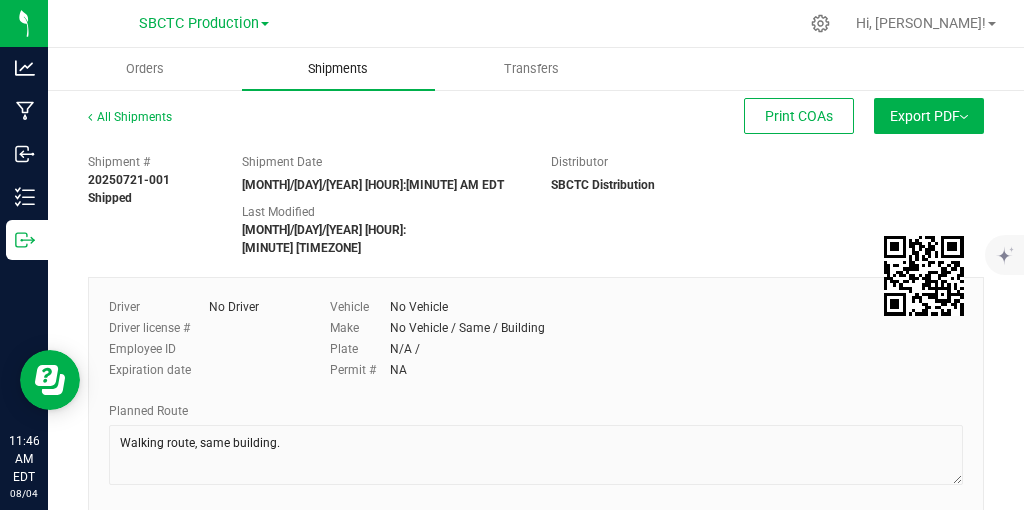 click on "Shipments" at bounding box center (338, 69) 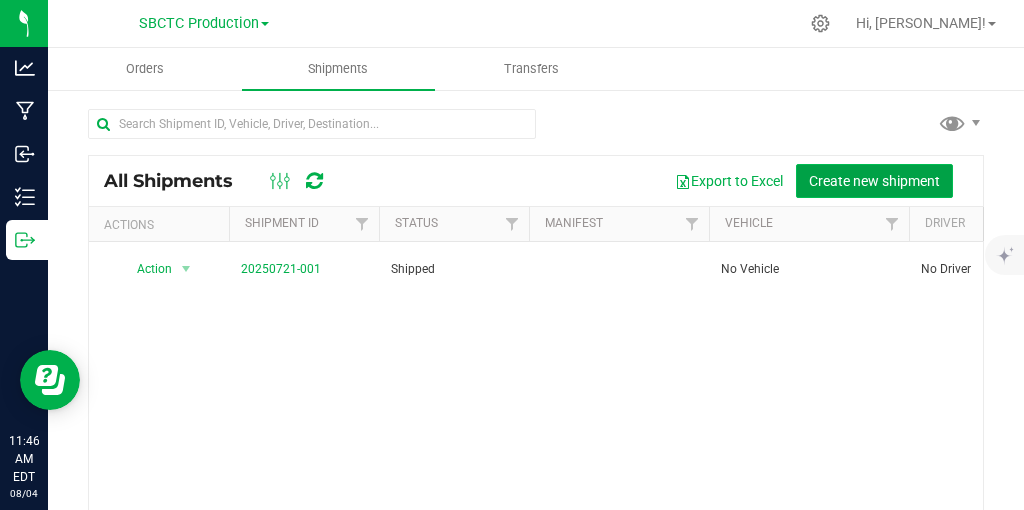 click on "Create new shipment" at bounding box center [874, 181] 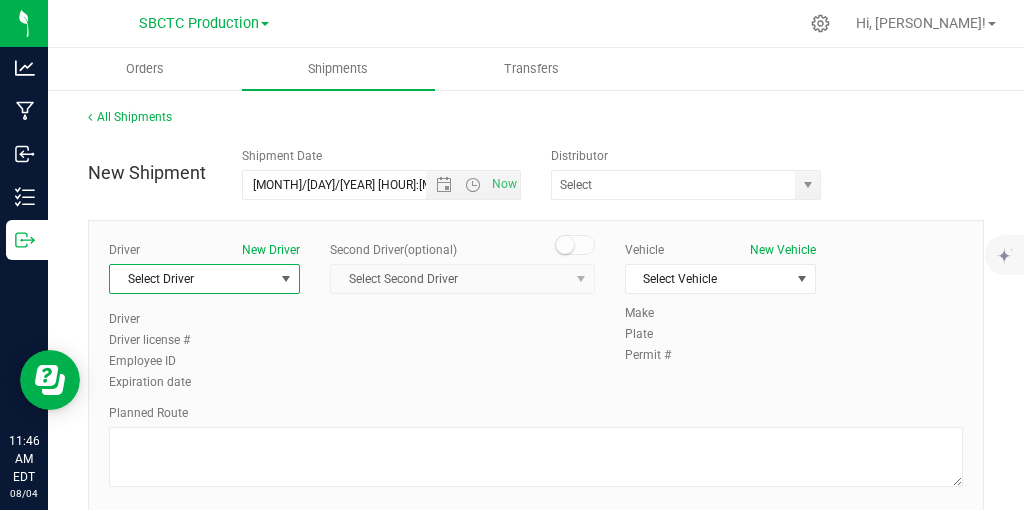 click at bounding box center [286, 279] 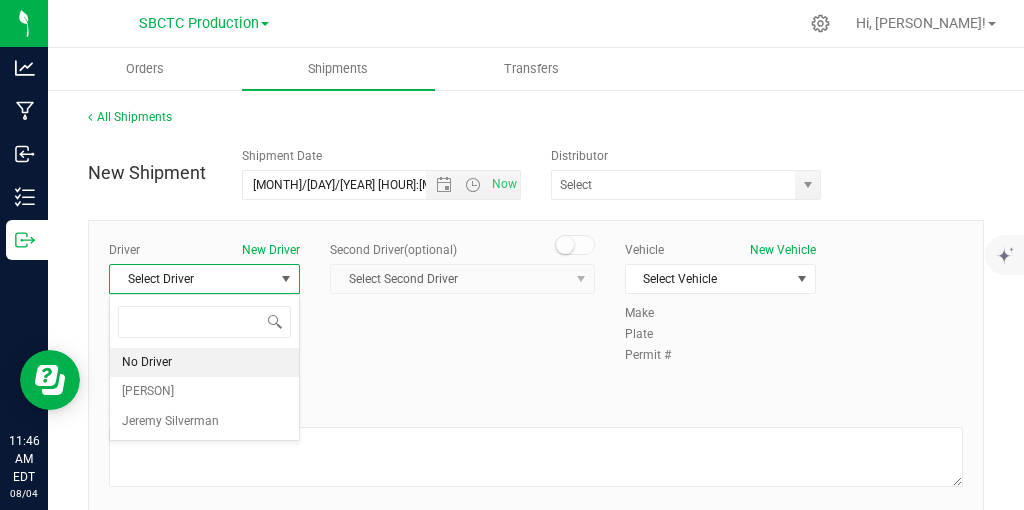 click on "No Driver" at bounding box center [204, 363] 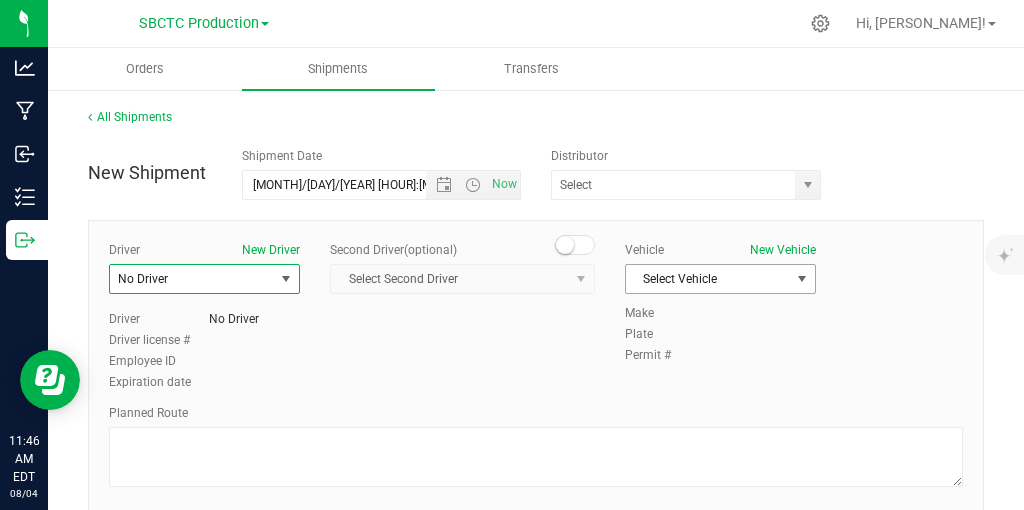 click at bounding box center (802, 279) 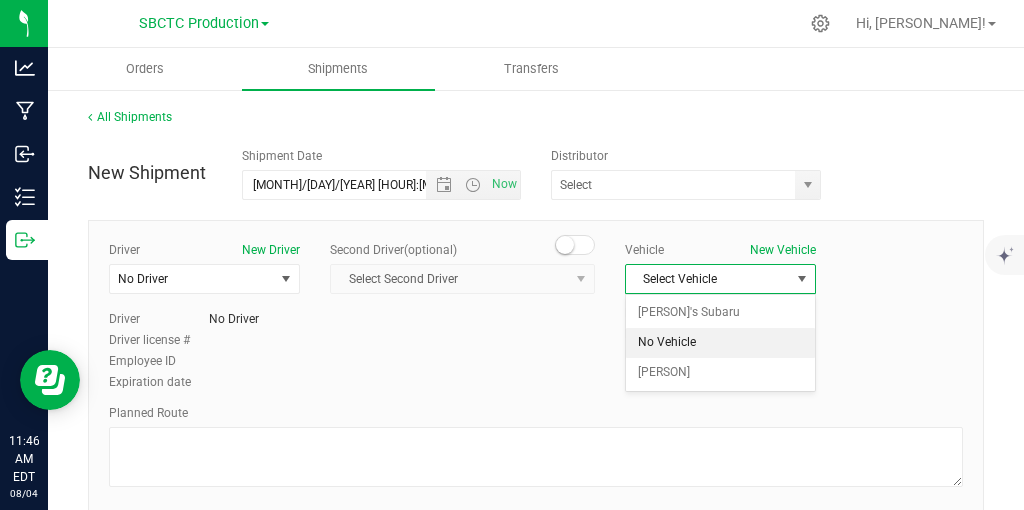 click on "No Vehicle" at bounding box center (720, 343) 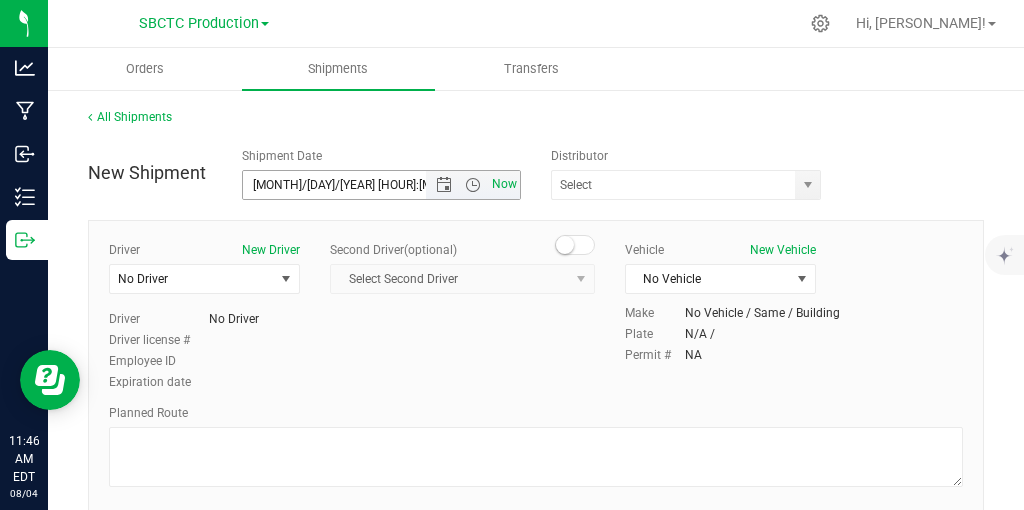 click on "Now" at bounding box center [505, 184] 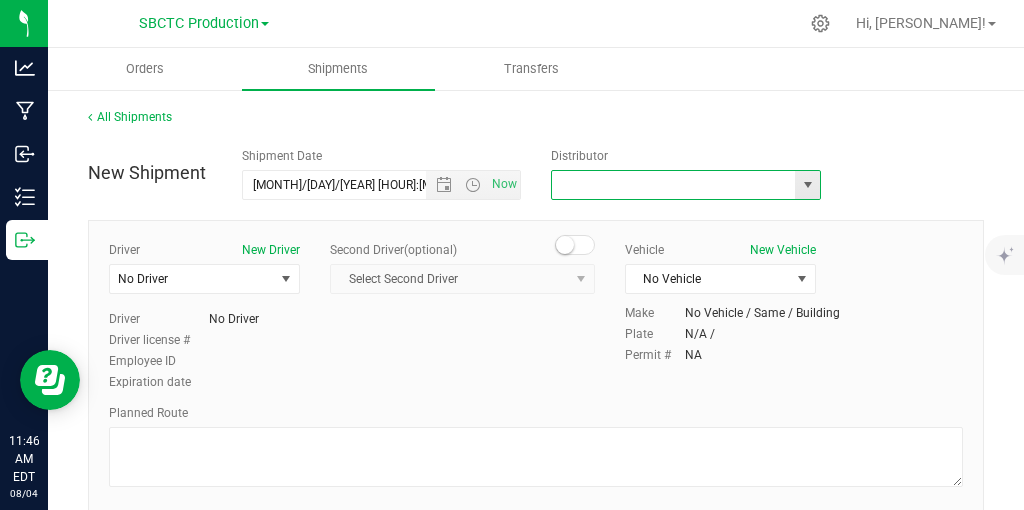 click at bounding box center [670, 185] 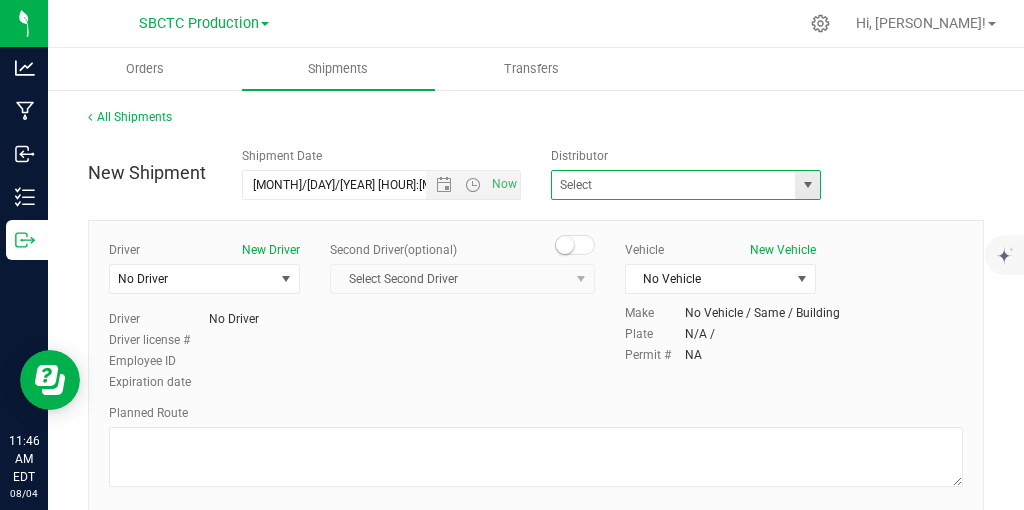 click at bounding box center (686, 185) 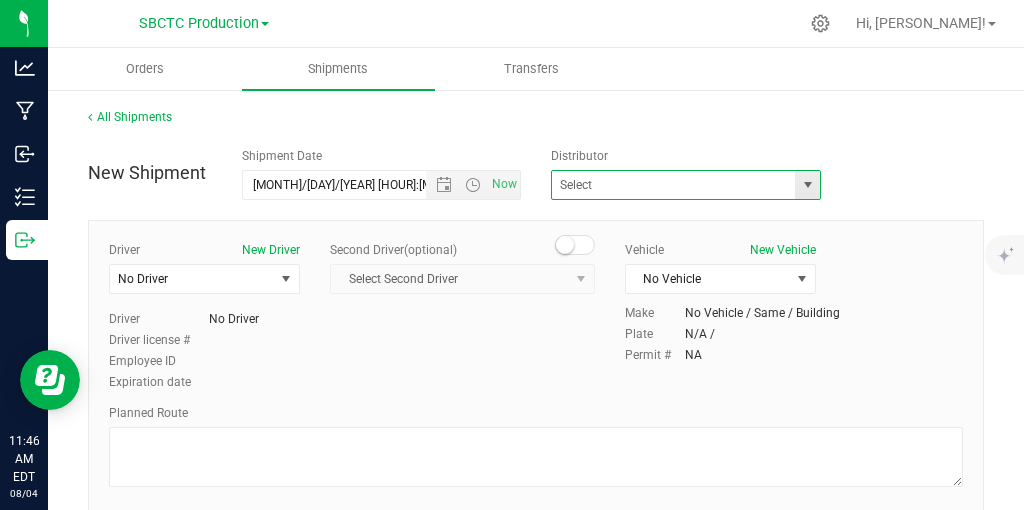 click at bounding box center (808, 185) 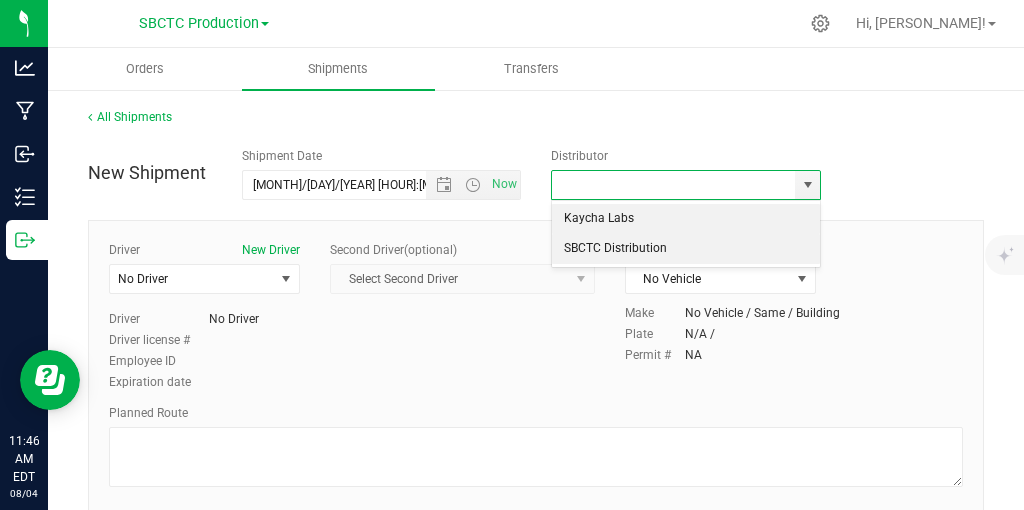 click on "SBCTC Distribution" at bounding box center (686, 249) 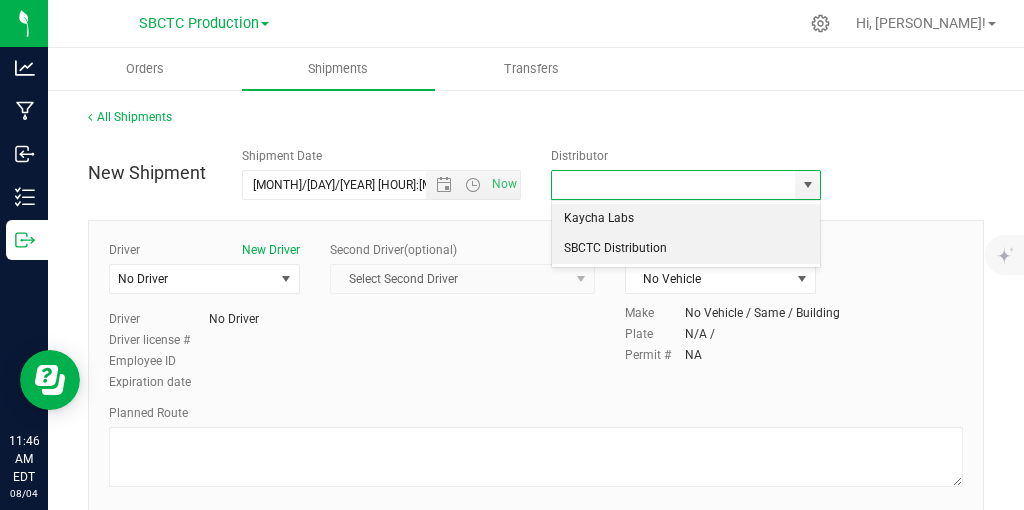 type on "SBCTC Distribution" 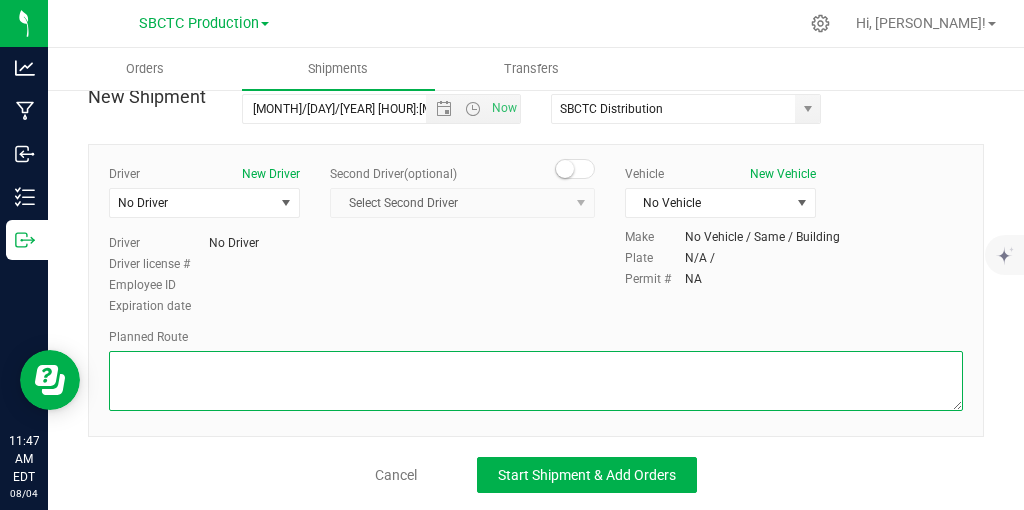 click at bounding box center [536, 381] 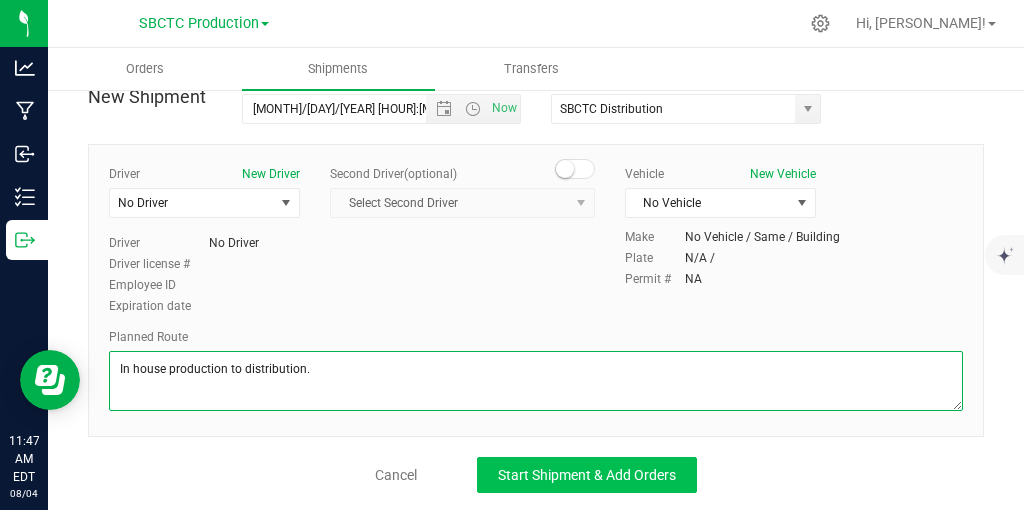 type on "In house production to distribution." 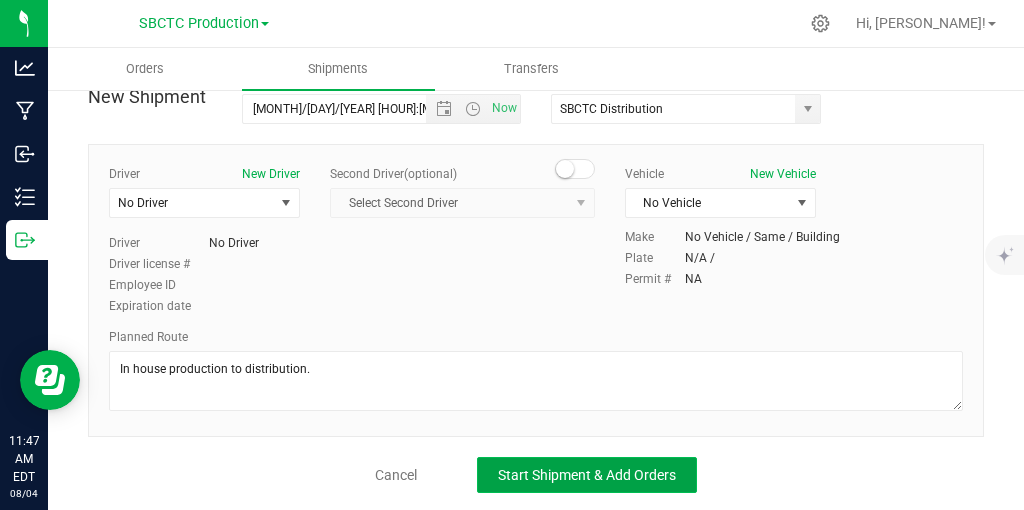 click on "Start Shipment & Add Orders" 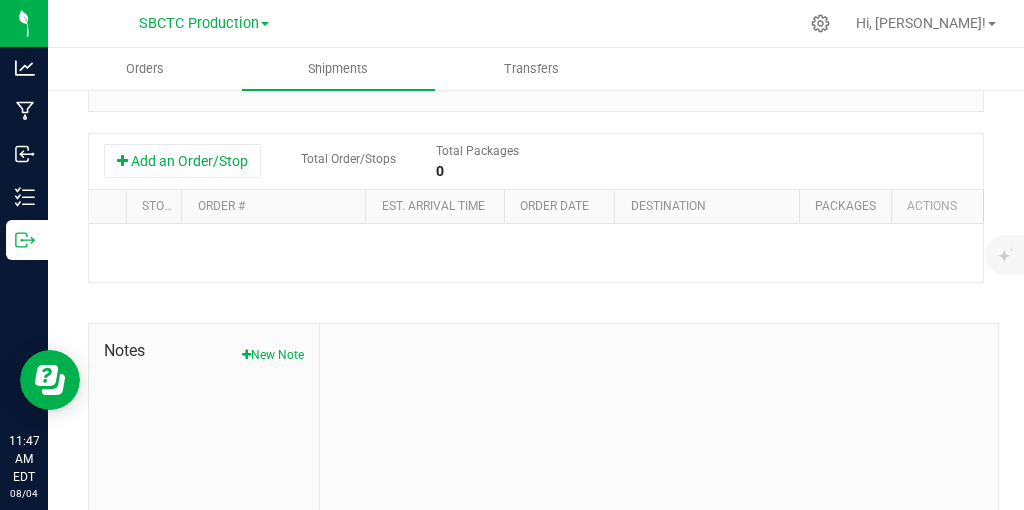 scroll, scrollTop: 453, scrollLeft: 0, axis: vertical 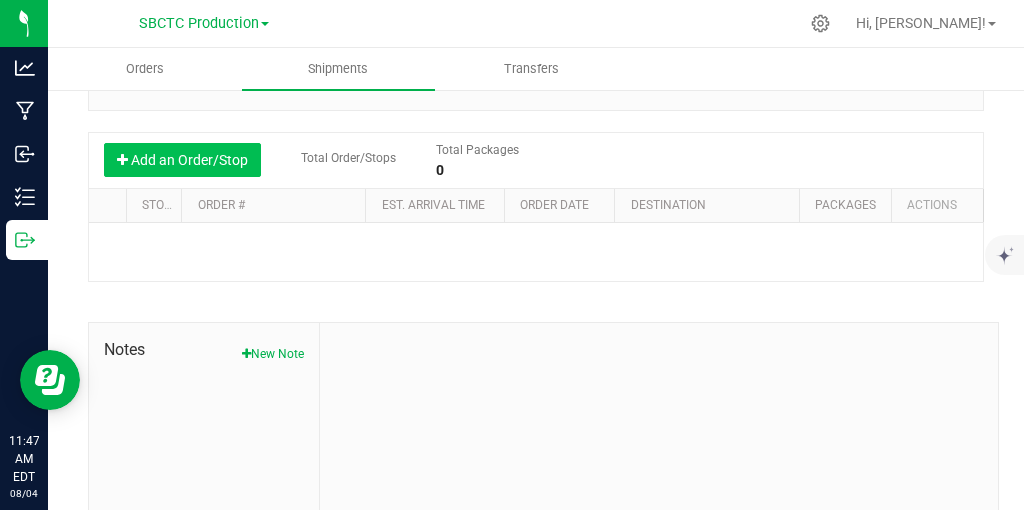 click on "Add an Order/Stop" at bounding box center (182, 160) 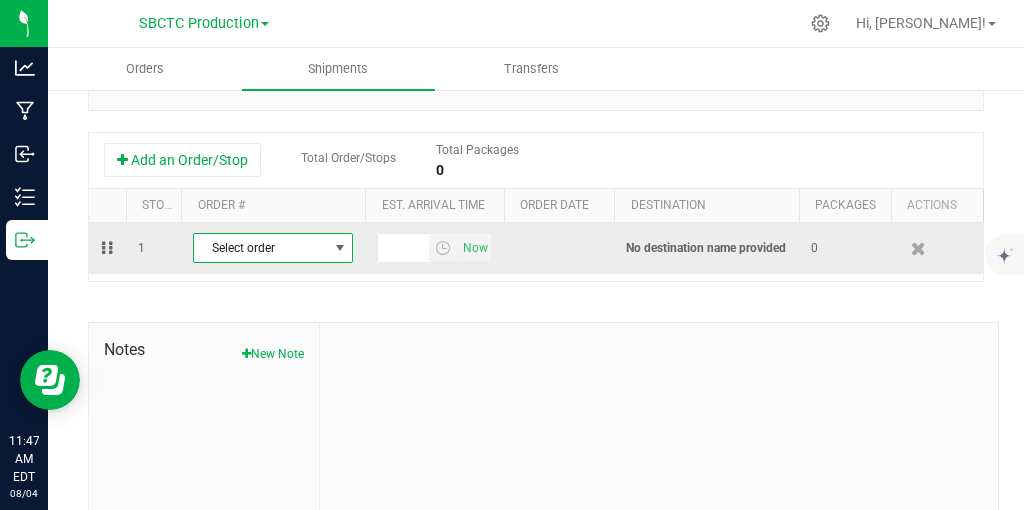 click at bounding box center (340, 248) 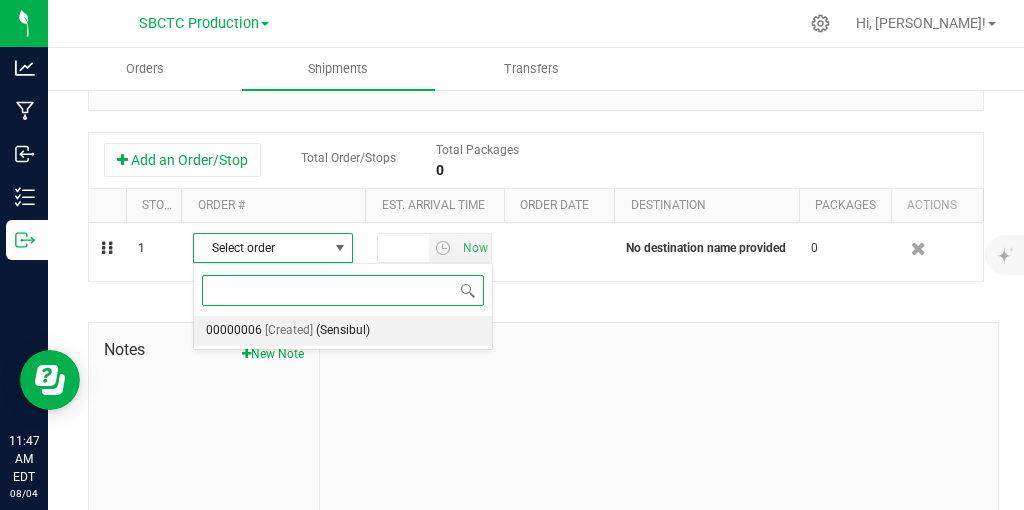 click on "[Created]" at bounding box center [289, 331] 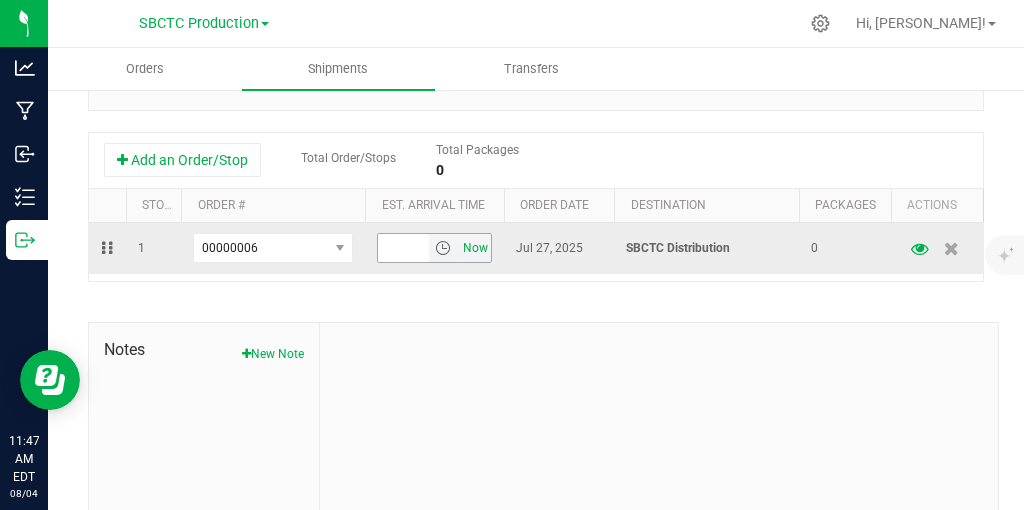 click on "Now" at bounding box center [475, 248] 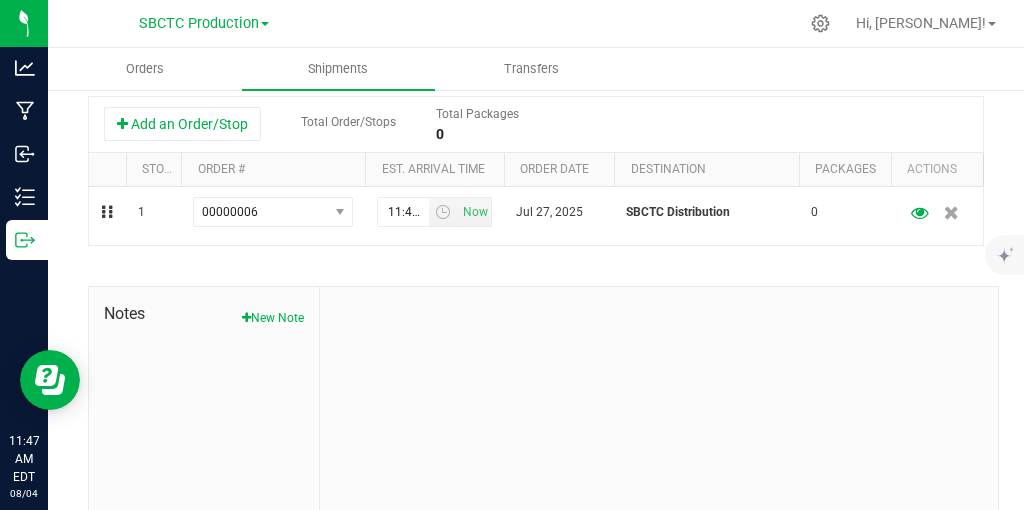 scroll, scrollTop: 479, scrollLeft: 0, axis: vertical 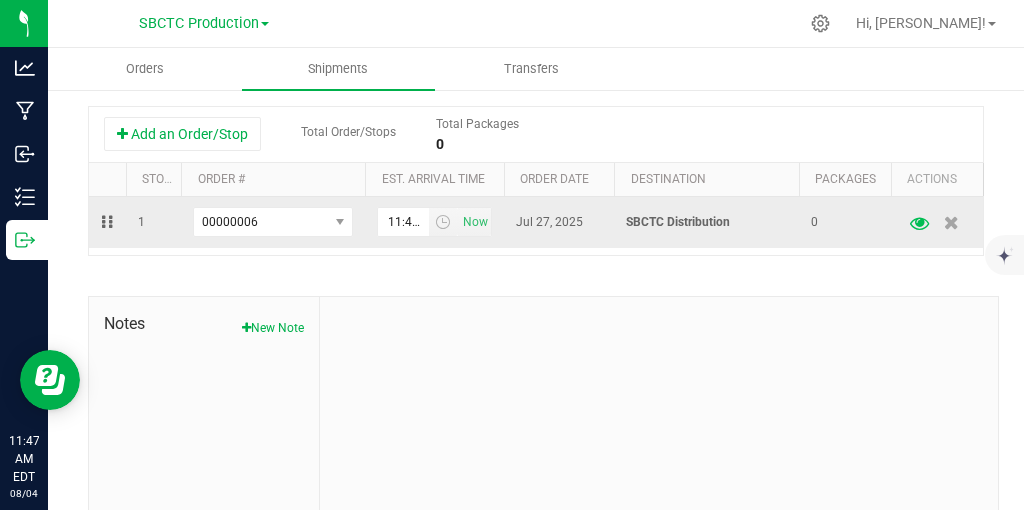 click at bounding box center [919, 222] 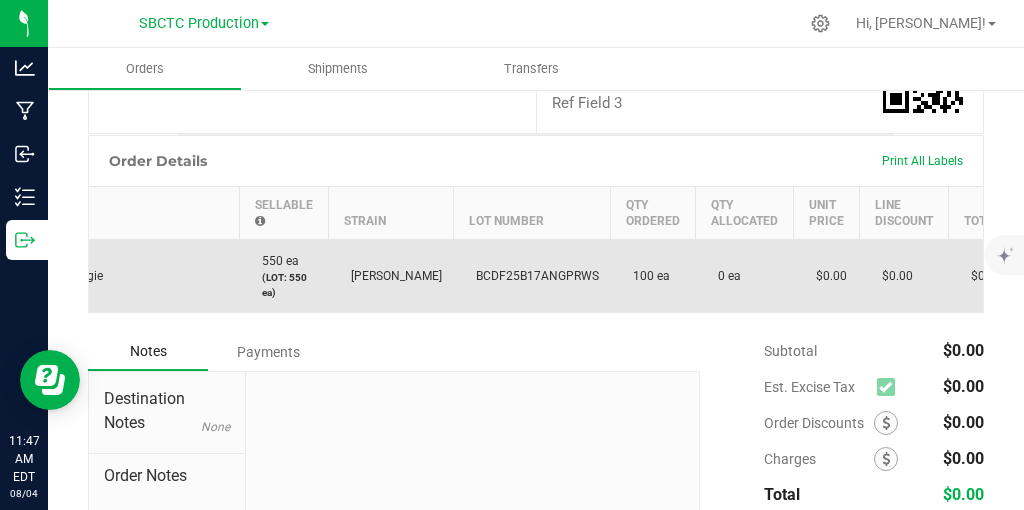 scroll, scrollTop: 0, scrollLeft: 126, axis: horizontal 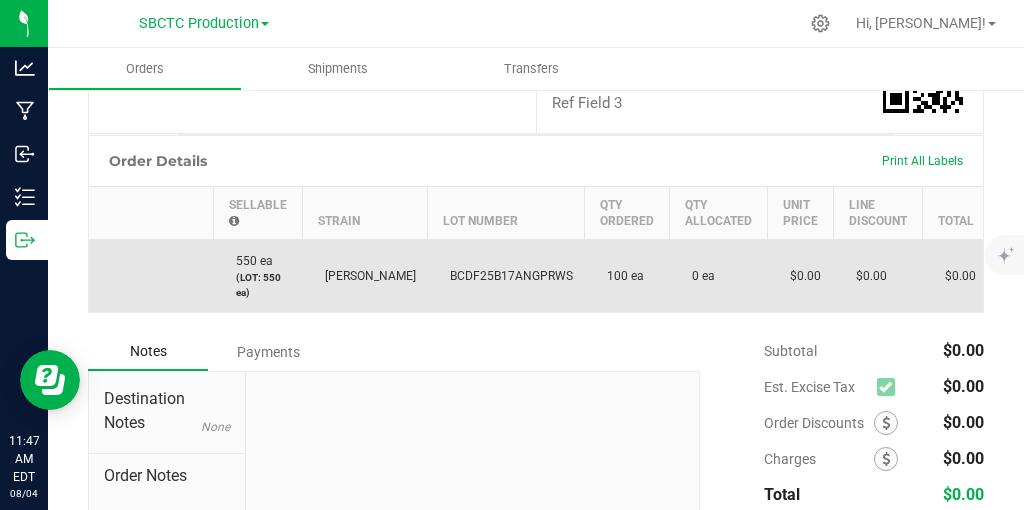 click on "0 ea" at bounding box center (698, 276) 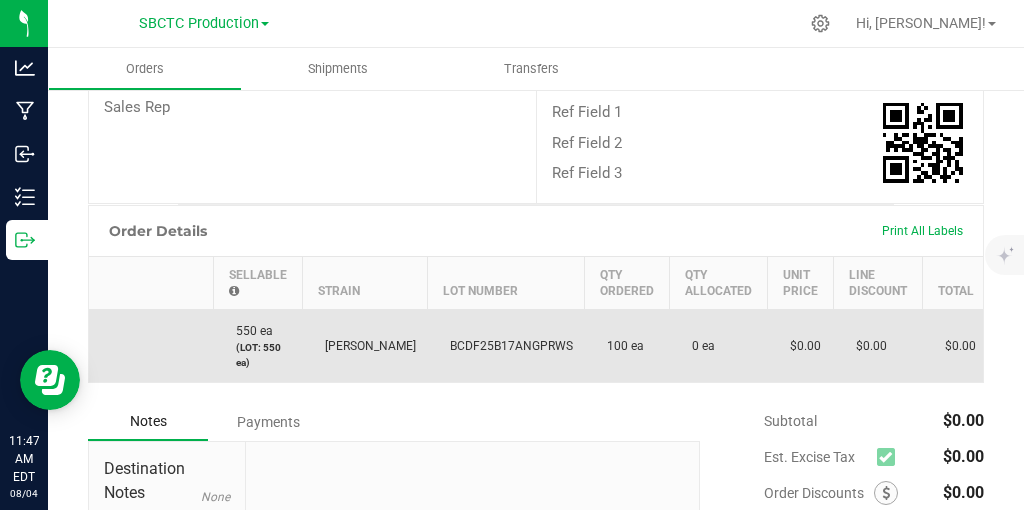 scroll, scrollTop: 33, scrollLeft: 0, axis: vertical 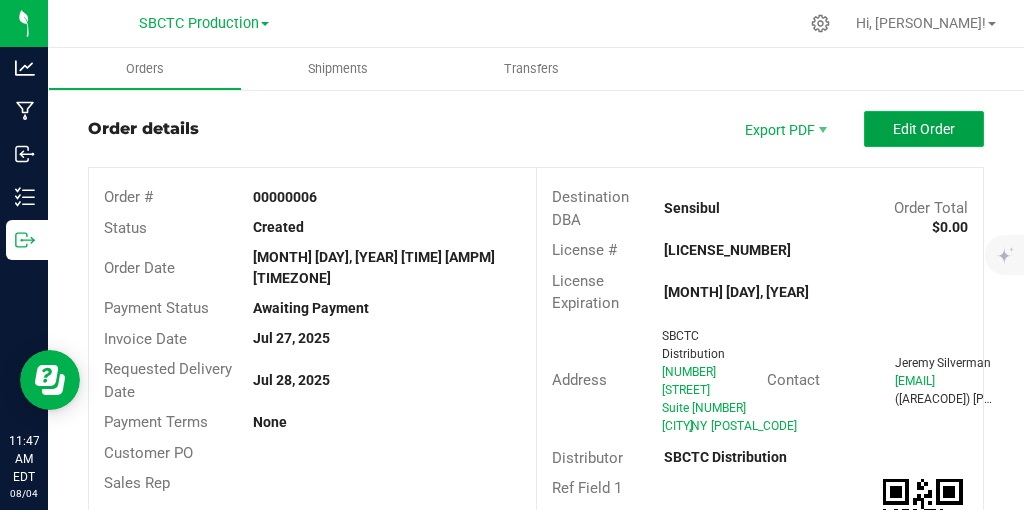 click on "Edit Order" at bounding box center [924, 129] 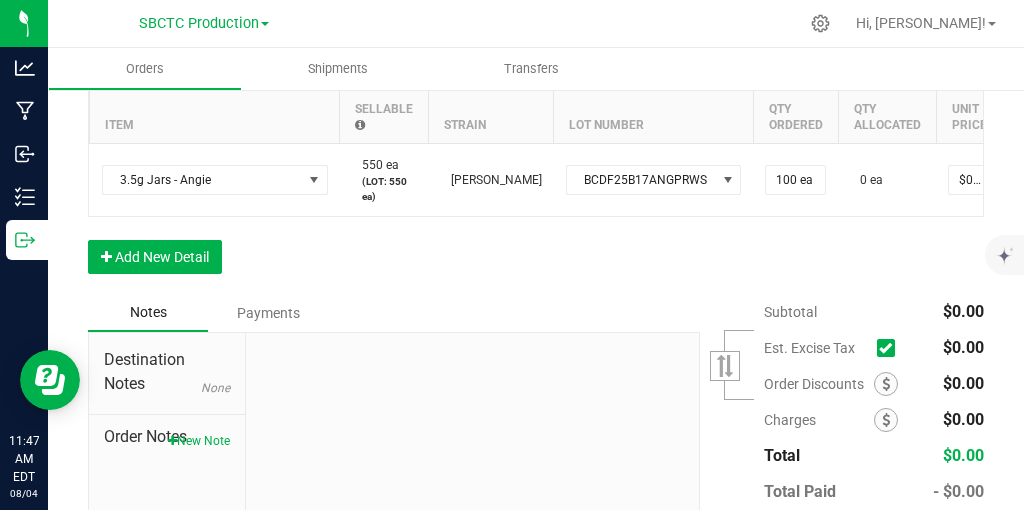 scroll, scrollTop: 621, scrollLeft: 0, axis: vertical 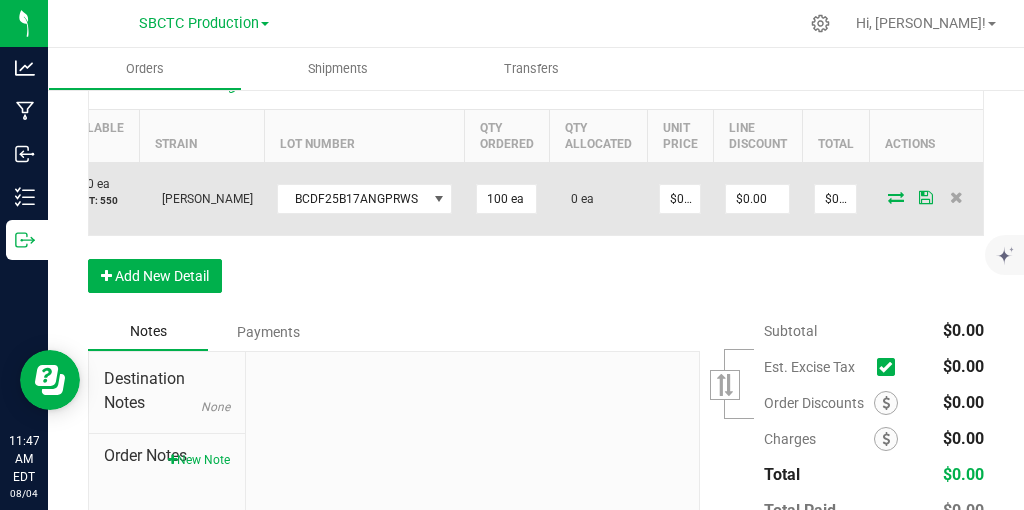 click at bounding box center [929, 198] 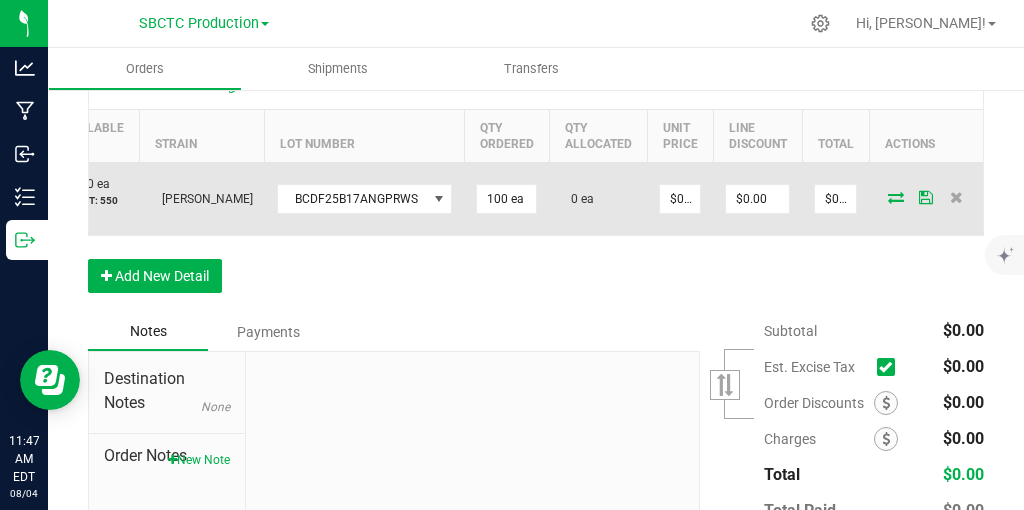 click at bounding box center (896, 197) 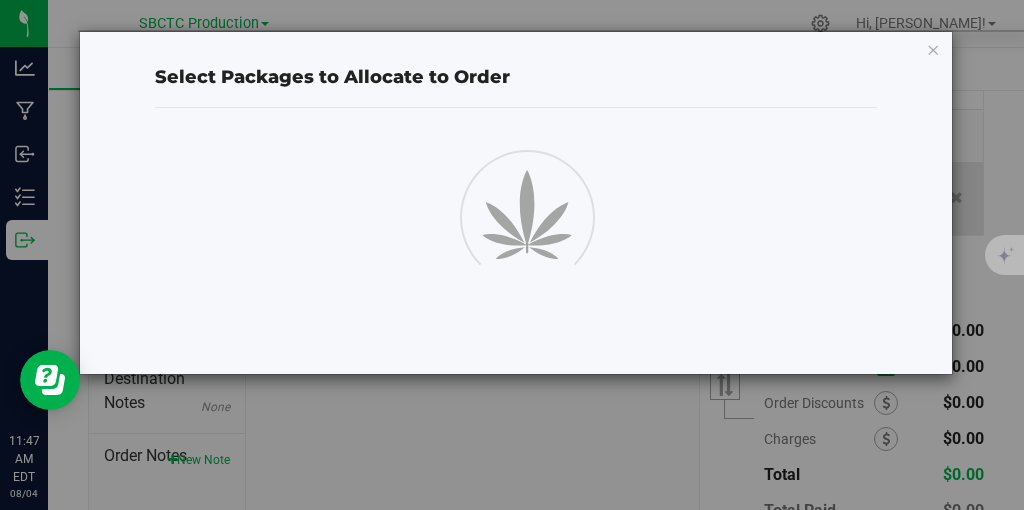 scroll, scrollTop: 0, scrollLeft: 289, axis: horizontal 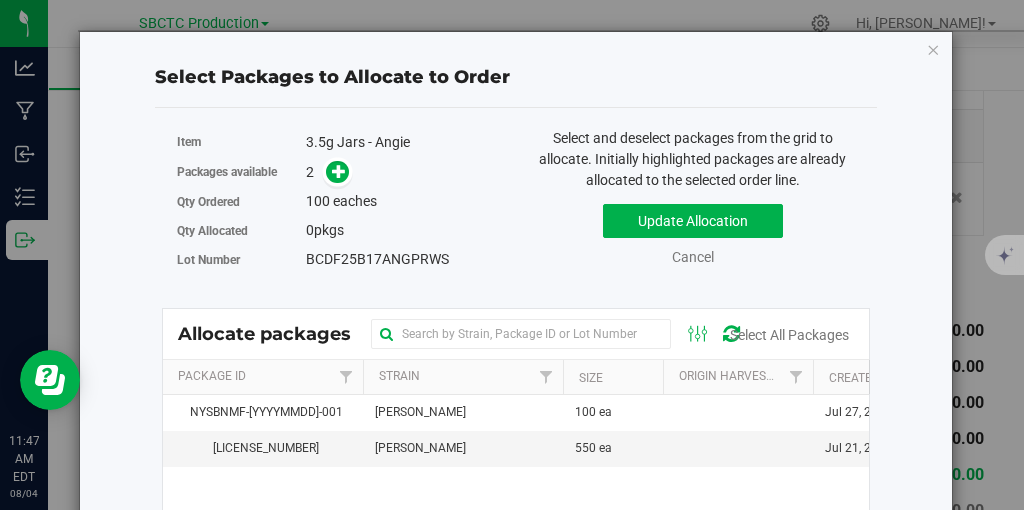 click on "Update Allocation
Cancel
Select All Packages" at bounding box center [693, 231] 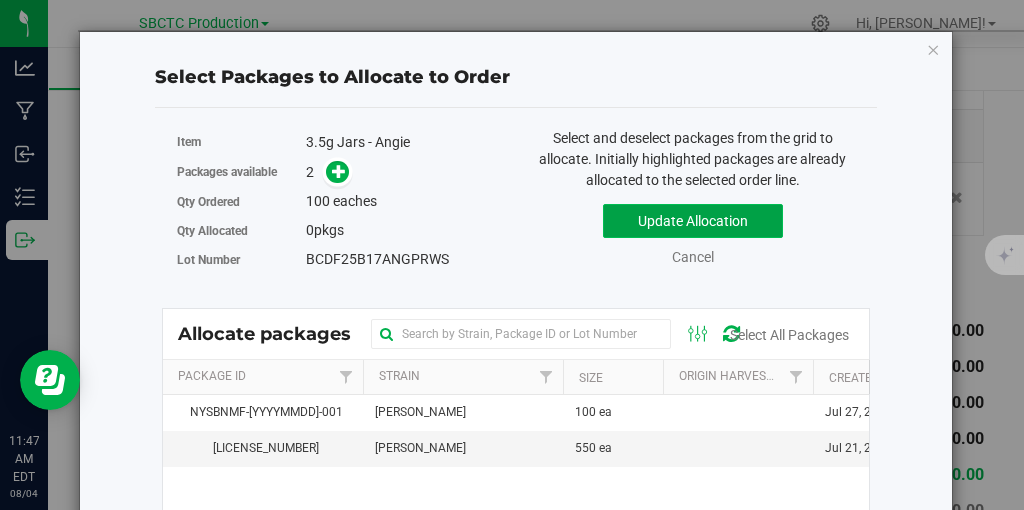 click on "Update Allocation" at bounding box center [693, 221] 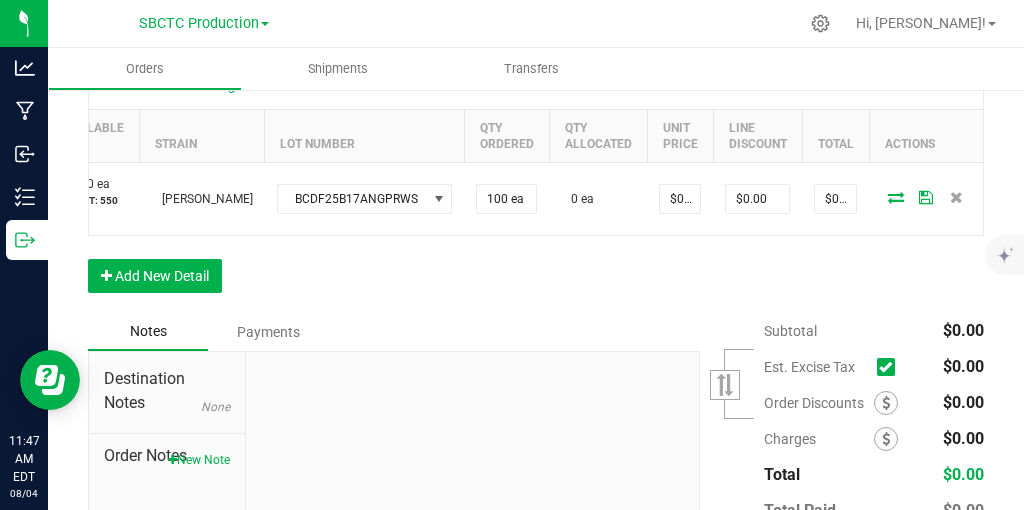 scroll, scrollTop: 0, scrollLeft: 289, axis: horizontal 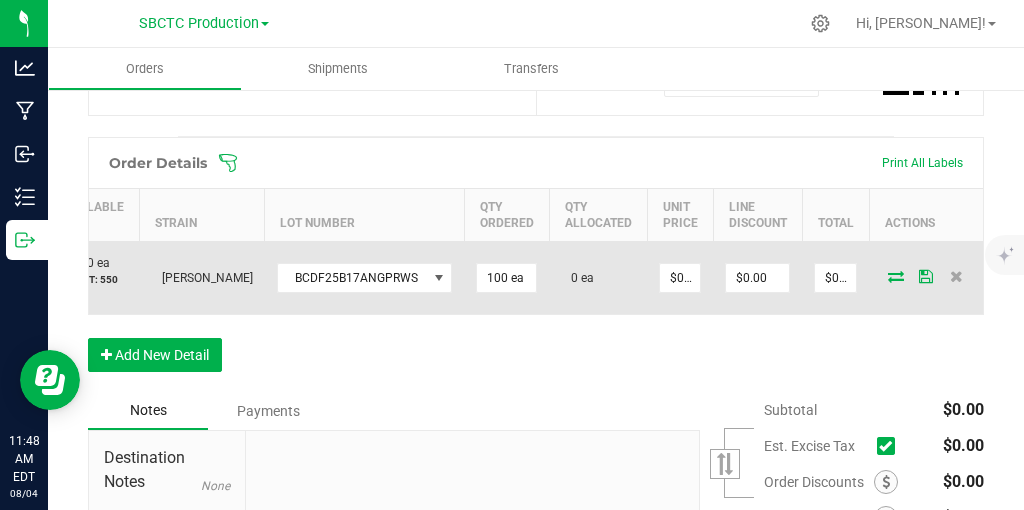 click at bounding box center [896, 276] 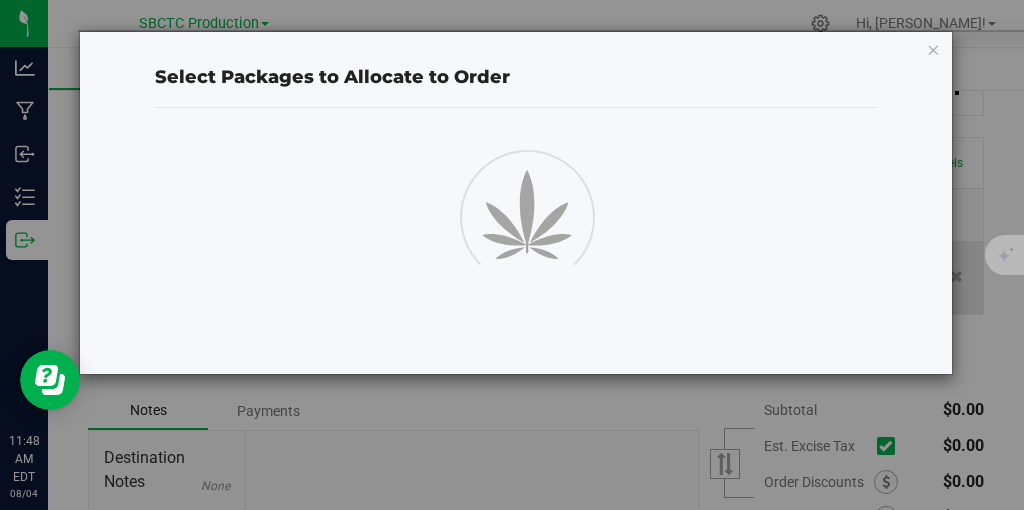 scroll, scrollTop: 0, scrollLeft: 289, axis: horizontal 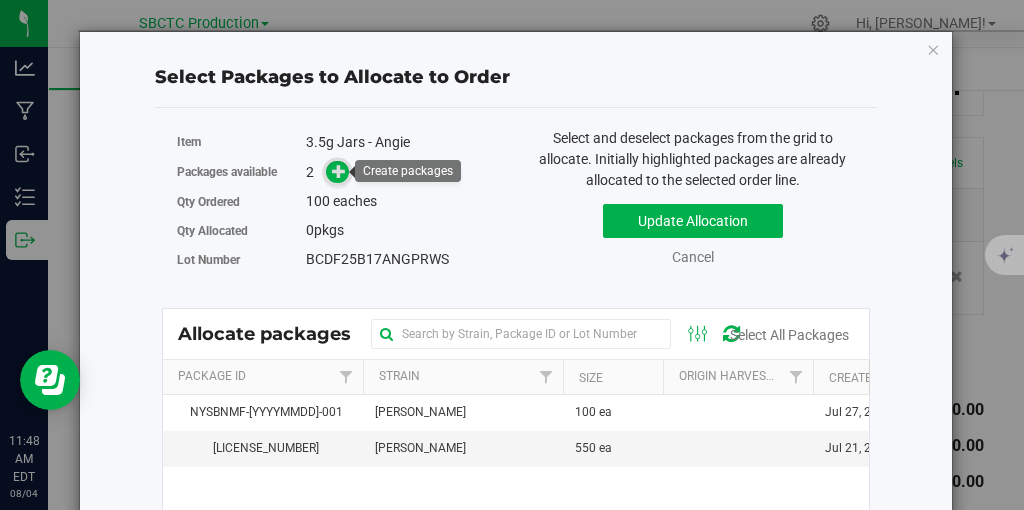 click at bounding box center [339, 171] 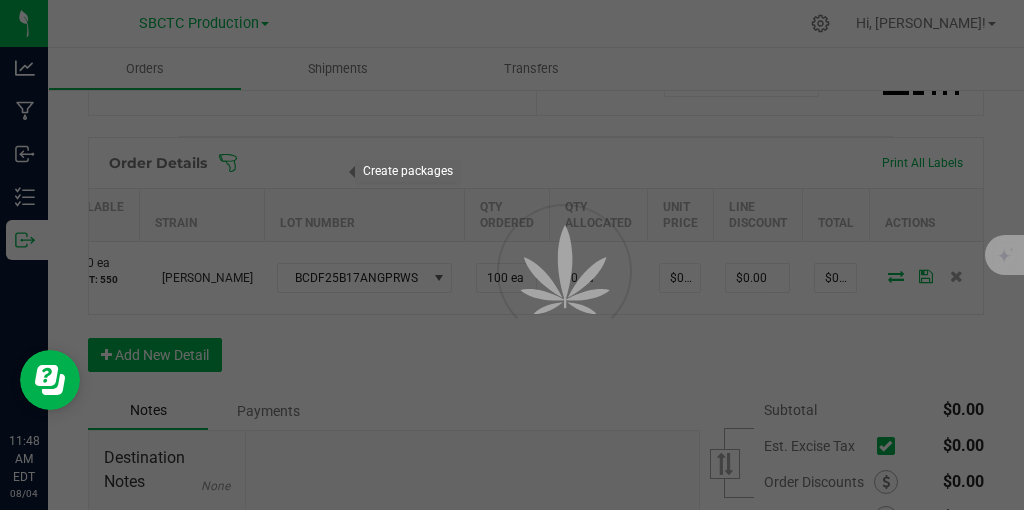 scroll, scrollTop: 0, scrollLeft: 289, axis: horizontal 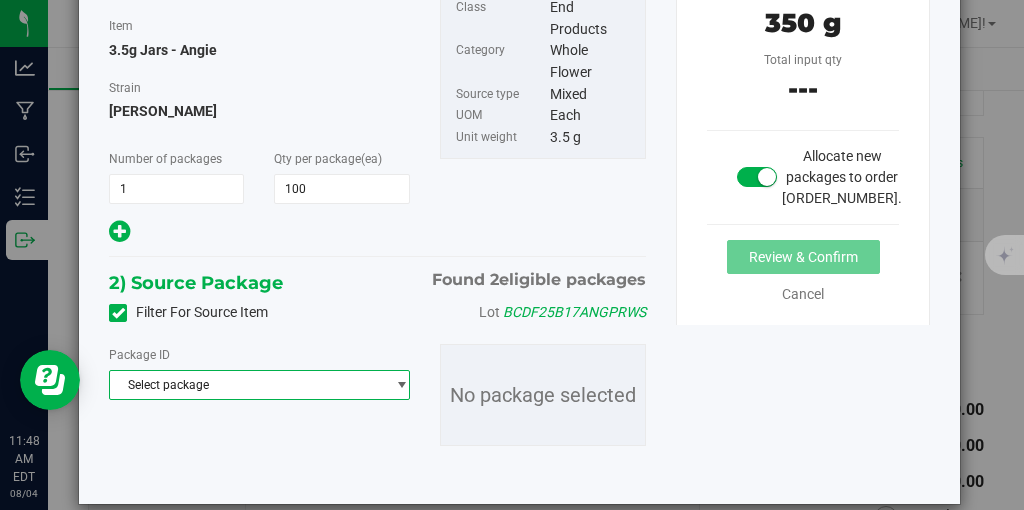 click at bounding box center (401, 385) 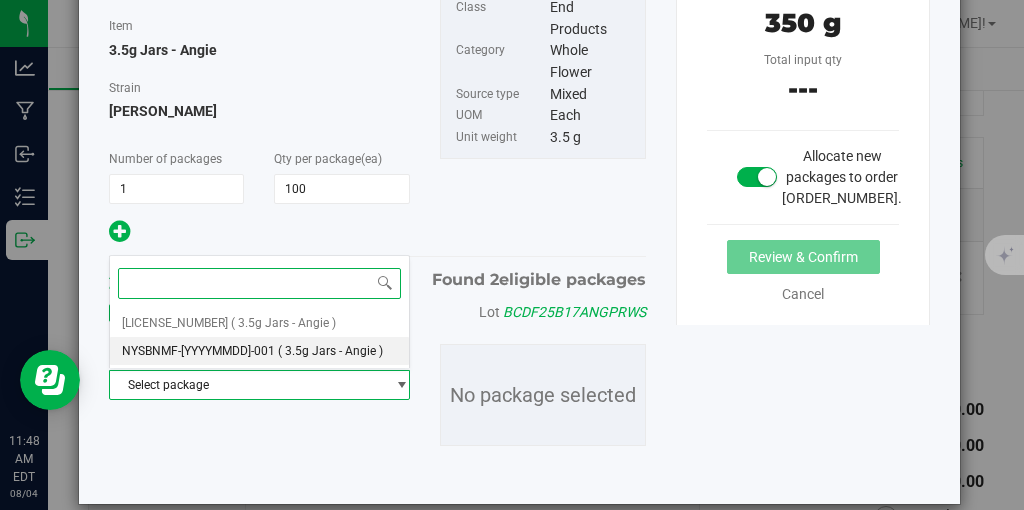click on "(
3.5g Jars - Angie
)" at bounding box center [330, 351] 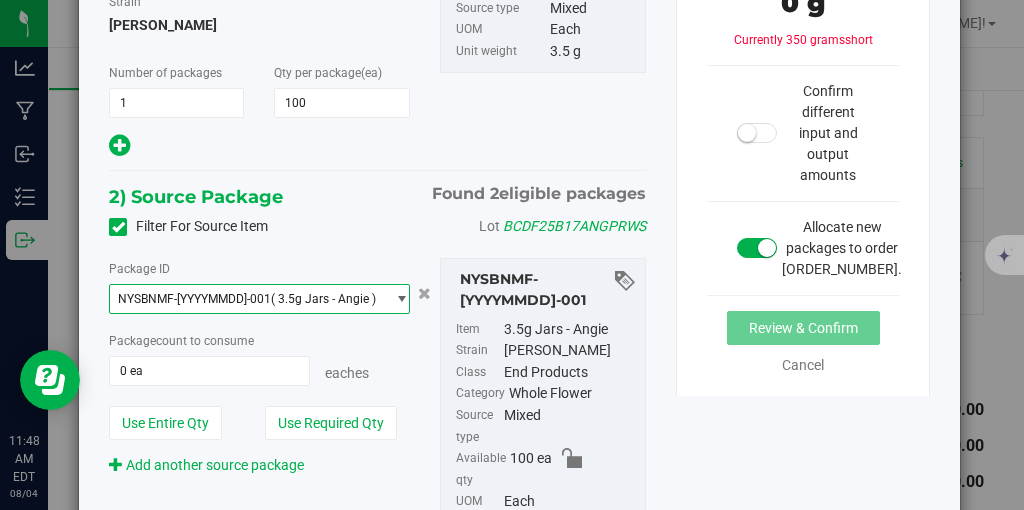 scroll, scrollTop: 280, scrollLeft: 0, axis: vertical 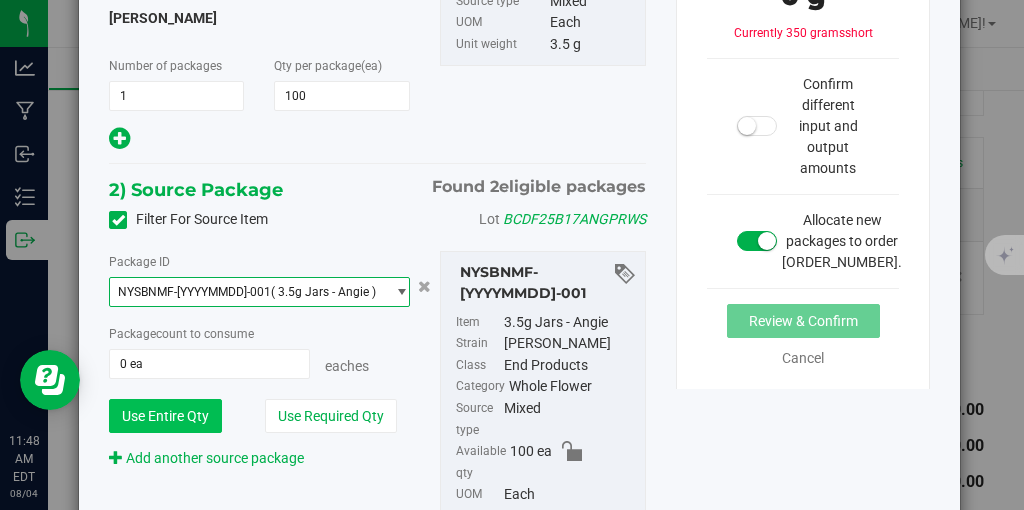 click on "Use Entire Qty" at bounding box center (165, 416) 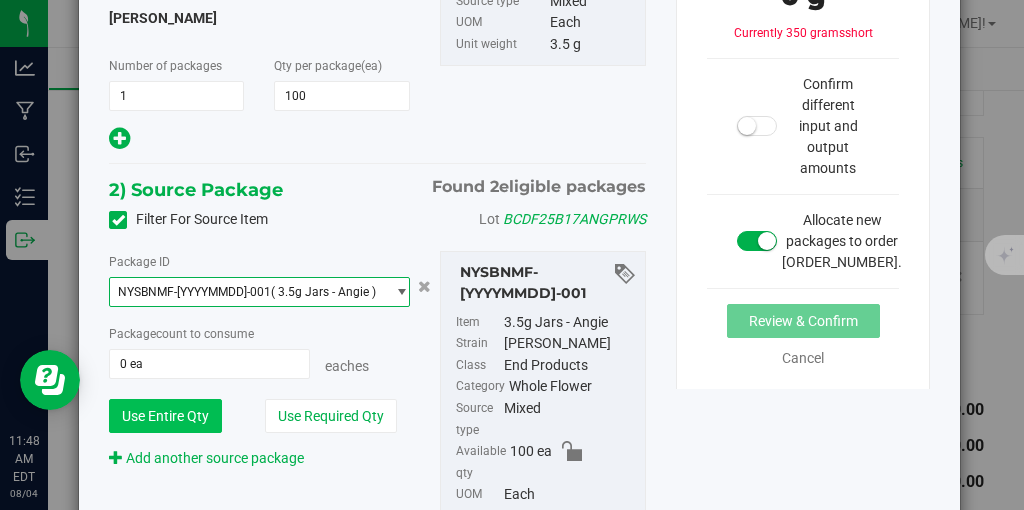 type on "100 ea" 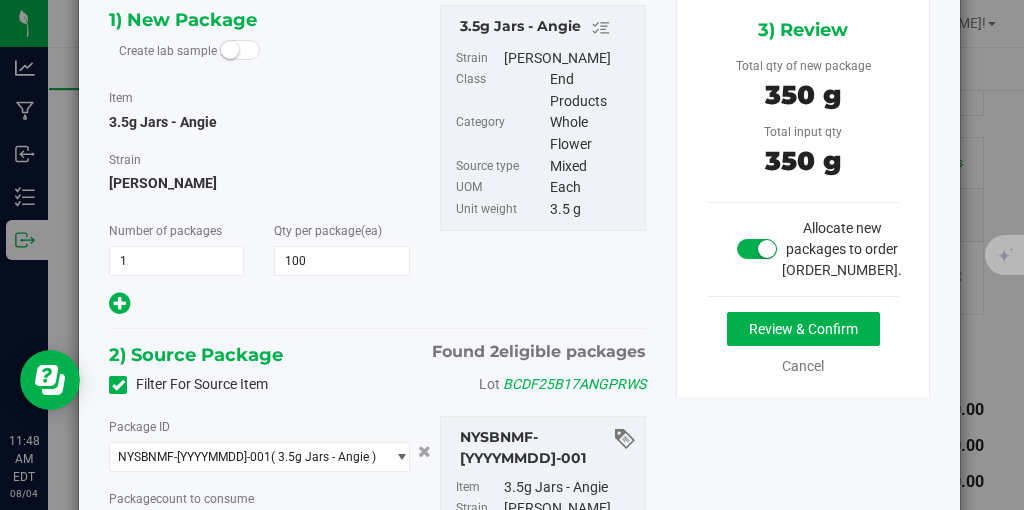 scroll, scrollTop: 99, scrollLeft: 0, axis: vertical 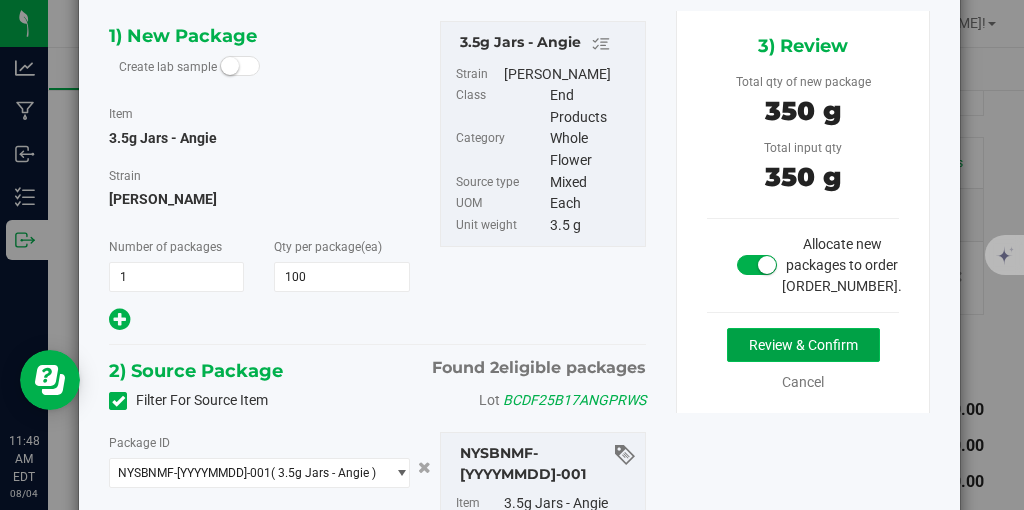 click on "Review & Confirm" at bounding box center (803, 345) 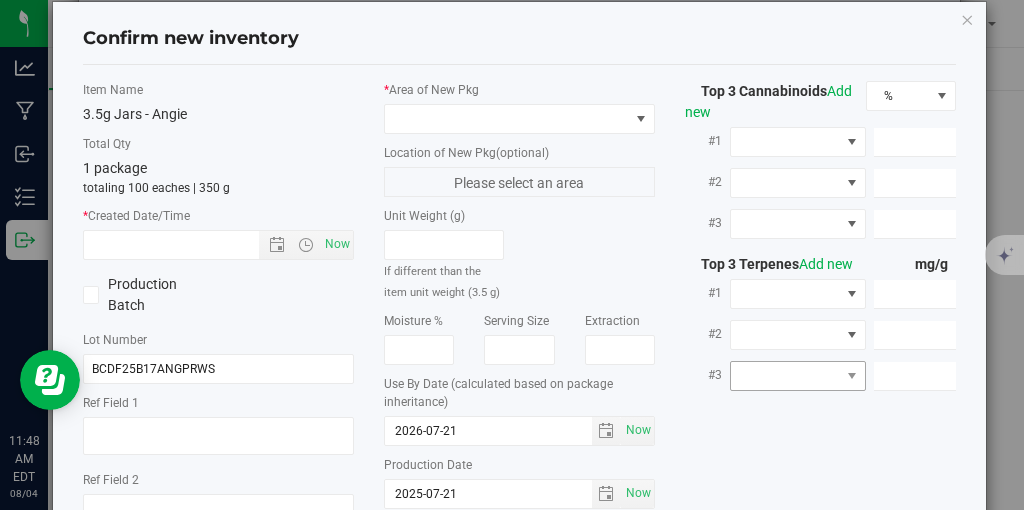 scroll, scrollTop: 34, scrollLeft: 0, axis: vertical 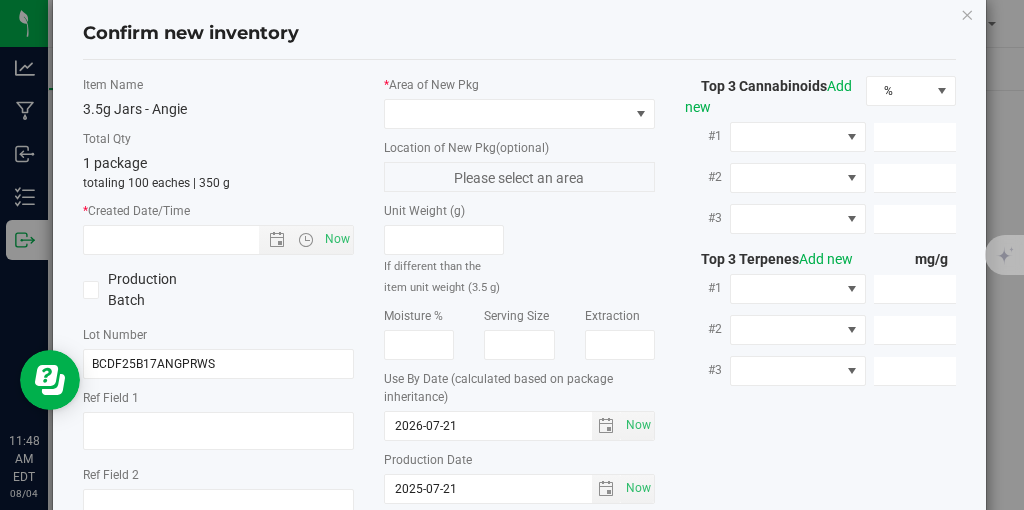 click on "*
Created Date/Time
Now" at bounding box center [218, 228] 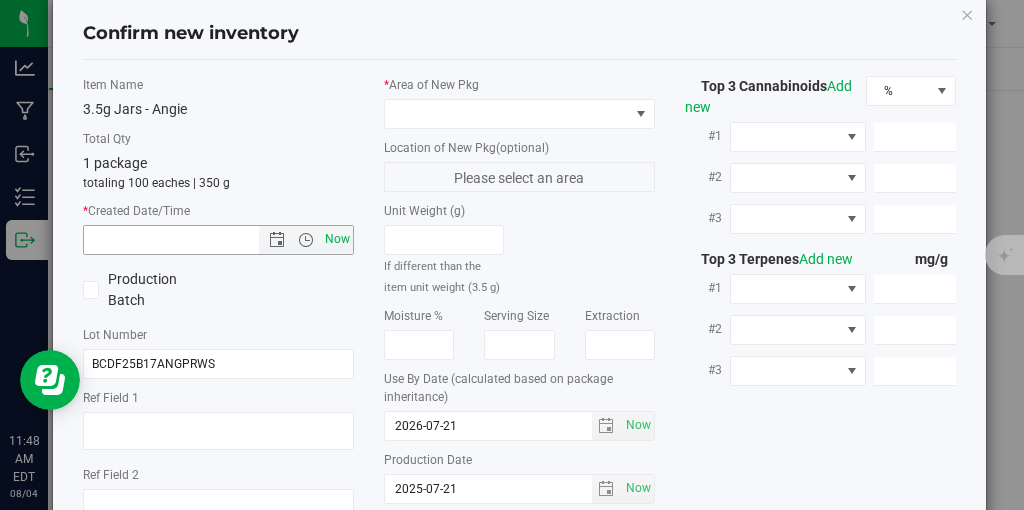 click on "Now" at bounding box center [338, 239] 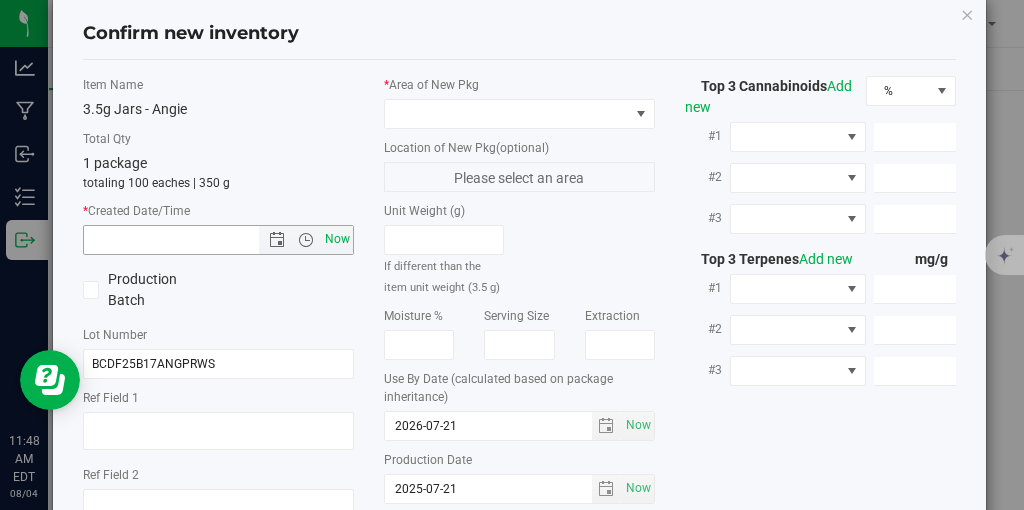 type on "[MONTH]/[DAY]/[YEAR] [TIME] [AMPM]" 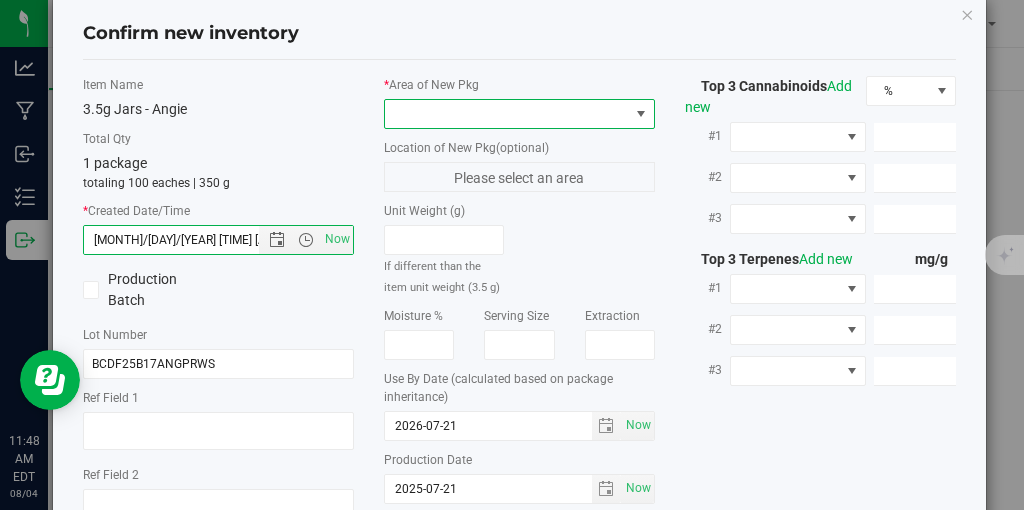 click at bounding box center (641, 114) 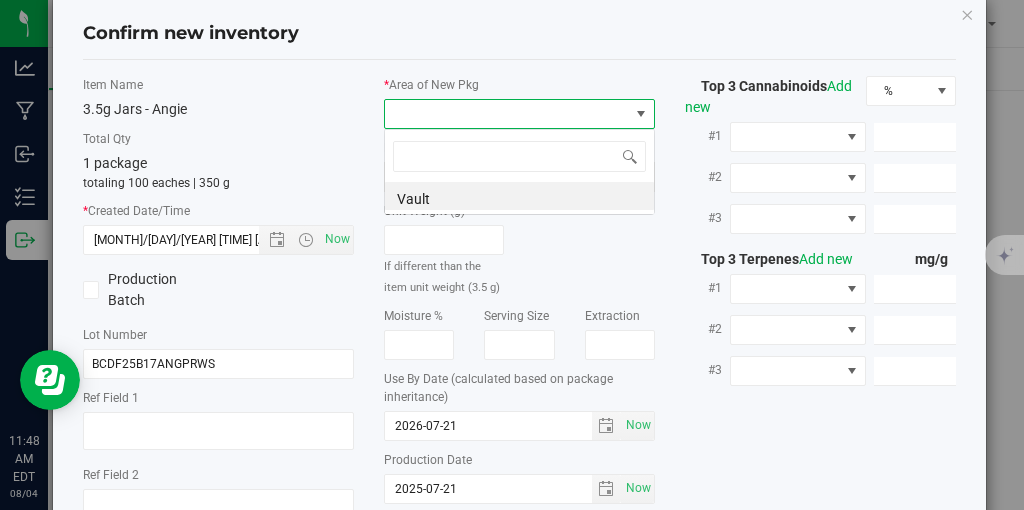 scroll, scrollTop: 99970, scrollLeft: 99729, axis: both 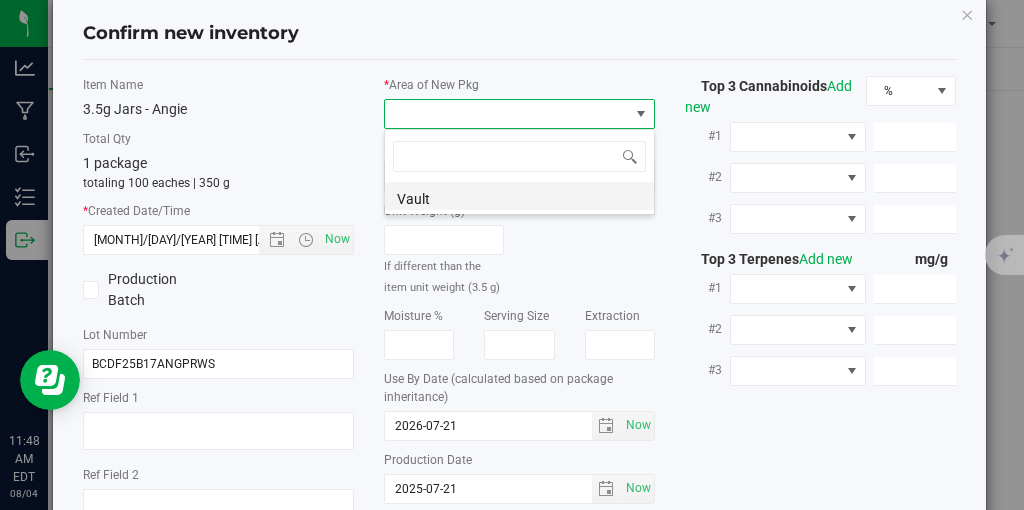 click on "Vault" at bounding box center [519, 196] 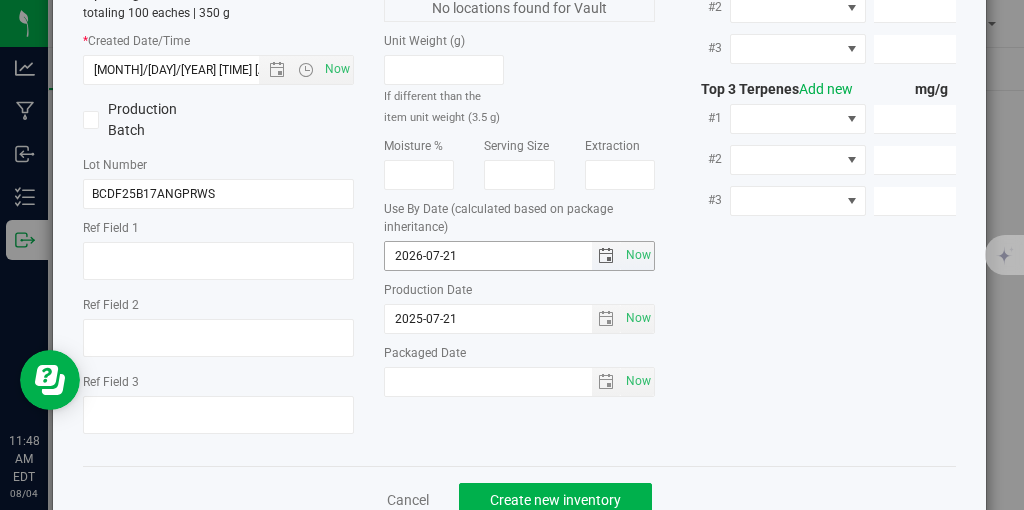 scroll, scrollTop: 250, scrollLeft: 0, axis: vertical 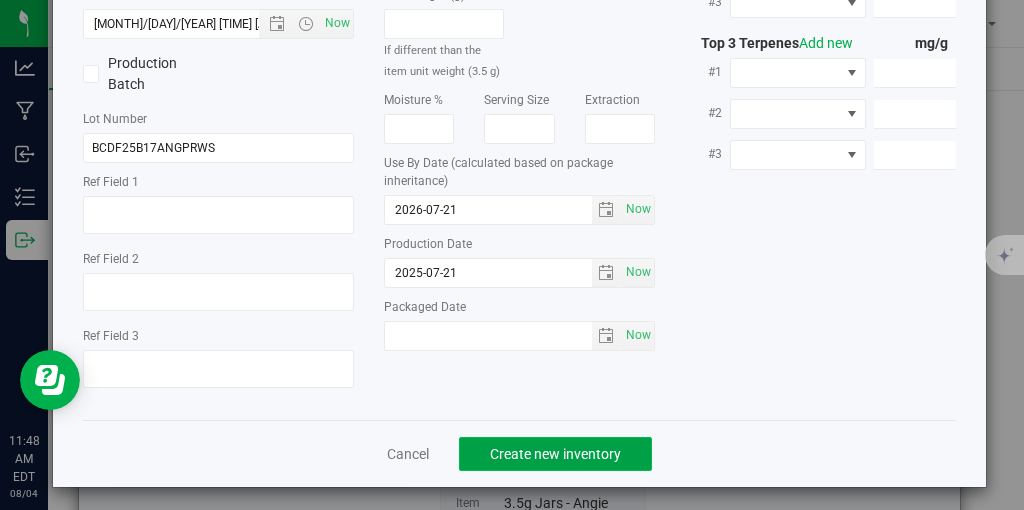 click on "Create new inventory" 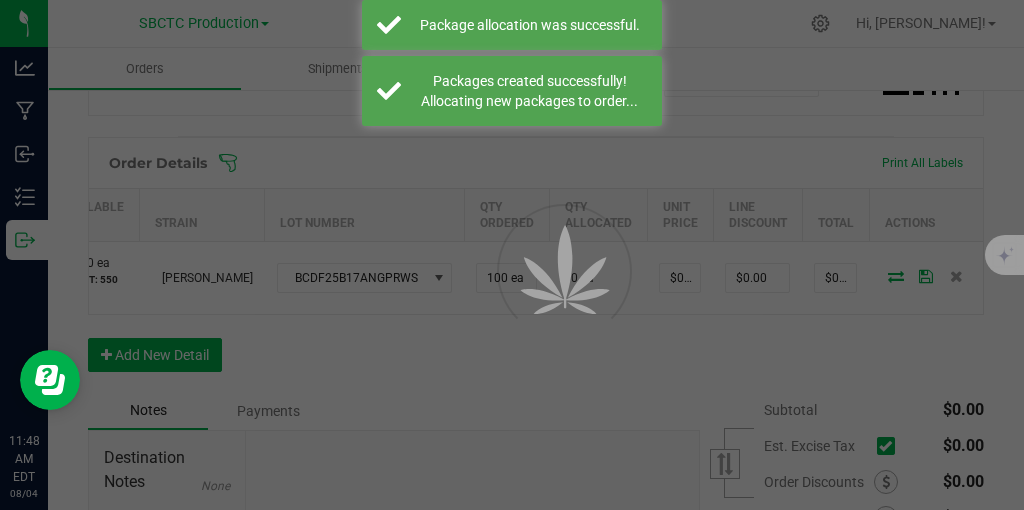 scroll, scrollTop: 0, scrollLeft: 289, axis: horizontal 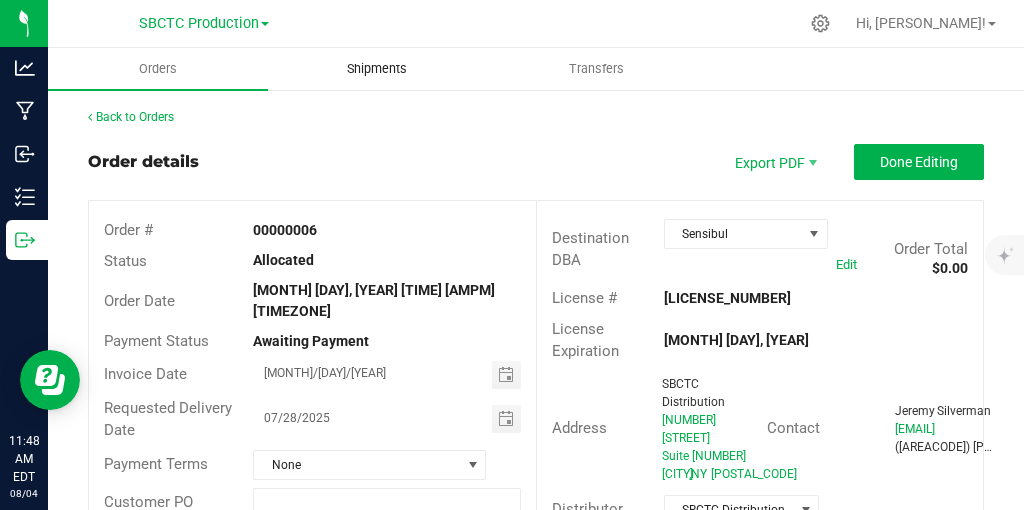 click on "Shipments" at bounding box center [377, 69] 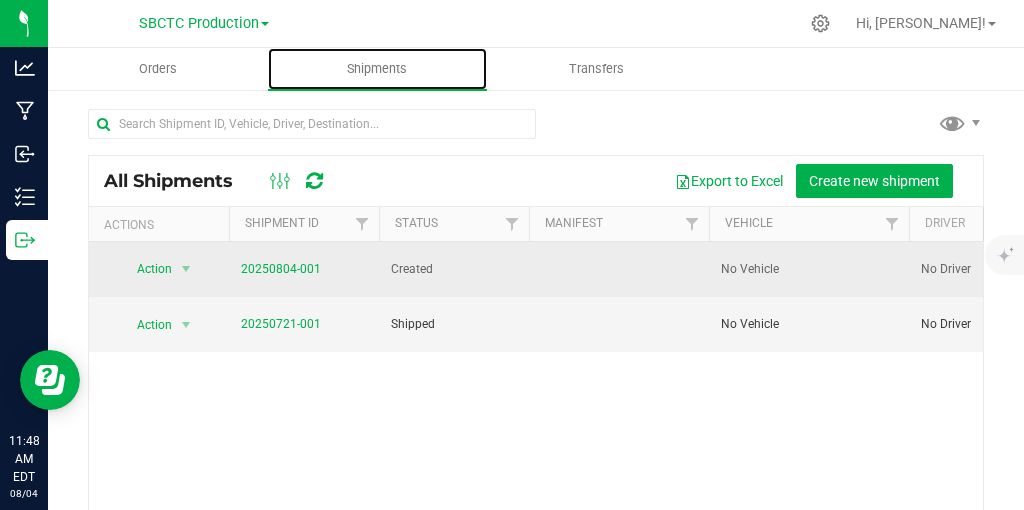 scroll, scrollTop: 0, scrollLeft: 71, axis: horizontal 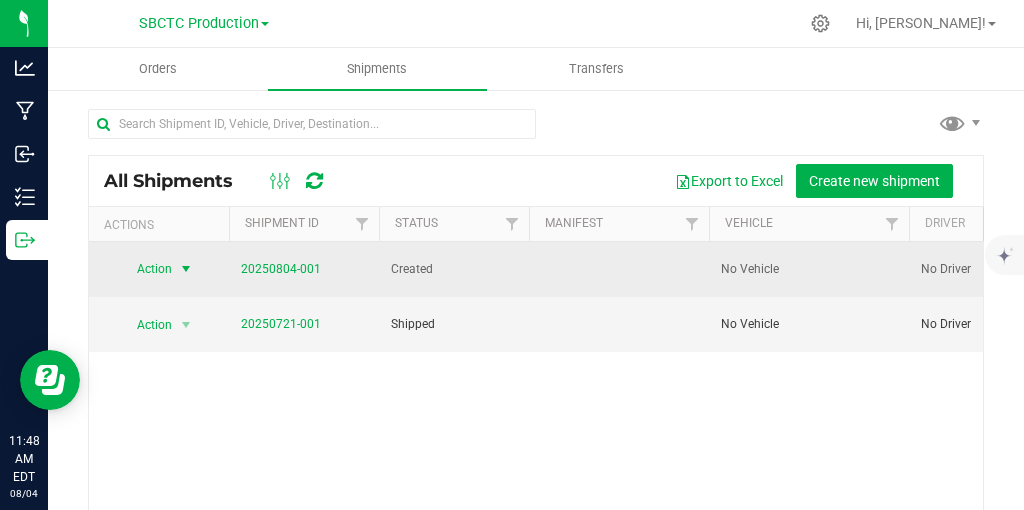 click at bounding box center (186, 269) 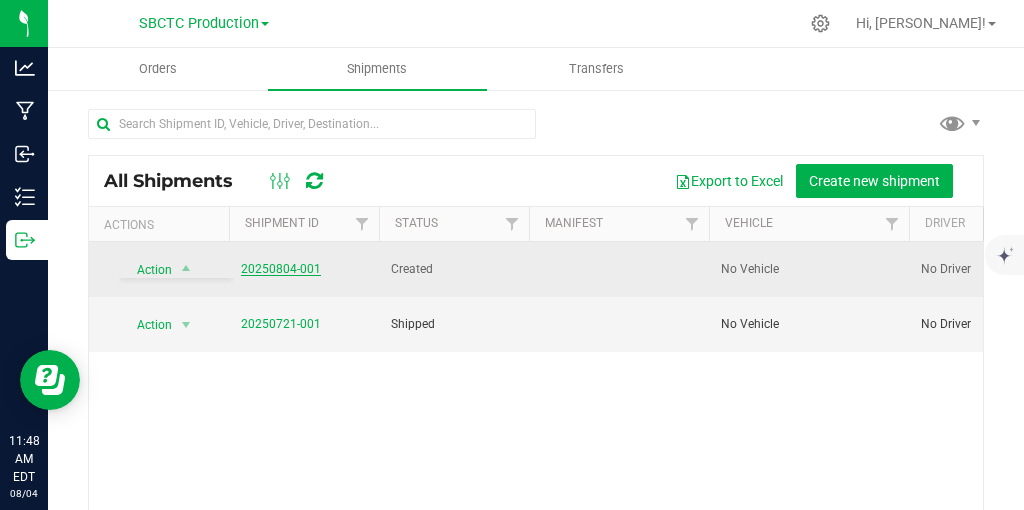 click on "20250804-001" at bounding box center [281, 269] 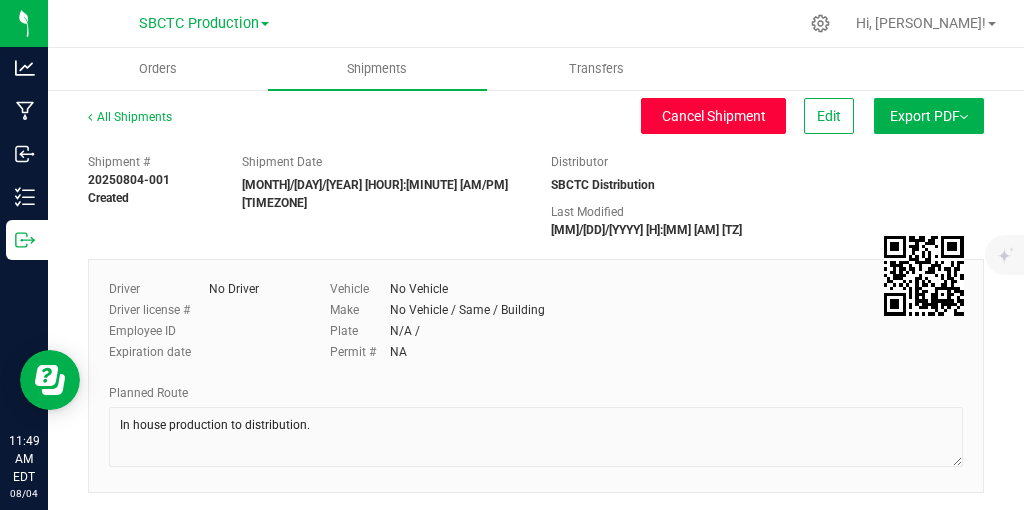 click on "Cancel Shipment" at bounding box center [714, 116] 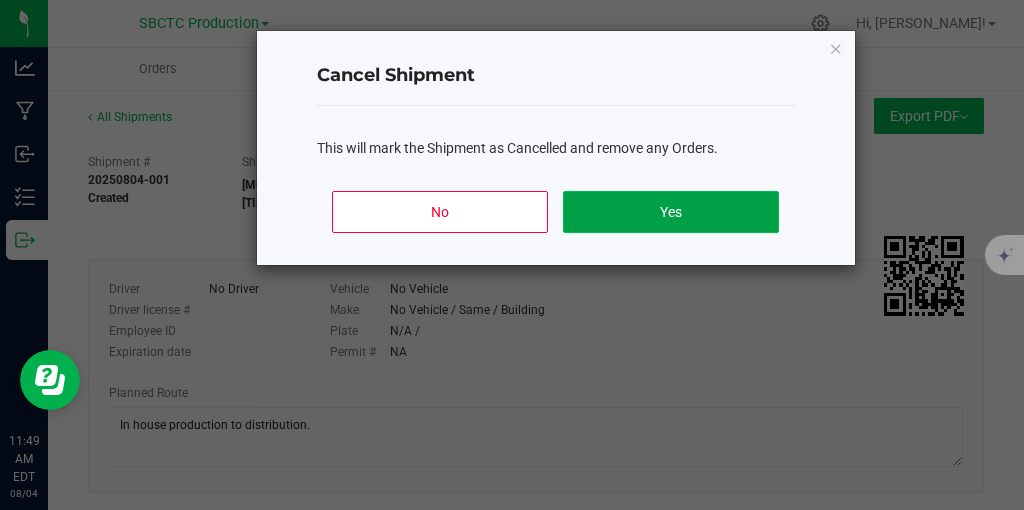 click on "Yes" 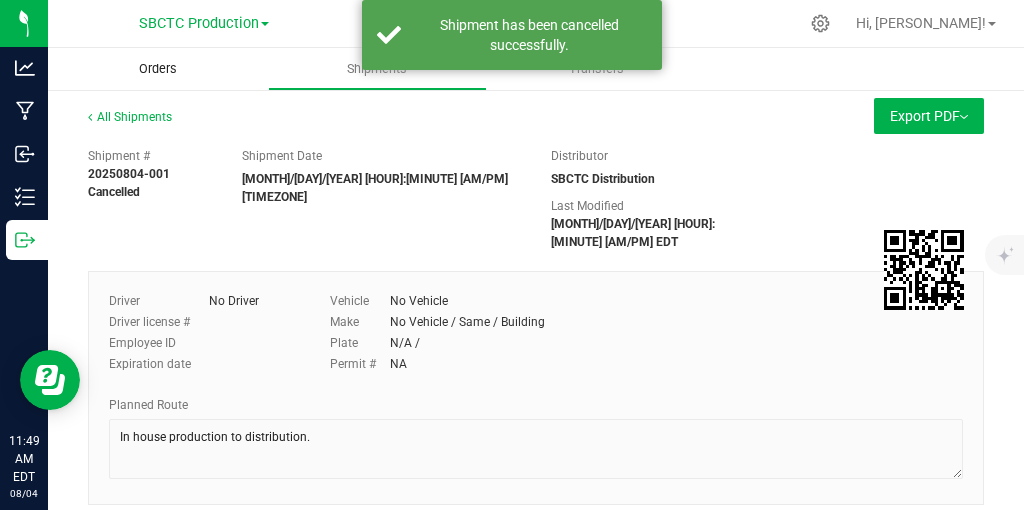 click on "Orders" at bounding box center [158, 69] 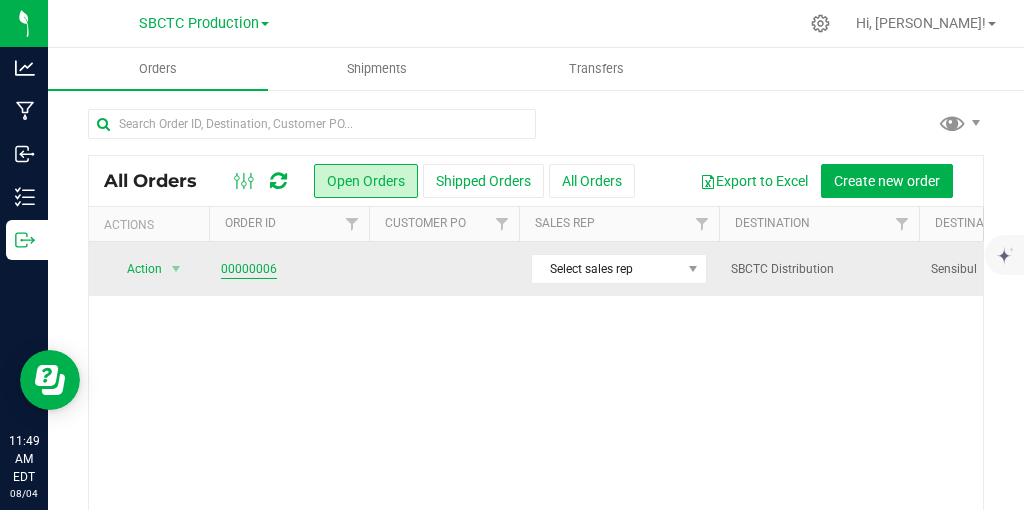 click on "00000006" at bounding box center (249, 269) 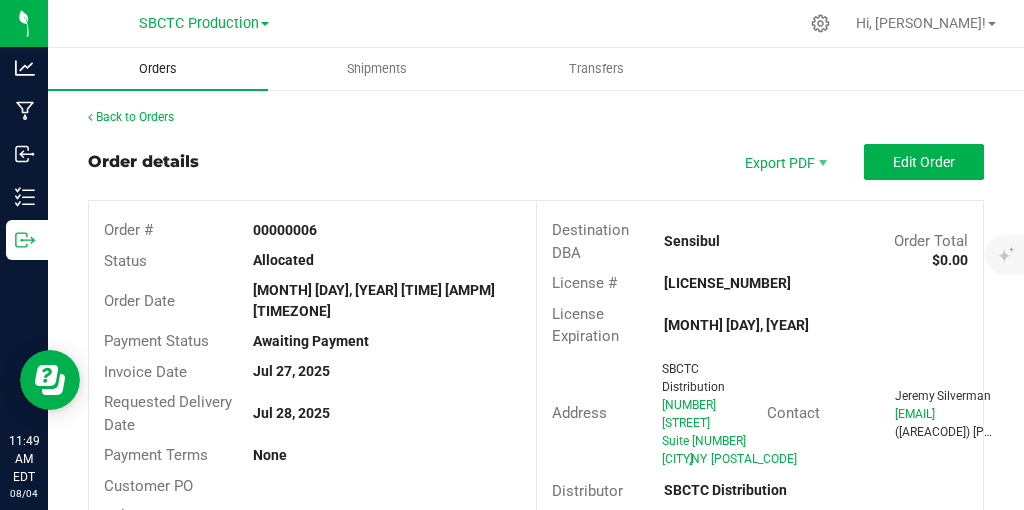 click on "Orders" at bounding box center [158, 69] 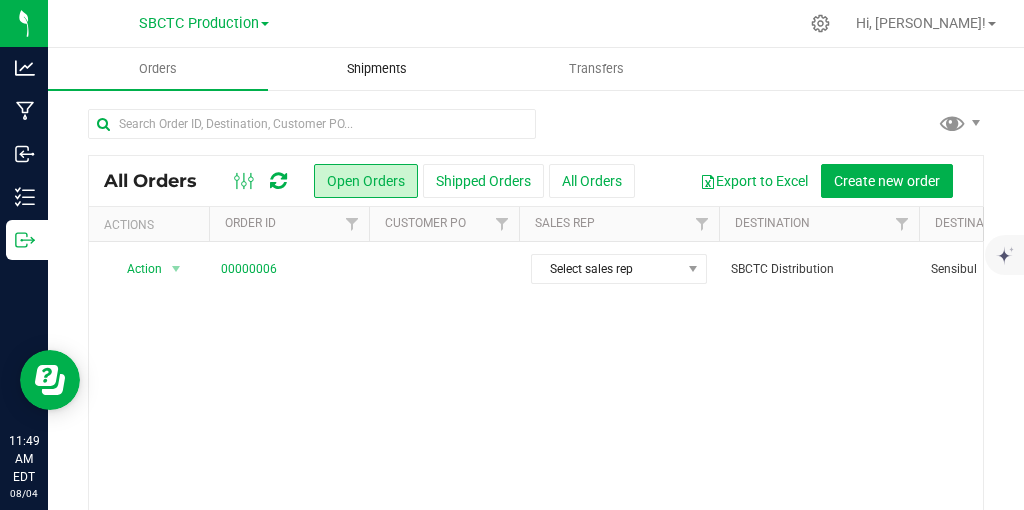 click on "Shipments" at bounding box center (378, 69) 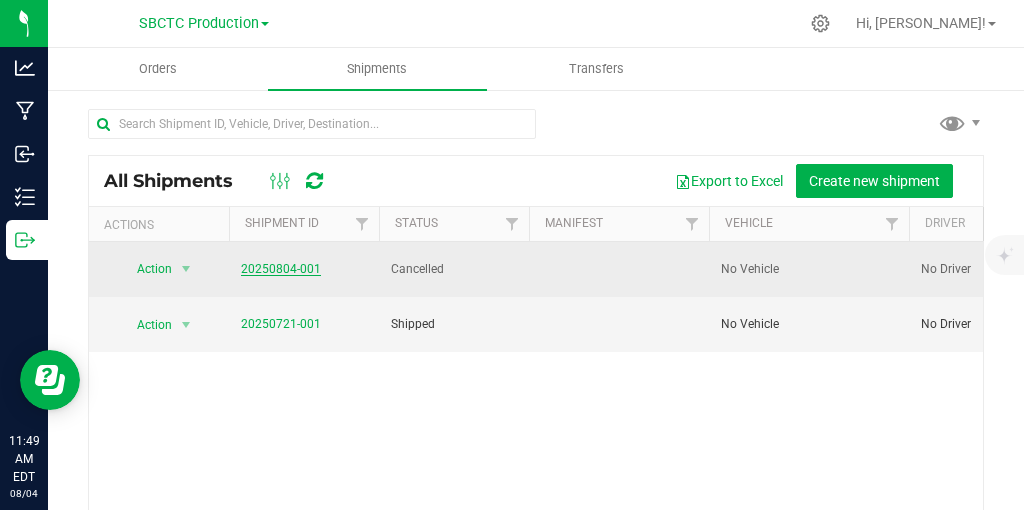 click on "20250804-001" at bounding box center [281, 269] 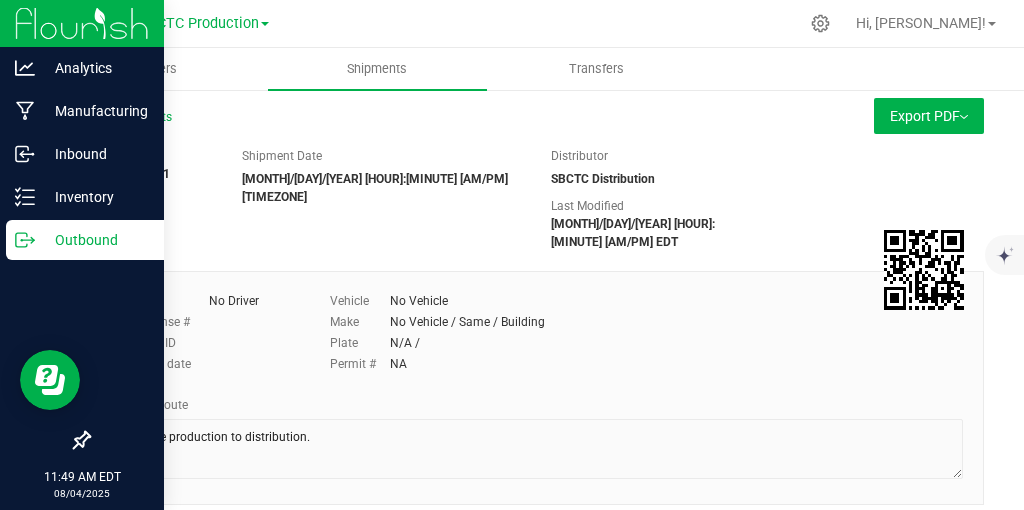 click on "Outbound" at bounding box center (95, 240) 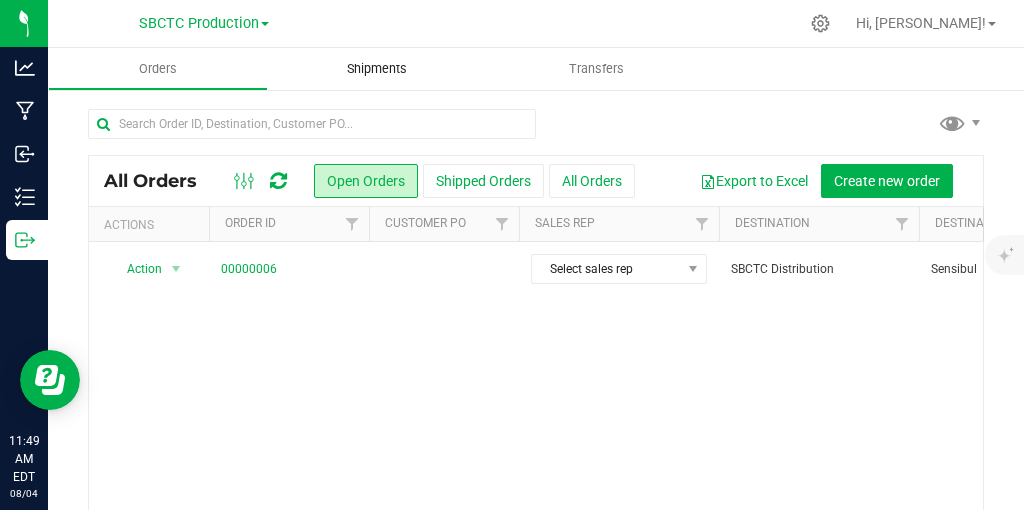 click on "Shipments" at bounding box center (378, 69) 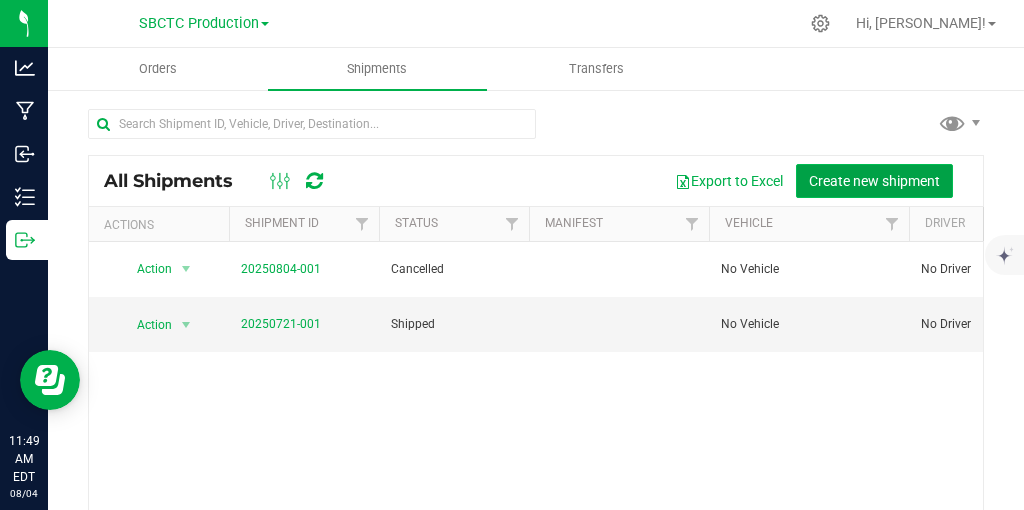 click on "Create new shipment" at bounding box center (874, 181) 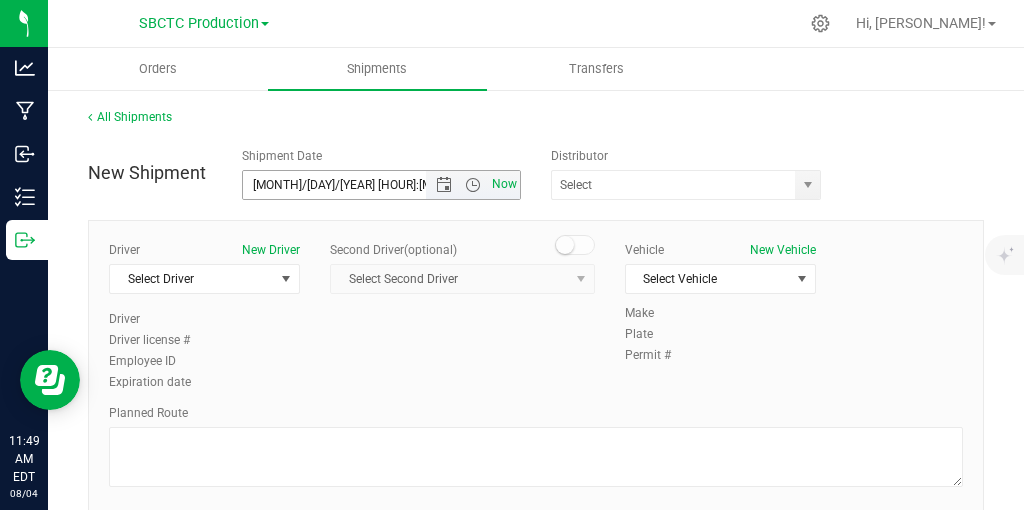 click on "Now" at bounding box center (505, 184) 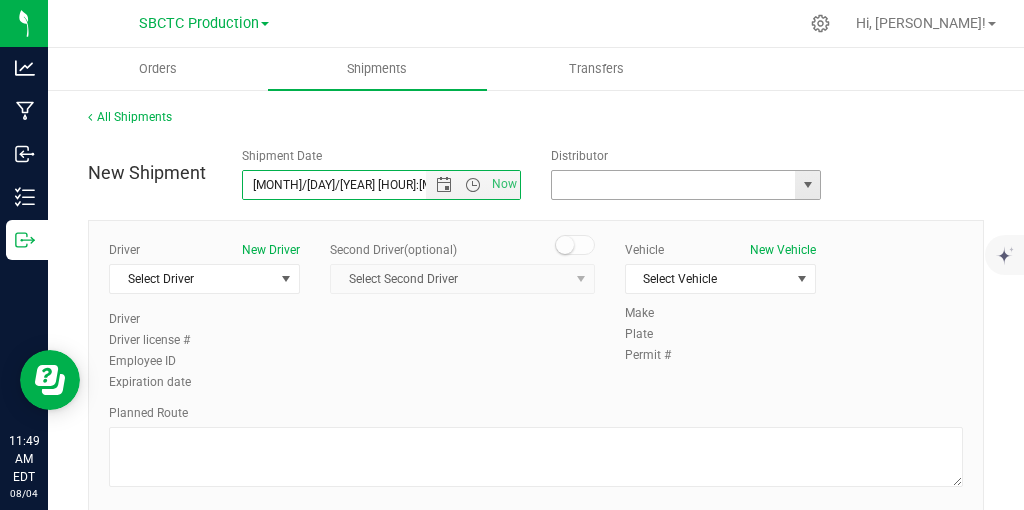 click at bounding box center [670, 185] 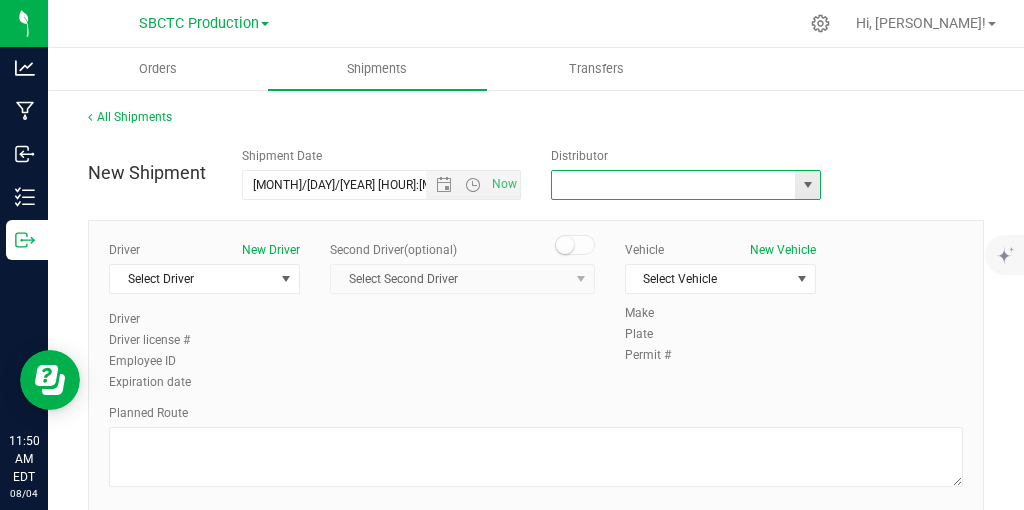 click at bounding box center (808, 185) 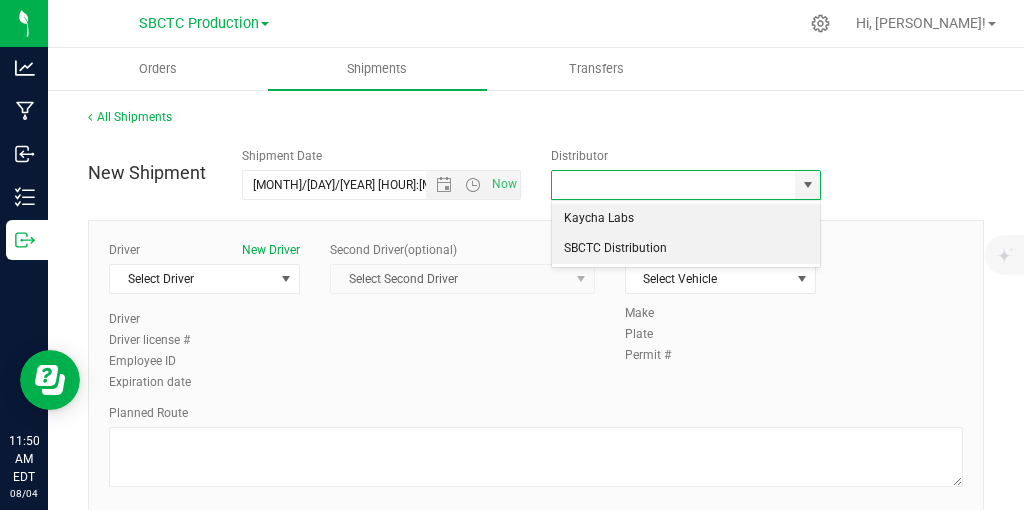 click on "SBCTC Distribution" at bounding box center [686, 249] 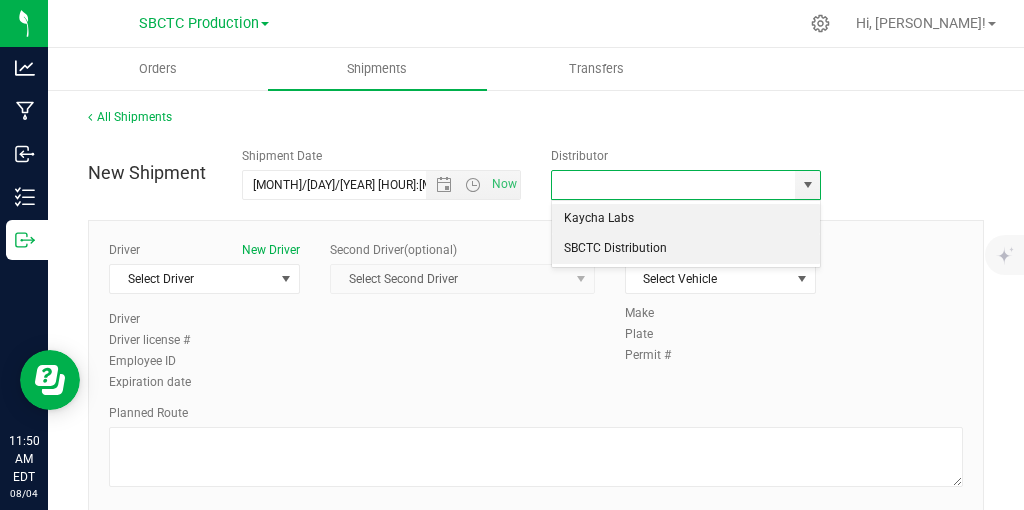 type on "SBCTC Distribution" 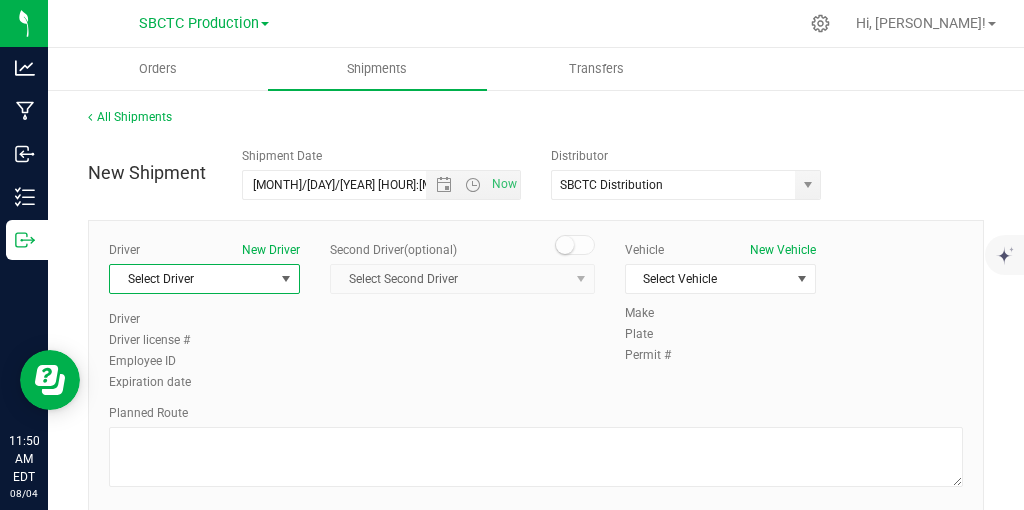 click at bounding box center (286, 279) 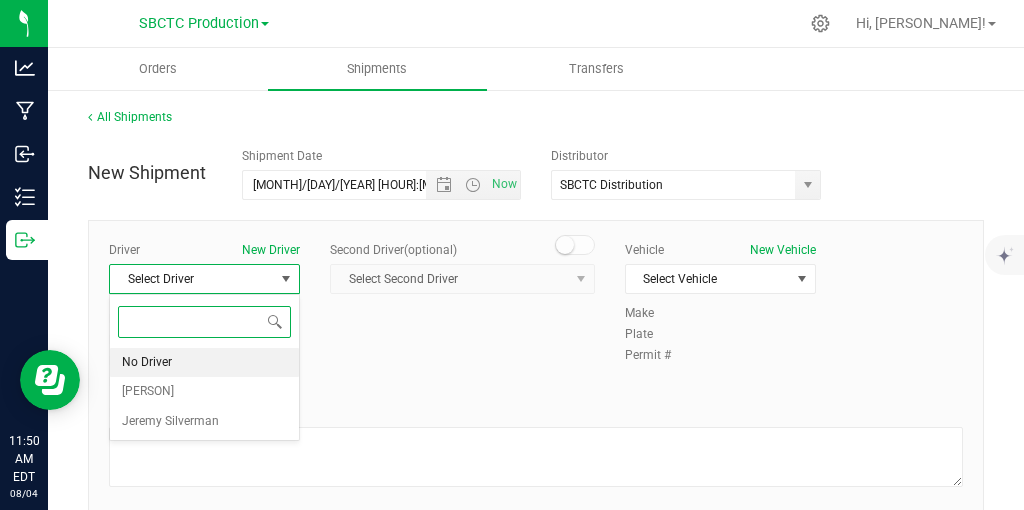 click on "No Driver" at bounding box center (204, 363) 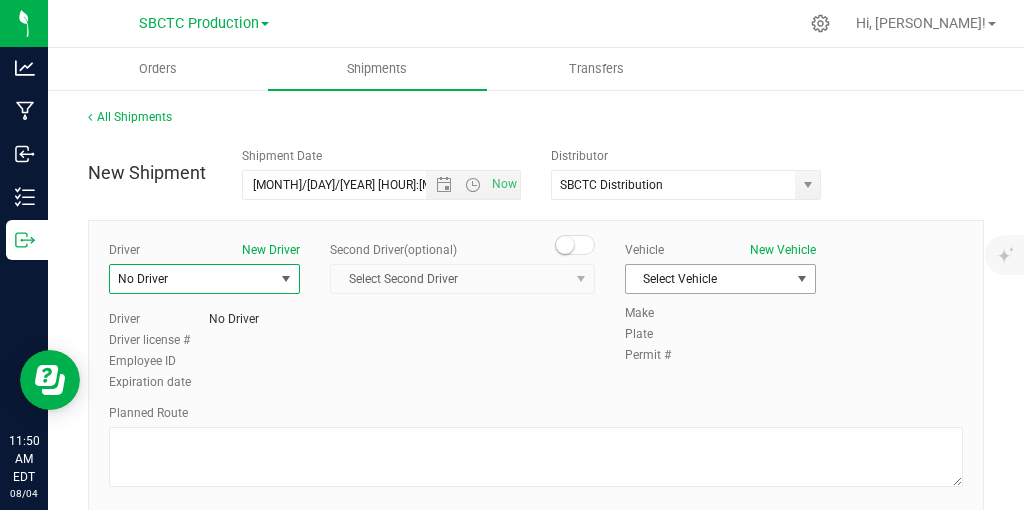 click at bounding box center [802, 279] 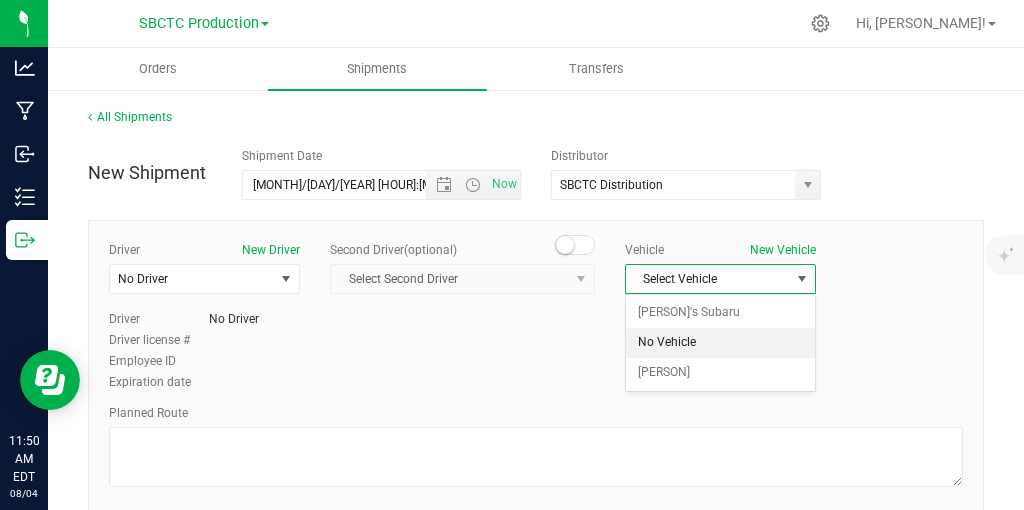 click on "No Vehicle" at bounding box center (720, 343) 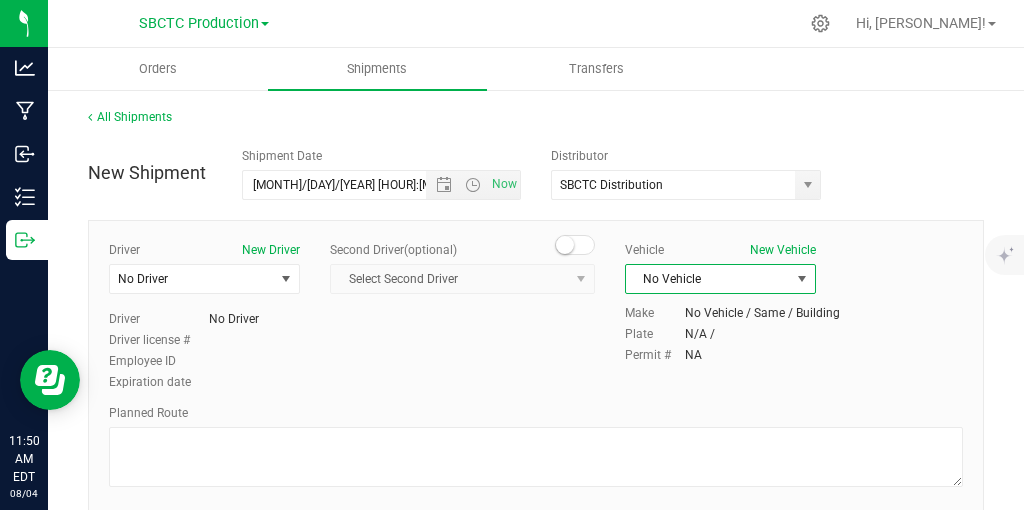 scroll, scrollTop: 76, scrollLeft: 0, axis: vertical 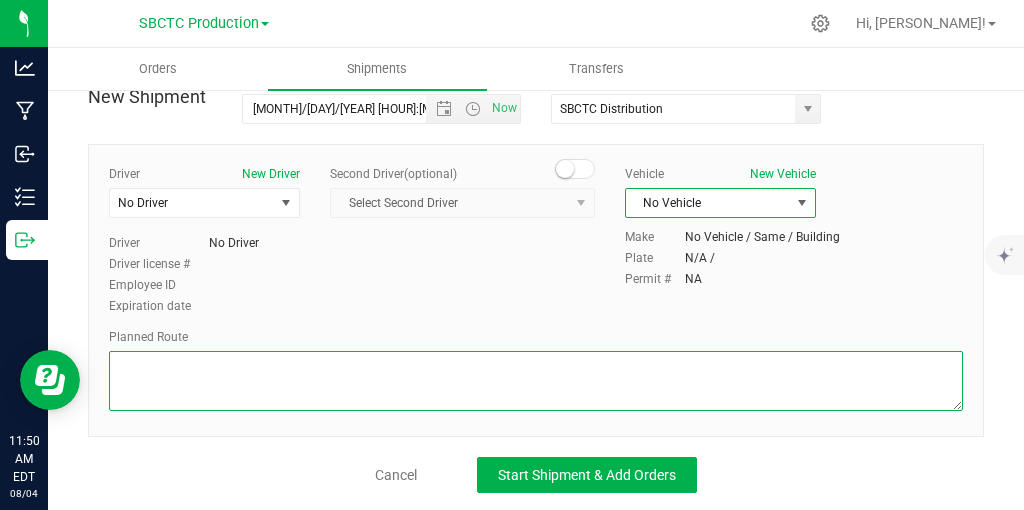 click at bounding box center [536, 381] 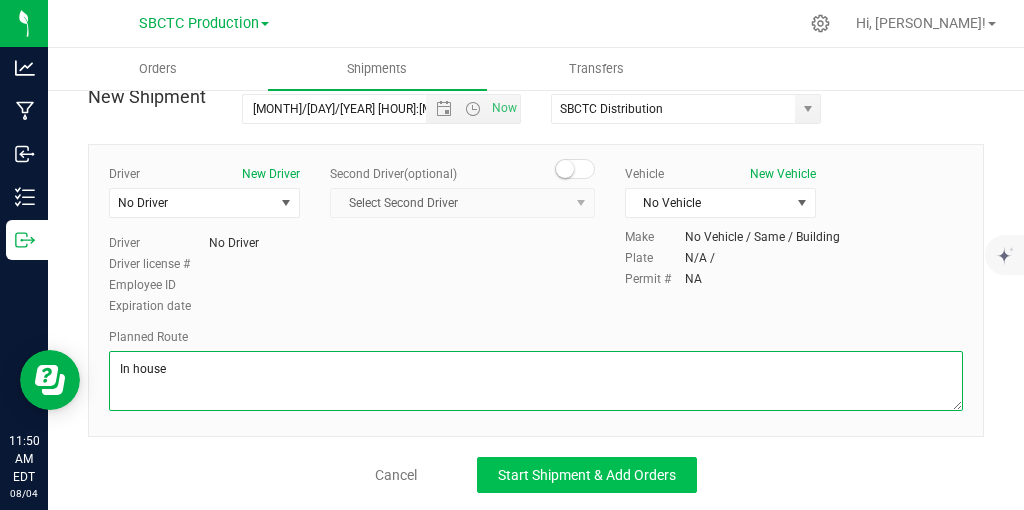 type on "In house" 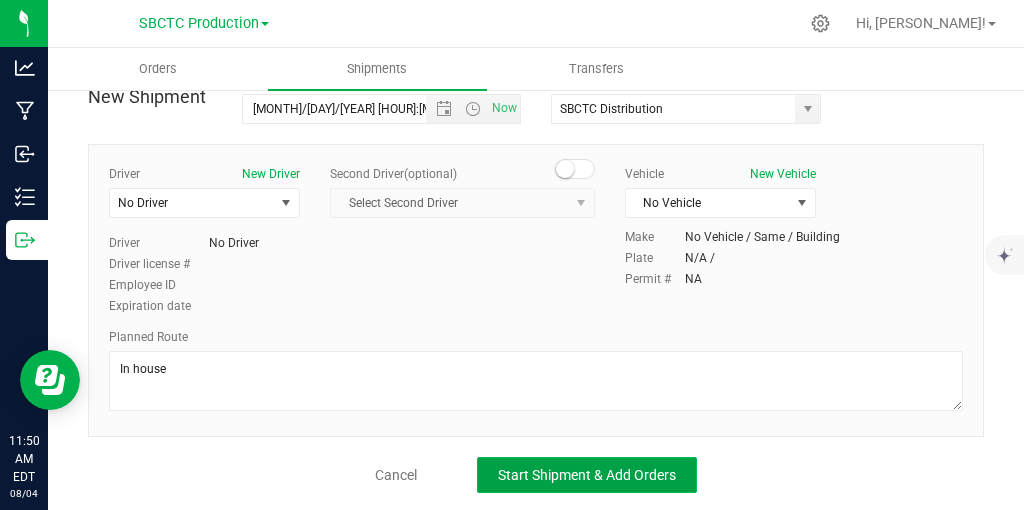 click on "Start Shipment & Add Orders" 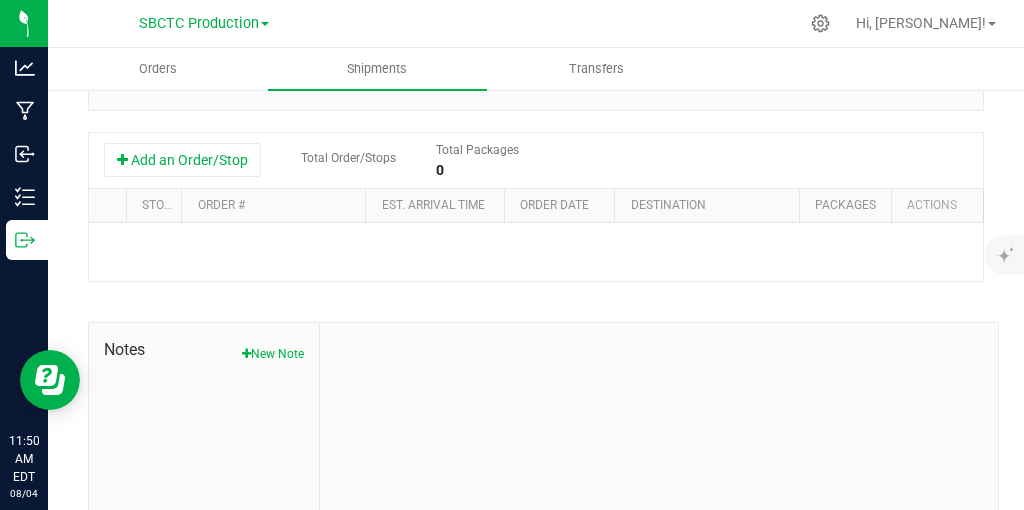 scroll, scrollTop: 459, scrollLeft: 0, axis: vertical 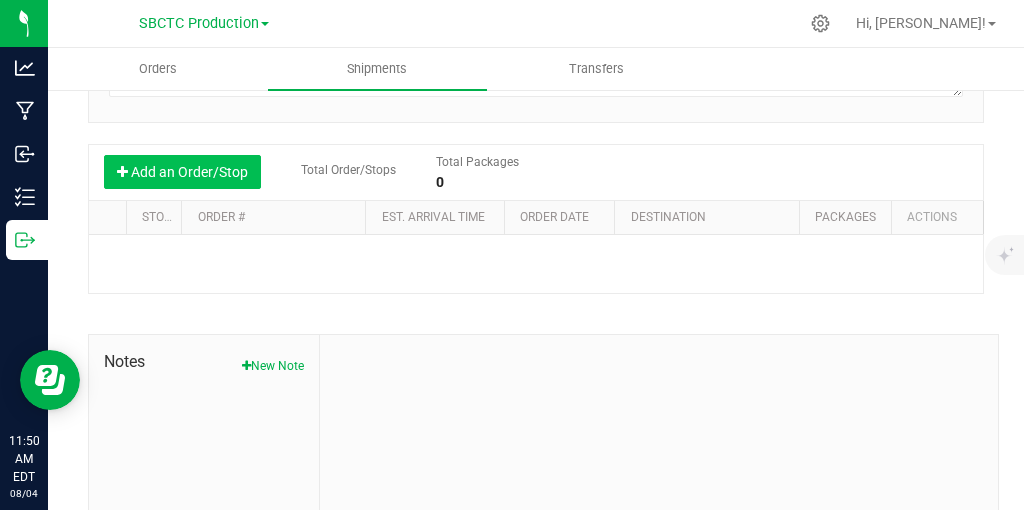 click on "Add an Order/Stop" at bounding box center [182, 172] 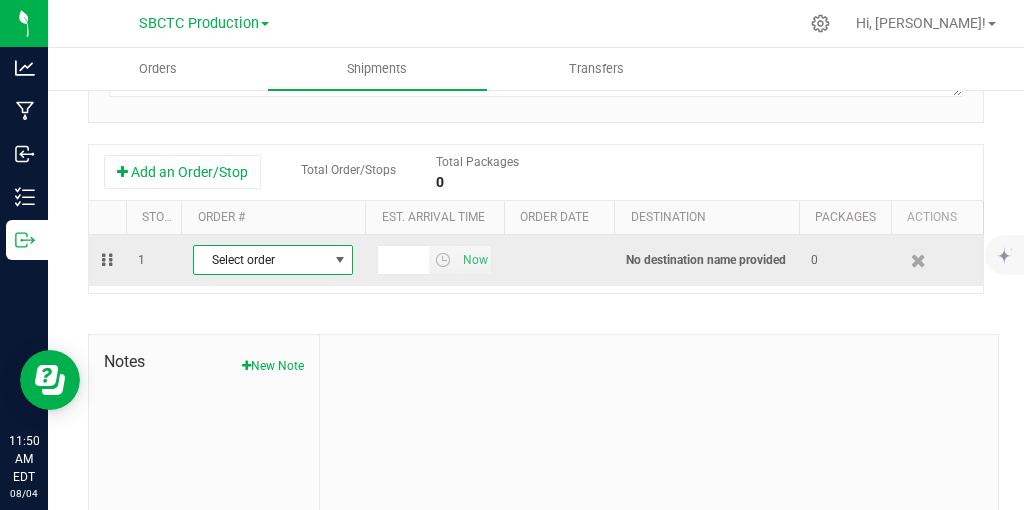click at bounding box center (340, 260) 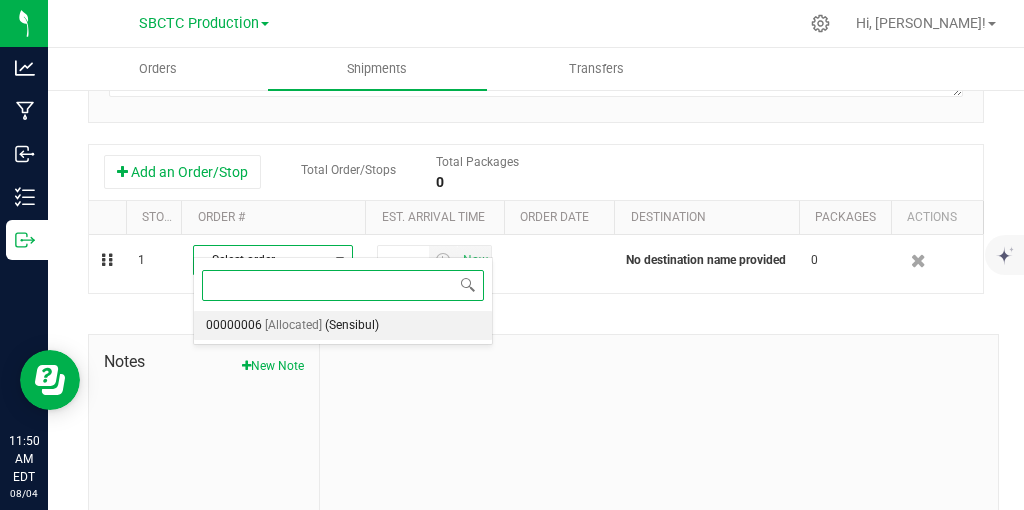 click on "[Allocated]" at bounding box center (293, 326) 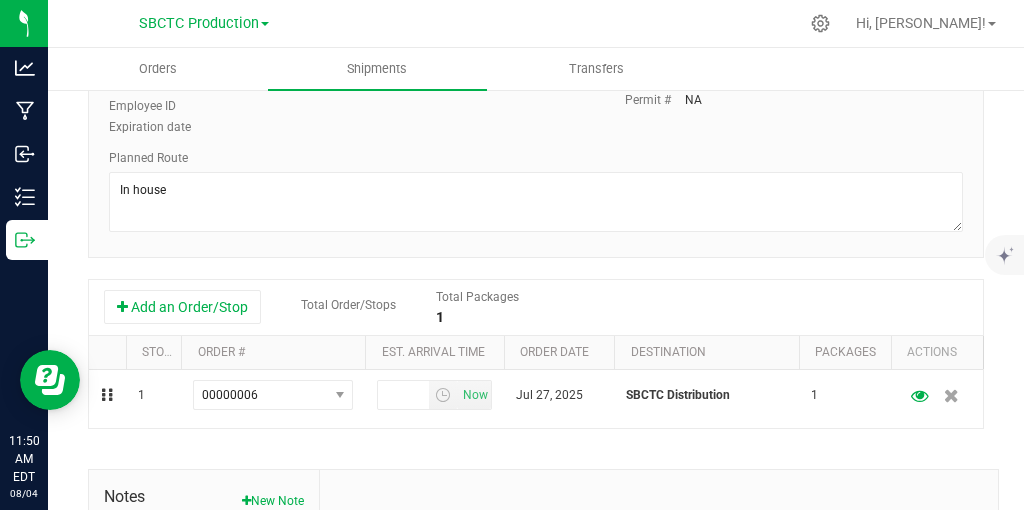 scroll, scrollTop: 0, scrollLeft: 0, axis: both 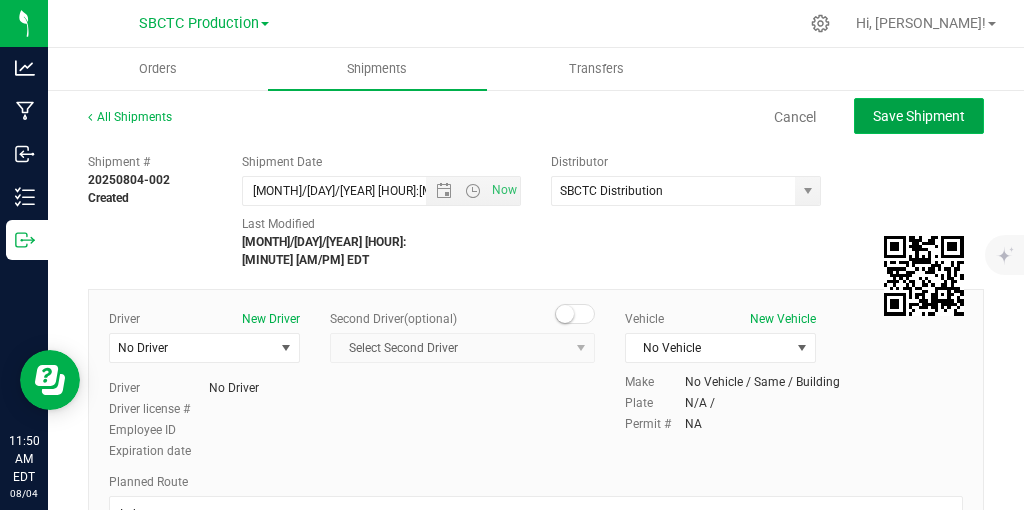 click on "Save Shipment" 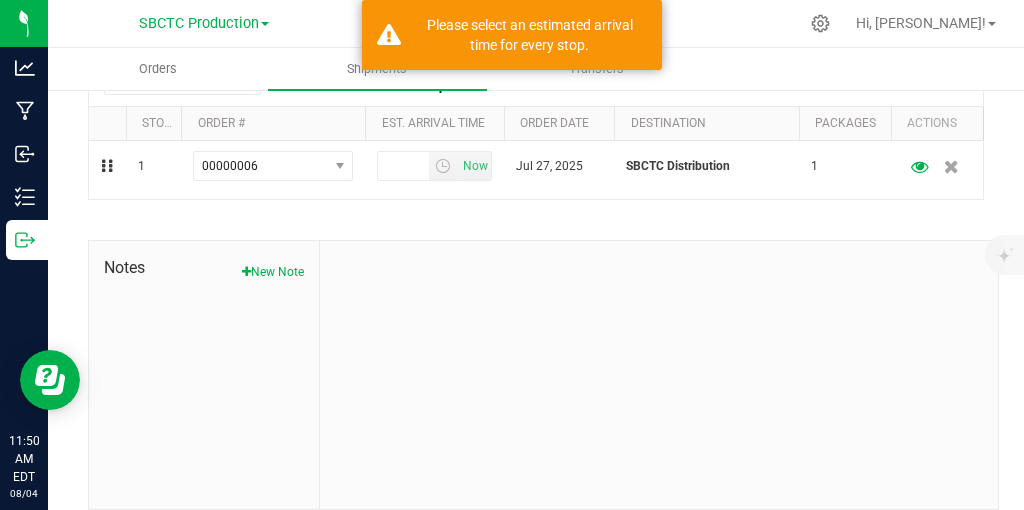 scroll, scrollTop: 380, scrollLeft: 0, axis: vertical 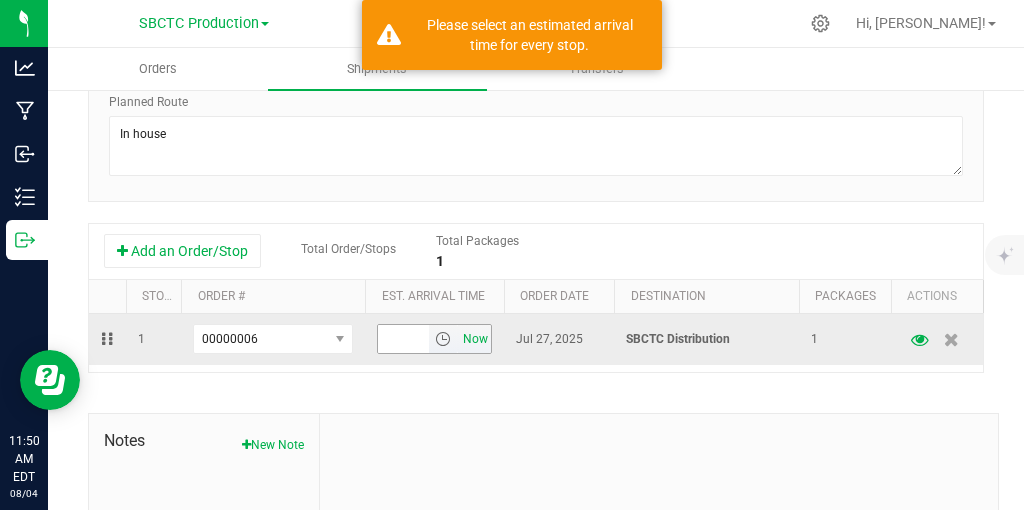 click on "Now" at bounding box center [475, 339] 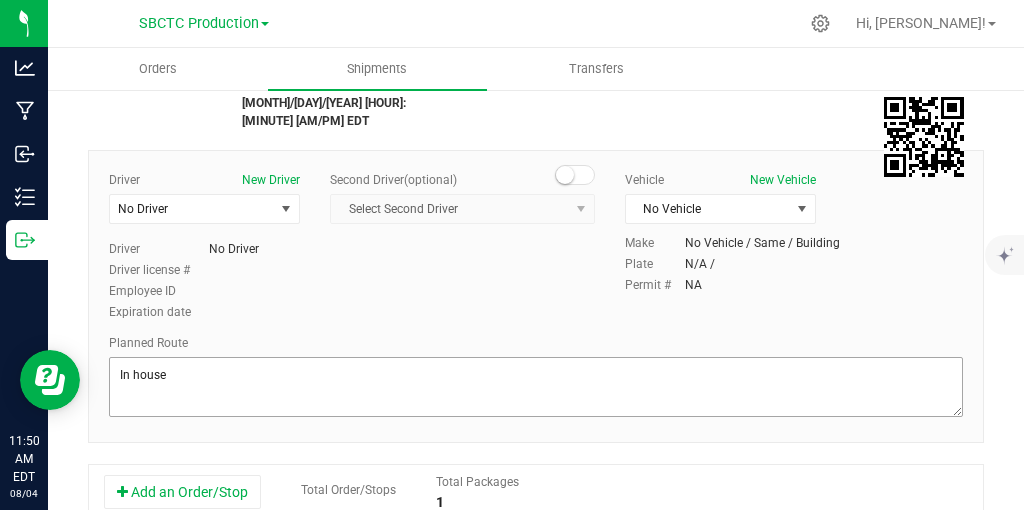 scroll, scrollTop: 0, scrollLeft: 0, axis: both 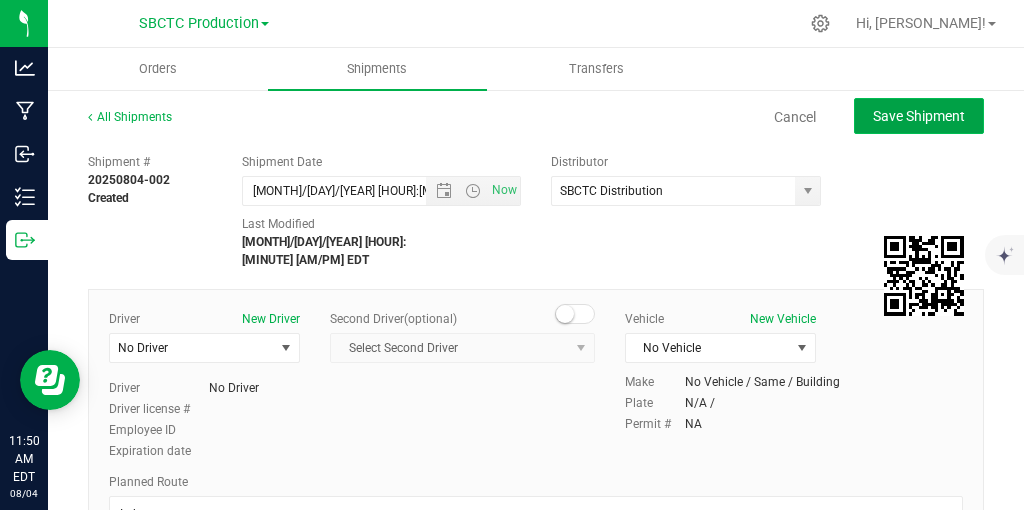click on "Save Shipment" 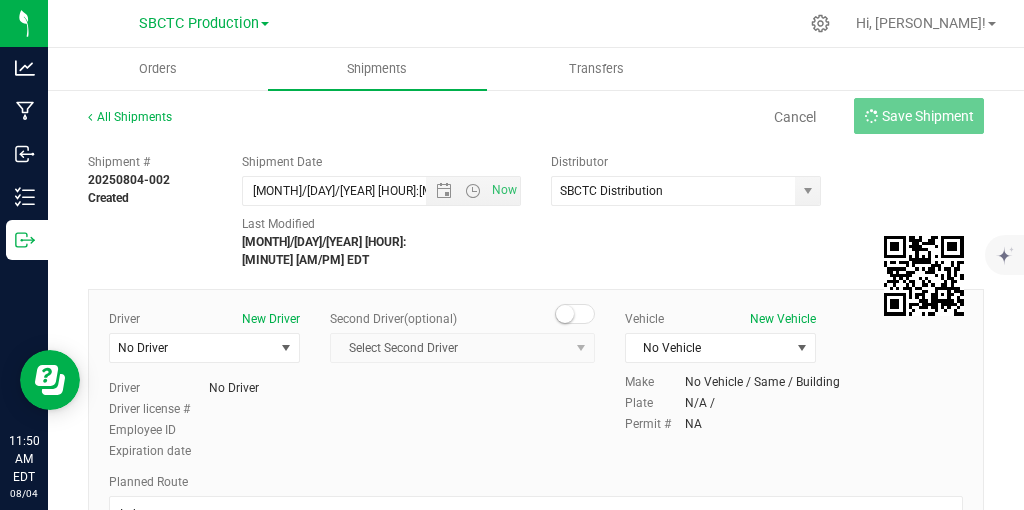 type on "[MONTH]/[DAY]/[YEAR] [HOUR]:[MINUTE] [AM/PM]" 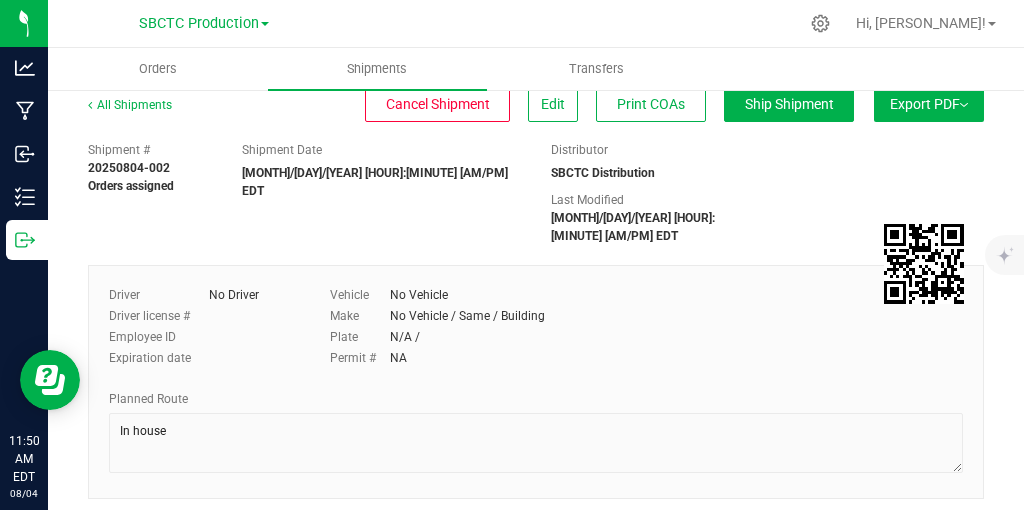 scroll, scrollTop: 0, scrollLeft: 0, axis: both 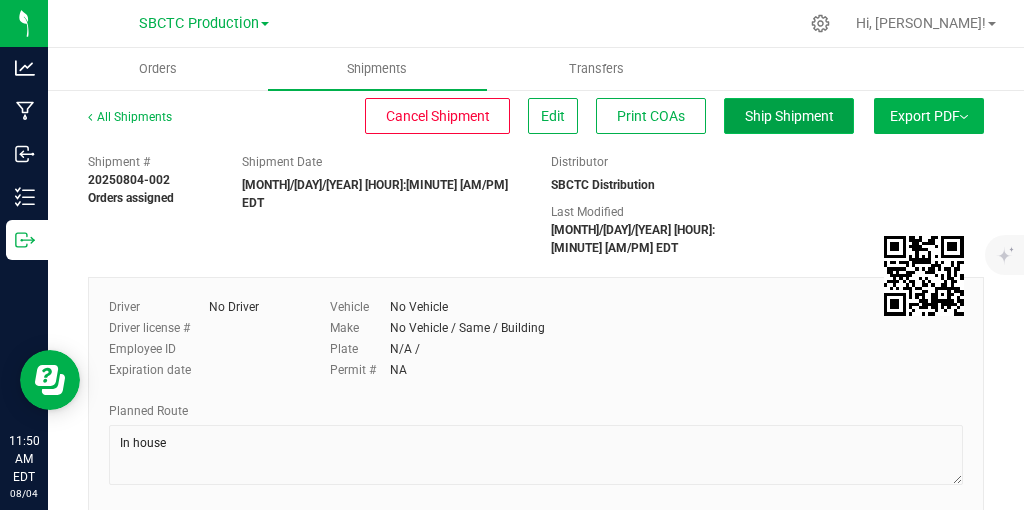 click on "Ship Shipment" at bounding box center [789, 116] 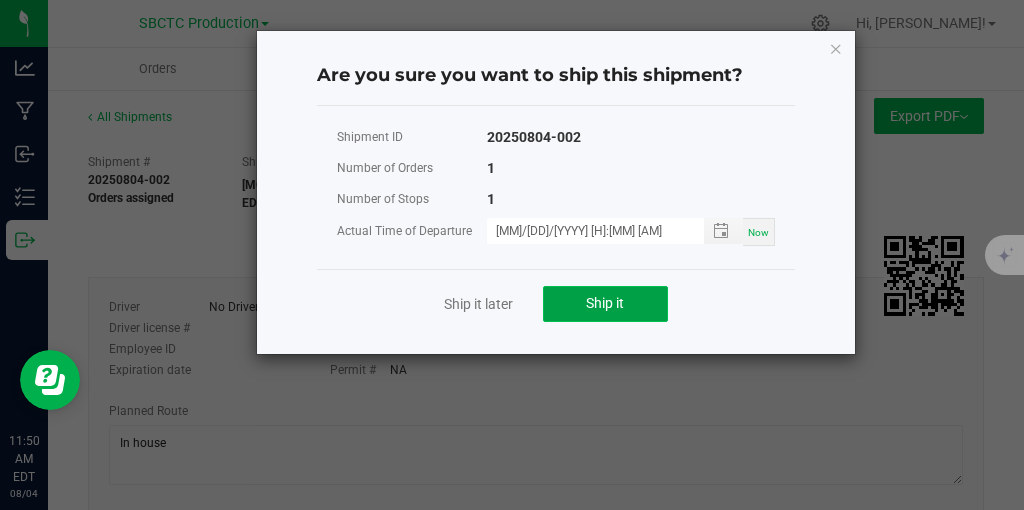 click on "Ship it" 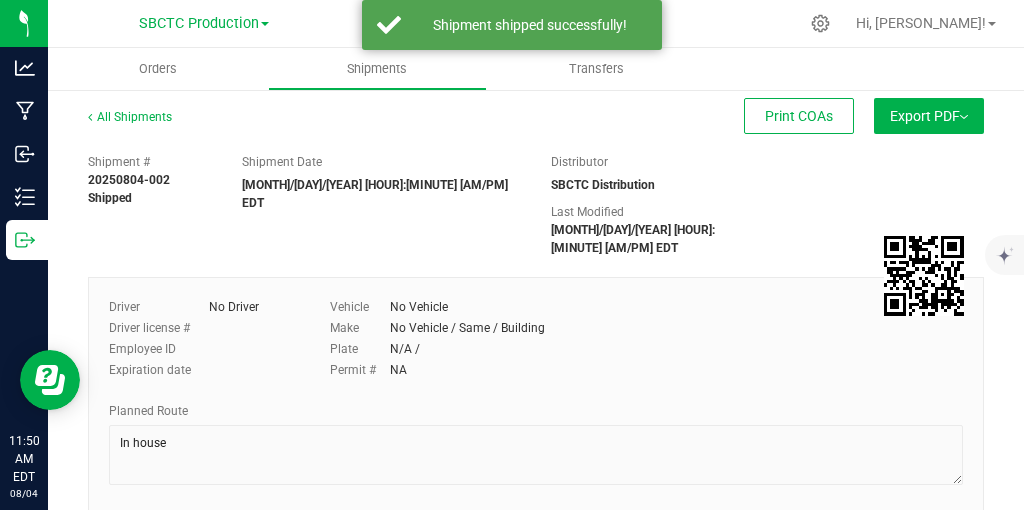 click on "SBCTC Production   SBCTC Production   SBCTC Distribution" at bounding box center [204, 23] 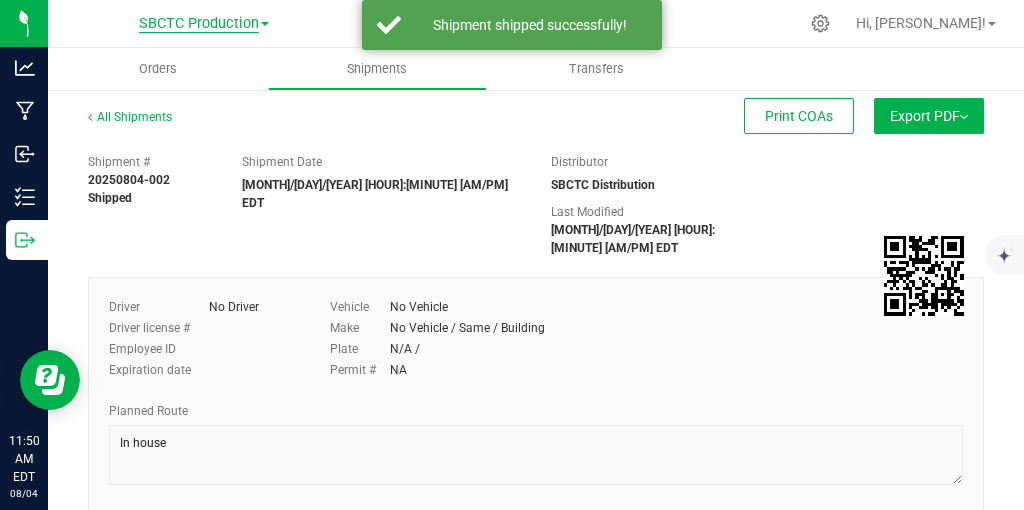 click on "SBCTC Production" at bounding box center [199, 24] 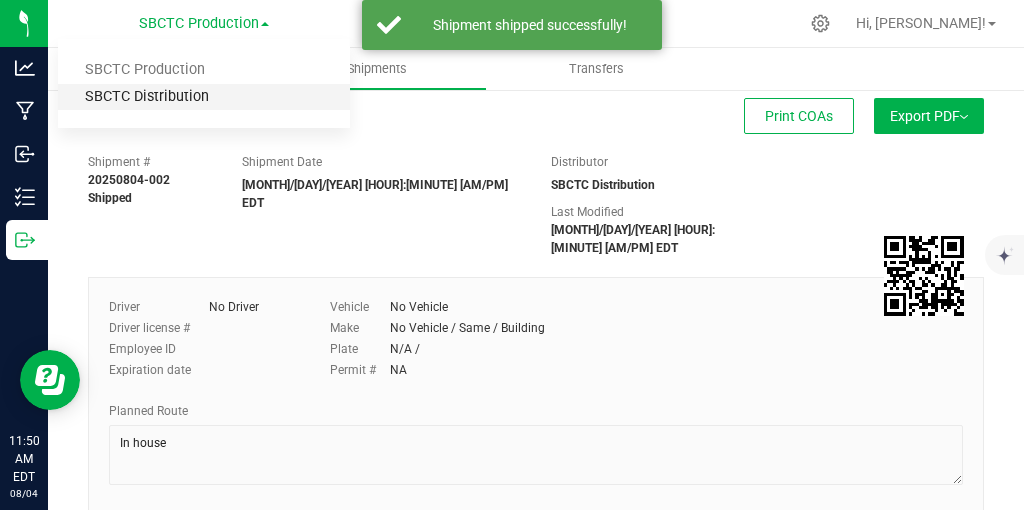 click on "SBCTC Distribution" at bounding box center [204, 97] 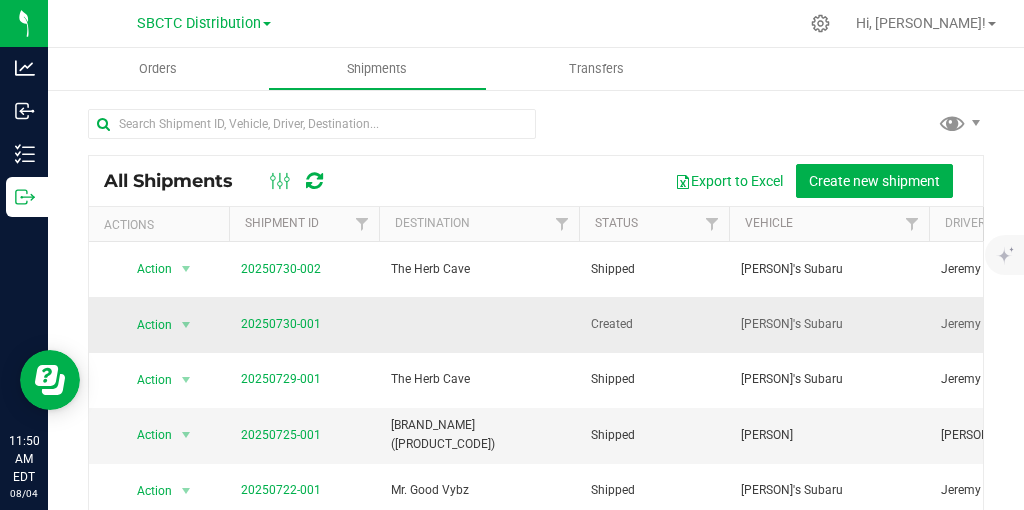 scroll, scrollTop: 0, scrollLeft: 308, axis: horizontal 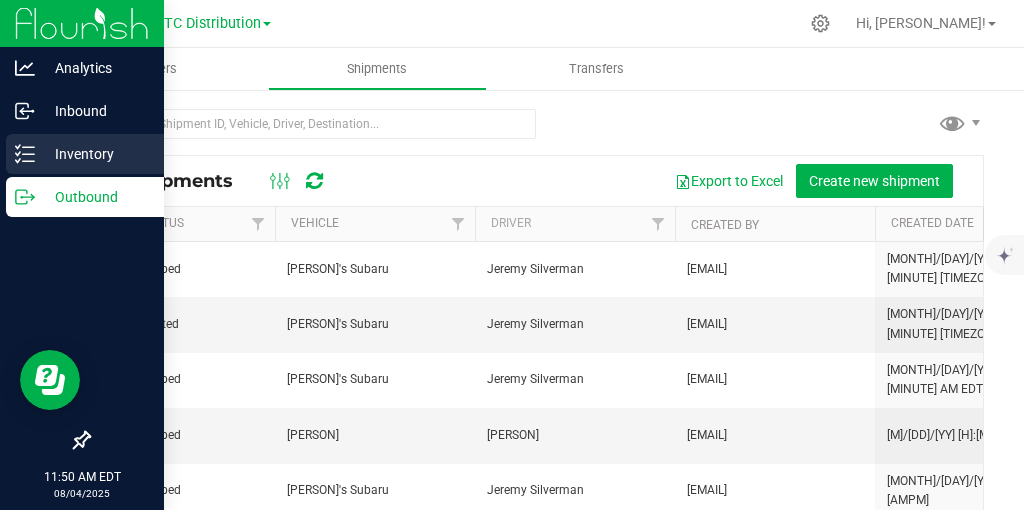 click 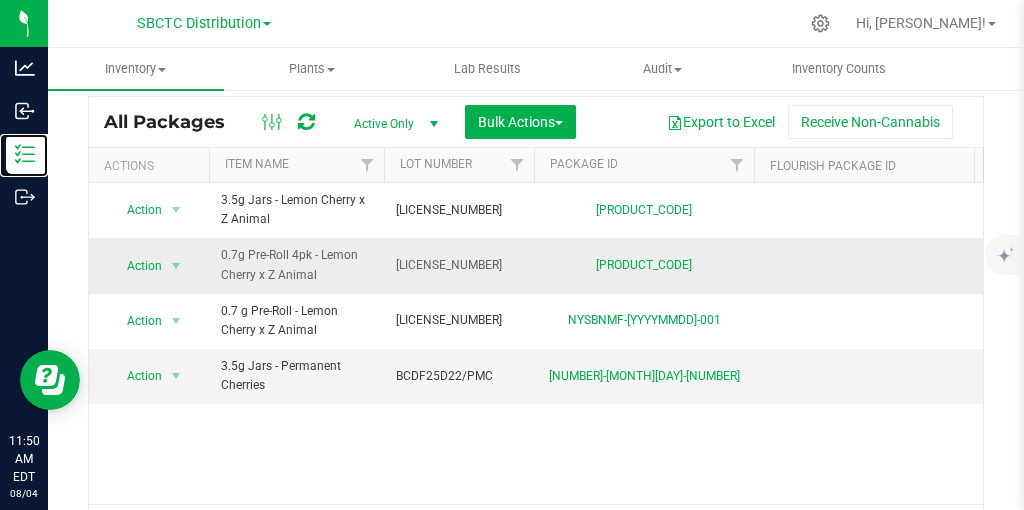 scroll, scrollTop: 0, scrollLeft: 0, axis: both 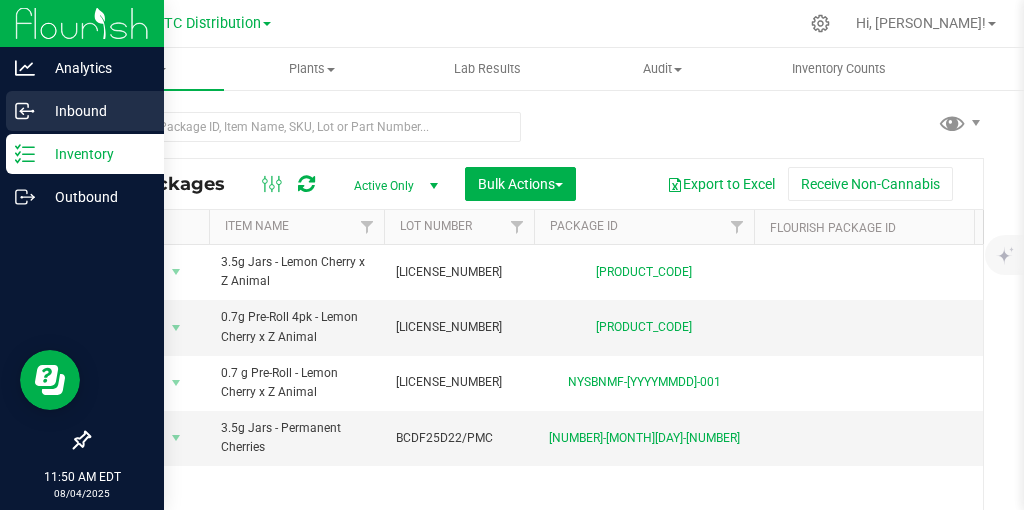 click on "Inbound" at bounding box center (95, 111) 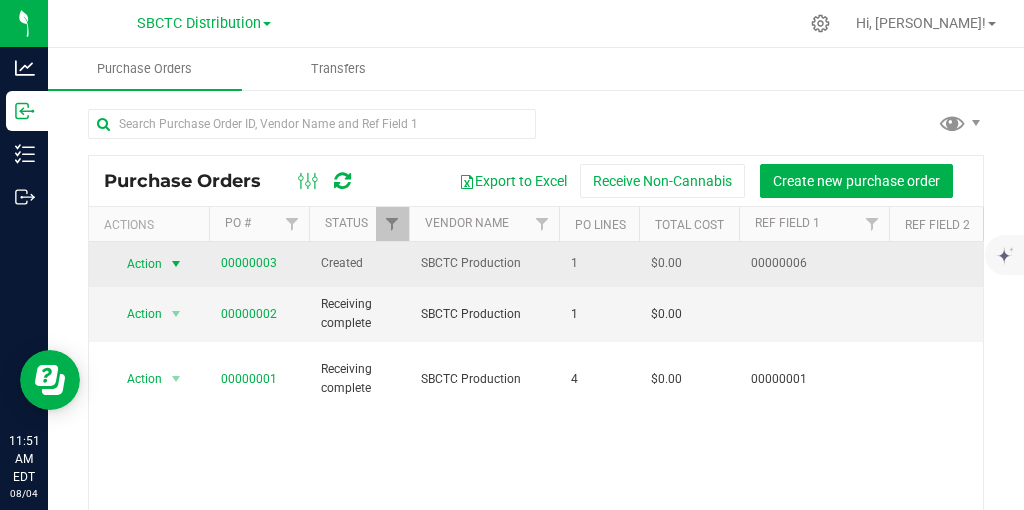 click at bounding box center (176, 264) 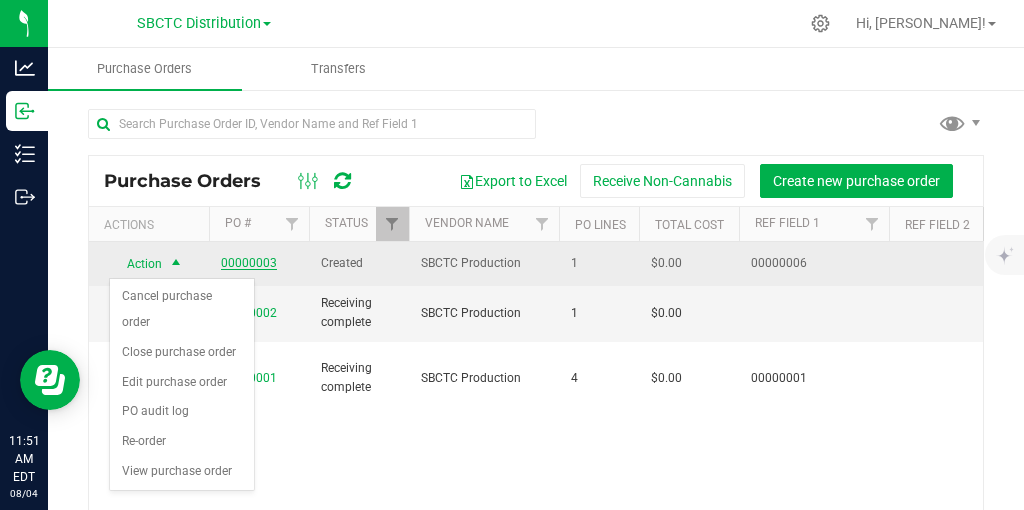 click on "00000003" at bounding box center (249, 263) 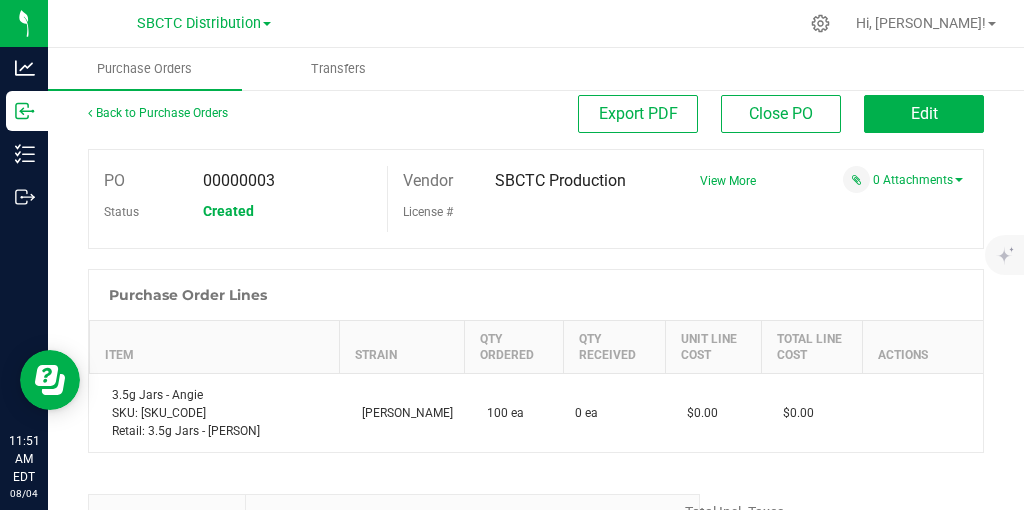 scroll, scrollTop: 0, scrollLeft: 0, axis: both 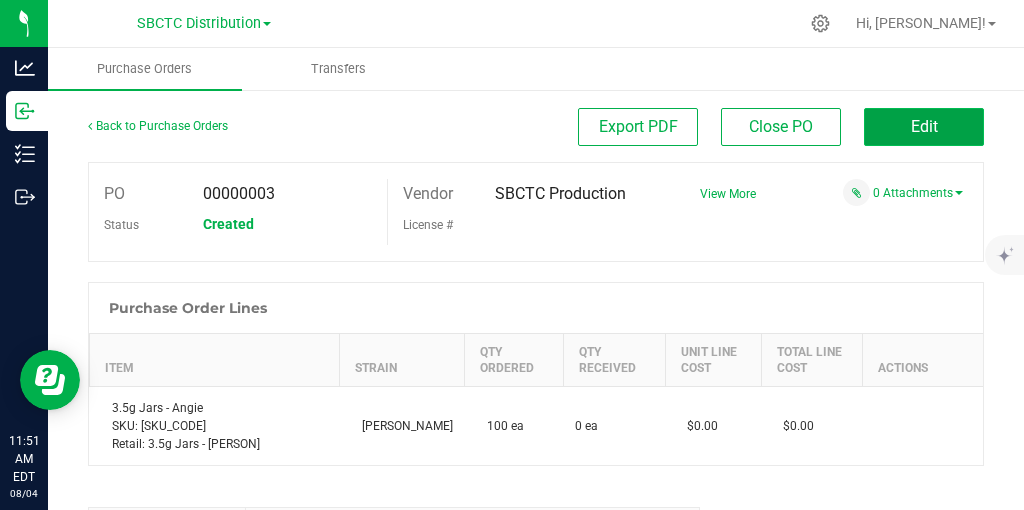 click on "Edit" at bounding box center (924, 127) 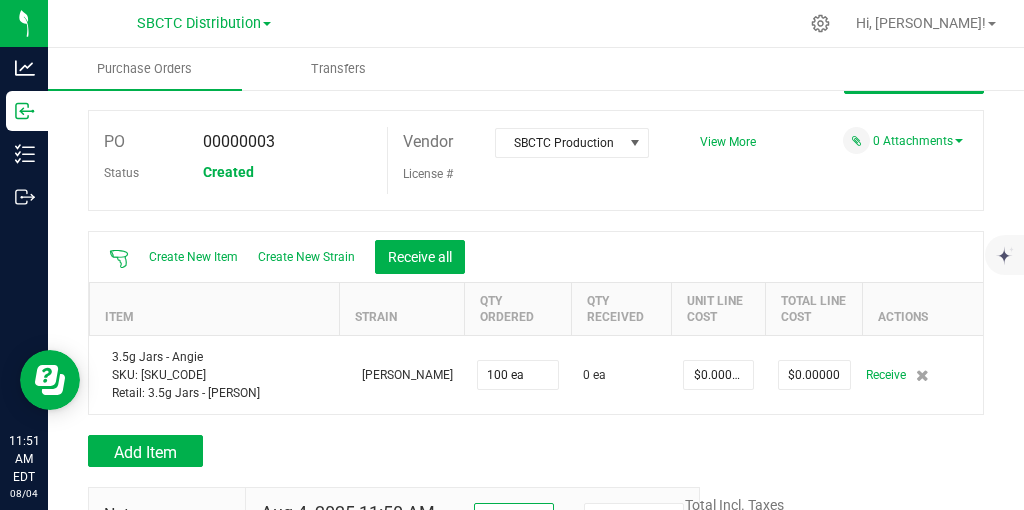 scroll, scrollTop: 69, scrollLeft: 0, axis: vertical 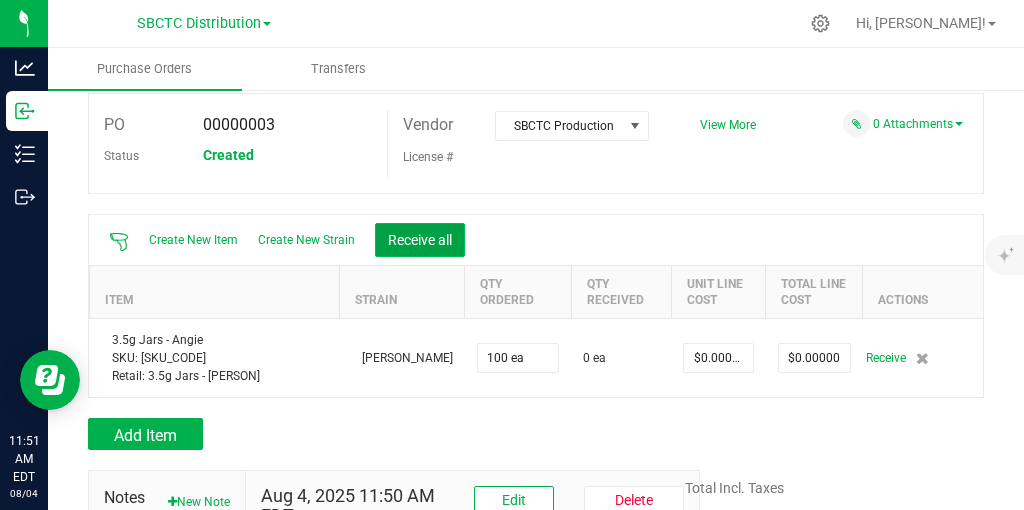 click on "Receive all" at bounding box center (420, 240) 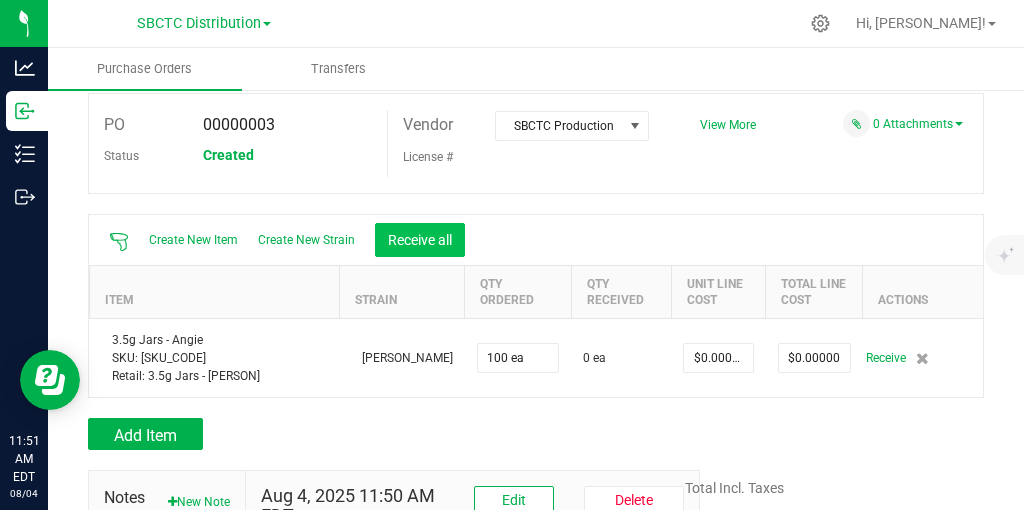 scroll, scrollTop: 69, scrollLeft: 0, axis: vertical 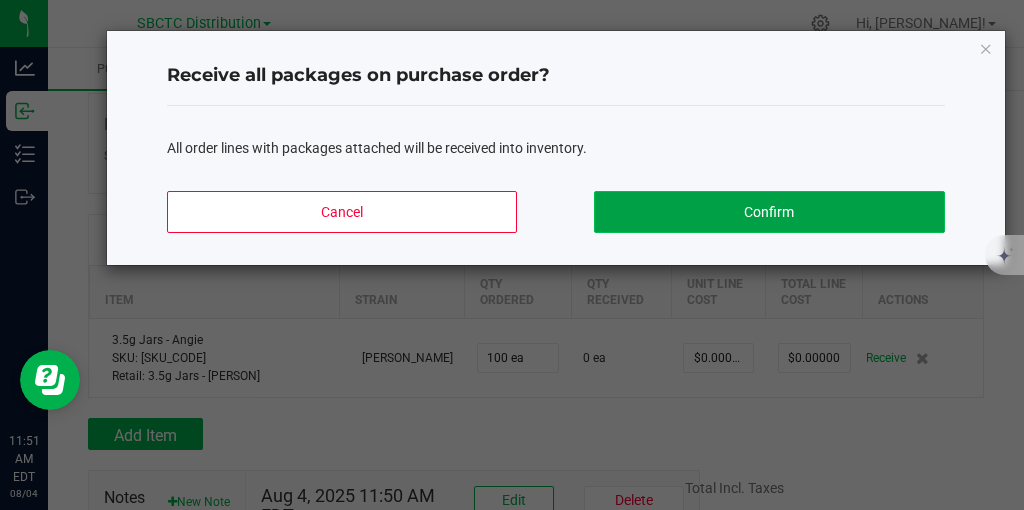click on "Confirm" 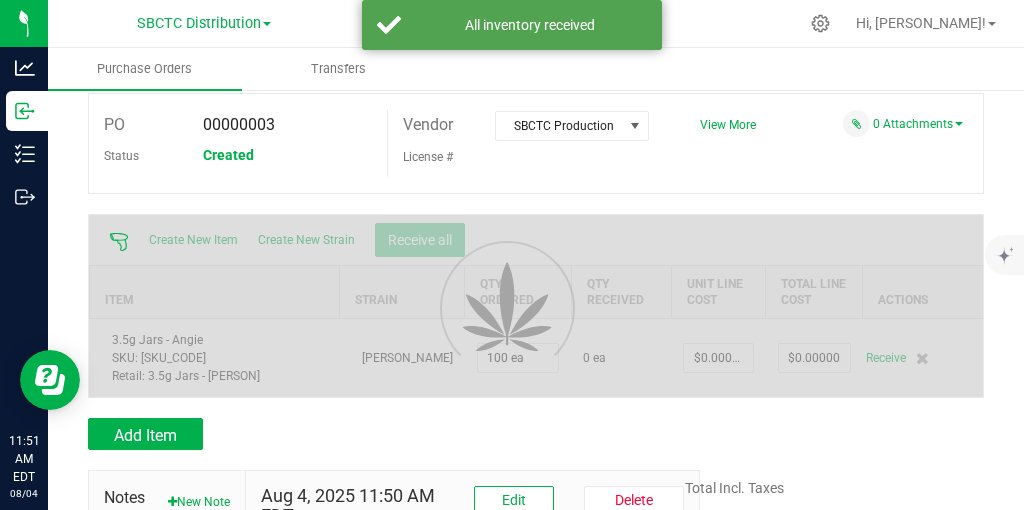 scroll, scrollTop: 69, scrollLeft: 0, axis: vertical 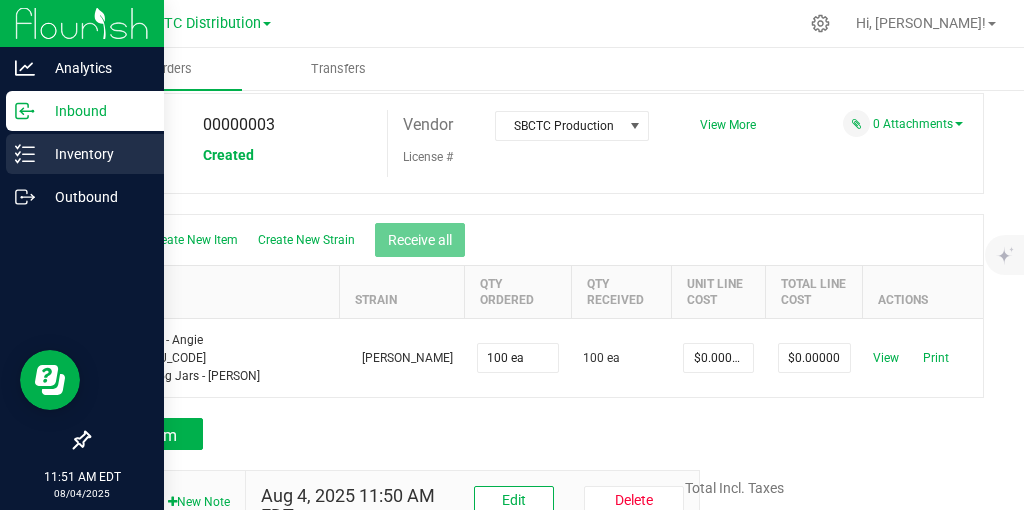 click on "Inventory" at bounding box center (95, 154) 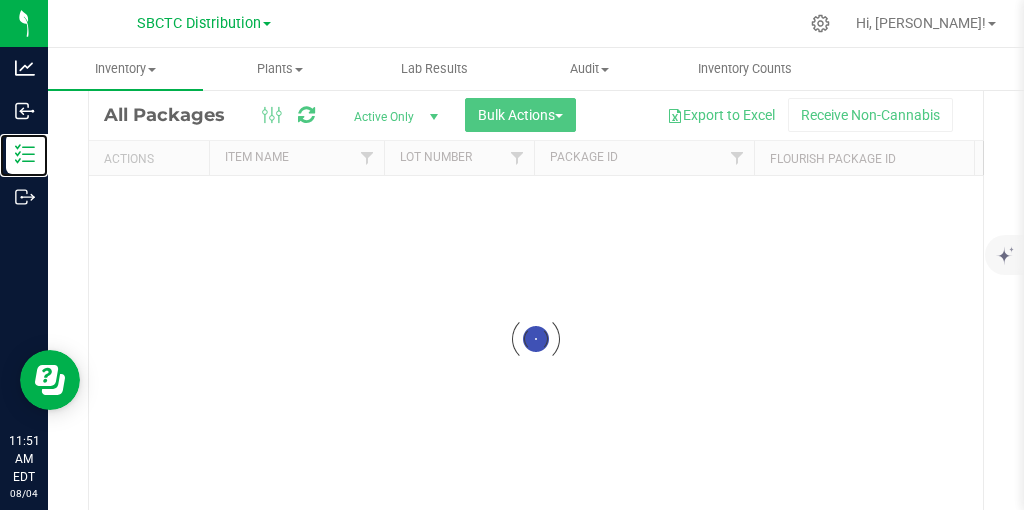 scroll, scrollTop: 54, scrollLeft: 0, axis: vertical 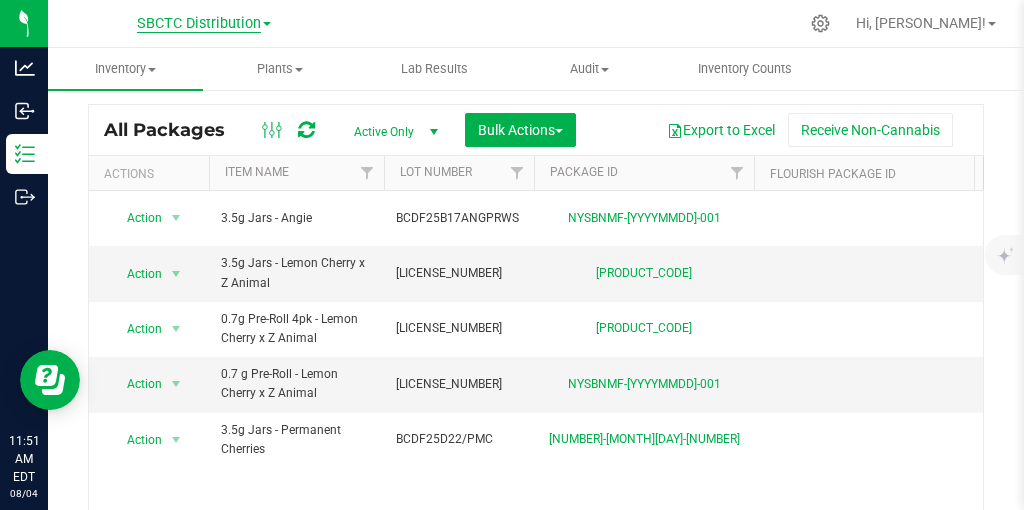click on "SBCTC Distribution" at bounding box center (199, 24) 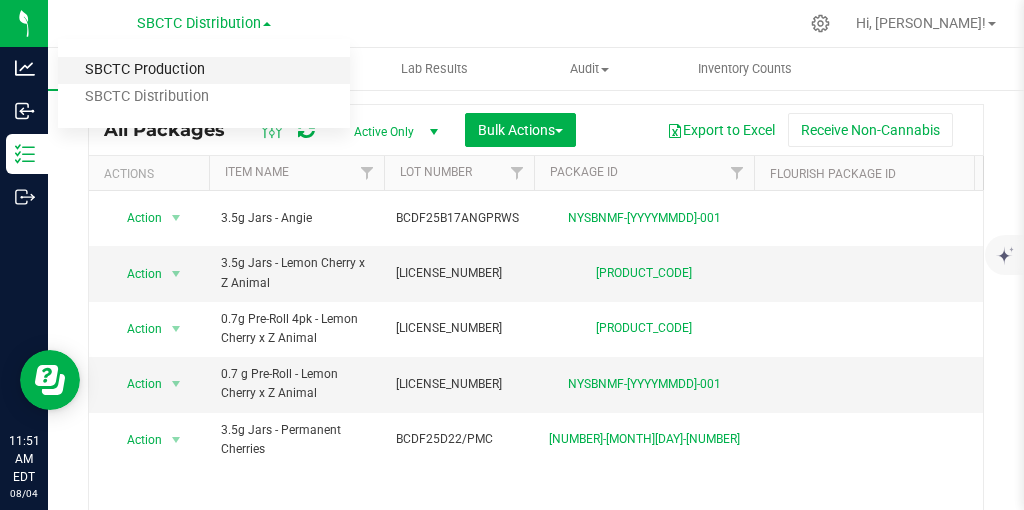 click on "SBCTC Production" at bounding box center (204, 70) 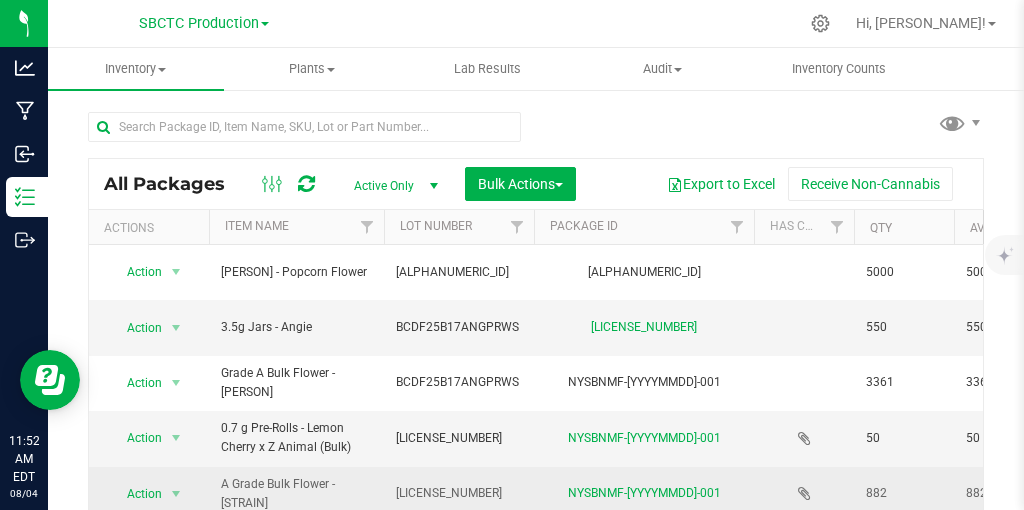 scroll, scrollTop: 2, scrollLeft: 0, axis: vertical 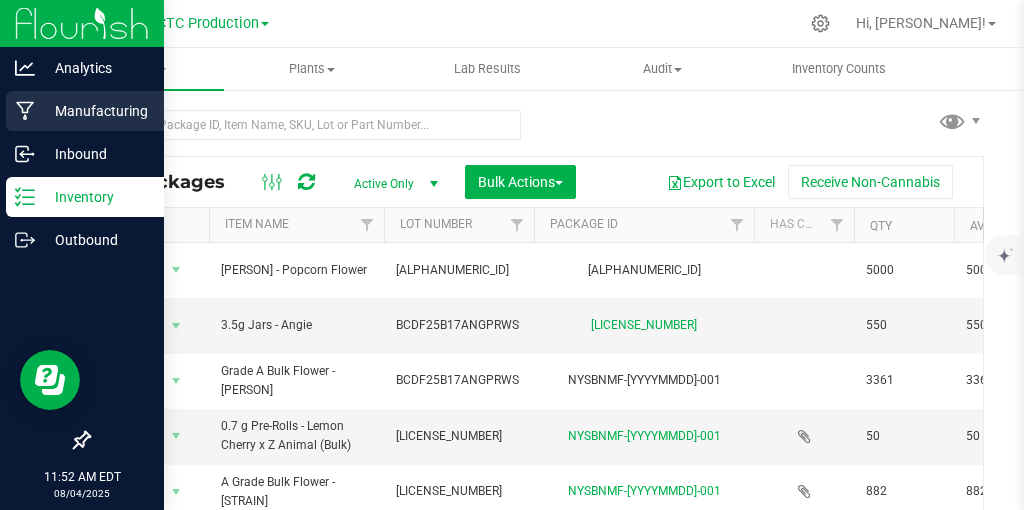 click on "Manufacturing" at bounding box center [95, 111] 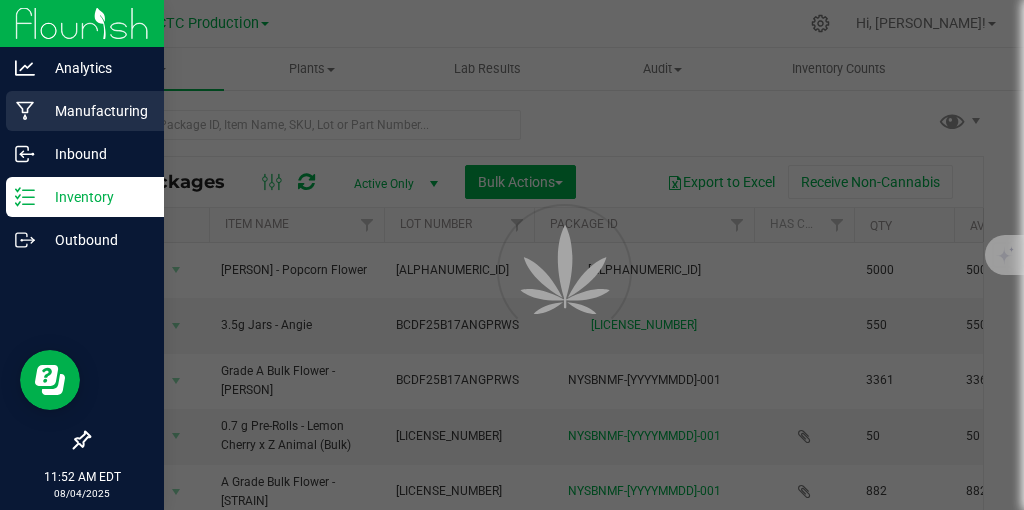 scroll, scrollTop: 0, scrollLeft: 0, axis: both 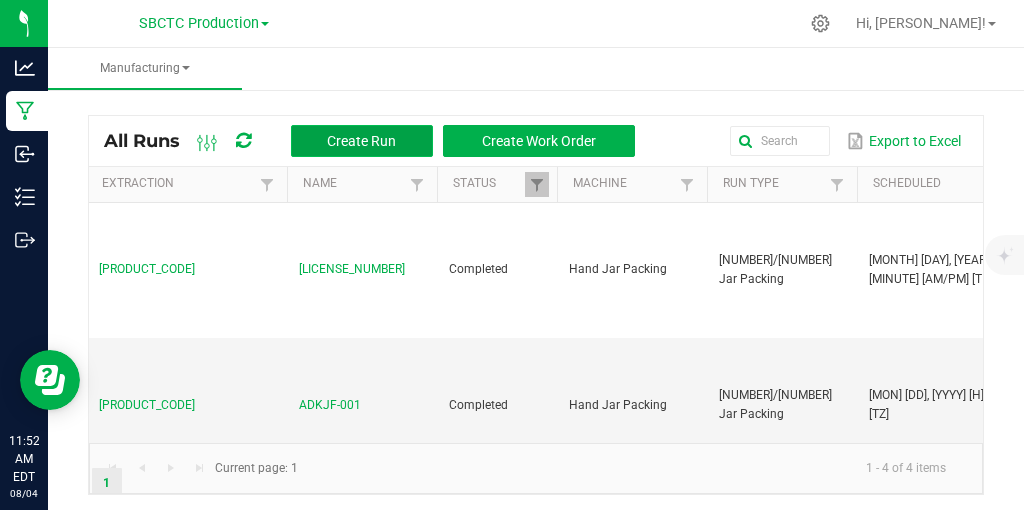 click on "Create Run" at bounding box center (361, 141) 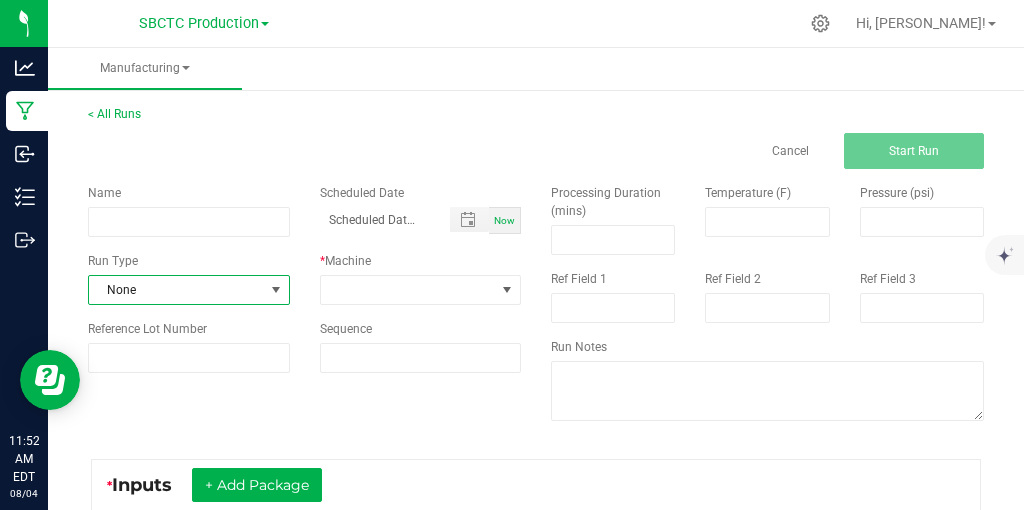 click at bounding box center (275, 290) 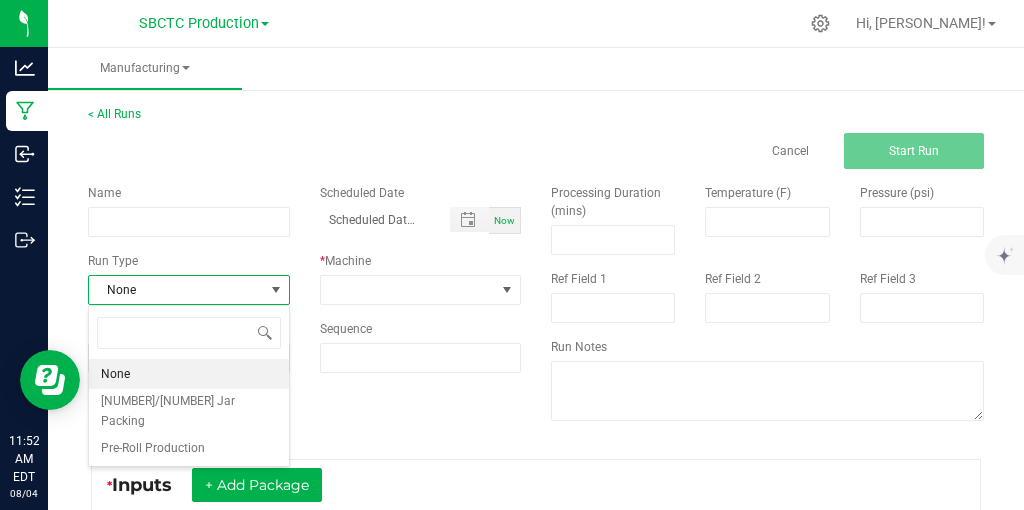scroll, scrollTop: 99970, scrollLeft: 99798, axis: both 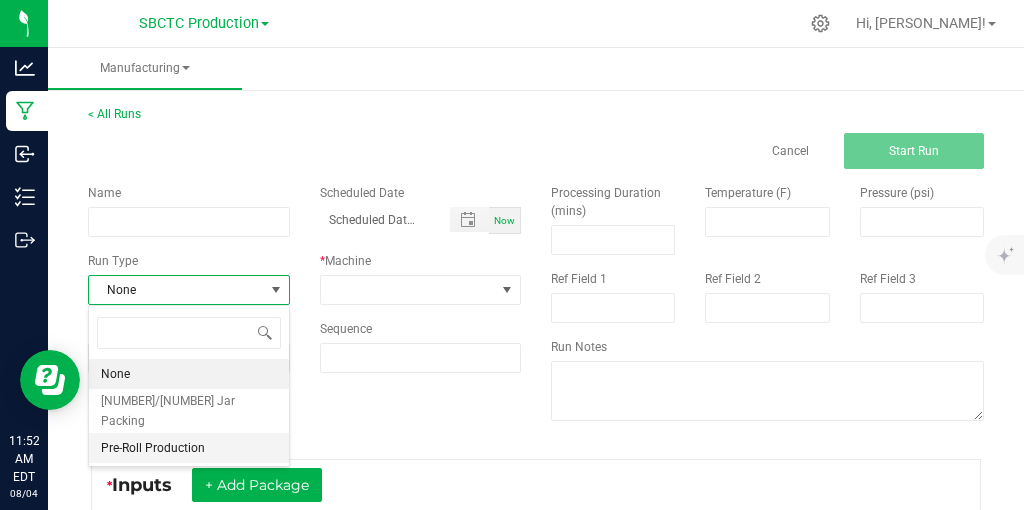 click on "Pre-Roll Production" at bounding box center (153, 448) 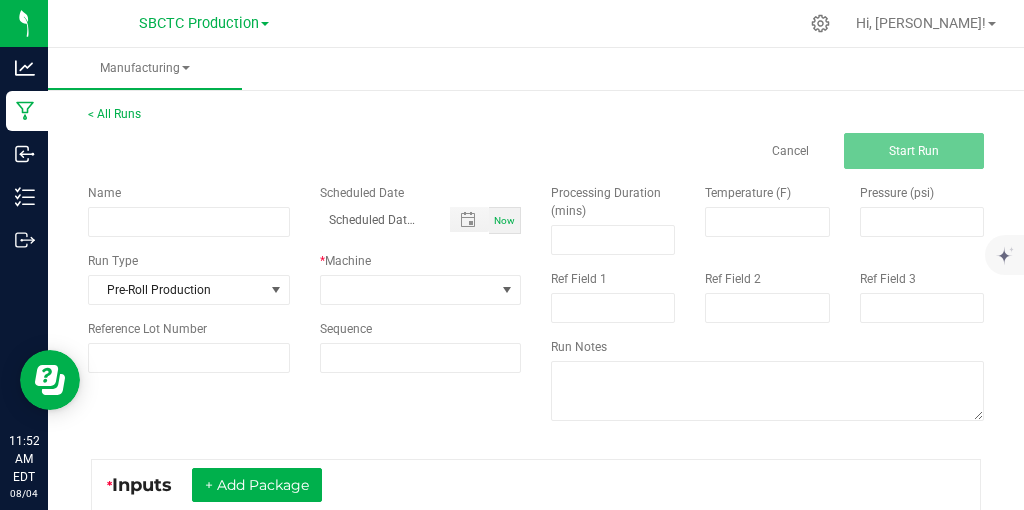 click on "*   Machine" at bounding box center [421, 278] 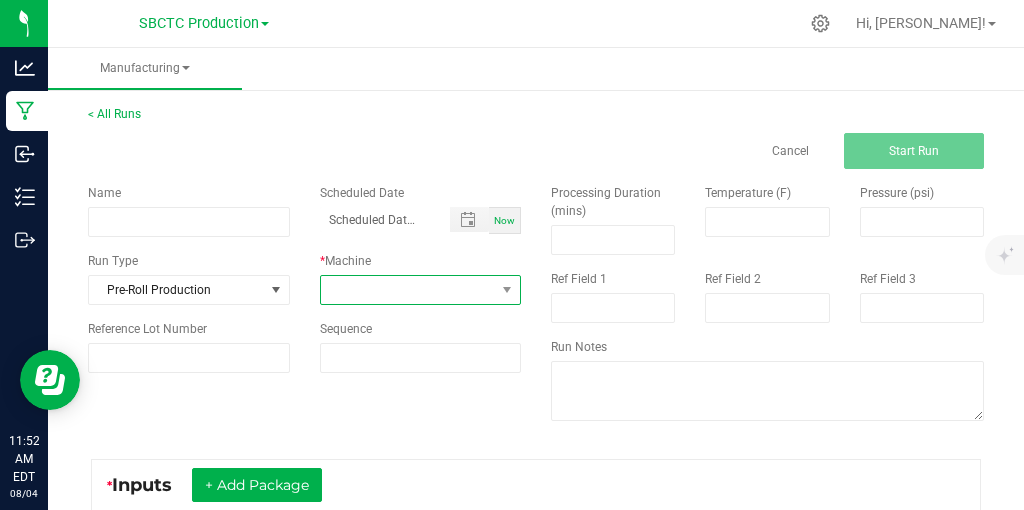 click at bounding box center [507, 290] 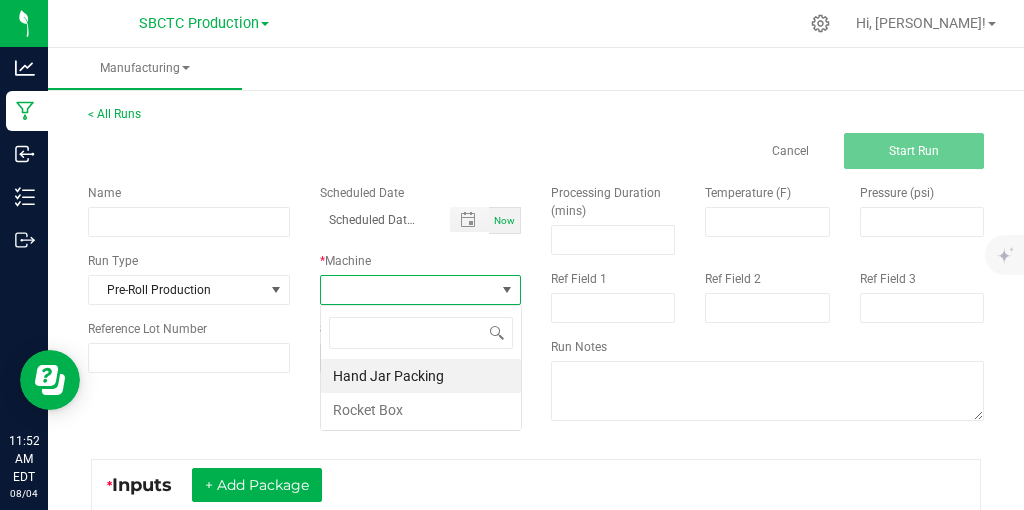scroll, scrollTop: 99970, scrollLeft: 99798, axis: both 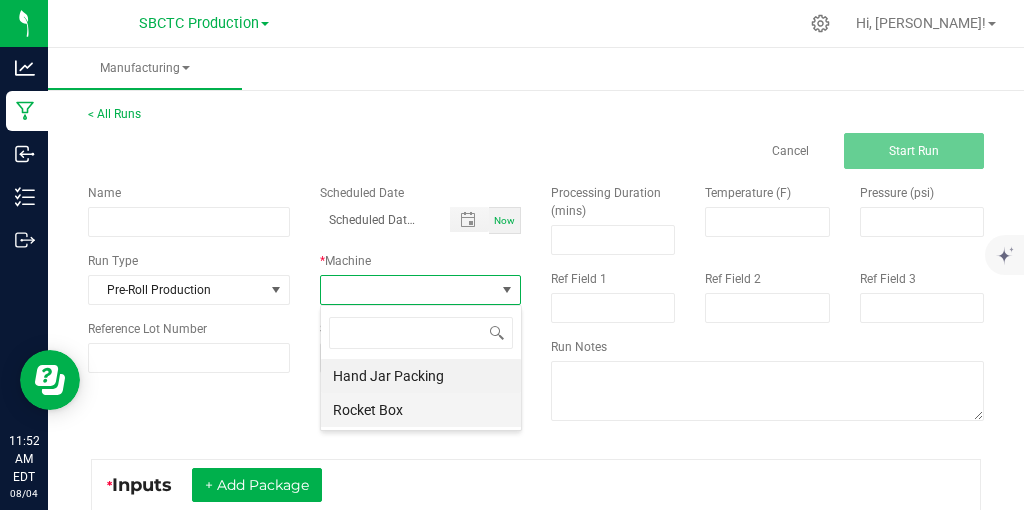 click on "Rocket Box" at bounding box center (421, 410) 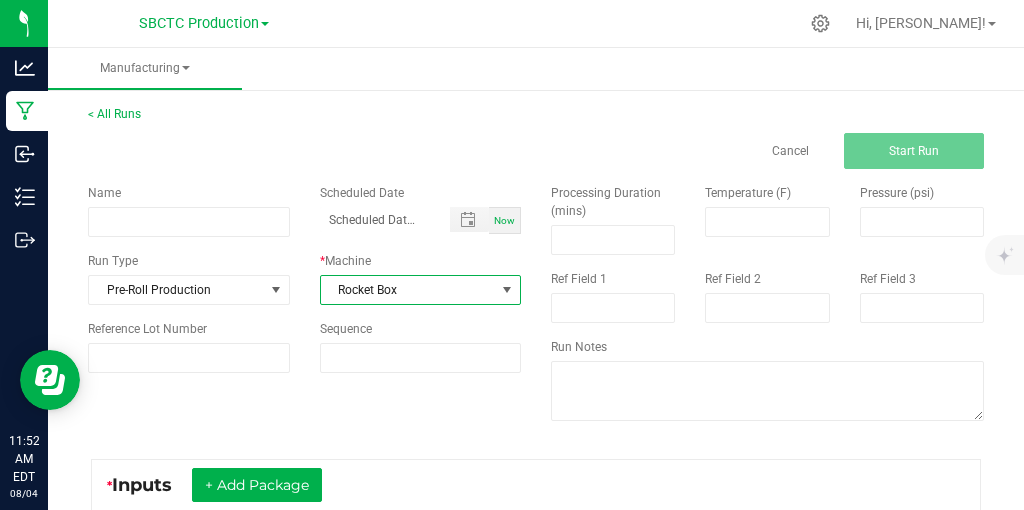 click on "Now" at bounding box center (504, 220) 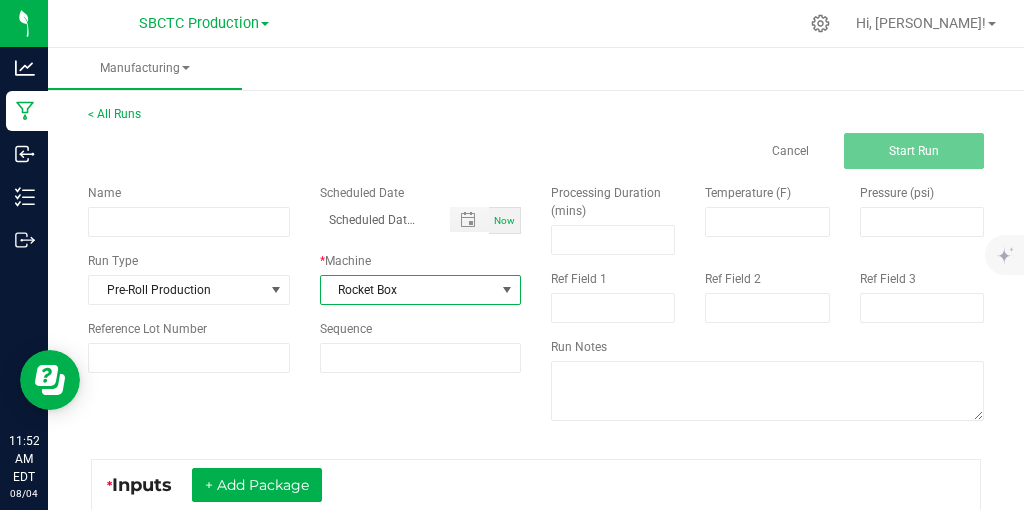 type on "[MM]/[DD]/[YYYY] [H]:[MM] [AM]" 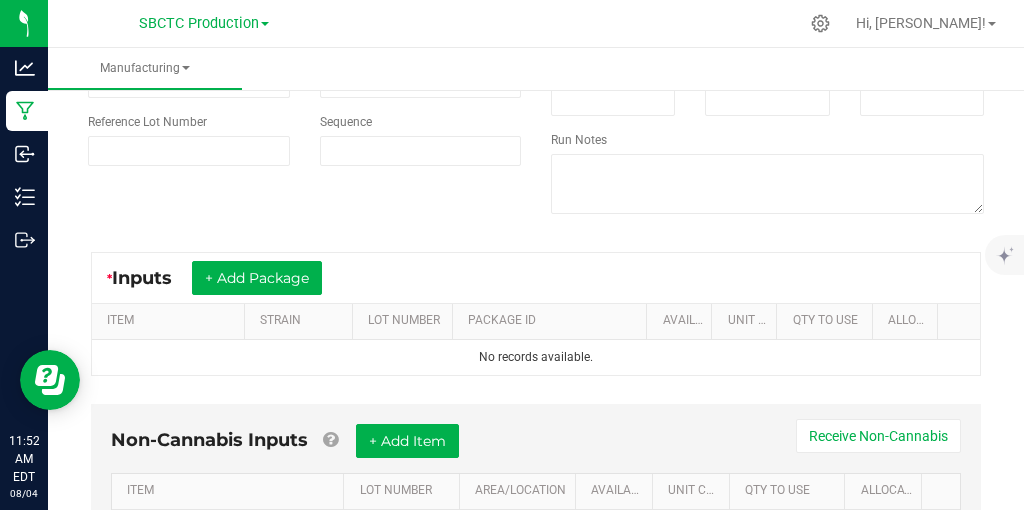 scroll, scrollTop: 209, scrollLeft: 0, axis: vertical 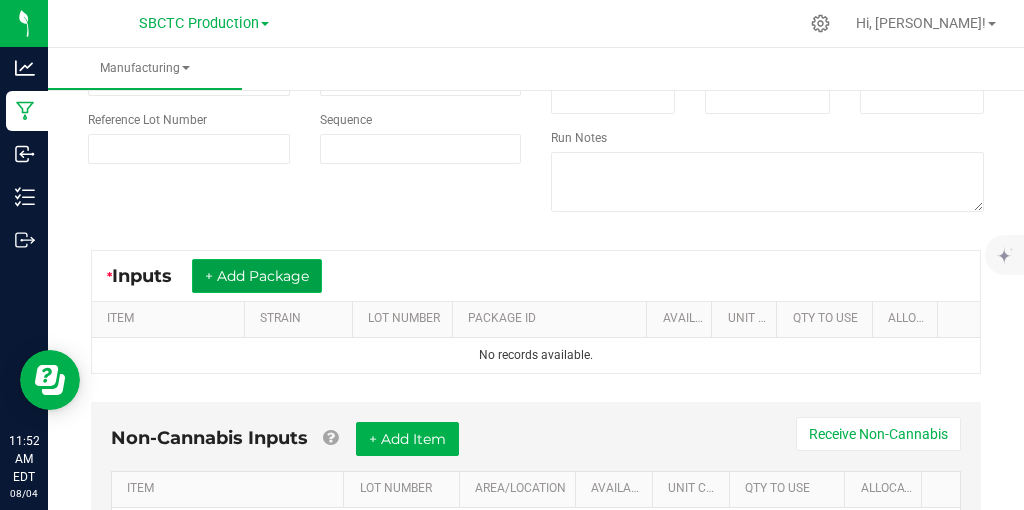 click on "+ Add Package" at bounding box center (257, 276) 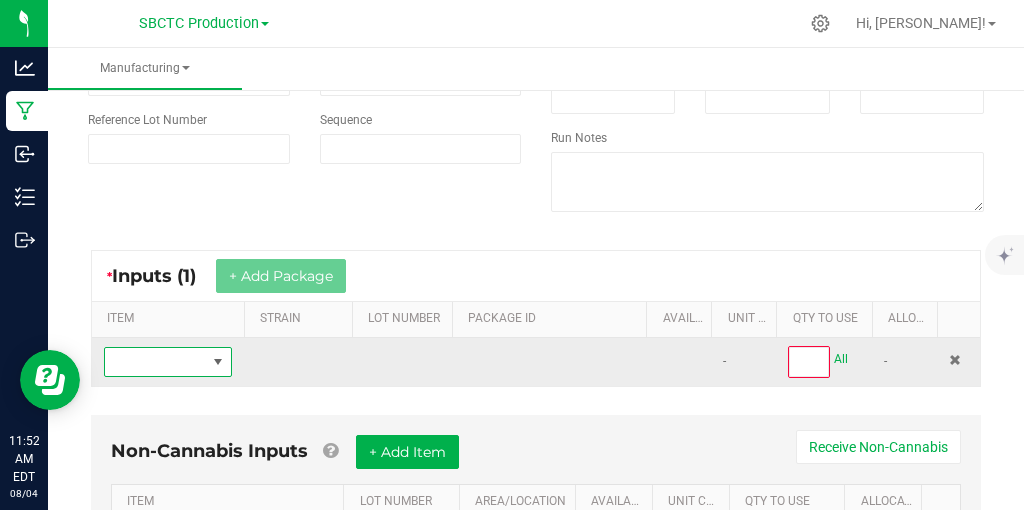 click at bounding box center (218, 362) 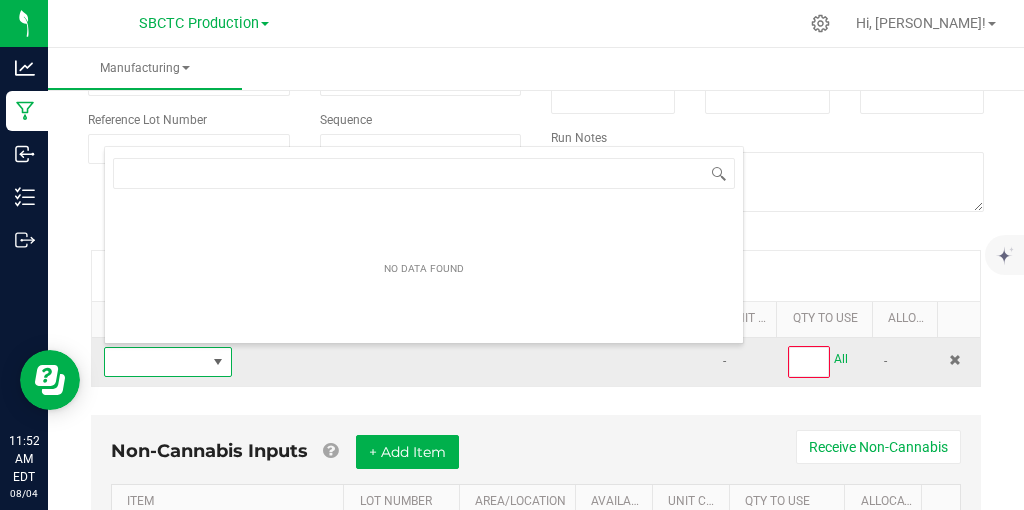 scroll, scrollTop: 99970, scrollLeft: 99872, axis: both 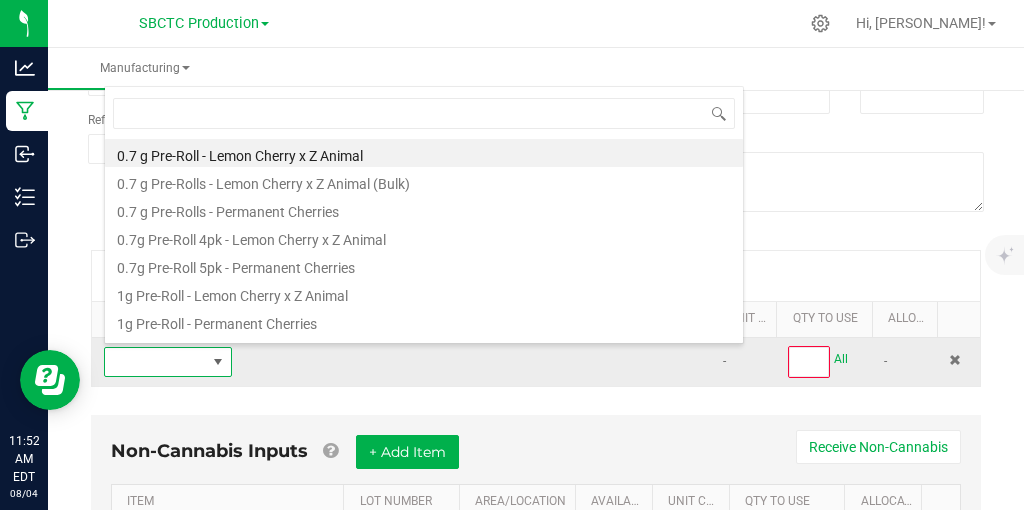 click at bounding box center [218, 362] 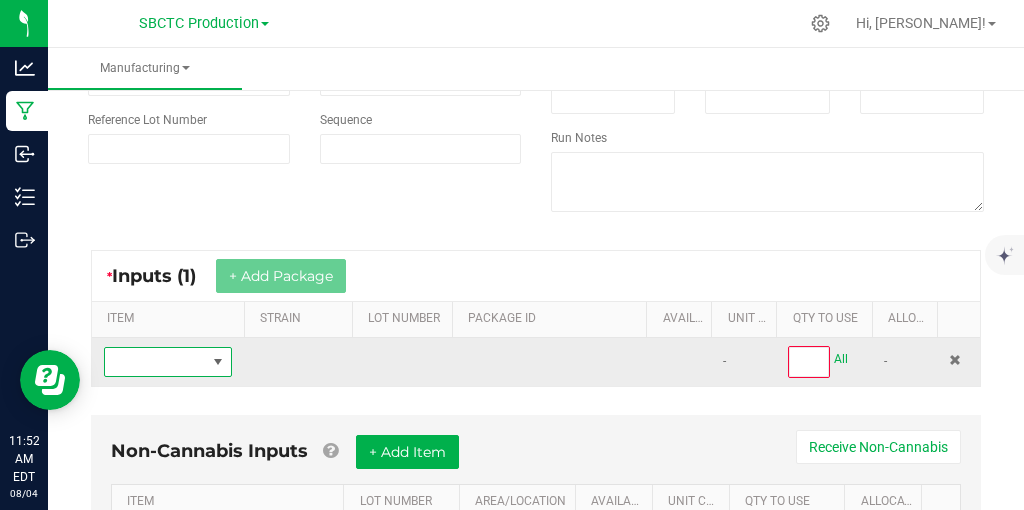 click at bounding box center [218, 362] 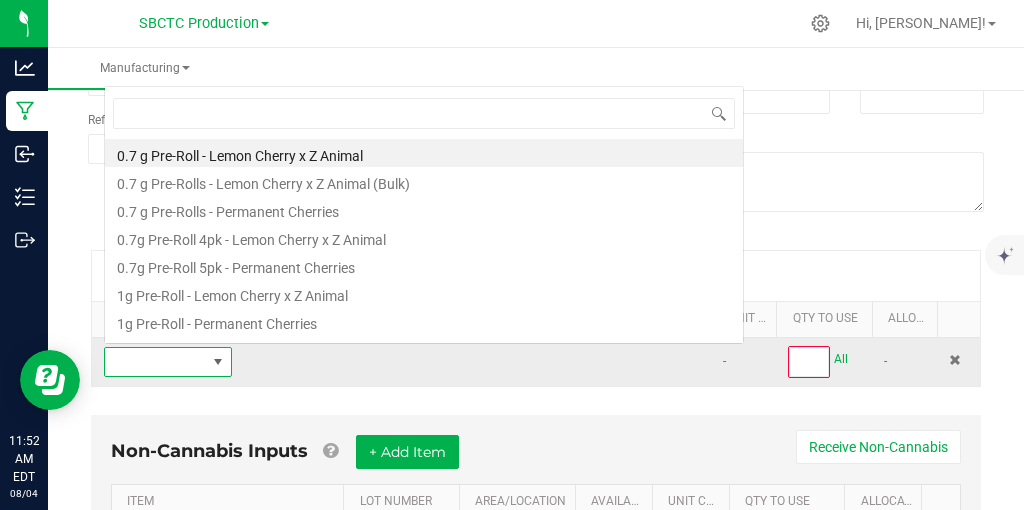 scroll, scrollTop: 99970, scrollLeft: 99872, axis: both 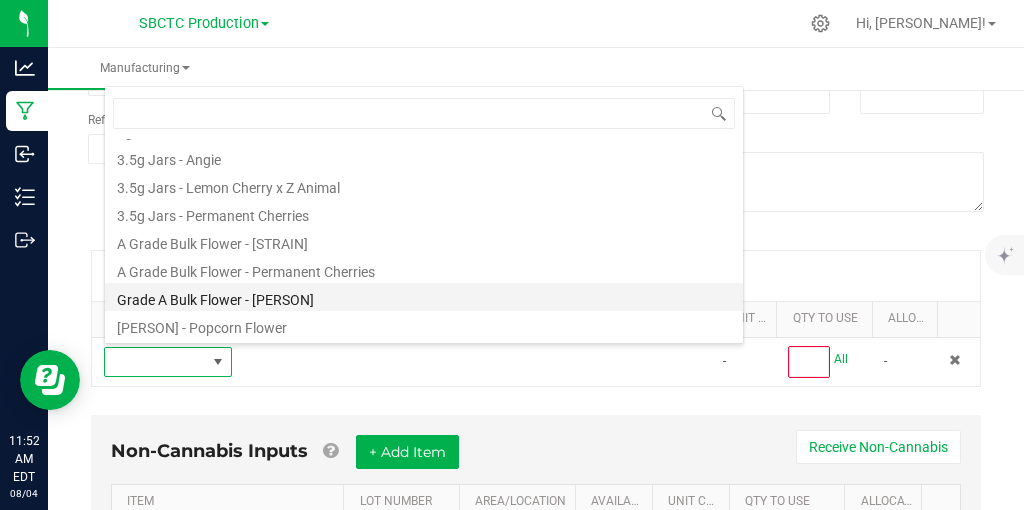 click on "Grade A Bulk Flower - [PERSON]" at bounding box center [424, 297] 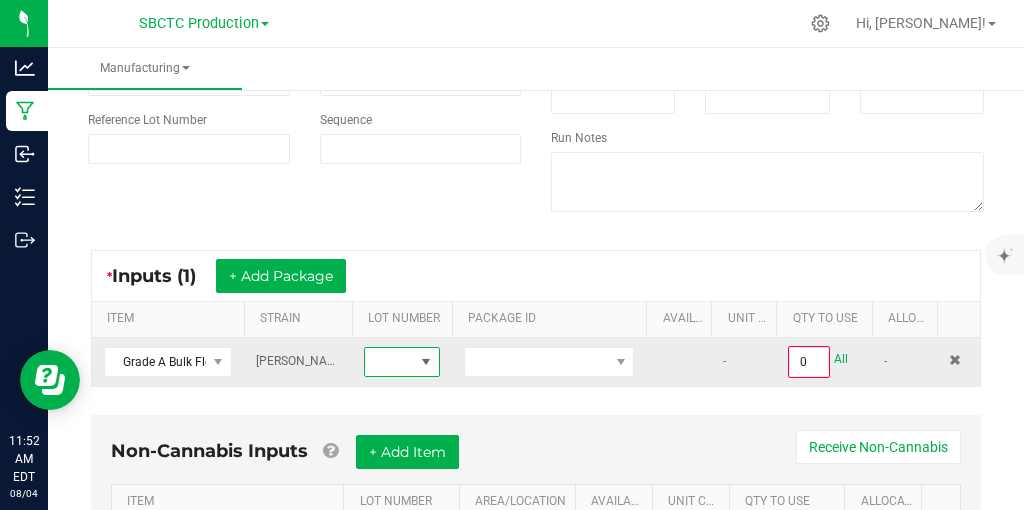 click at bounding box center (426, 362) 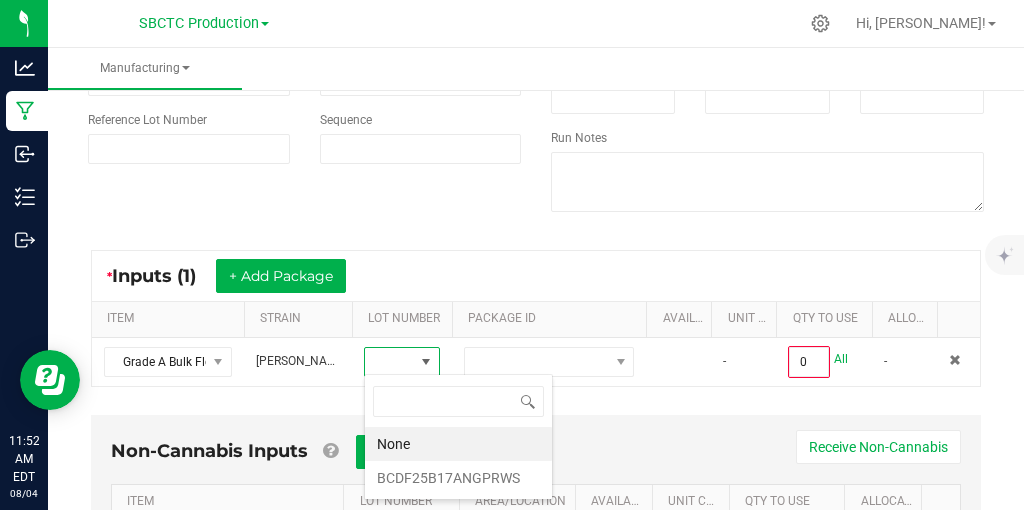 scroll, scrollTop: 99970, scrollLeft: 99924, axis: both 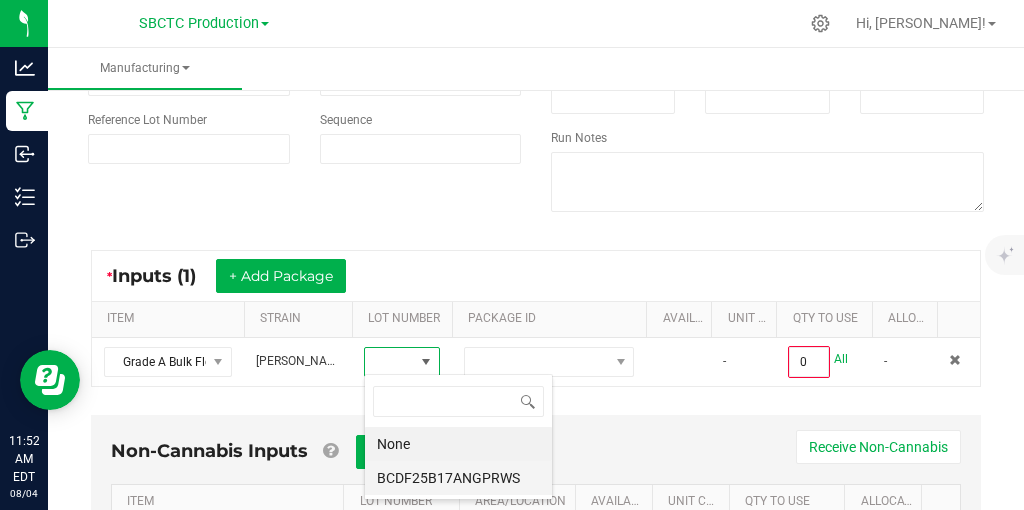 click on "BCDF25B17ANGPRWS" at bounding box center (458, 478) 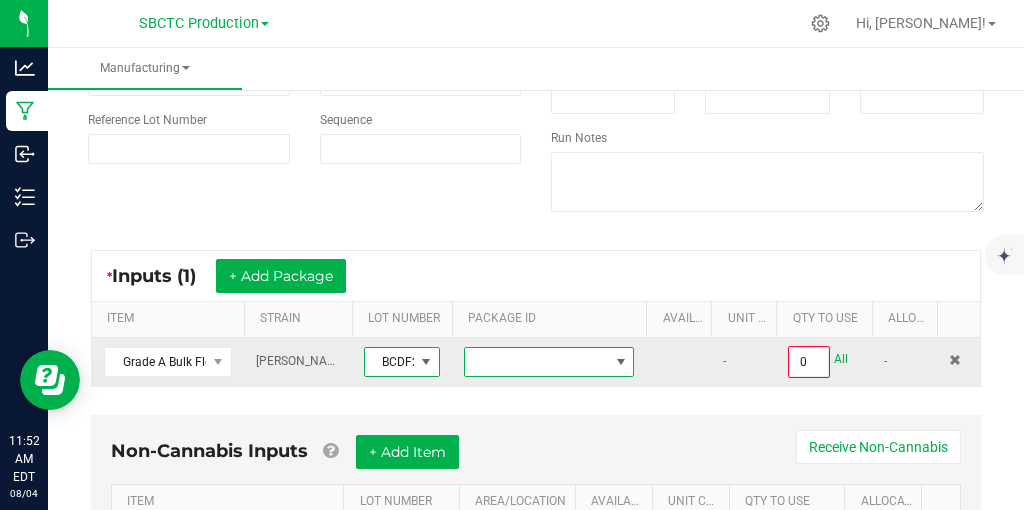click at bounding box center (621, 362) 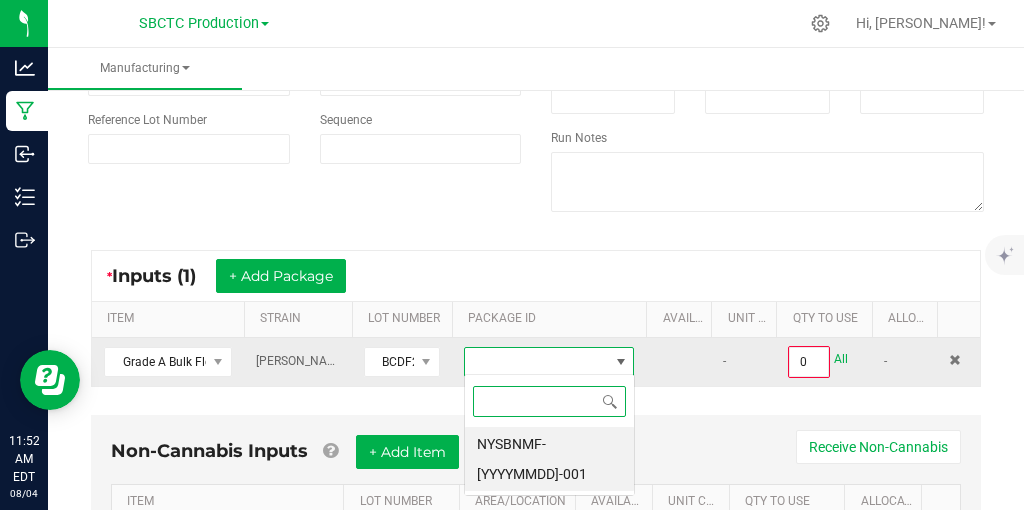scroll, scrollTop: 99970, scrollLeft: 99829, axis: both 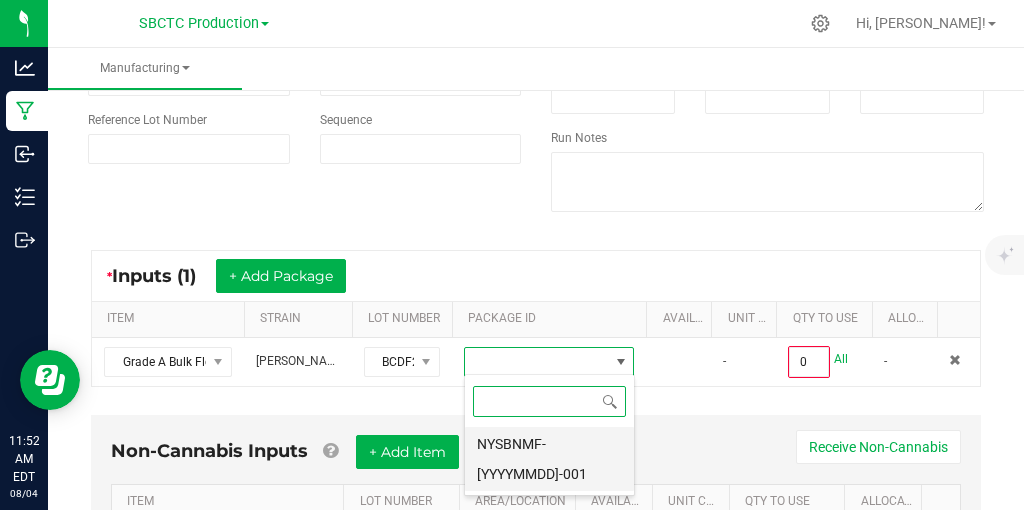 click on "NYSBNMF-[YYYYMMDD]-001" at bounding box center [549, 459] 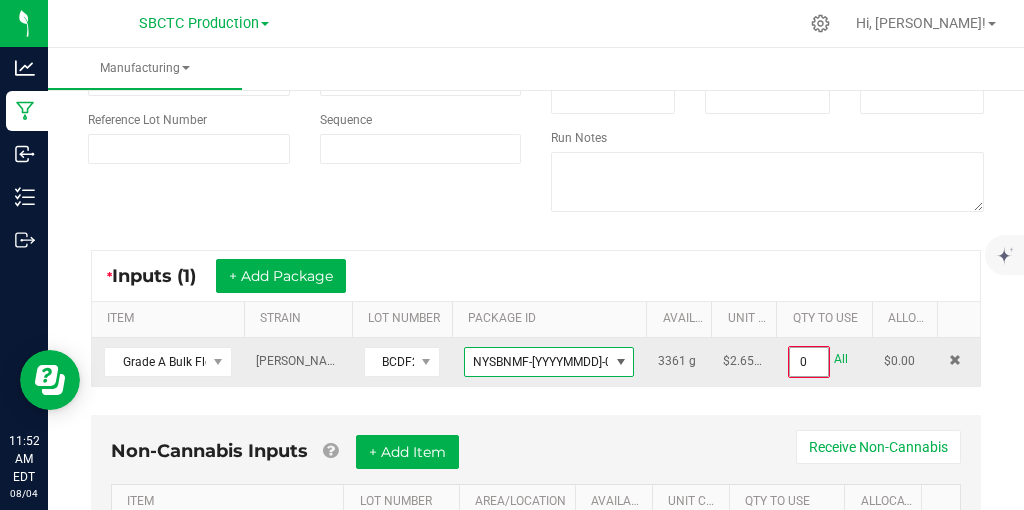 click on "0" at bounding box center [809, 362] 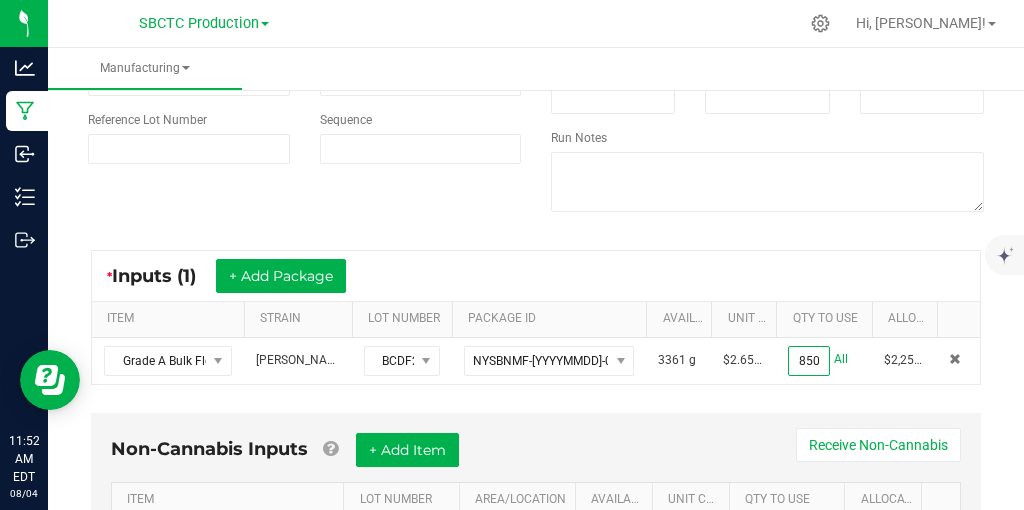 type on "[QUANTITY] g" 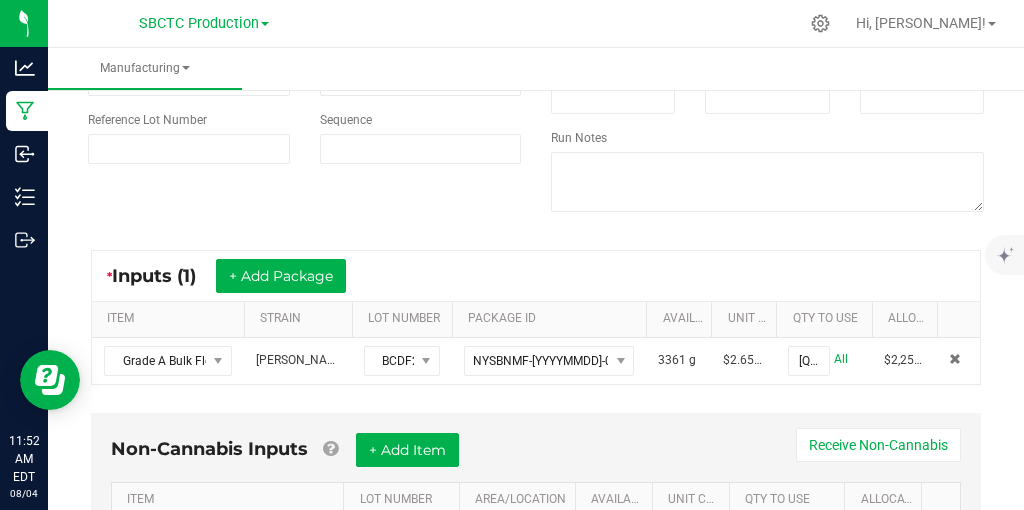 click on "*    Inputs (1)   + Add Package  ITEM STRAIN LOT NUMBER PACKAGE ID AVAILABLE Unit Cost QTY TO USE Allocated Cost Grade A Bulk Flower - Angie  Angie  BCDF25B17ANGPRWS [NUMBER] [NUMBER]   g  [PRICE]  850.0000 g All  [PRICE]" at bounding box center (536, 317) 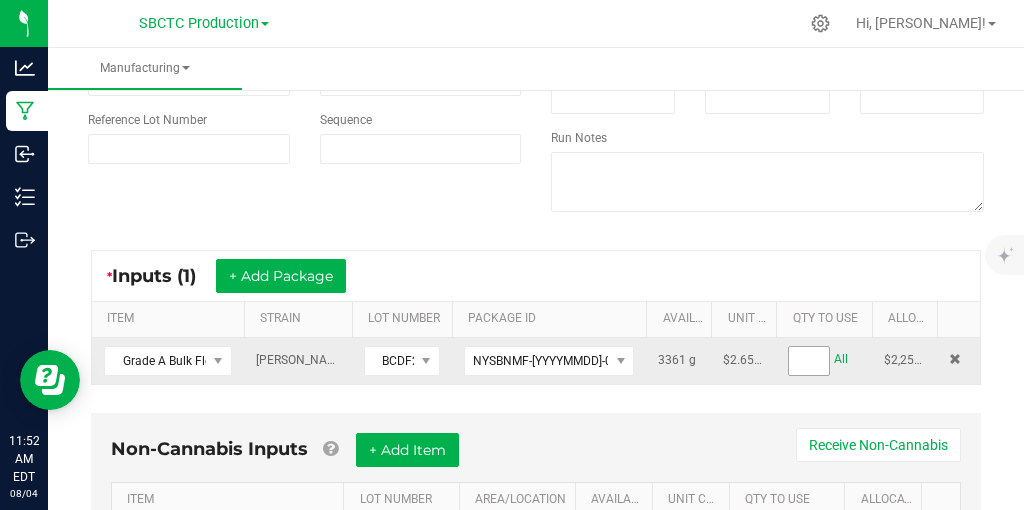 scroll, scrollTop: 0, scrollLeft: 38, axis: horizontal 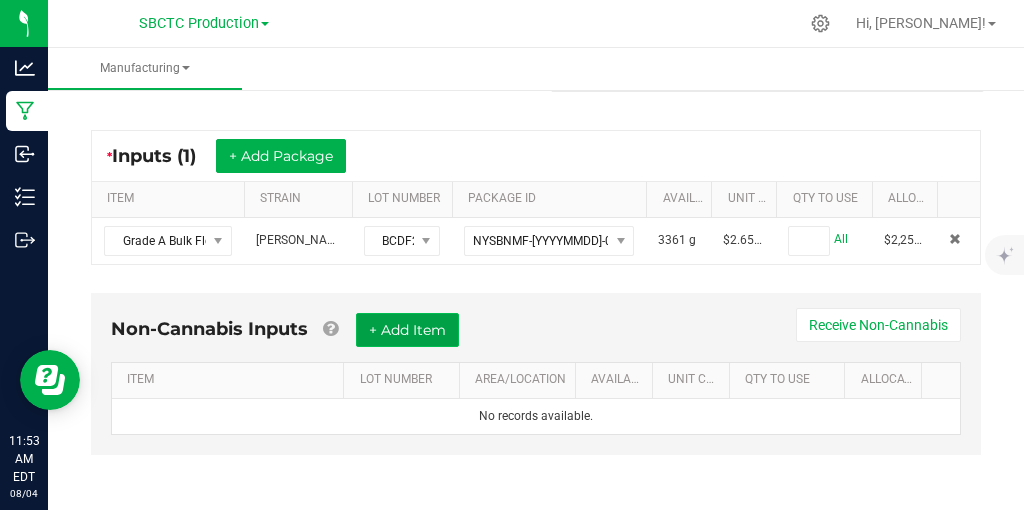 click on "+ Add Item" at bounding box center (407, 330) 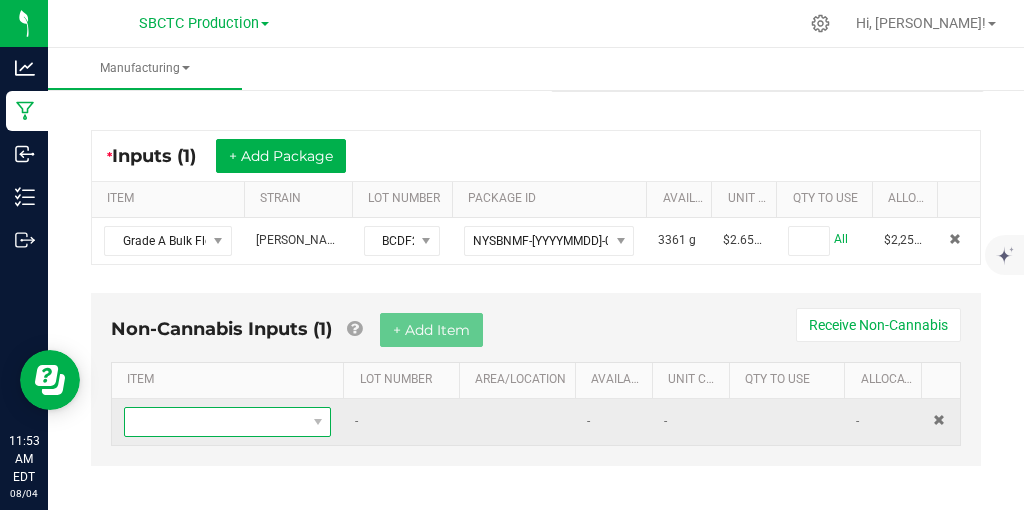 click at bounding box center (317, 422) 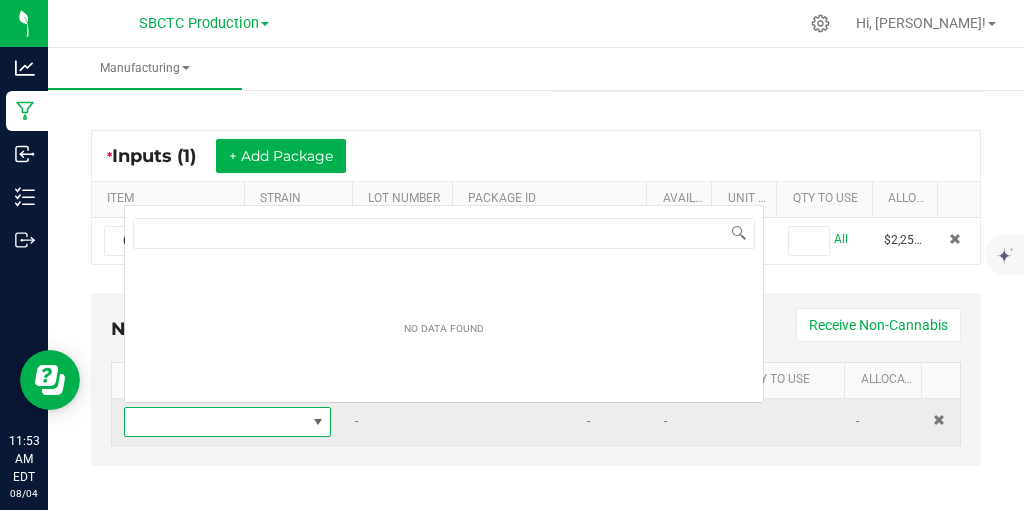 scroll, scrollTop: 0, scrollLeft: 0, axis: both 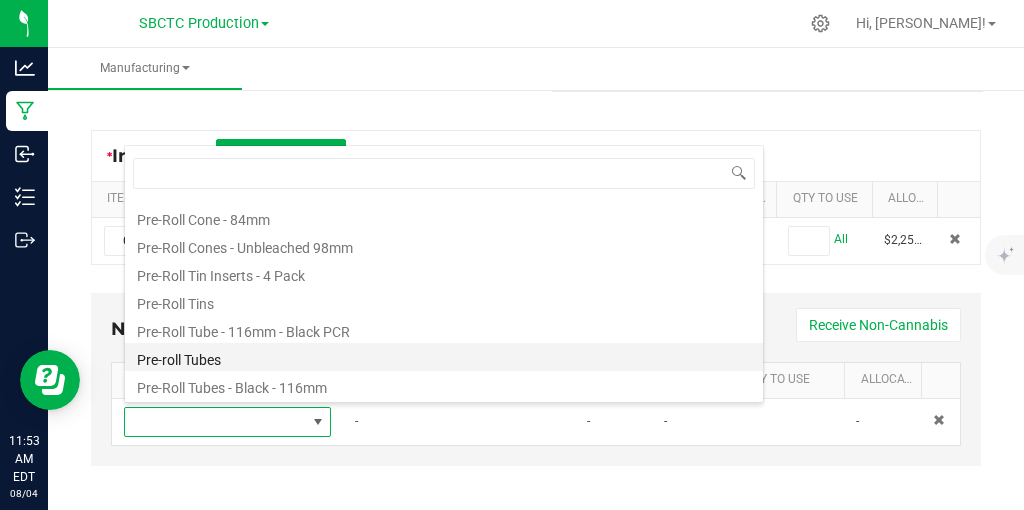 click on "Pre-roll Tubes" at bounding box center (444, 357) 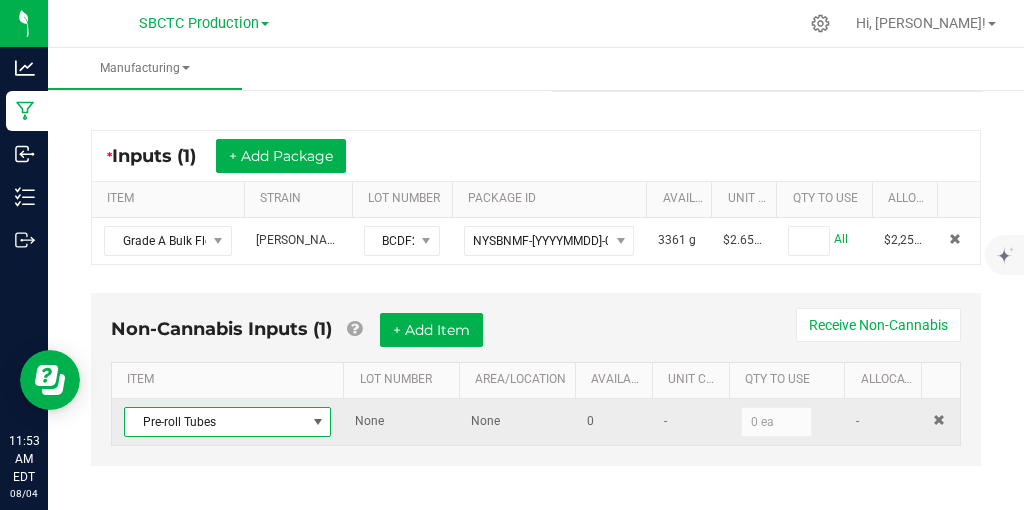 click at bounding box center (318, 422) 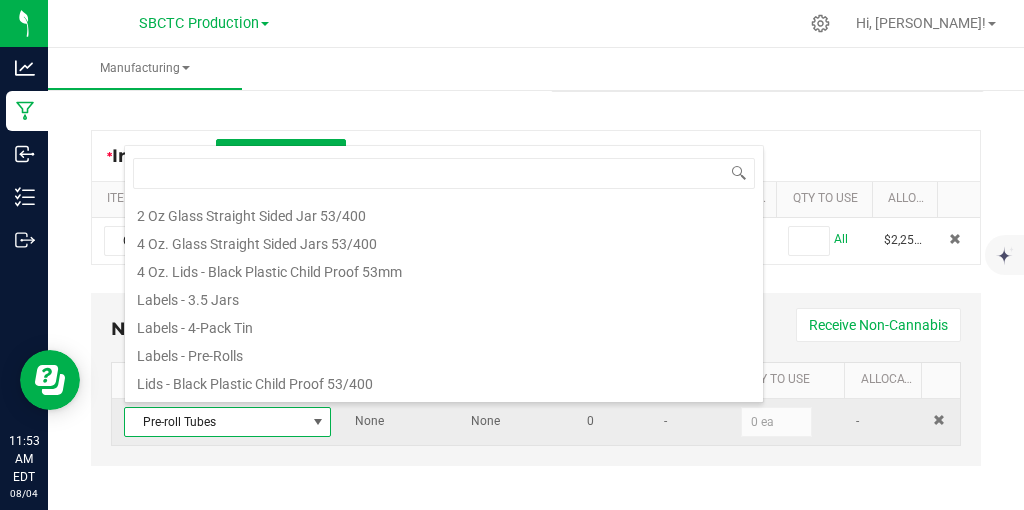 scroll, scrollTop: 164, scrollLeft: 0, axis: vertical 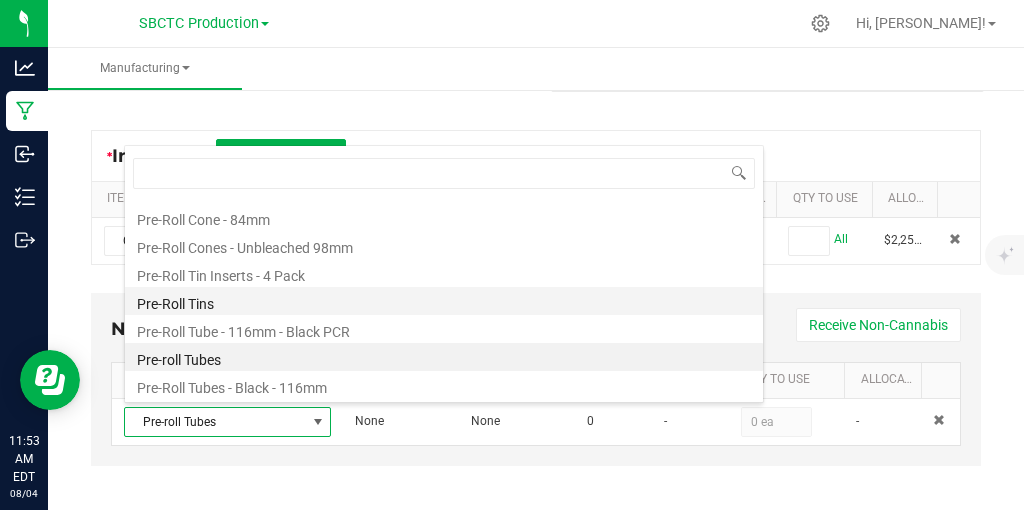 click on "Pre-Roll Tins" at bounding box center (444, 301) 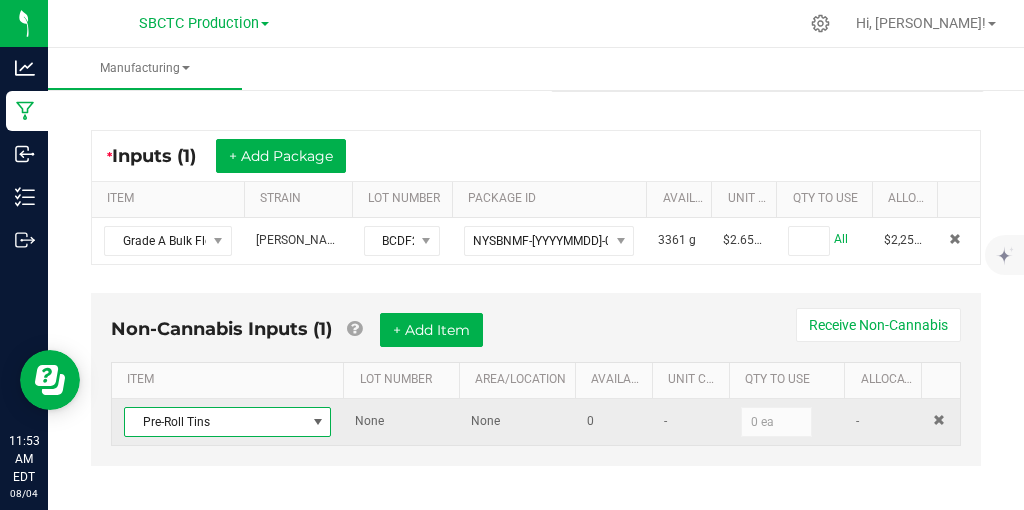 click at bounding box center (317, 422) 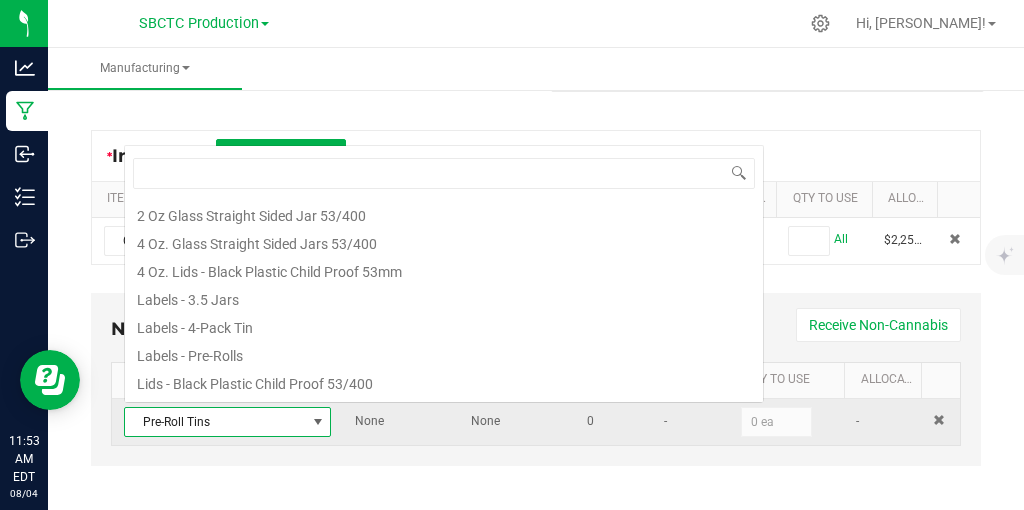 scroll, scrollTop: 0, scrollLeft: 0, axis: both 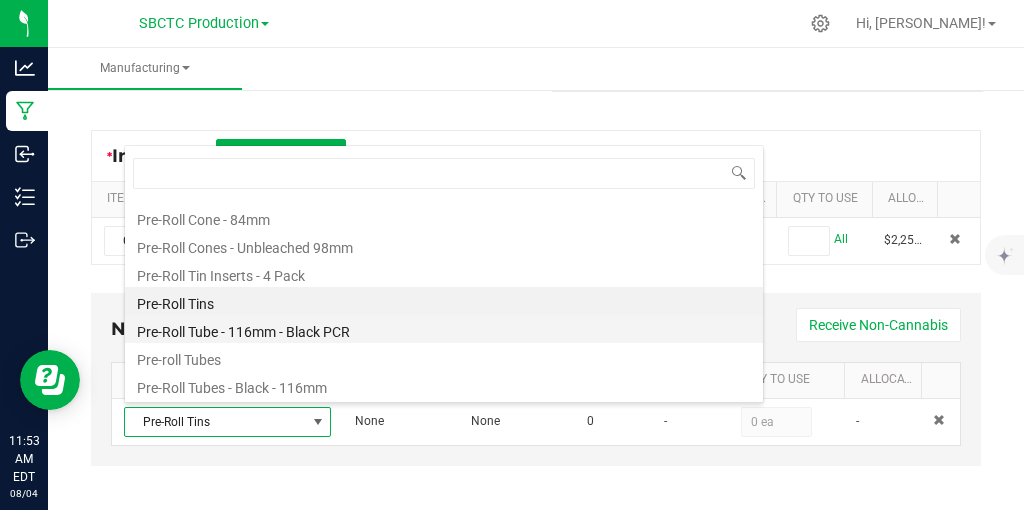 click on "Pre-Roll Tube - 116mm - Black PCR" at bounding box center [444, 329] 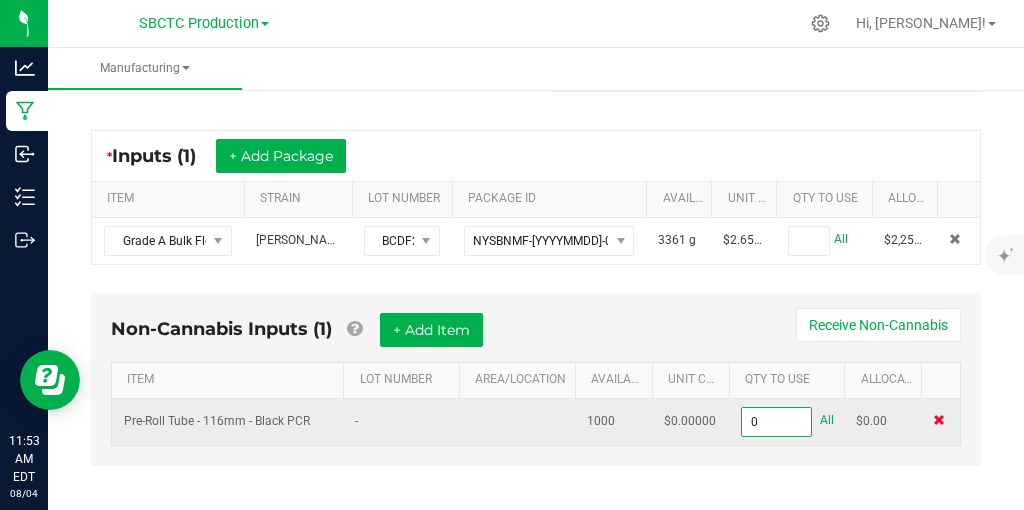 type on "0 ea" 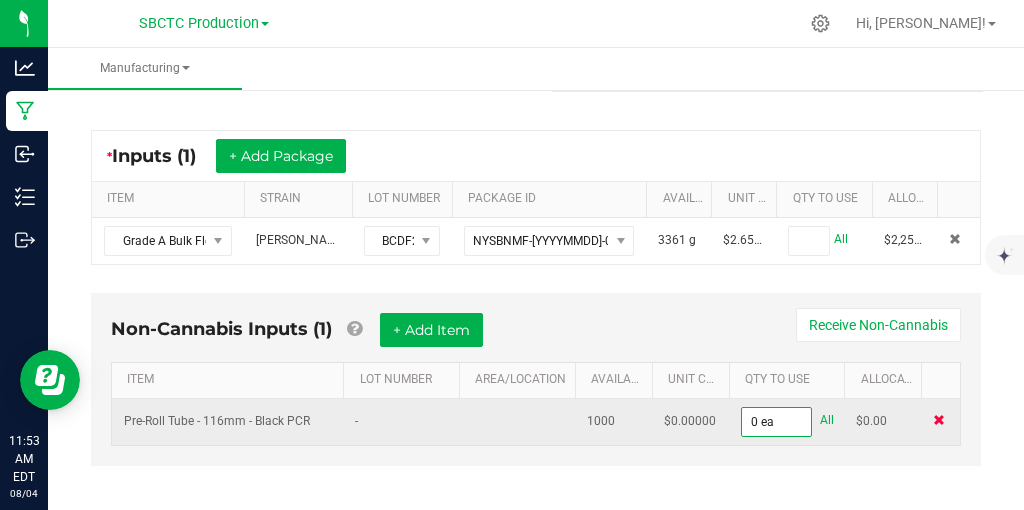 click at bounding box center (939, 420) 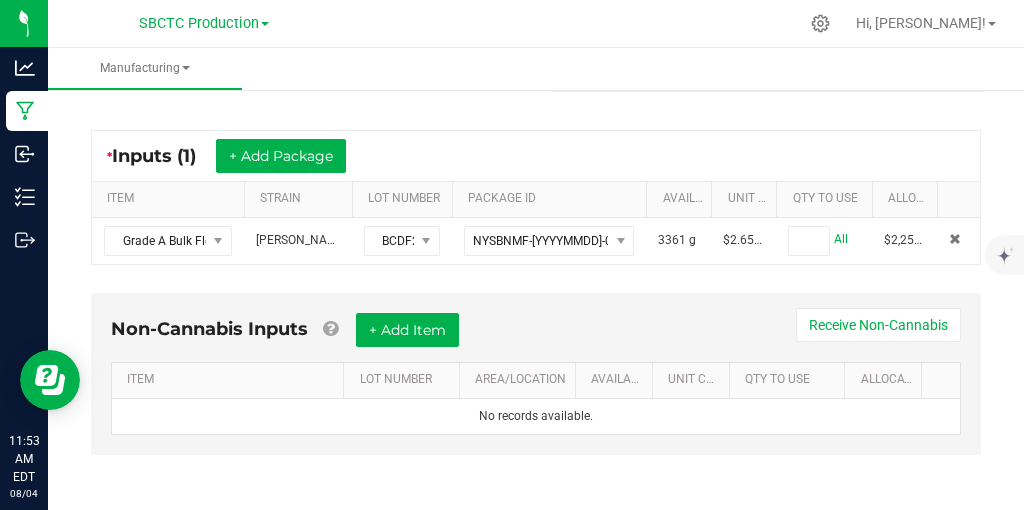 scroll, scrollTop: 0, scrollLeft: 0, axis: both 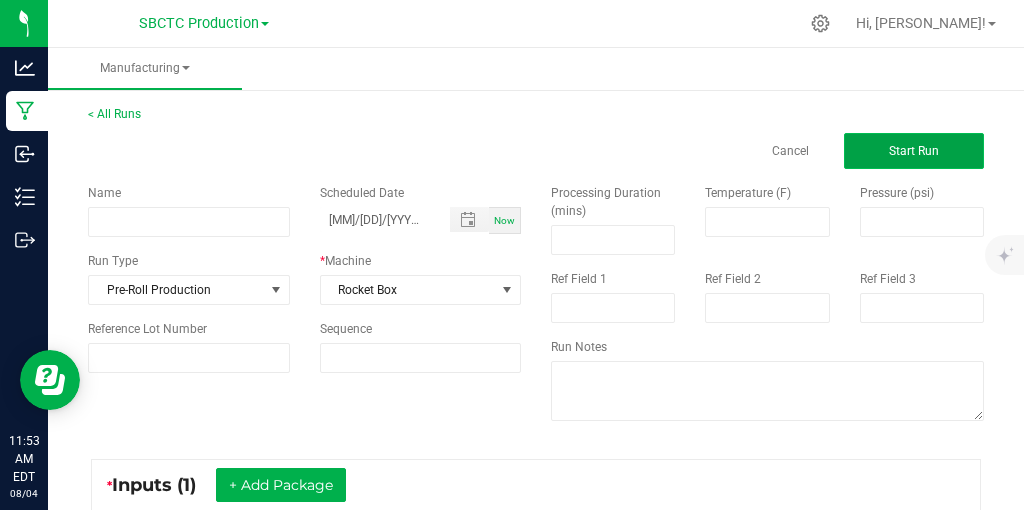 click on "Start Run" 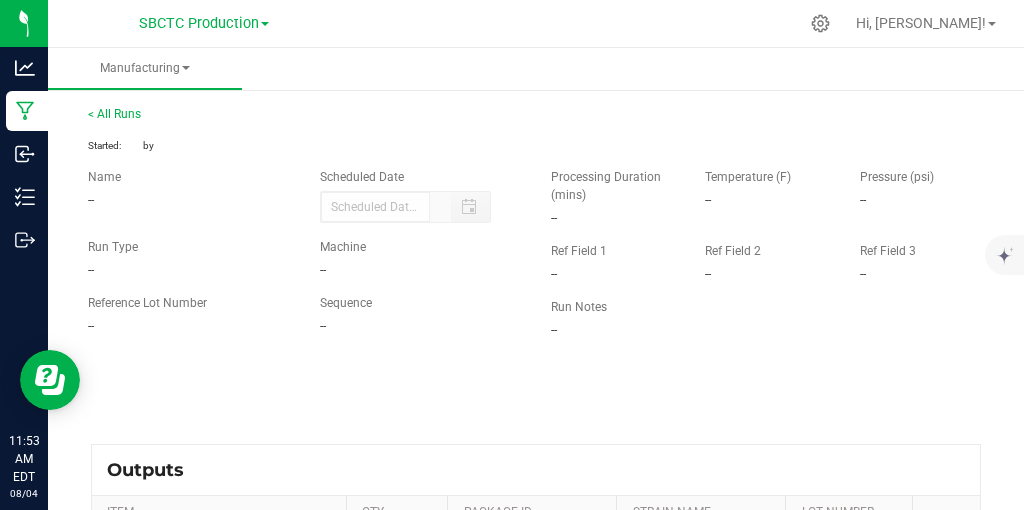 type on "[MM]/[DD]/[YYYY] [H]:[MM] [AM]" 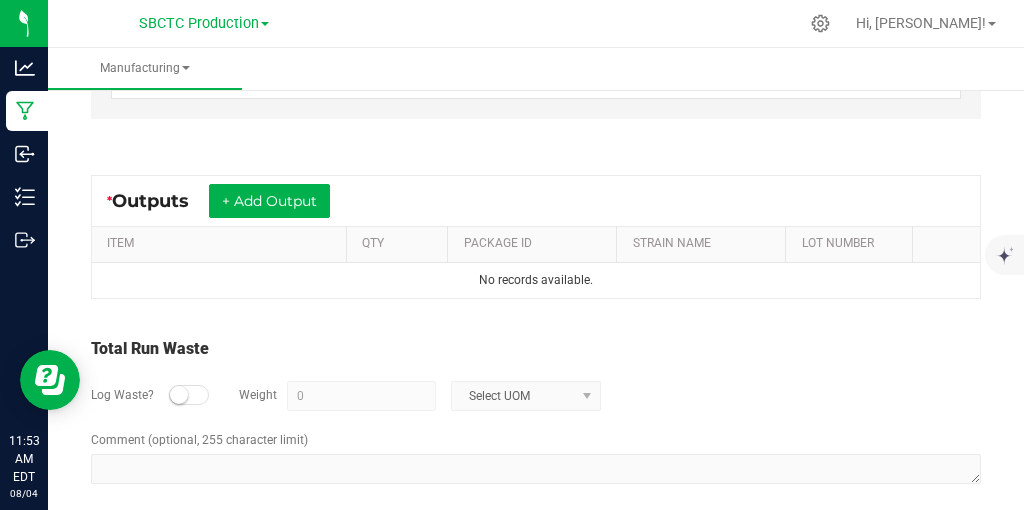 scroll, scrollTop: 720, scrollLeft: 0, axis: vertical 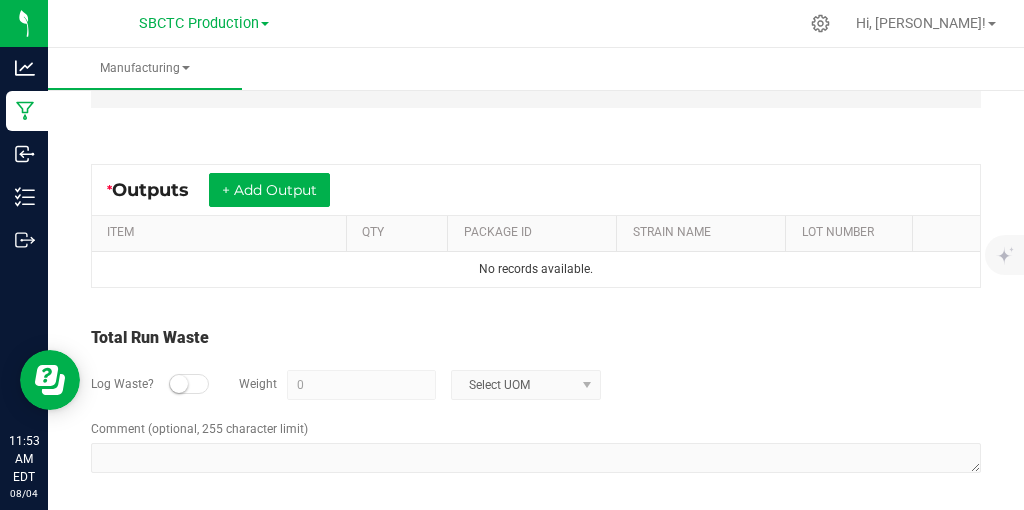 click on "ITEM" at bounding box center [219, 234] 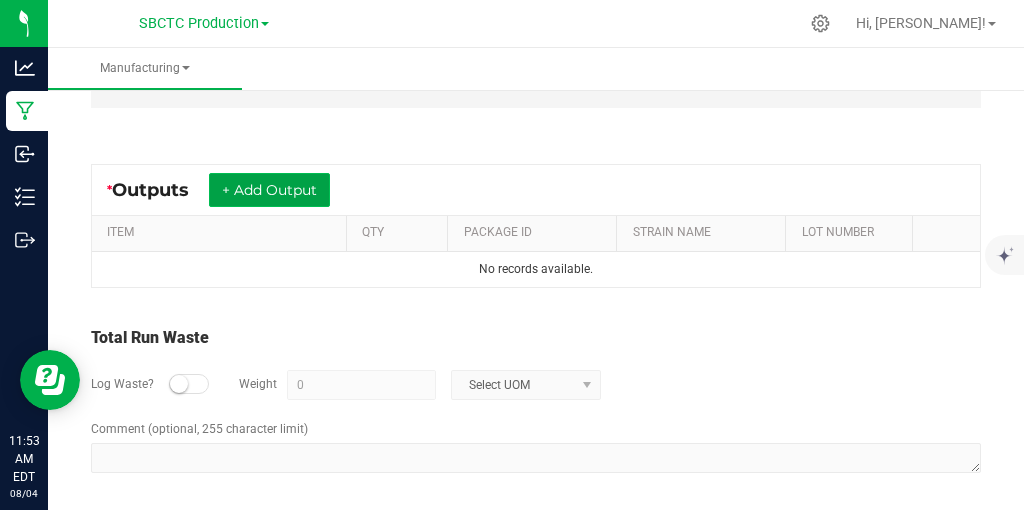 click on "+ Add Output" at bounding box center [269, 190] 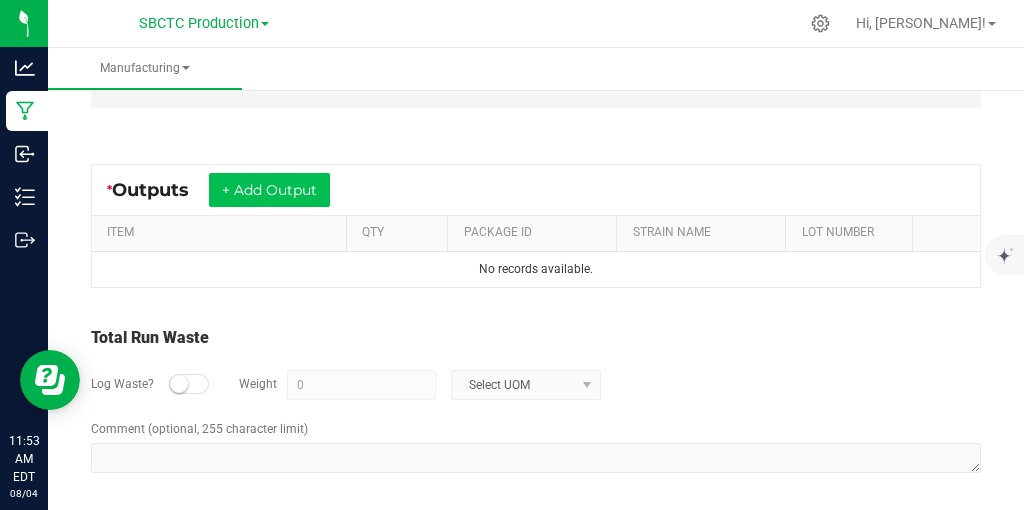scroll, scrollTop: 720, scrollLeft: 0, axis: vertical 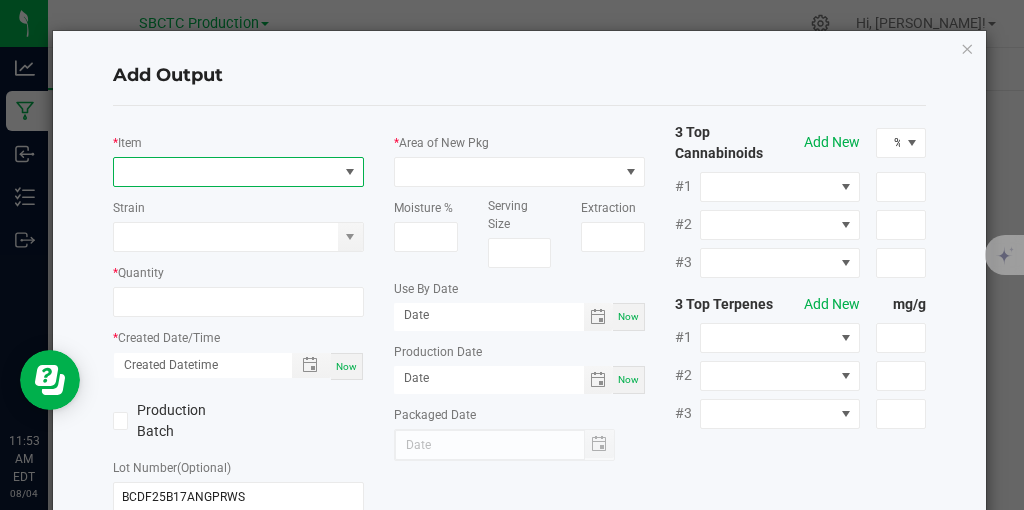 click at bounding box center [350, 172] 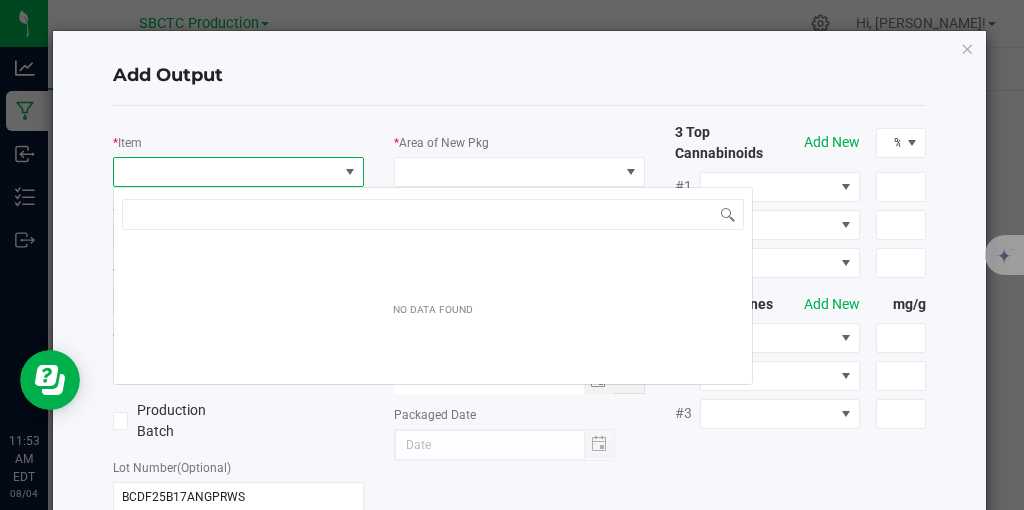 scroll, scrollTop: 99970, scrollLeft: 99749, axis: both 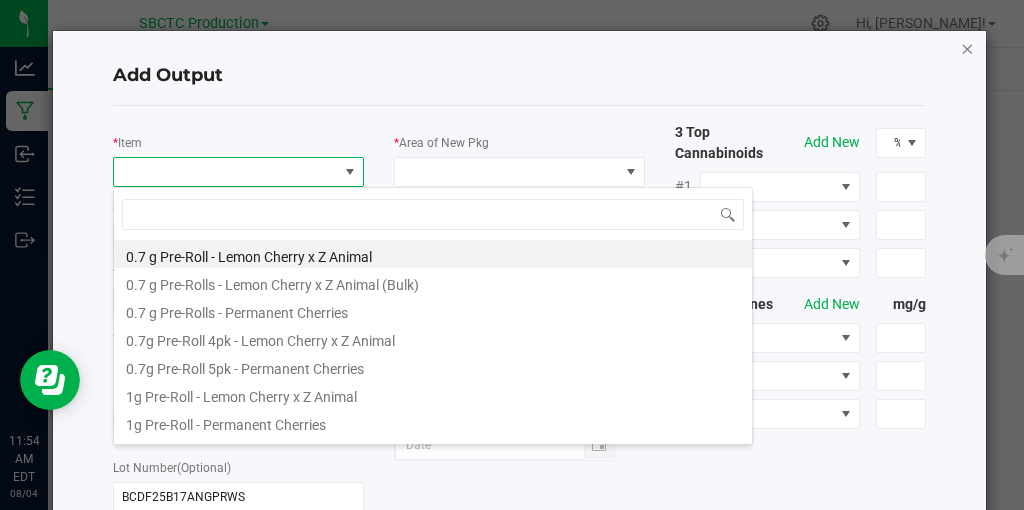 click 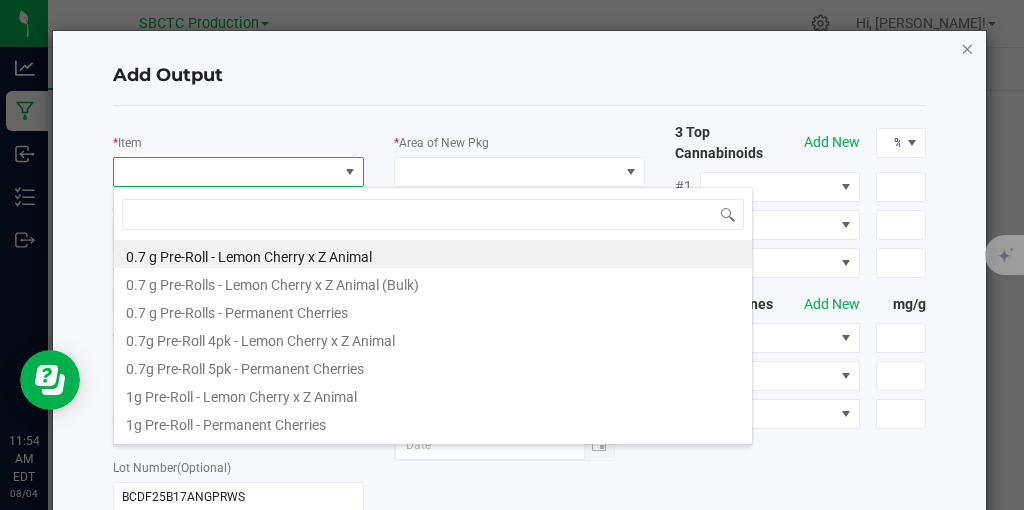 scroll, scrollTop: 720, scrollLeft: 0, axis: vertical 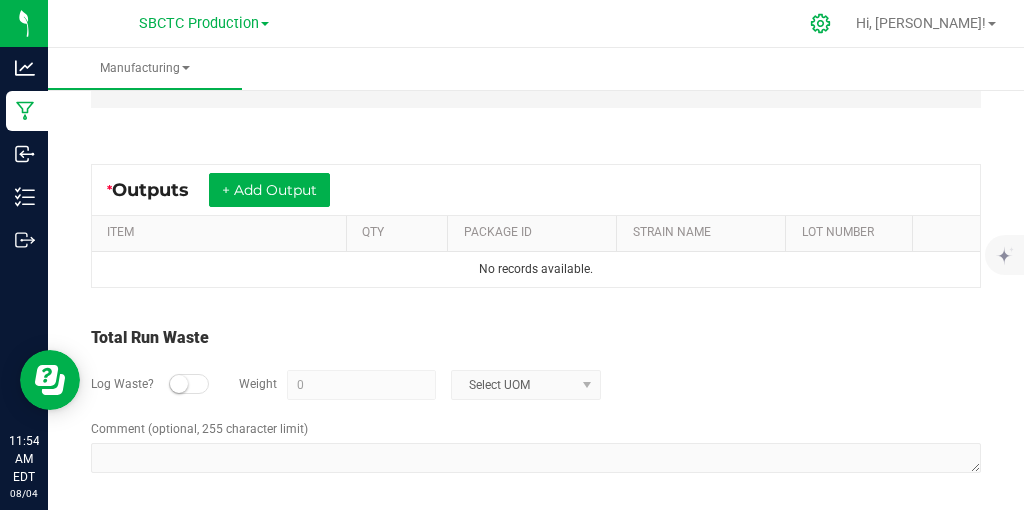 click at bounding box center (821, 23) 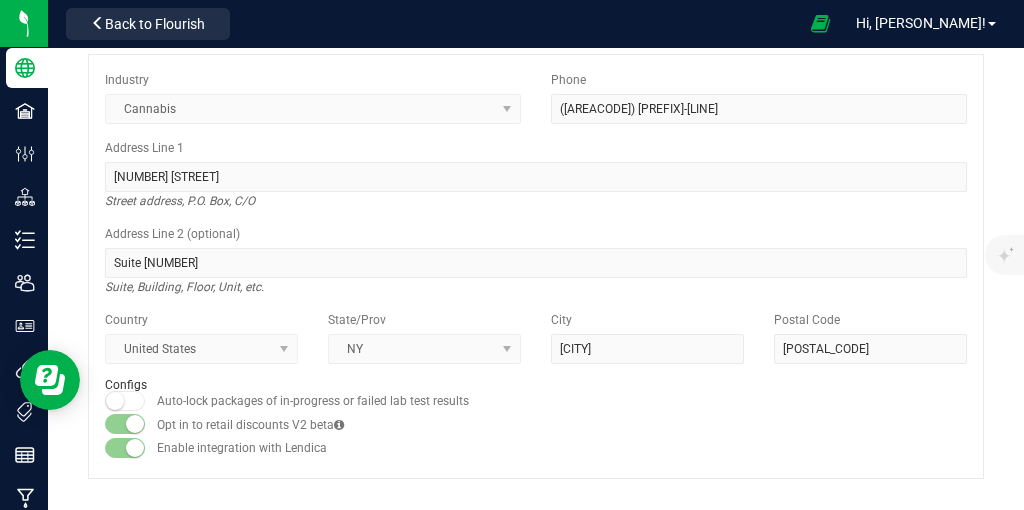 scroll, scrollTop: 0, scrollLeft: 0, axis: both 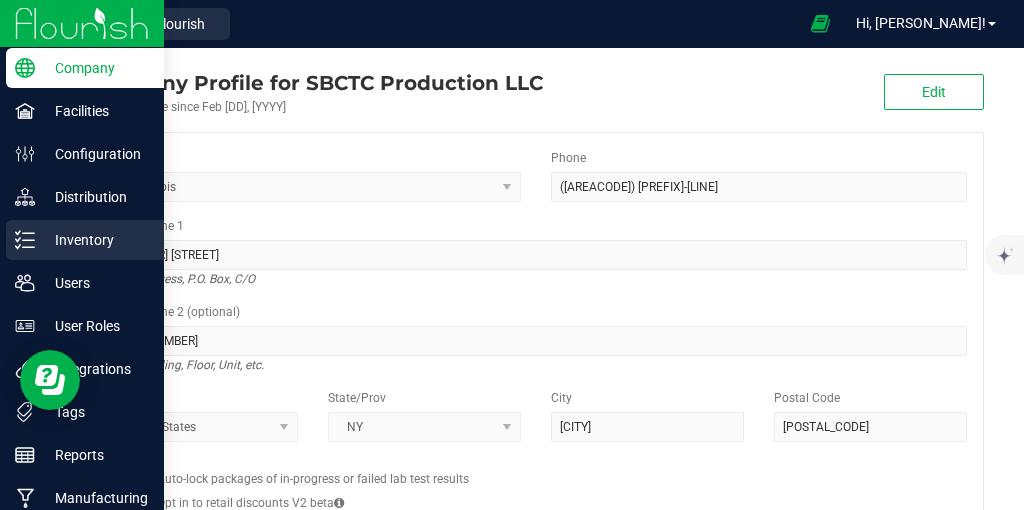 click on "Inventory" at bounding box center (95, 240) 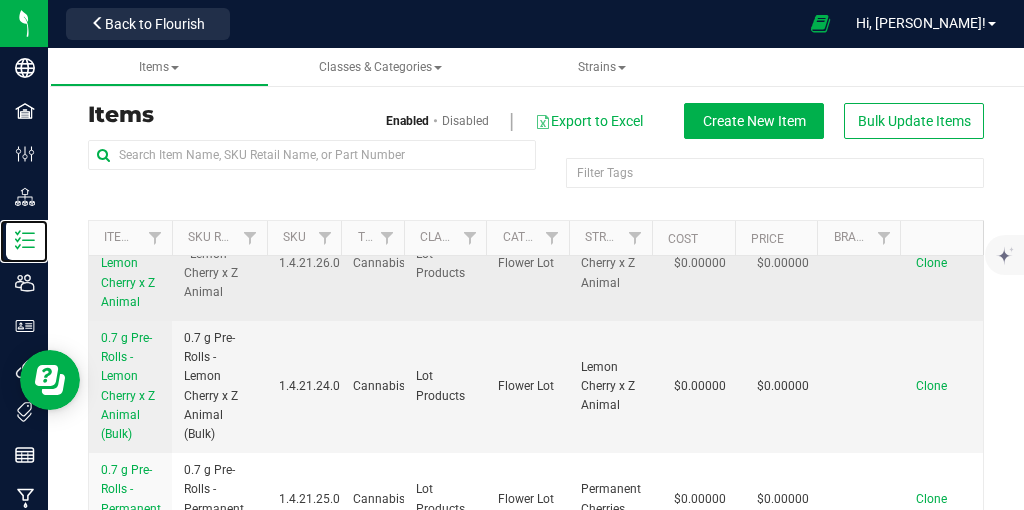 scroll, scrollTop: 50, scrollLeft: 0, axis: vertical 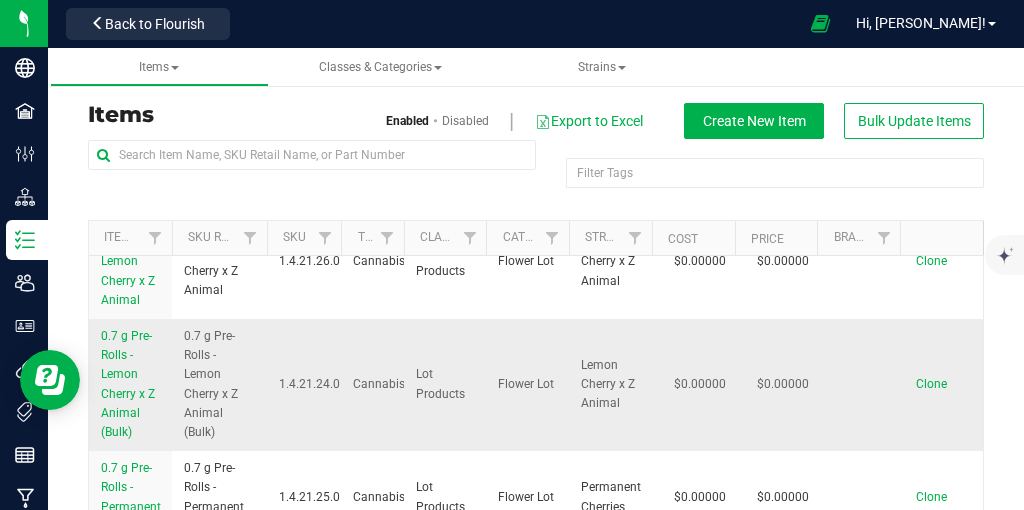 click on "Clone" at bounding box center [931, 384] 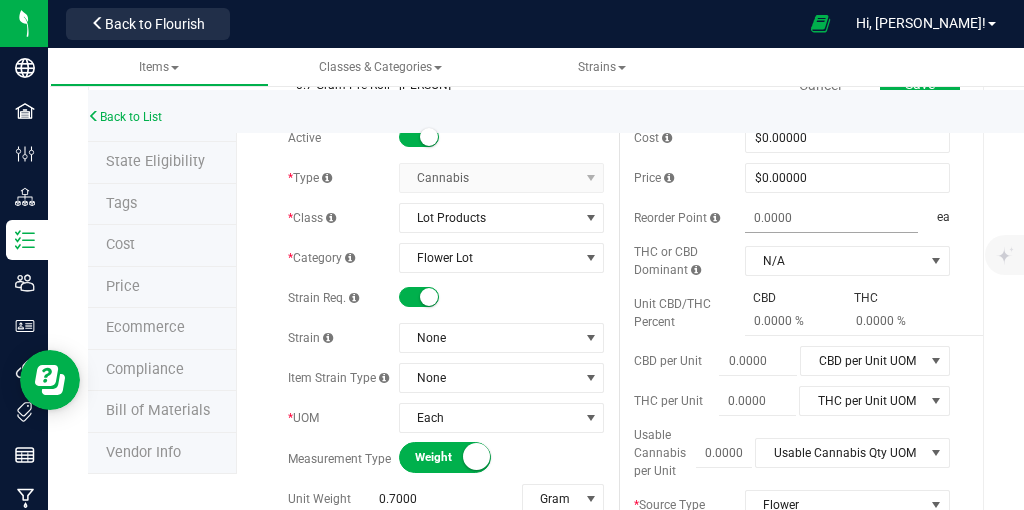 scroll, scrollTop: 78, scrollLeft: 0, axis: vertical 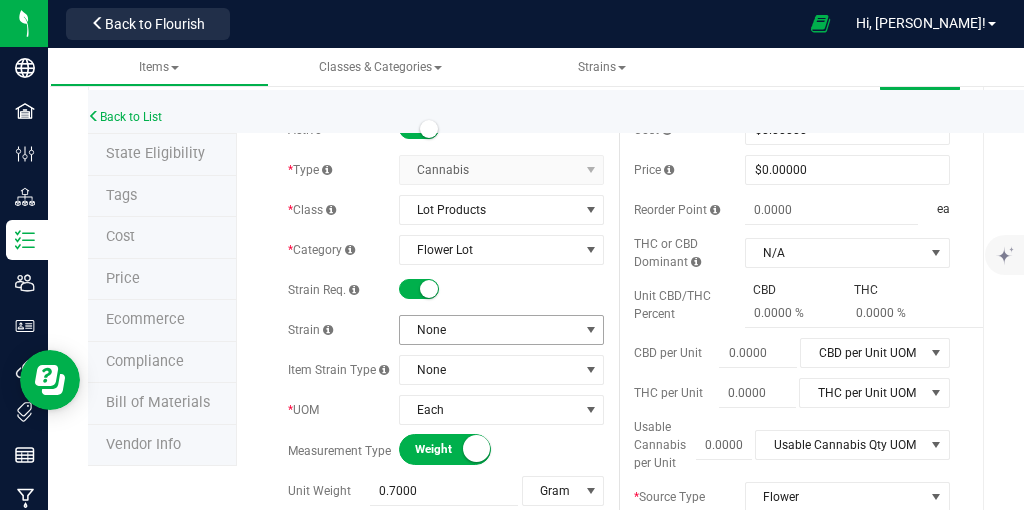 type on "0.7 Gram Pre-Roll - [PERSON]" 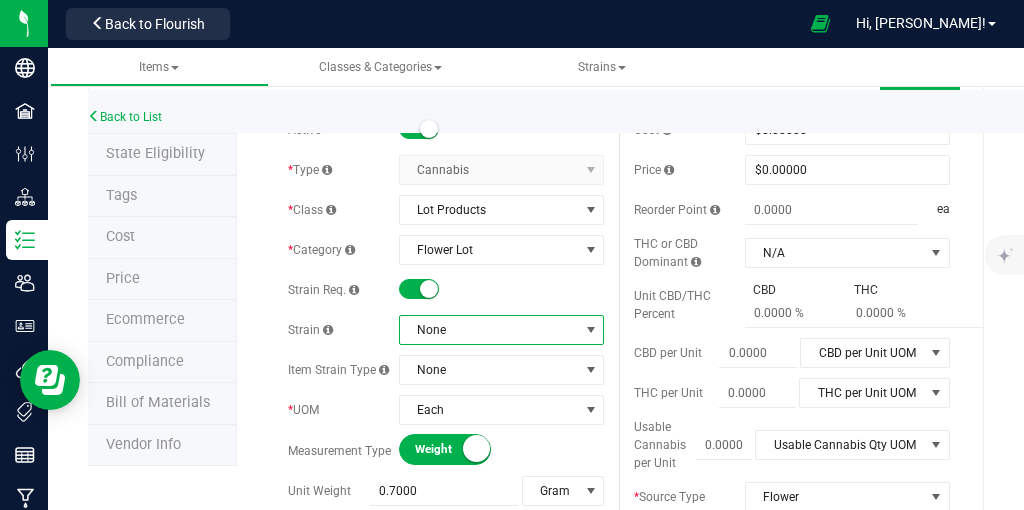 click at bounding box center (591, 330) 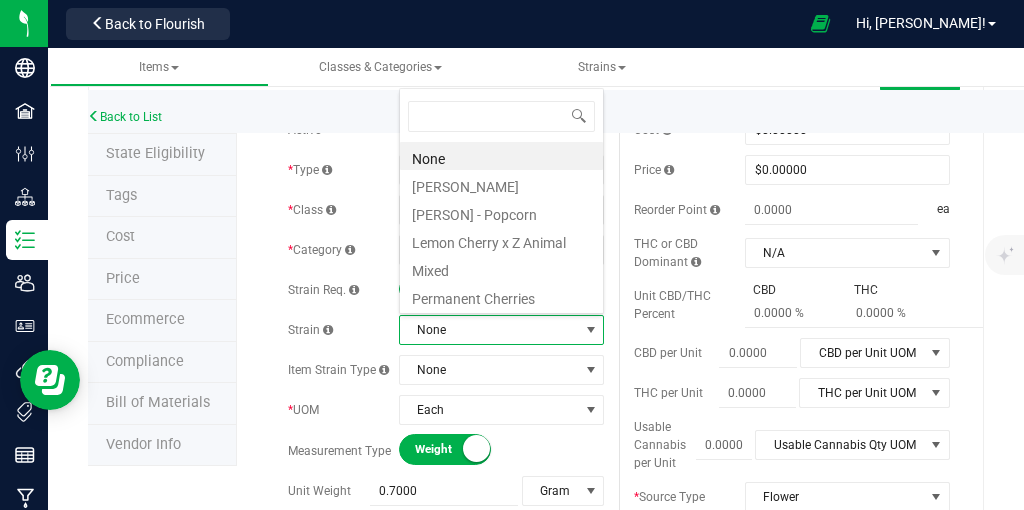 scroll, scrollTop: 99970, scrollLeft: 99794, axis: both 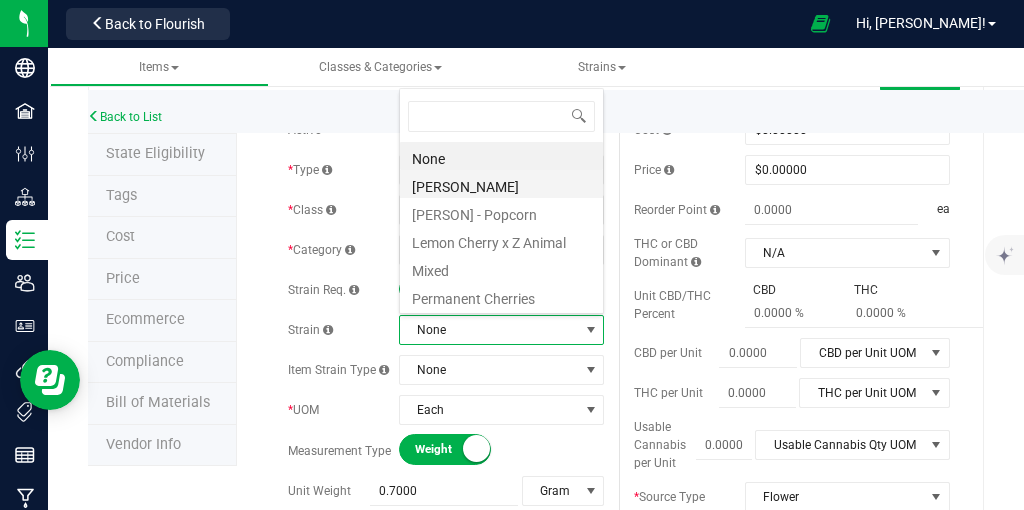 click on "[PERSON_NAME]" at bounding box center (501, 184) 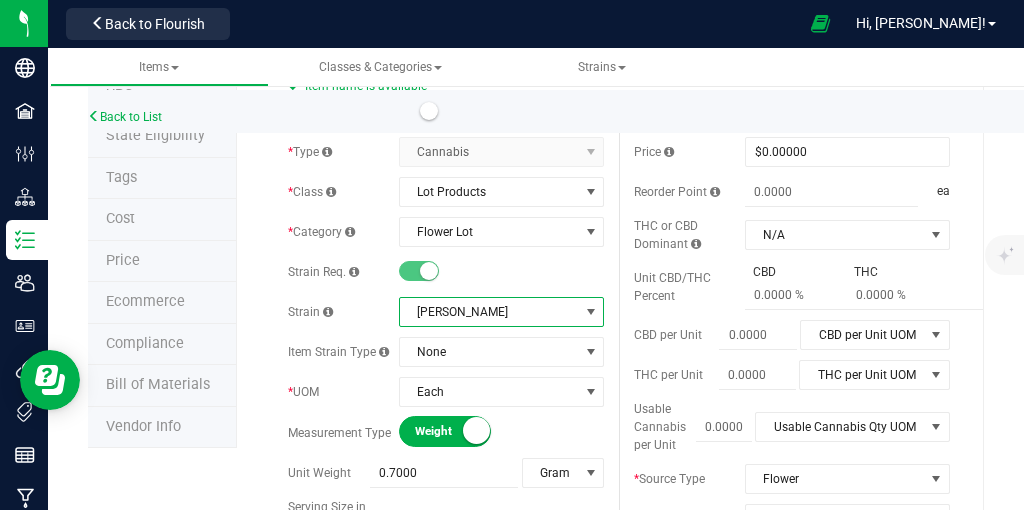scroll, scrollTop: 0, scrollLeft: 0, axis: both 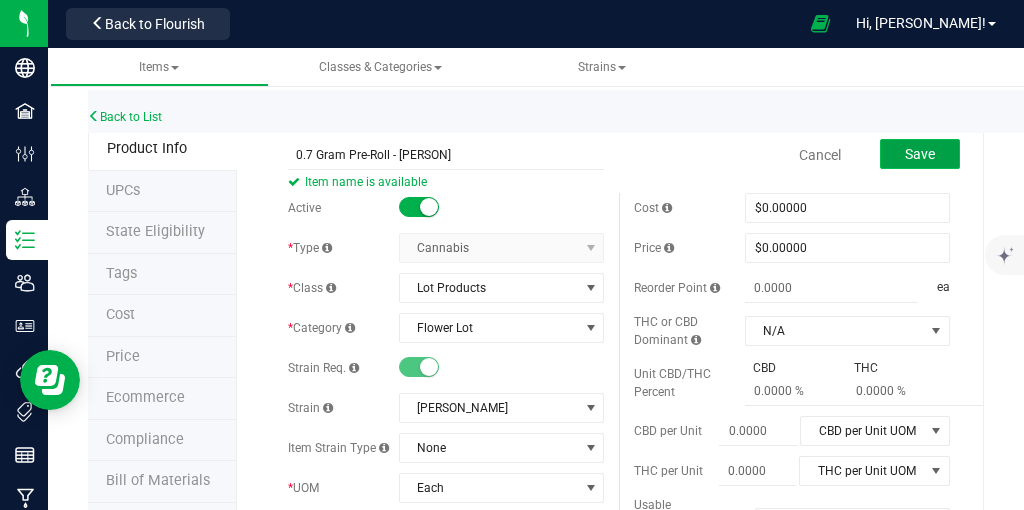 click on "Save" at bounding box center (920, 154) 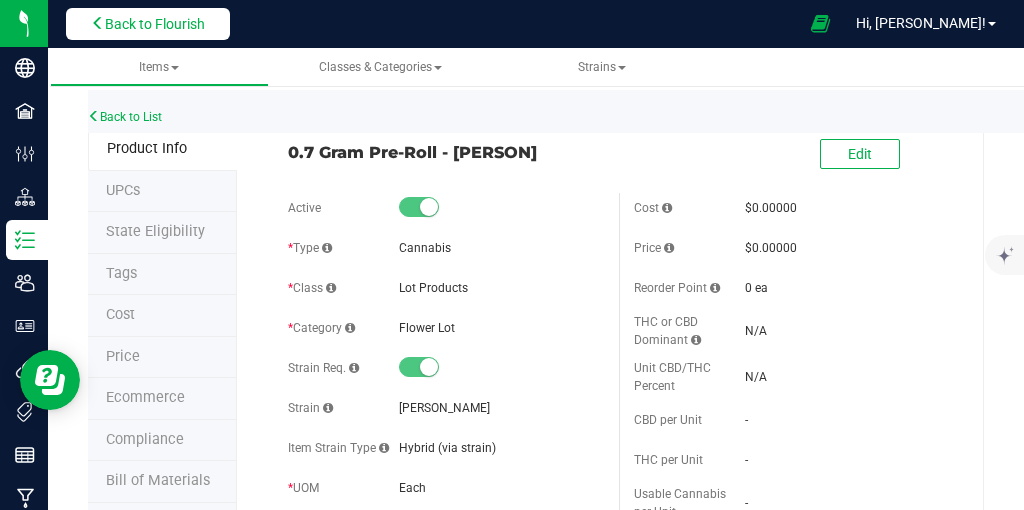 click on "Back to Flourish" at bounding box center [155, 24] 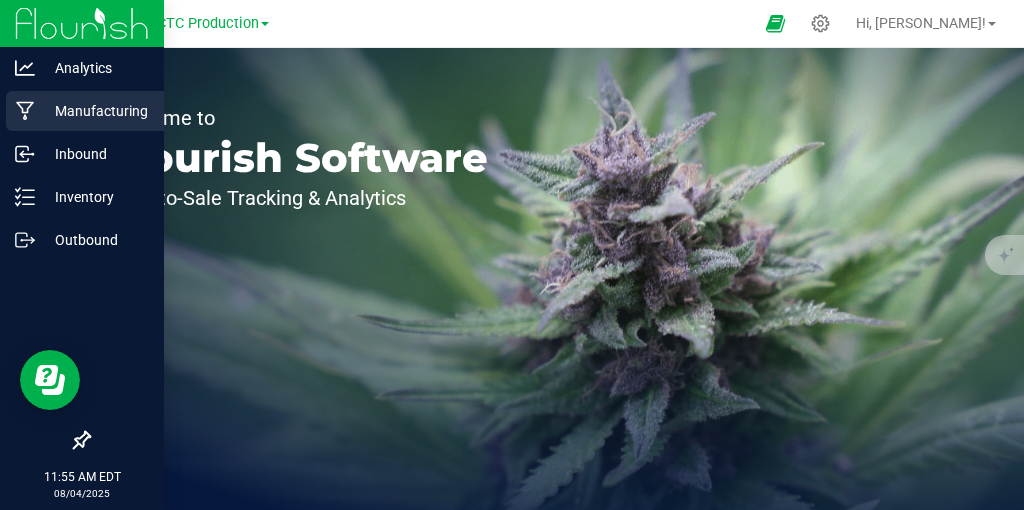 click on "Manufacturing" at bounding box center [95, 111] 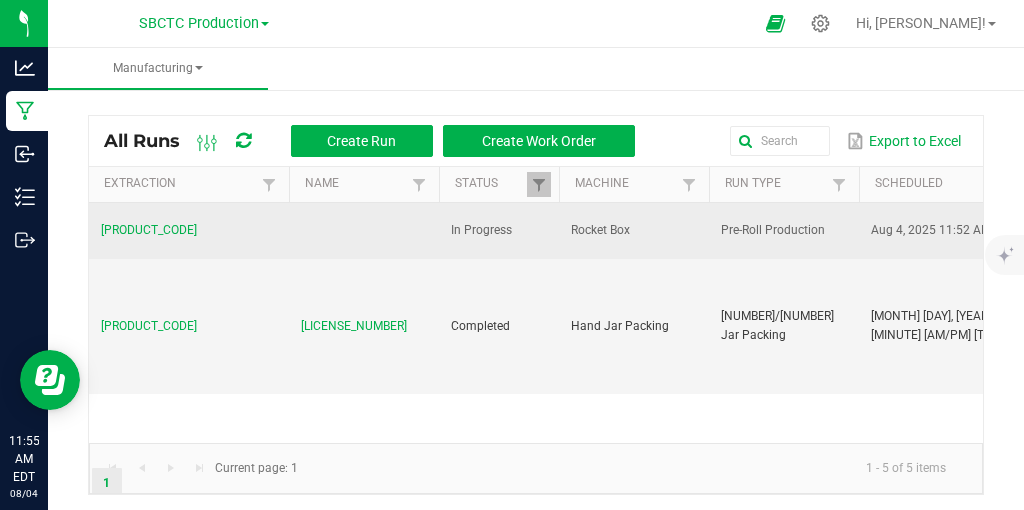 click on "[PRODUCT_CODE]" at bounding box center [149, 230] 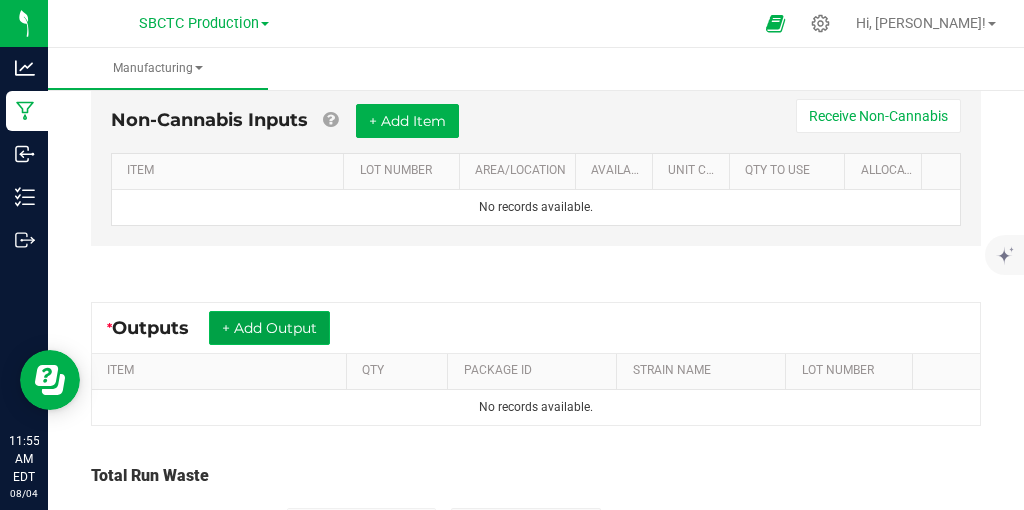 click on "+ Add Output" at bounding box center [269, 328] 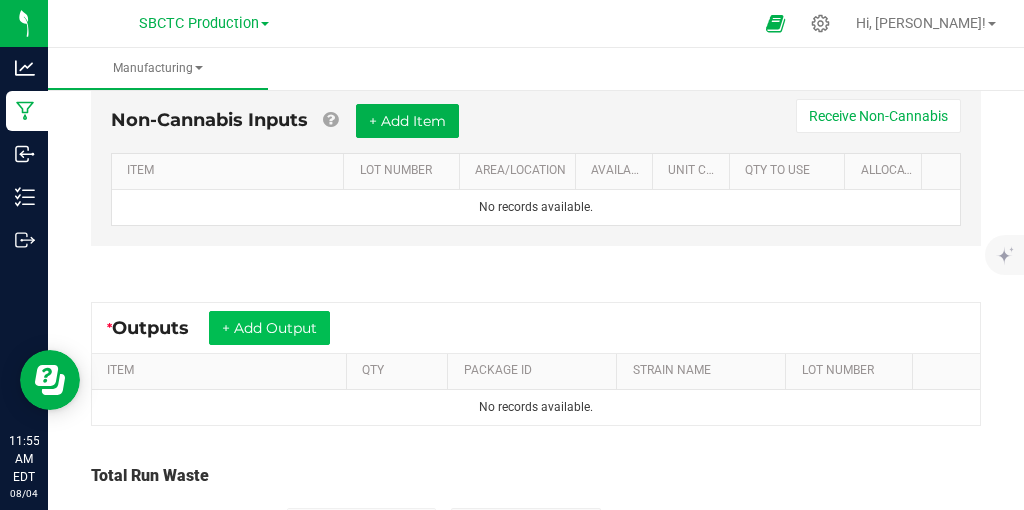 scroll, scrollTop: 582, scrollLeft: 0, axis: vertical 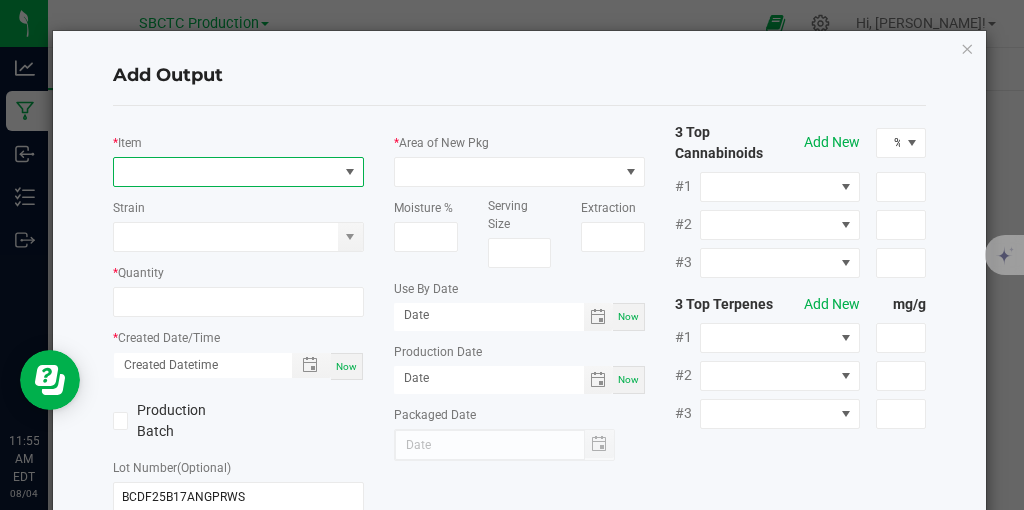 click at bounding box center [350, 172] 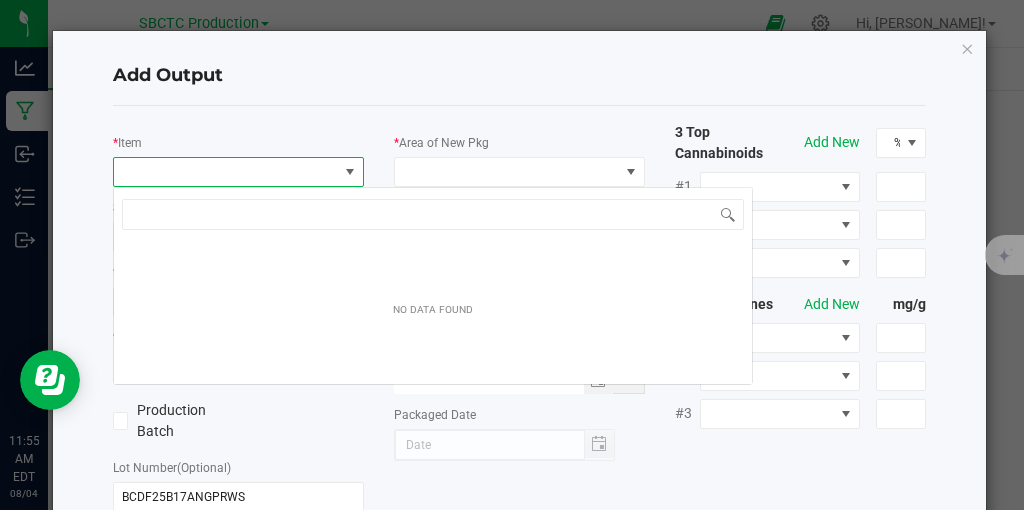 scroll, scrollTop: 99970, scrollLeft: 99749, axis: both 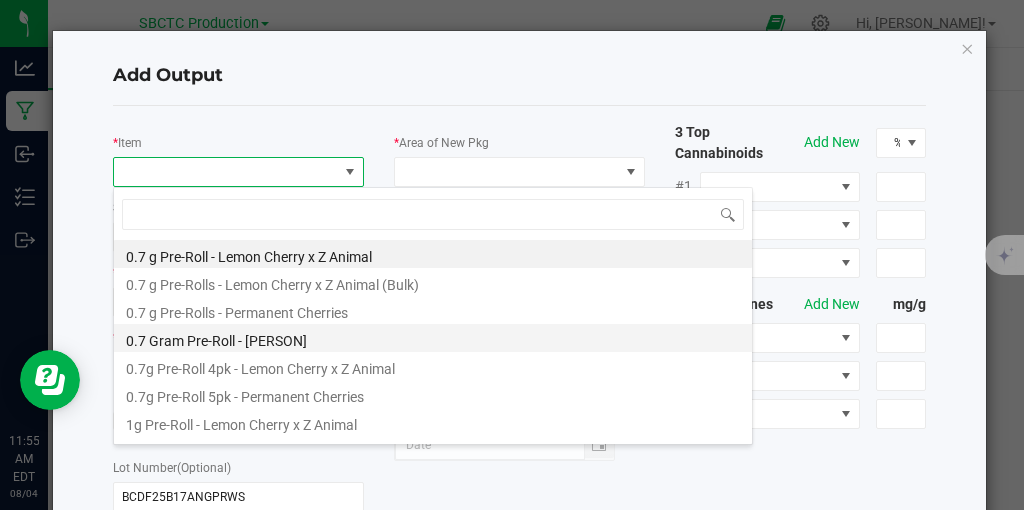 click on "0.7 Gram Pre-Roll - [PERSON]" at bounding box center (433, 338) 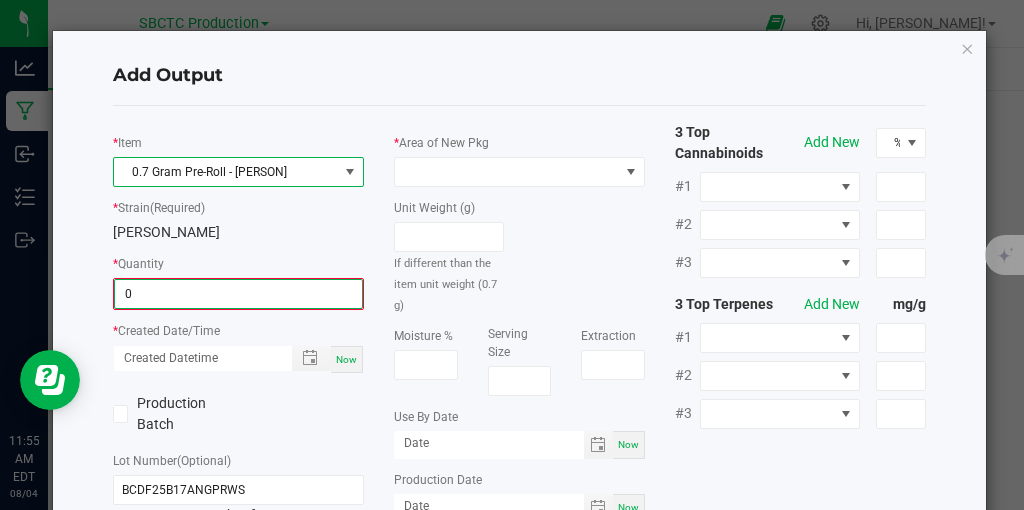 click on "0" at bounding box center (238, 294) 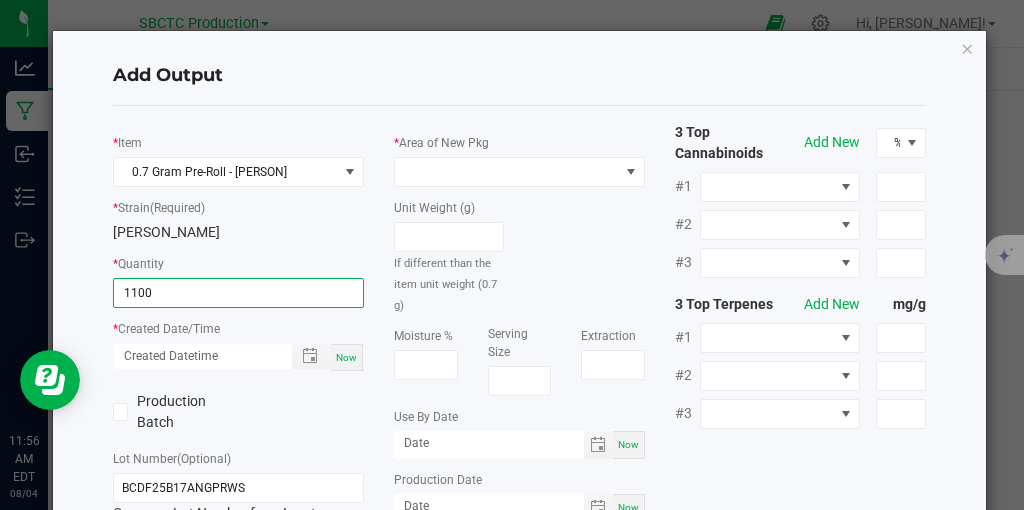type on "1100 ea" 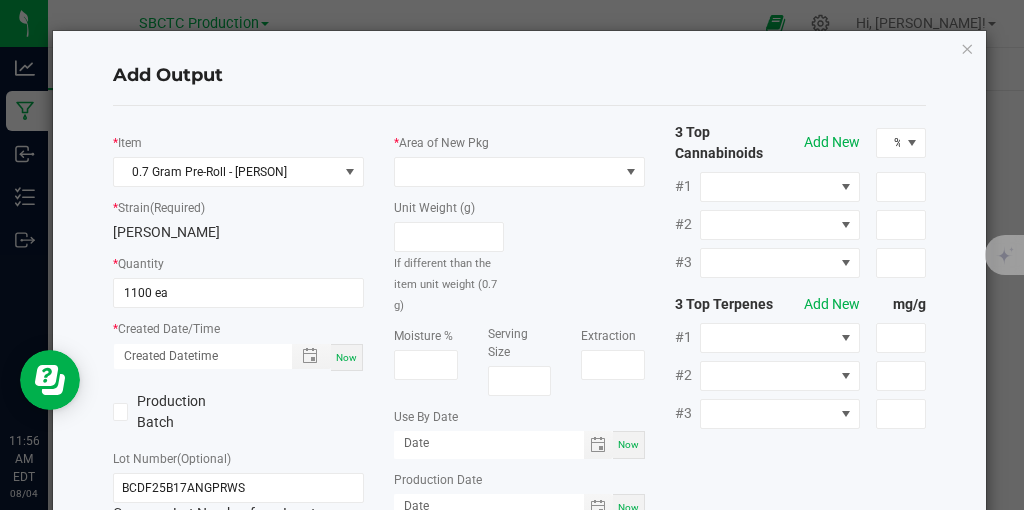click on "*   Quantity  1100 ea" 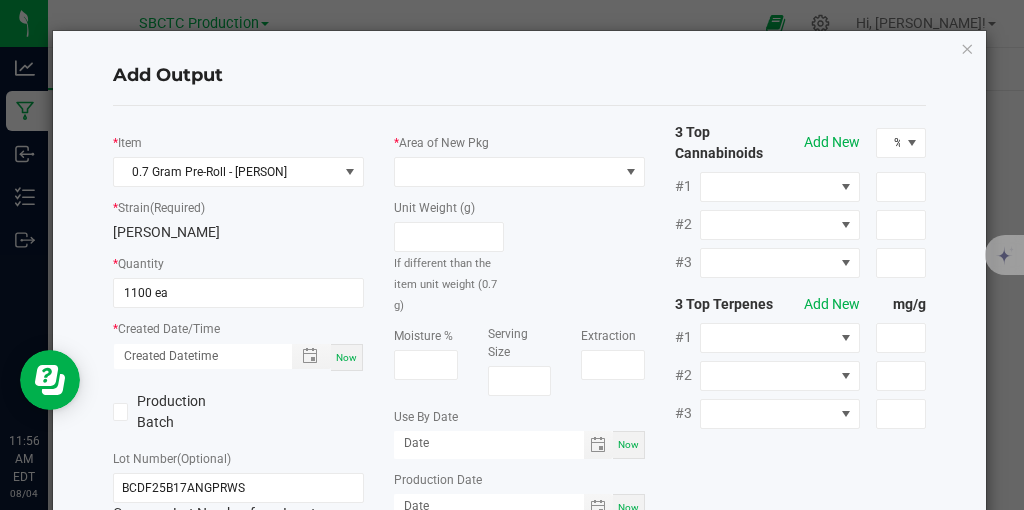 click on "Now" at bounding box center [346, 357] 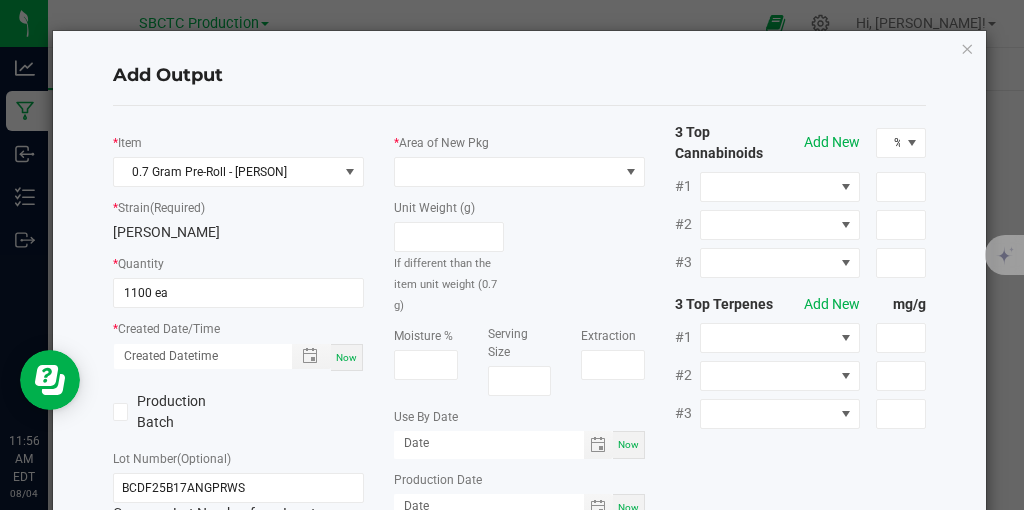 type on "[MONTH]/[DAY]/[YEAR] [HOUR]:[MINUTE] [AM/PM]" 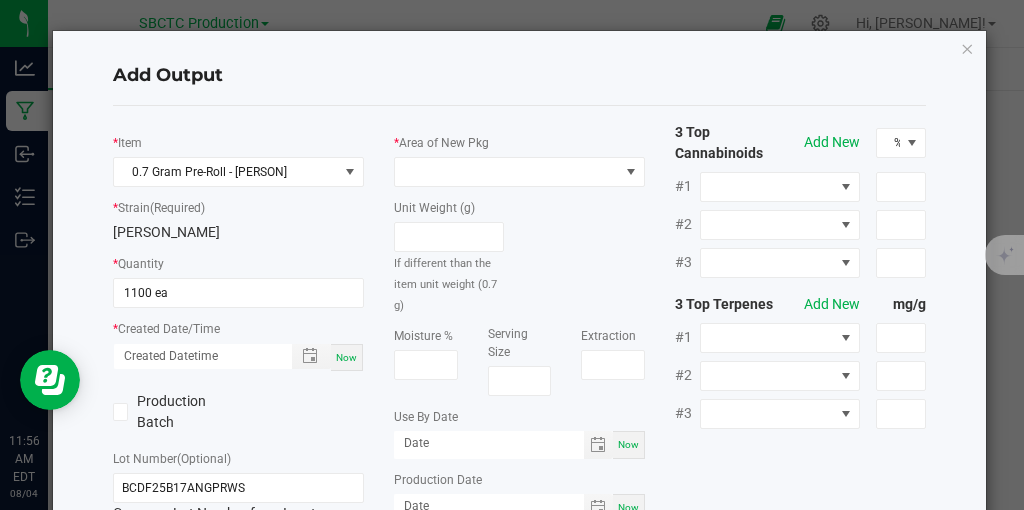 type on "08/04/2025" 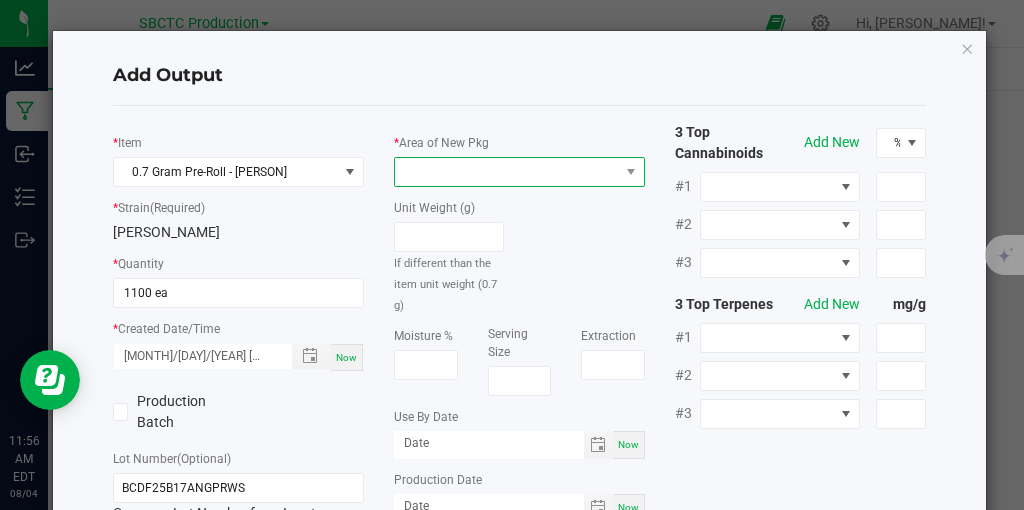 click at bounding box center [507, 172] 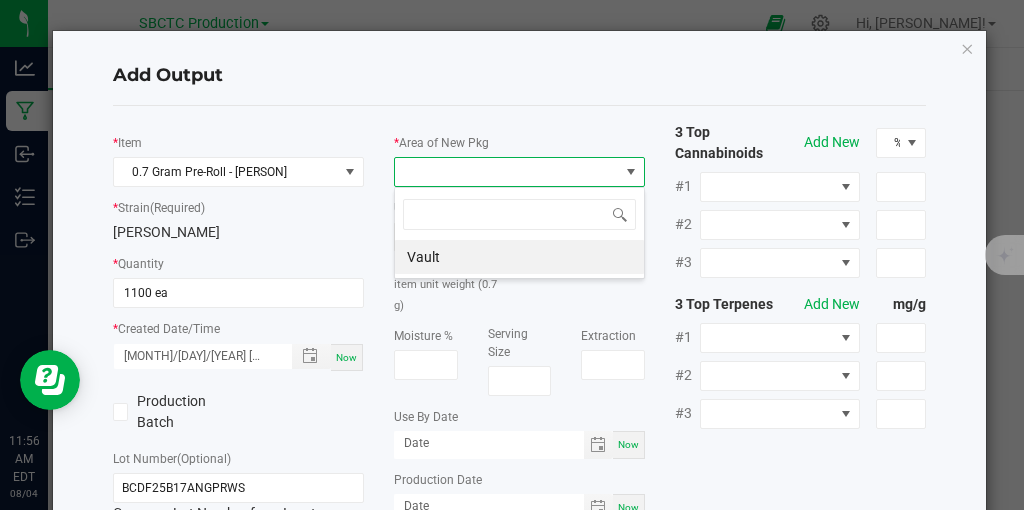 scroll, scrollTop: 99970, scrollLeft: 99749, axis: both 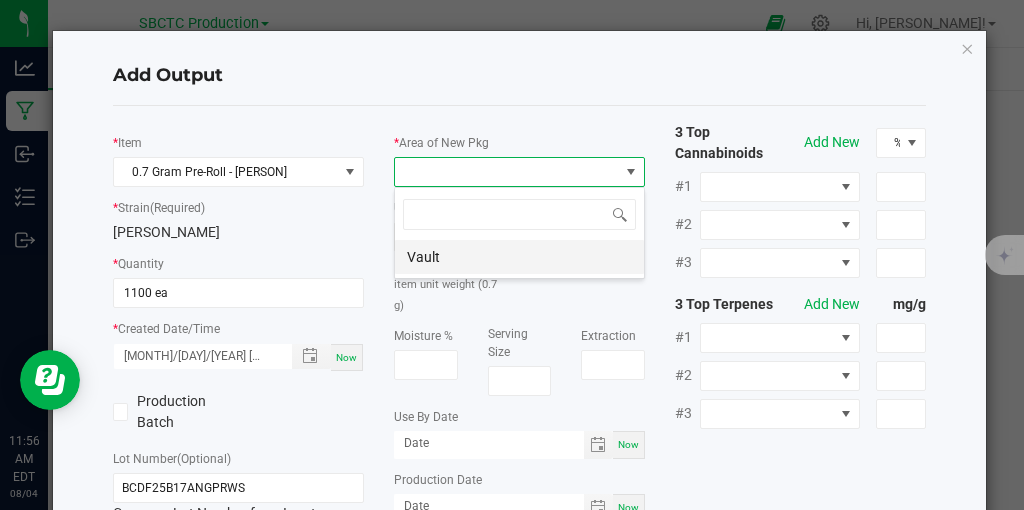 click on "Vault" at bounding box center (519, 257) 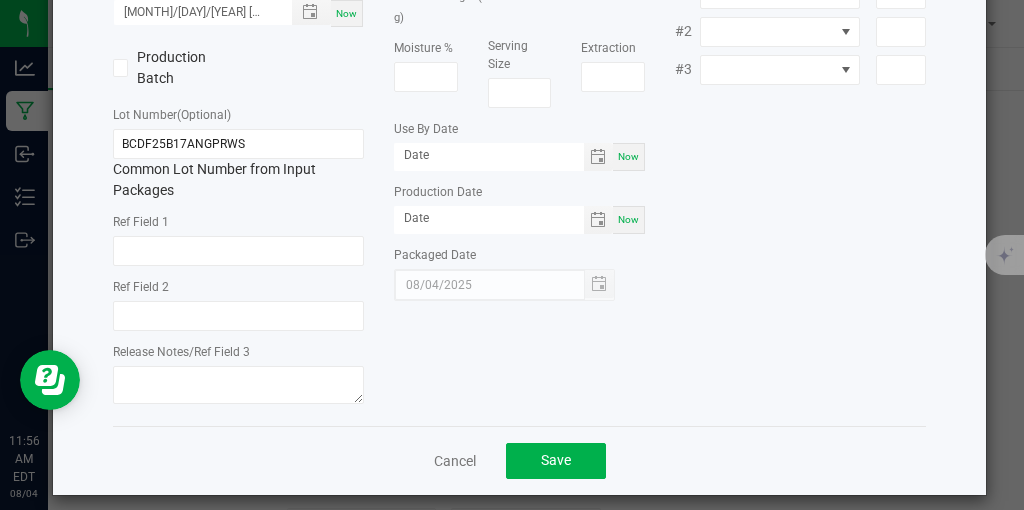 scroll, scrollTop: 357, scrollLeft: 0, axis: vertical 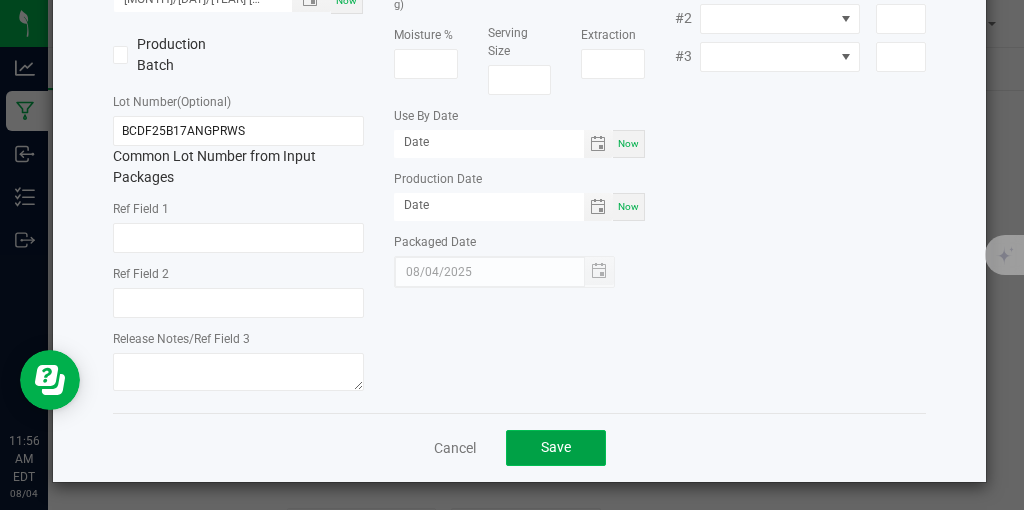 click on "Save" 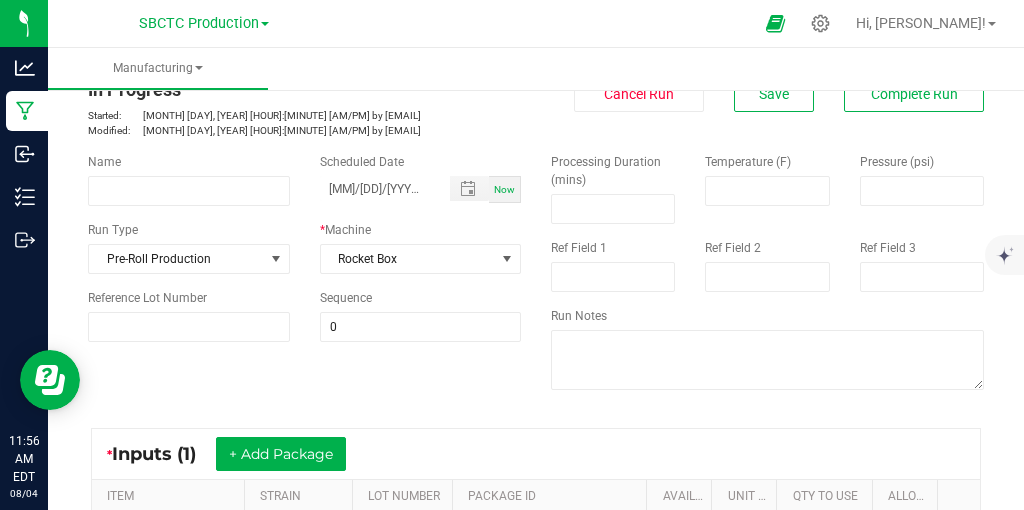 scroll, scrollTop: 0, scrollLeft: 0, axis: both 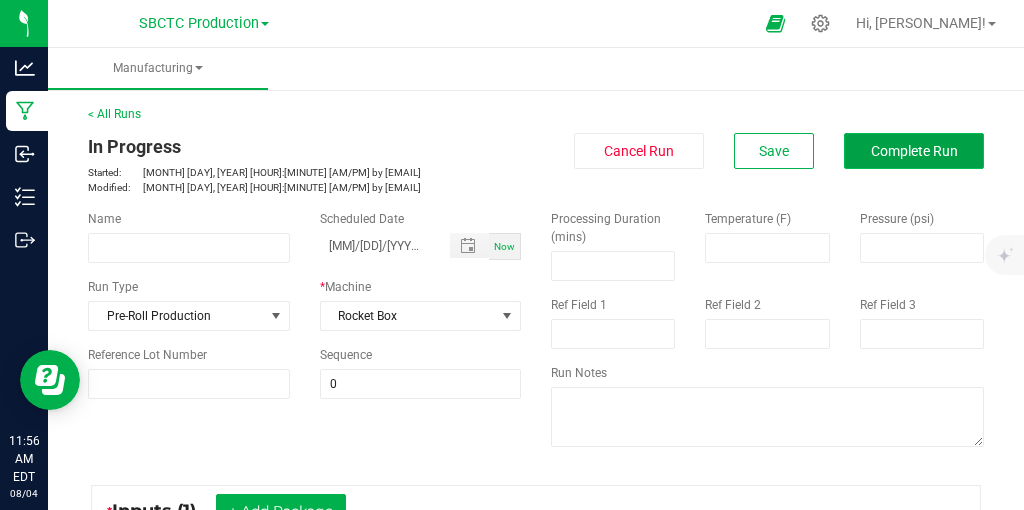 click on "Complete Run" at bounding box center [914, 151] 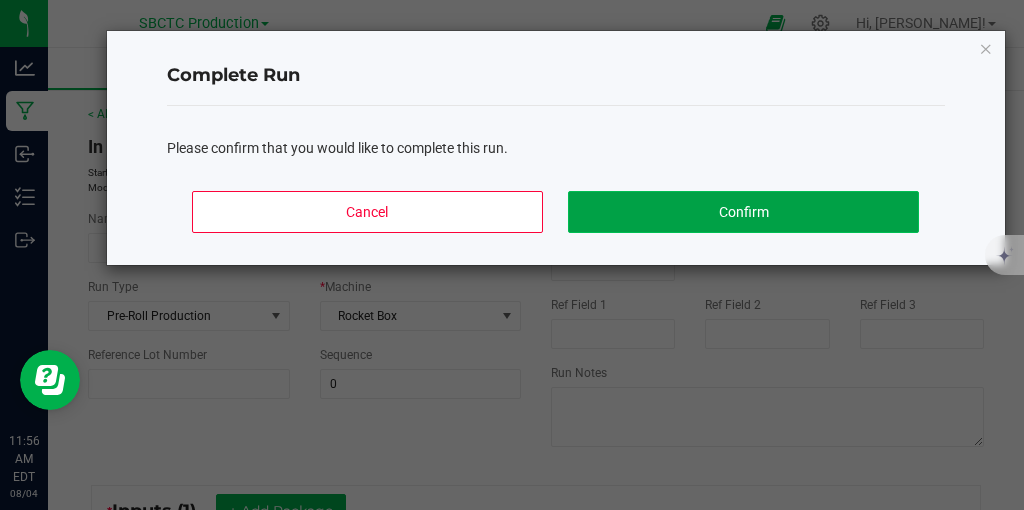 click on "Confirm" 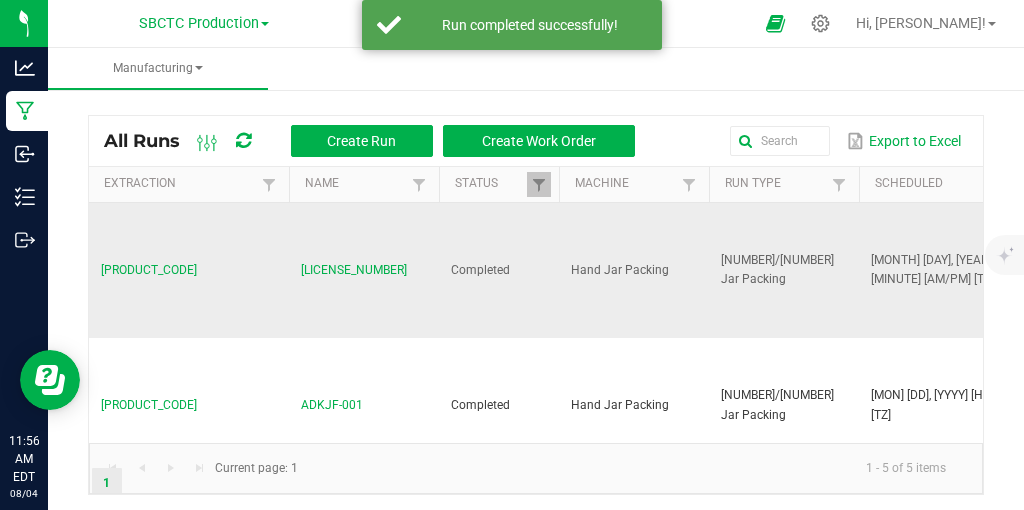 scroll, scrollTop: 0, scrollLeft: 0, axis: both 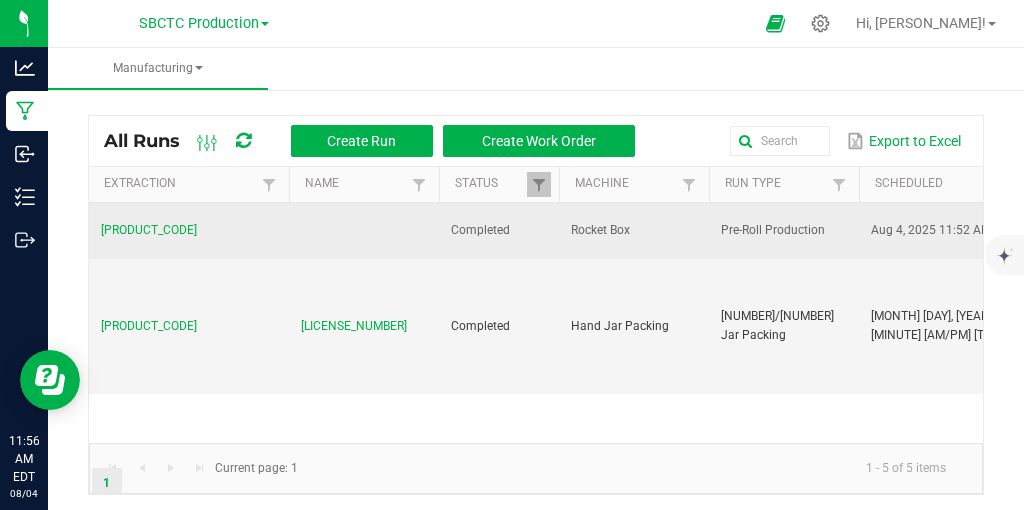 click at bounding box center [364, 231] 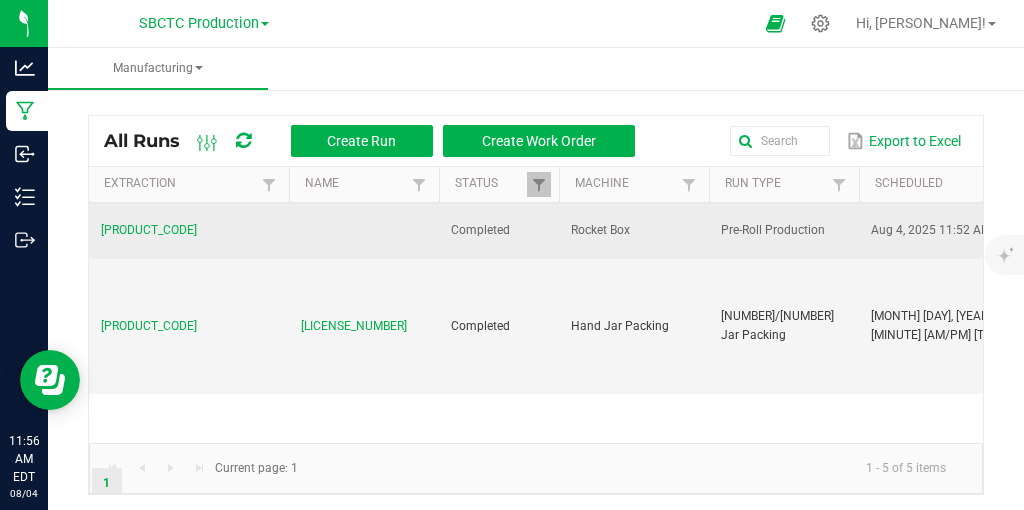 click at bounding box center (364, 231) 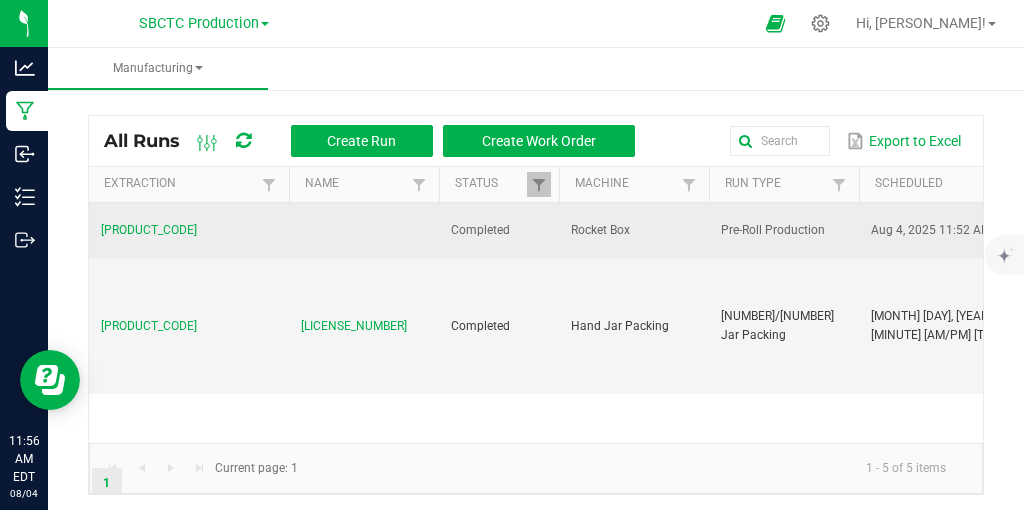 click on "[PRODUCT_CODE]" at bounding box center (149, 230) 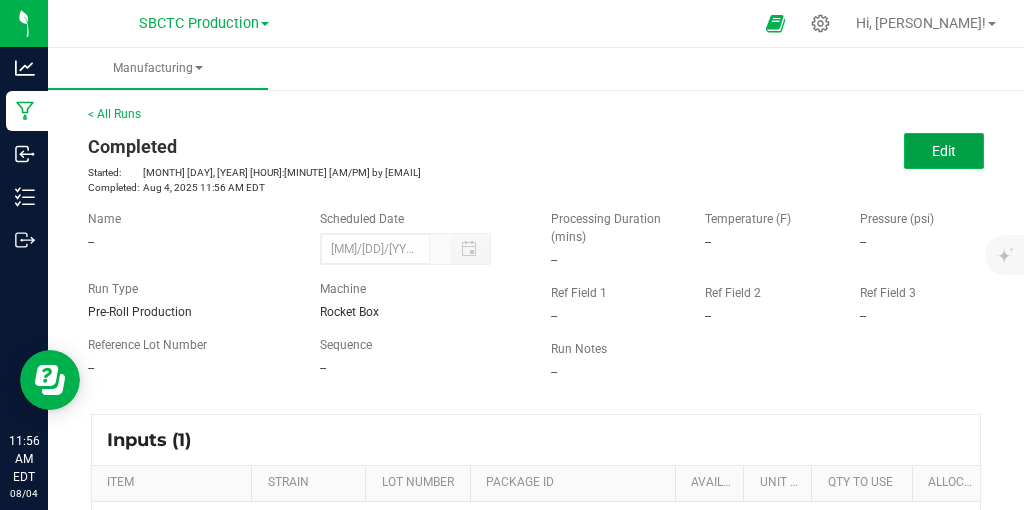 click on "Edit" at bounding box center [944, 151] 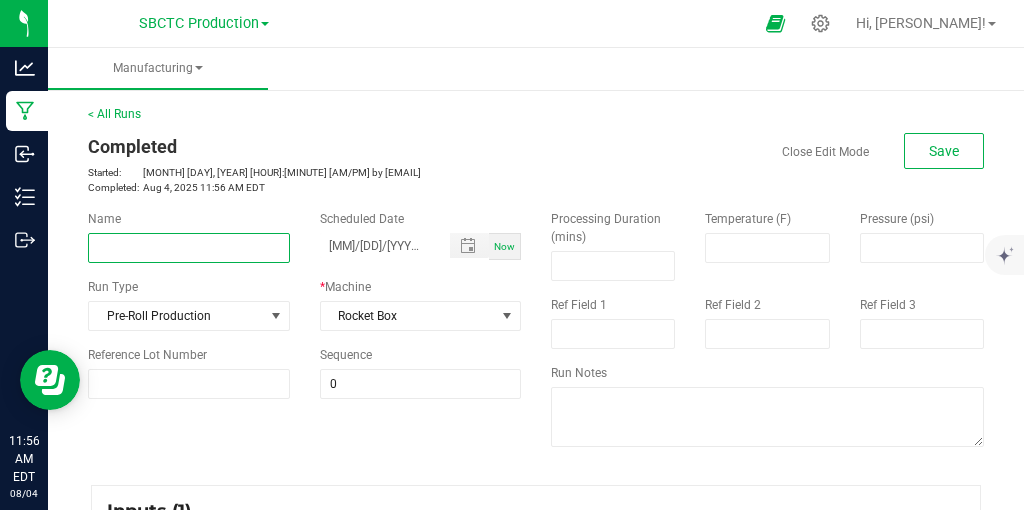 click at bounding box center (189, 248) 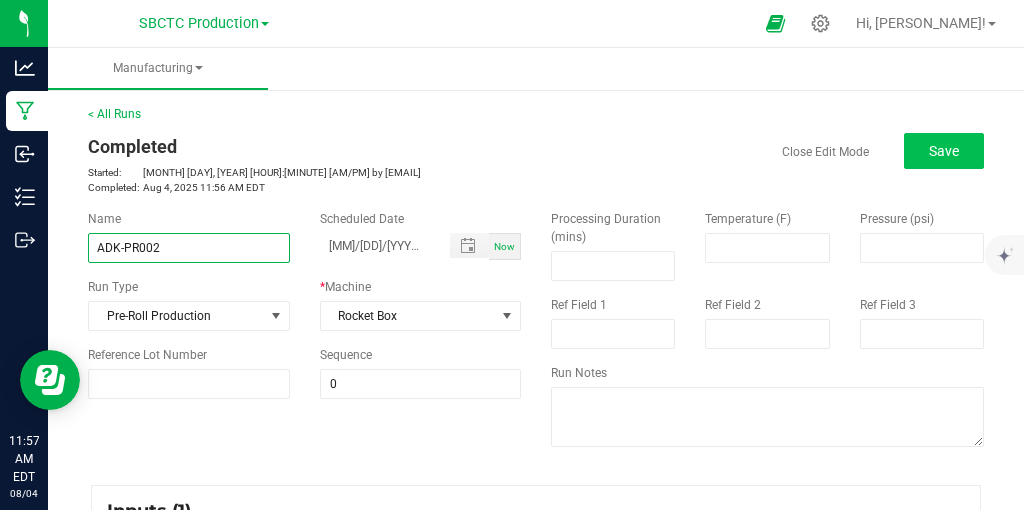 type on "ADK-PR002" 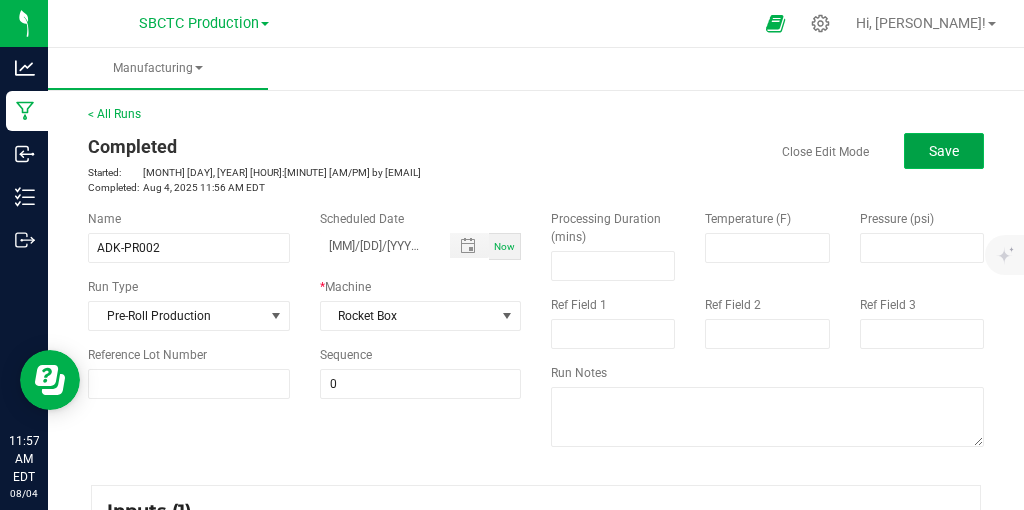 click on "Save" 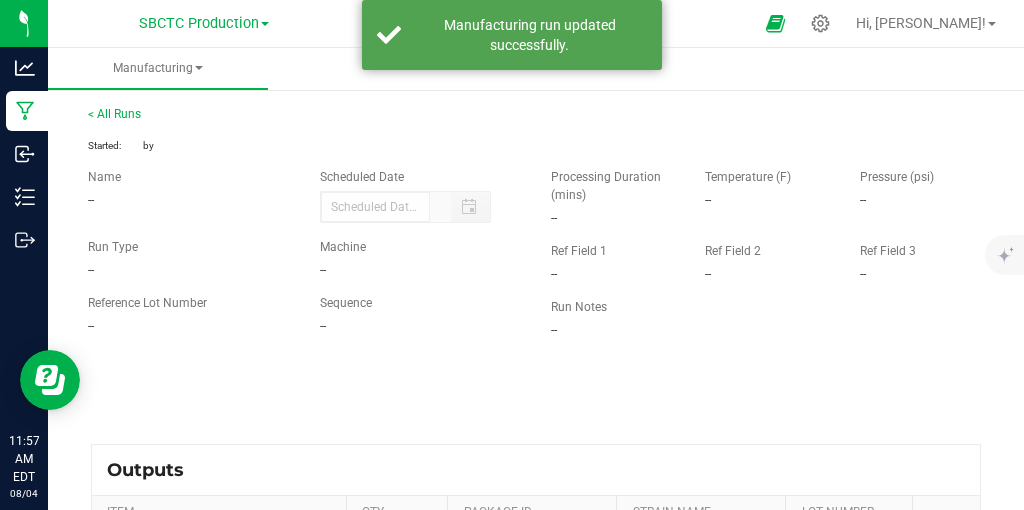 type on "[MM]/[DD]/[YYYY] [H]:[MM] [AM]" 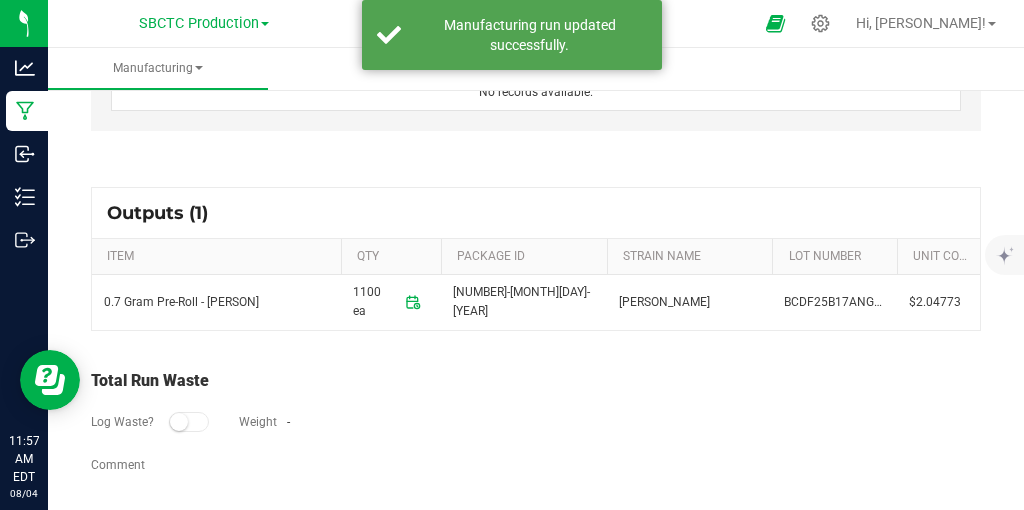 scroll, scrollTop: 0, scrollLeft: 0, axis: both 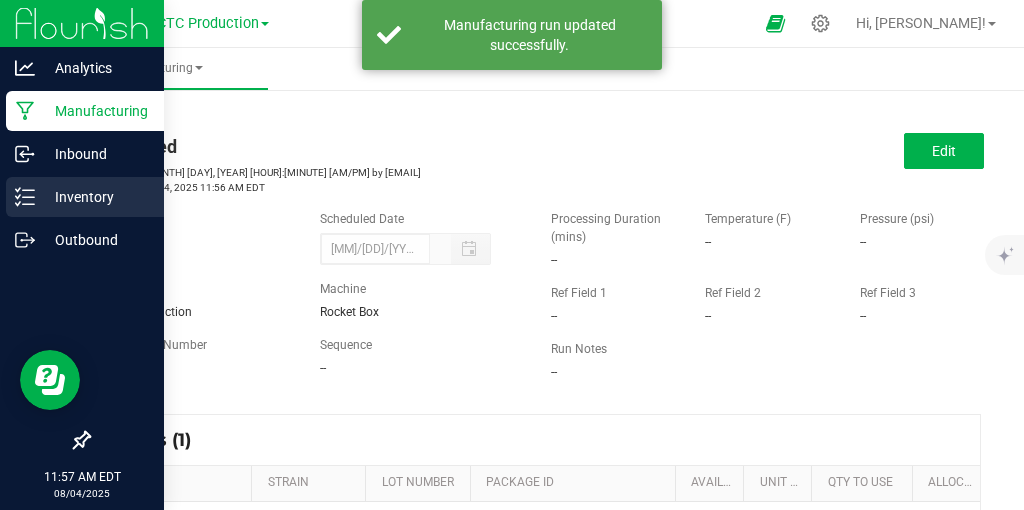 click on "Inventory" at bounding box center [95, 197] 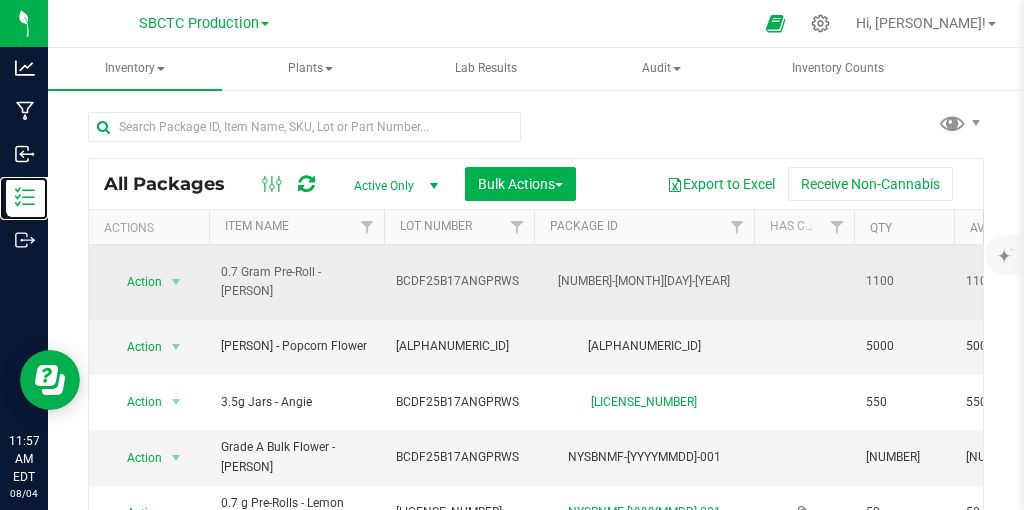 scroll, scrollTop: 0, scrollLeft: 57, axis: horizontal 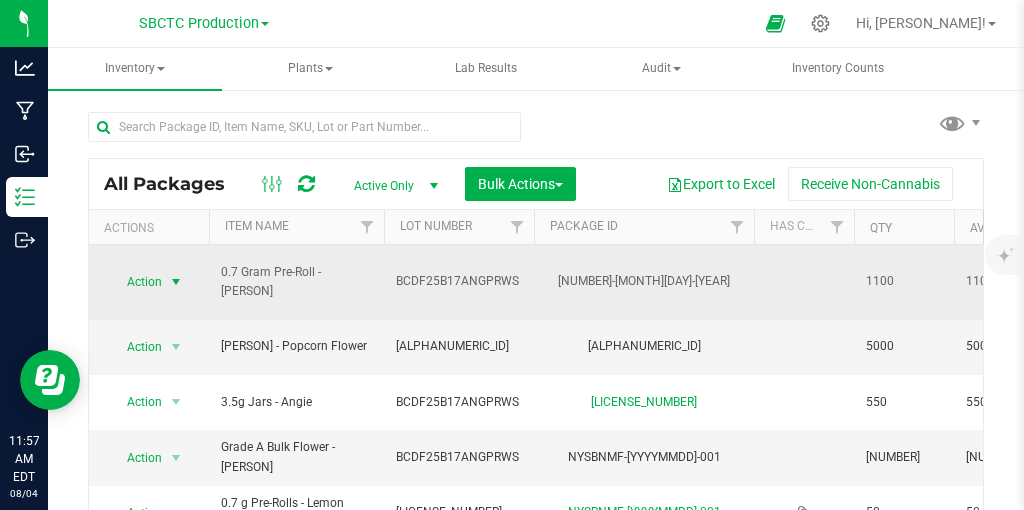 click at bounding box center [176, 282] 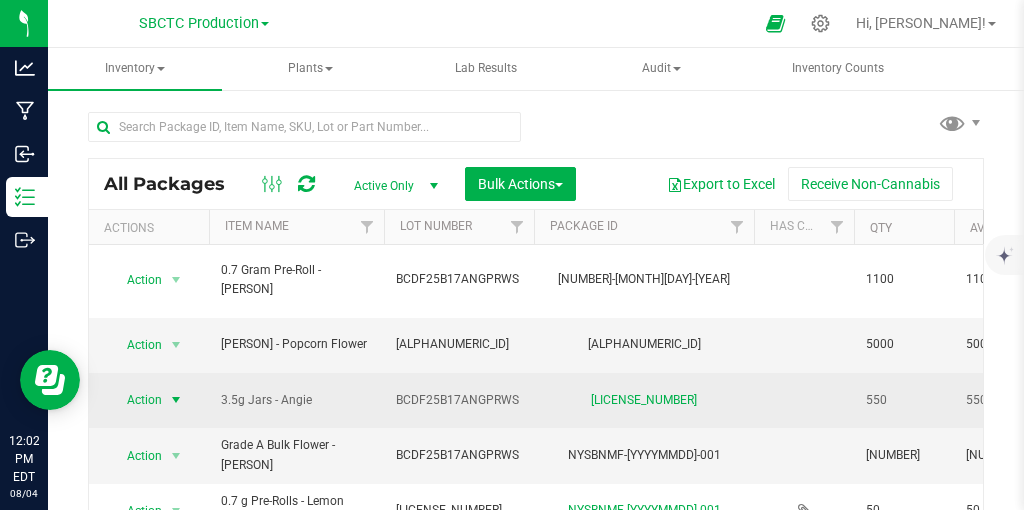 click at bounding box center [176, 400] 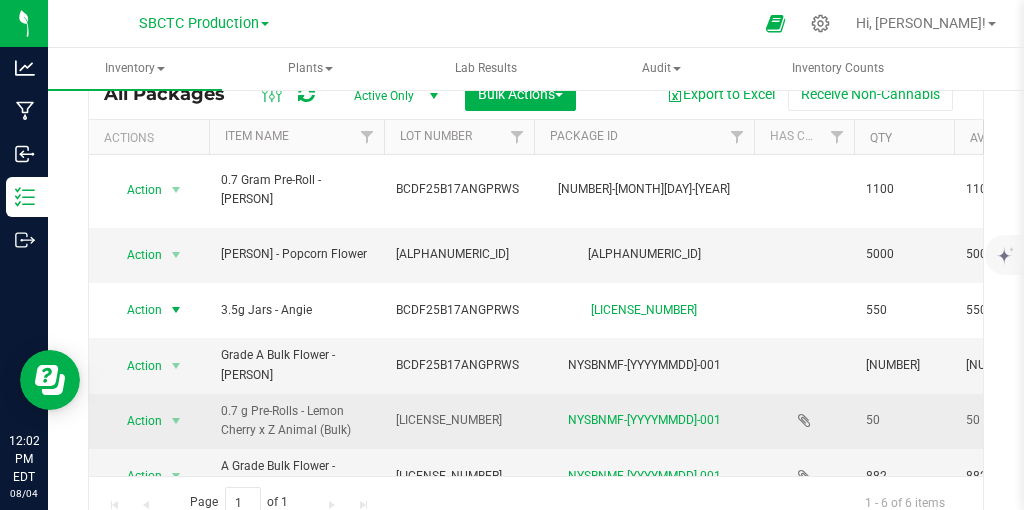 scroll, scrollTop: 101, scrollLeft: 0, axis: vertical 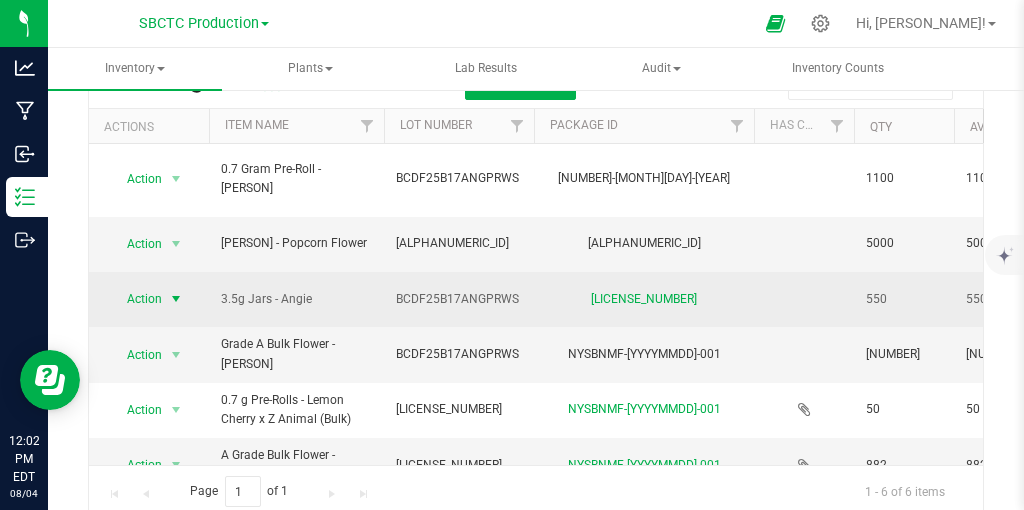 click at bounding box center (176, 299) 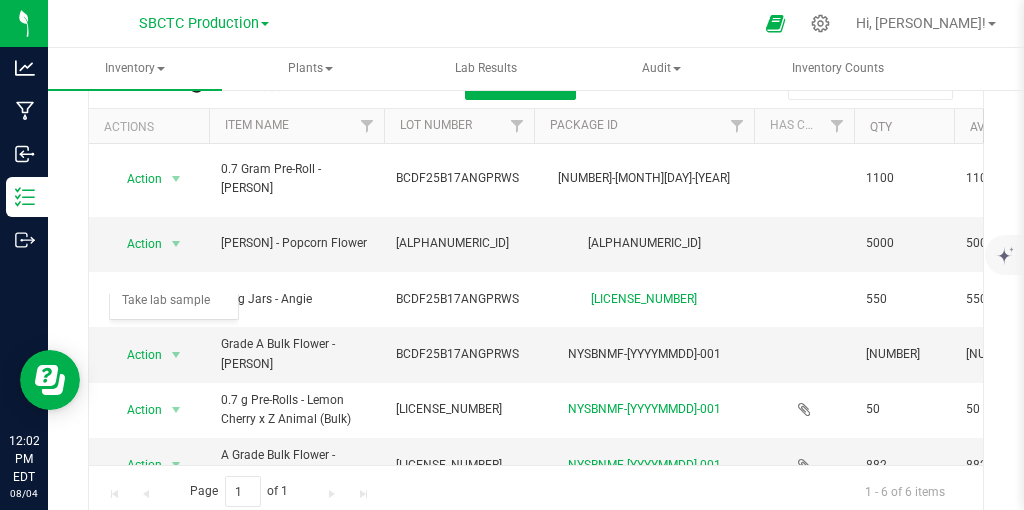 scroll, scrollTop: 0, scrollLeft: 0, axis: both 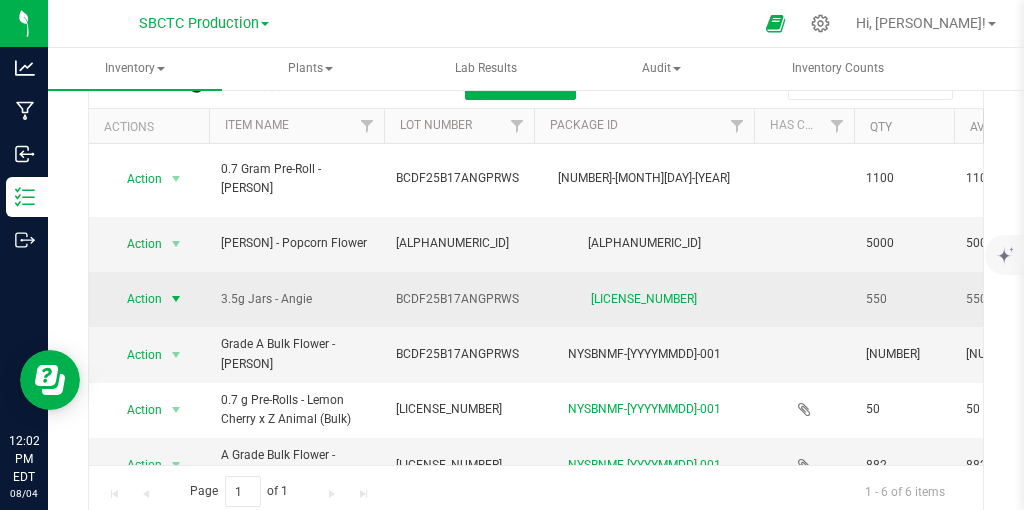 click at bounding box center (176, 299) 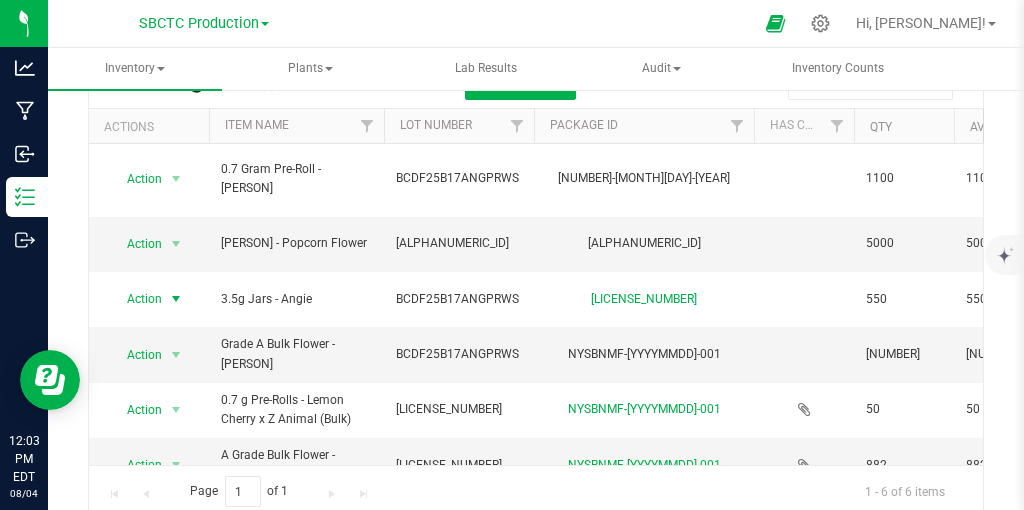 scroll, scrollTop: 0, scrollLeft: 0, axis: both 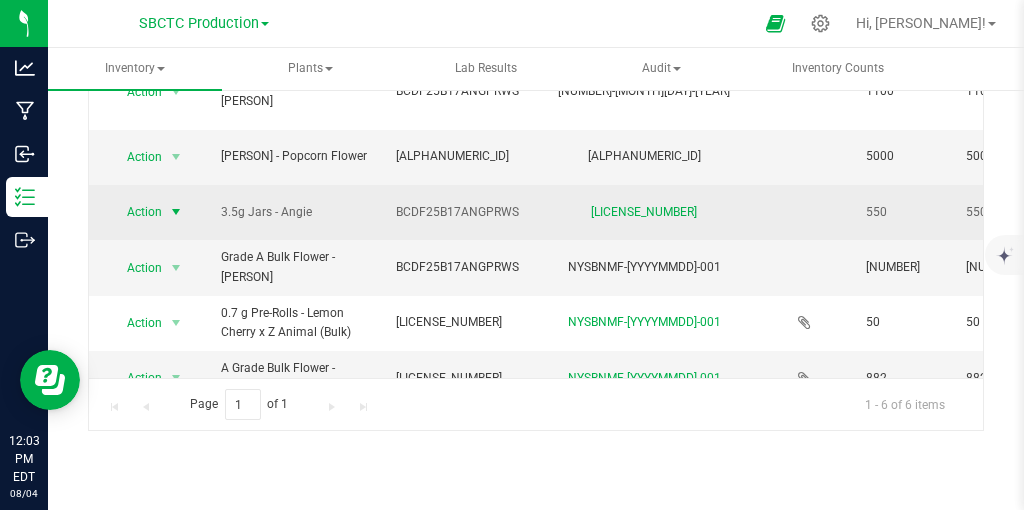click at bounding box center (176, 212) 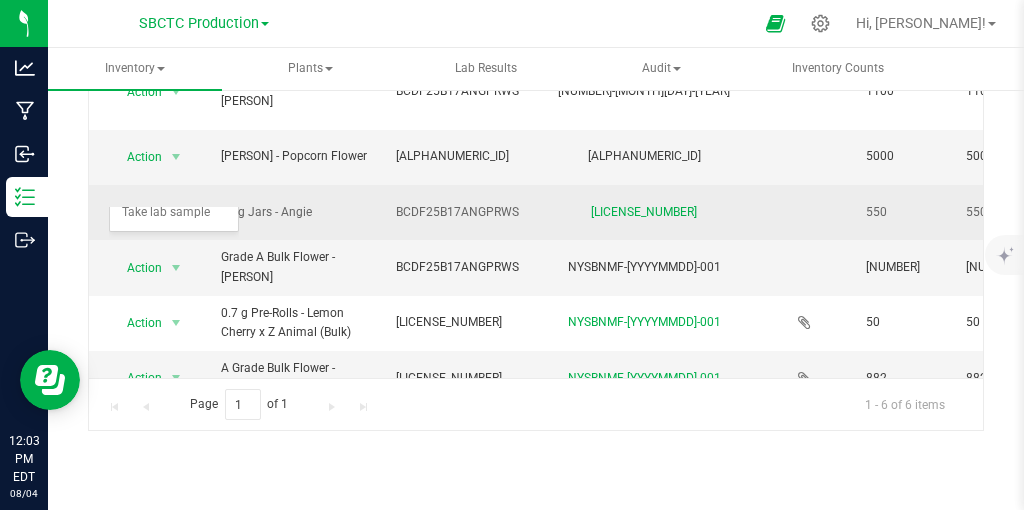 scroll, scrollTop: 0, scrollLeft: 0, axis: both 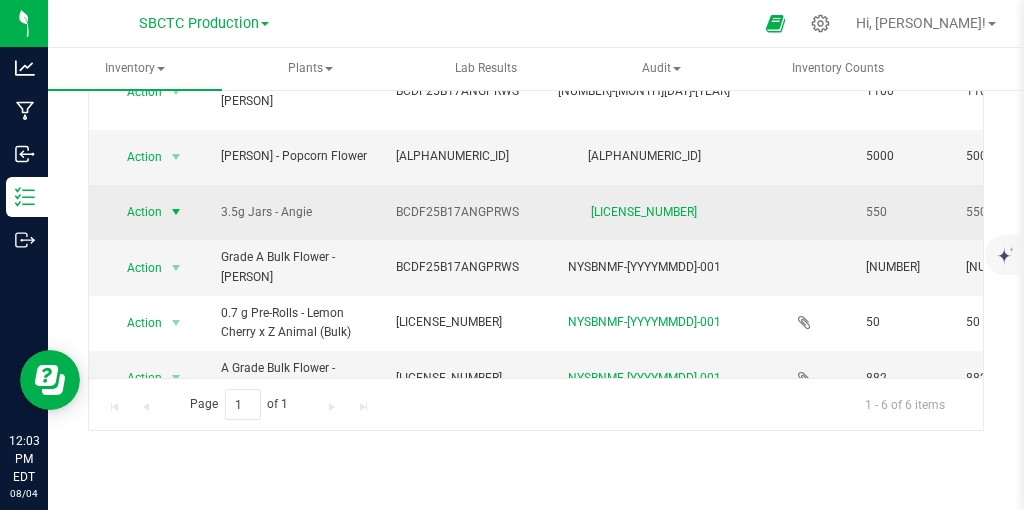 click at bounding box center [176, 212] 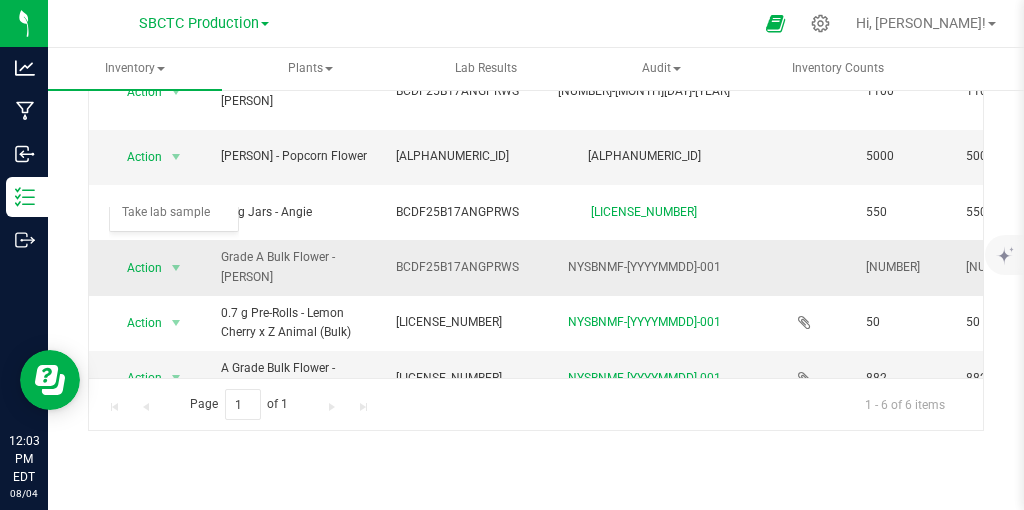 scroll, scrollTop: 0, scrollLeft: 0, axis: both 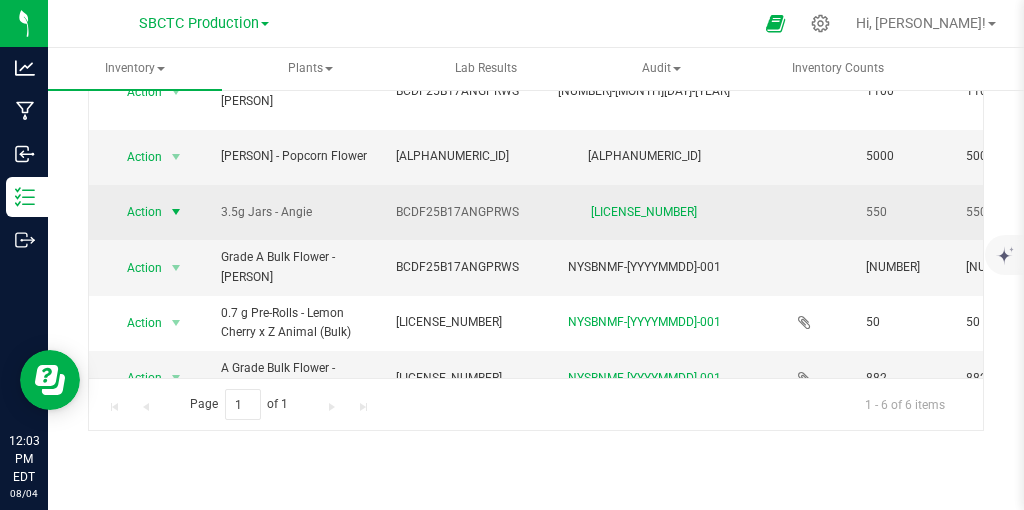 click at bounding box center (176, 212) 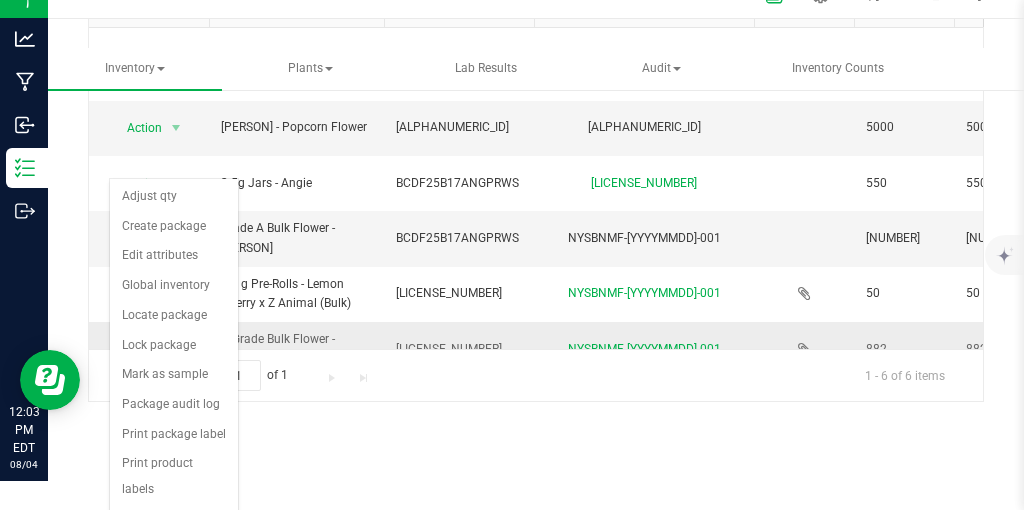 scroll, scrollTop: 0, scrollLeft: 0, axis: both 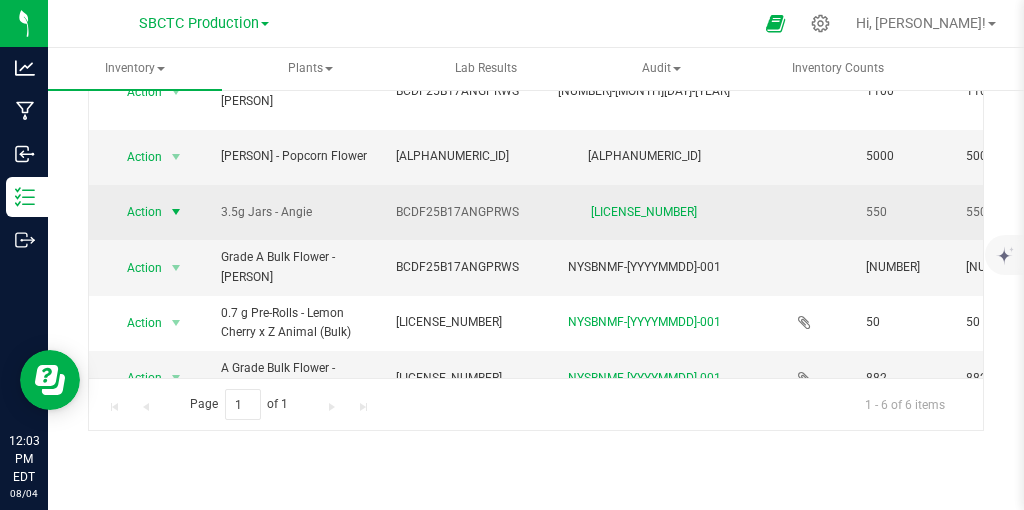 click at bounding box center [176, 212] 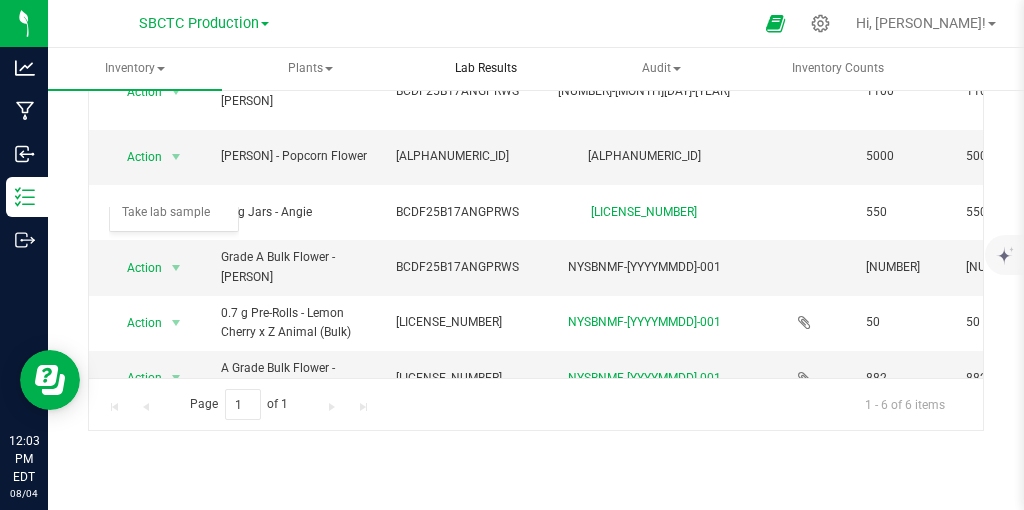 click on "Lab Results" at bounding box center (486, 68) 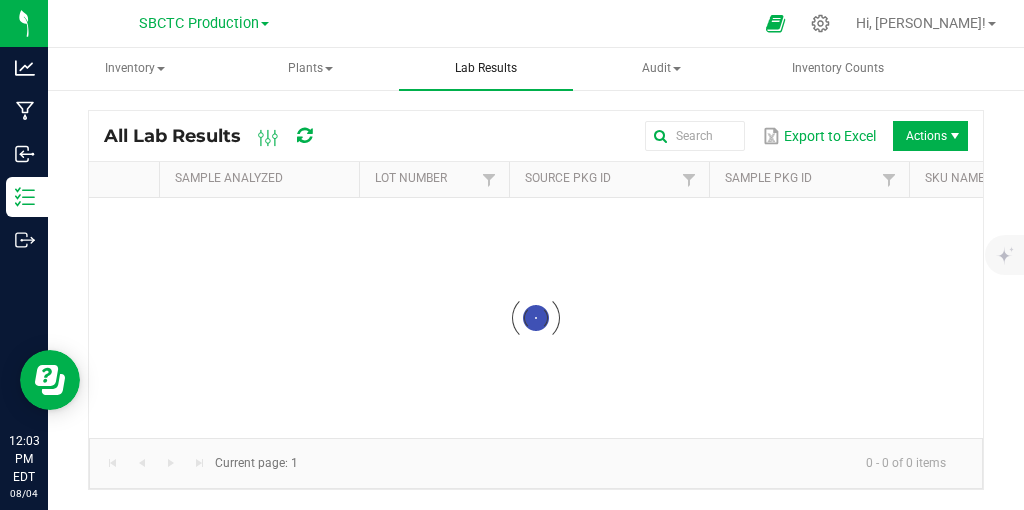 scroll, scrollTop: 0, scrollLeft: 0, axis: both 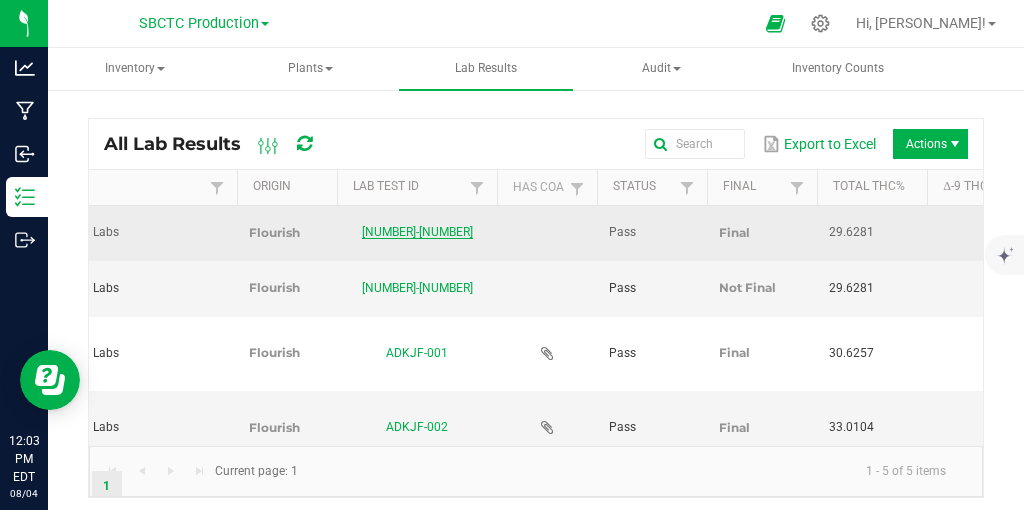 click on "[NUMBER]-[NUMBER]" at bounding box center [417, 232] 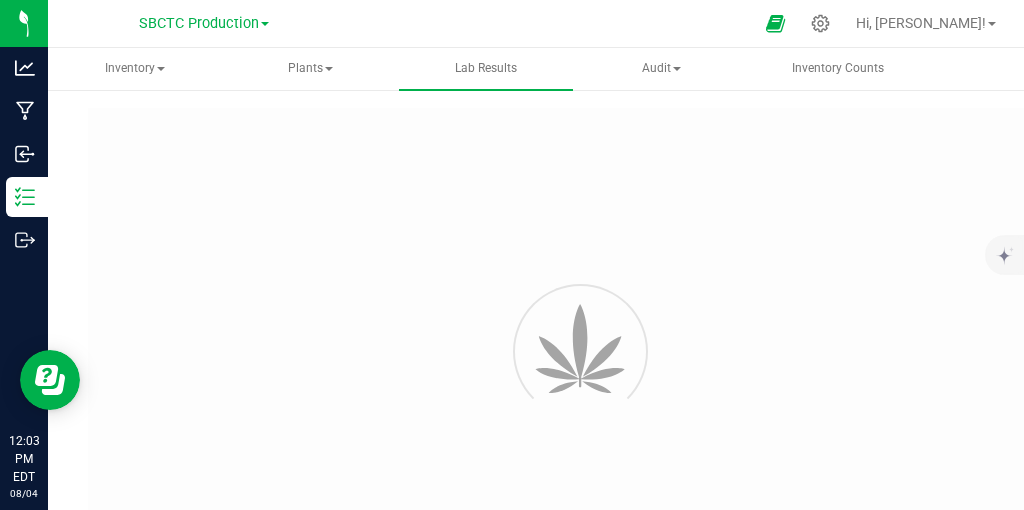 type on "[LICENSE_NUMBER]" 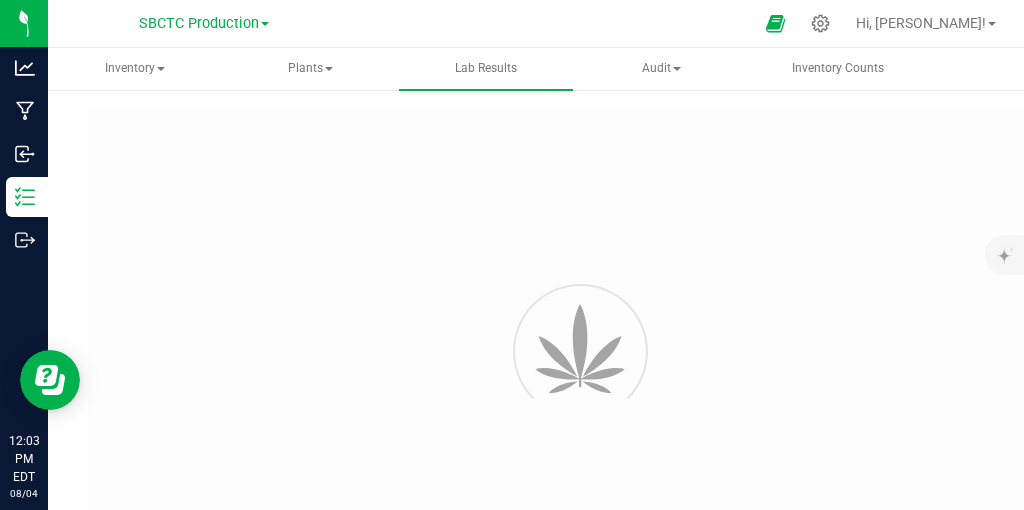 type on "[NUMBER]-[NUMBER]" 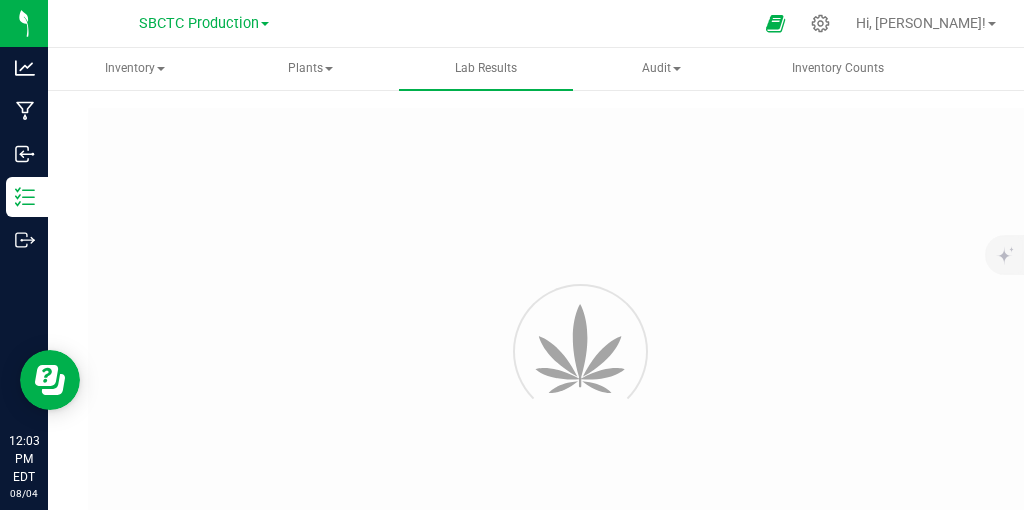 type on "[LICENSE_NUMBER]" 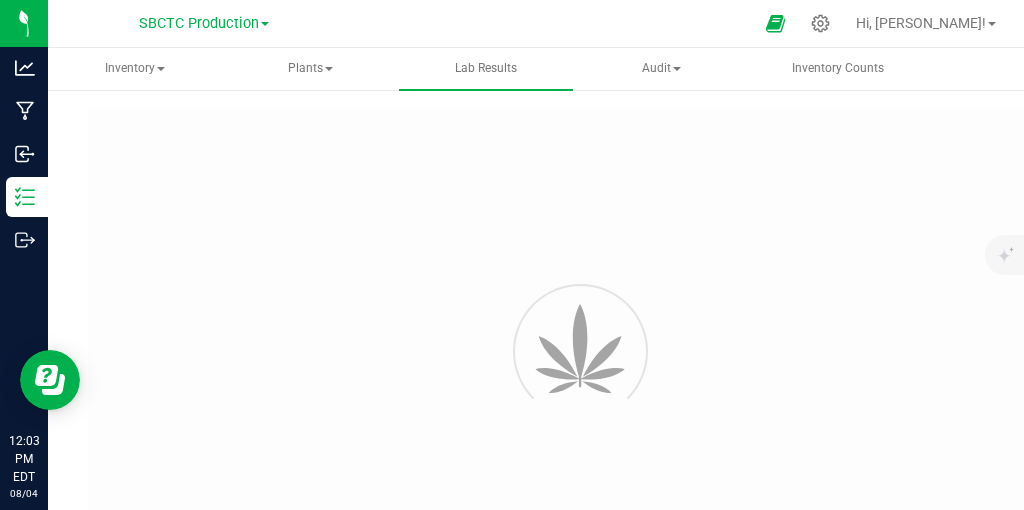 type on "[MM]/[DD]/[YY] [H]:[MM] [AM]" 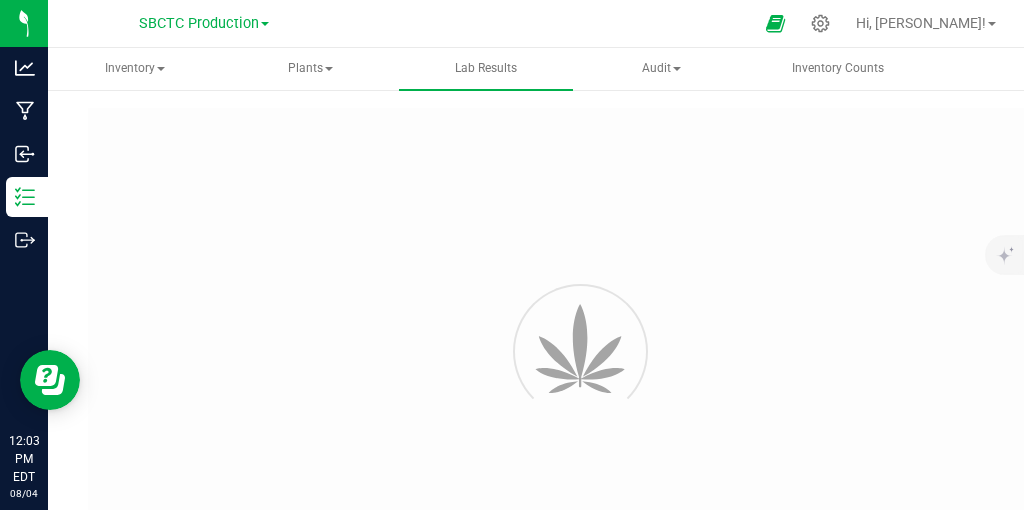 type on "[MM]/[DD]/[YY]" 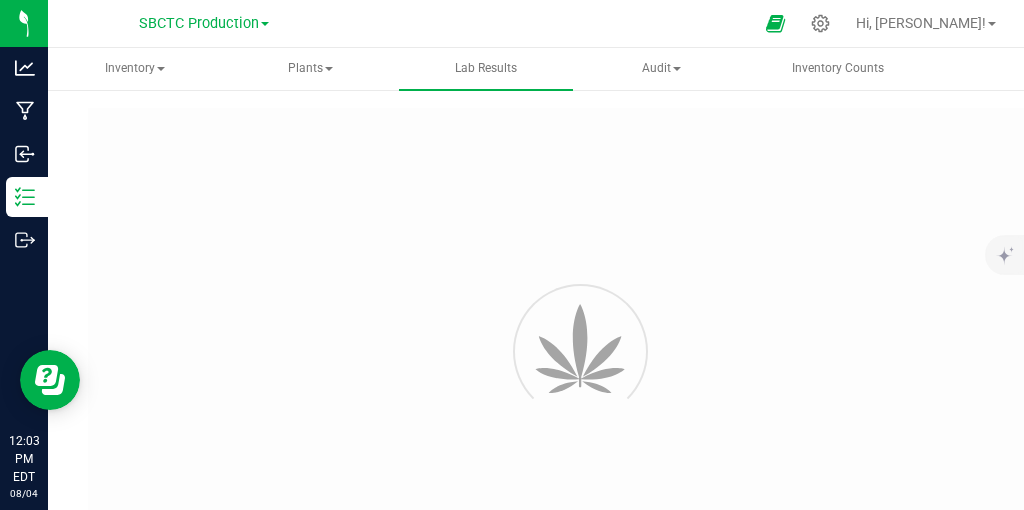 type on "https://[STATE].yourcoa.com/coa/redirect-url/[NUMBER]" 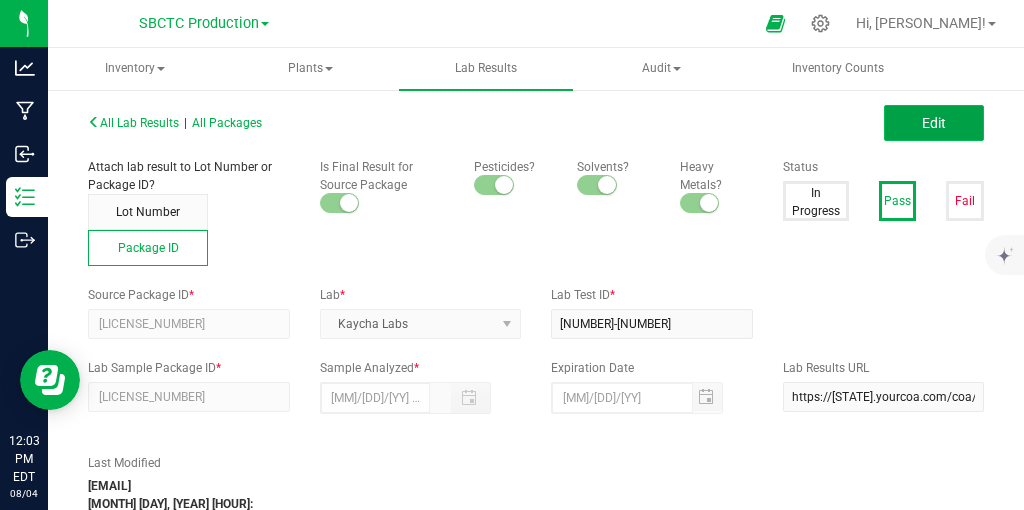 click on "Edit" at bounding box center [934, 123] 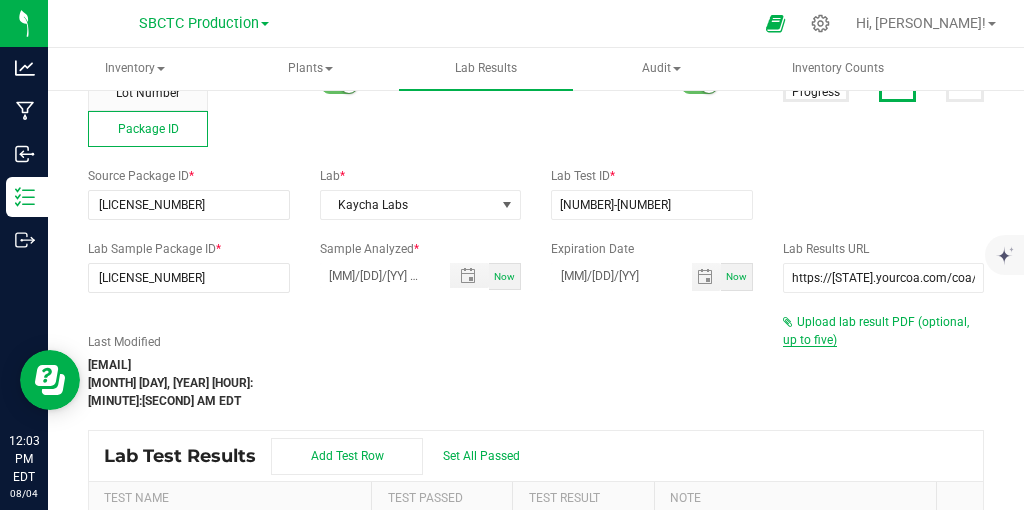 click on "Upload lab result PDF (optional, up to five)" at bounding box center (876, 331) 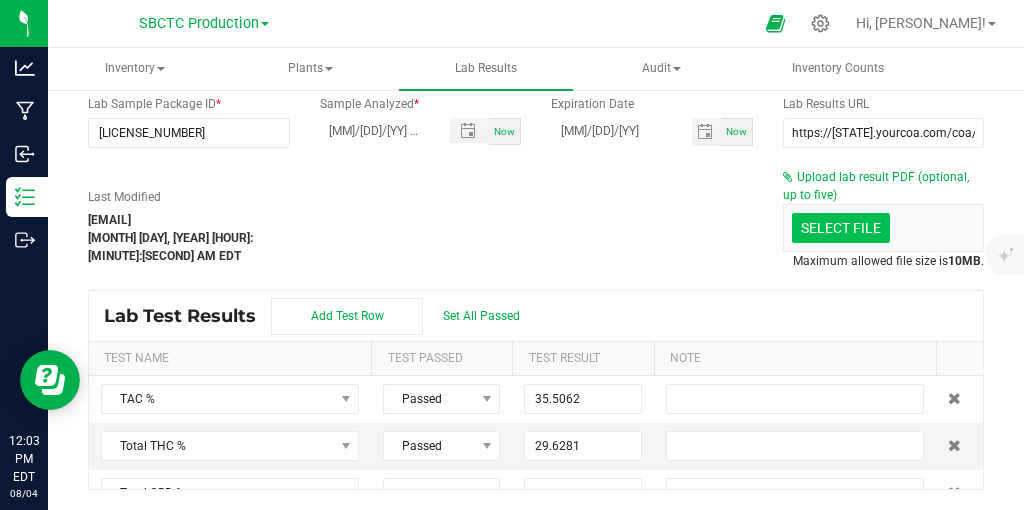 click at bounding box center [-556, 124] 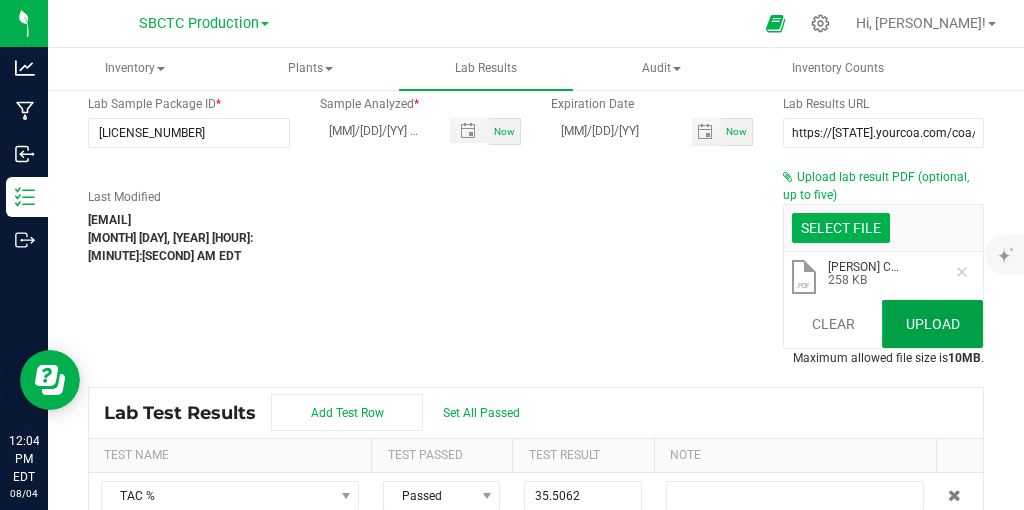 click on "Upload" at bounding box center [932, 324] 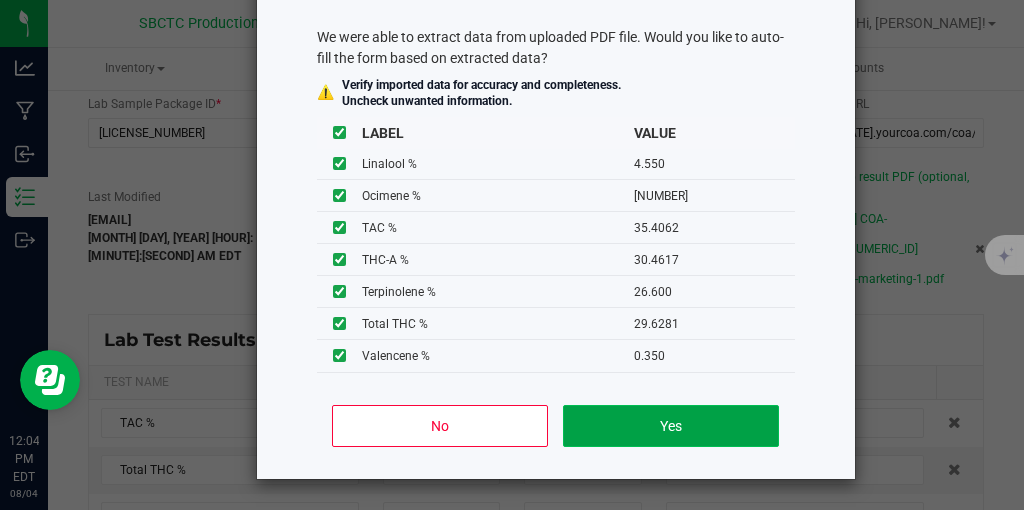 click on "Yes" 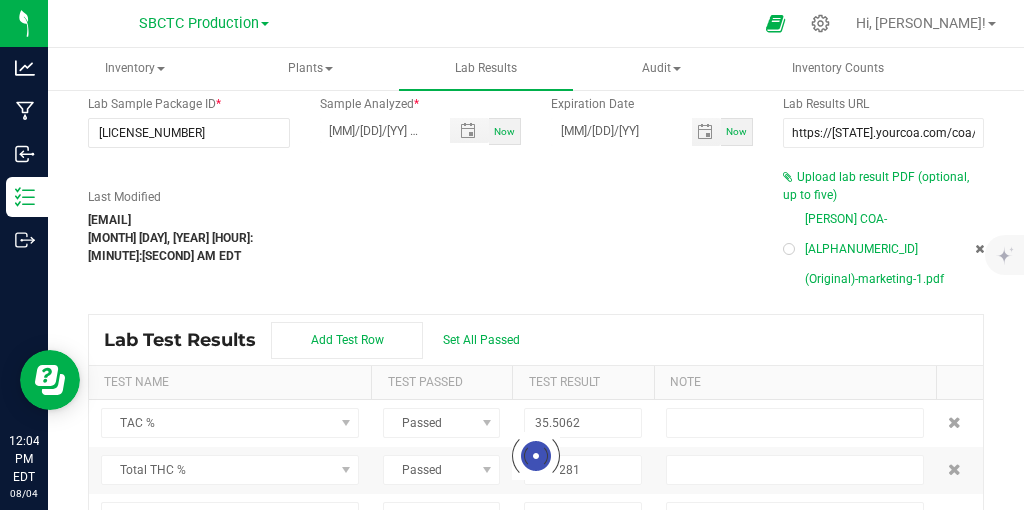 type on "[MM]/[DD]/[YYYY] [H]:[MM] [AM]" 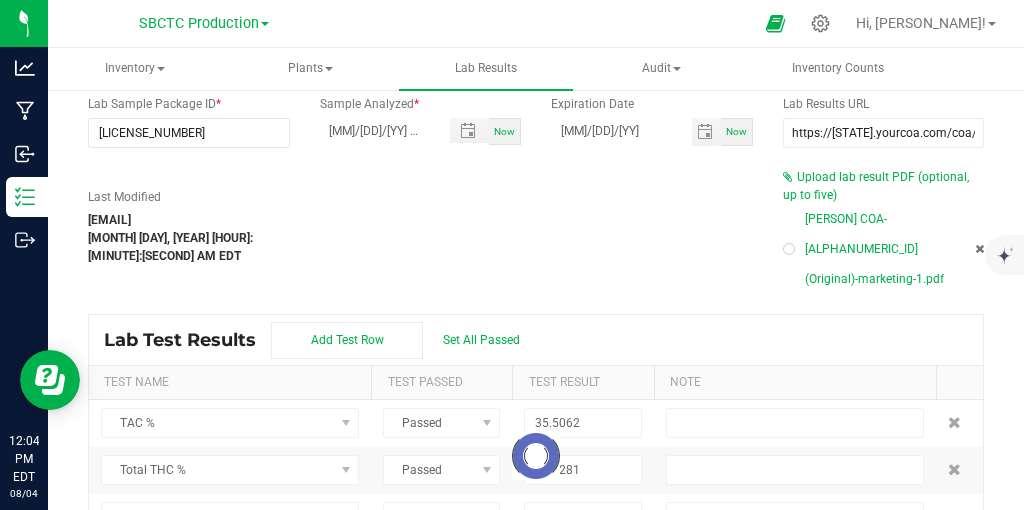 type on "2.9131" 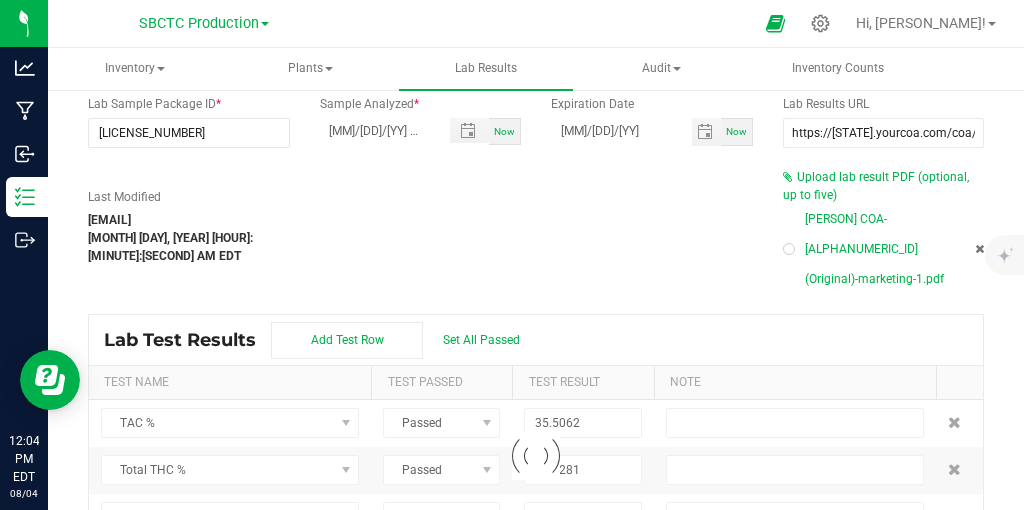 type on "30.4617" 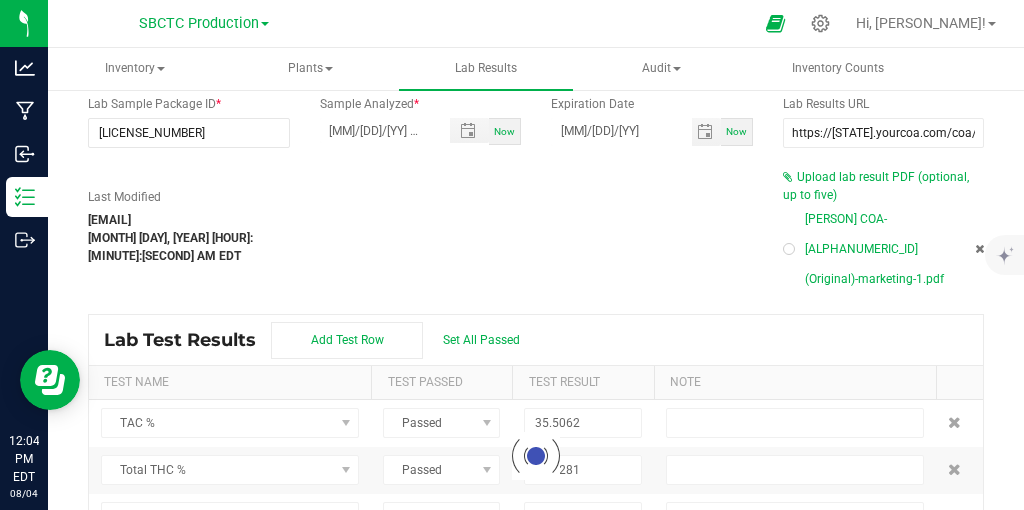 type on "0.1931" 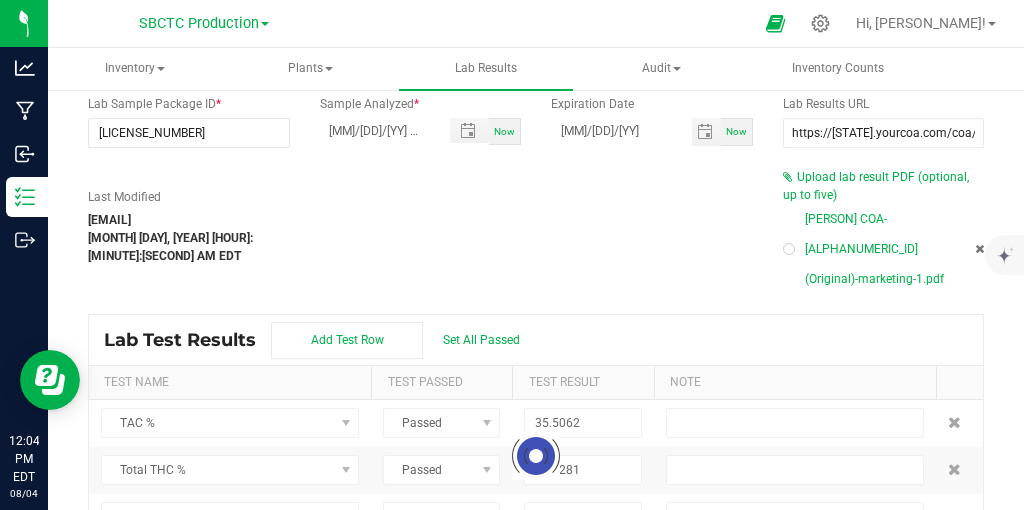 type on "1.8381" 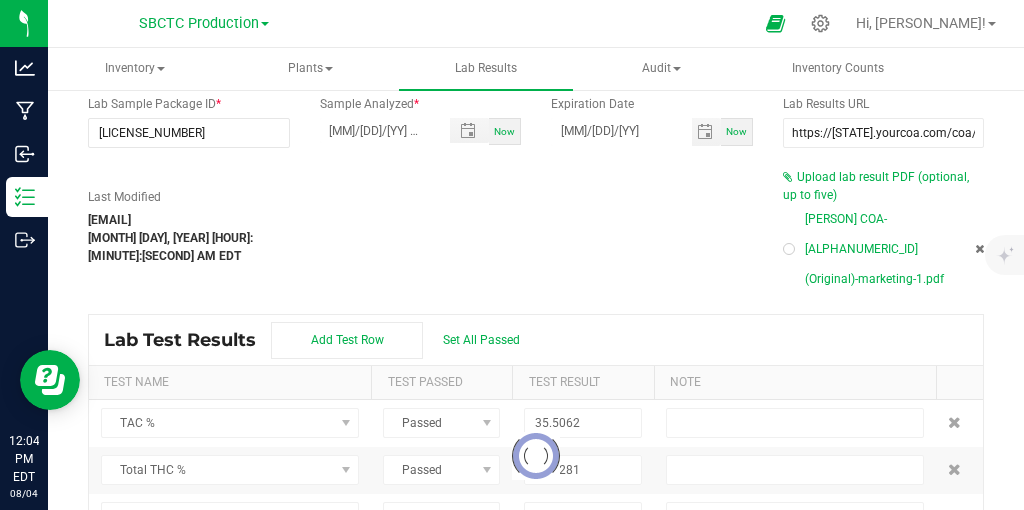 type on "0.3500" 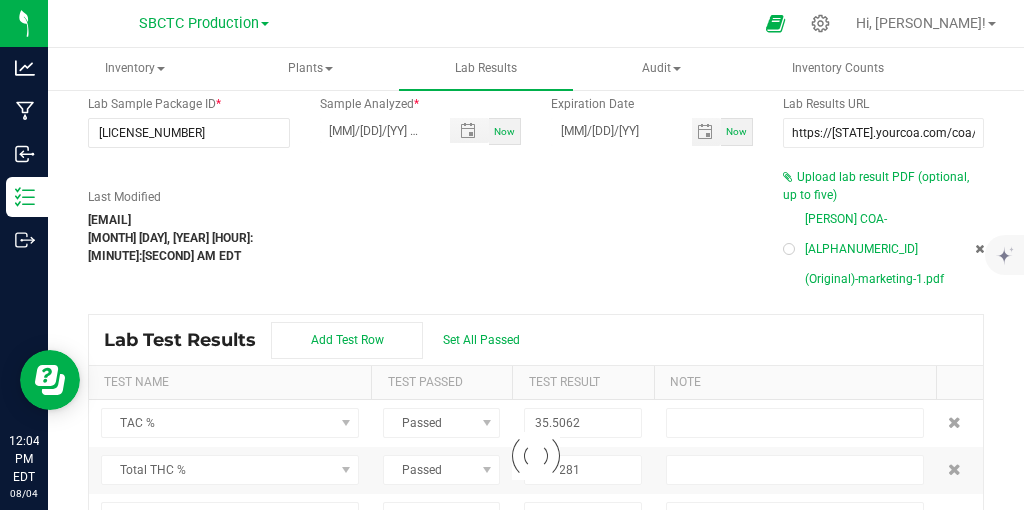 type on "2.1000" 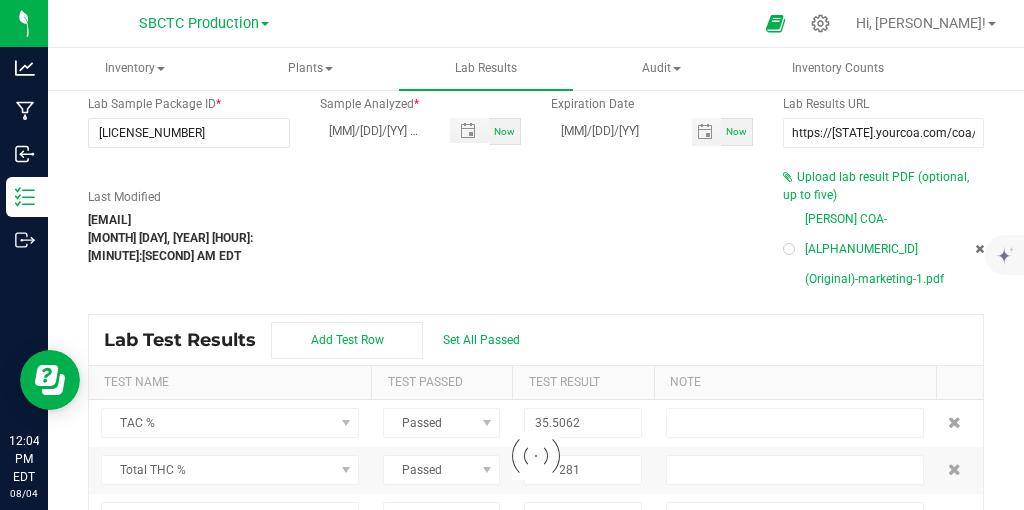 type on "0.7000" 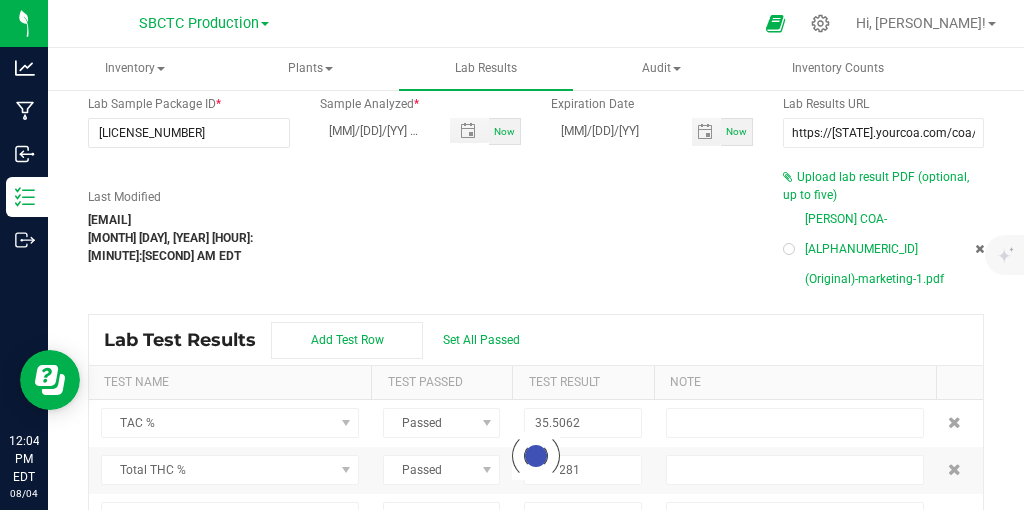 type on "1.7500" 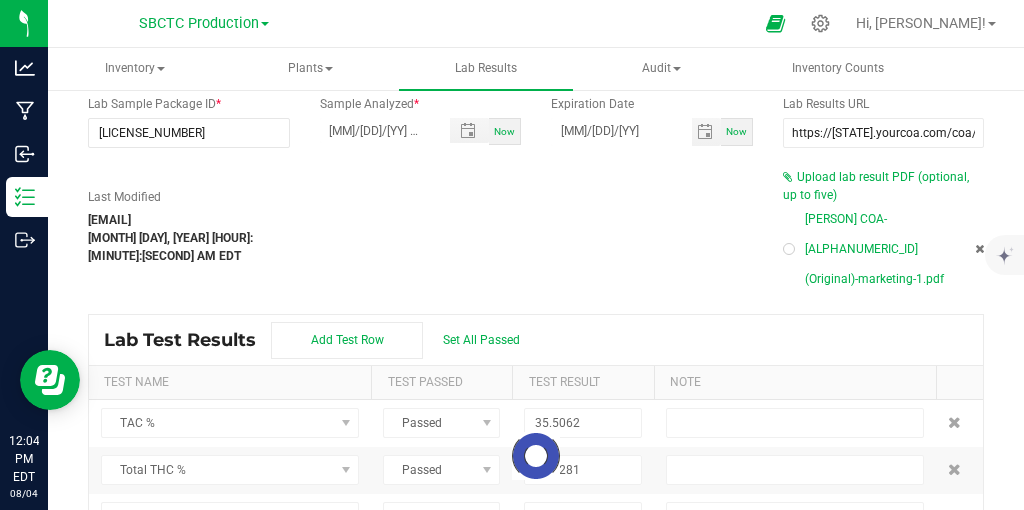 type on "0.7000" 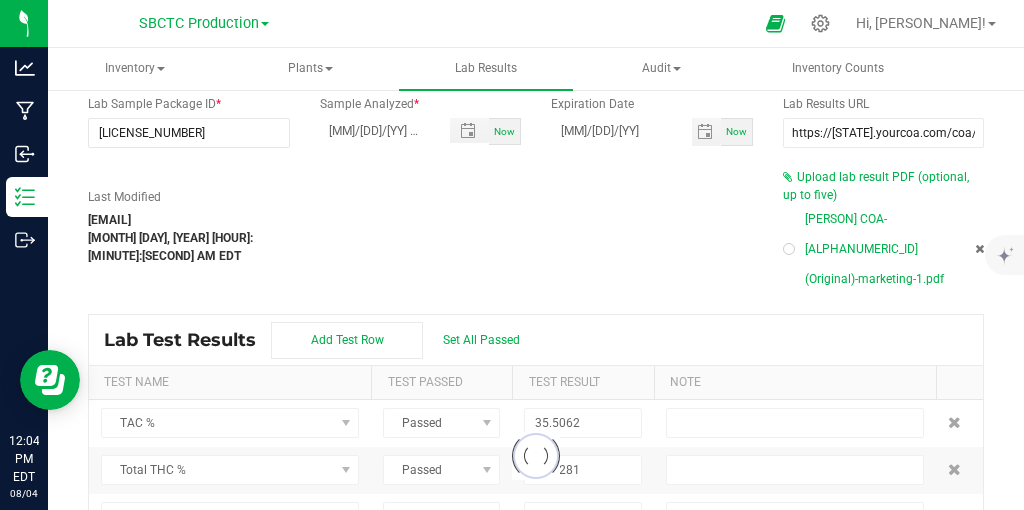 type on "1.7500" 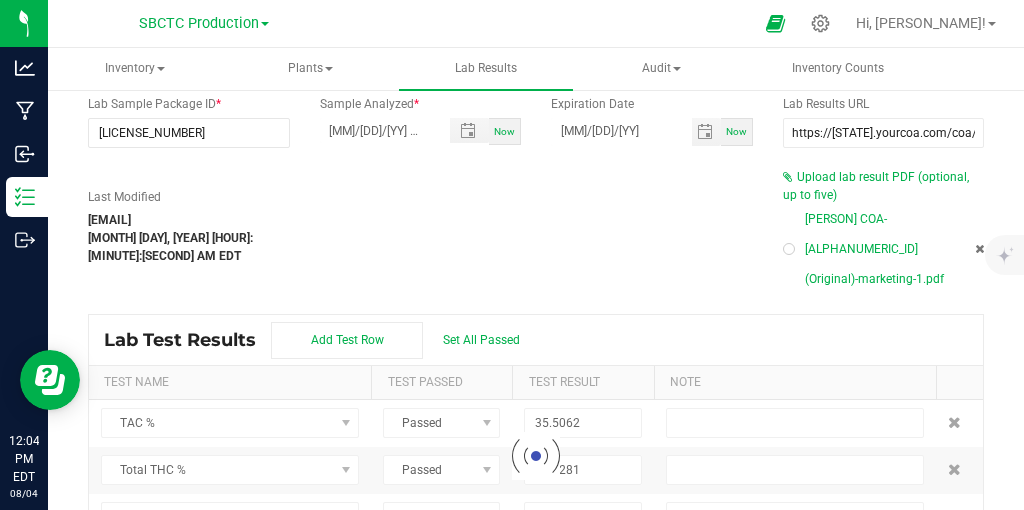 type on "4.9000" 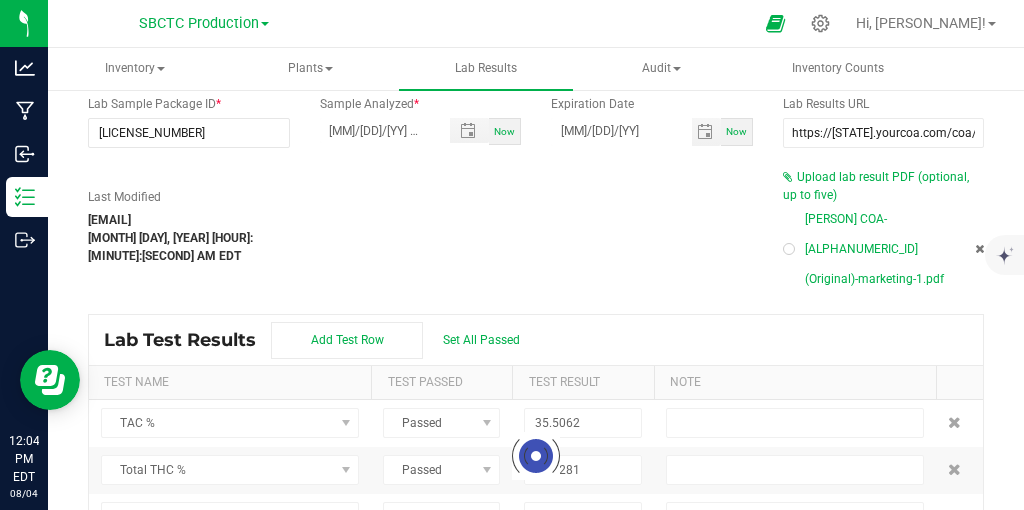 type on "2.8000" 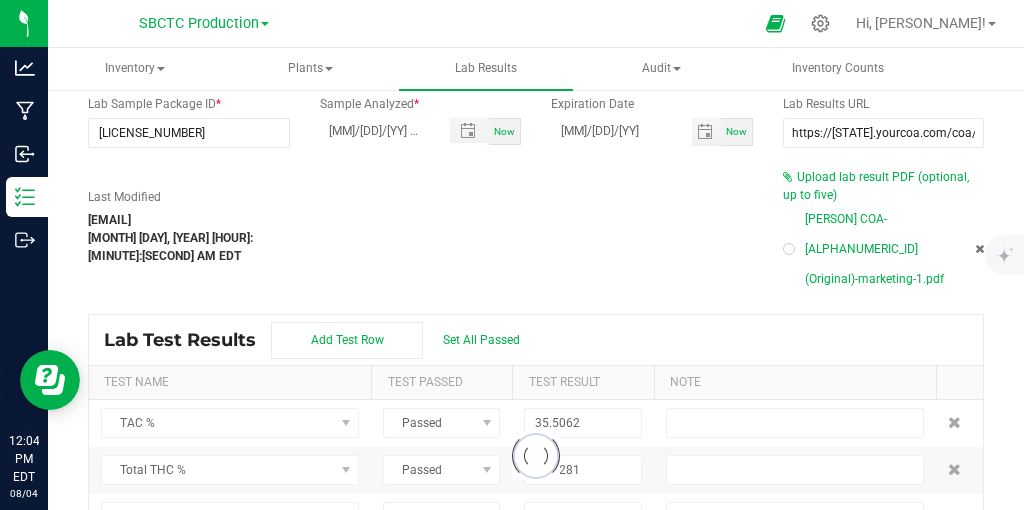 type on "7.7000" 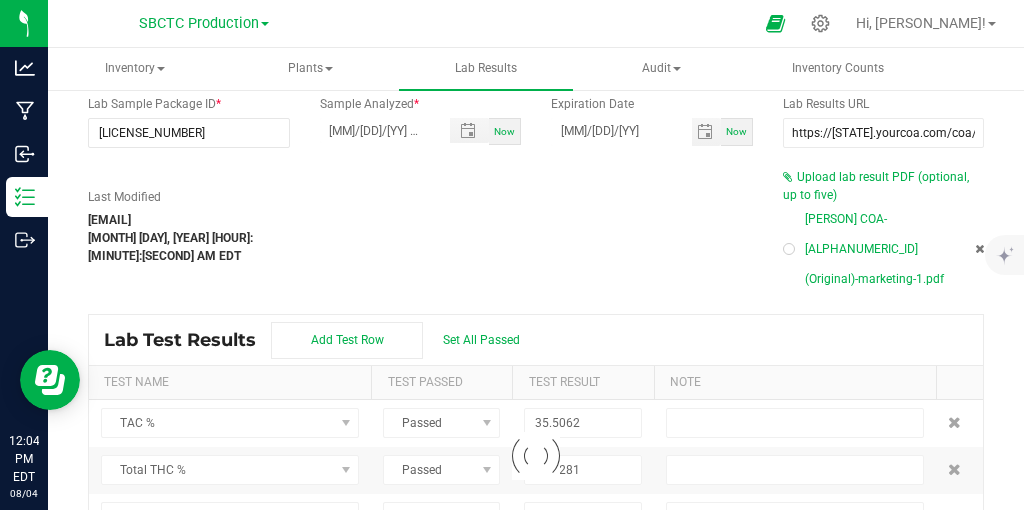 type on "4.5500" 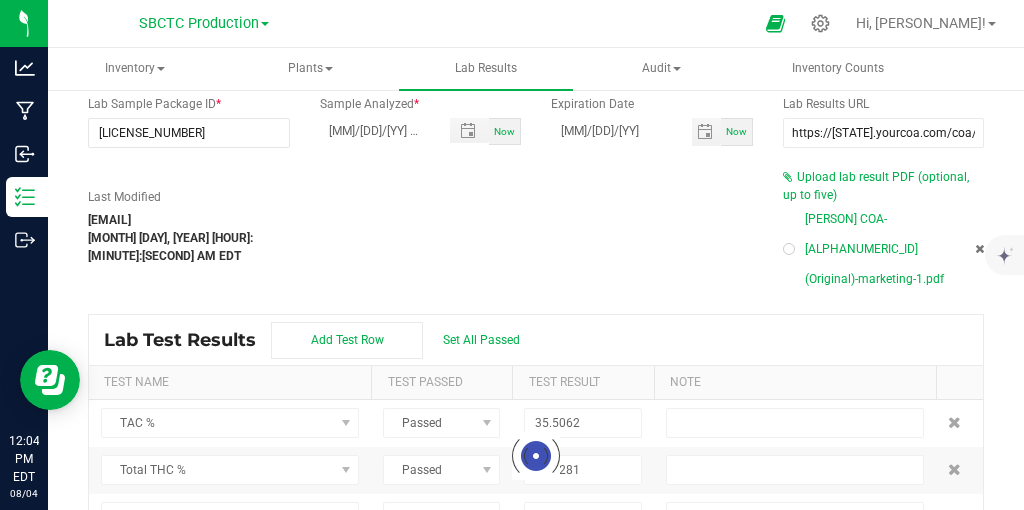 type on "6.3000" 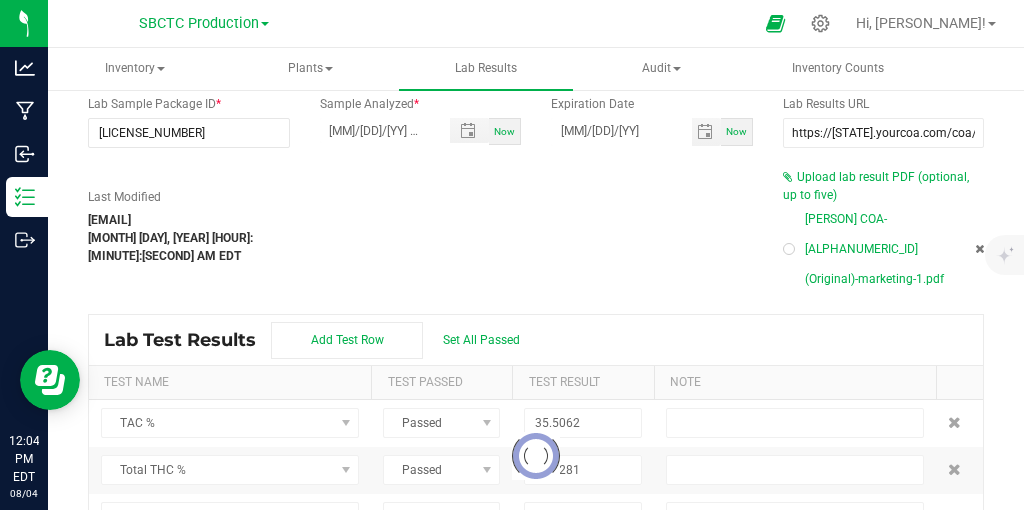 type on "26.6000" 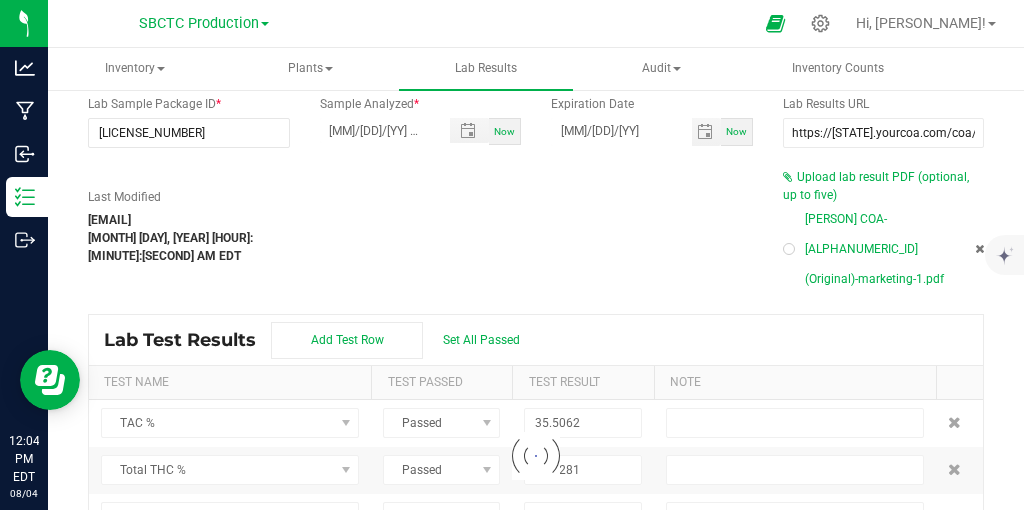 type on "0.3500" 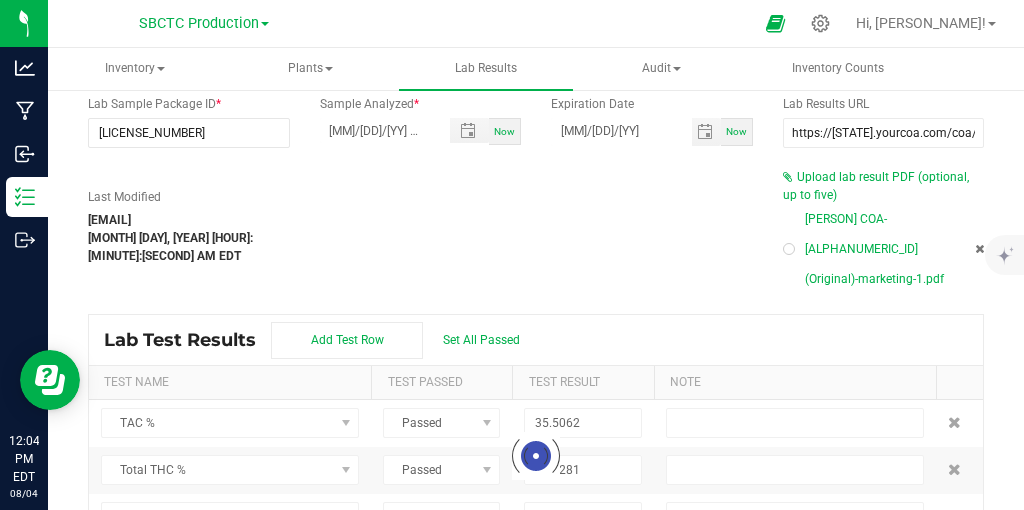 type on "35.4062" 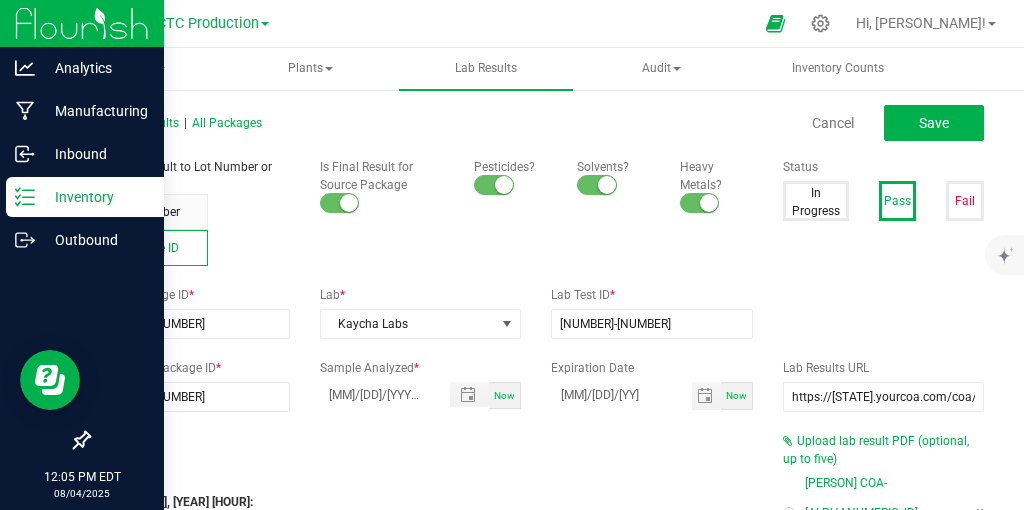 click on "Inventory" at bounding box center [95, 197] 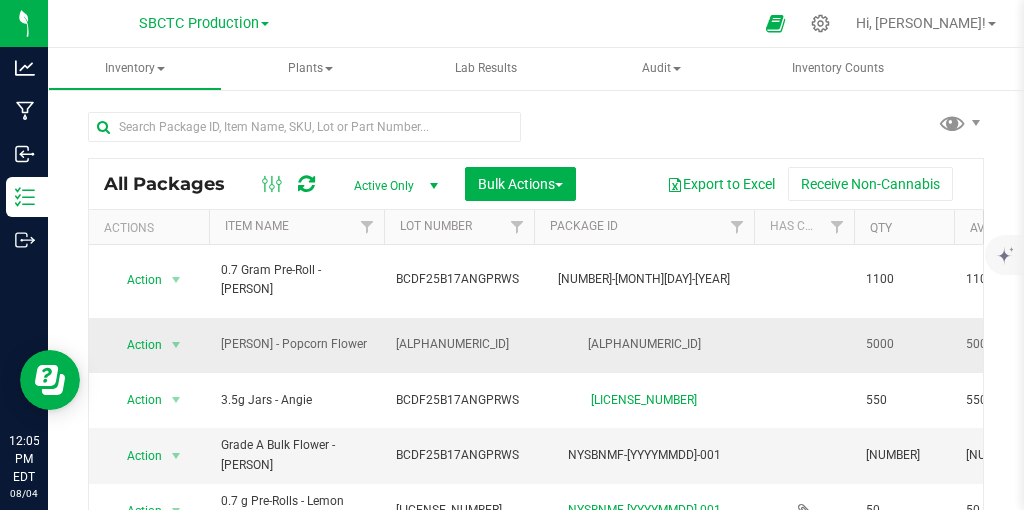 scroll, scrollTop: 0, scrollLeft: 0, axis: both 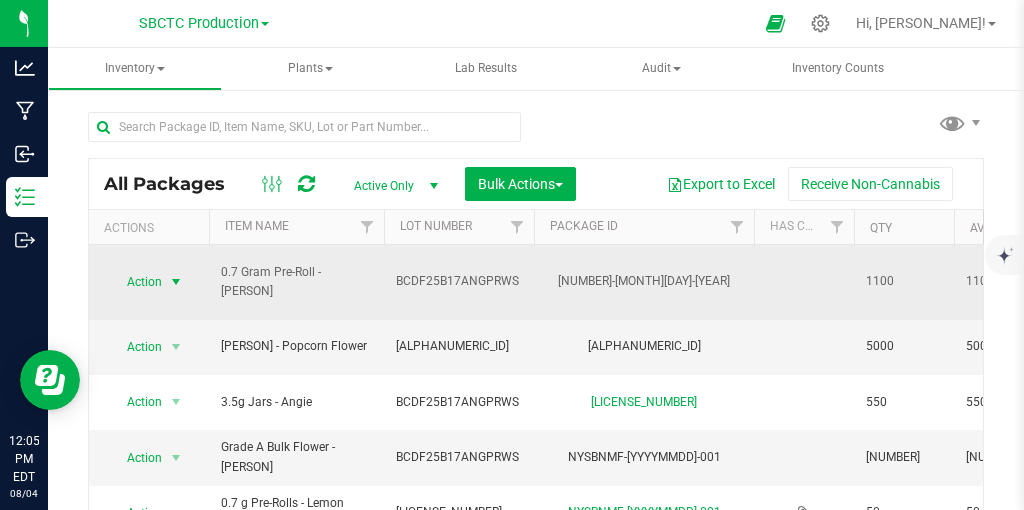 click at bounding box center [176, 282] 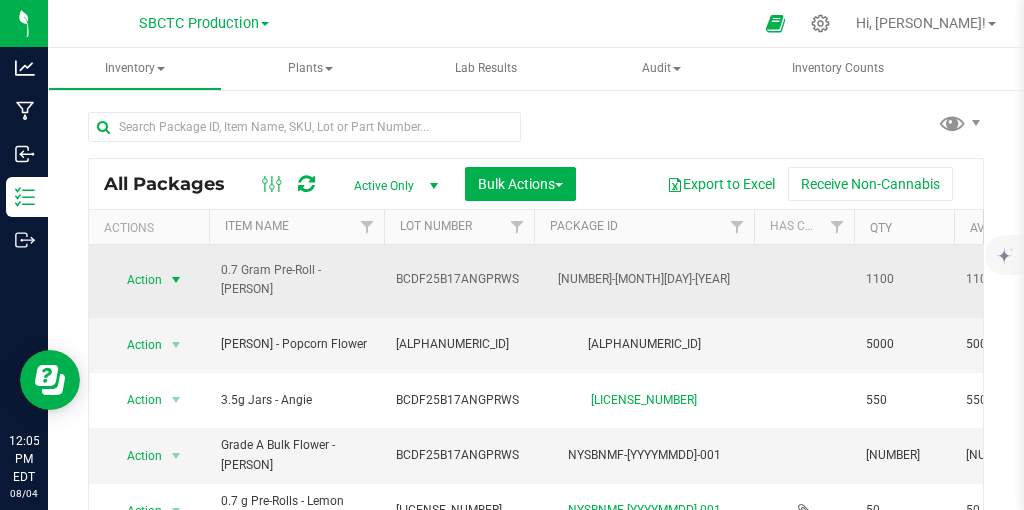 scroll, scrollTop: 2, scrollLeft: 0, axis: vertical 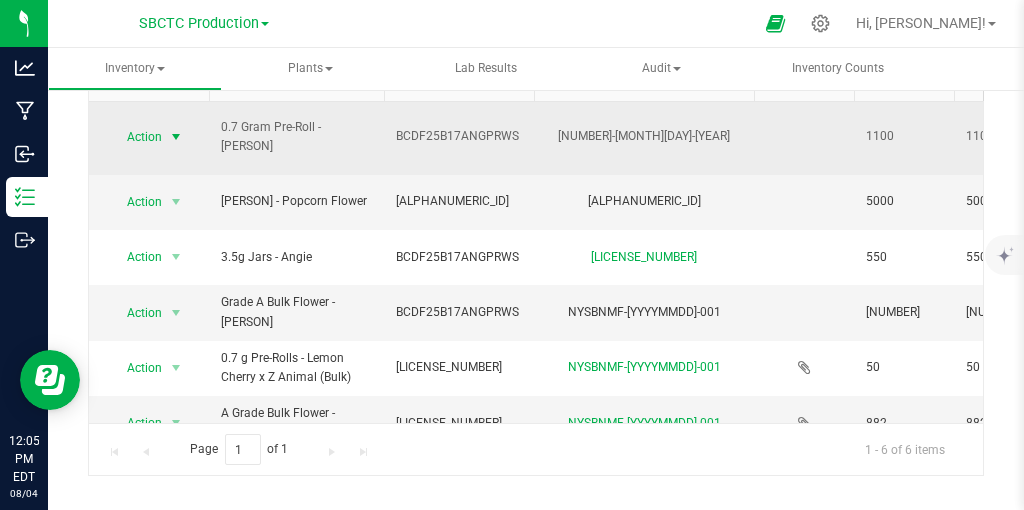 click at bounding box center (176, 137) 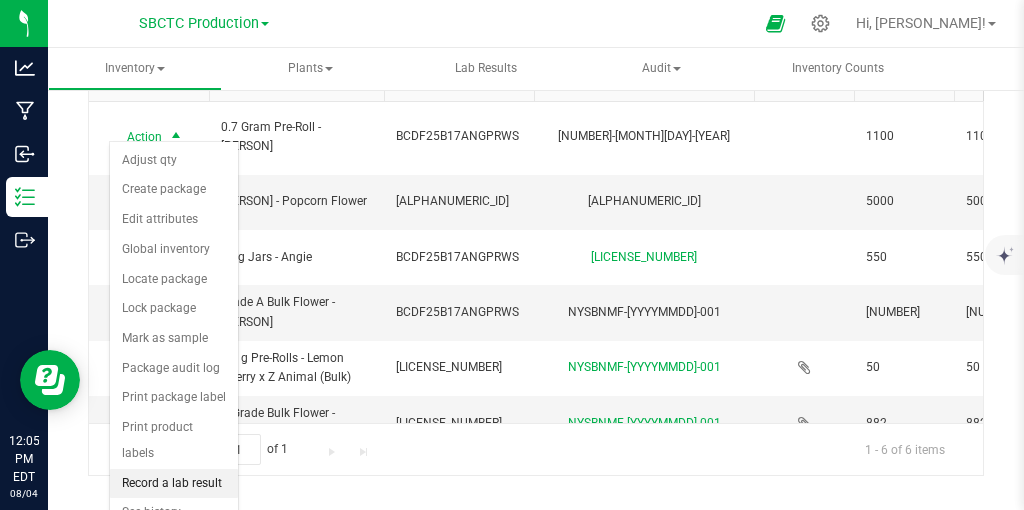 click on "Record a lab result" at bounding box center (174, 484) 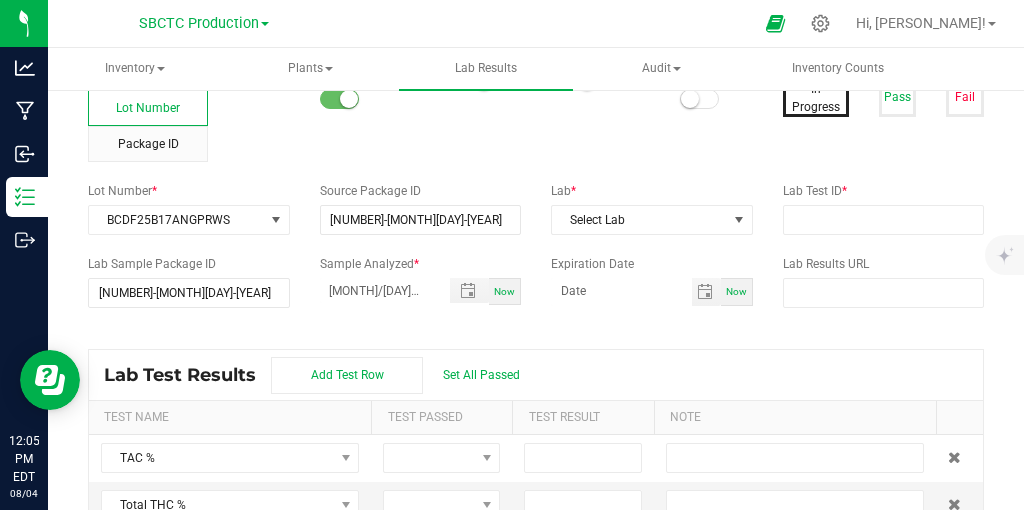 scroll, scrollTop: 0, scrollLeft: 0, axis: both 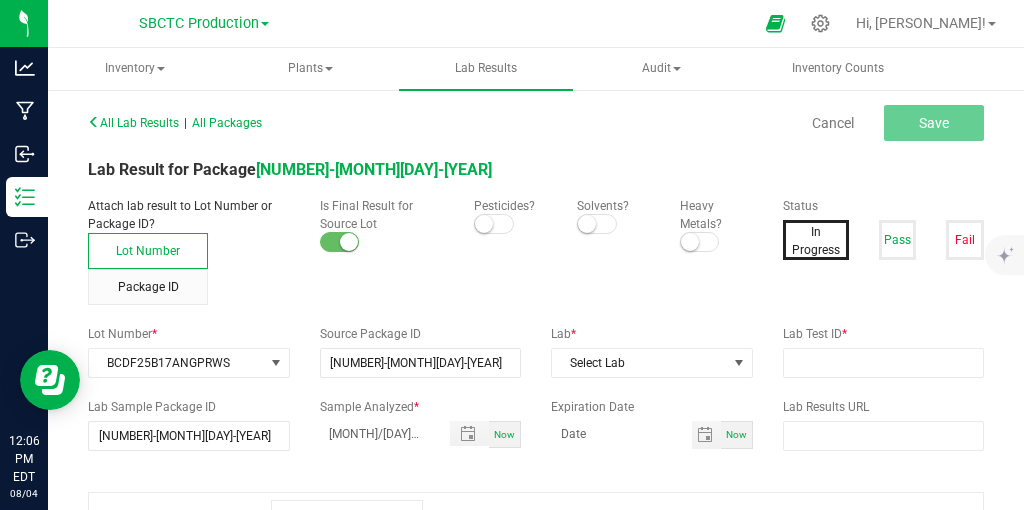 click at bounding box center (494, 224) 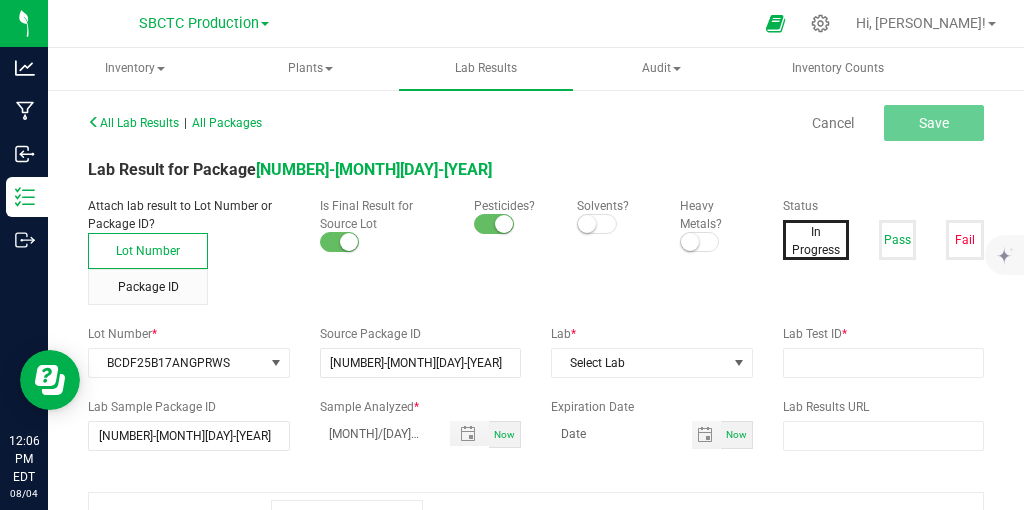 click at bounding box center [587, 224] 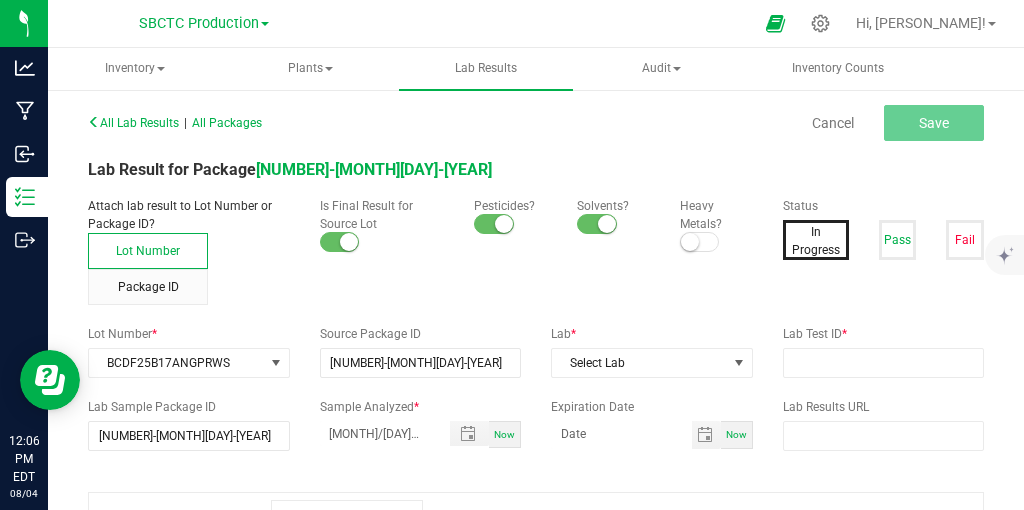 click at bounding box center (690, 242) 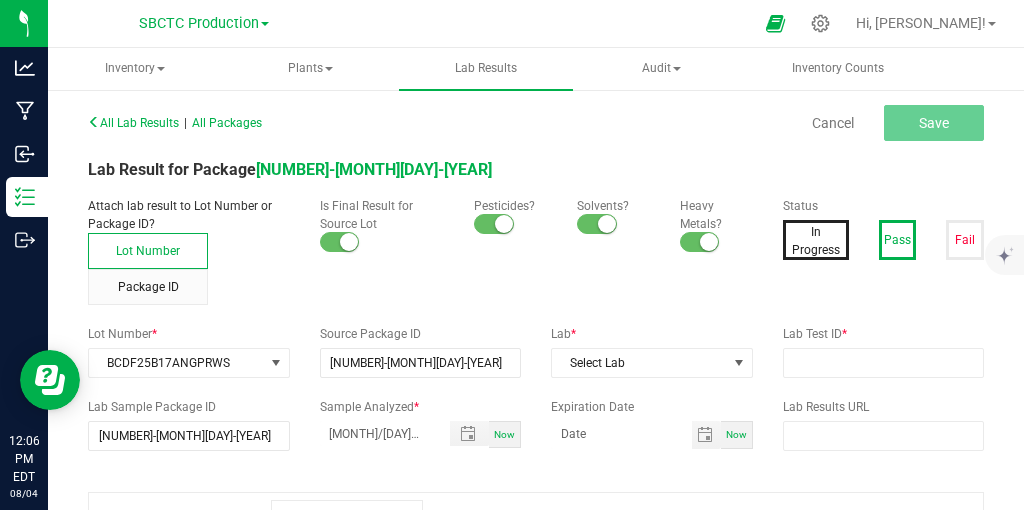 click on "Pass" at bounding box center [898, 240] 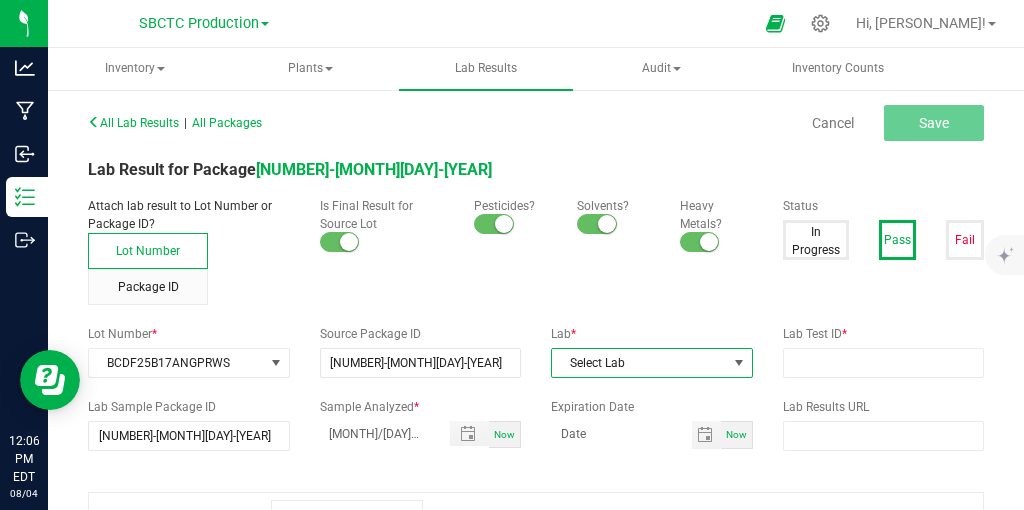 click on "Select Lab" at bounding box center (639, 363) 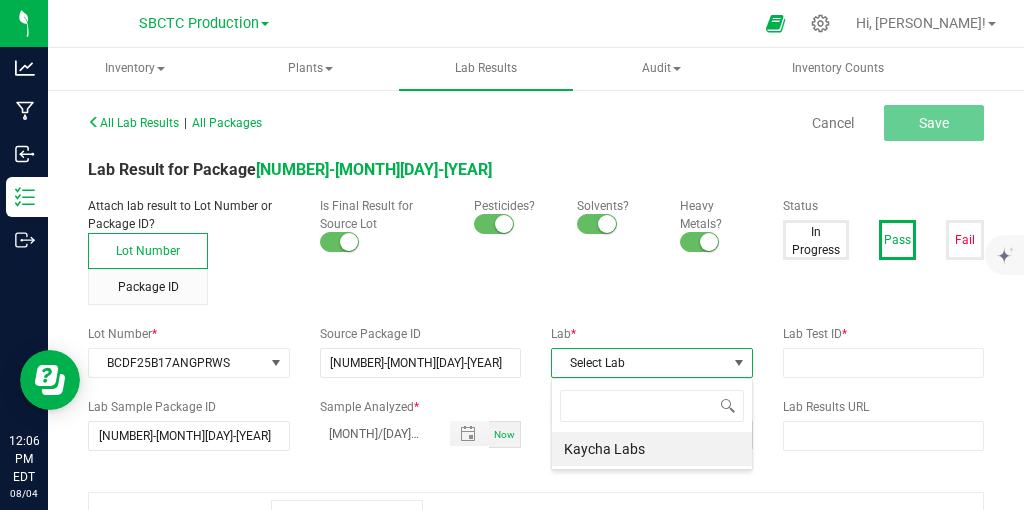 scroll, scrollTop: 99970, scrollLeft: 99798, axis: both 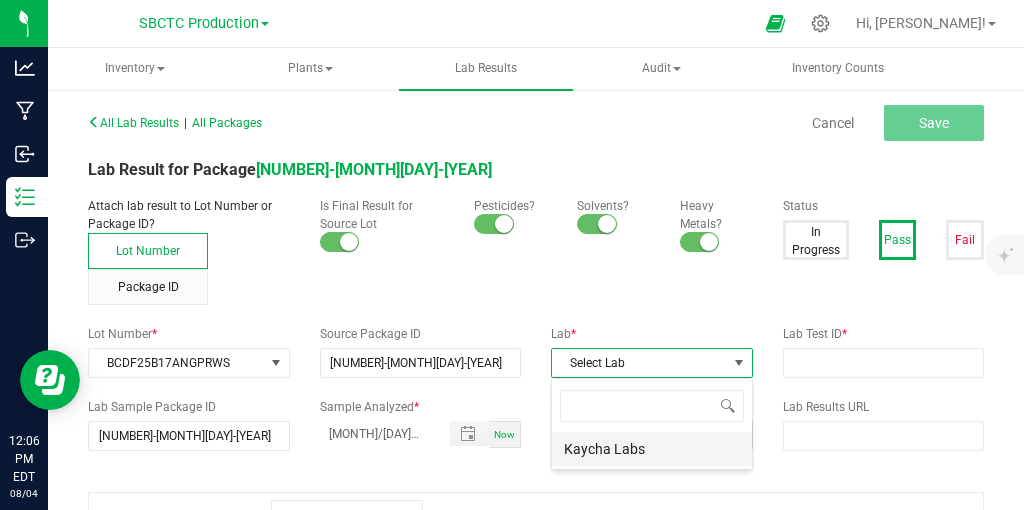 click on "Kaycha Labs" at bounding box center [652, 449] 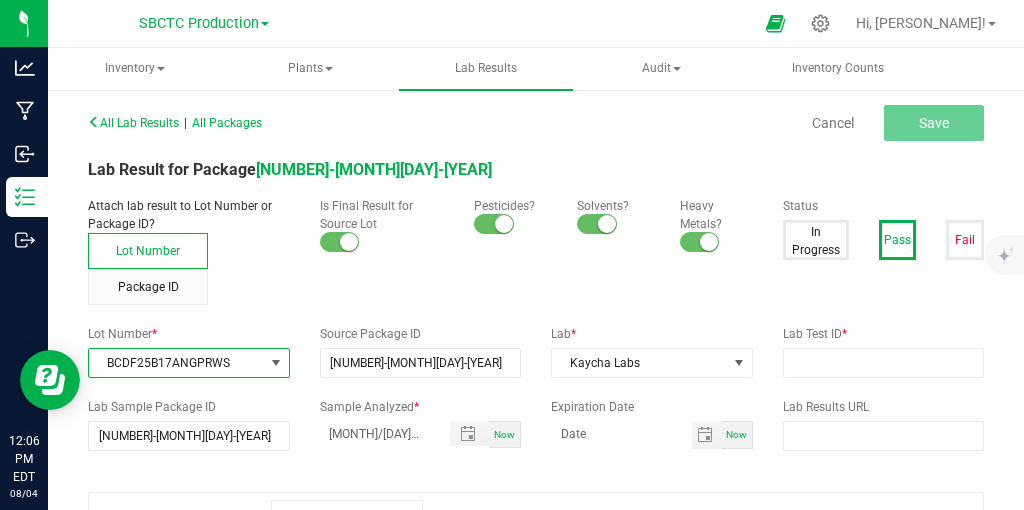 click at bounding box center (276, 363) 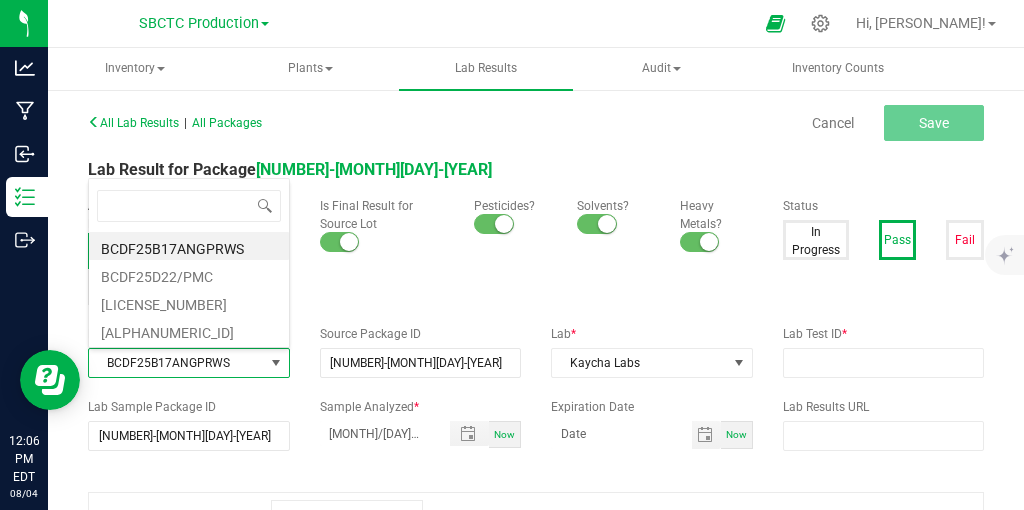scroll, scrollTop: 99970, scrollLeft: 99798, axis: both 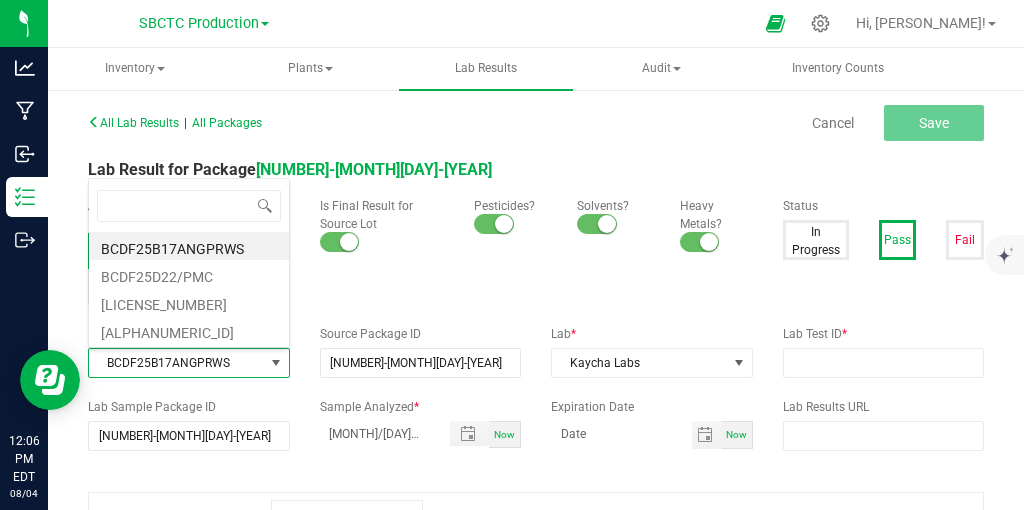 click on "BCDF25B17ANGPRWS" at bounding box center [189, 246] 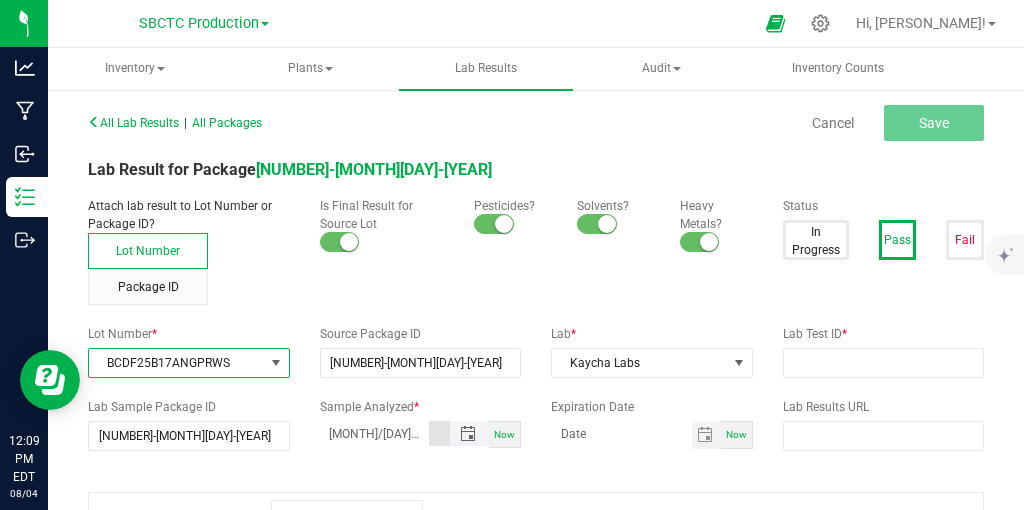 click on "[MONTH]/[DAY]/[YEAR] [HOUR]:[MINUTE]" at bounding box center (375, 433) 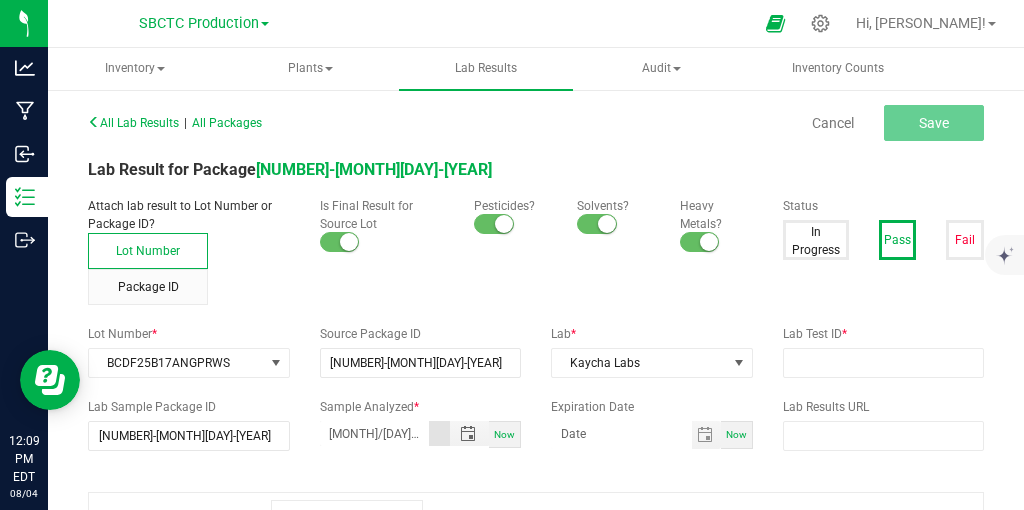 type on "[MONTH]/[DAY]/[YEAR] [HOUR]:[MINUTE] [TIMEZONE]" 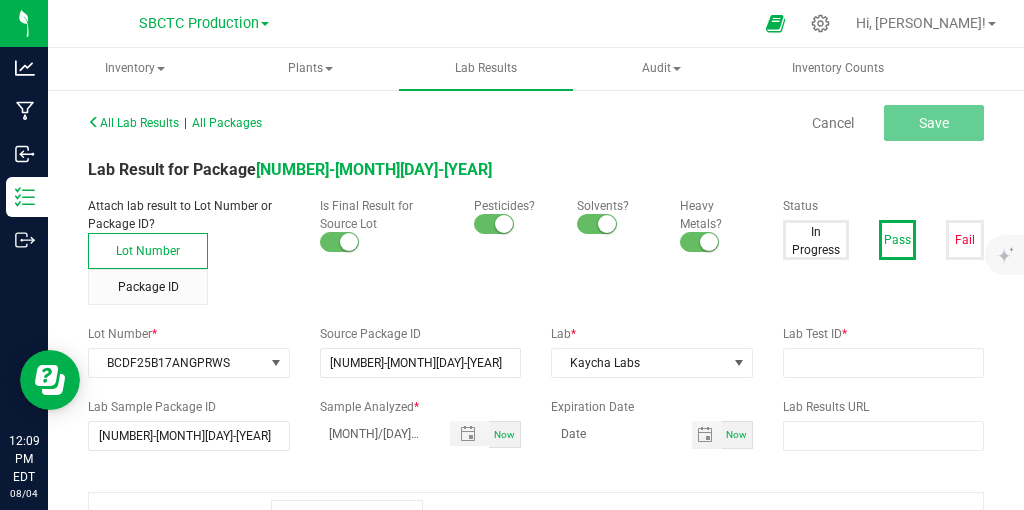 click on "All Lab Results  |  All Packages   Cancel   Save   Lab Result for Package  NYSBNMF-20250804-002 Attach lab result to Lot Number or Package ID?  Lot Number   Package ID   Is Final Result for Source Lot   Pesticides?   Solvents?   Heavy Metals?   Status   In Progress   Pass   Fail   Lot Number  * BCDF25B17ANGPRWS  Source Package ID  NYSBNMF-20250804-002  Lab  * Kaycha Labs  Lab Test ID  *  Lab Sample Package ID  NYSBNMF-20250804-002  Sample Analyzed  * 07/29/2025 12:05 PM Now  Expiration Date  Now  Lab Results URL   Lab Test Results   Add Test Row   Set All Passed  Test Name Test Passed Test Result Note   TAC % Total THC % Total CBD % Total Terpenes % Δ-8 THC % Δ-8 THCA % Δ-9 THC % Δ-9 THCA % Δ-10 THC % Exo-THC % HHC % THC-A % THC-O-Acetate % THCV % THCVA % CBC % CBCA % CBCV % CBD % CBD-A % CBDV % CBDVA % CBG % CBGA % CBGM % CBGV % CBL % CBN % CBND % CBT % Moisture % Agarospirol % Alpha-Amorphene % Alpha-Bisabolene % Alpha-Bisabolol % Alpha-Gurjunene % Alpha-Humulene %" at bounding box center (536, 400) 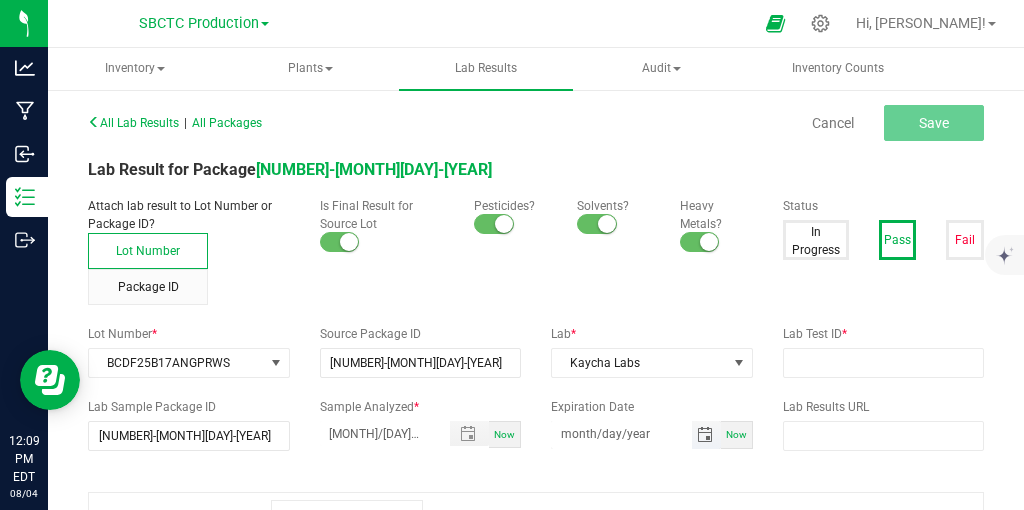 click on "month/day/year" at bounding box center (621, 433) 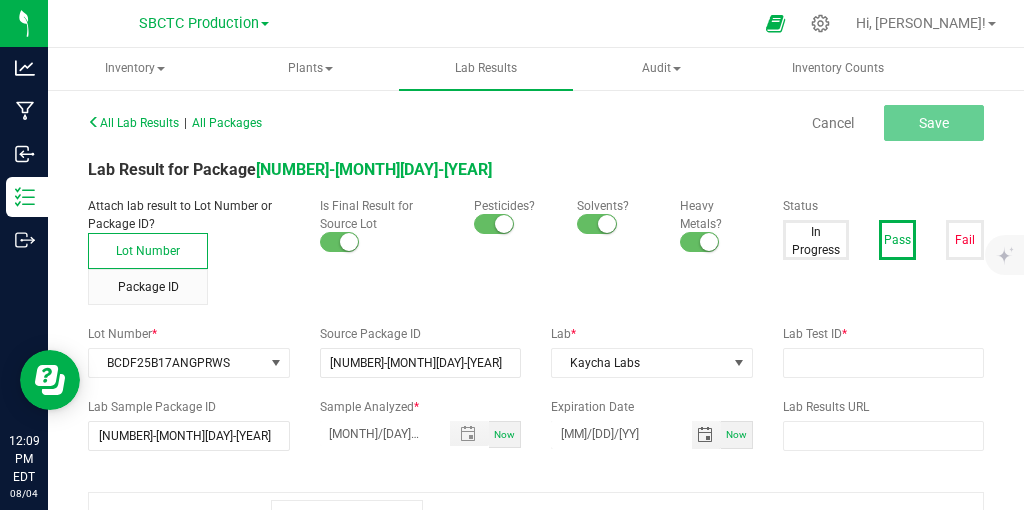 type on "[MM]/[DD]/[YY]" 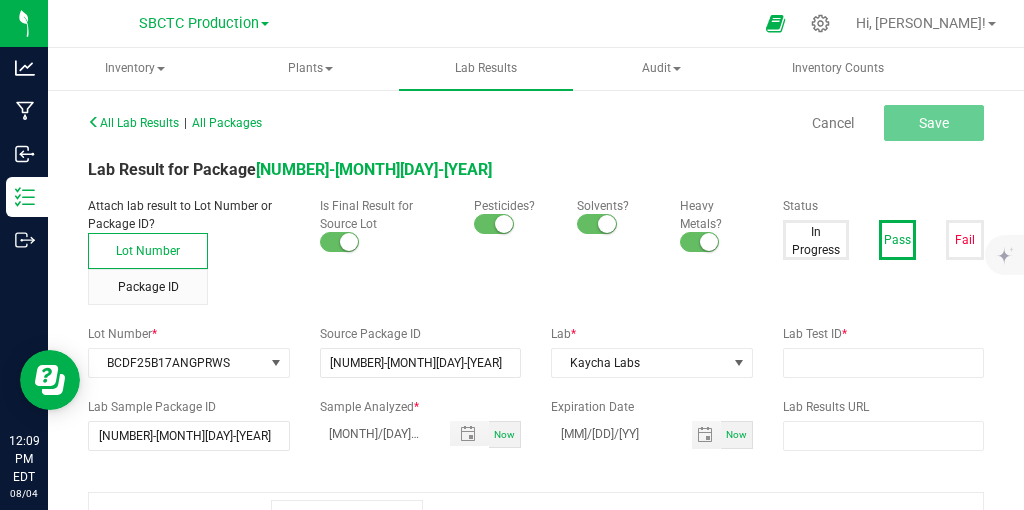 click on "All Lab Results | All Packages Cancel Save Lab Result for Package NYSBNMF-[YYYYMMDD]-002 Attach lab result to Lot Number or Package ID? Lot Number Package ID Is Final Result for Source Lot Pesticides? Solvents? Heavy Metals? Status In Progress Pass Fail Lot Number * BCDF25B17ANGPRWS Source Package ID NYSBNMF-[YYYYMMDD]-002 Lab * Kaycha Labs Lab Test ID * Lab Sample Package ID NYSBNMF-[YYYYMMDD]-002 Sample Analyzed * [MM]/[DD]/[YYYY] [H]:[MM] [AM] Now Expiration Date [MM]/[DD]/[YYYY] Now Lab Results URL Lab Test Results Add Test Row Set All Passed Test Name Test Passed Test Result Note TAC % Total THC % Total CBD % Total Terpenes % Δ-8 THC % Δ-8 THCA % Δ-9 THC % Δ-9 THCA % Δ-10 THC % Exo-THC % HHC % THC-A % THC-O-Acetate % THCV % THCVA % CBC % CBCA % CBCV % CBD % CBD-A % CBDV % CBDVA % CBG % CBGA % CBGM % CBGV % CBL % CBN % CBND % CBT % Moisture % Agarospirol % Alpha-Amorphene % Alpha-Bisabolene % Alpha-Bisabolol % Alpha-Bulnesene % Alpha-Eudesmol % Alpha-Gurjunene %" at bounding box center [536, 400] 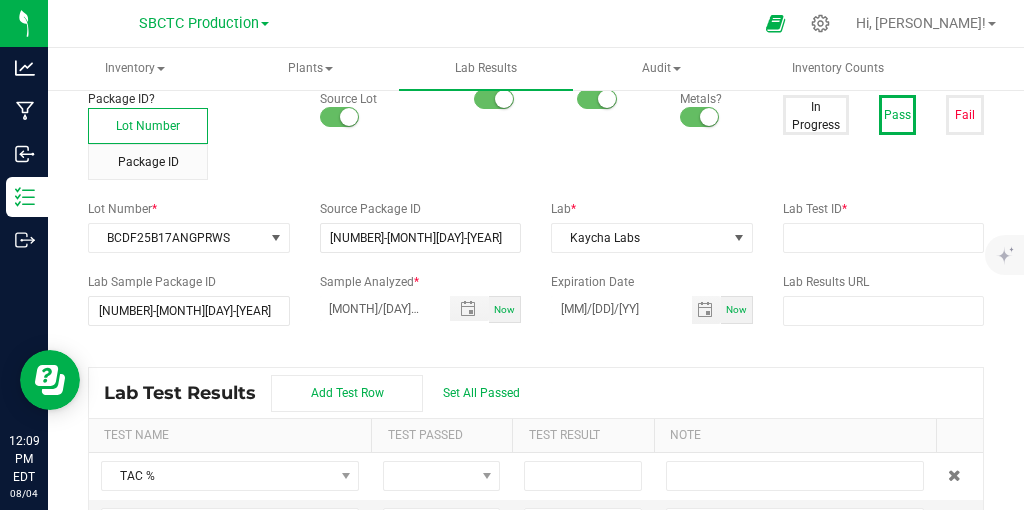 scroll, scrollTop: 127, scrollLeft: 0, axis: vertical 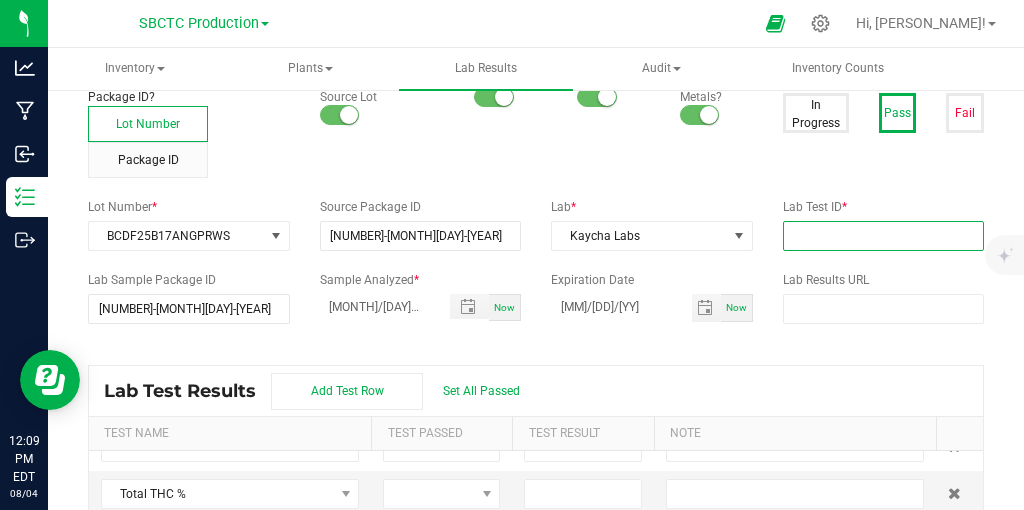 click at bounding box center (884, 236) 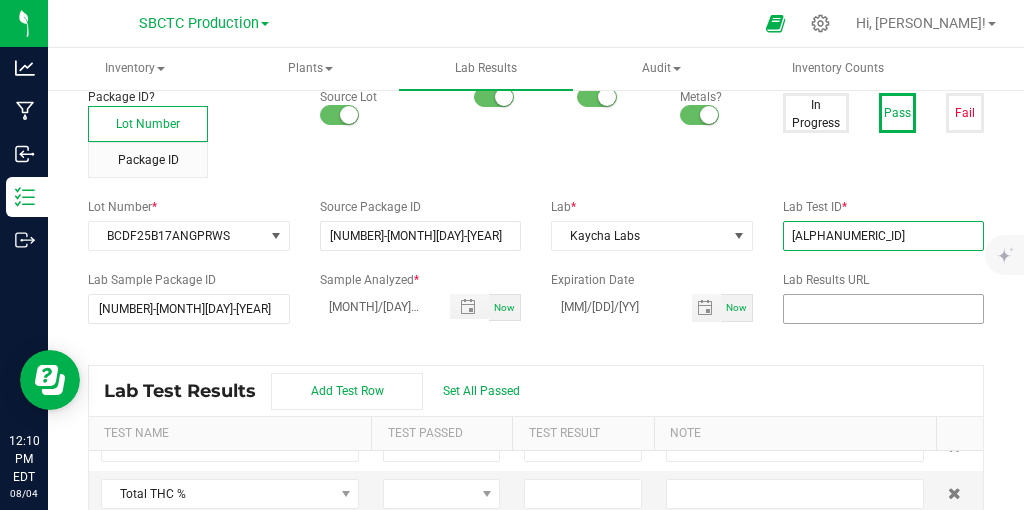 type on "[ALPHANUMERIC_ID]" 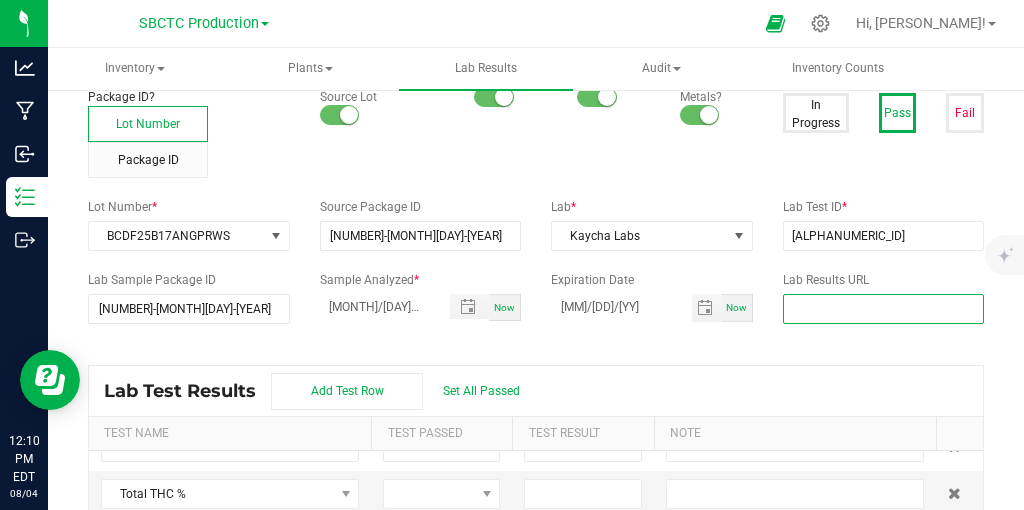 click at bounding box center [884, 309] 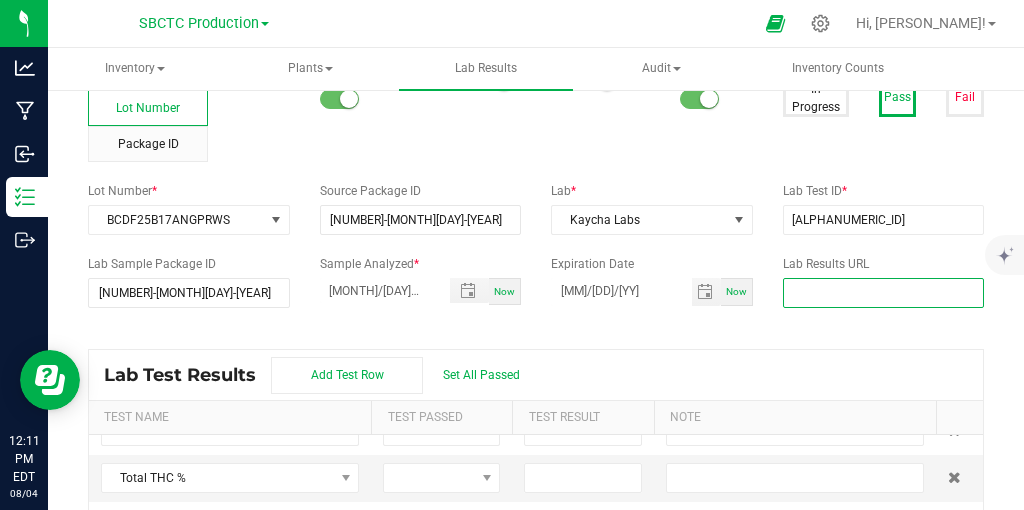 scroll, scrollTop: 153, scrollLeft: 0, axis: vertical 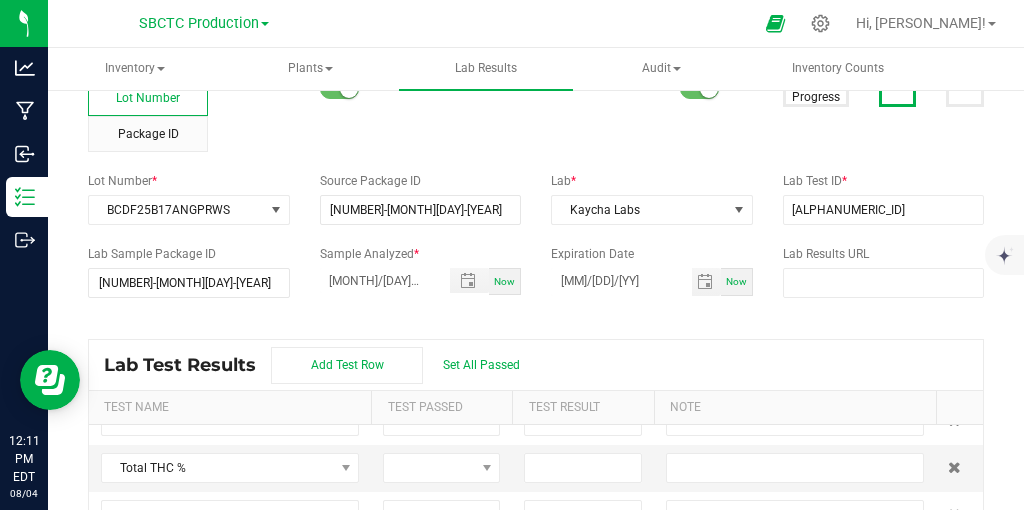 click on "Lab Test Results   Add Test Row   Set All Passed" at bounding box center (536, 365) 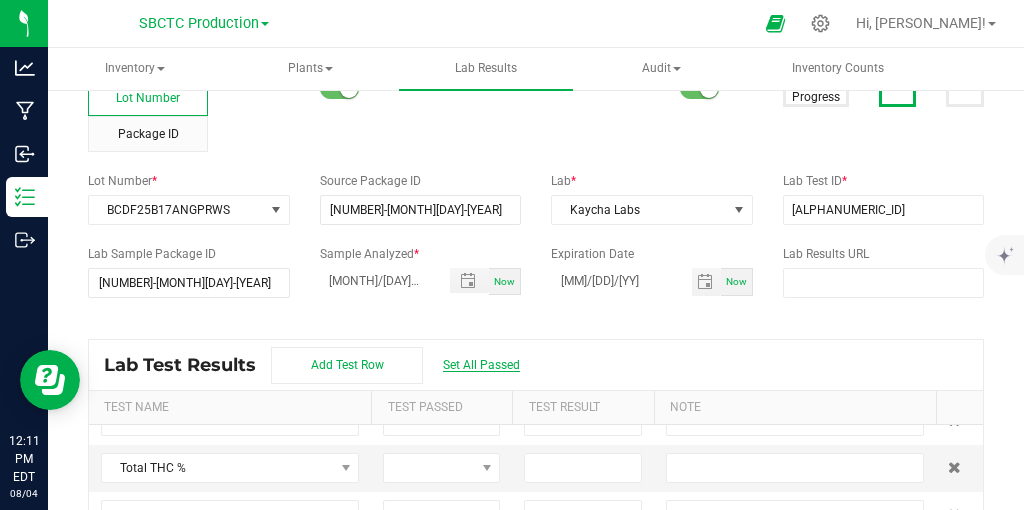 click on "Set All Passed" at bounding box center [481, 365] 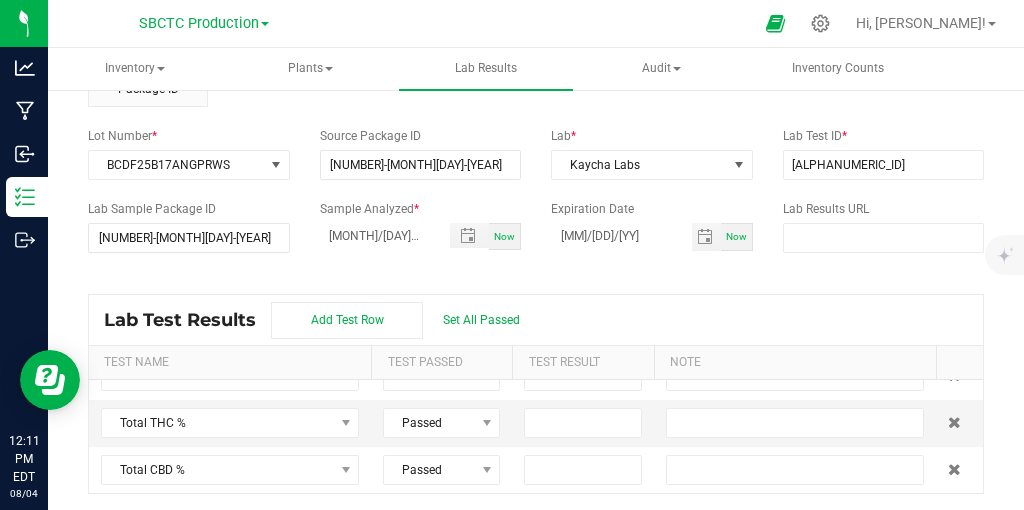 scroll, scrollTop: 202, scrollLeft: 0, axis: vertical 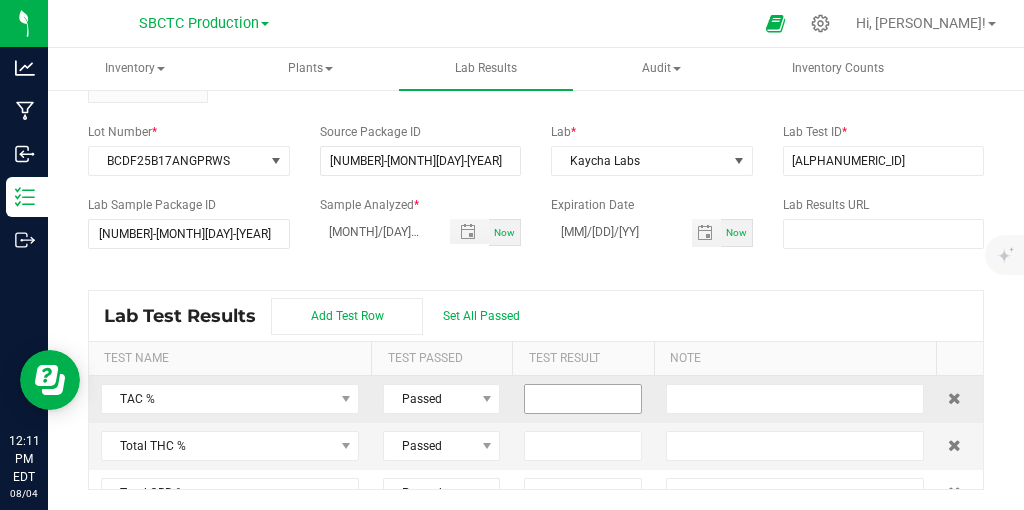 click at bounding box center (582, 399) 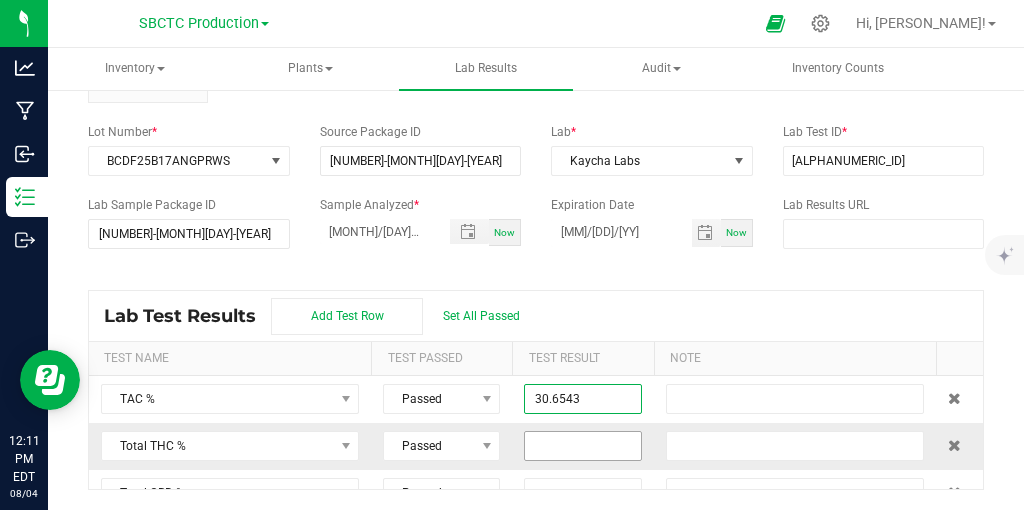 type on "30.6543" 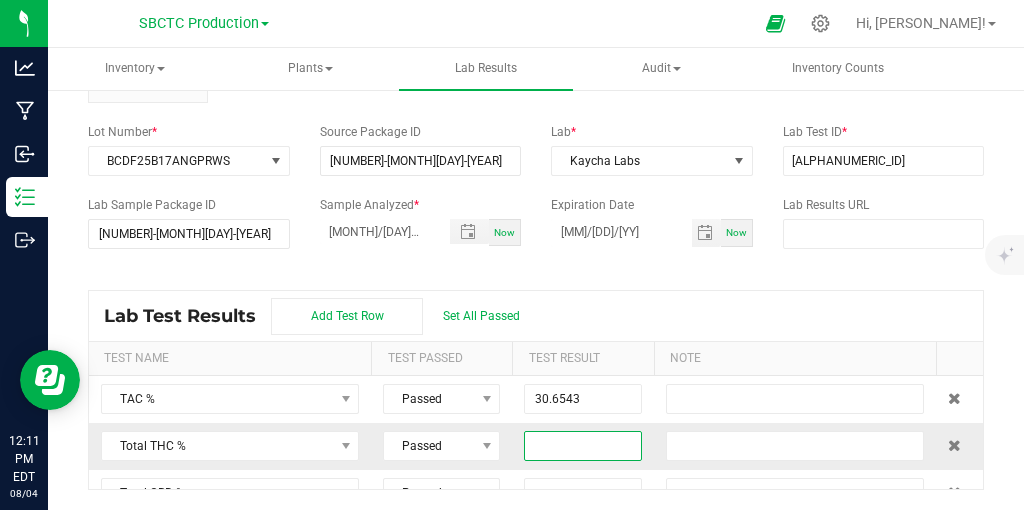 click at bounding box center [582, 446] 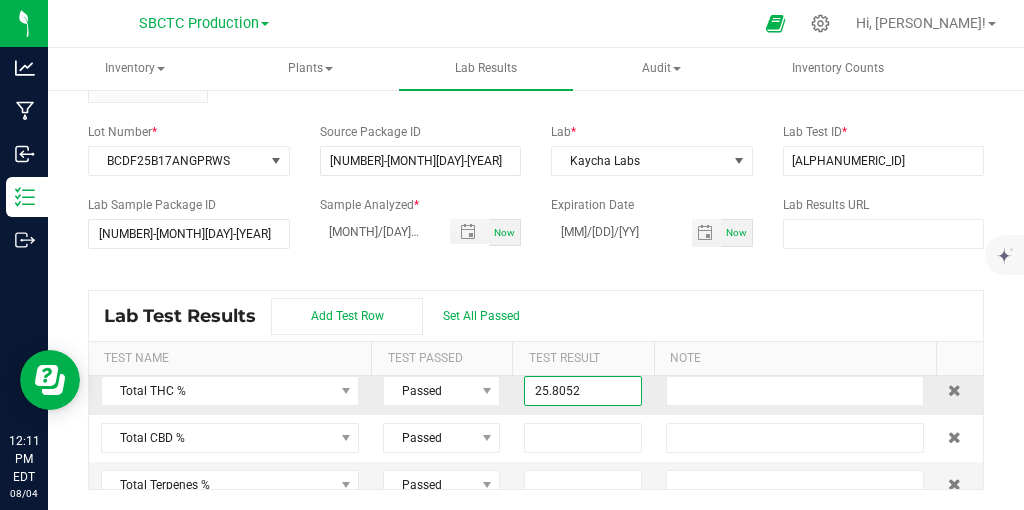 scroll, scrollTop: 83, scrollLeft: 0, axis: vertical 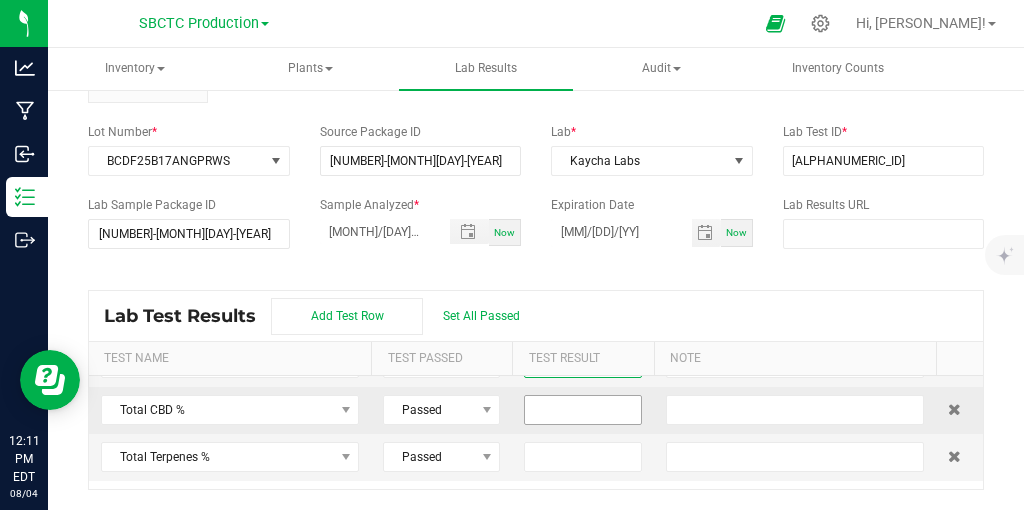 type on "25.8052" 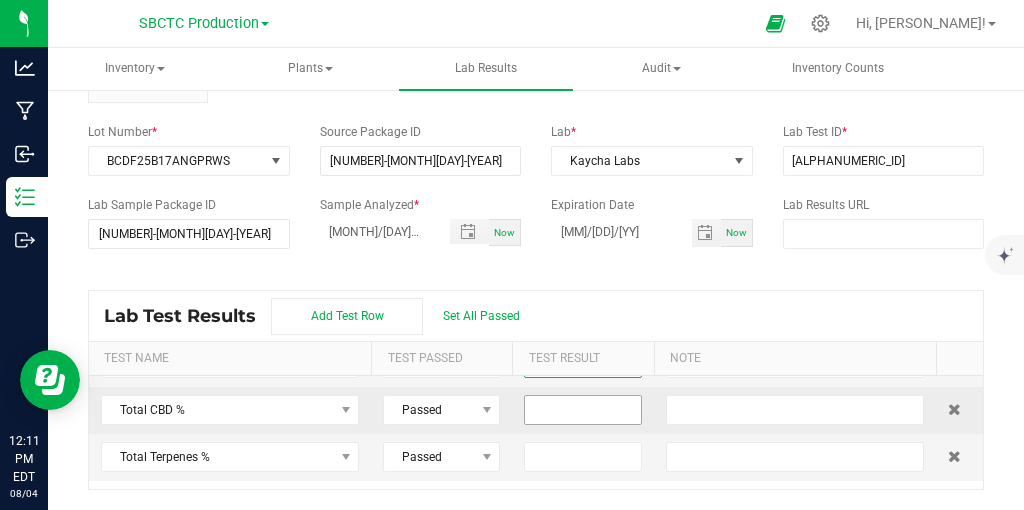 click at bounding box center (582, 410) 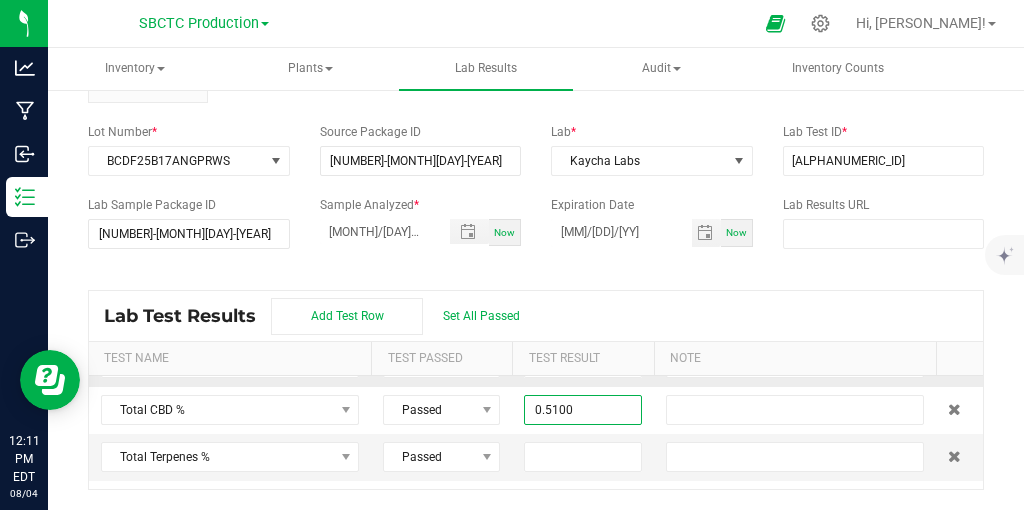 type on "0.5100" 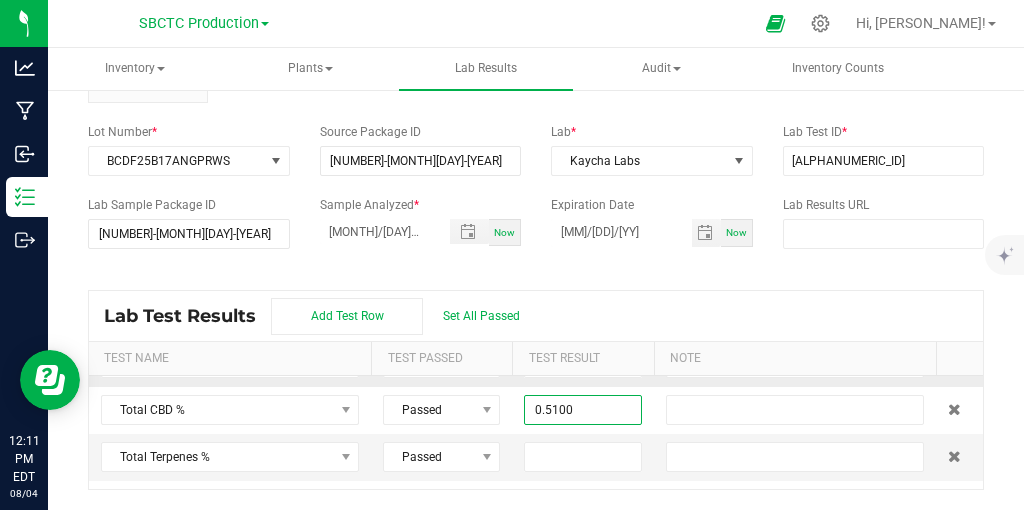 click at bounding box center [795, 363] 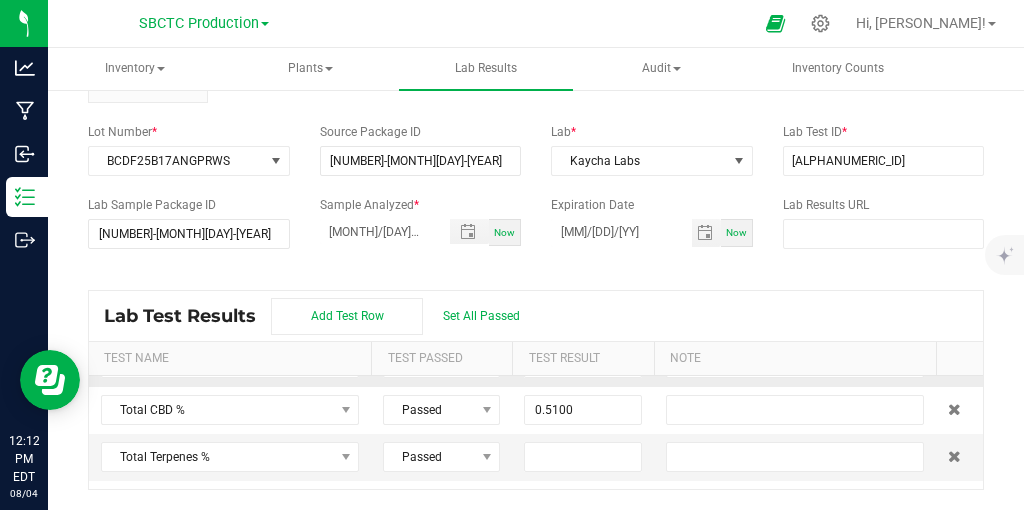 scroll, scrollTop: 0, scrollLeft: 0, axis: both 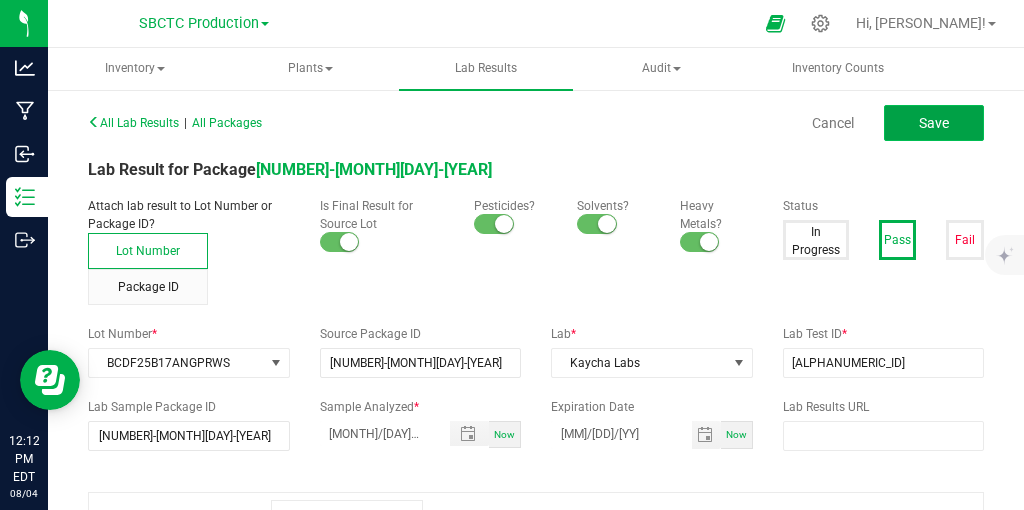 click on "Save" 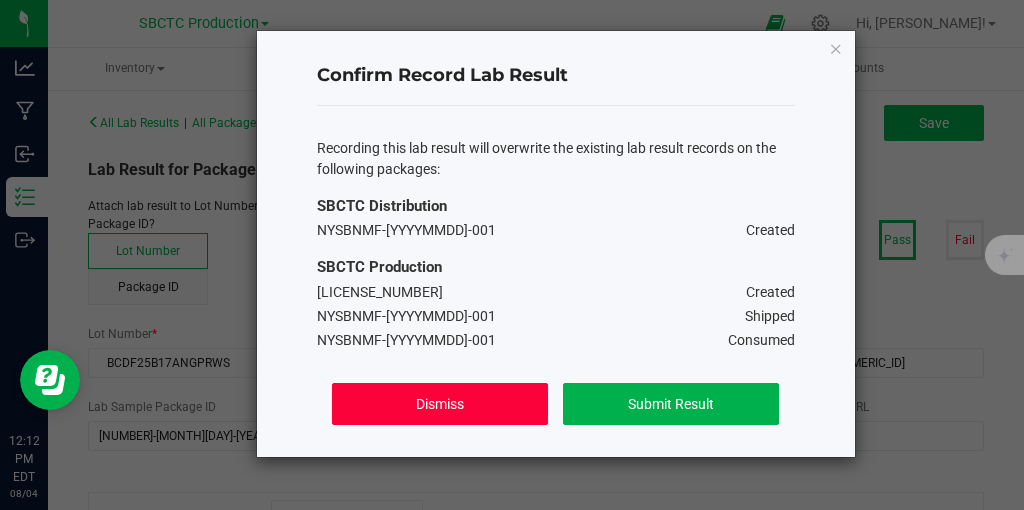 click on "Dismiss" 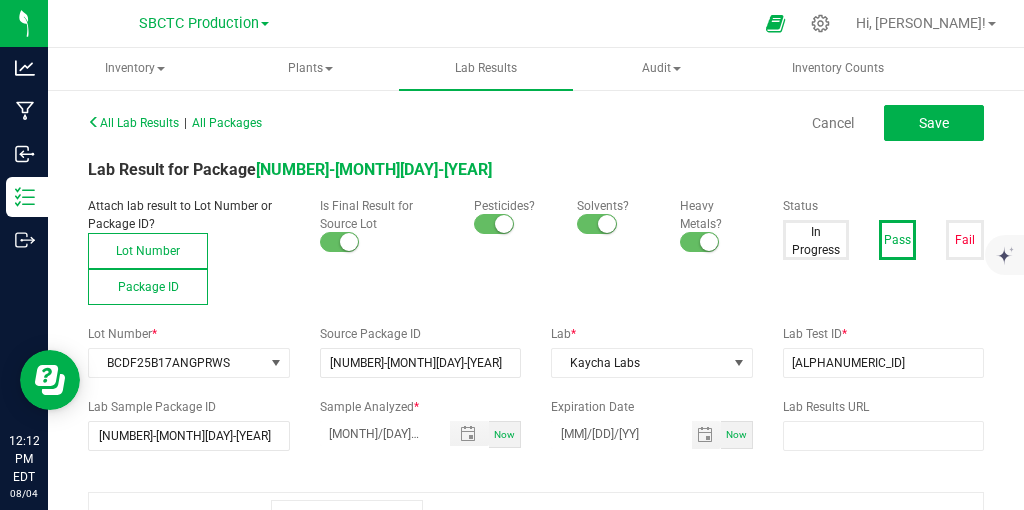 click on "Package ID" at bounding box center (148, 287) 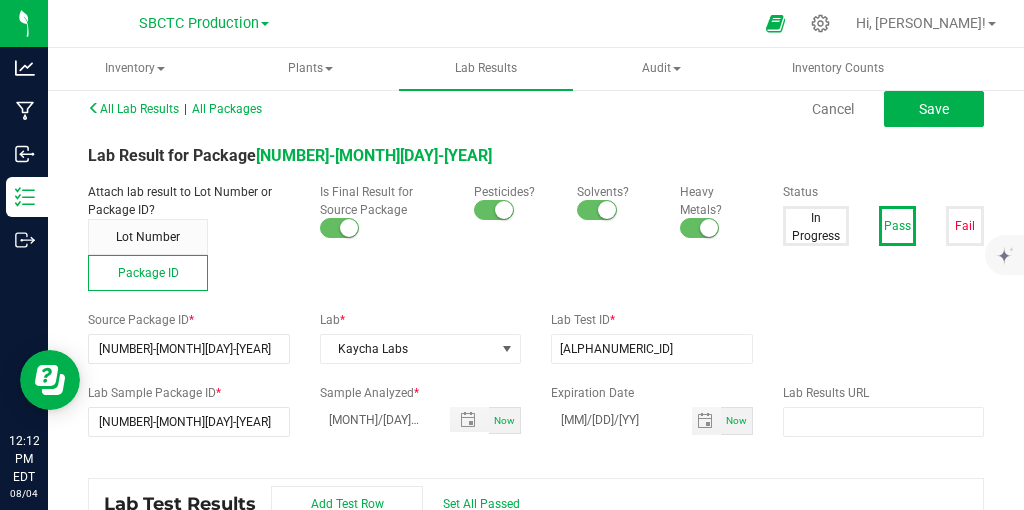 scroll, scrollTop: 0, scrollLeft: 0, axis: both 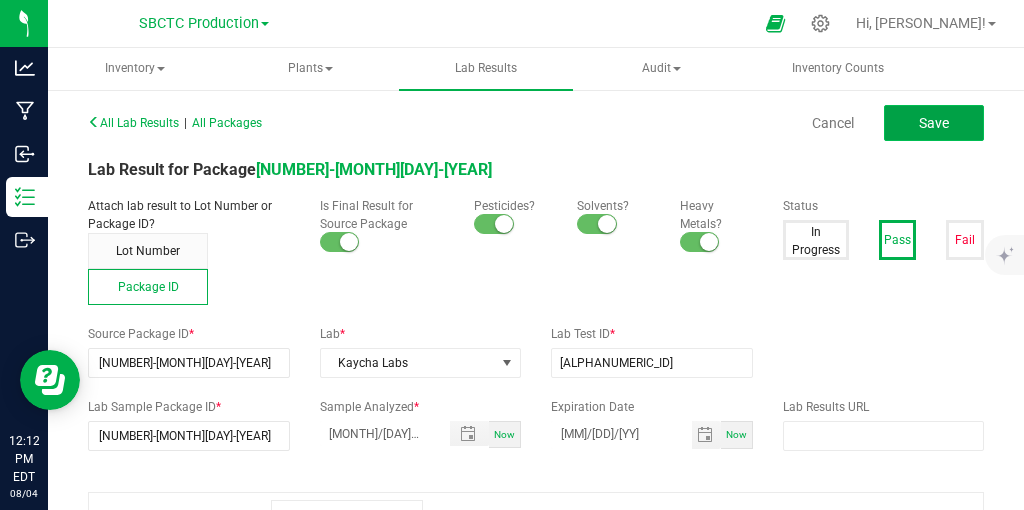 click on "Save" 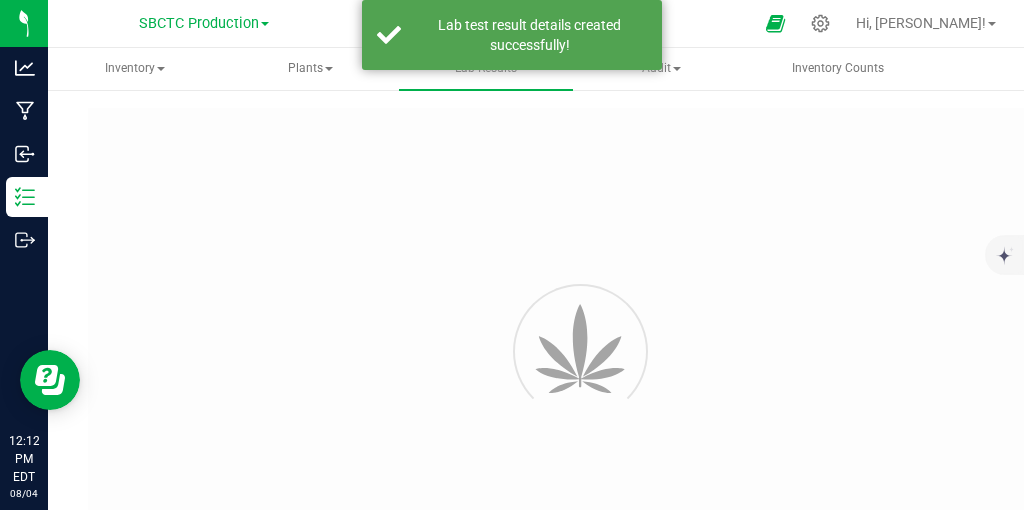 type on "[NUMBER]-[MONTH][DAY]-[YEAR]" 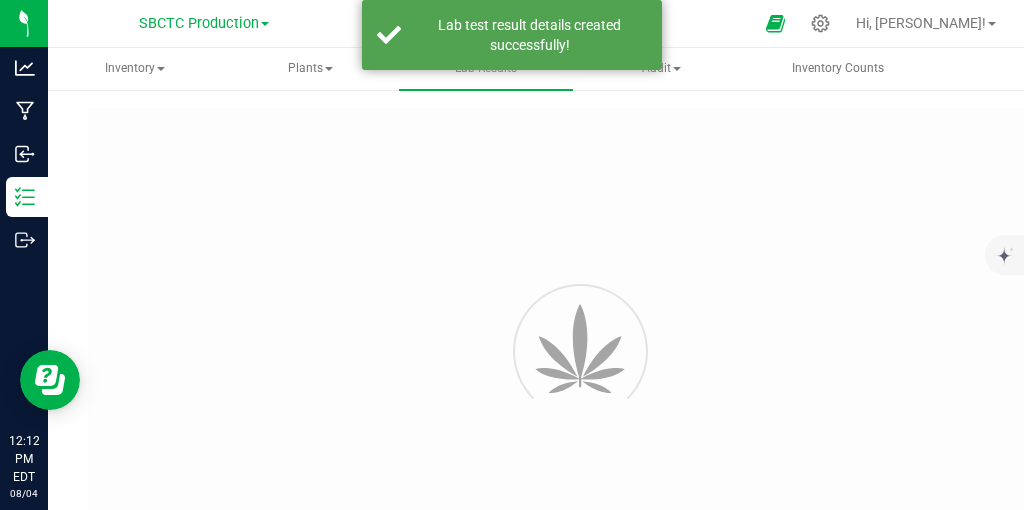 type on "[ALPHANUMERIC_ID]" 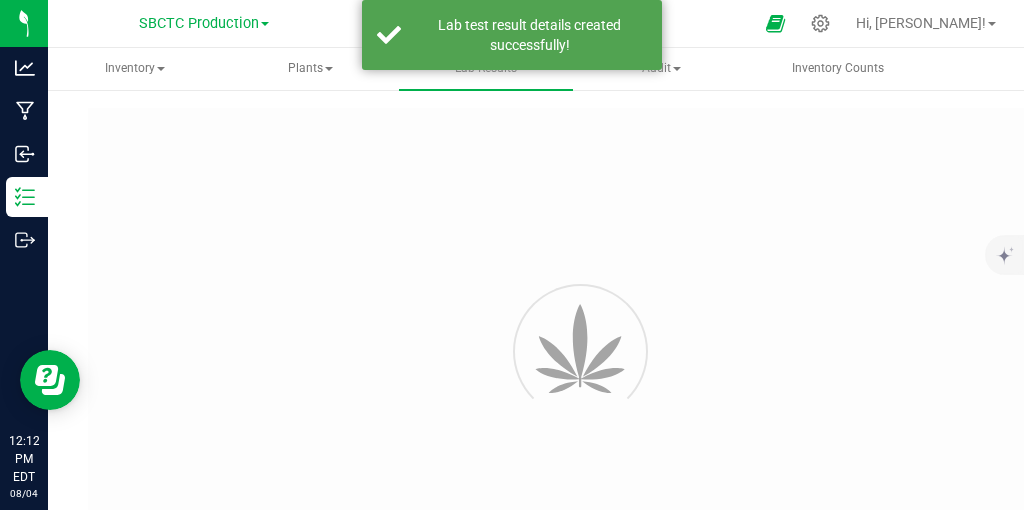 type on "[NUMBER]-[MONTH][DAY]-[YEAR]" 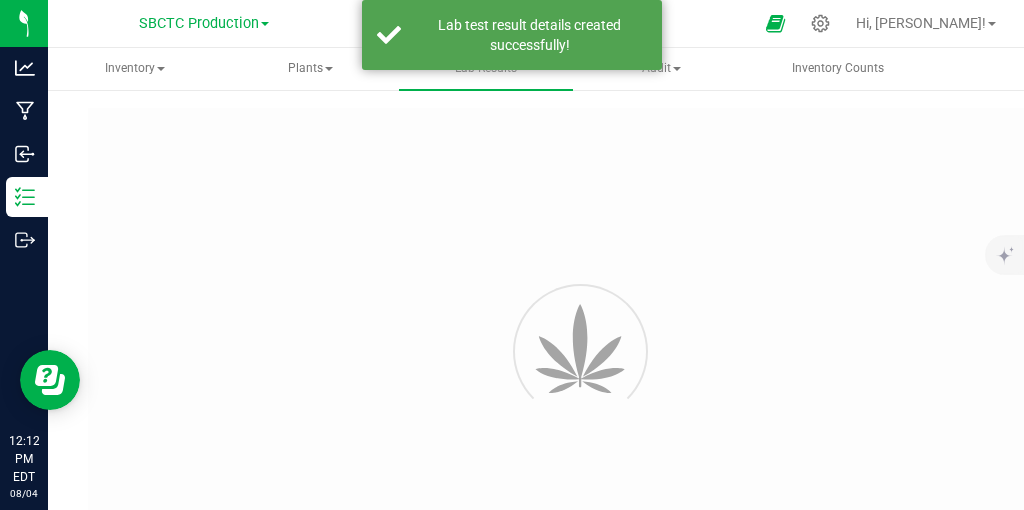 type on "[MONTH]/[DAY]/[YEAR] [HOUR]:[MINUTE] [TIMEZONE]" 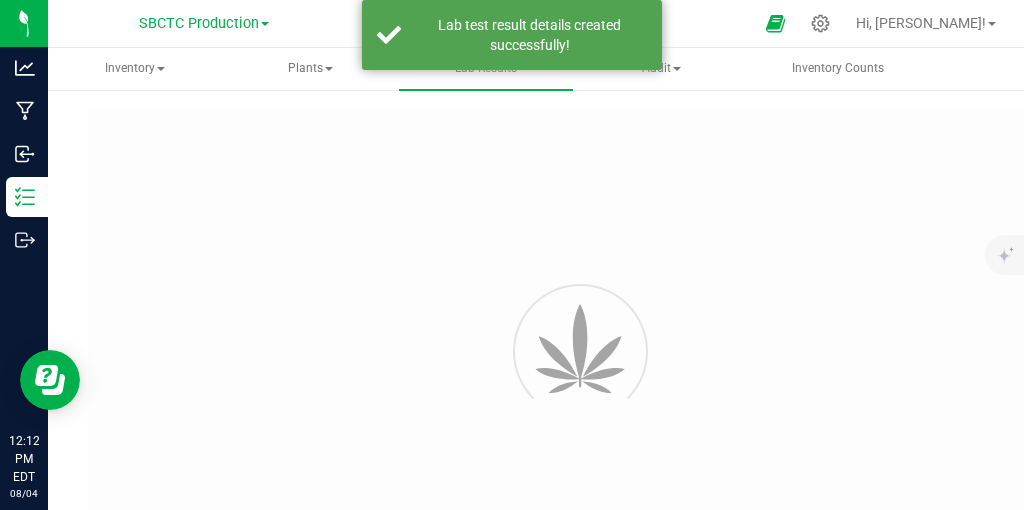 type on "[MM]/[DD]/[YY]" 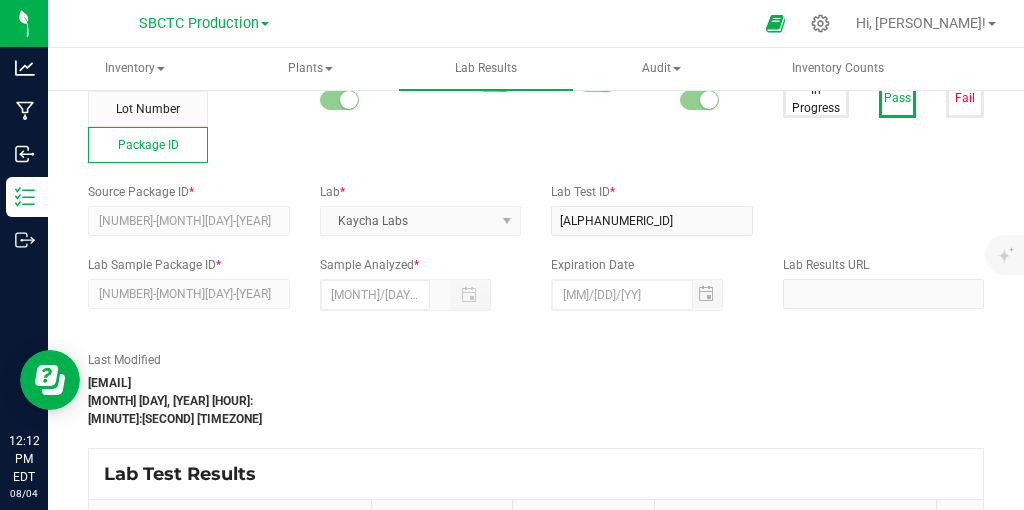 scroll, scrollTop: 0, scrollLeft: 0, axis: both 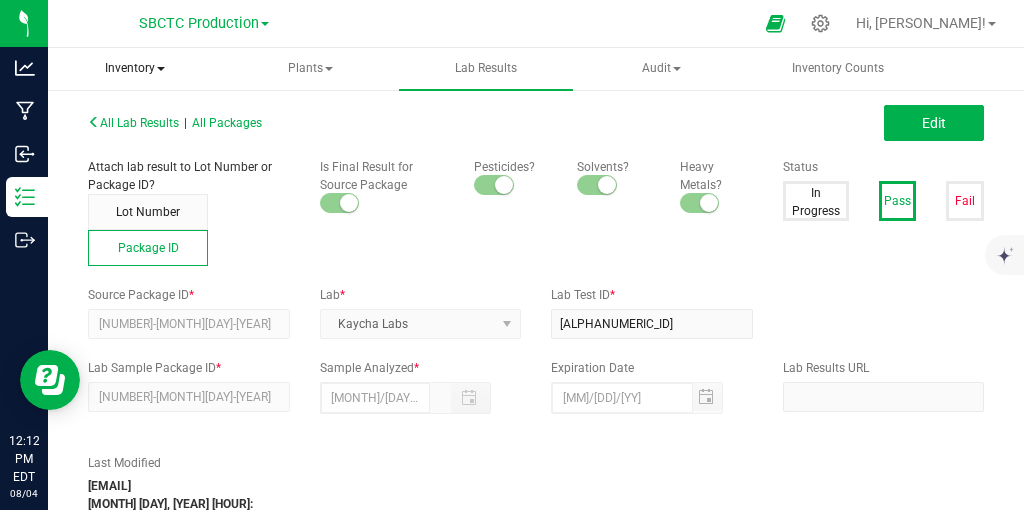 click on "Inventory" at bounding box center [135, 69] 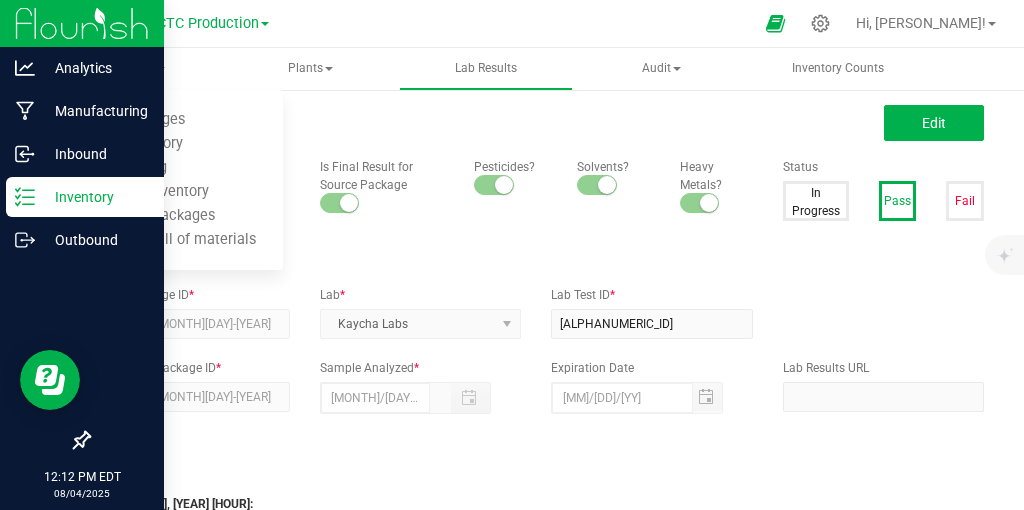 click on "Inventory" at bounding box center [95, 197] 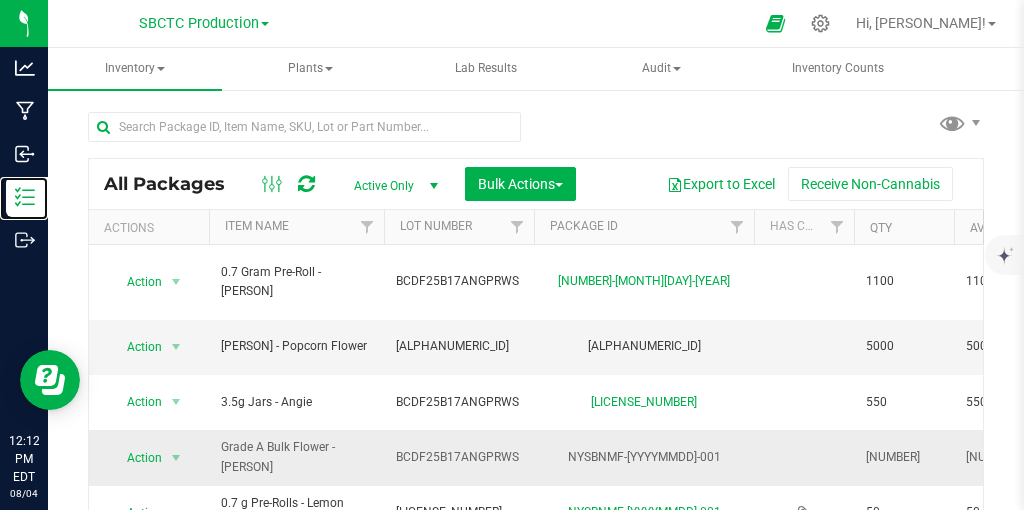 scroll, scrollTop: 0, scrollLeft: 62, axis: horizontal 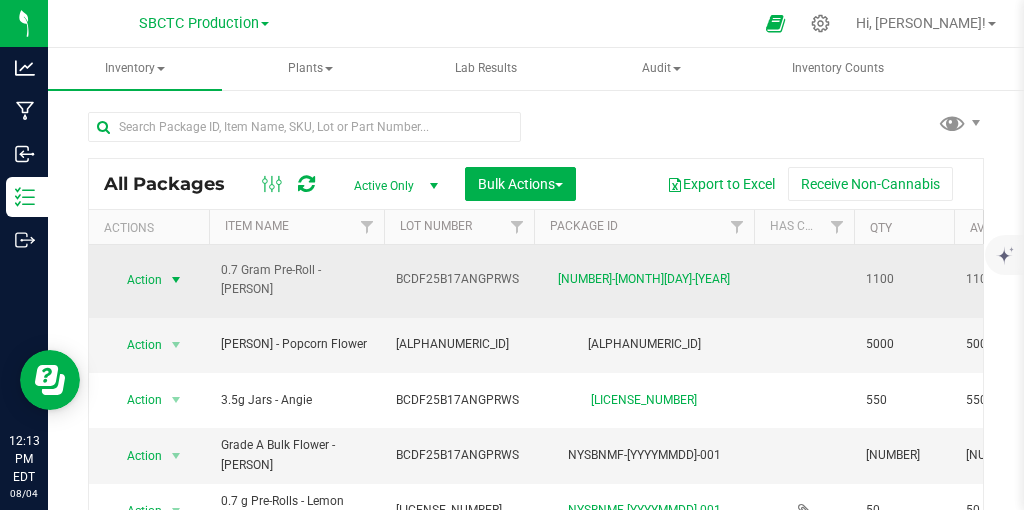 click at bounding box center [176, 280] 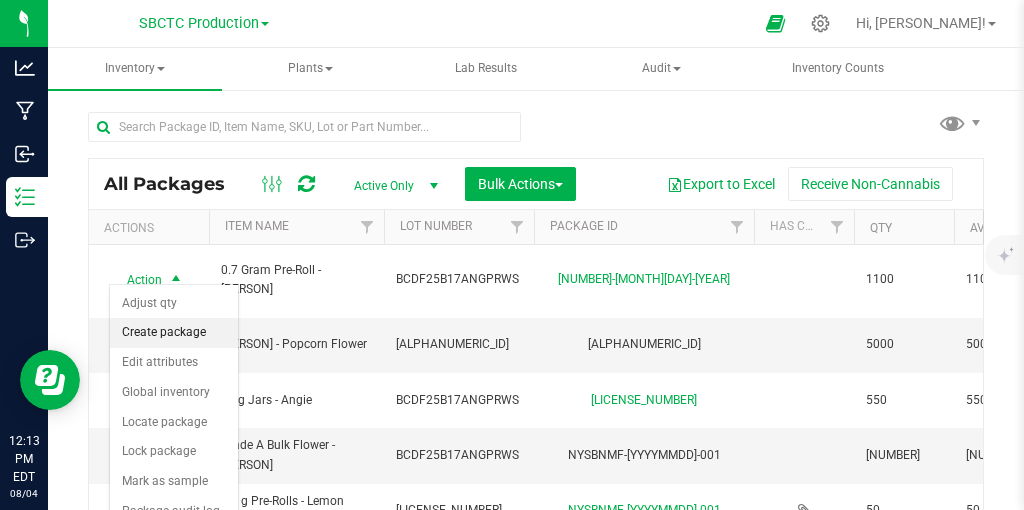 click on "Create package" at bounding box center [174, 333] 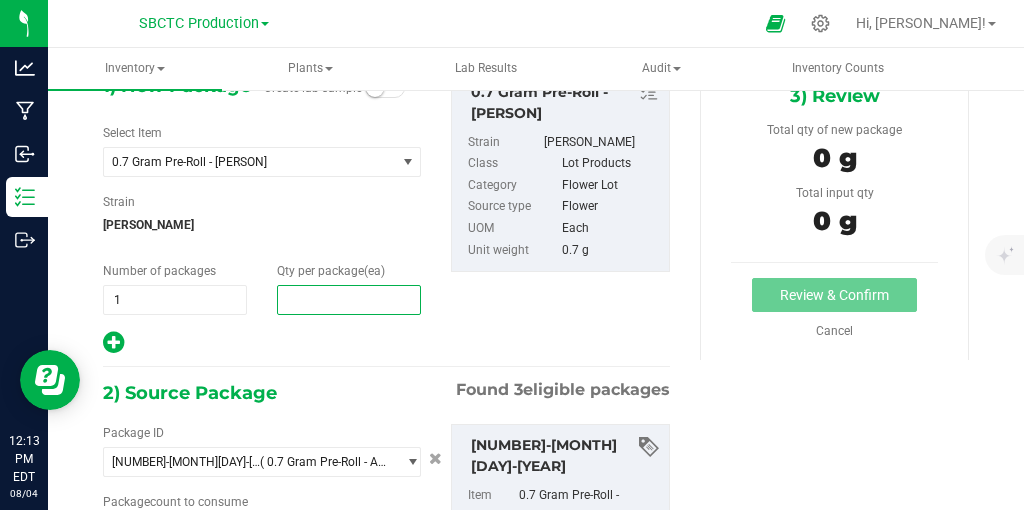 click at bounding box center [349, 300] 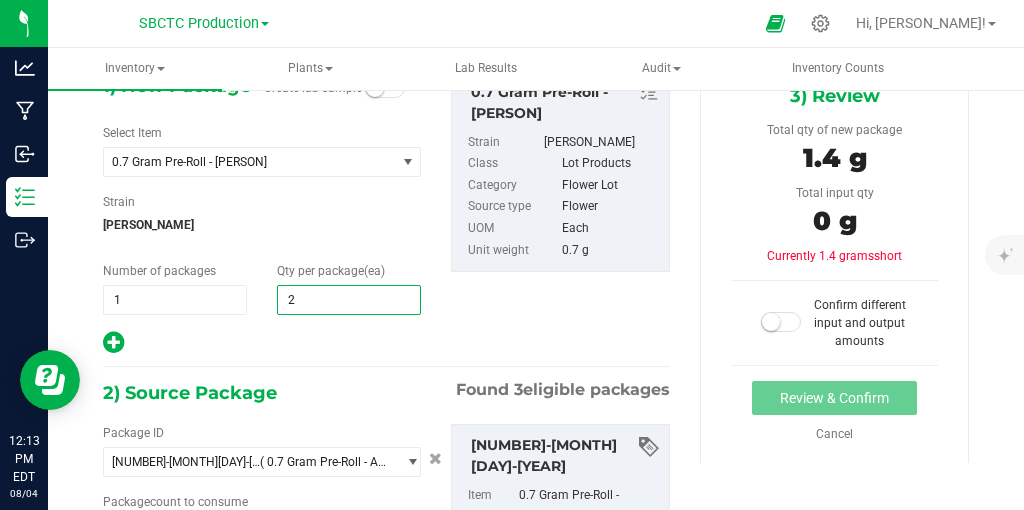 type on "20" 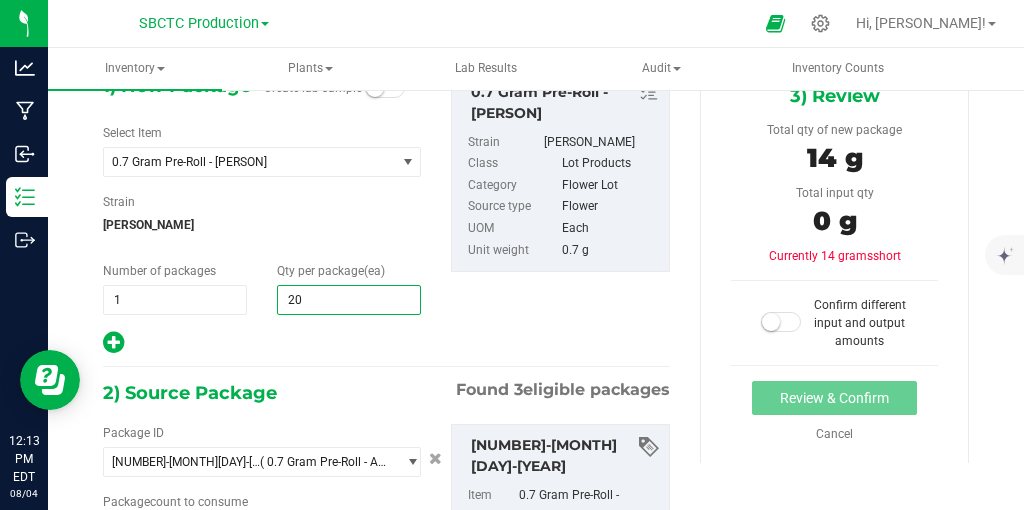 type on "20" 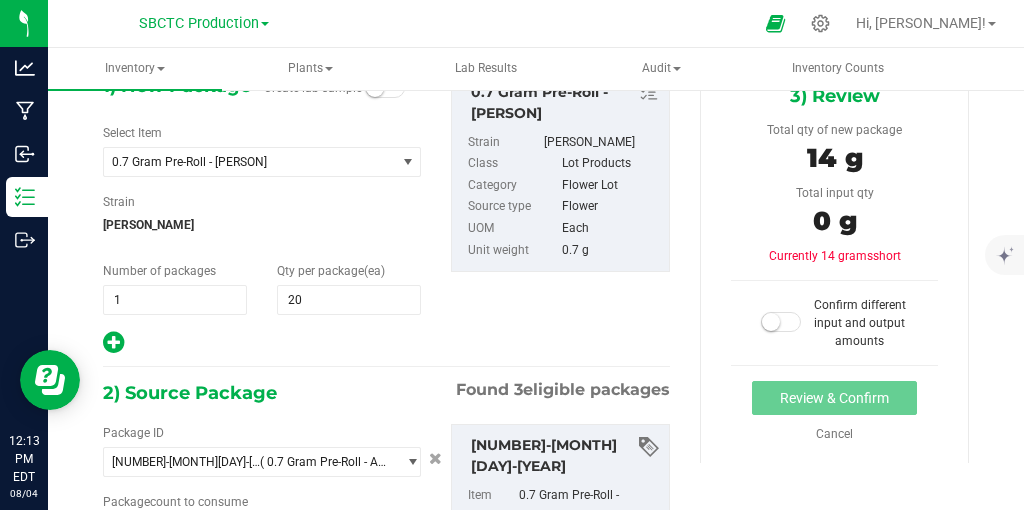 click on "1) New Package
Create lab sample
Select Item
0.7 Gram Pre-Roll - Angie
0.7 g Pre-Roll - Lemon Cherry x Z Animal 0.7 g Pre-Rolls - Lemon Cherry x Z Animal (Bulk) 0.7 g Pre-Rolls - Permanent Cherries 0.7 Gram Pre-Roll - Angie 0.7g Pre-Roll 4pk - Lemon Cherry x Z Animal 0.7g Pre-Roll 5pk - Permanent Cherries 1g Pre-Roll - Lemon Cherry x Z Animal 1g Pre-Roll - Permanent Cherries 3.5g Jars - Angie 3.5g Jars - Lemon Cherry x Z Animal 3.5g Jars - Permanent Cherries A Grade Bulk Flower - Lemon Cherry x Z Animal Grade A Bulk Flower - Angie" at bounding box center (386, 450) 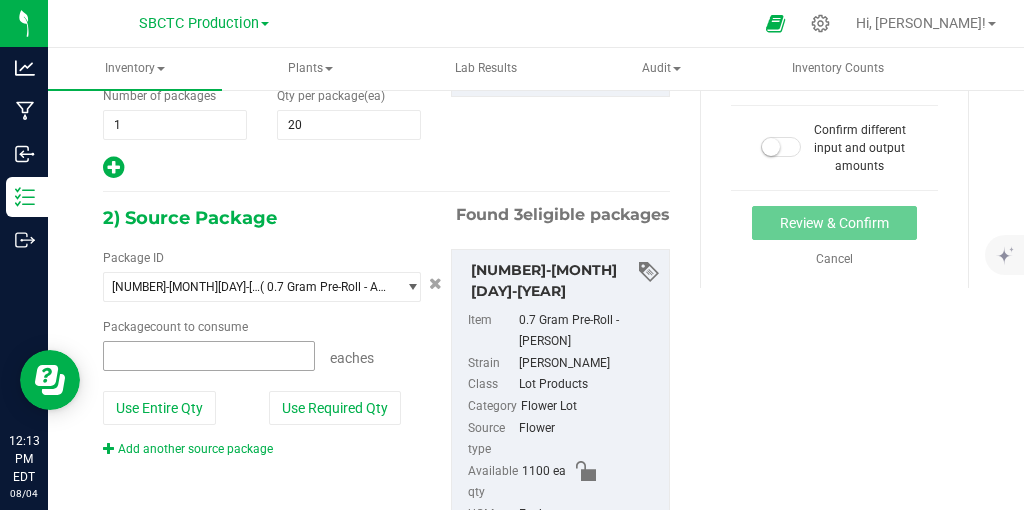 click at bounding box center (209, 356) 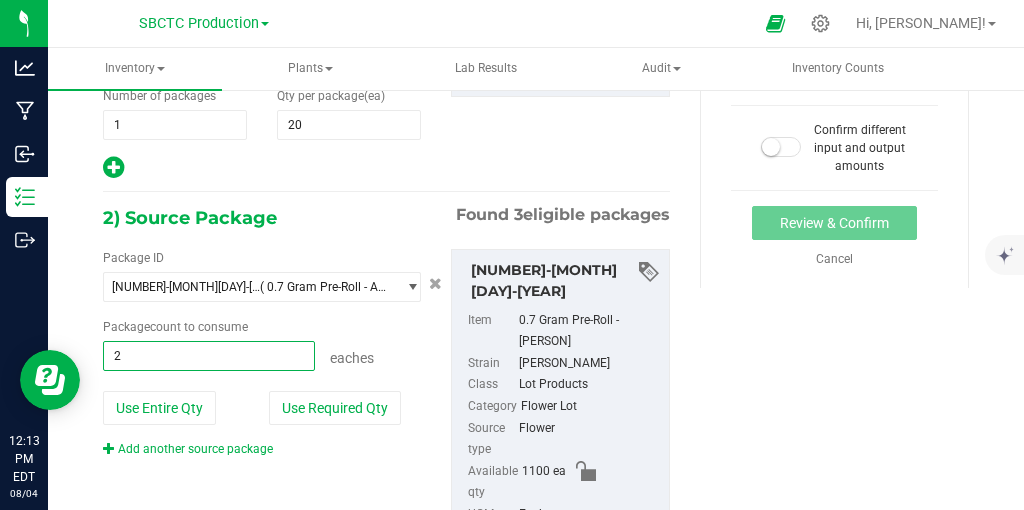 type on "20" 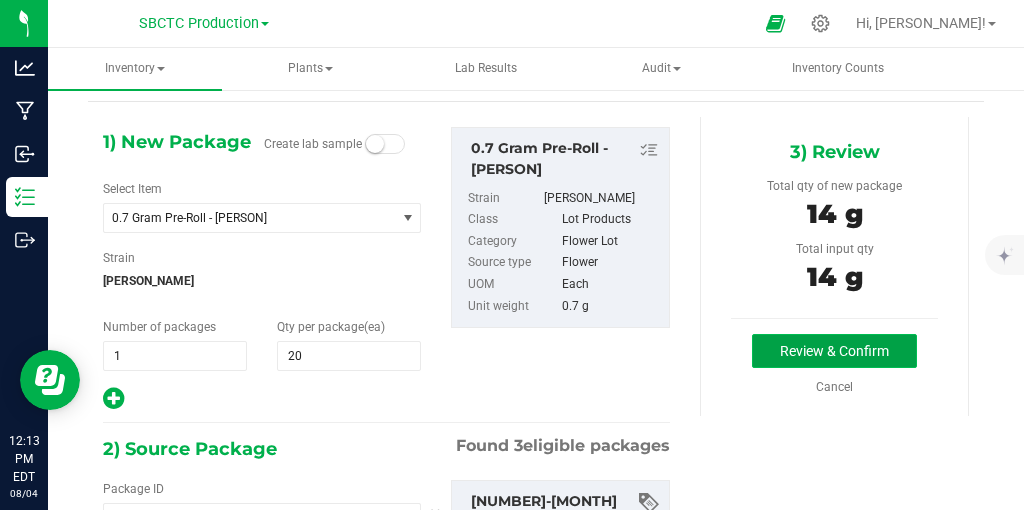 type on "20 ea" 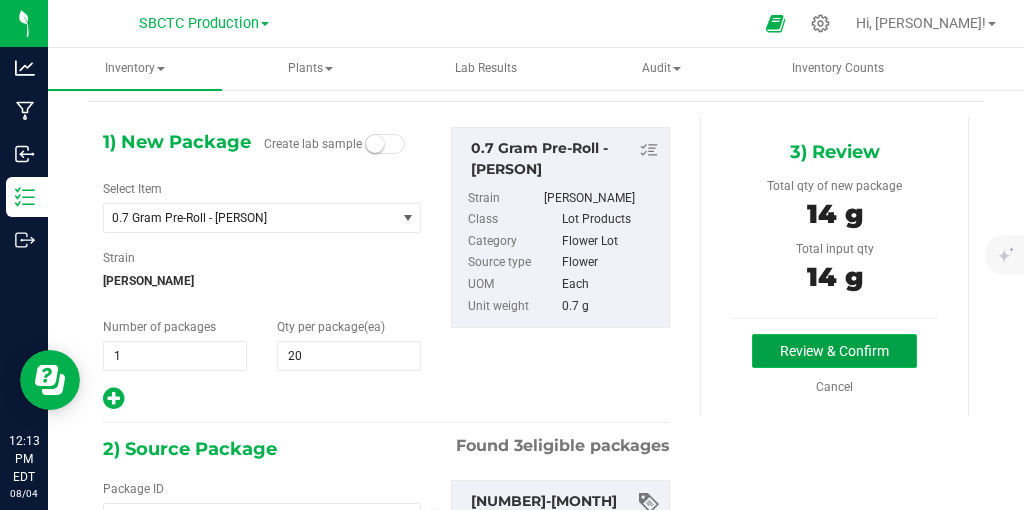 click on "Review & Confirm" at bounding box center [834, 351] 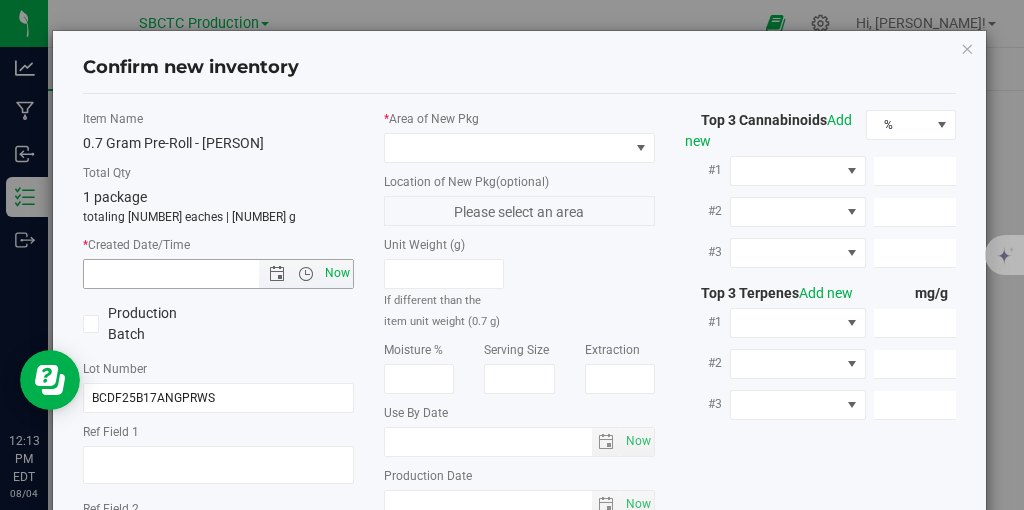 click on "Now" at bounding box center (338, 273) 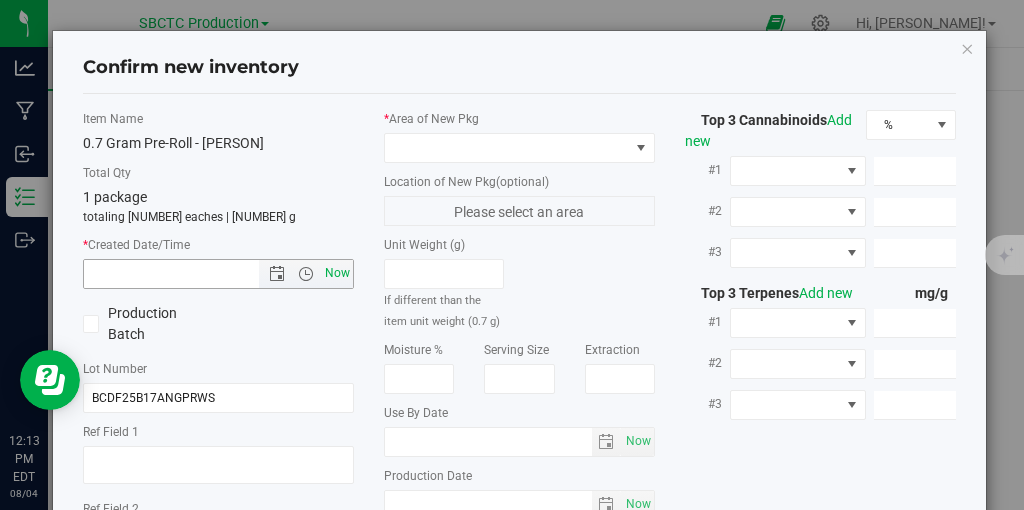 type on "[MONTH] [DAY]/[YEAR] [TIME] [AMPM]" 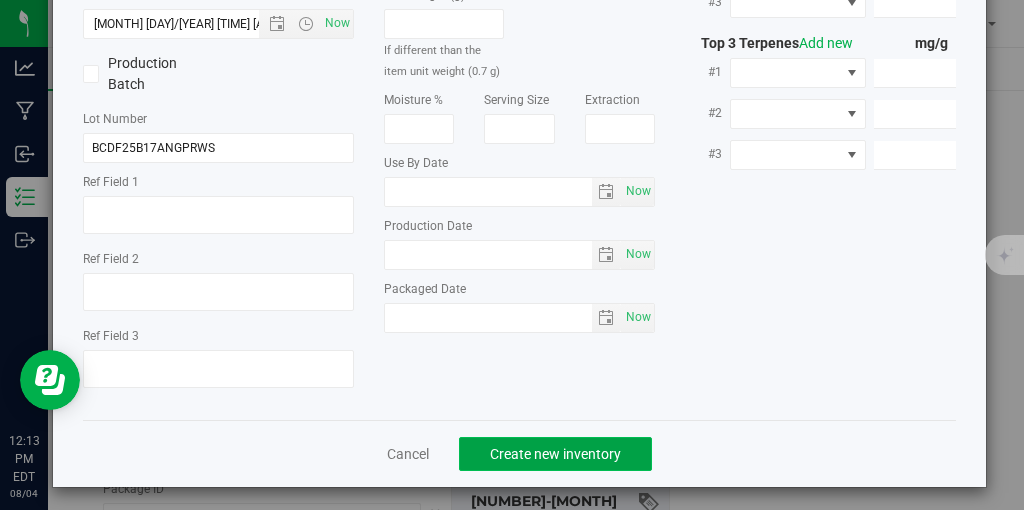 click on "Create new inventory" 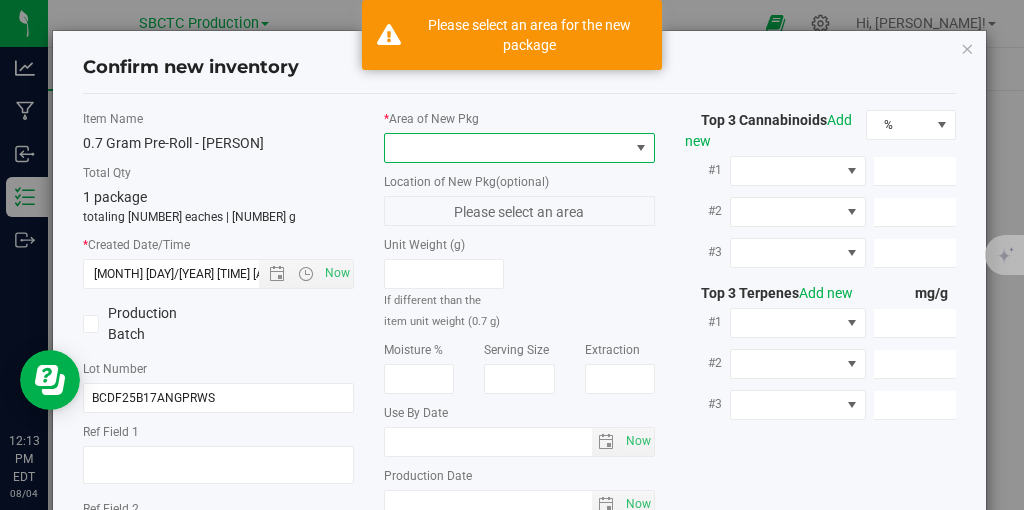 click at bounding box center [641, 148] 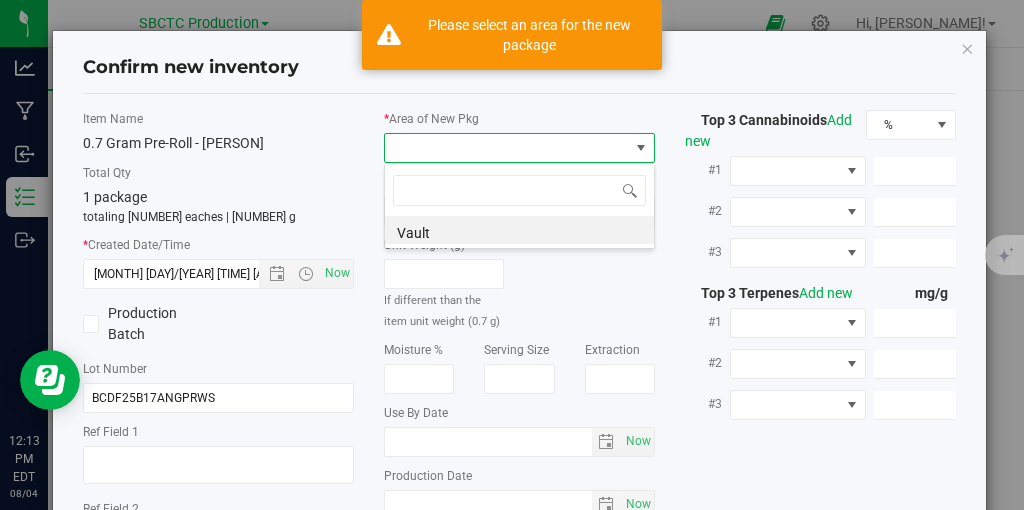 click at bounding box center [519, 190] 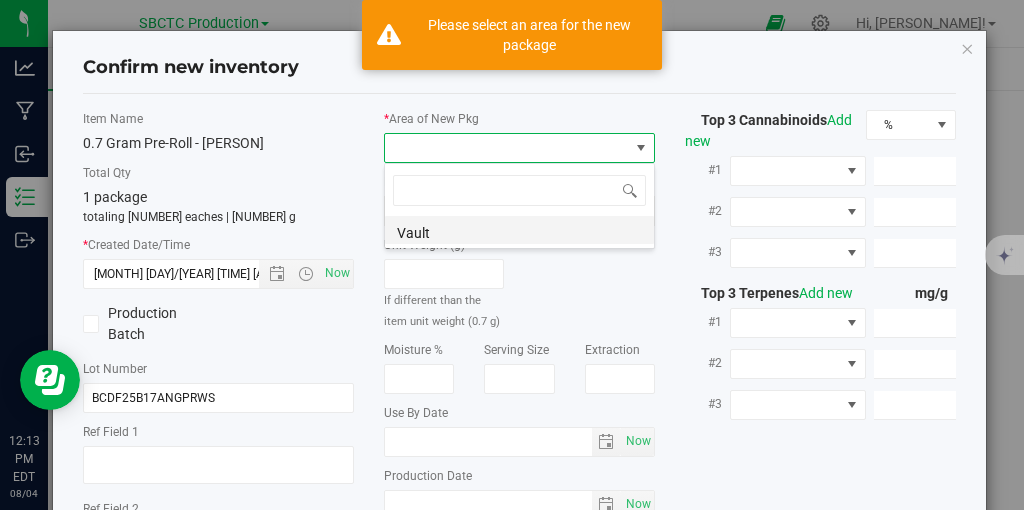 click on "Vault" at bounding box center [519, 230] 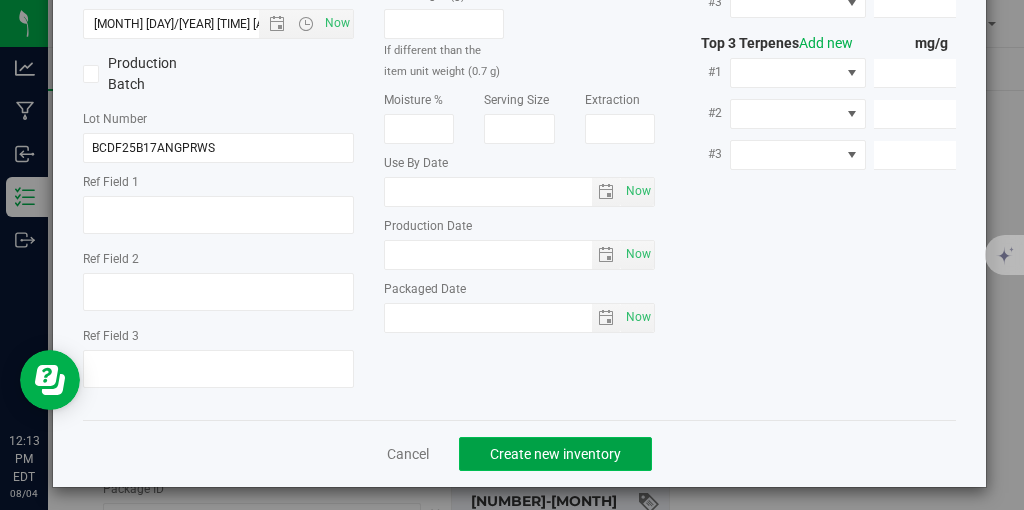 click on "Create new inventory" 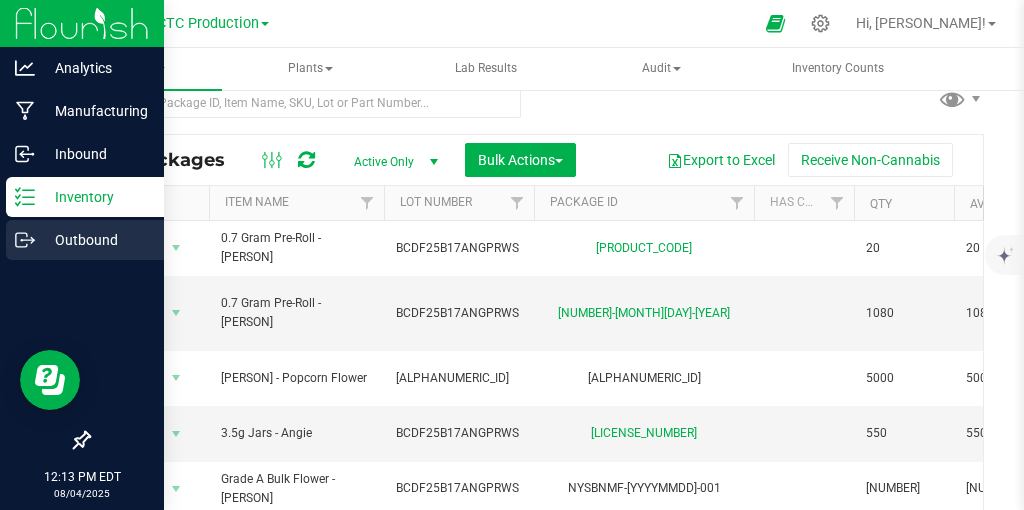 click 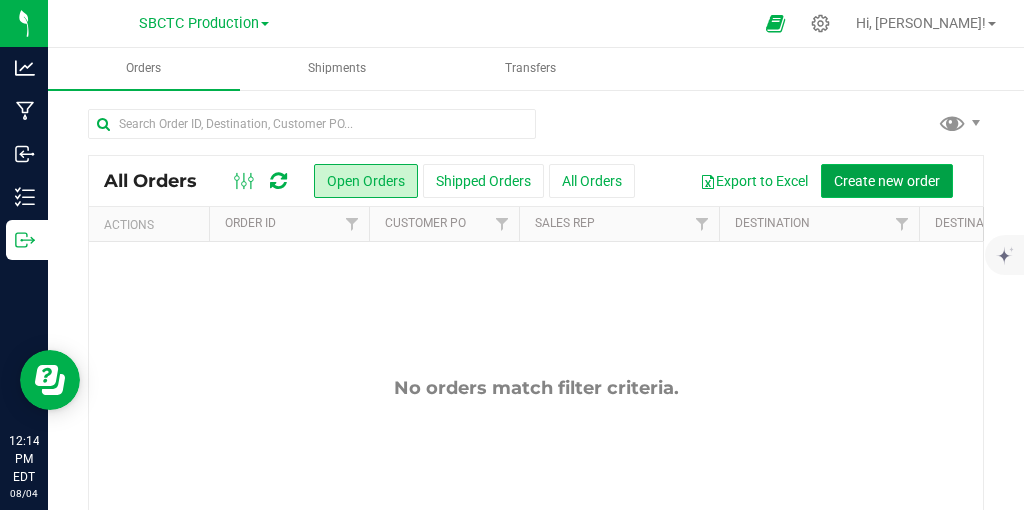 click on "Create new order" at bounding box center [887, 181] 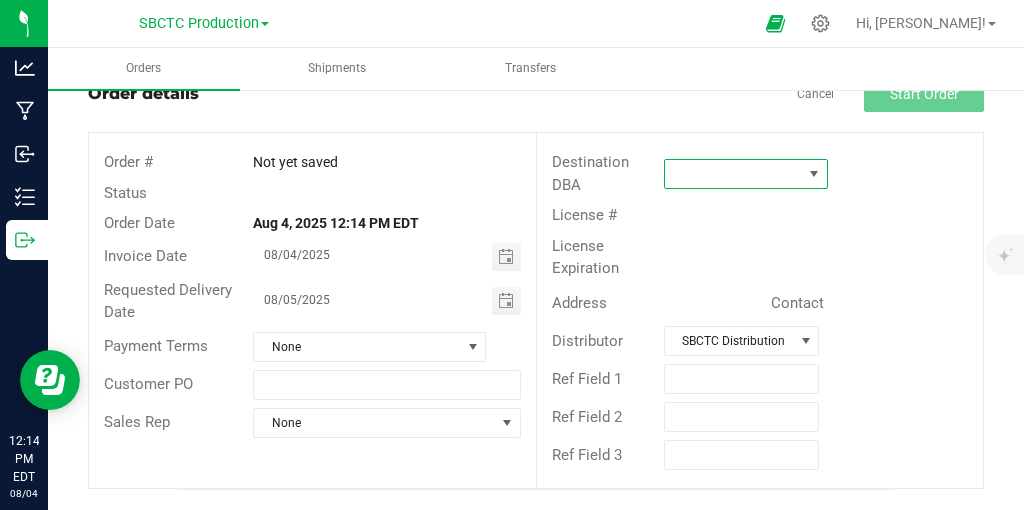 click at bounding box center [814, 174] 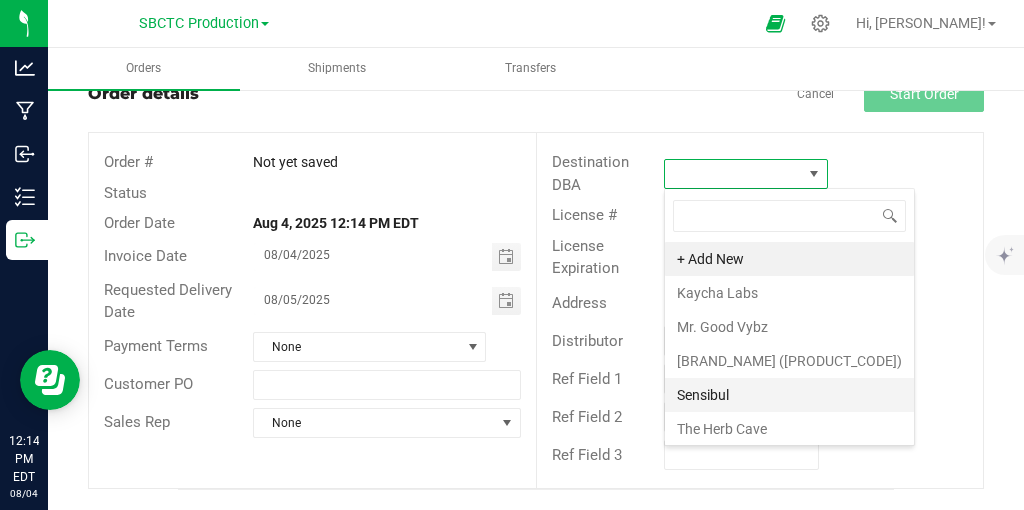 click on "Sensibul" at bounding box center (789, 395) 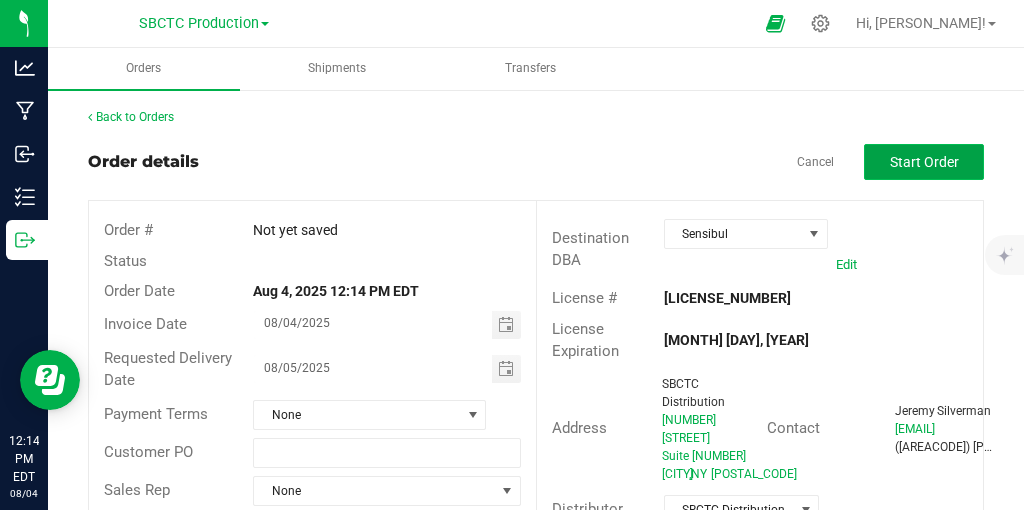 click on "Start Order" at bounding box center (924, 162) 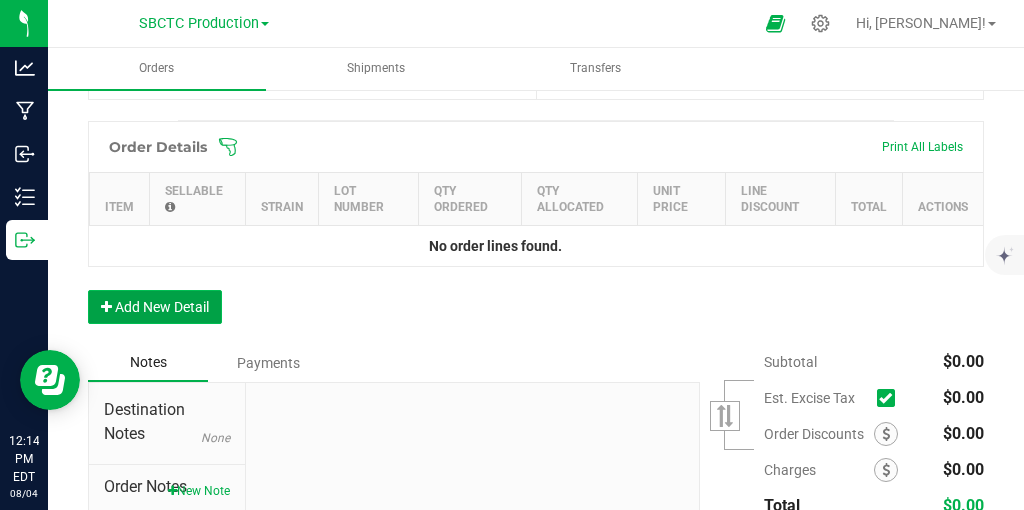 click on "Add New Detail" at bounding box center (155, 307) 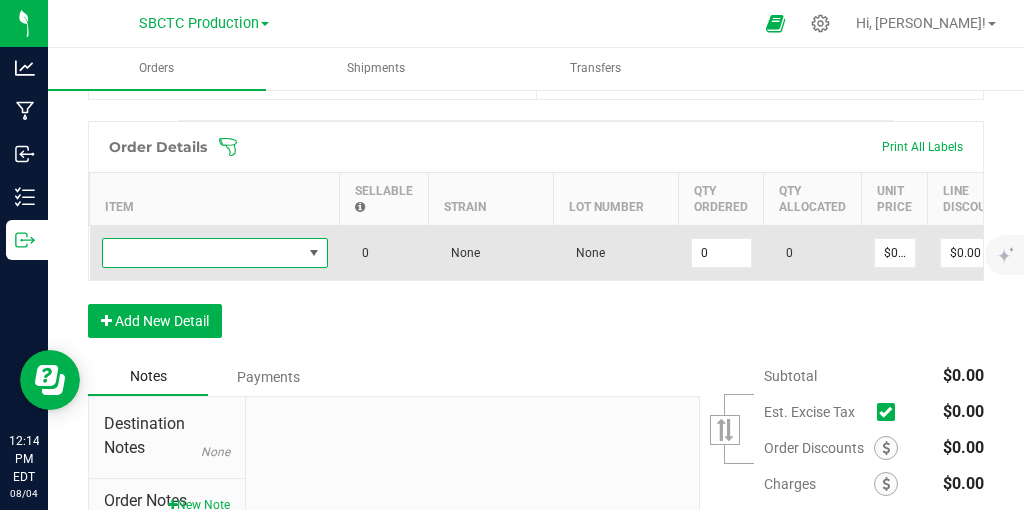 click at bounding box center [314, 253] 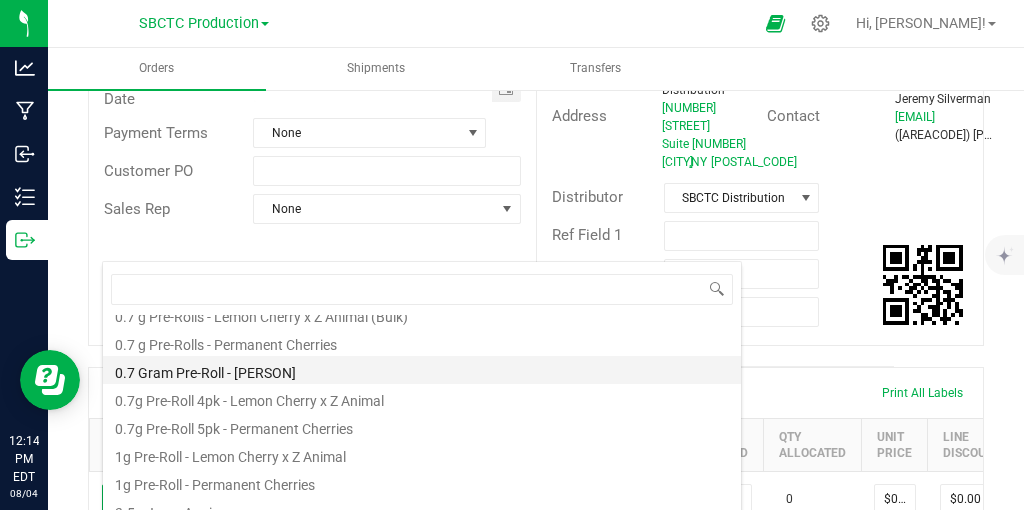 click on "0.7 Gram Pre-Roll - [PERSON]" at bounding box center (422, 370) 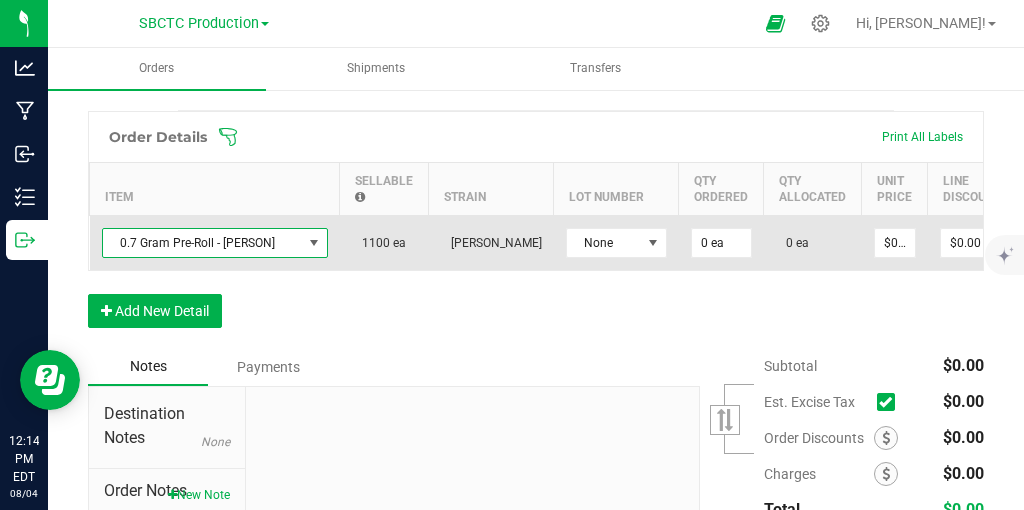 click at bounding box center [313, 243] 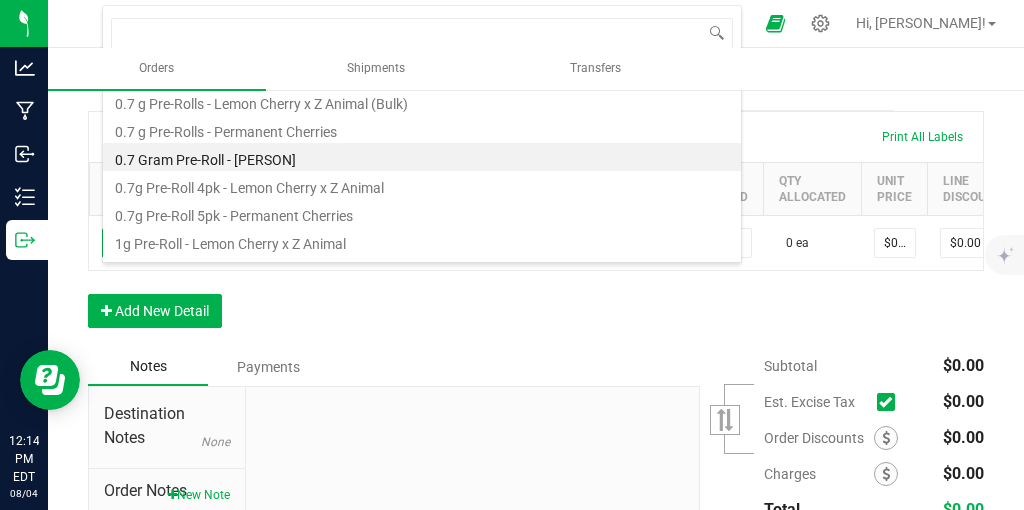 scroll, scrollTop: 23, scrollLeft: 0, axis: vertical 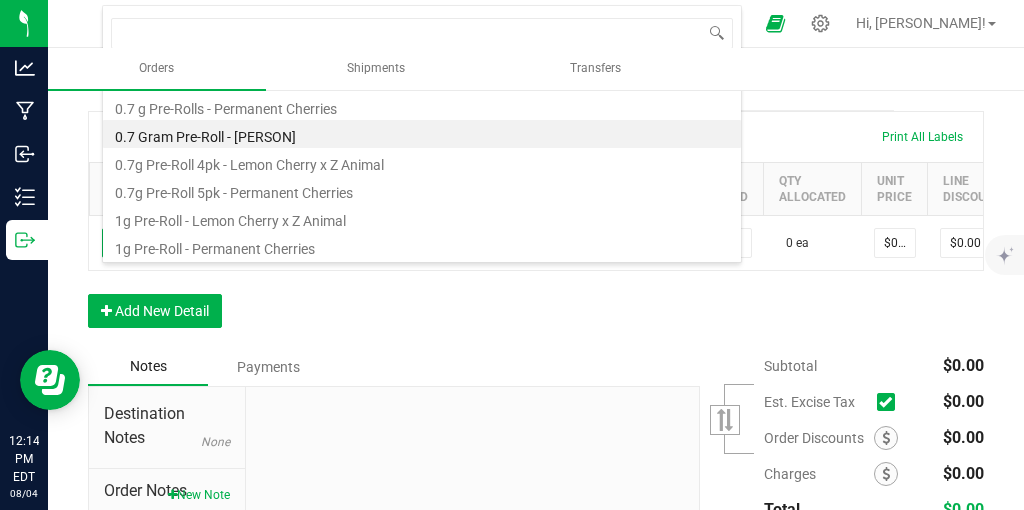 click on "0.7 Gram Pre-Roll - [PERSON]" at bounding box center (422, 134) 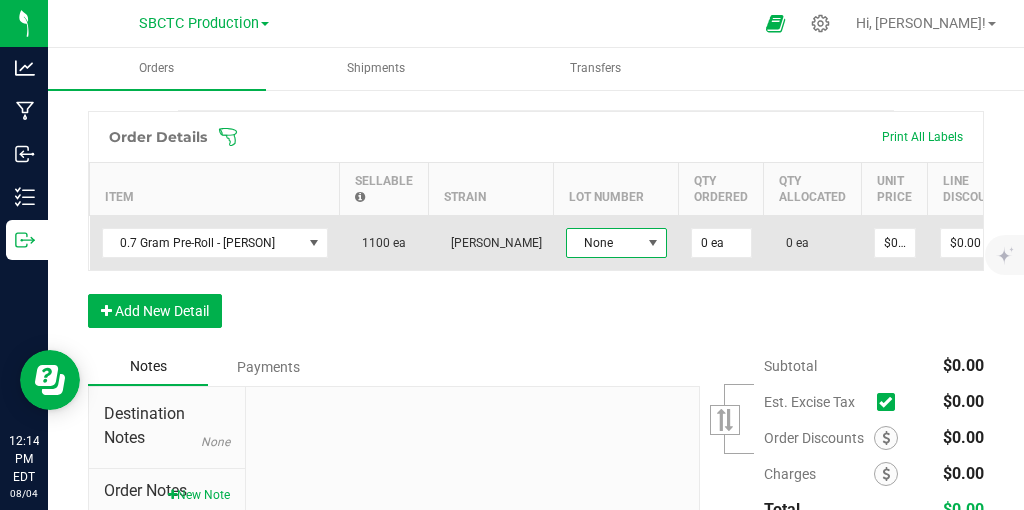 click at bounding box center [652, 243] 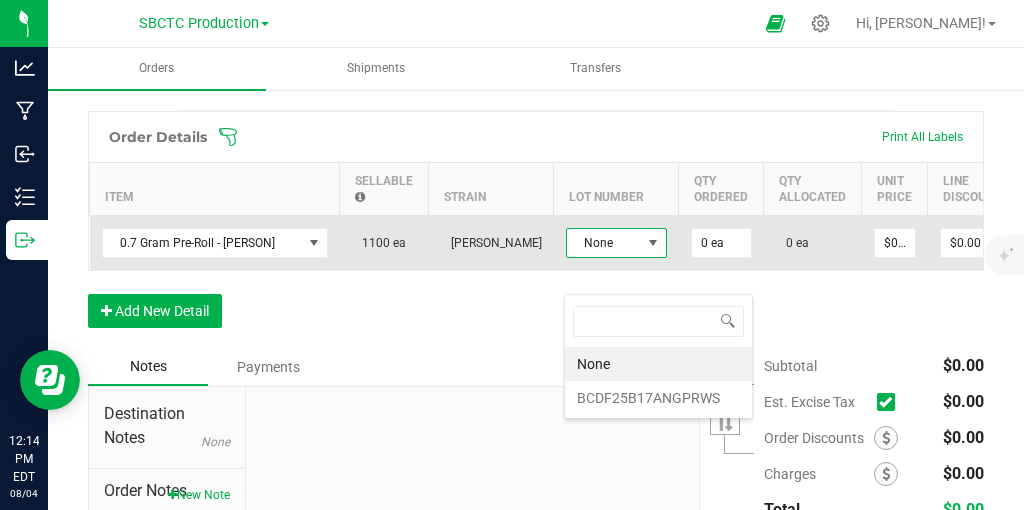 scroll, scrollTop: 99970, scrollLeft: 99899, axis: both 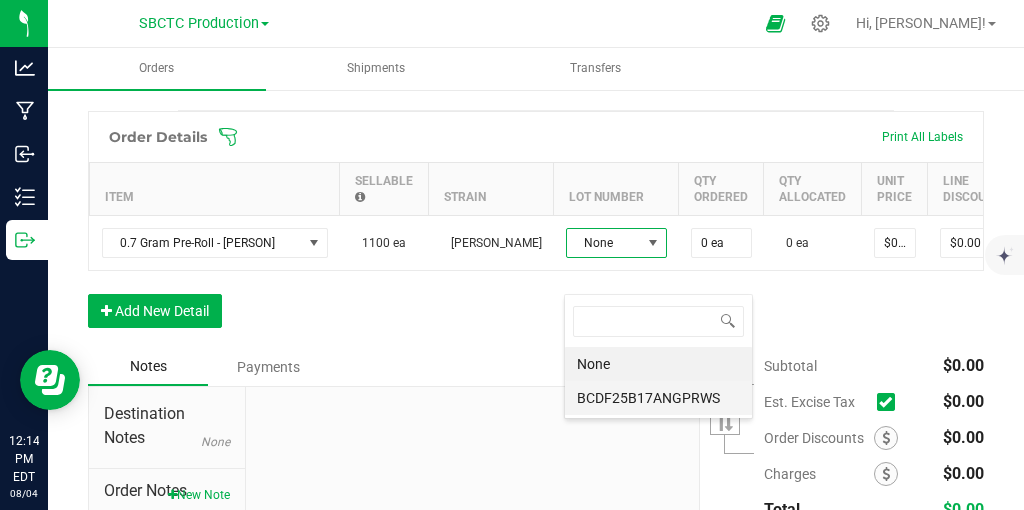 click on "BCDF25B17ANGPRWS" at bounding box center (658, 398) 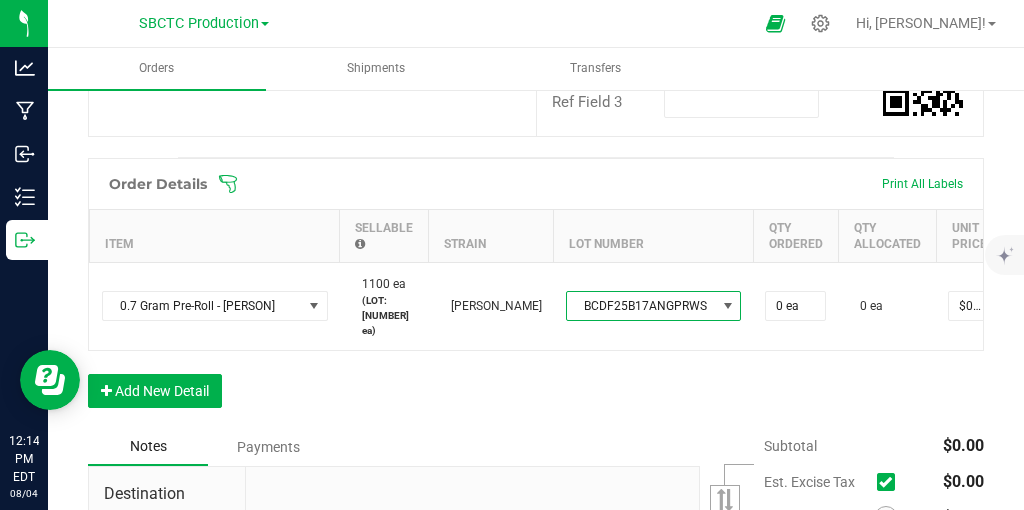 scroll, scrollTop: 520, scrollLeft: 0, axis: vertical 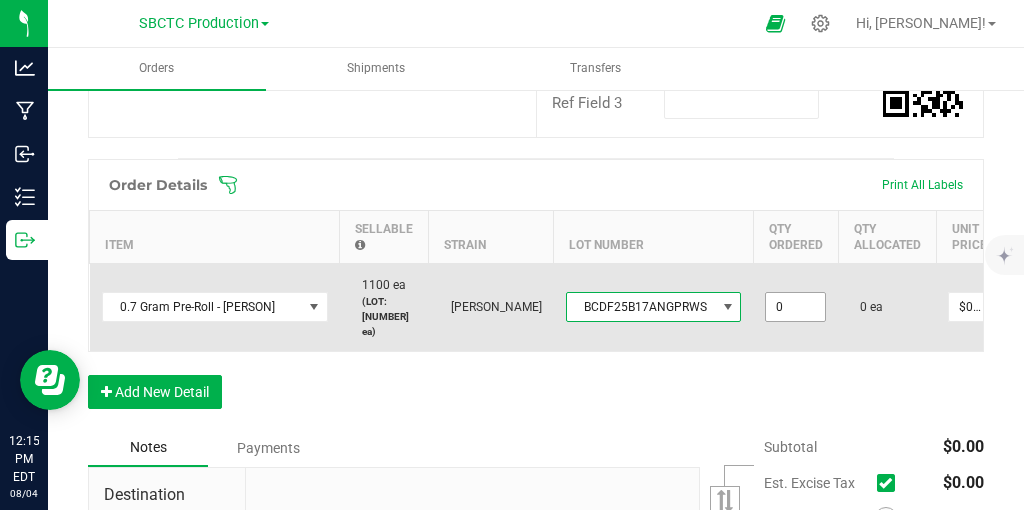 click on "0" at bounding box center [795, 307] 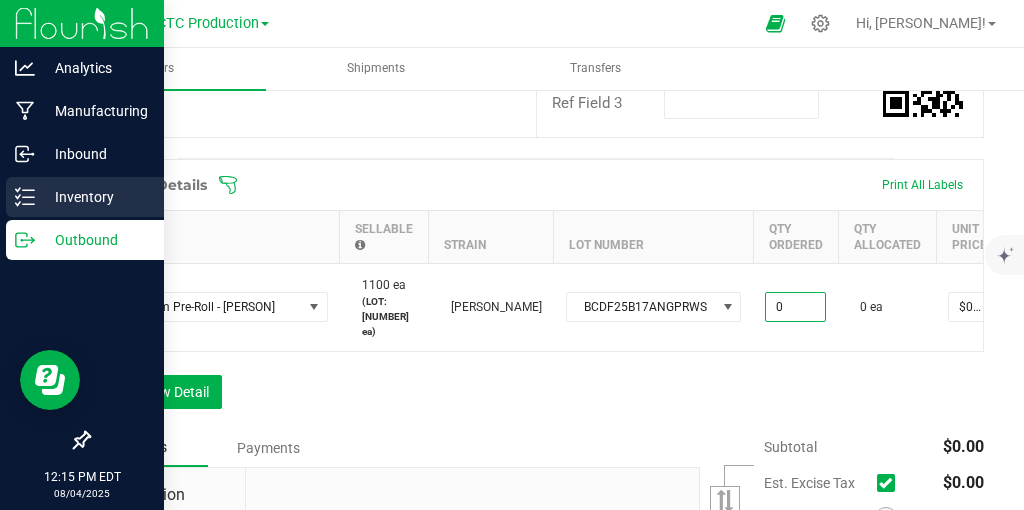 type on "0 ea" 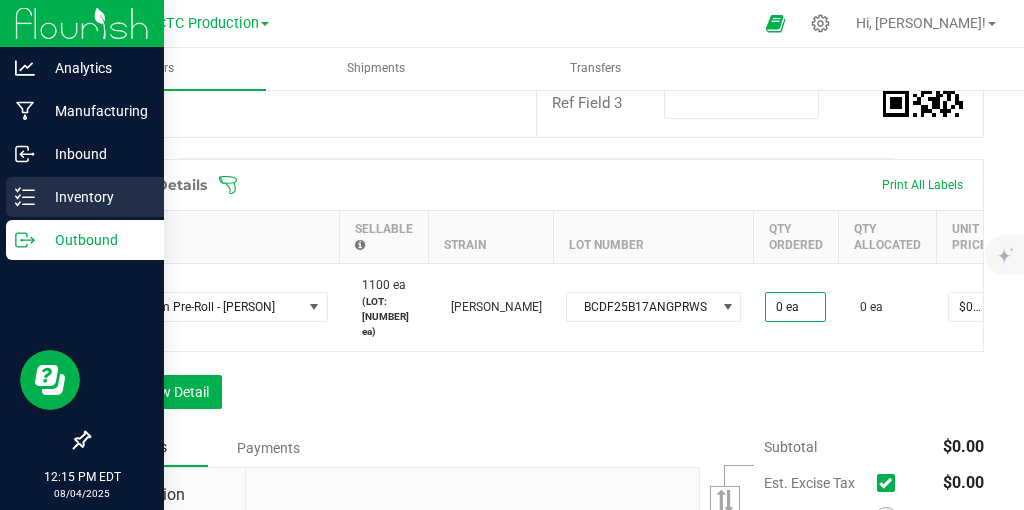 click 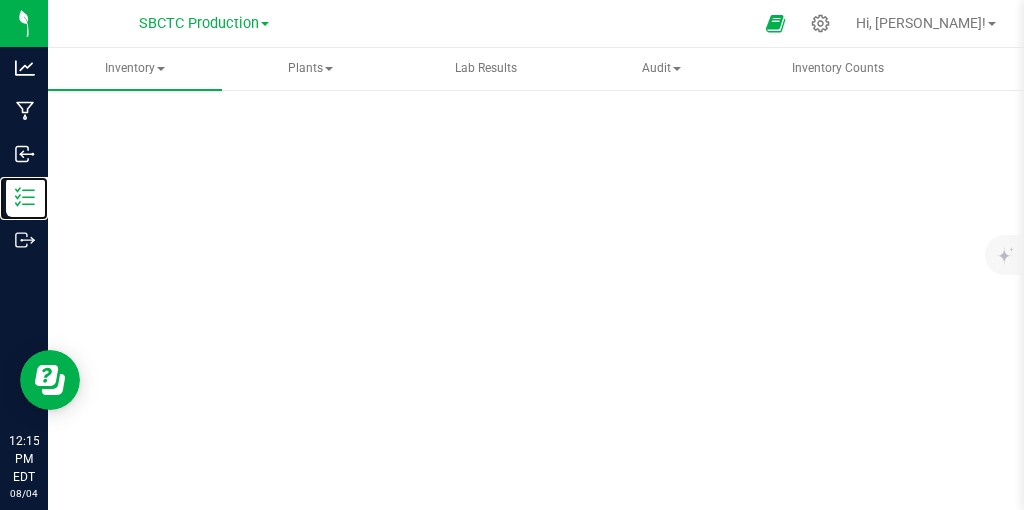 scroll, scrollTop: 188, scrollLeft: 0, axis: vertical 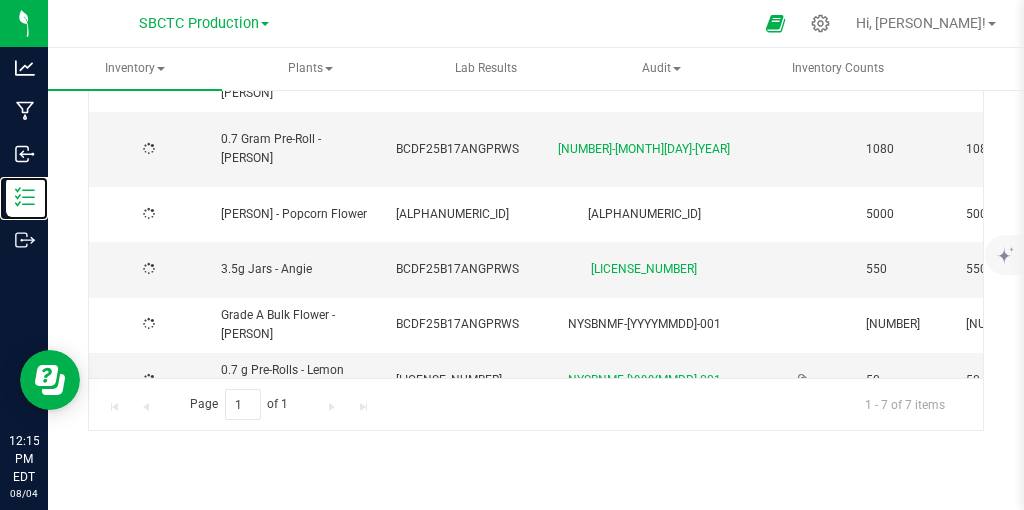 type on "2025-07-21" 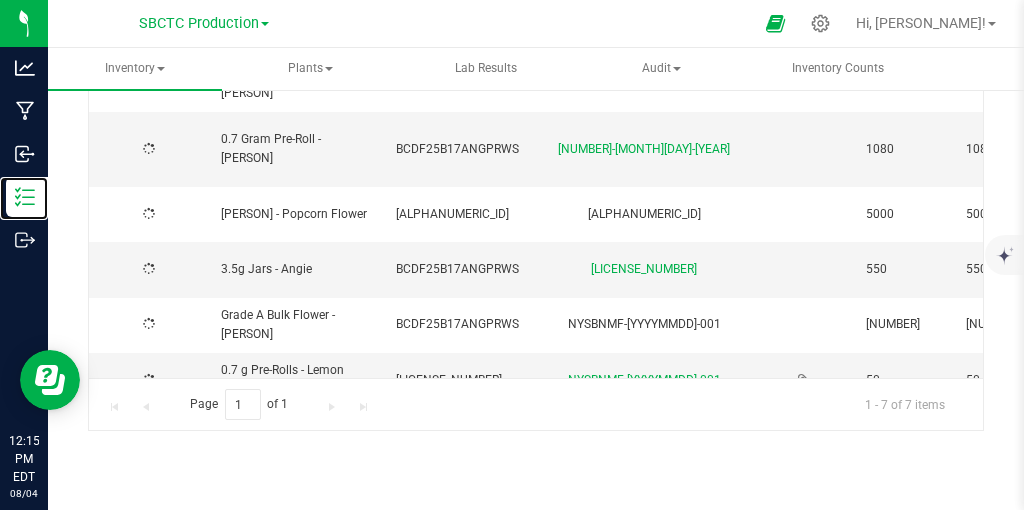 type on "2026-07-21" 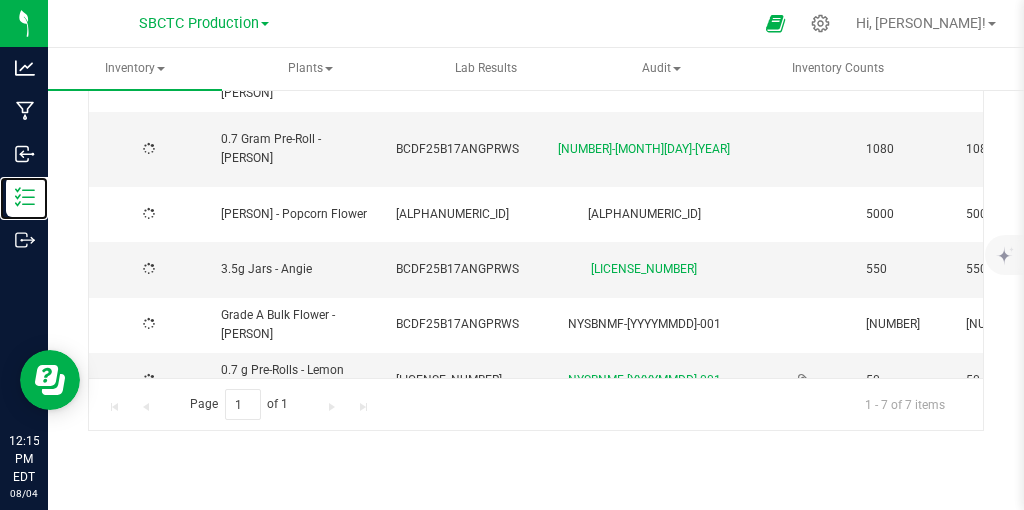 type on "[YYYY]-[MM]-[DD]" 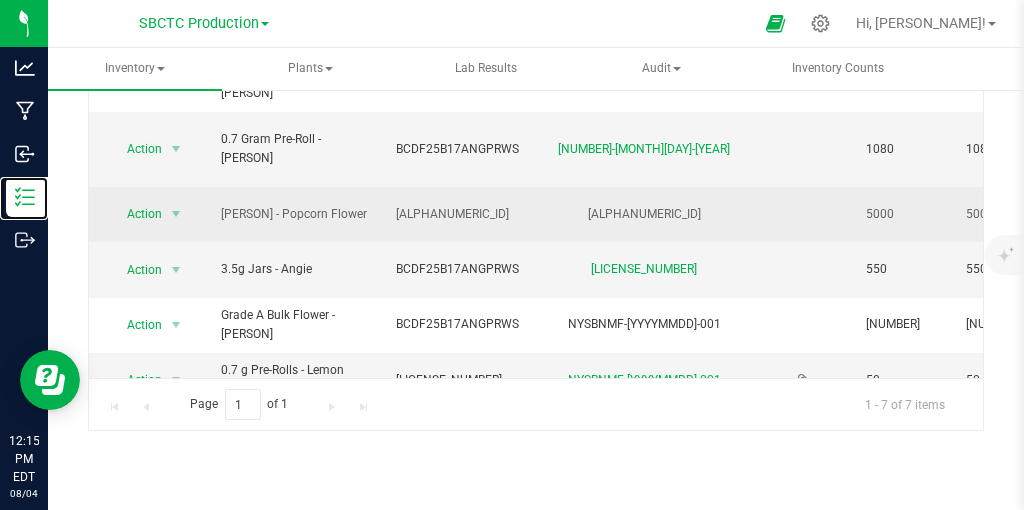 scroll, scrollTop: 1, scrollLeft: 499, axis: both 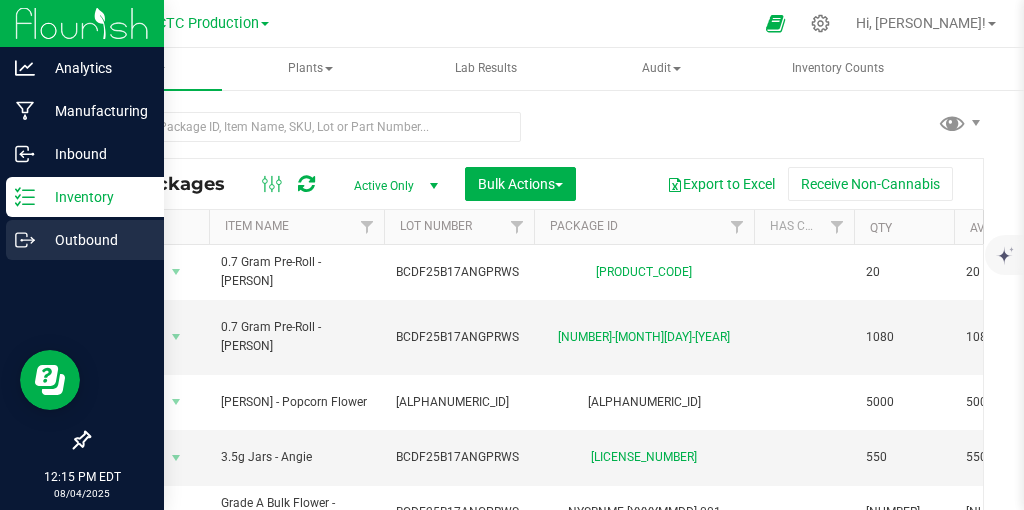 click on "Outbound" at bounding box center [85, 240] 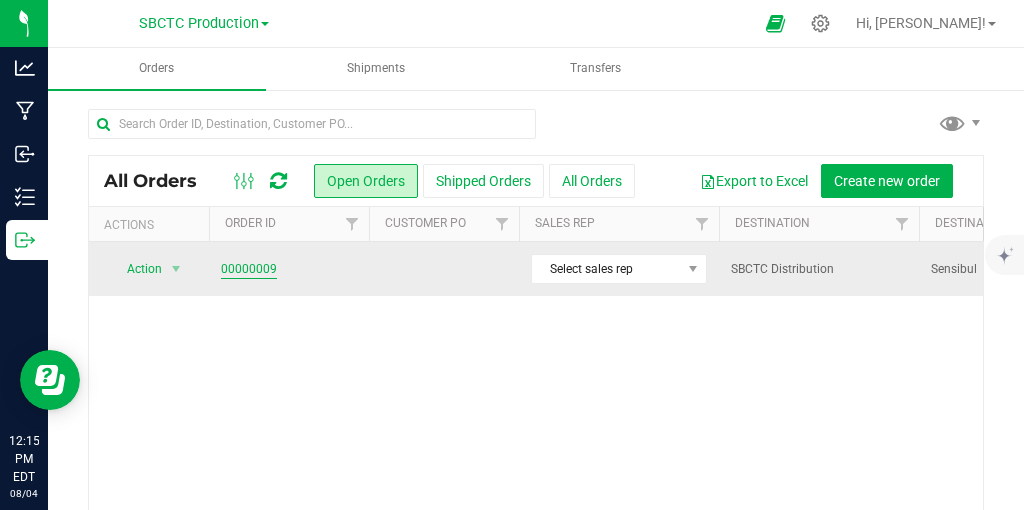click on "00000009" at bounding box center (249, 269) 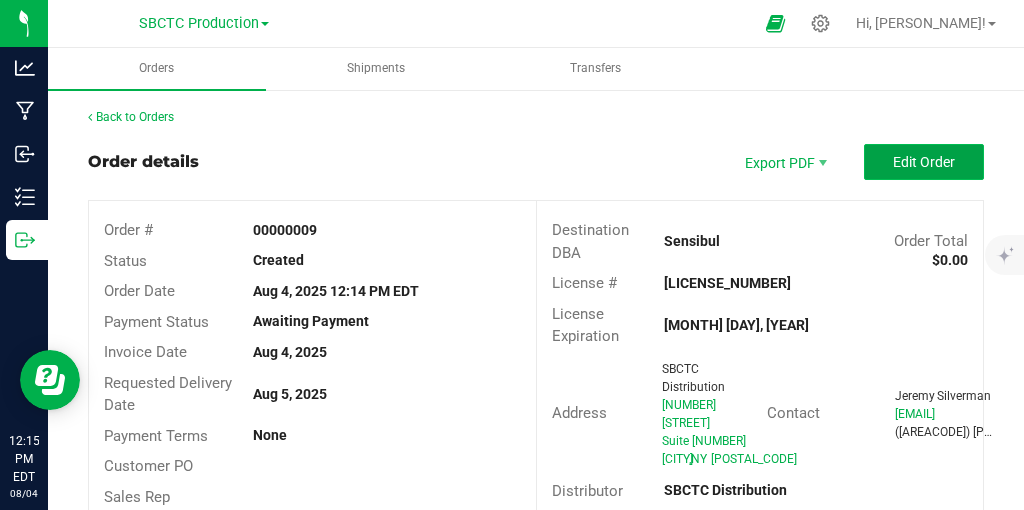 click on "Edit Order" at bounding box center [924, 162] 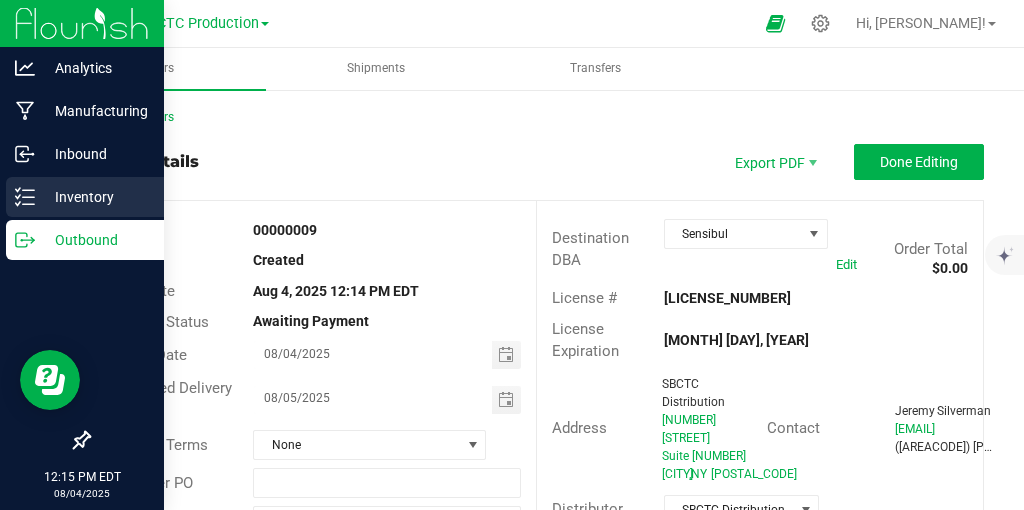 click on "Inventory" at bounding box center (95, 197) 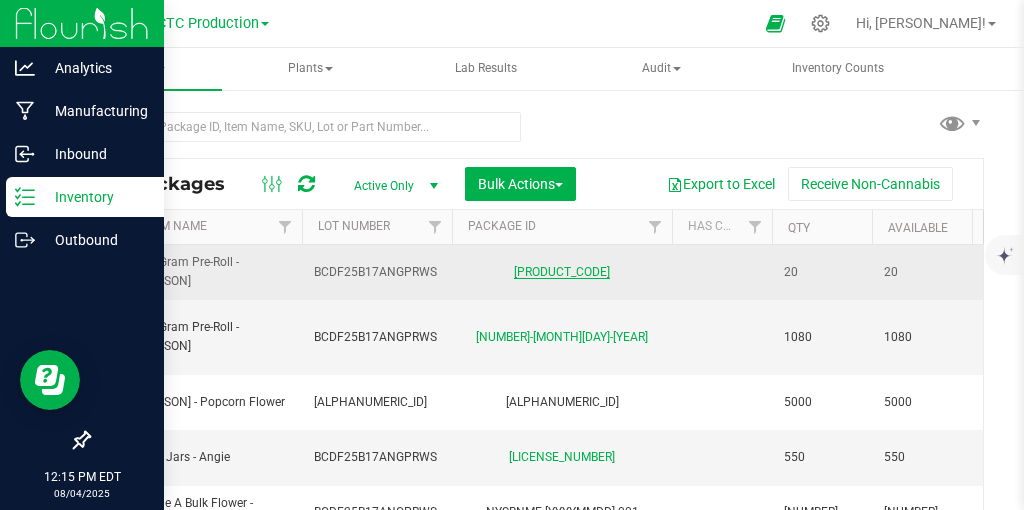 click on "[PRODUCT_CODE]" at bounding box center [562, 272] 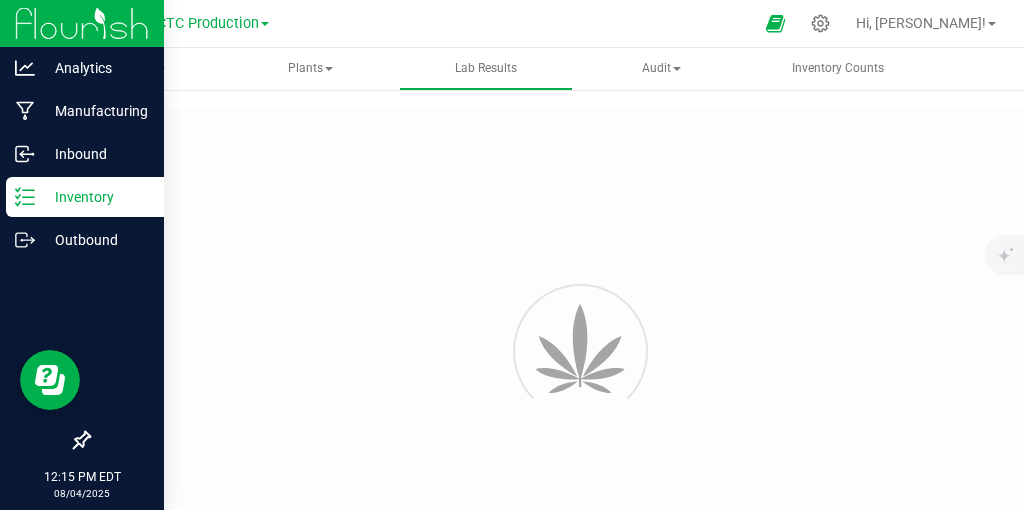 type on "[NUMBER]-[MONTH][DAY]-[YEAR]" 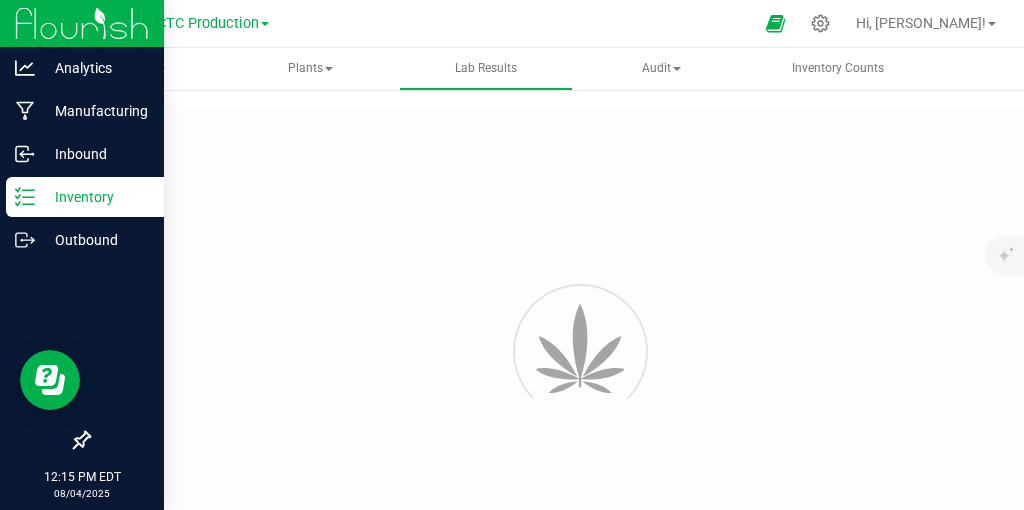 type on "[ALPHANUMERIC_ID]" 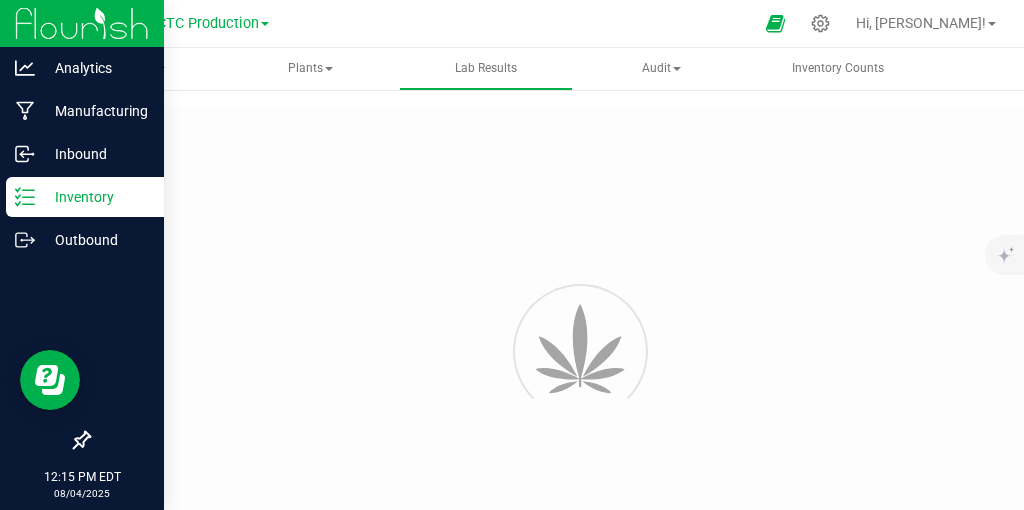 type on "[NUMBER]-[MONTH][DAY]-[YEAR]" 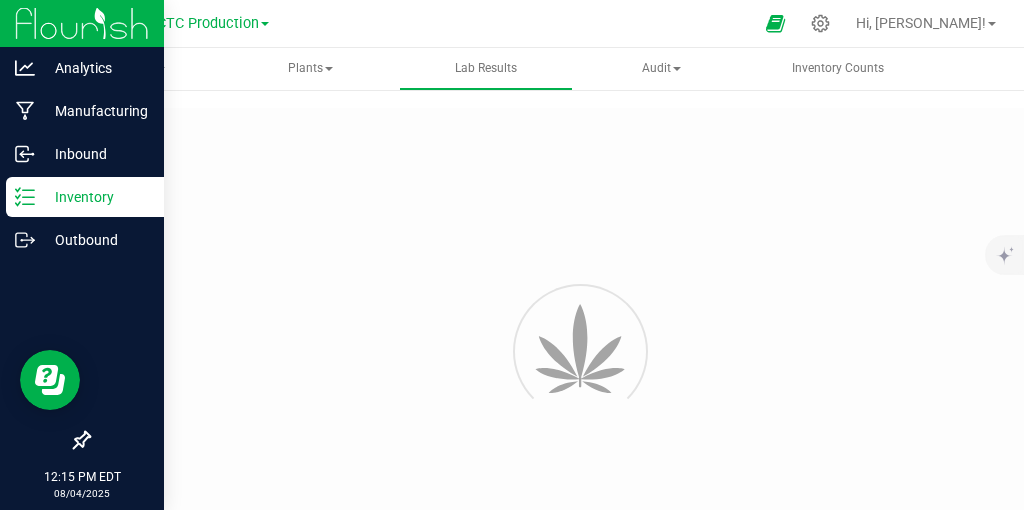 type on "[MONTH]/[DAY]/[YEAR] [HOUR]:[MINUTE] [TIMEZONE]" 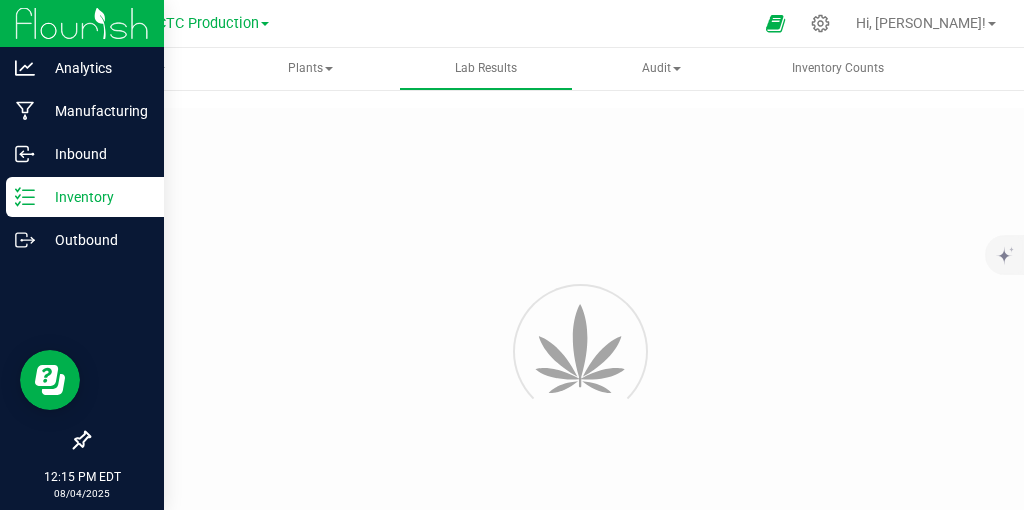 type on "[MM]/[DD]/[YY]" 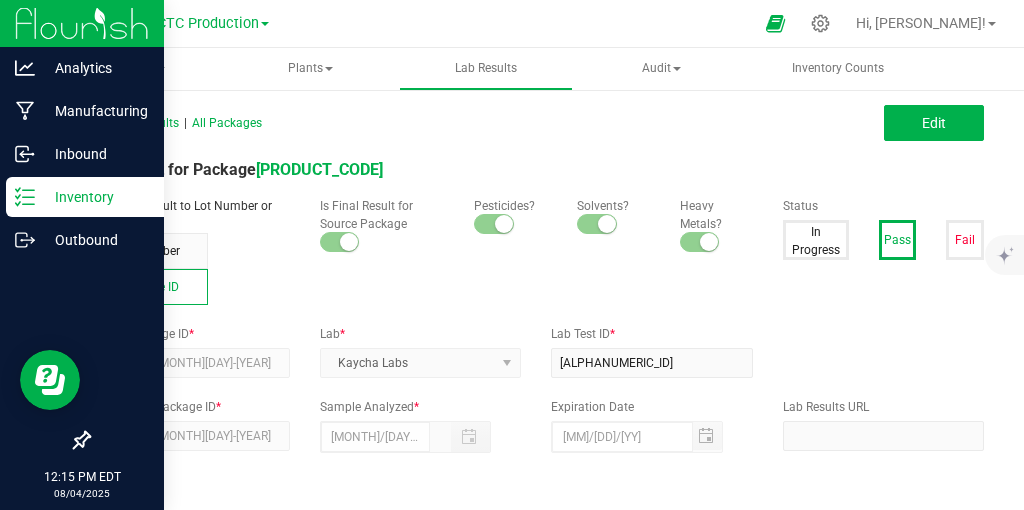 click 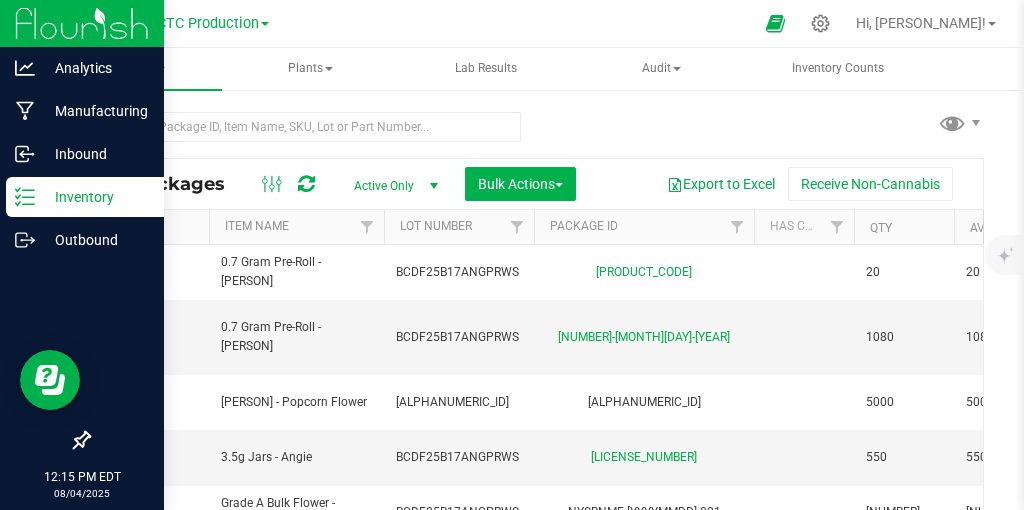 type on "2025-07-21" 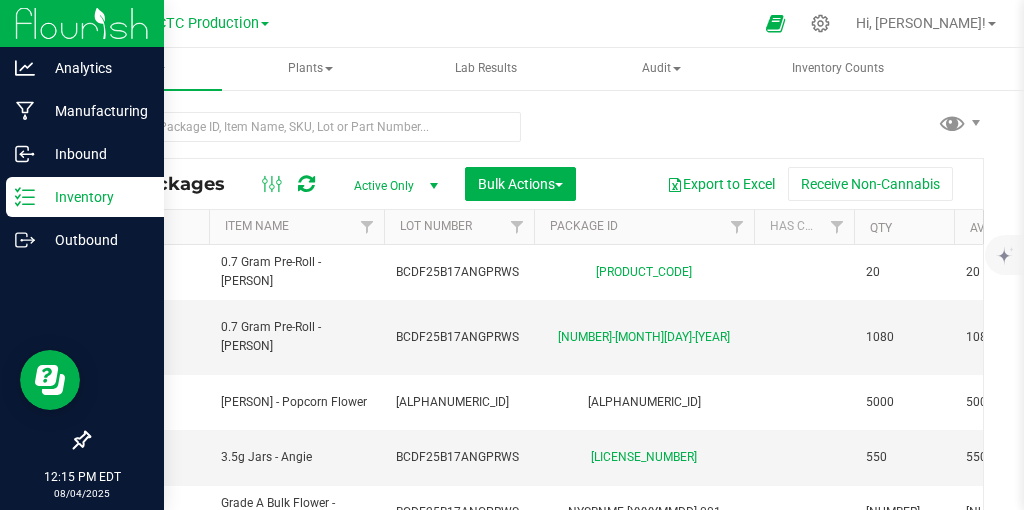 type on "2026-07-21" 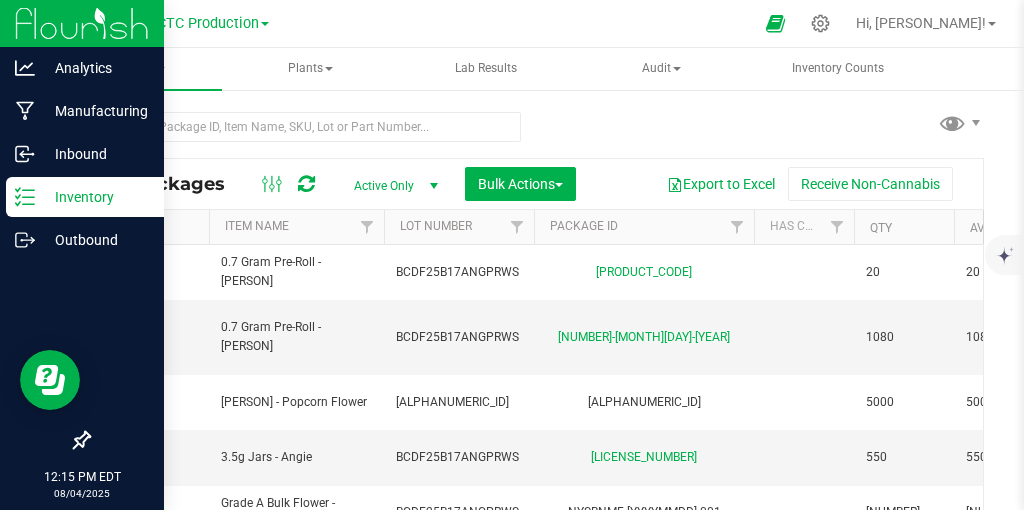 type on "[YYYY]-[MM]-[DD]" 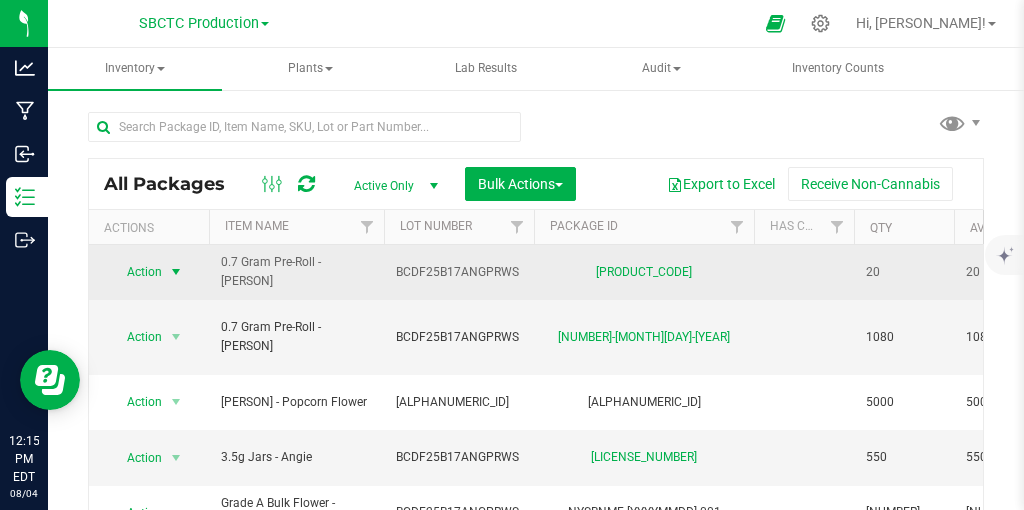 click at bounding box center [176, 272] 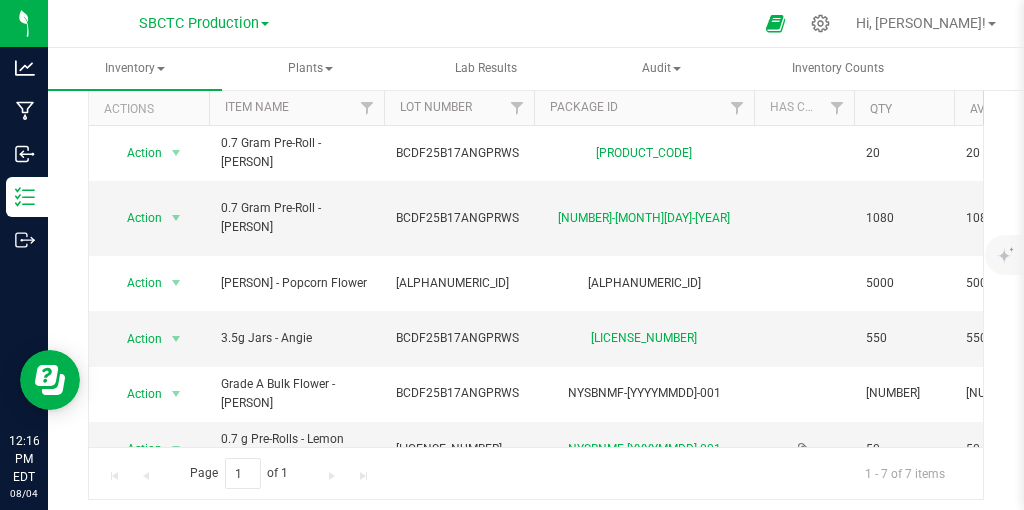 click on "All Packages
Active Only Active Only Lab Samples Locked All
Bulk Actions
Add to manufacturing run
Add to outbound order" at bounding box center (536, 274) 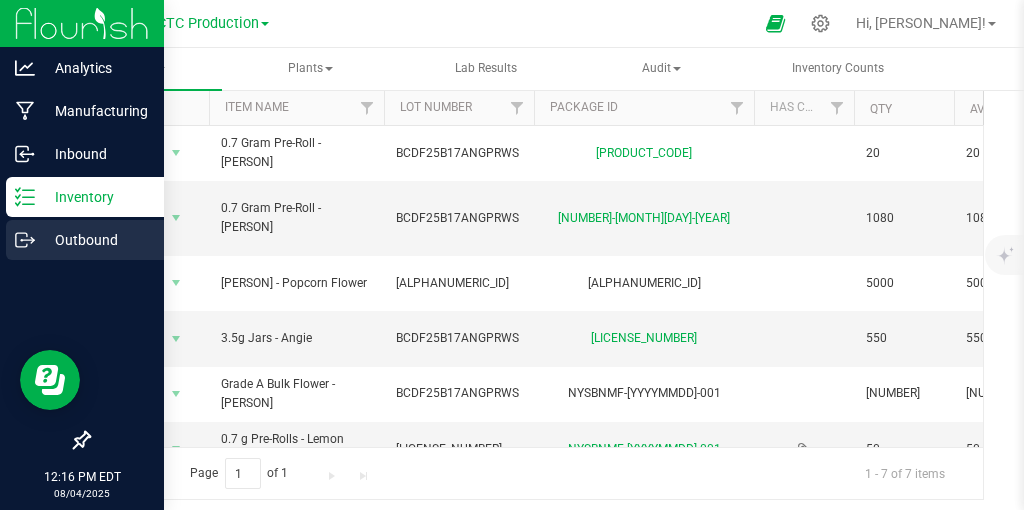 click 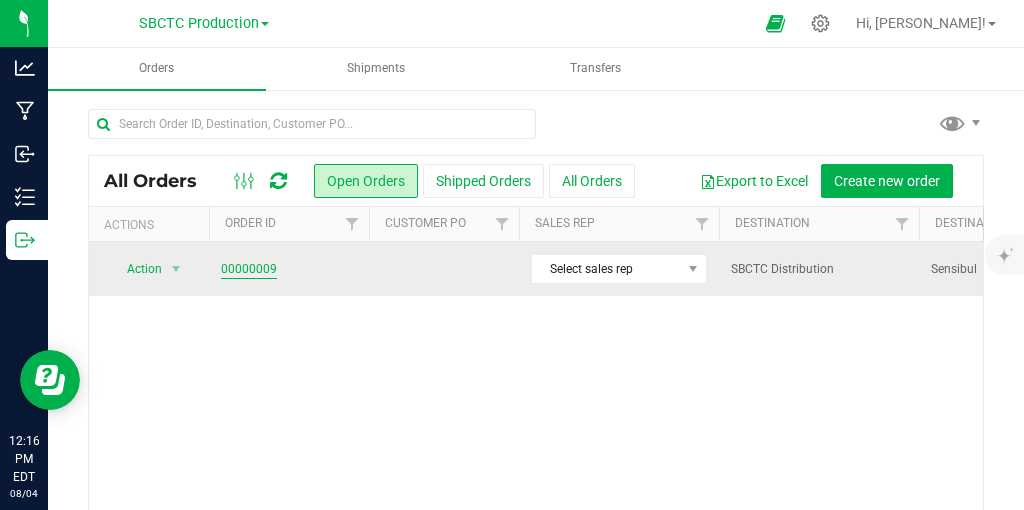 click on "00000009" at bounding box center [249, 269] 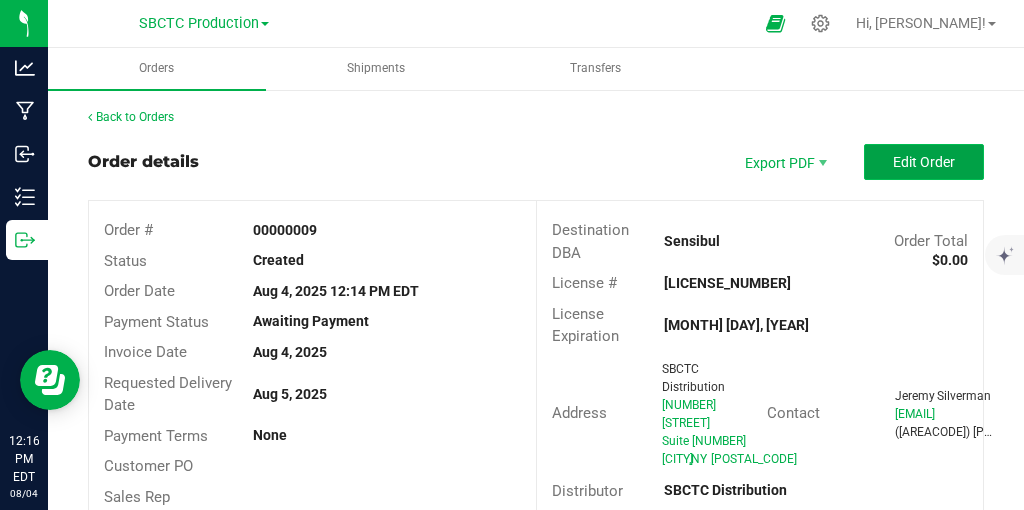 click on "Edit Order" at bounding box center (924, 162) 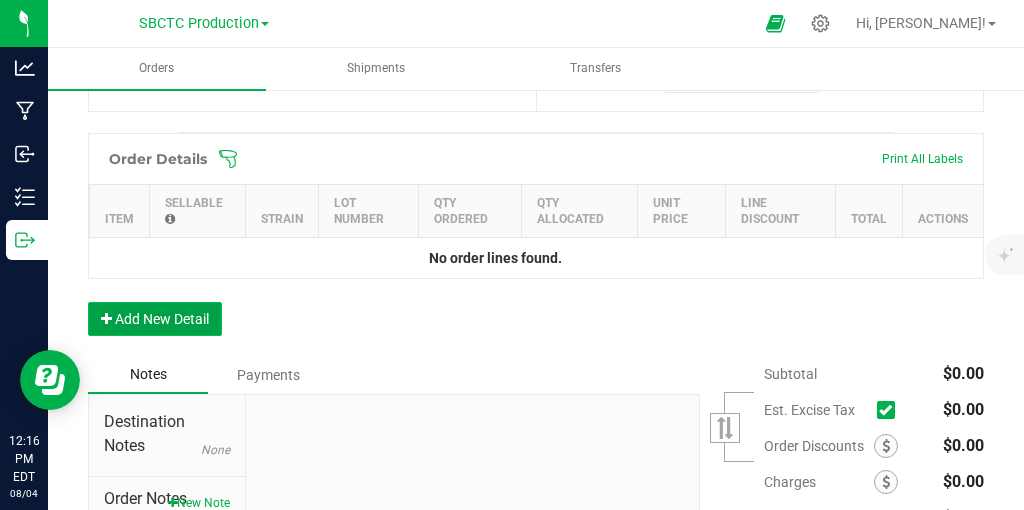 click on "Add New Detail" at bounding box center (155, 319) 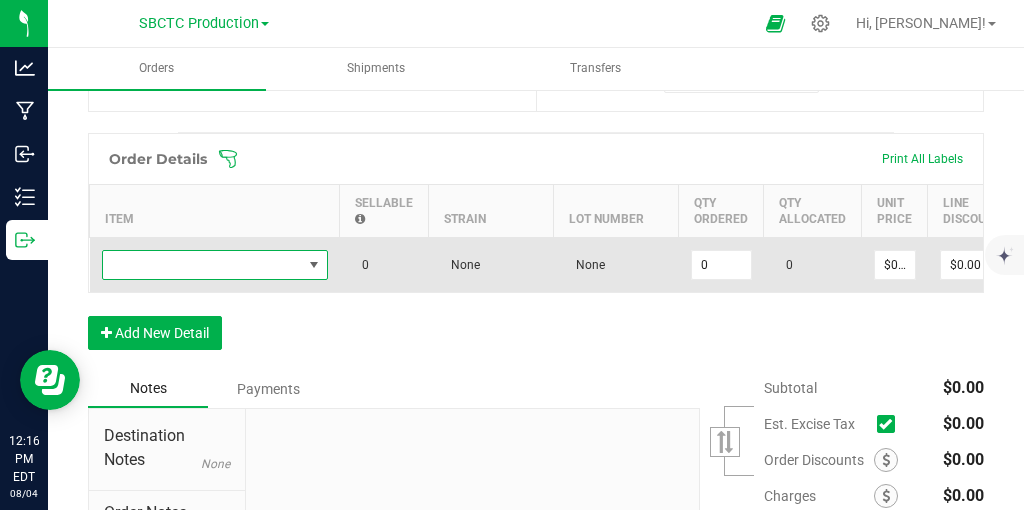 click at bounding box center [314, 265] 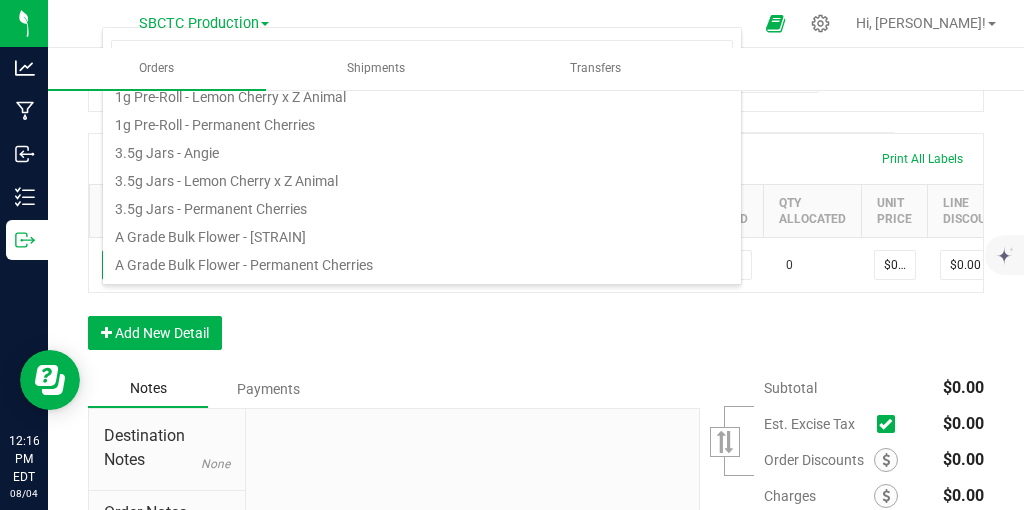 scroll, scrollTop: 0, scrollLeft: 0, axis: both 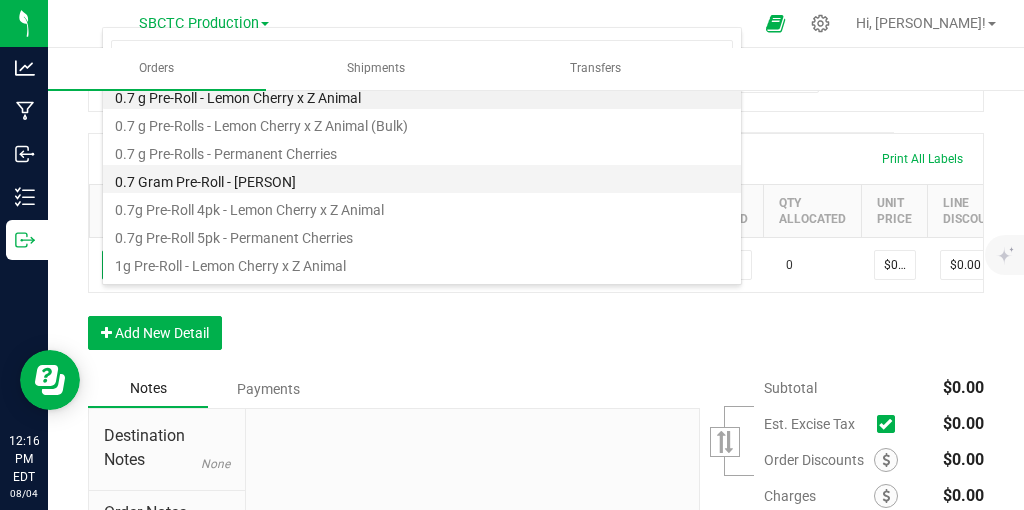 click on "0.7 Gram Pre-Roll - [PERSON]" at bounding box center (422, 179) 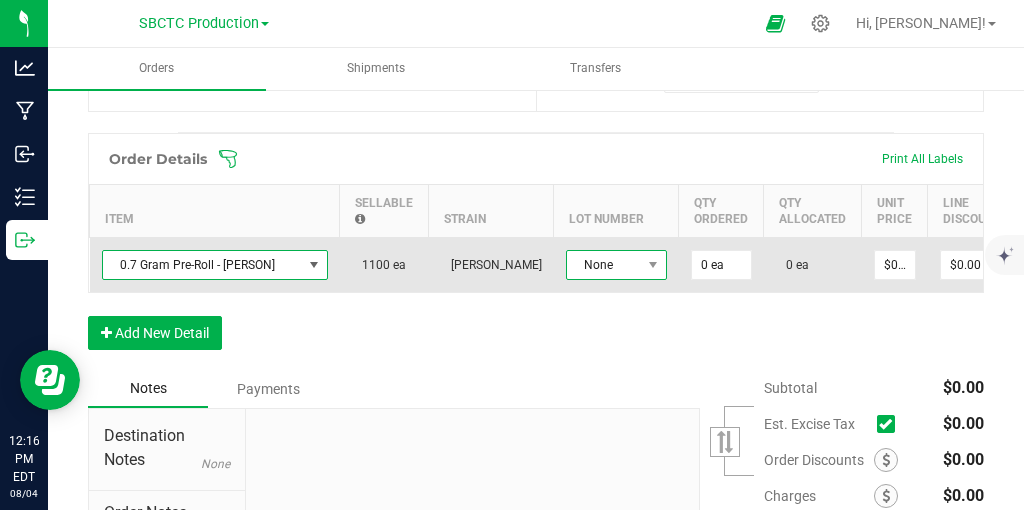 click on "None" at bounding box center (604, 265) 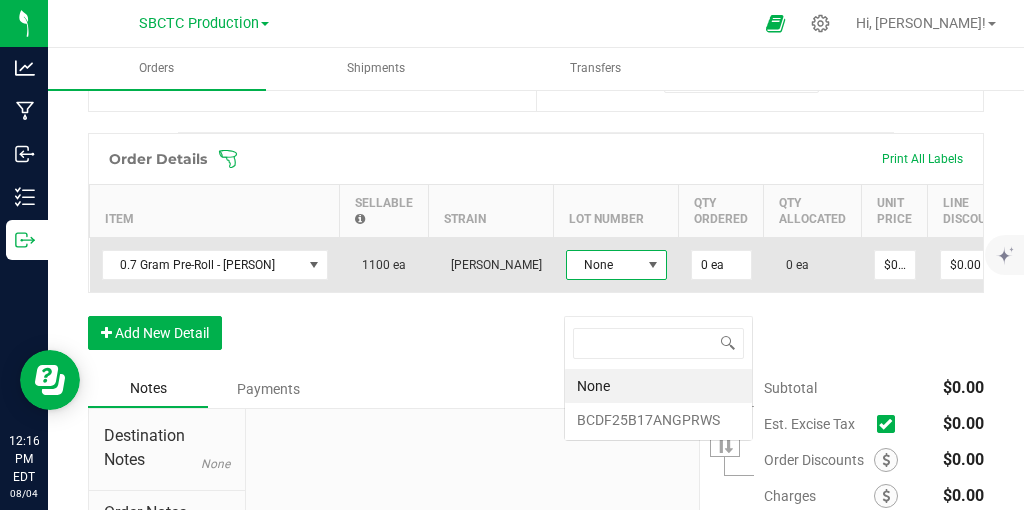scroll, scrollTop: 99970, scrollLeft: 99899, axis: both 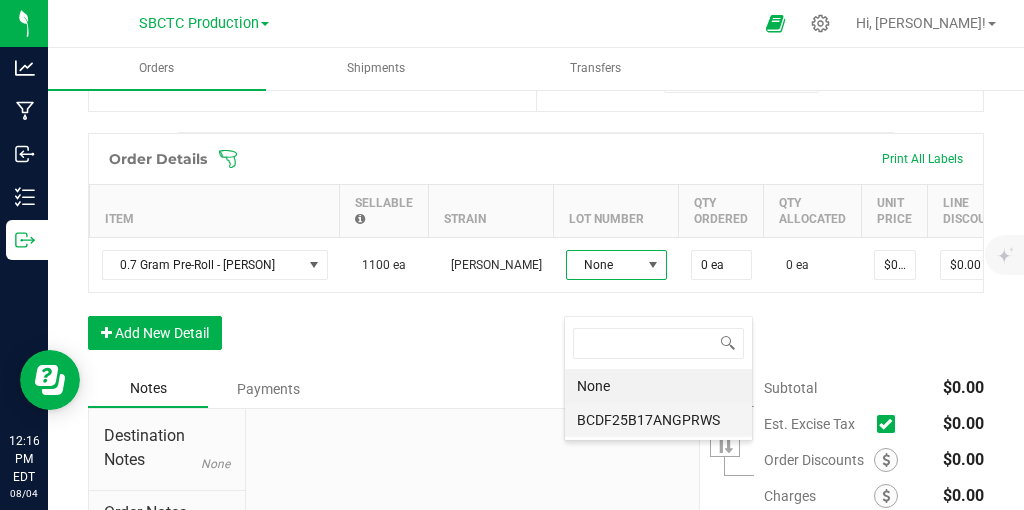 click on "BCDF25B17ANGPRWS" at bounding box center (658, 420) 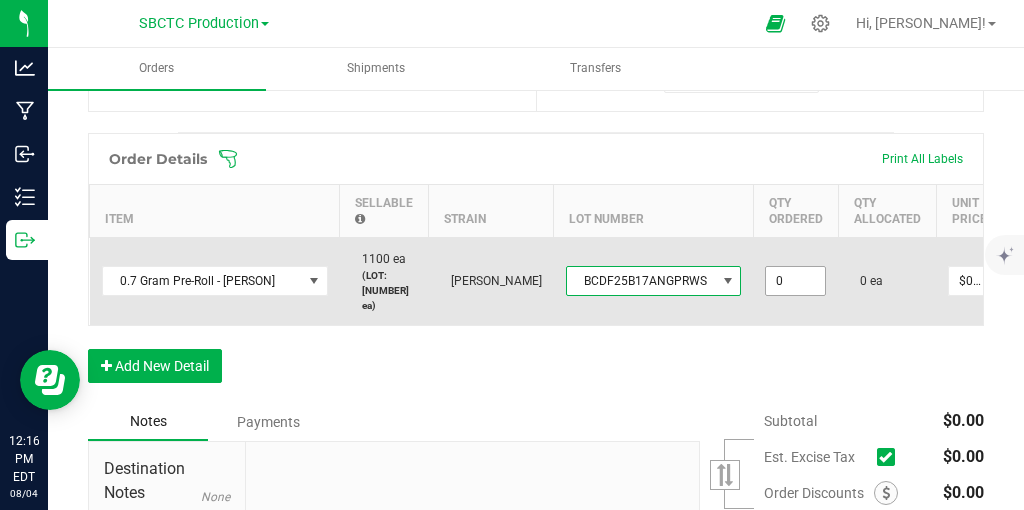 click on "0" at bounding box center (795, 281) 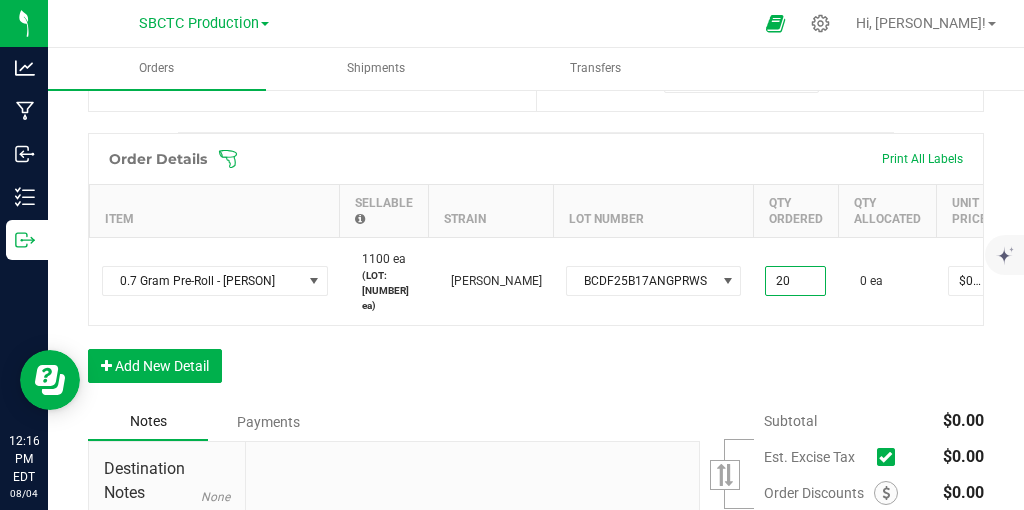 type on "20 ea" 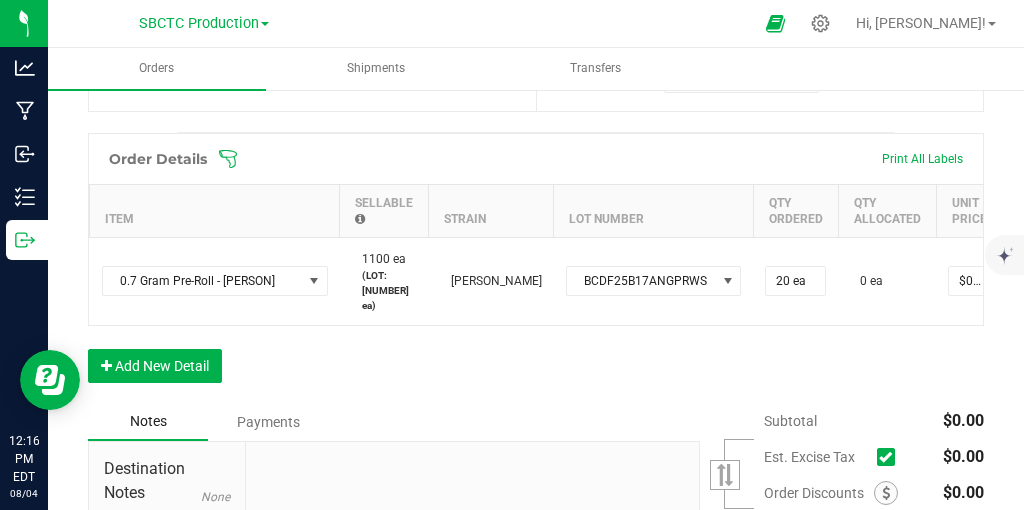 click on "Order Details Print All Labels Item  Sellable  Strain  Lot Number  Qty Ordered Qty Allocated Unit Price Line Discount Total Actions 0.7 Gram Pre-Roll - [PERSON]  1100 ea   (LOT: 1100 ea)   [PERSON]  BCDF25B17ANGPRWS 20 ea  0 ea  $0.00000 $0.00 $0.00
Add New Detail" at bounding box center (536, 268) 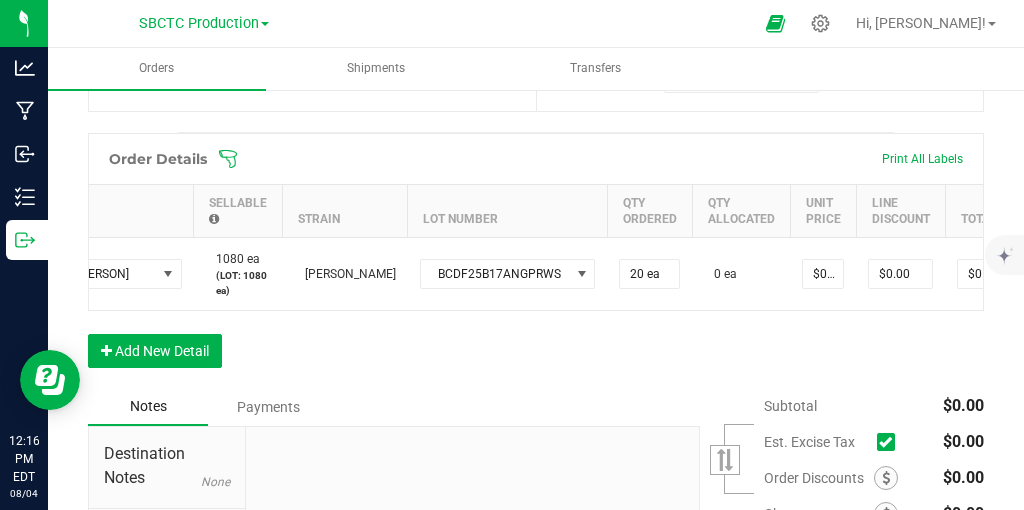 scroll, scrollTop: 0, scrollLeft: 289, axis: horizontal 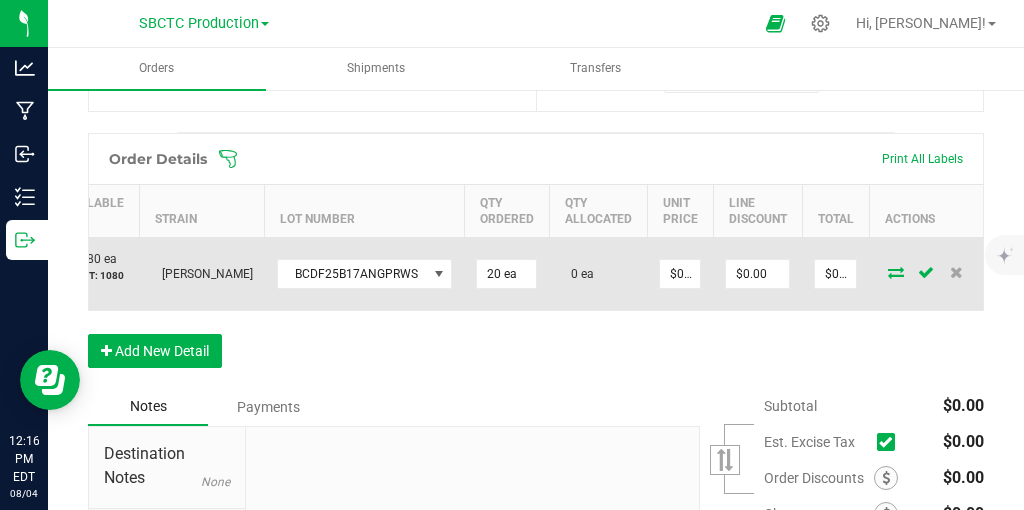 click at bounding box center (896, 272) 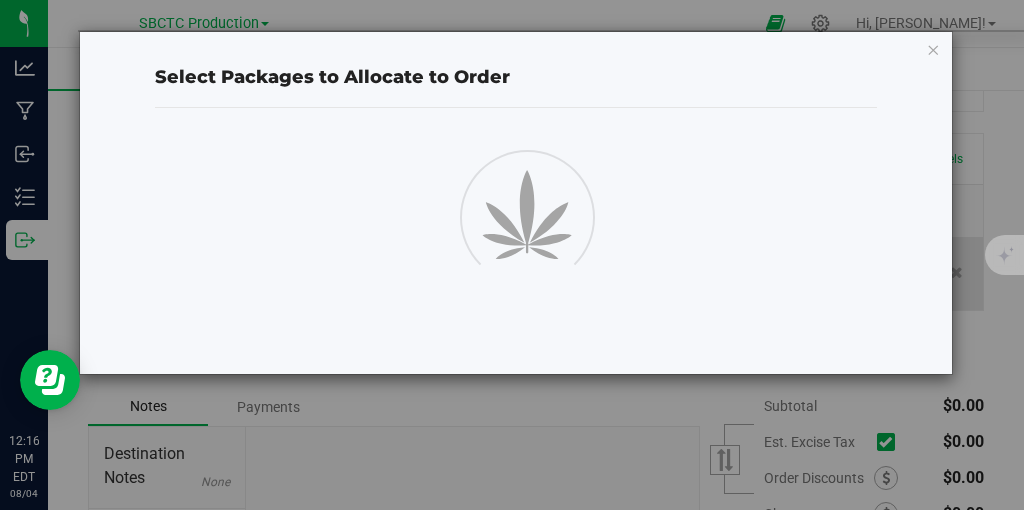 scroll, scrollTop: 0, scrollLeft: 289, axis: horizontal 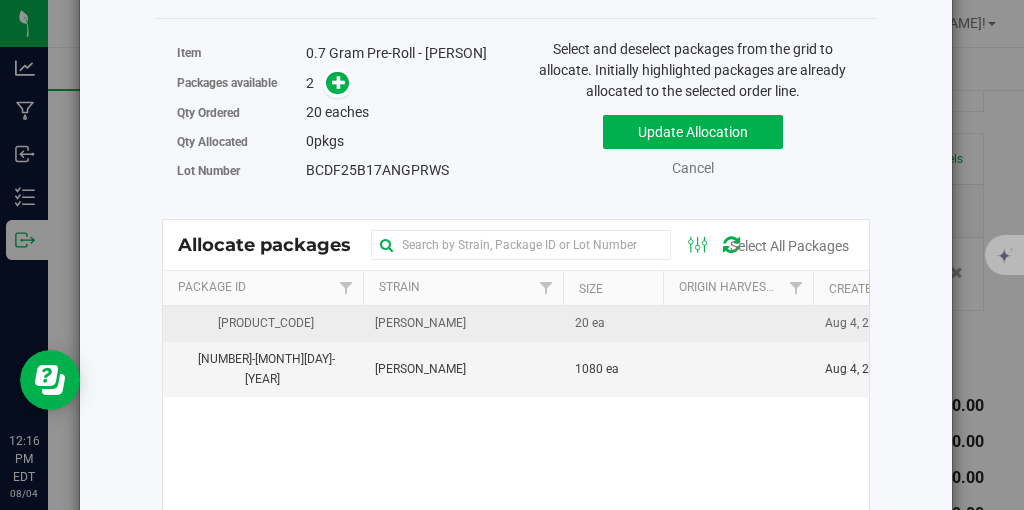 click on "[PRODUCT_CODE]" at bounding box center [263, 323] 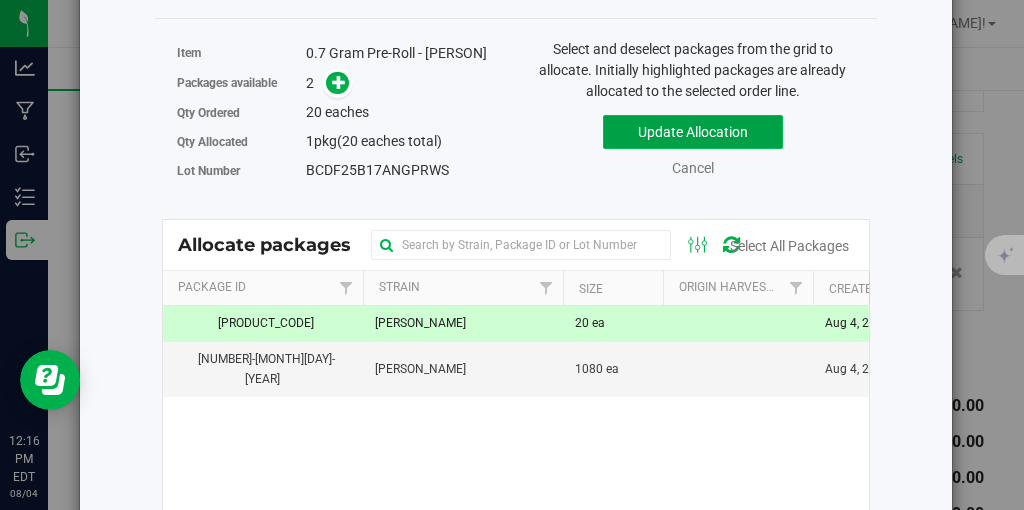click on "Update Allocation" at bounding box center [693, 132] 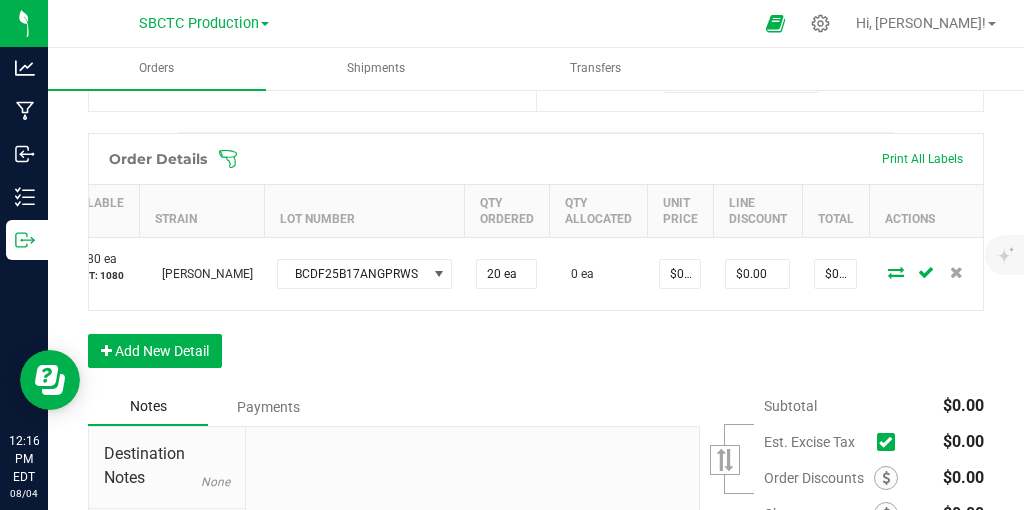 scroll, scrollTop: 0, scrollLeft: 289, axis: horizontal 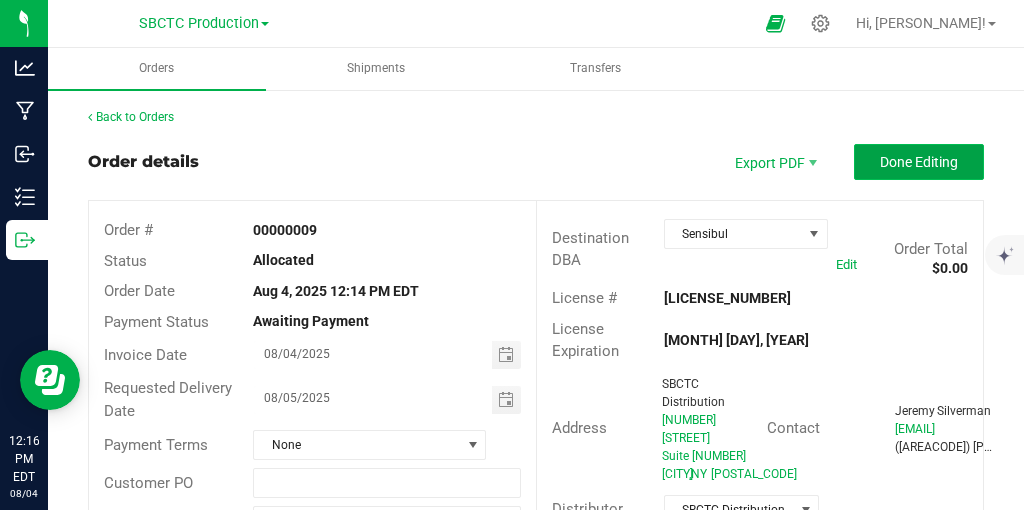 click on "Done Editing" at bounding box center (919, 162) 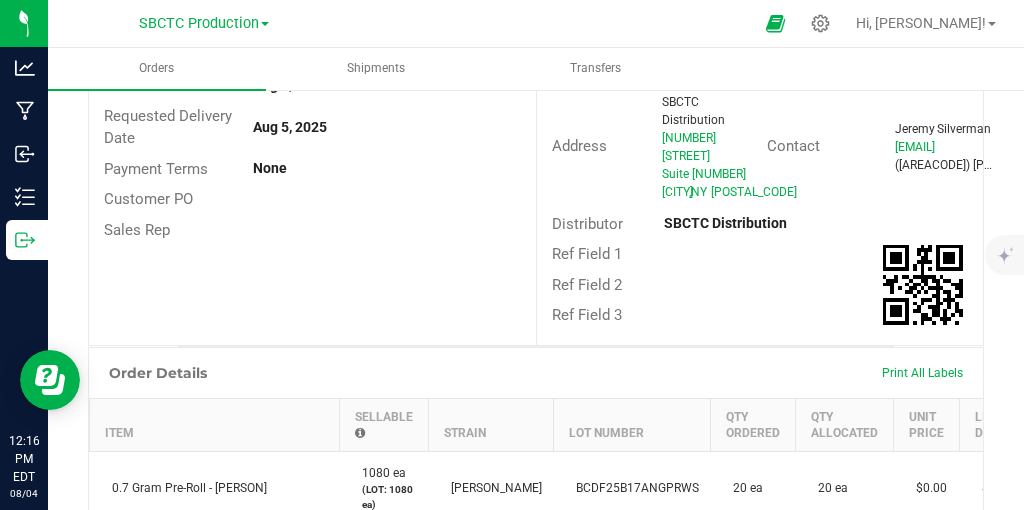 scroll, scrollTop: 0, scrollLeft: 0, axis: both 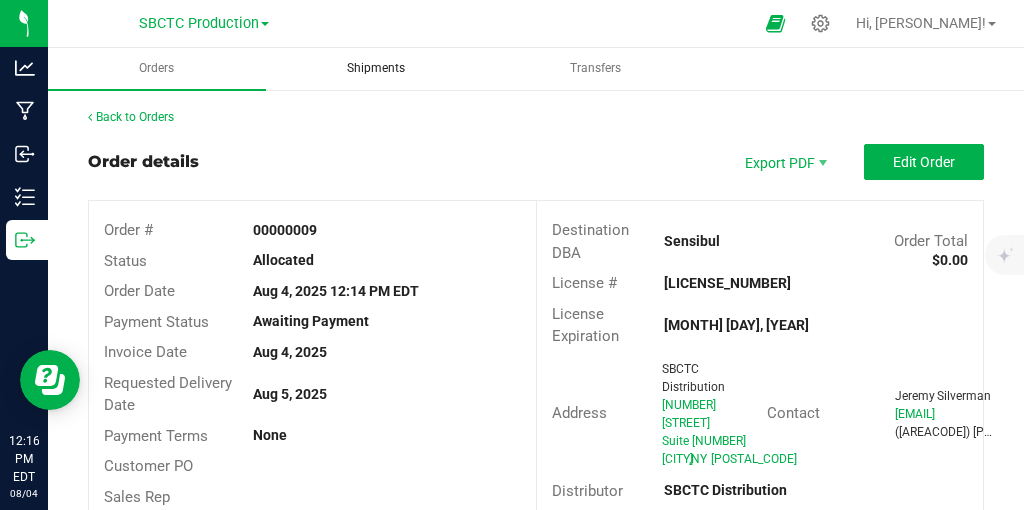 click on "Shipments" at bounding box center [376, 68] 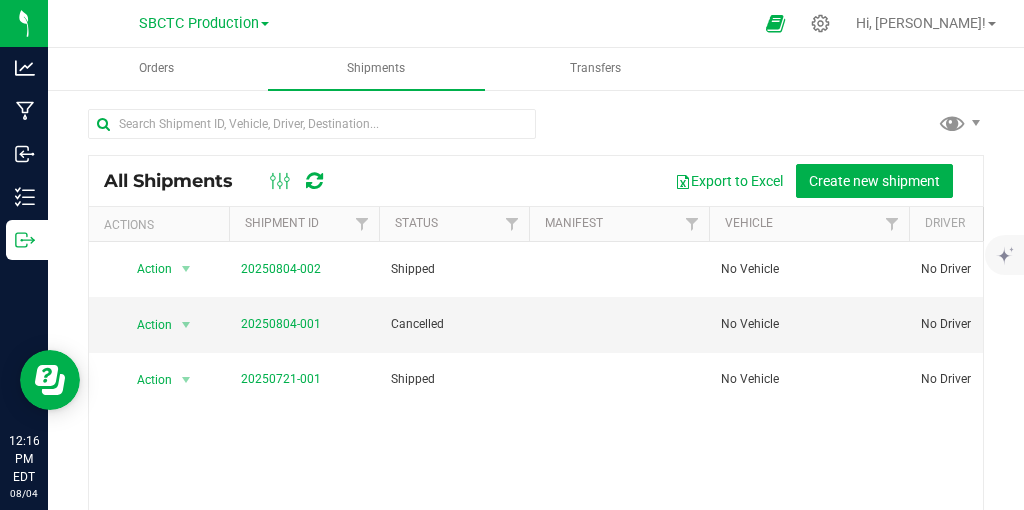 click on "All Shipments
Export to Excel
Create new shipment" at bounding box center (536, 181) 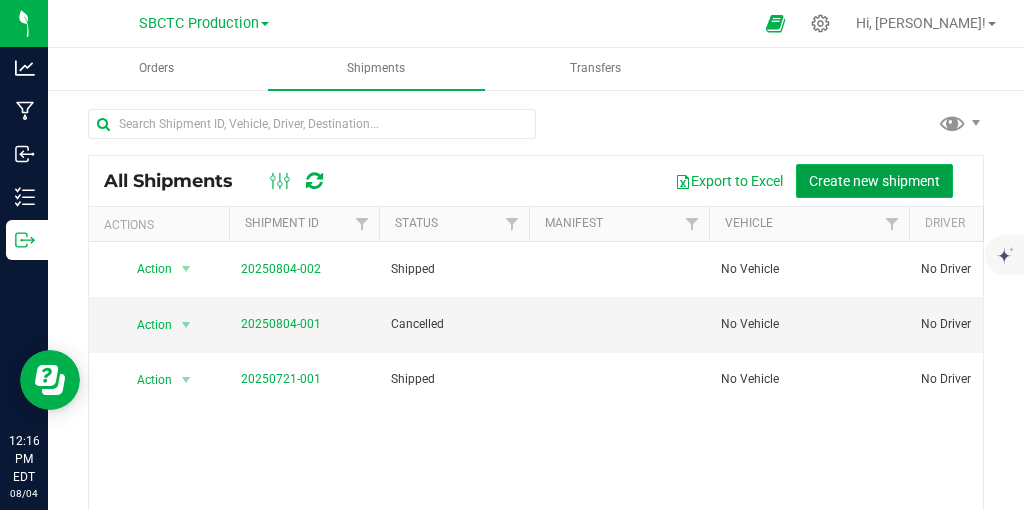 click on "Create new shipment" at bounding box center [874, 181] 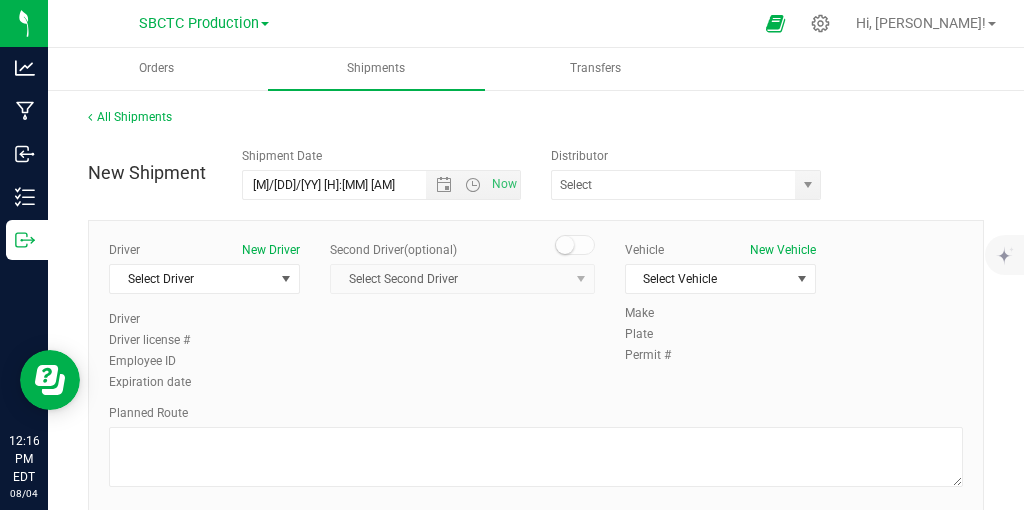click on "Driver
New Driver
Select Driver Select Driver No Driver [PERSON_NAME] [PERSON_NAME]
Driver
Driver license #
Employee ID
Expiration date" at bounding box center (204, 317) 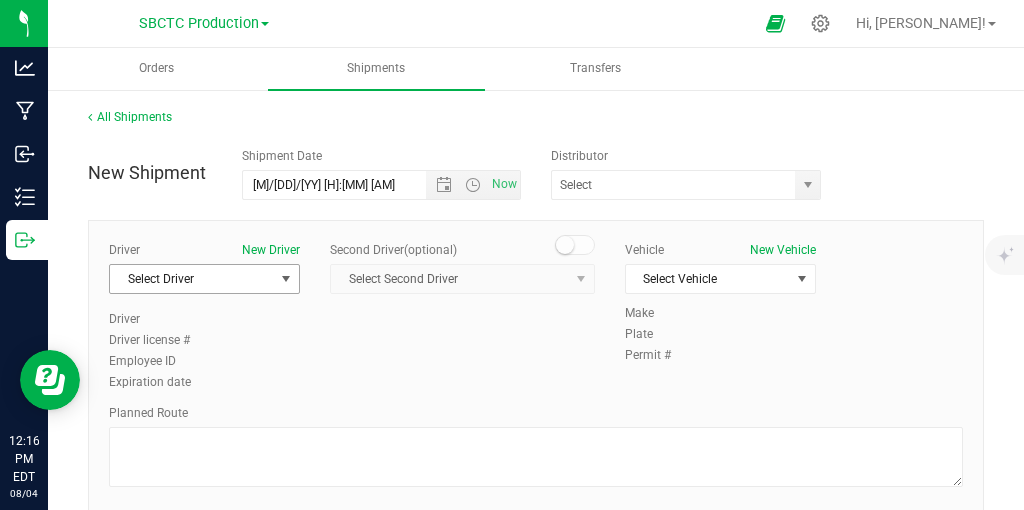 click on "Driver
New Driver
Select Driver Select Driver No Driver Philip Silverman Jeremy Silverman" at bounding box center [204, 275] 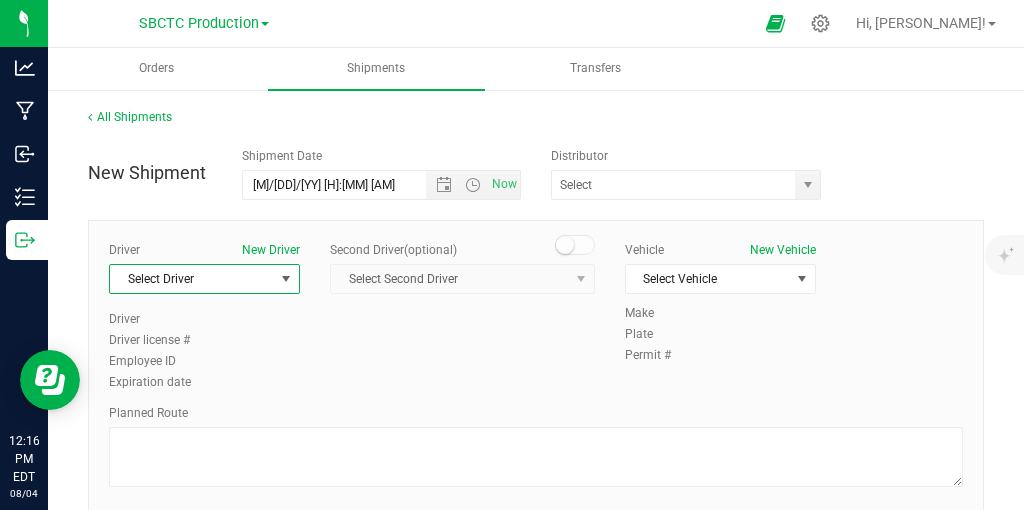 click at bounding box center (286, 279) 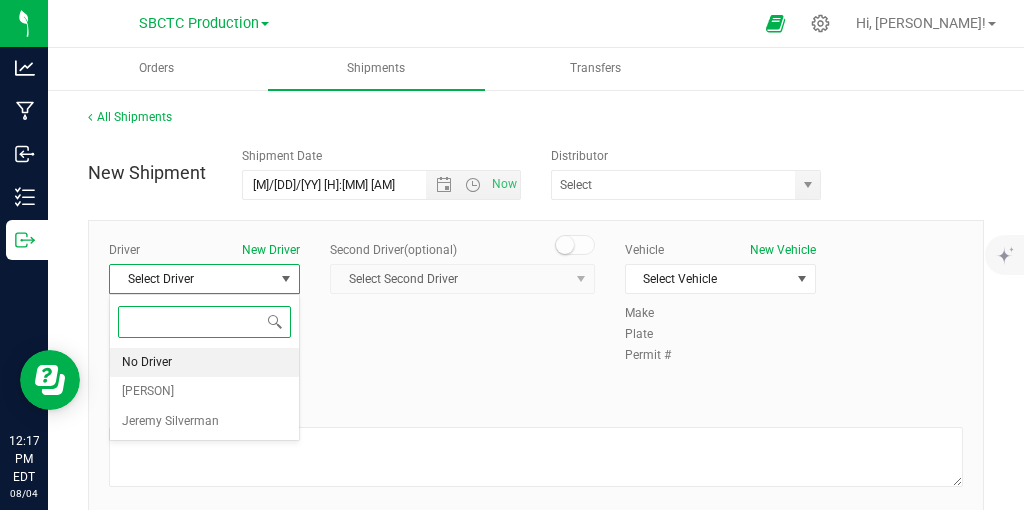 click on "No Driver" at bounding box center (204, 363) 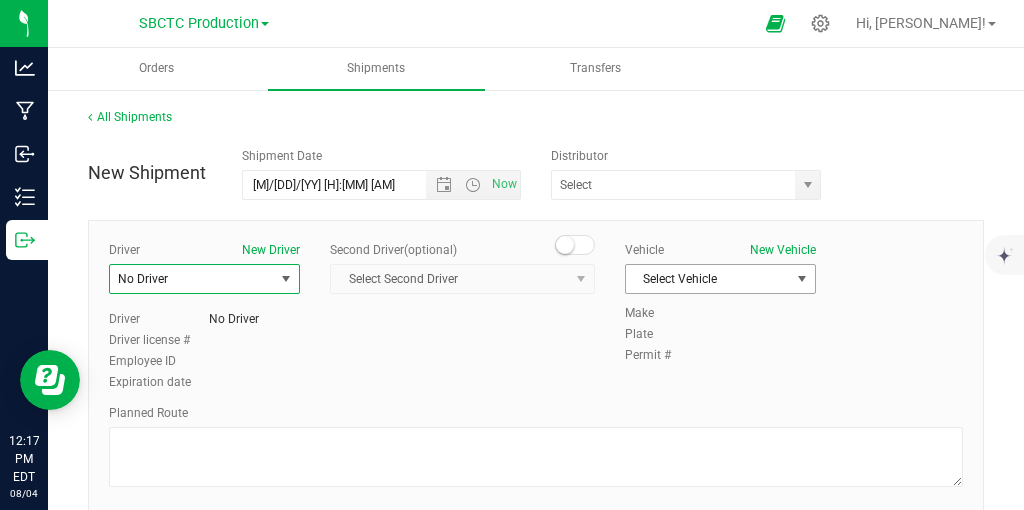 click at bounding box center [802, 279] 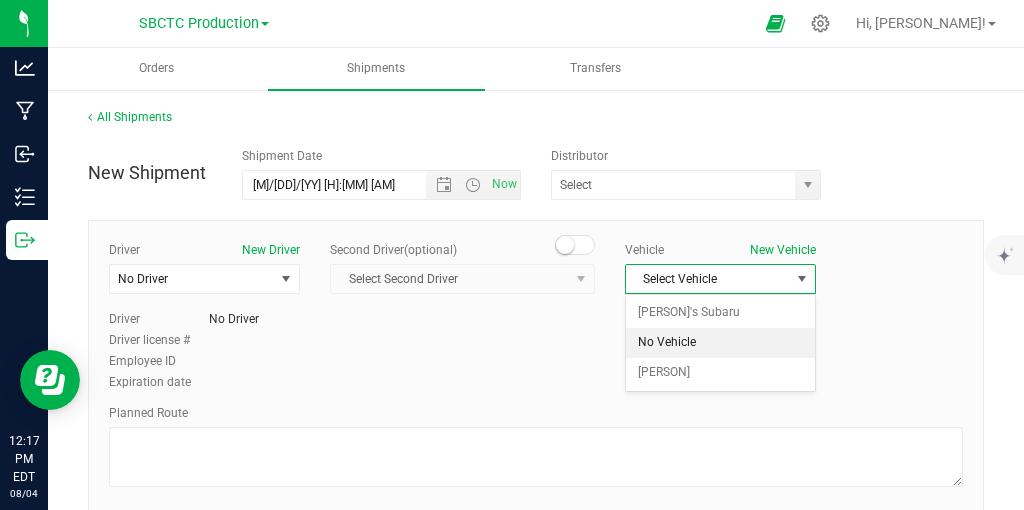 click on "No Vehicle" at bounding box center (720, 343) 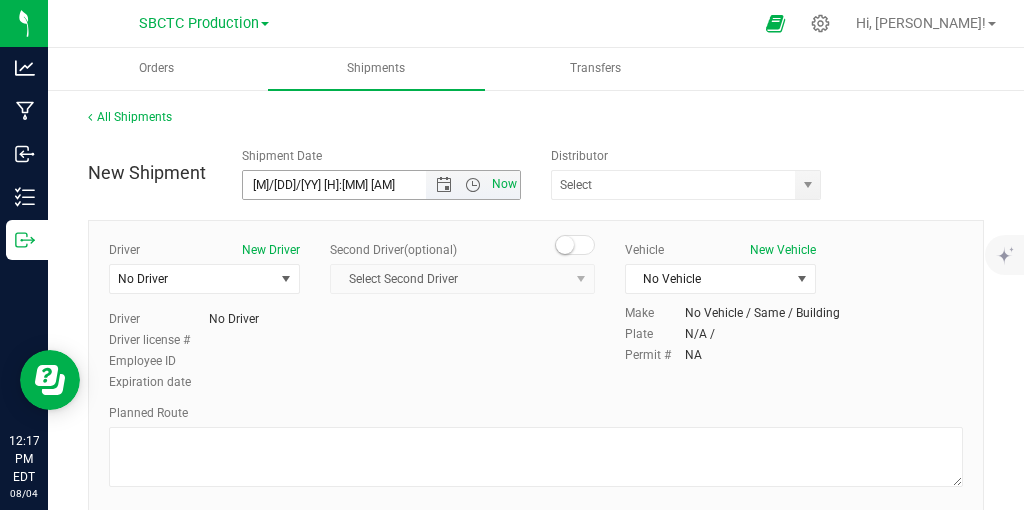 click on "Now" at bounding box center (505, 184) 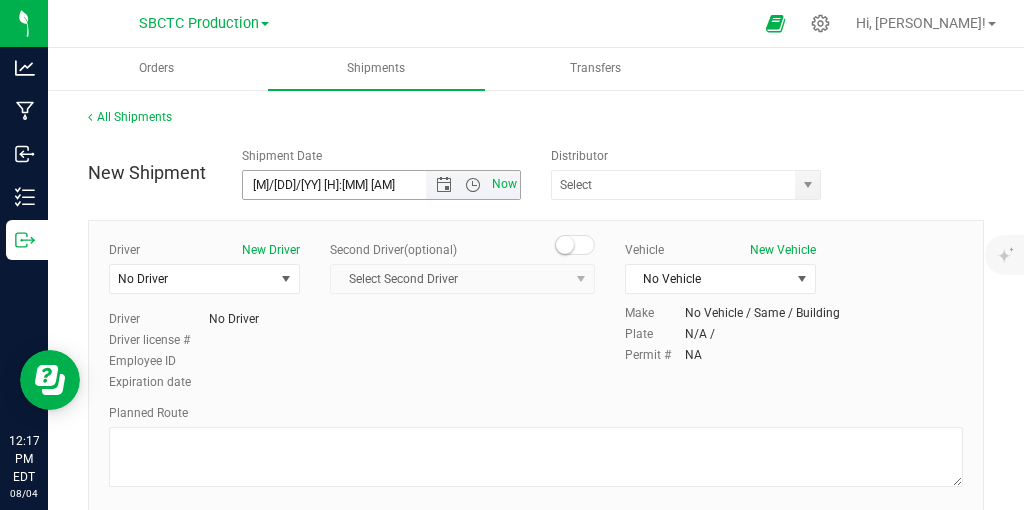 type on "[MONTH]/[DAY]/[YEAR] [TIME] [AMPM]" 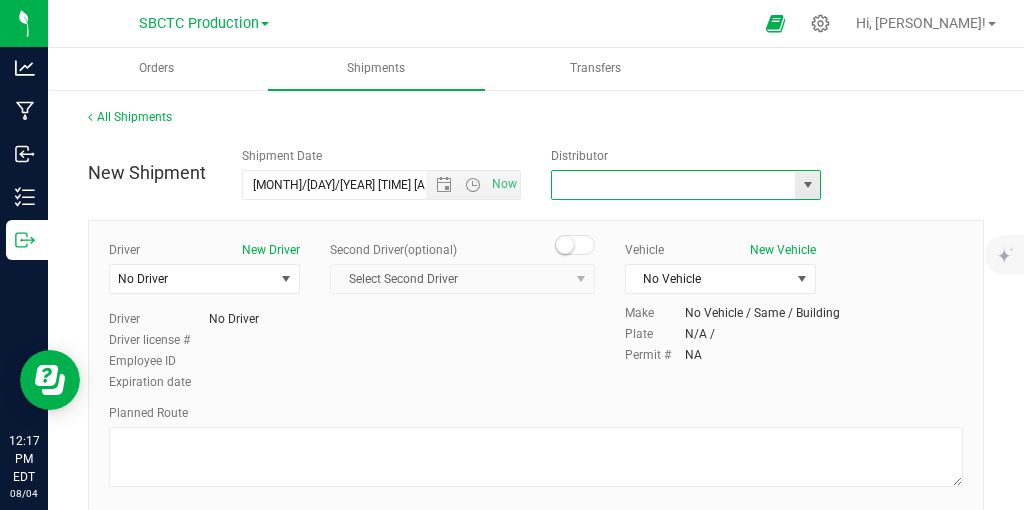 click at bounding box center (670, 185) 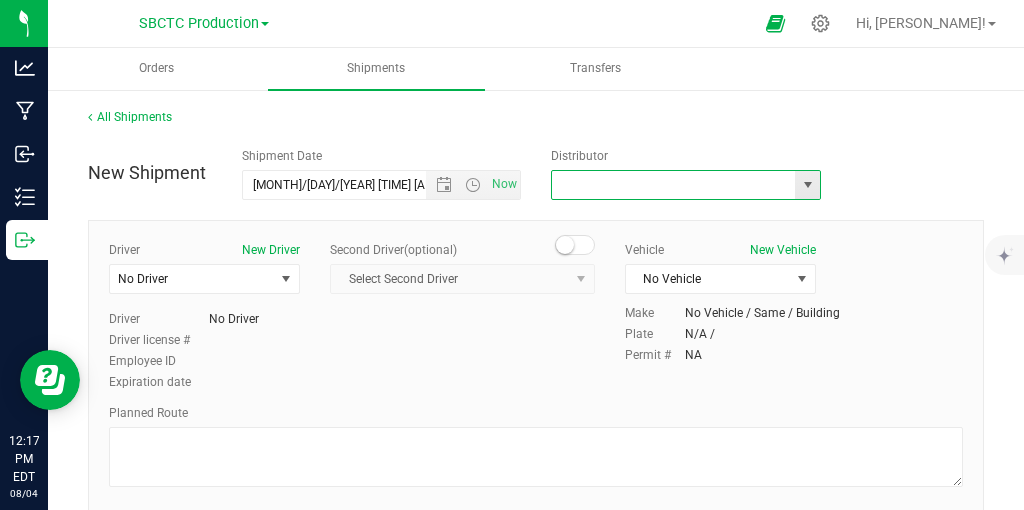 click at bounding box center (670, 185) 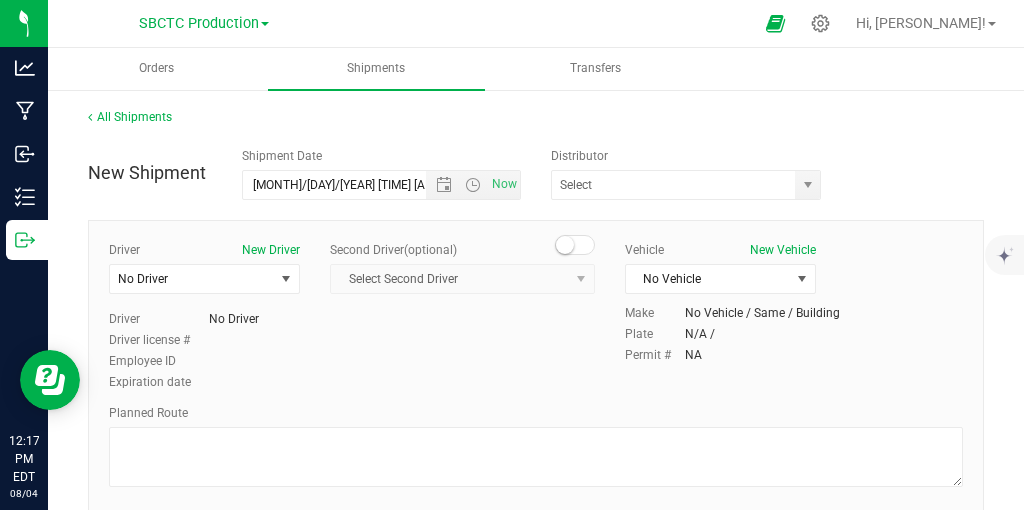 click on "Kaycha Labs SBCTC Distribution" at bounding box center [690, 185] 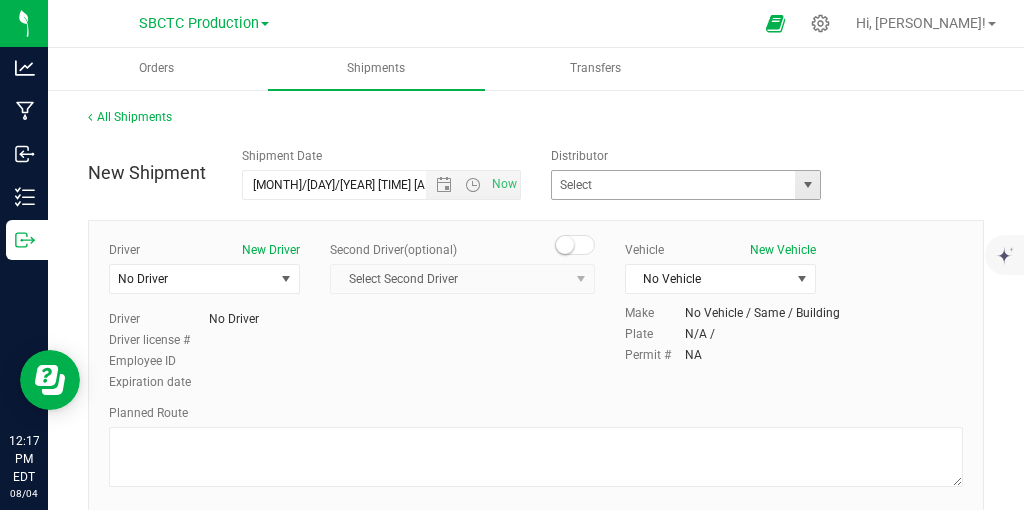 click at bounding box center [807, 185] 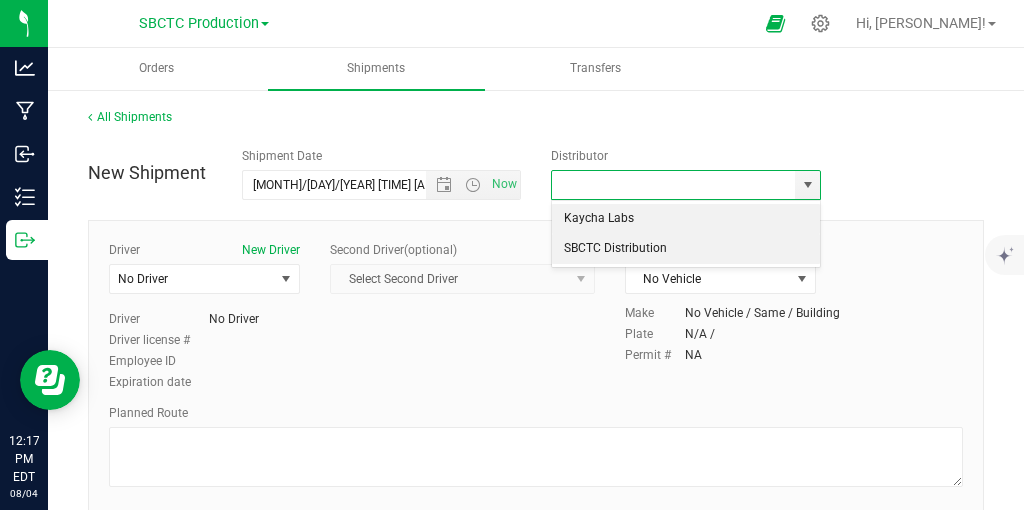 click on "SBCTC Distribution" at bounding box center (686, 249) 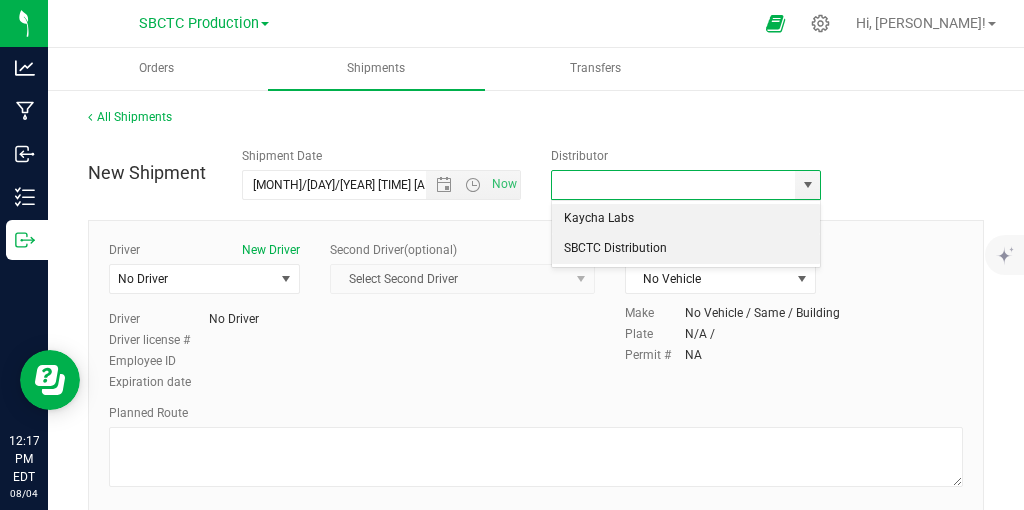type on "SBCTC Distribution" 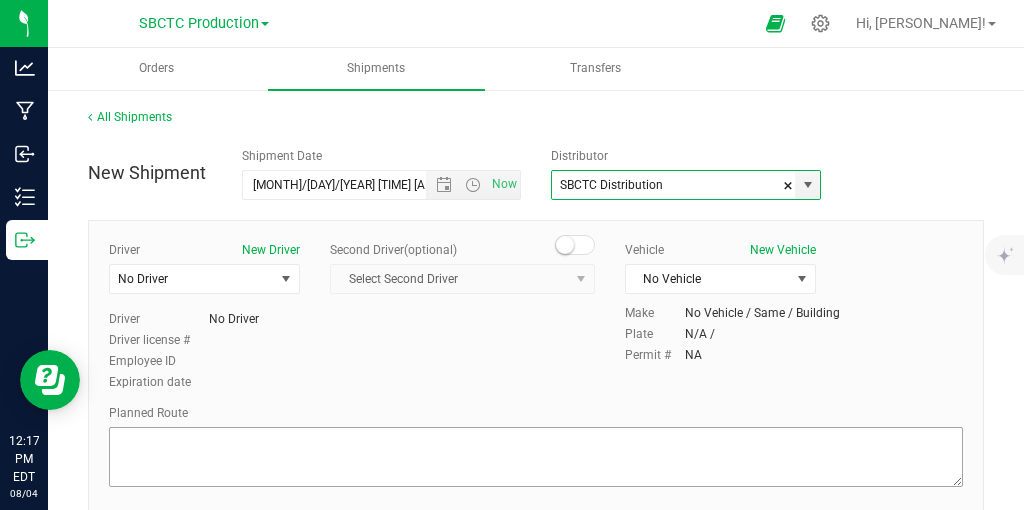 scroll, scrollTop: 76, scrollLeft: 0, axis: vertical 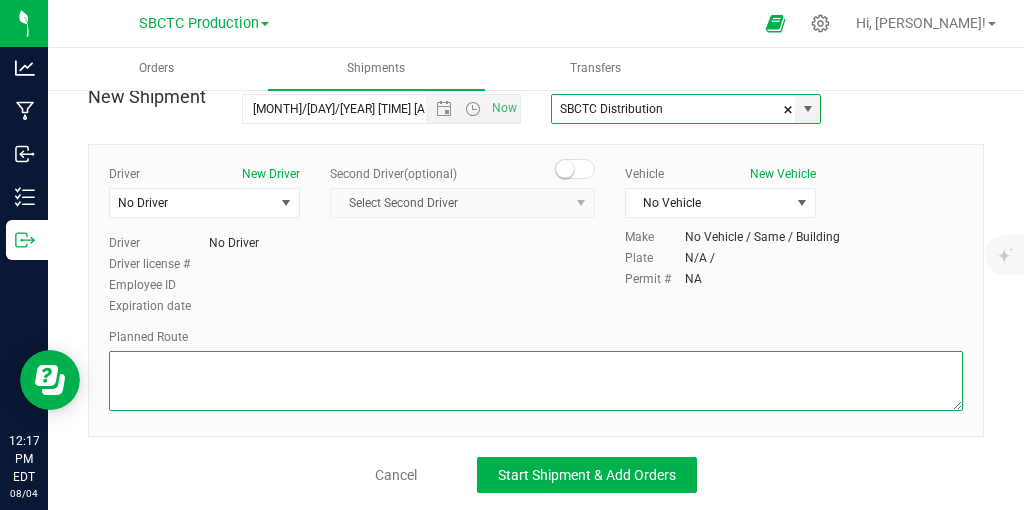 click at bounding box center [536, 381] 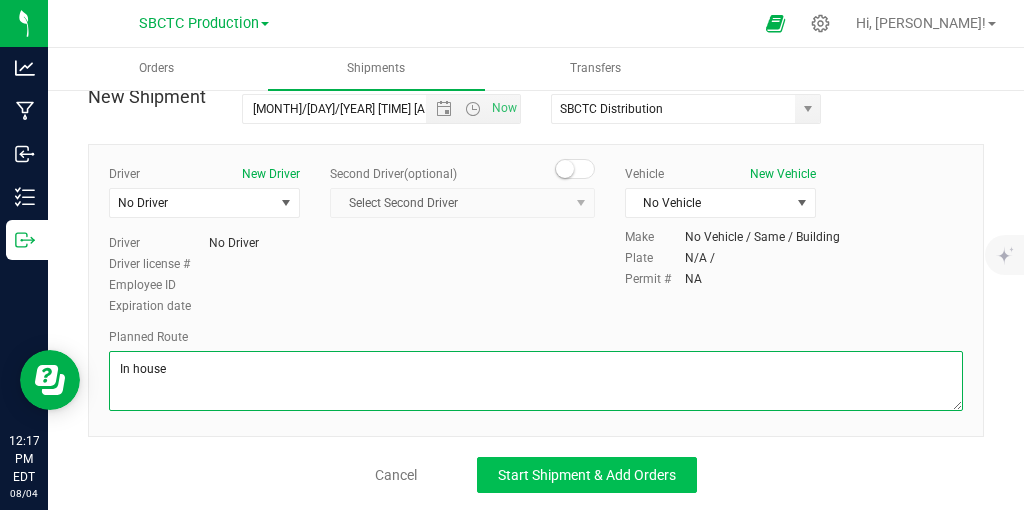 type on "In house" 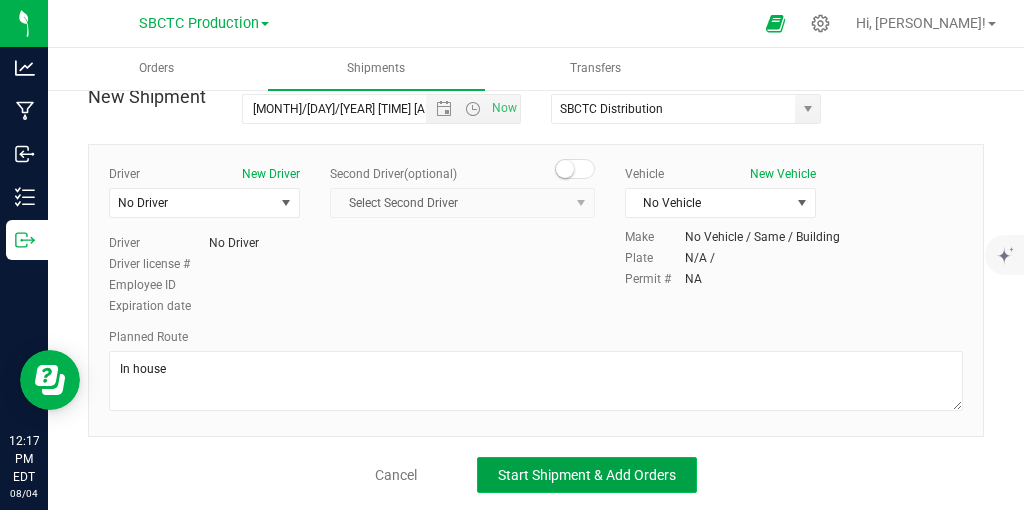 click on "Start Shipment & Add Orders" 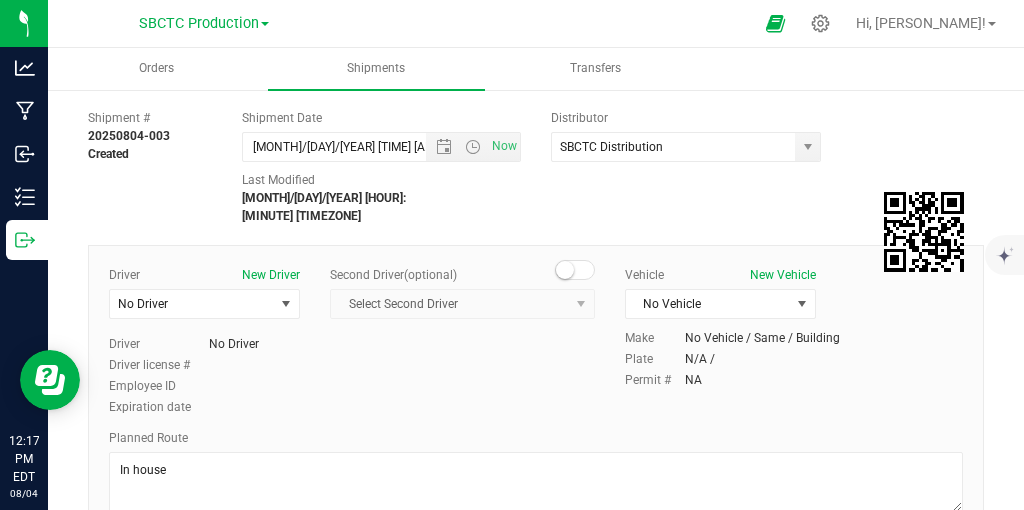 scroll, scrollTop: 464, scrollLeft: 0, axis: vertical 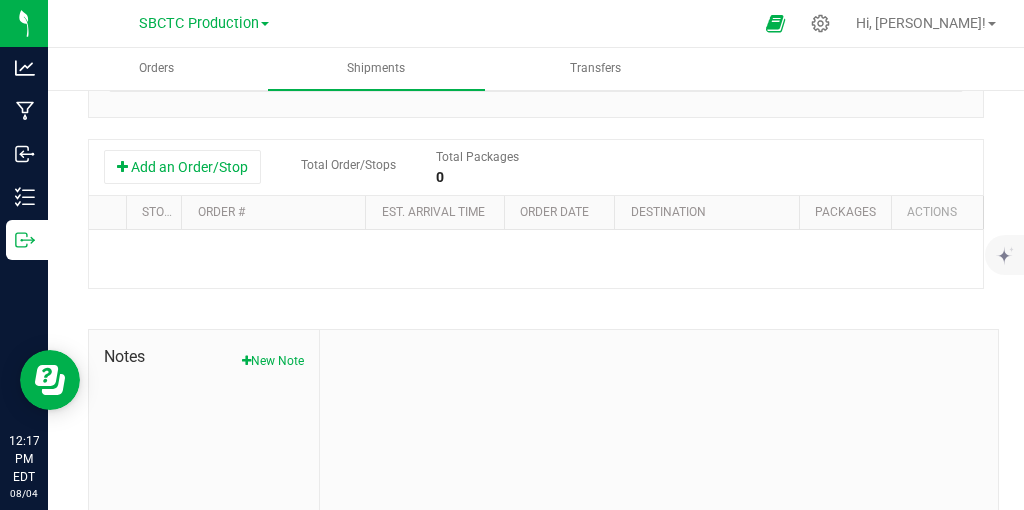 click at bounding box center (536, 284) 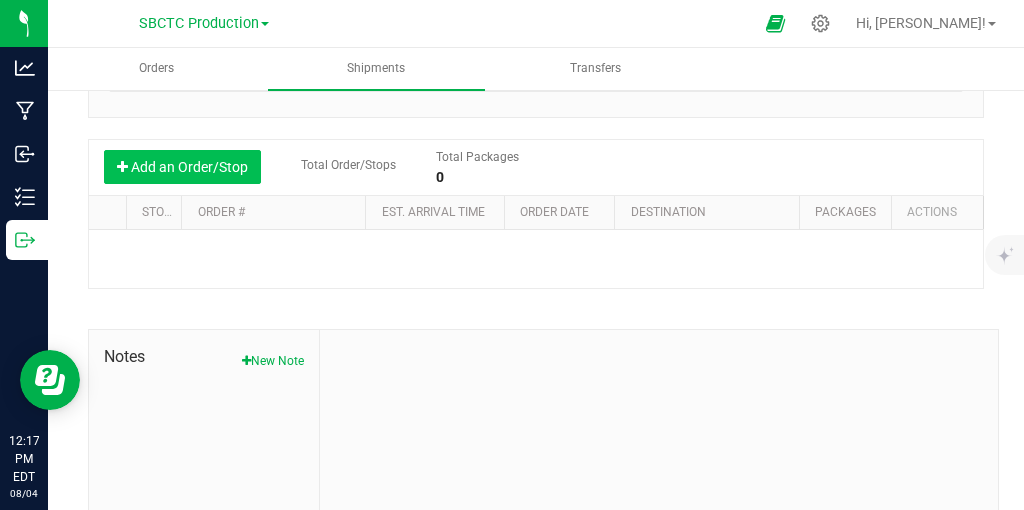 click on "Add an Order/Stop" at bounding box center (182, 167) 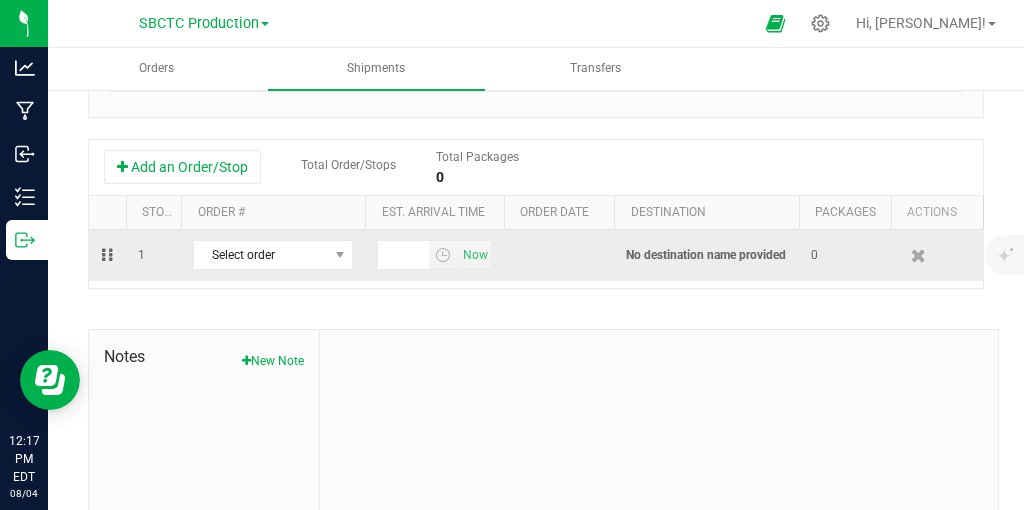 click on "Select order [NUMBER]" at bounding box center [273, 255] 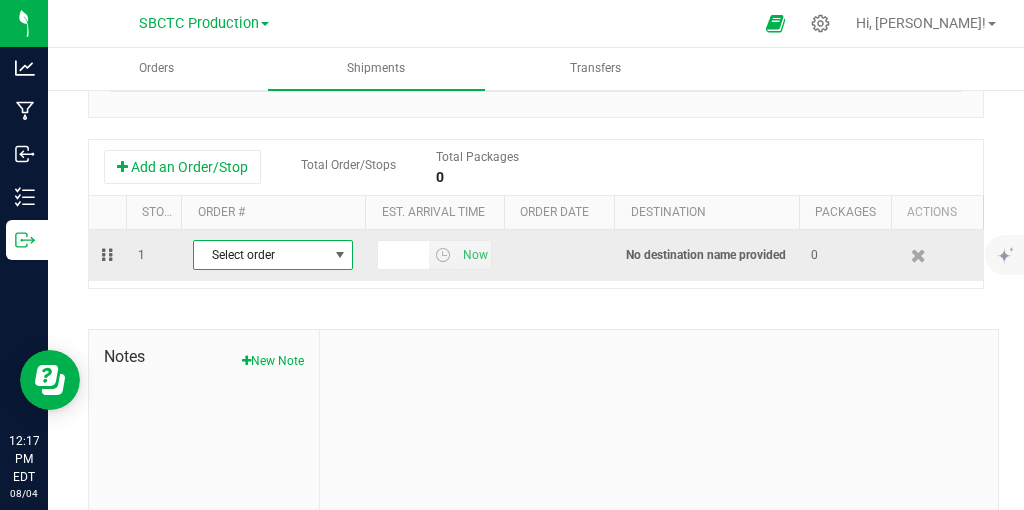 click at bounding box center [340, 255] 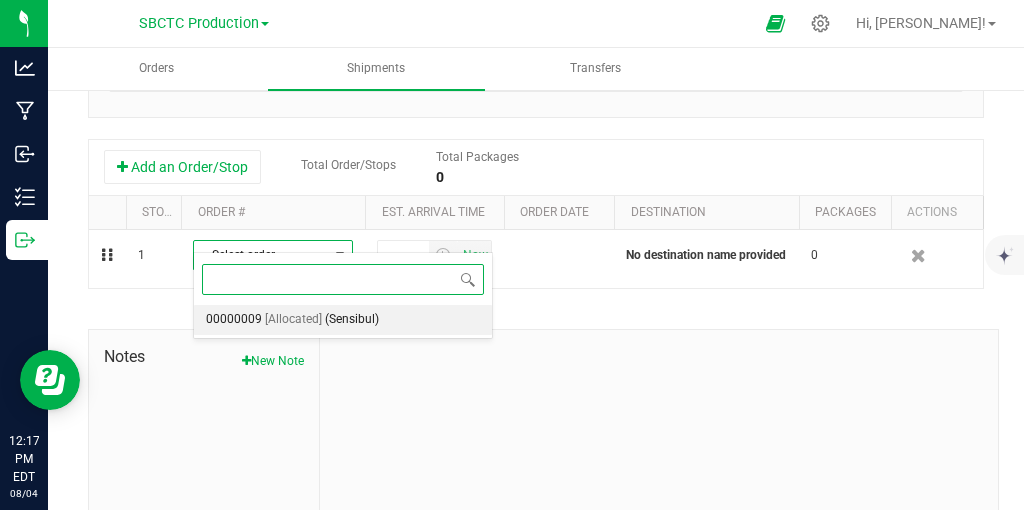 click on "[Allocated]" at bounding box center [293, 320] 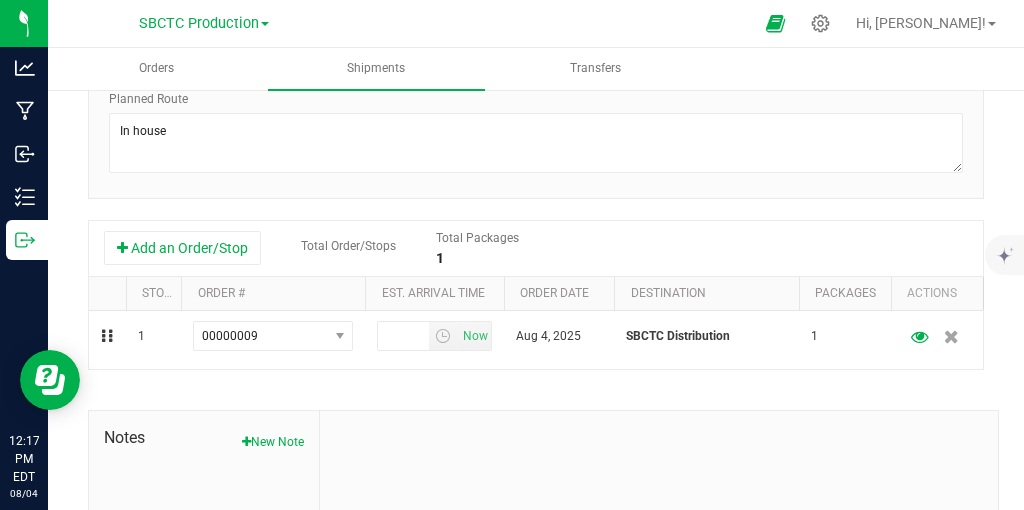 scroll, scrollTop: 0, scrollLeft: 0, axis: both 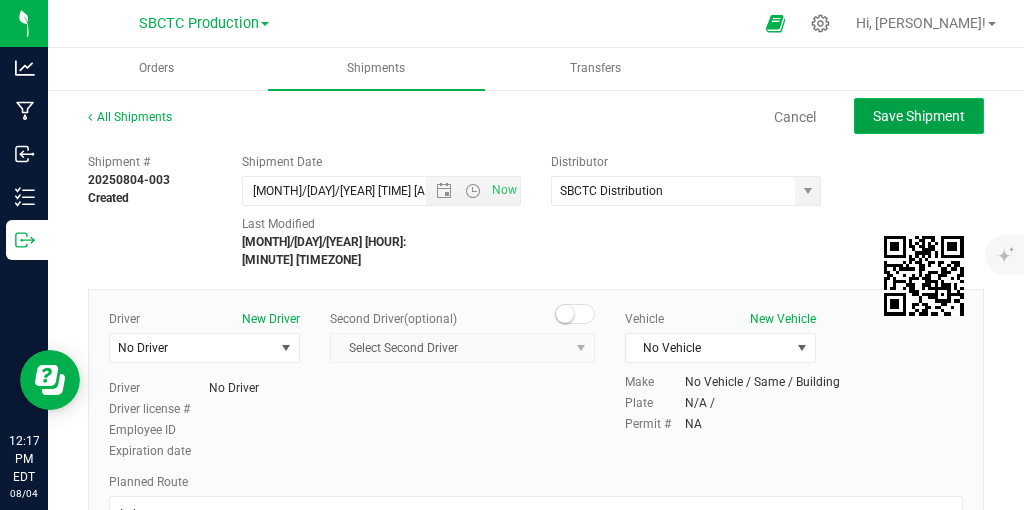 click on "Save Shipment" 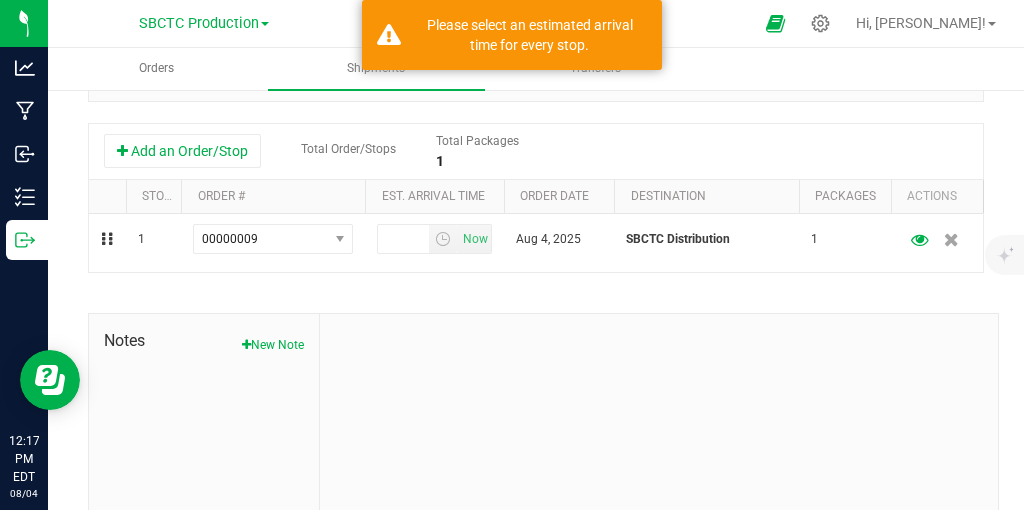 scroll, scrollTop: 458, scrollLeft: 0, axis: vertical 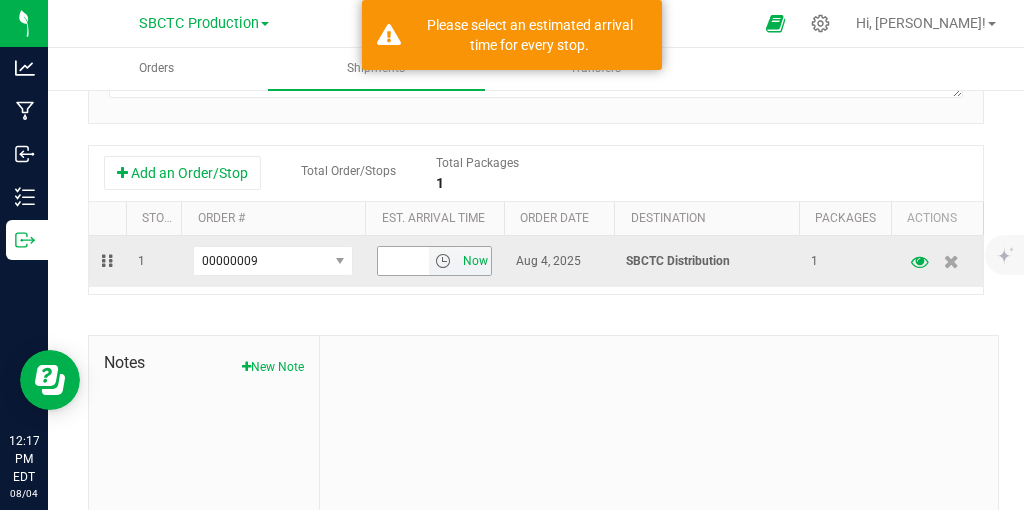 click on "Now" at bounding box center (475, 261) 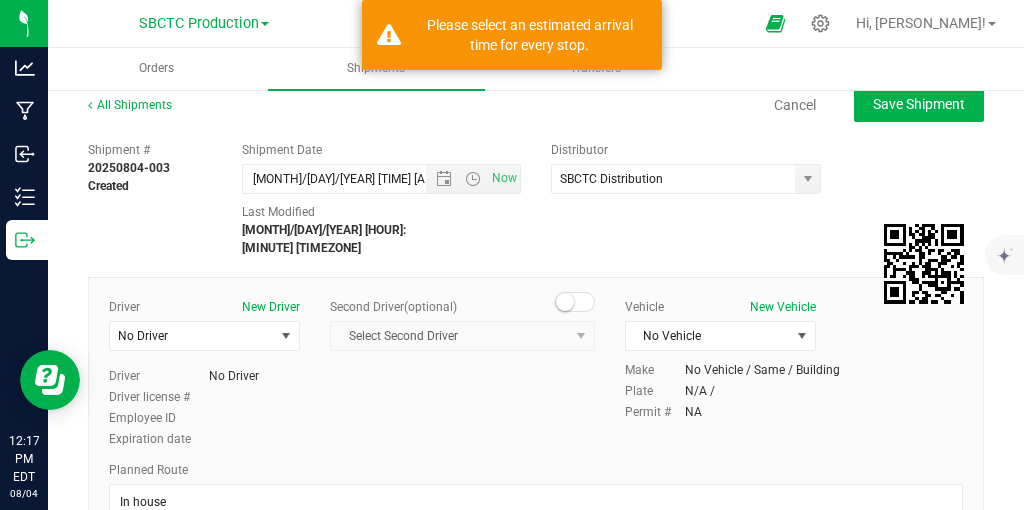 scroll, scrollTop: 0, scrollLeft: 0, axis: both 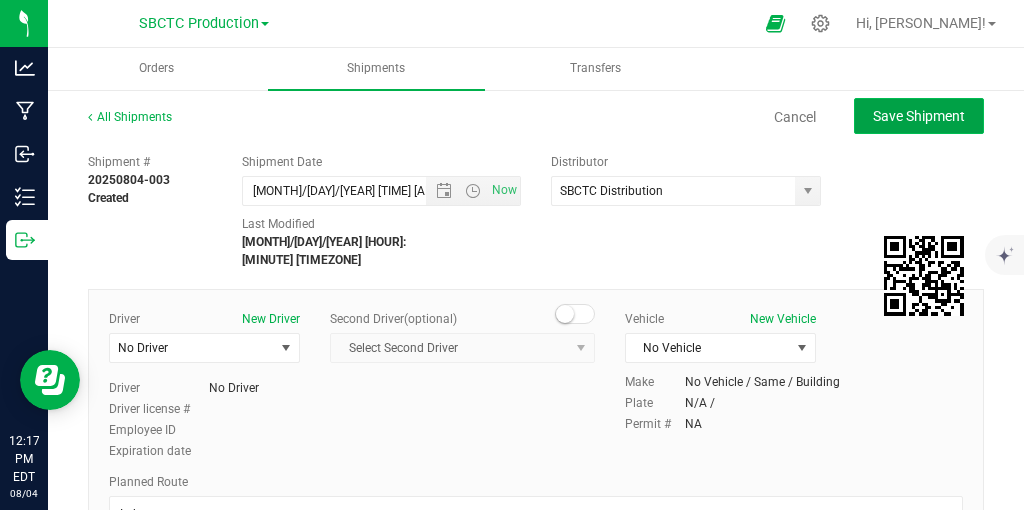 click on "Save Shipment" 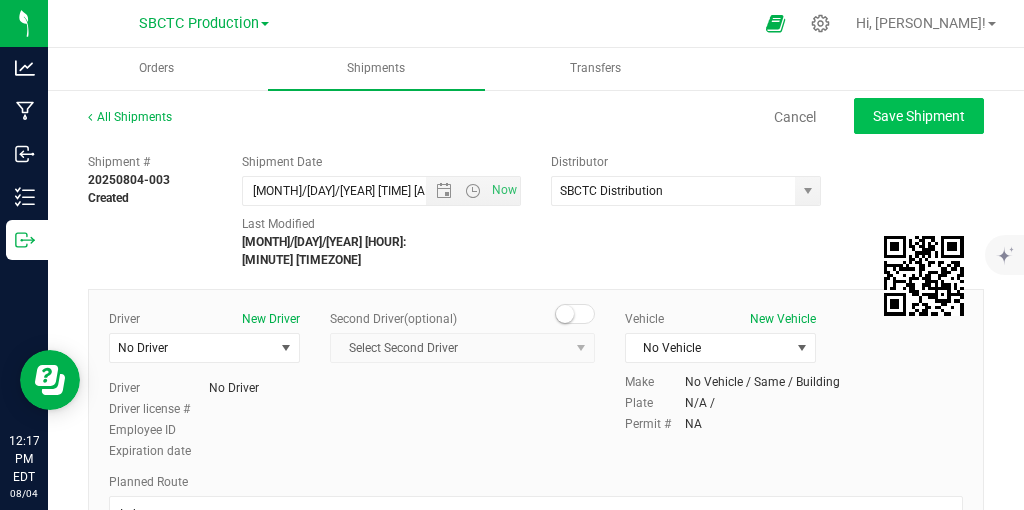type on "[MONTH]/[DAY]/[YEAR] [HOUR]:[MINUTE] [TIMEZONE]" 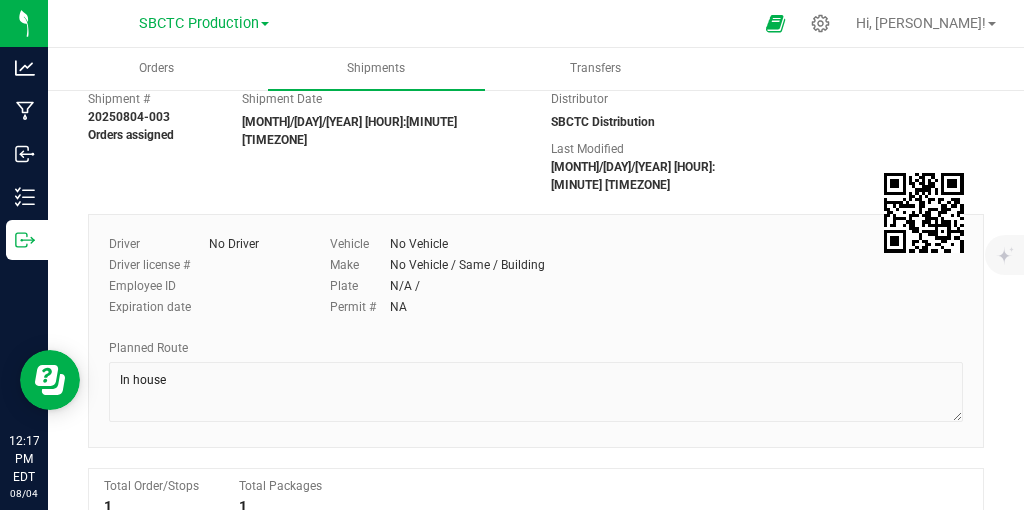 scroll, scrollTop: 0, scrollLeft: 0, axis: both 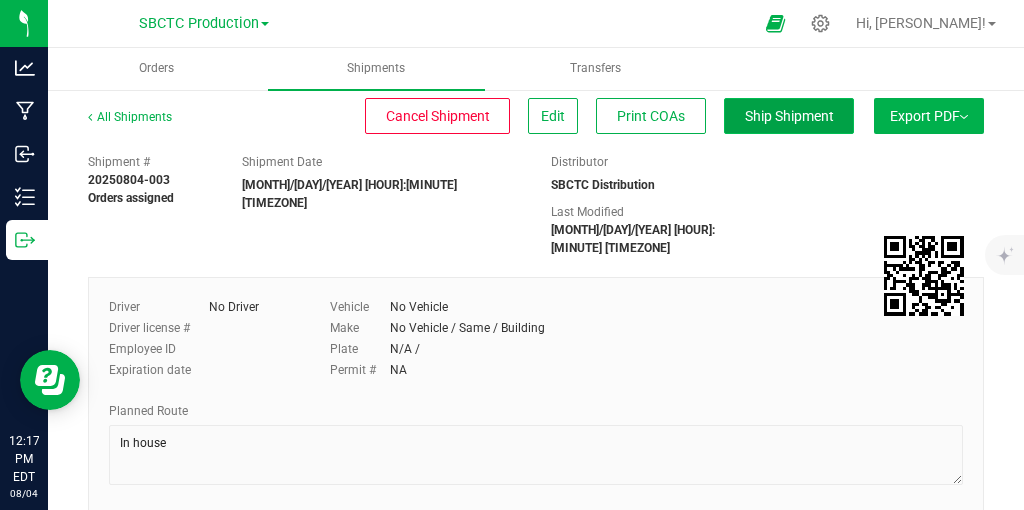 click on "Ship Shipment" at bounding box center (789, 116) 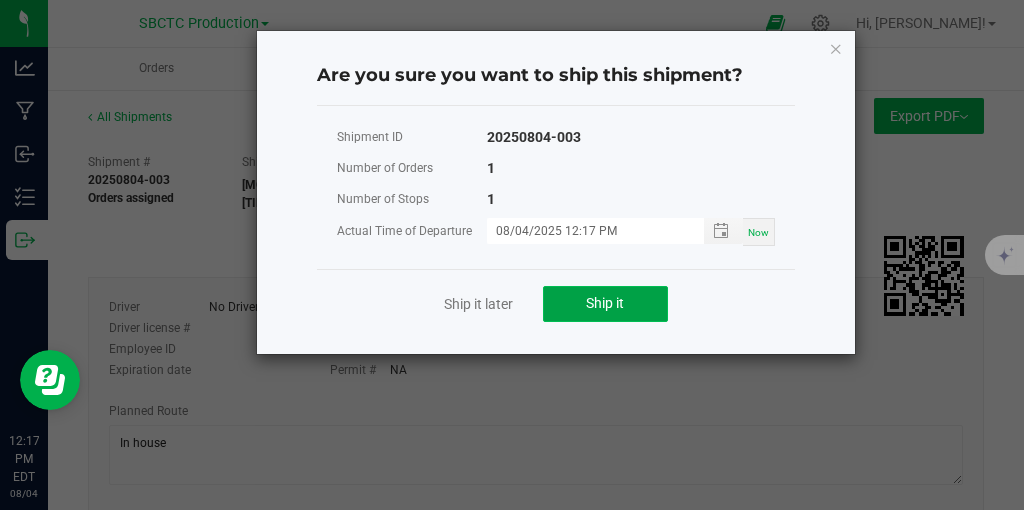 click on "Ship it" 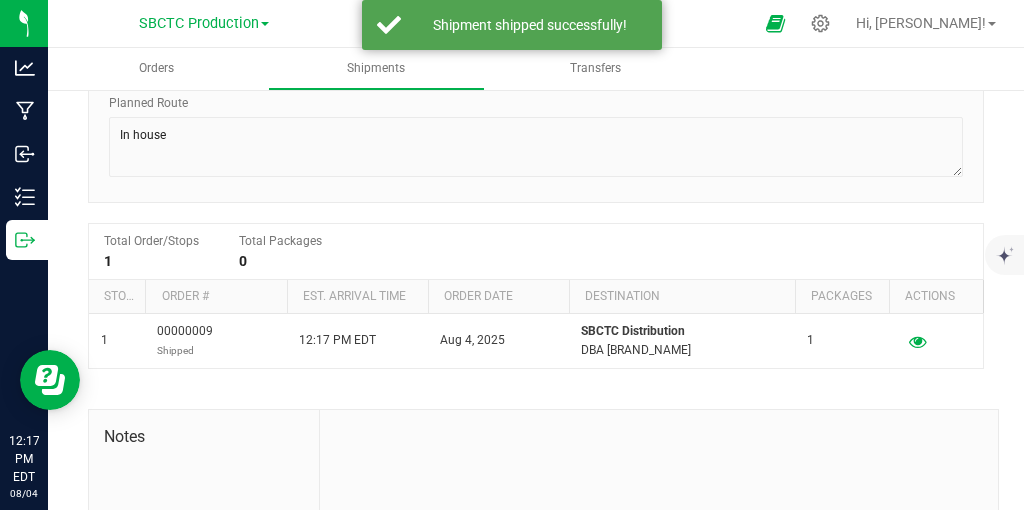 scroll, scrollTop: 466, scrollLeft: 0, axis: vertical 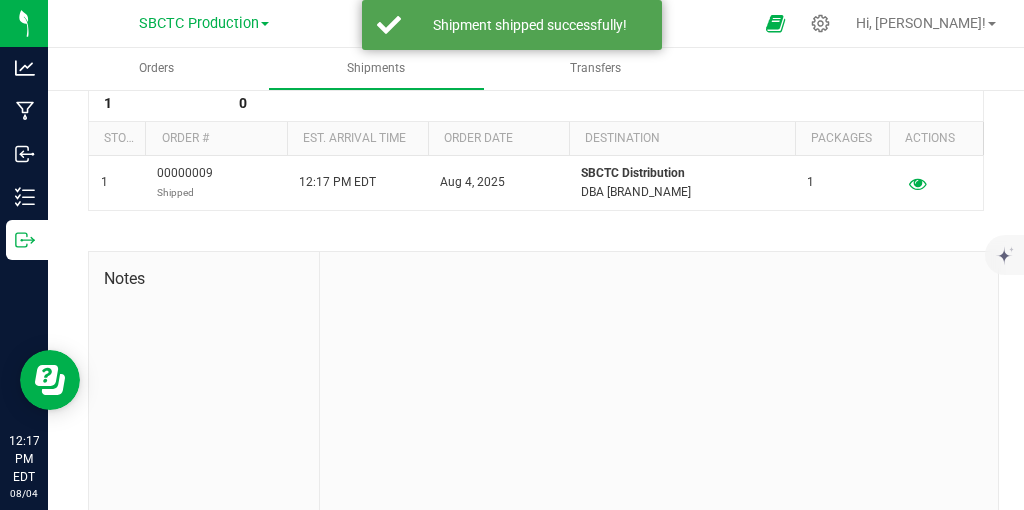 click on "SBCTC Production   SBCTC Production   SBCTC Distribution" at bounding box center (204, 23) 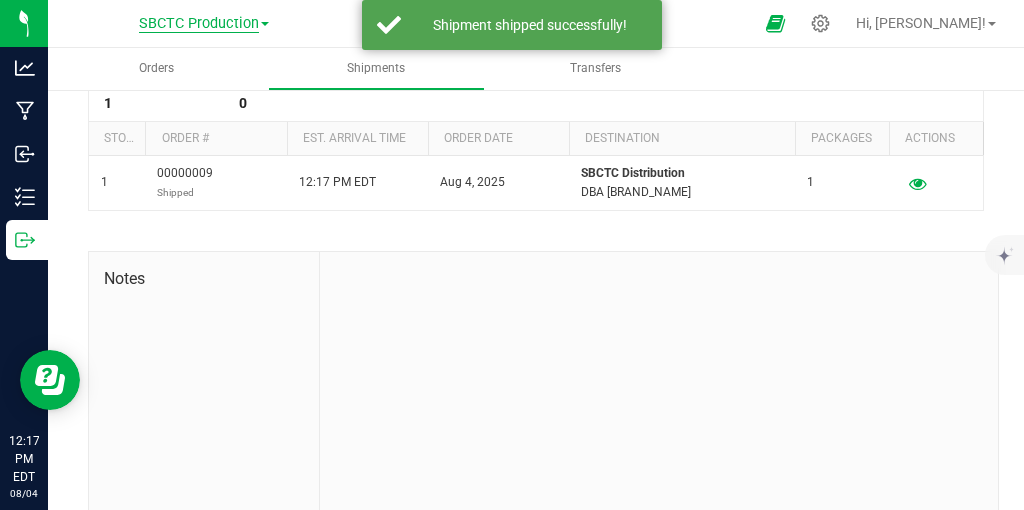 click on "SBCTC Production" at bounding box center [199, 24] 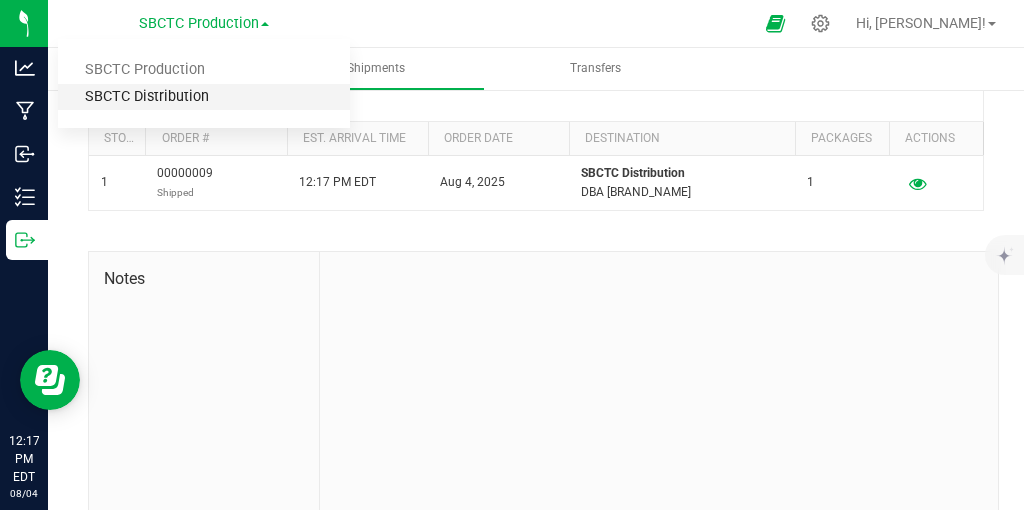 click on "SBCTC Distribution" at bounding box center (204, 97) 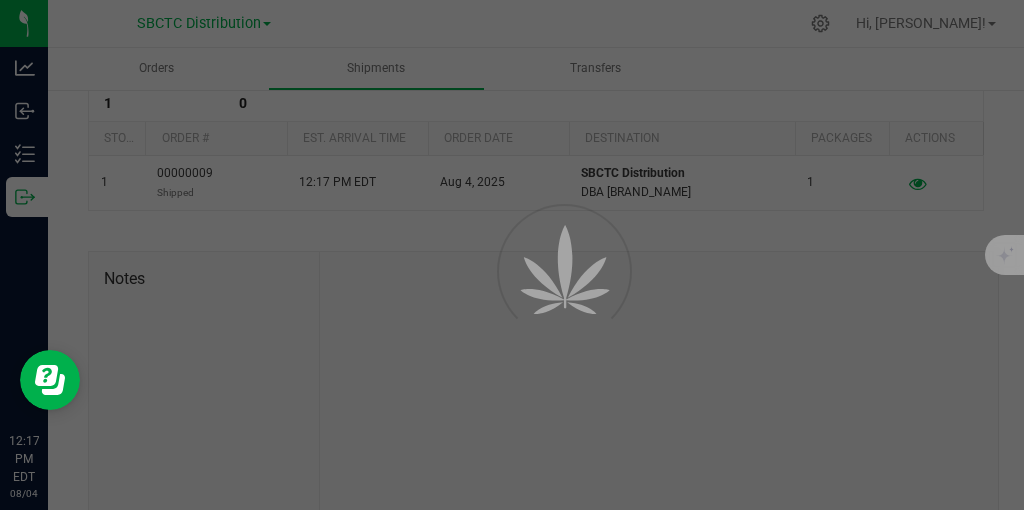 scroll, scrollTop: 0, scrollLeft: 0, axis: both 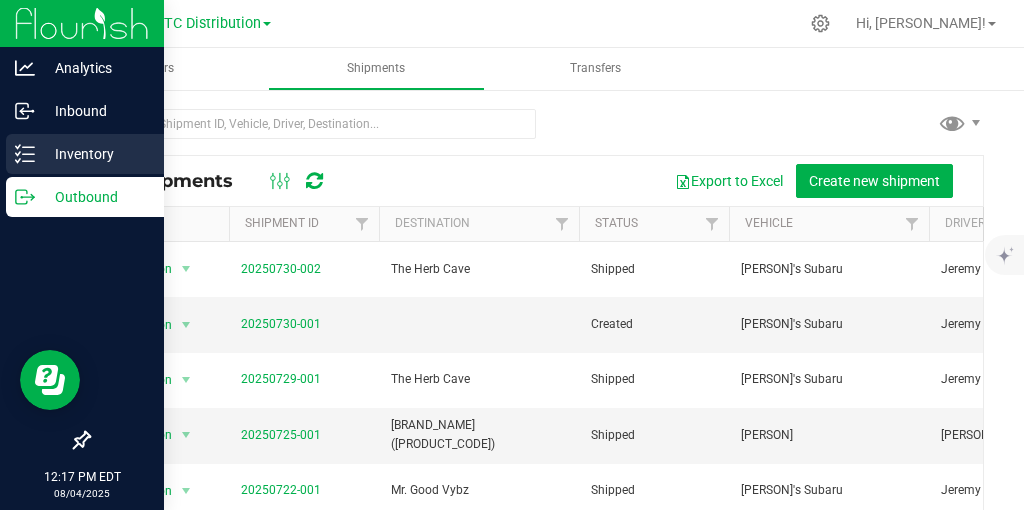 click on "Inventory" at bounding box center [95, 154] 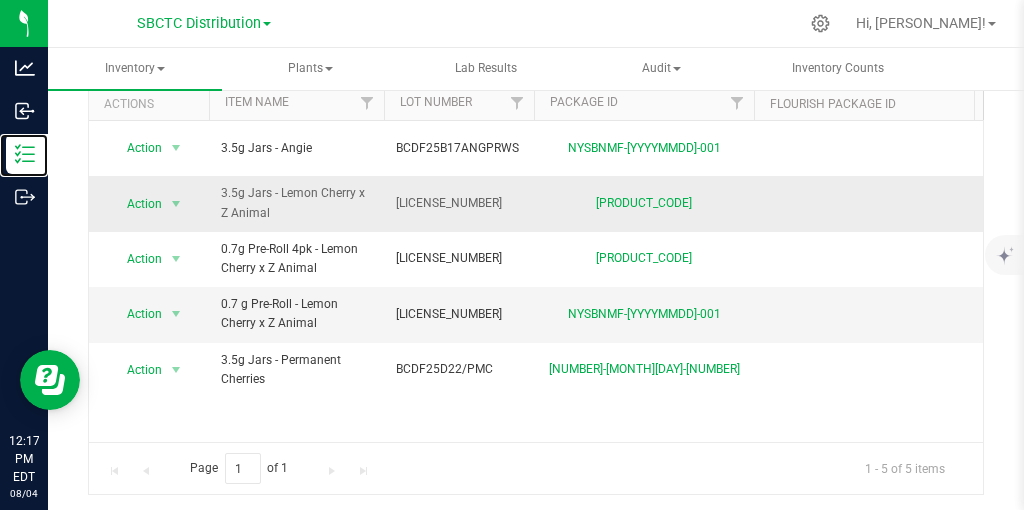 scroll, scrollTop: 120, scrollLeft: 0, axis: vertical 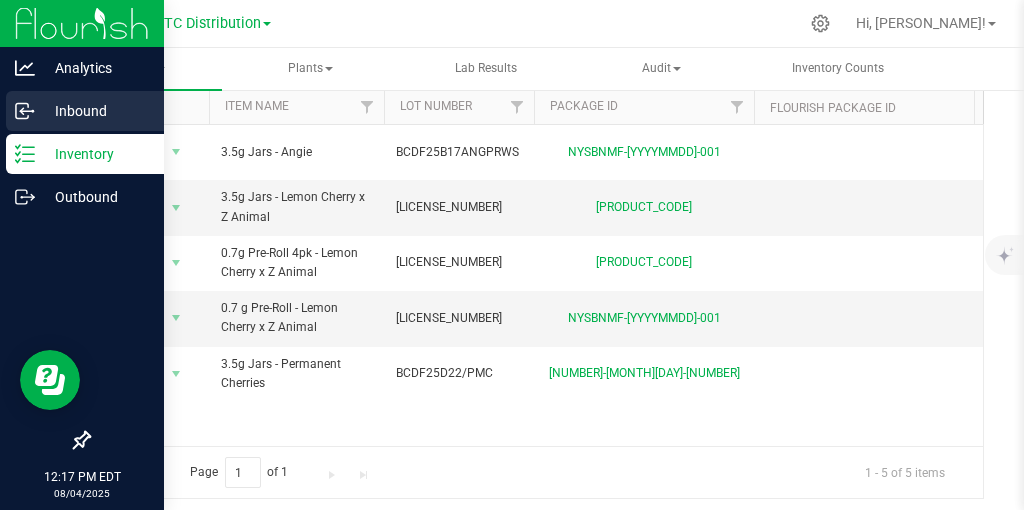 click 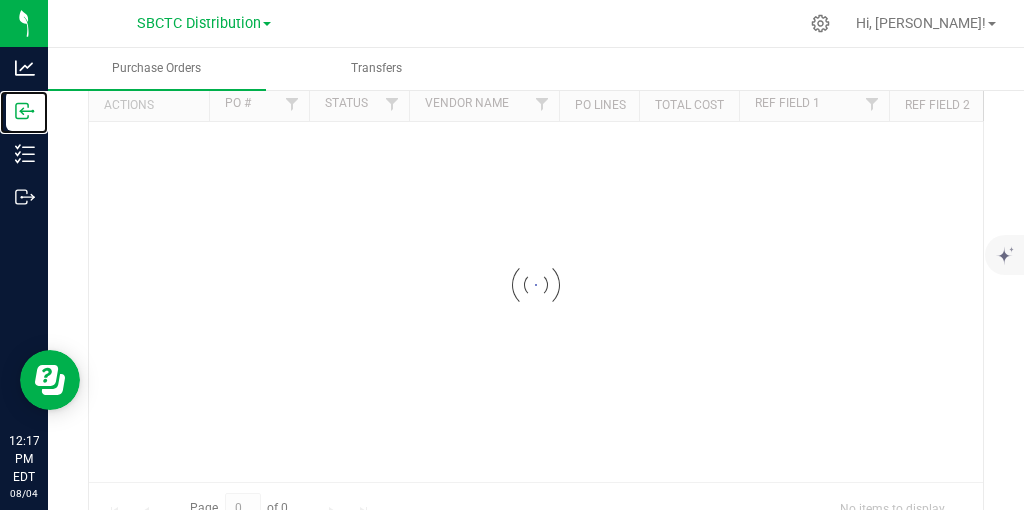 scroll, scrollTop: 0, scrollLeft: 0, axis: both 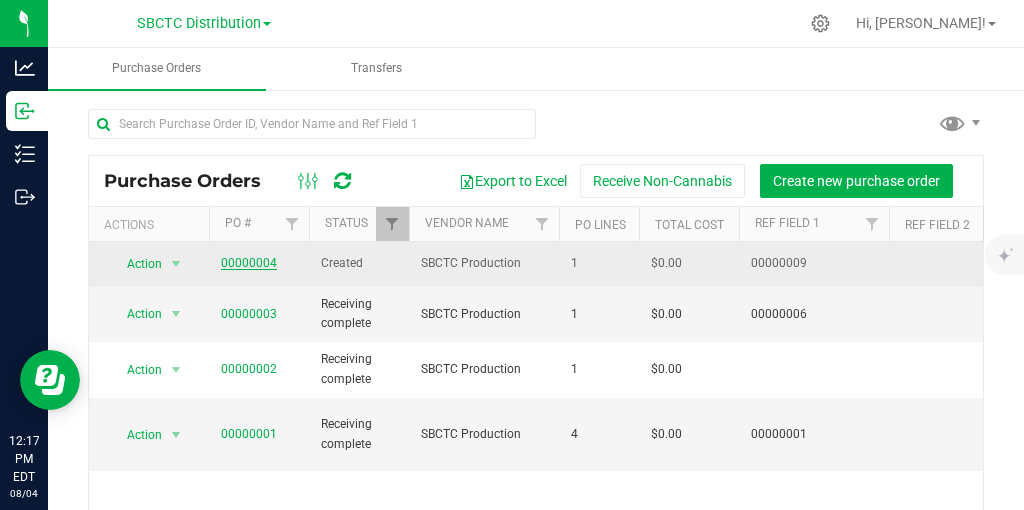 click on "00000004" at bounding box center (249, 263) 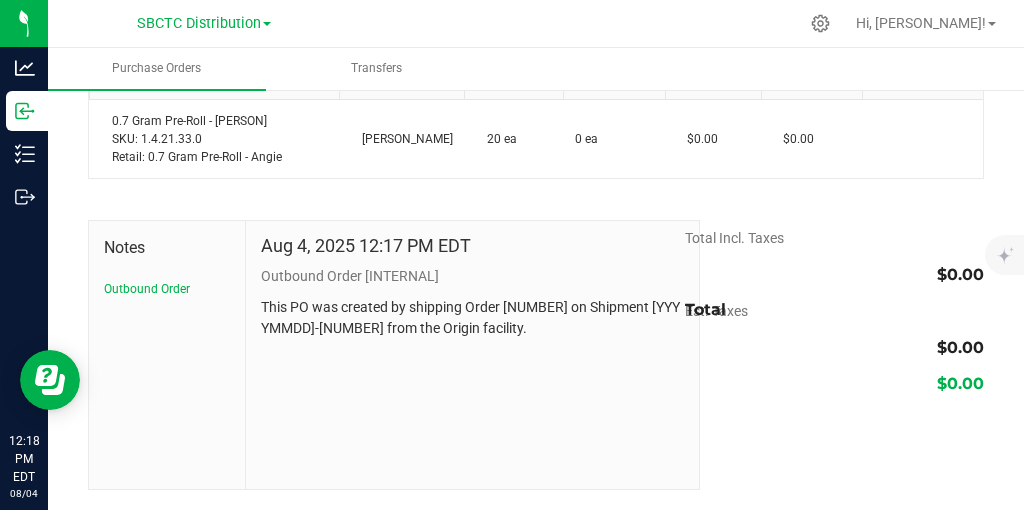 scroll, scrollTop: 0, scrollLeft: 0, axis: both 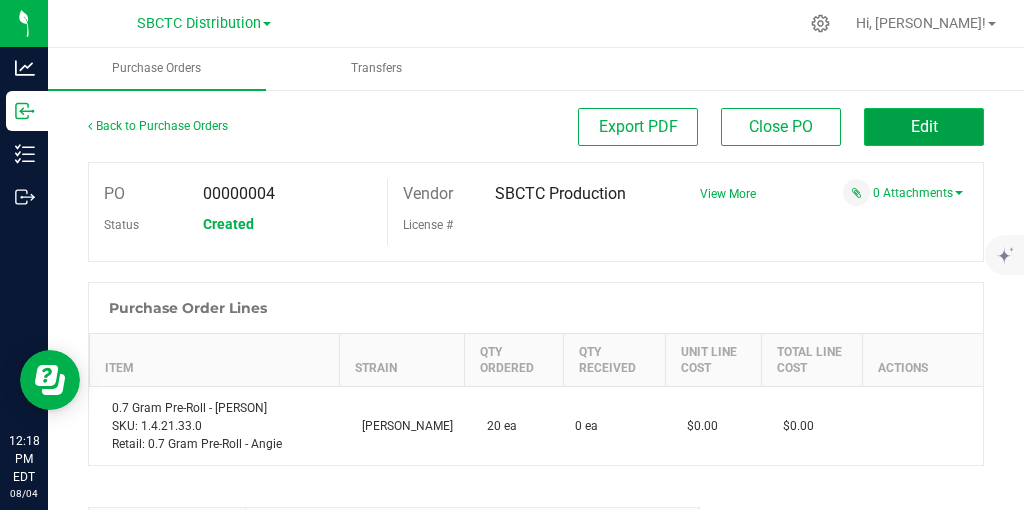 click on "Edit" at bounding box center (924, 126) 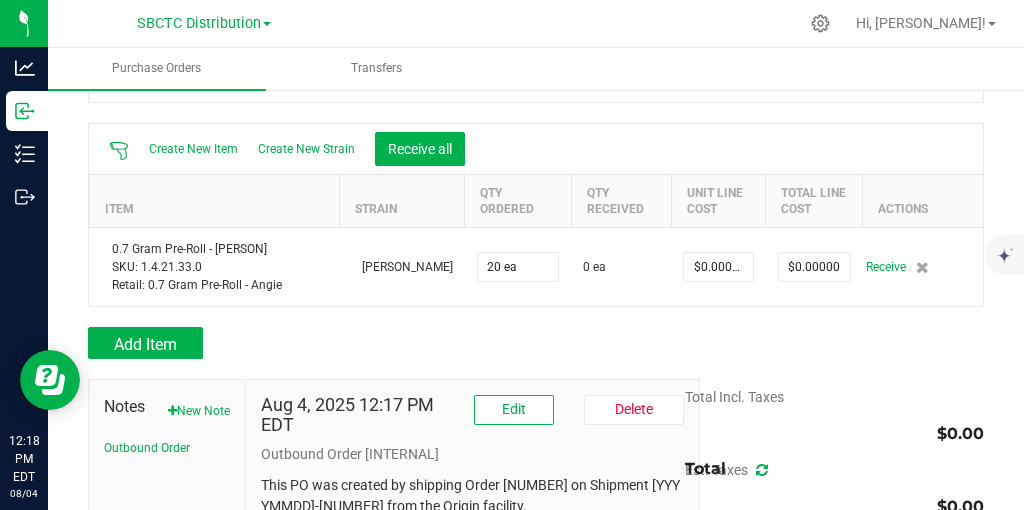 scroll, scrollTop: 161, scrollLeft: 0, axis: vertical 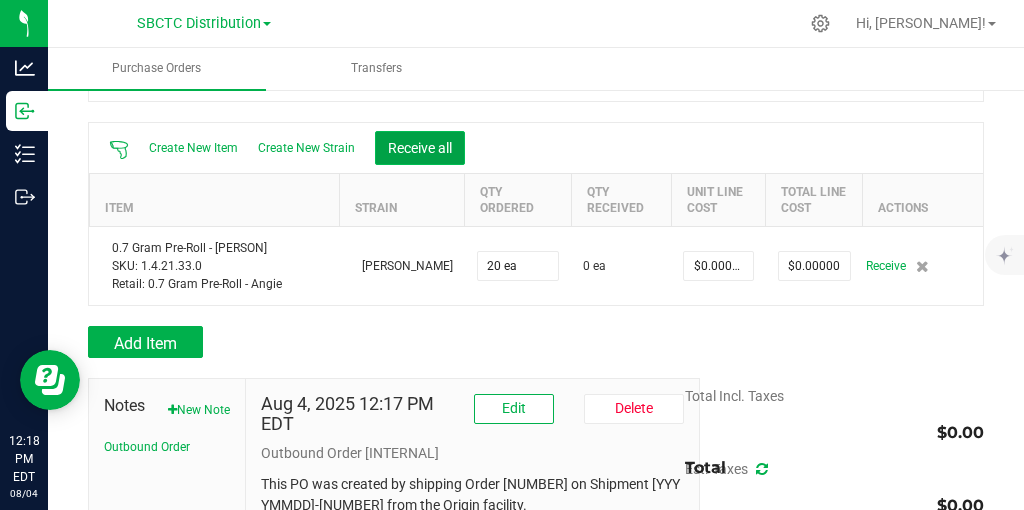 click on "Receive all" at bounding box center (420, 148) 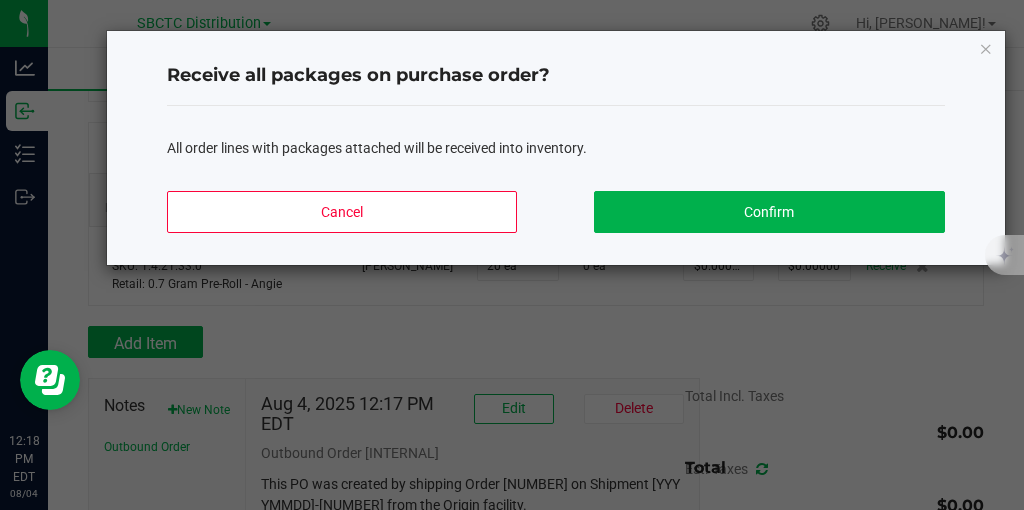 scroll, scrollTop: 161, scrollLeft: 0, axis: vertical 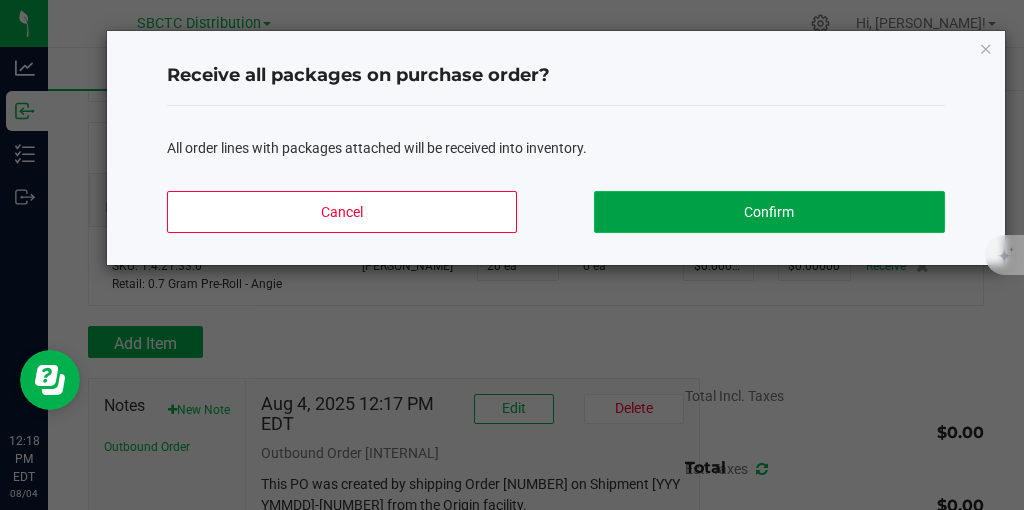 click on "Confirm" 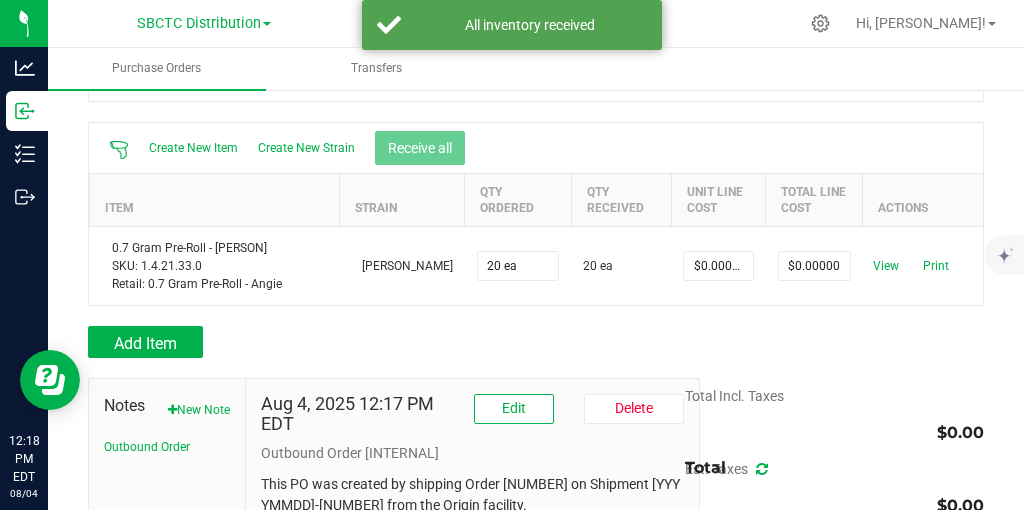 scroll, scrollTop: 0, scrollLeft: 0, axis: both 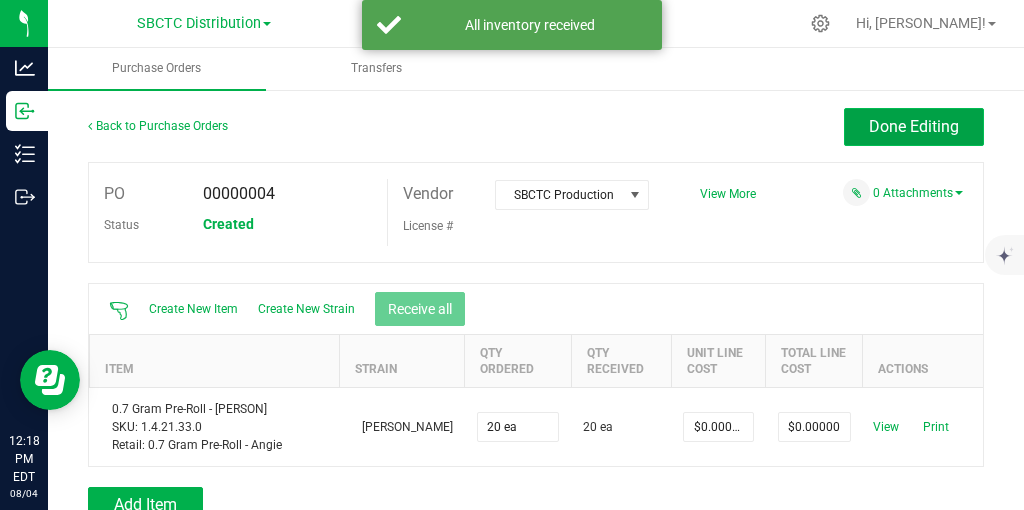 click on "Done Editing" at bounding box center [914, 126] 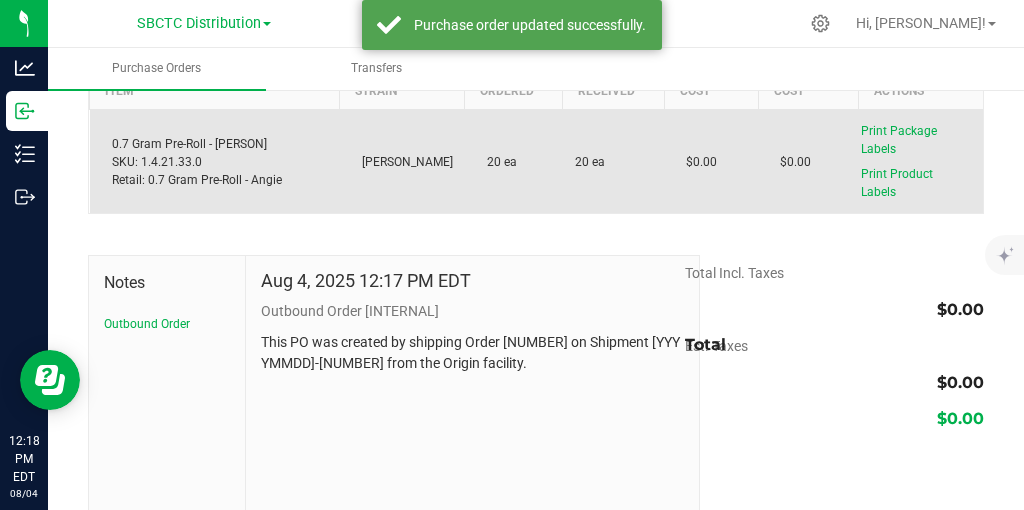 scroll, scrollTop: 0, scrollLeft: 0, axis: both 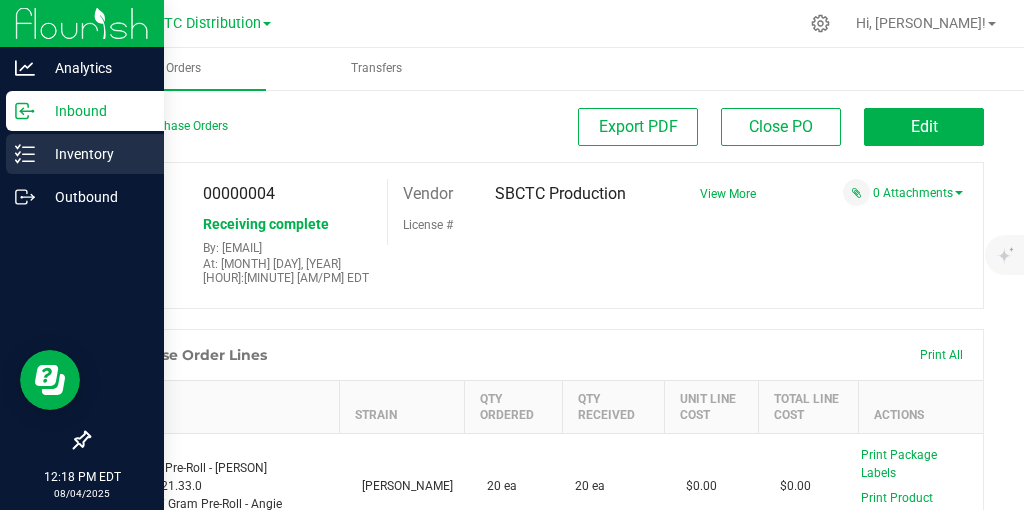 click on "Inventory" at bounding box center (85, 154) 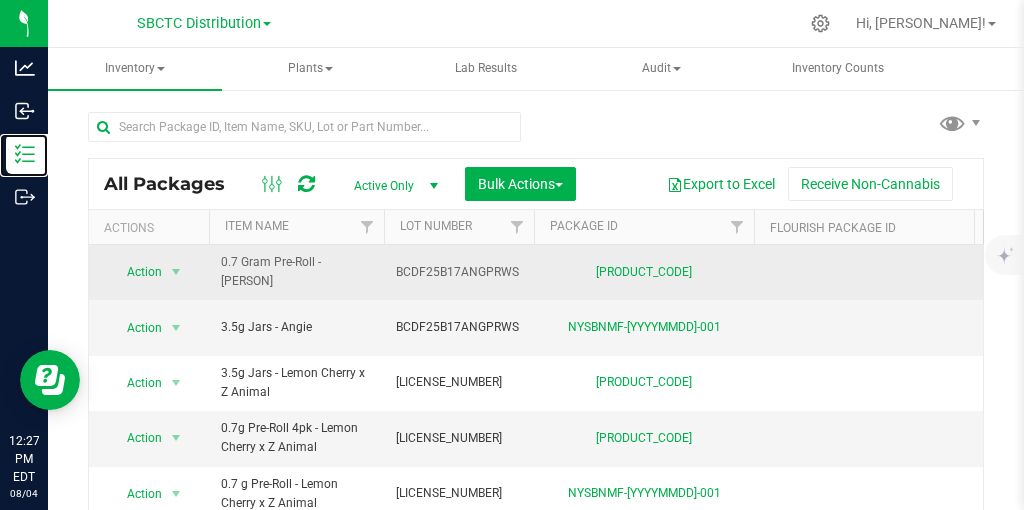 scroll, scrollTop: 0, scrollLeft: 128, axis: horizontal 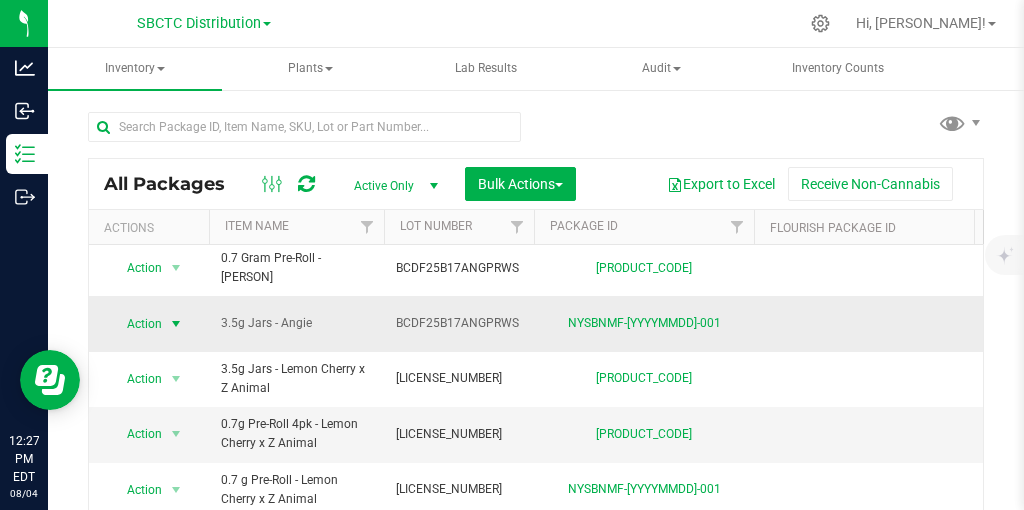 click at bounding box center (176, 324) 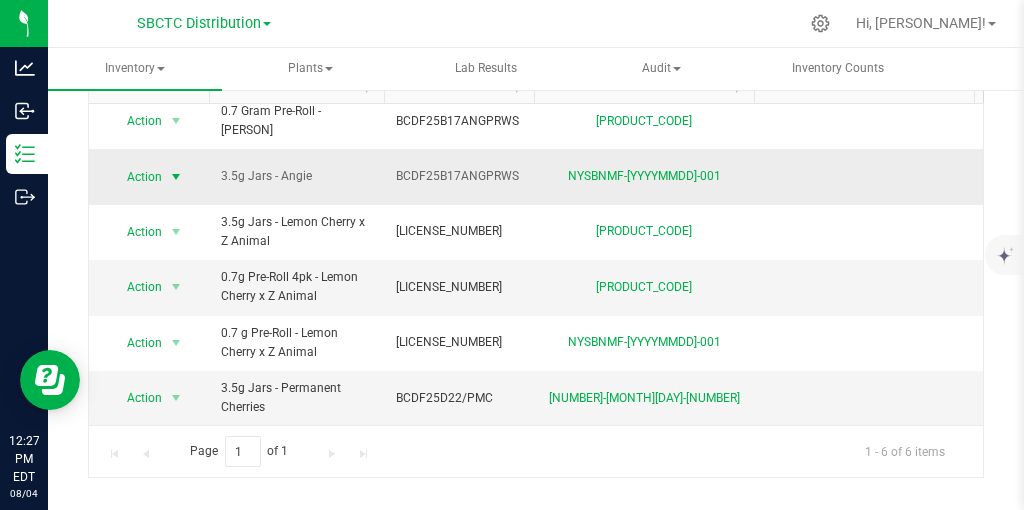 click at bounding box center [176, 177] 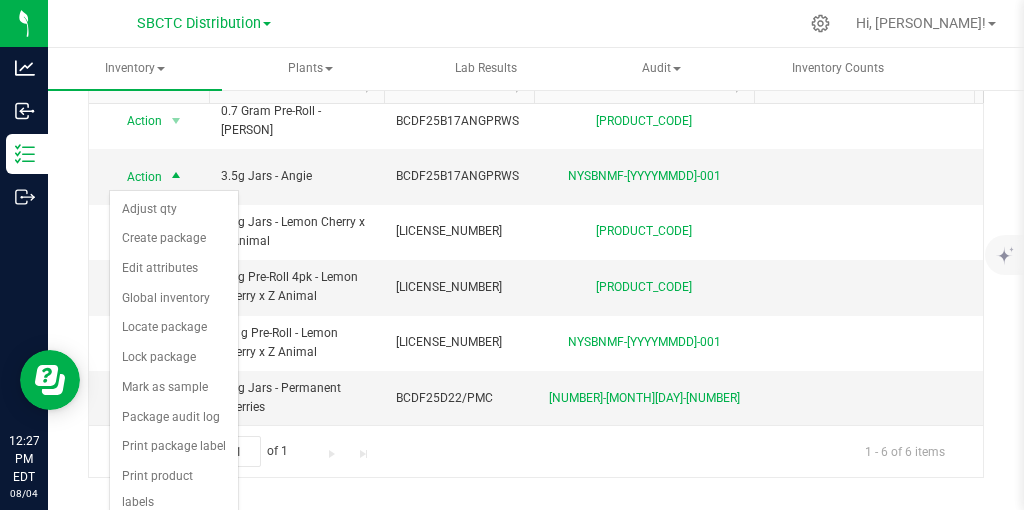 click on "Record a lab result" at bounding box center [174, 532] 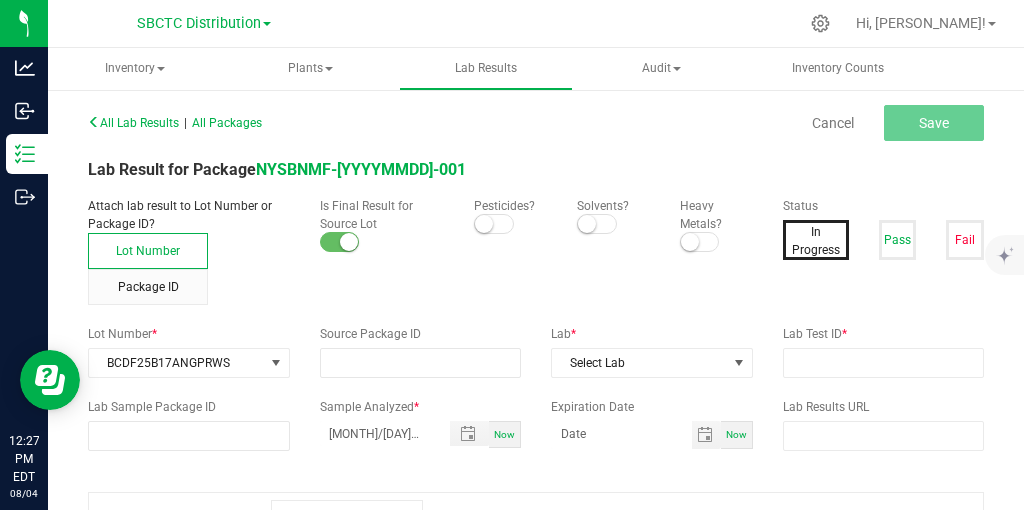 type on "NYSBNMF-[YYYYMMDD]-001" 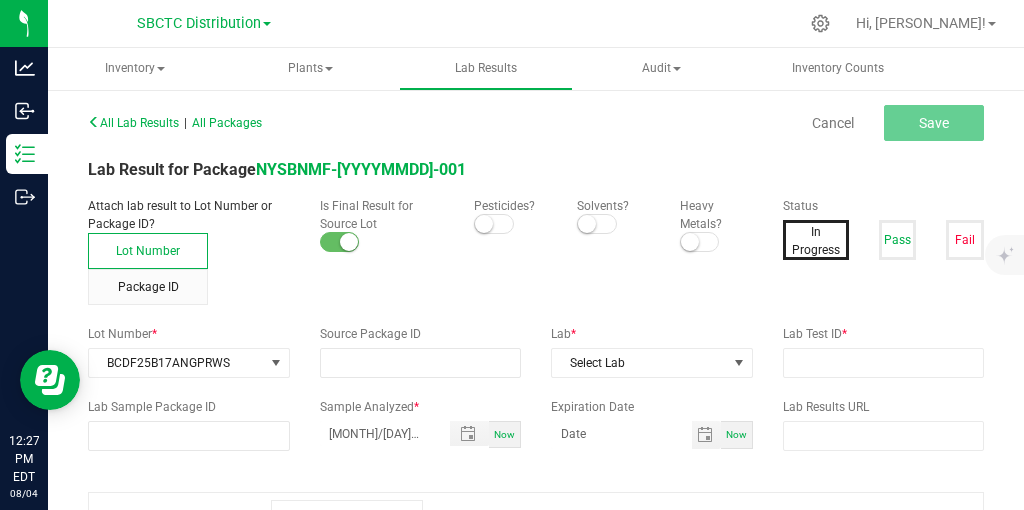type on "NYSBNMF-[YYYYMMDD]-001" 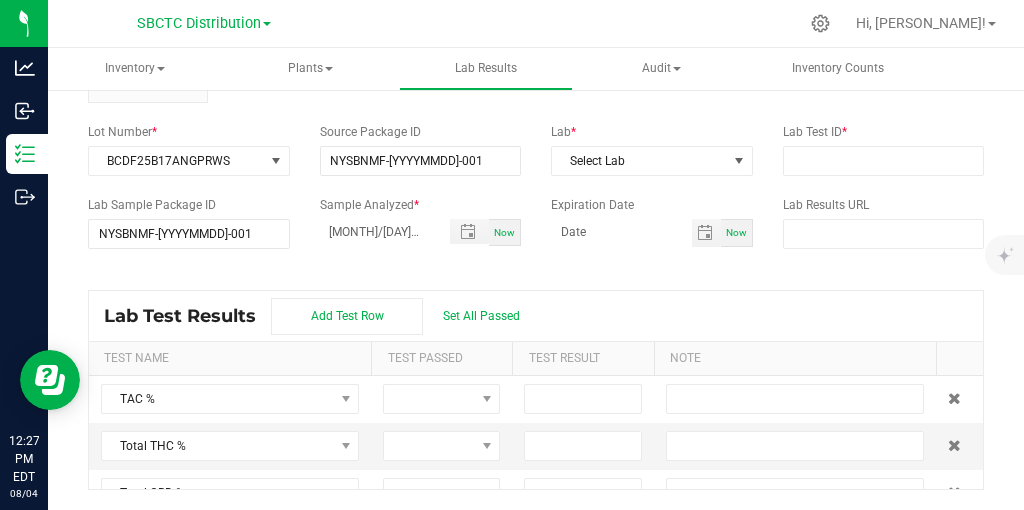 click on "Lab Test Results   Add Test Row   Set All Passed" at bounding box center (536, 316) 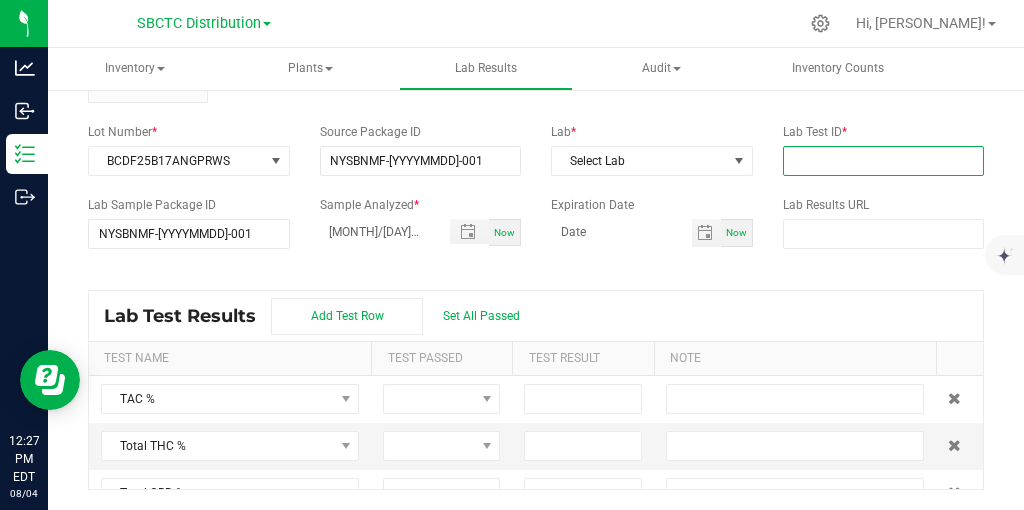 click at bounding box center (884, 161) 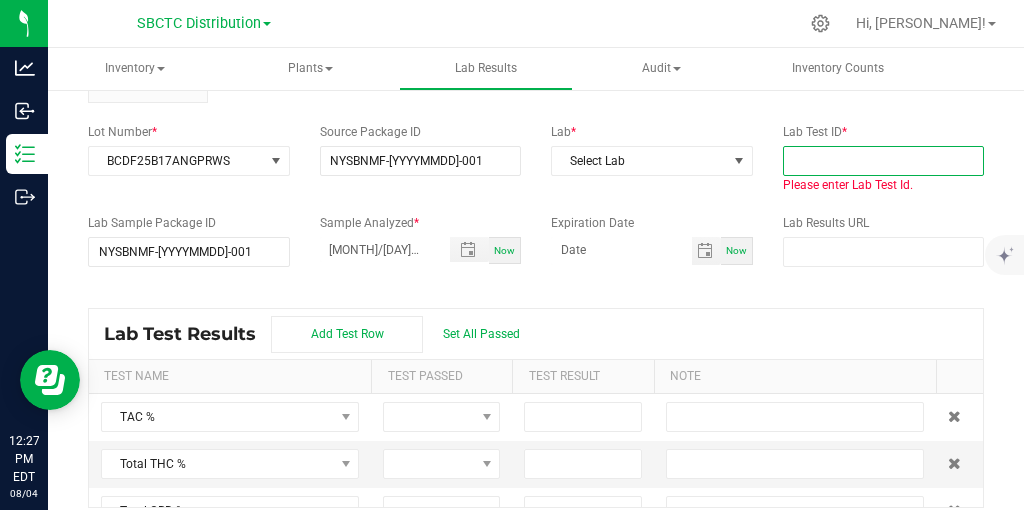 click at bounding box center (884, 161) 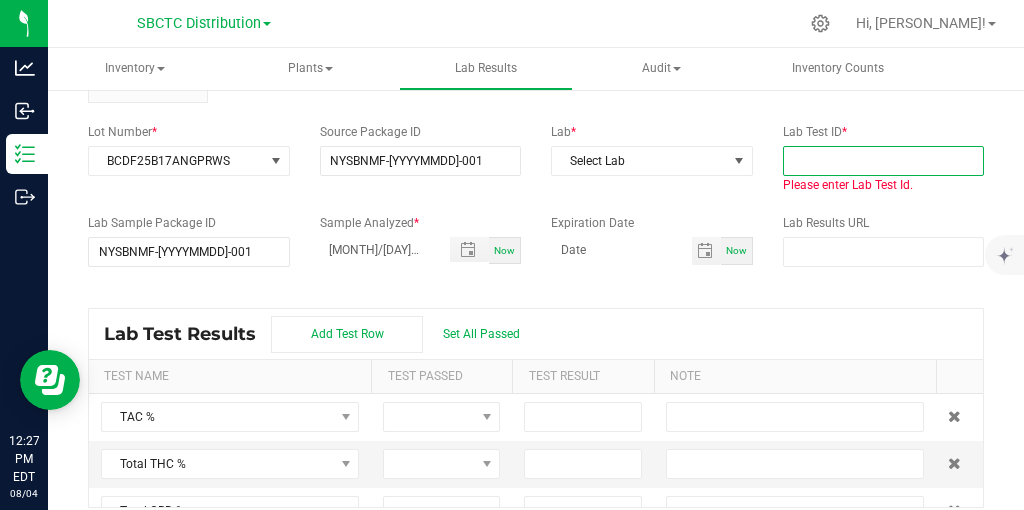 paste on "[NUMBER]-[NUMBER]" 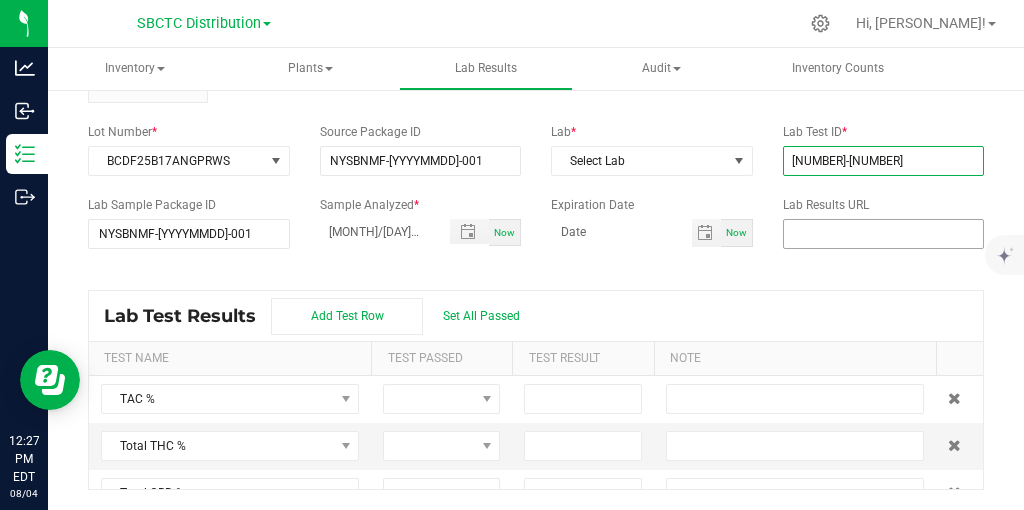 type on "[NUMBER]-[NUMBER]" 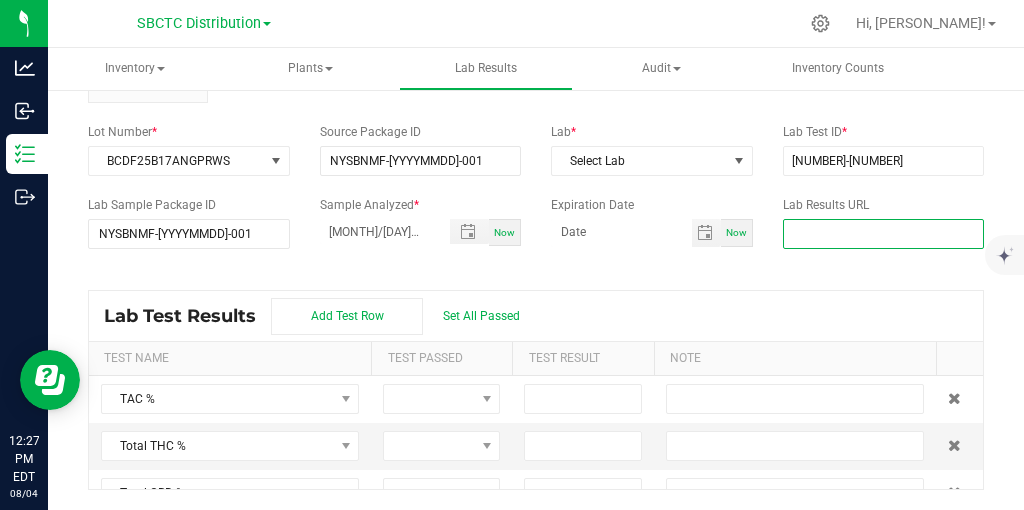 click at bounding box center [884, 234] 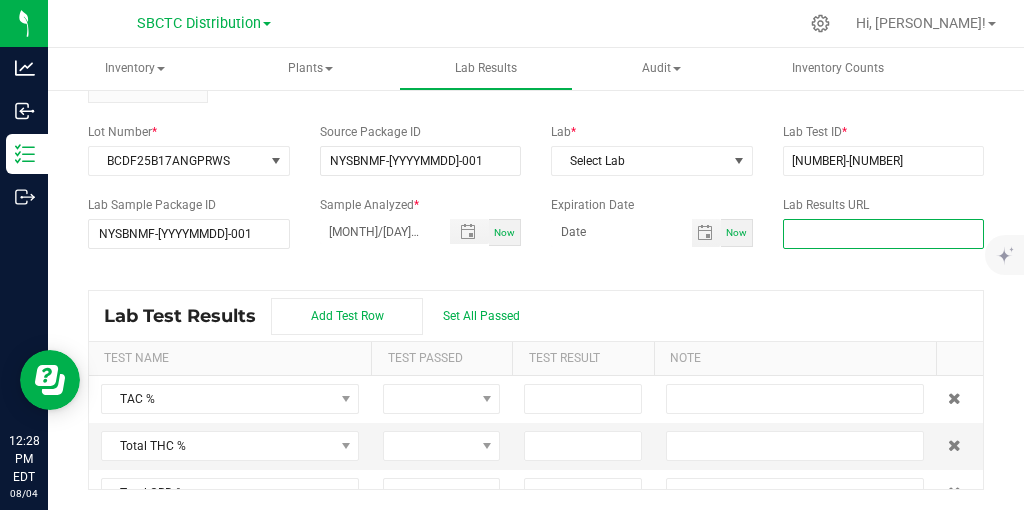 click at bounding box center (884, 234) 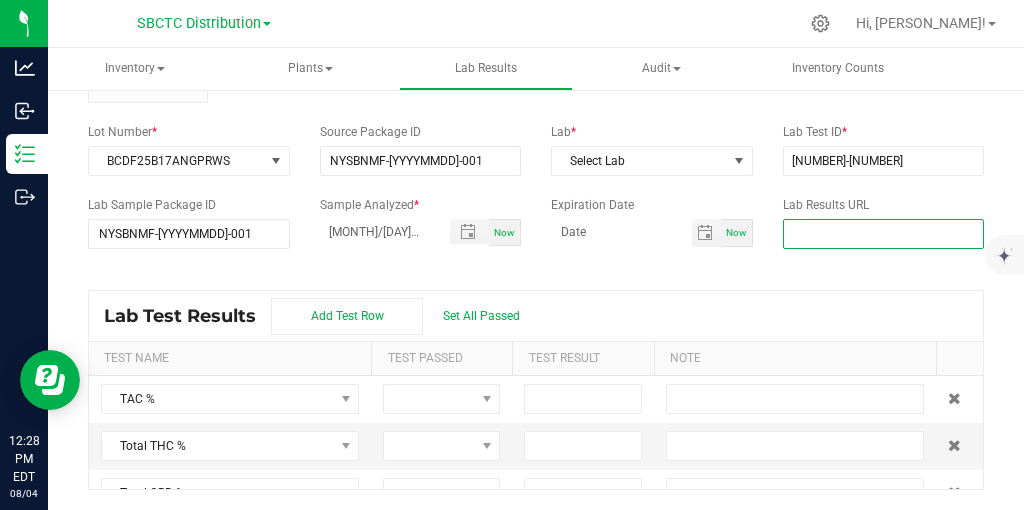 paste on "https://[STATE].yourcoa.com/coa/redirect-url/[NUMBER]" 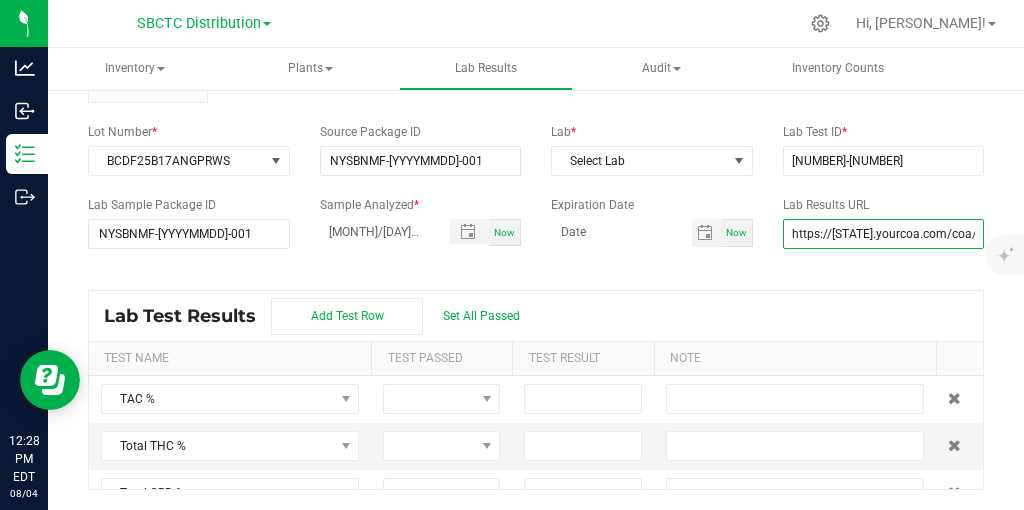 scroll, scrollTop: 0, scrollLeft: 75, axis: horizontal 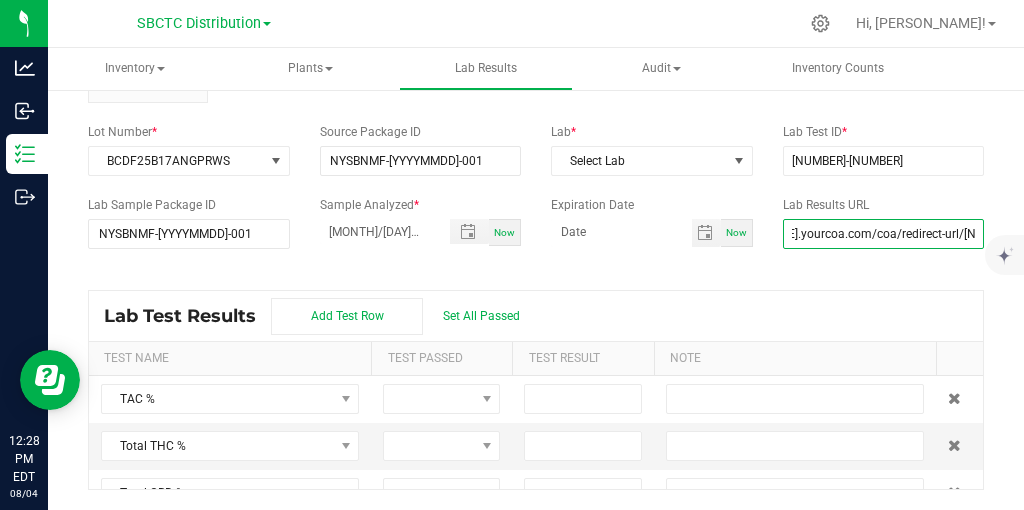 type on "https://[STATE].yourcoa.com/coa/redirect-url/[NUMBER]" 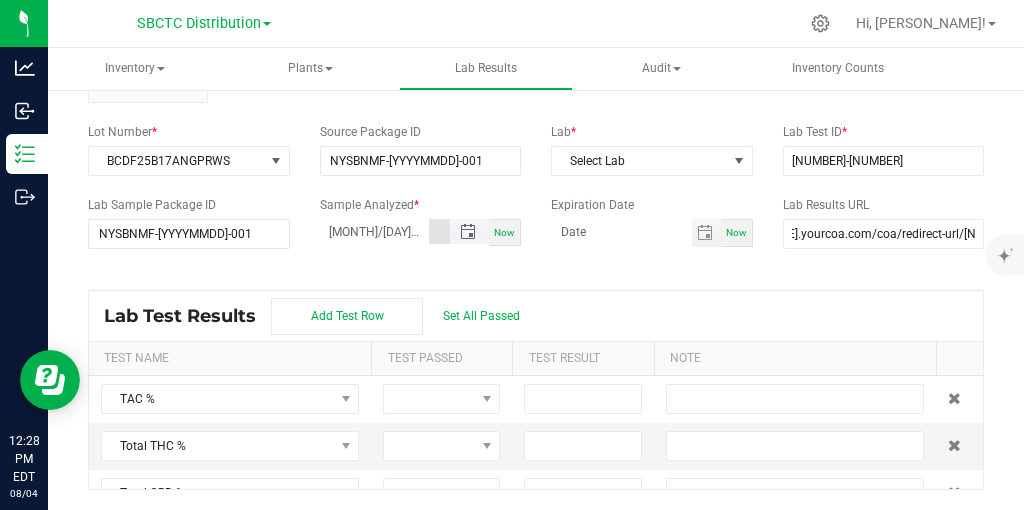 click on "[MONTH]/[DAY]/[YEAR] [HOUR]:[MINUTE] [AM/PM]" at bounding box center [375, 231] 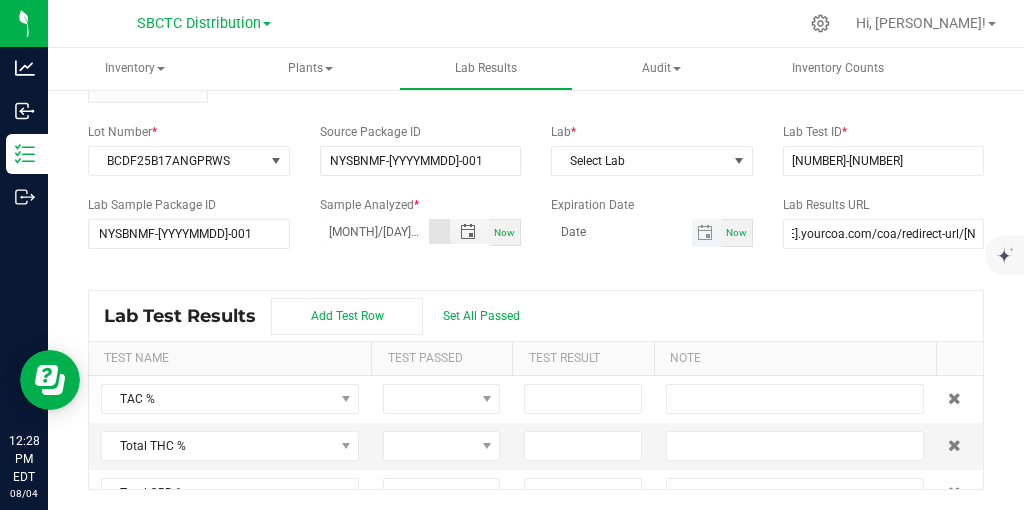 type on "[MONTH]/[DAY]/[YEAR] [HOUR]:[MINUTE]" 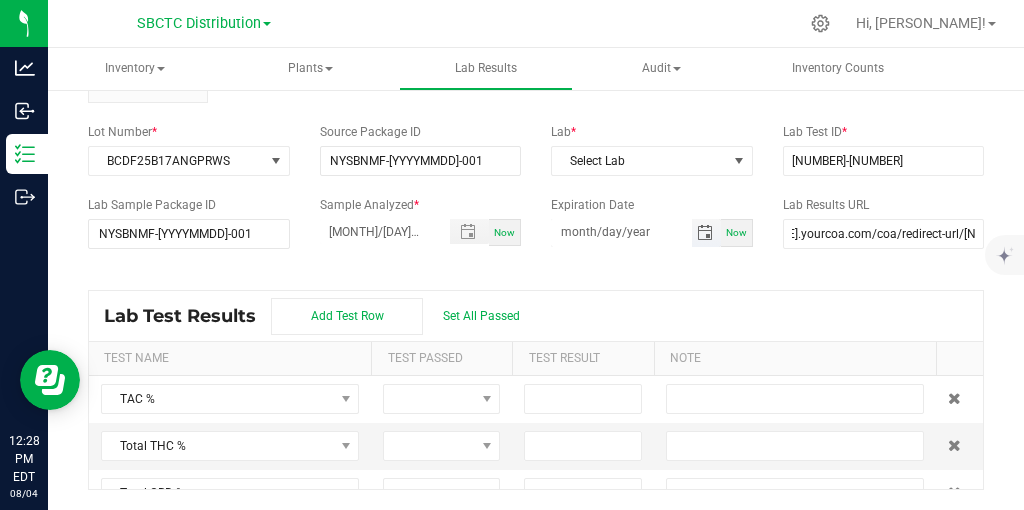 click on "month/day/year" at bounding box center (621, 231) 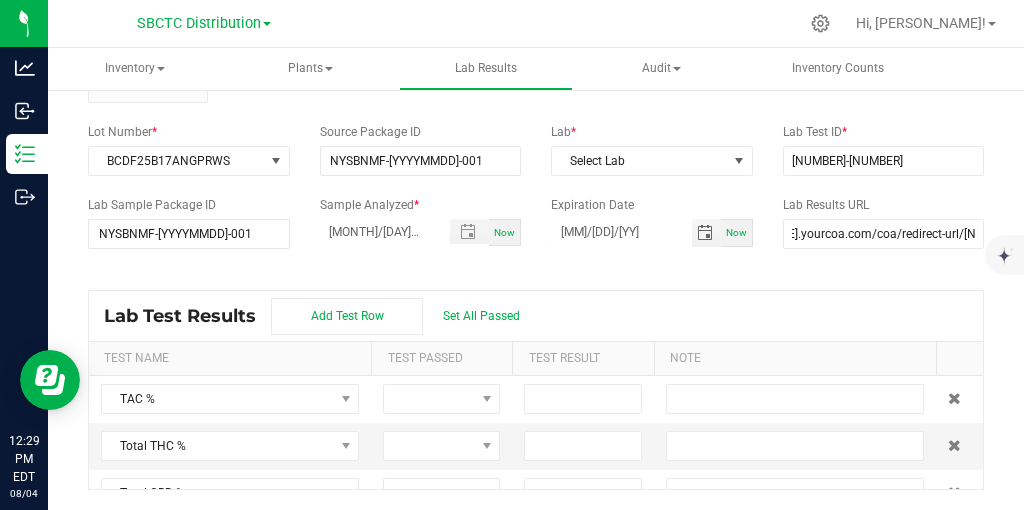 type on "[MM]/[DD]/[YY]" 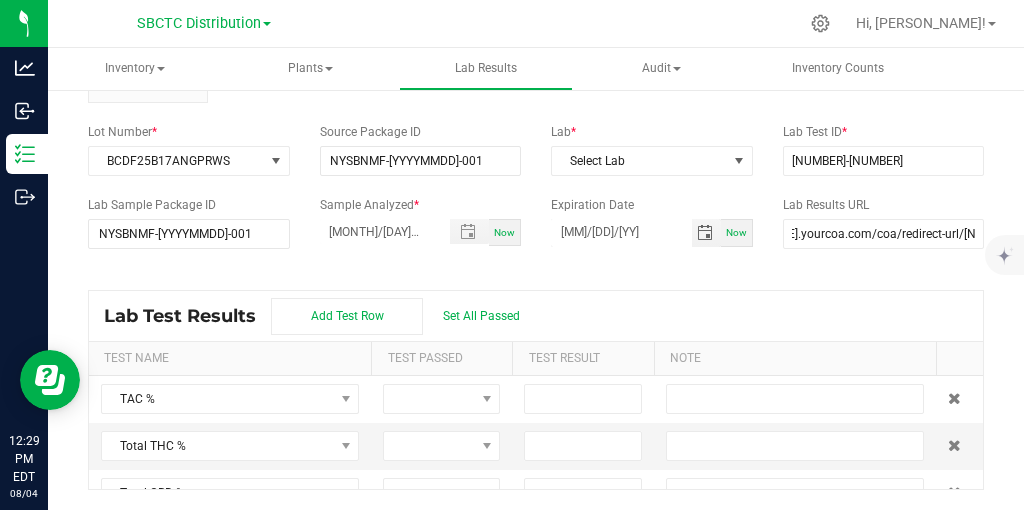 click on "All Lab Results  |  All Packages   Cancel   Save   Lab Result for Package  NYSBNMF-20250804-001 Attach lab result to Lot Number or Package ID?  Lot Number   Package ID   Is Final Result for Source Lot   Pesticides?   Solvents?   Heavy Metals?   Status   In Progress   Pass   Fail   Lot Number  * BCDF25B17ANGPRWS  Source Package ID  NYSBNMF-20250804-001  Lab  * Select Lab  Lab Test ID  * AL50715003-001  Lab Sample Package ID  NYSBNMF-20250804-001  Sample Analyzed  * 07/15/2025 12:27 PM Now  Expiration Date  07/15/2026 Now  Lab Results URL  https://ny.yourcoa.com/coa/redirect-url/56172-1  Lab Test Results   Add Test Row   Set All Passed  Test Name Test Passed Test Result Note   TAC % Total THC % Total CBD % Total Terpenes % Δ-8 THC % Δ-8 THCA % Δ-9 THC % Δ-9 THCA % Δ-10 THC % Exo-THC % HHC % THC-A % THC-O-Acetate % THCV % THCVA % CBC % CBCA % CBCV % CBD % CBD-A % CBDV % CBDVA % CBG % CBGA % CBGM % CBGV % CBL % CBN % CBND % CBT % Moisture % Agarospirol % Alpha-Amorphene % Alpha-Bisabolene % Alpha-Pinene %" at bounding box center (536, 198) 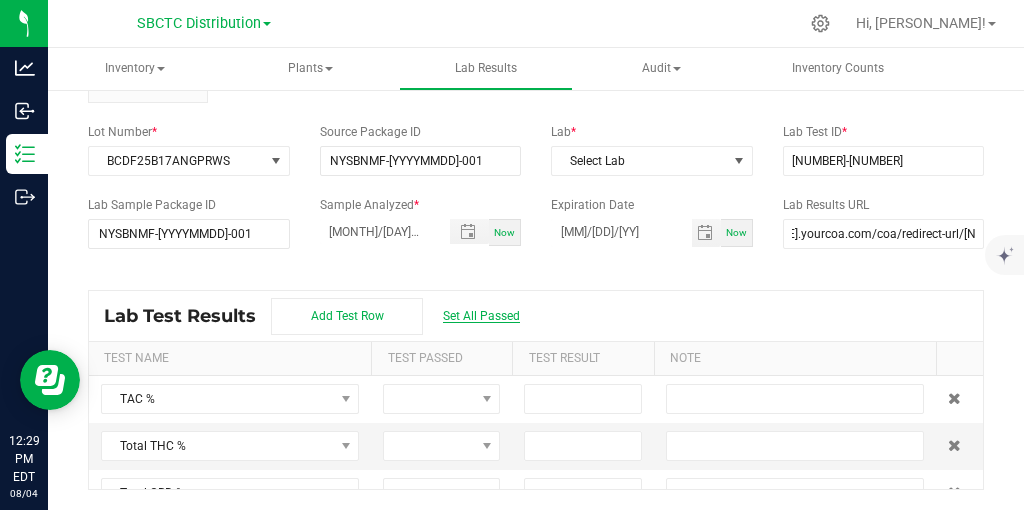 click on "Set All Passed" at bounding box center [481, 316] 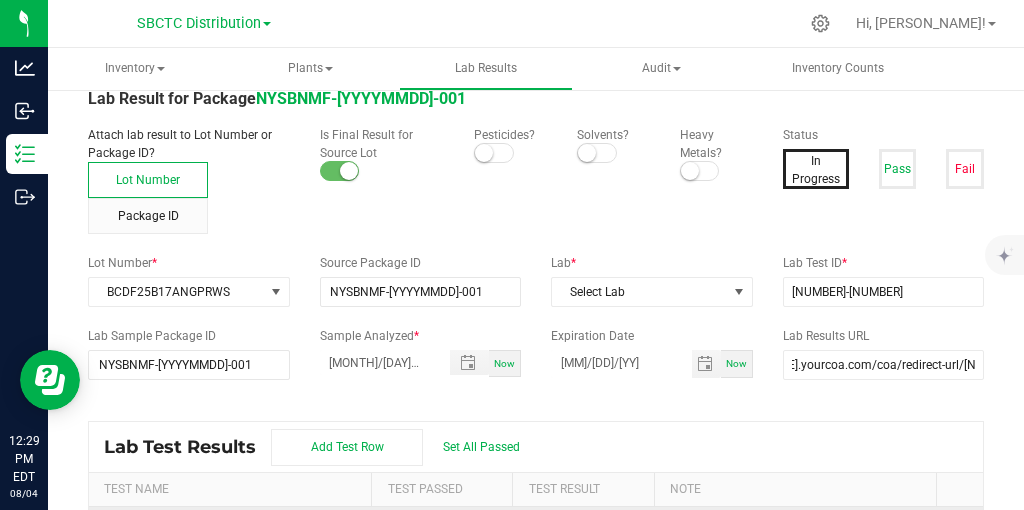 scroll, scrollTop: 83, scrollLeft: 0, axis: vertical 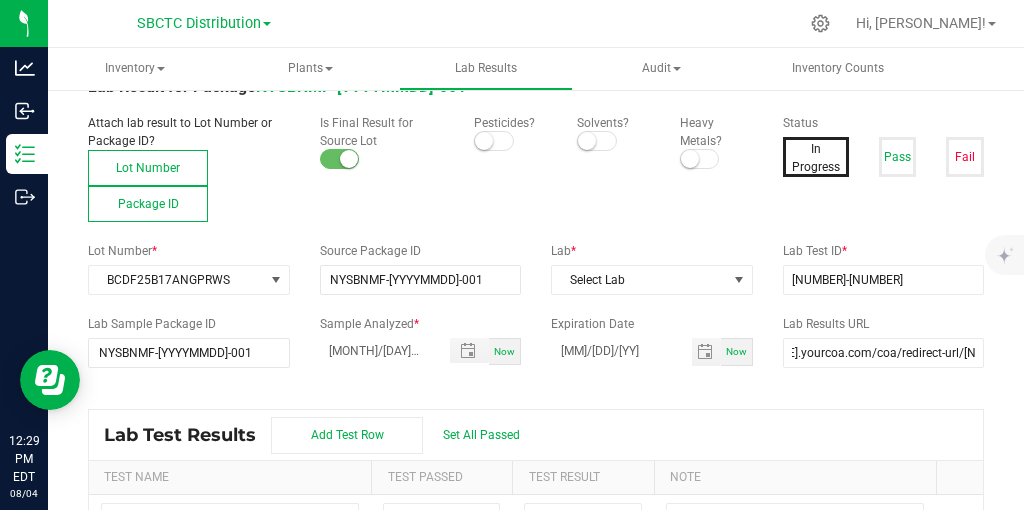 click on "Package ID" at bounding box center (148, 204) 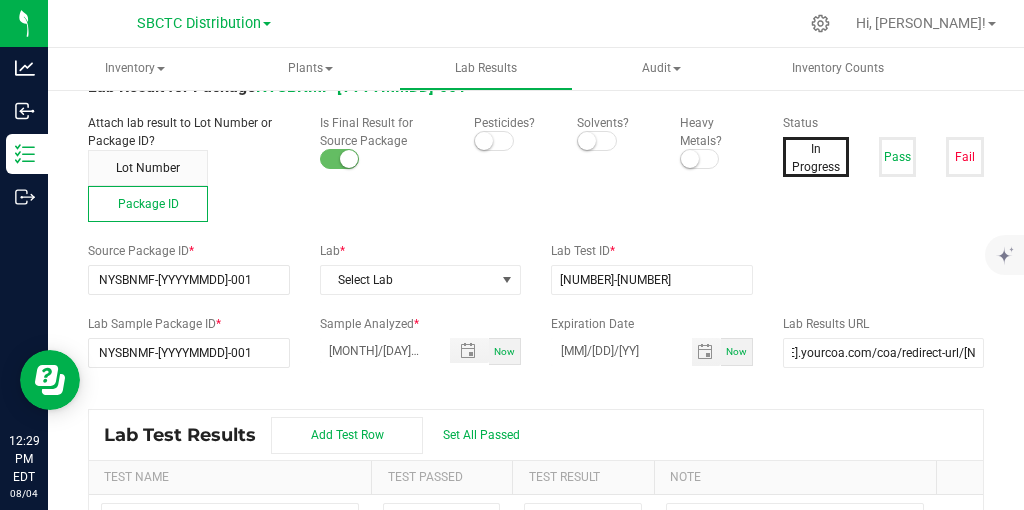 click on "Pesticides?" at bounding box center [510, 123] 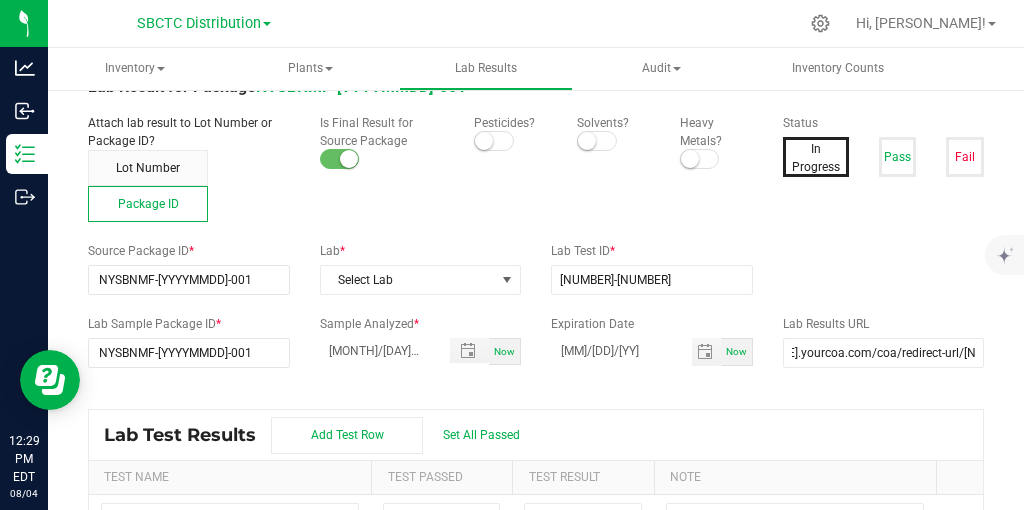 click at bounding box center [510, 142] 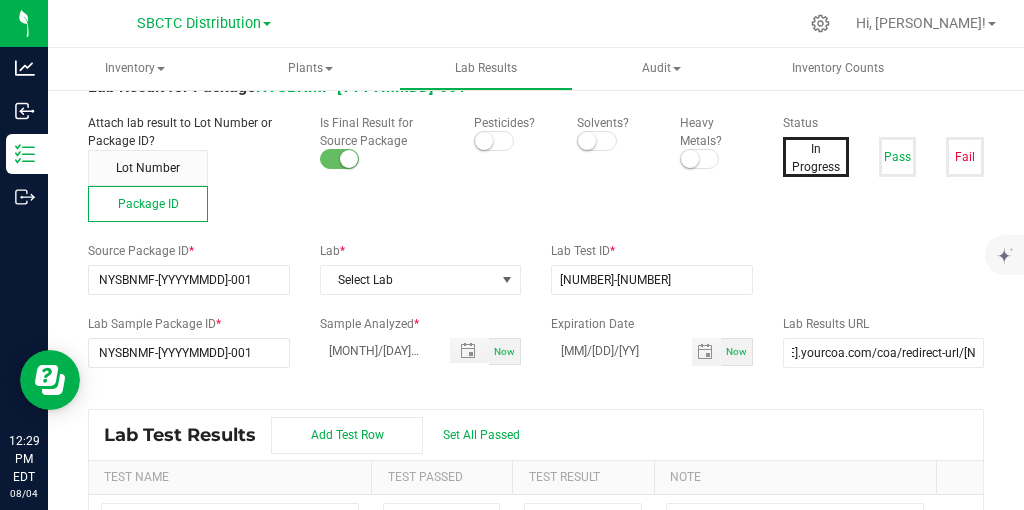 click at bounding box center (494, 141) 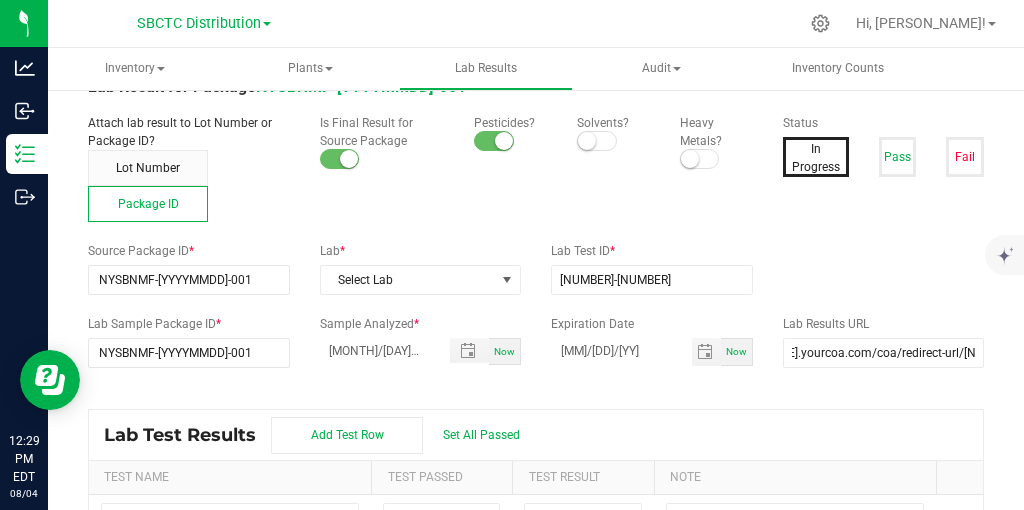 click at bounding box center (597, 141) 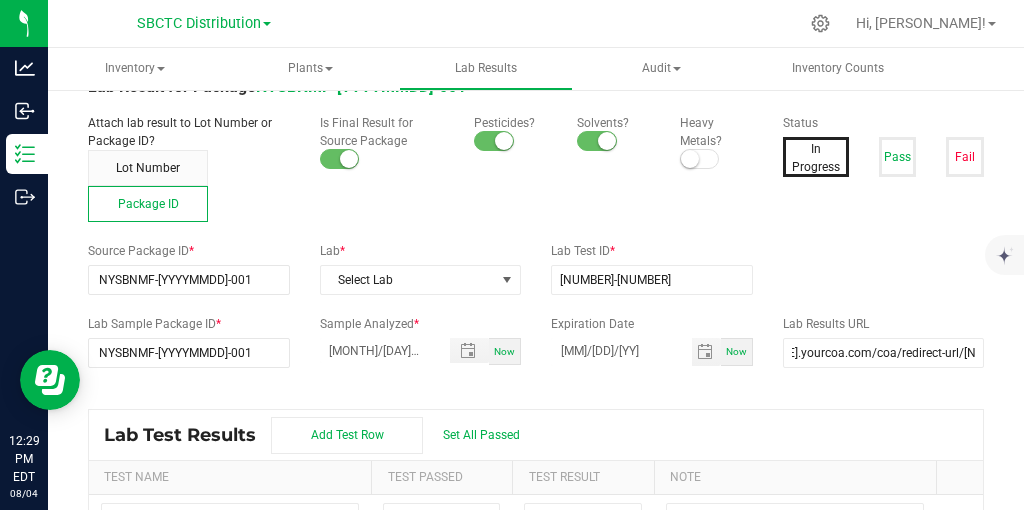 click at bounding box center [690, 159] 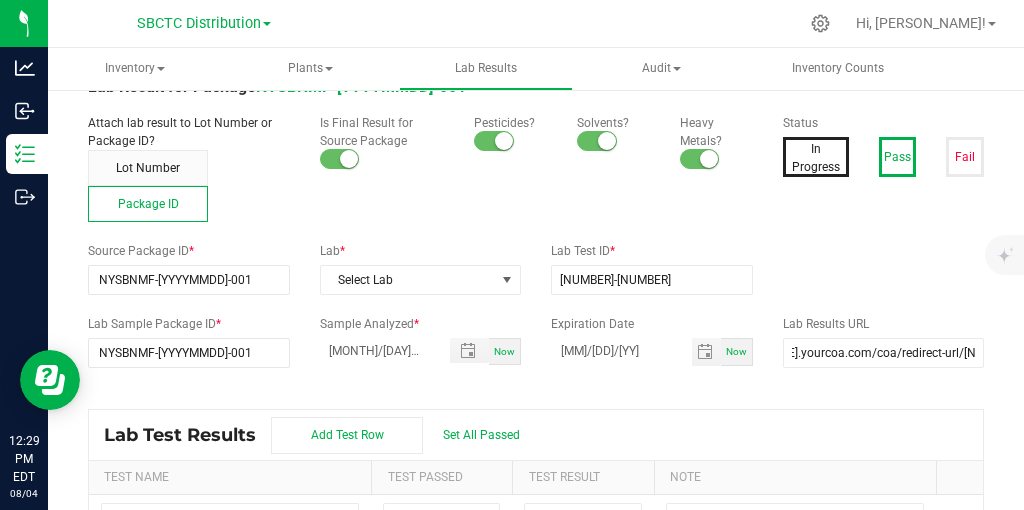 click on "Pass" at bounding box center [898, 157] 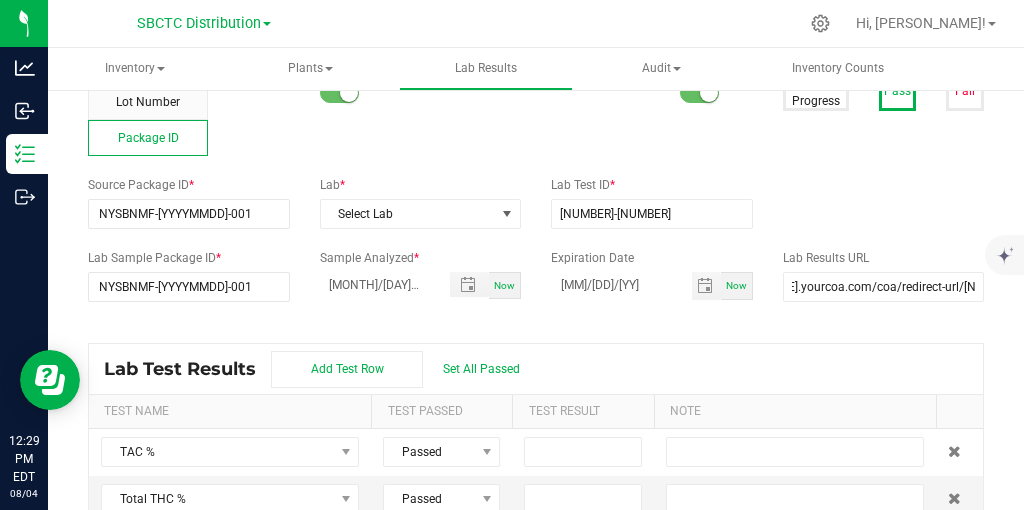 scroll, scrollTop: 151, scrollLeft: 0, axis: vertical 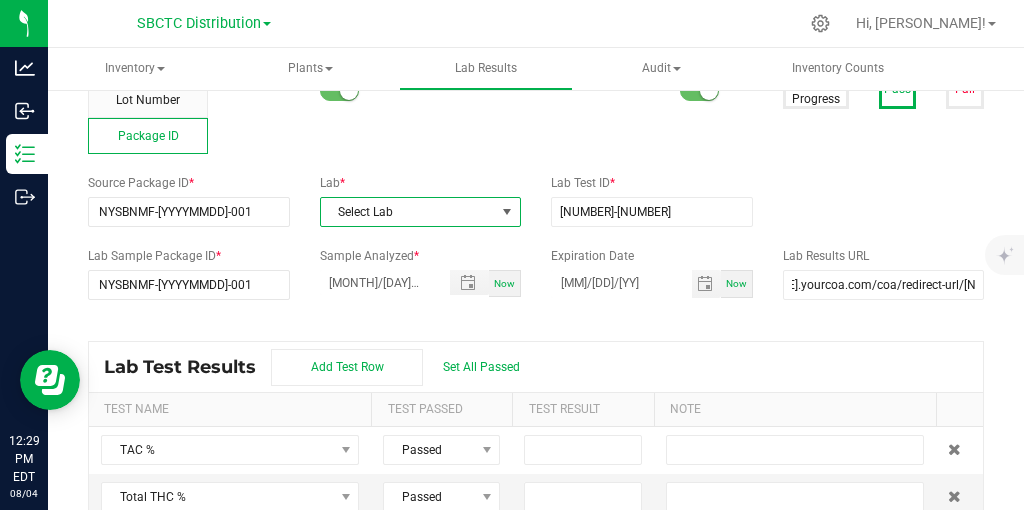 click at bounding box center [507, 212] 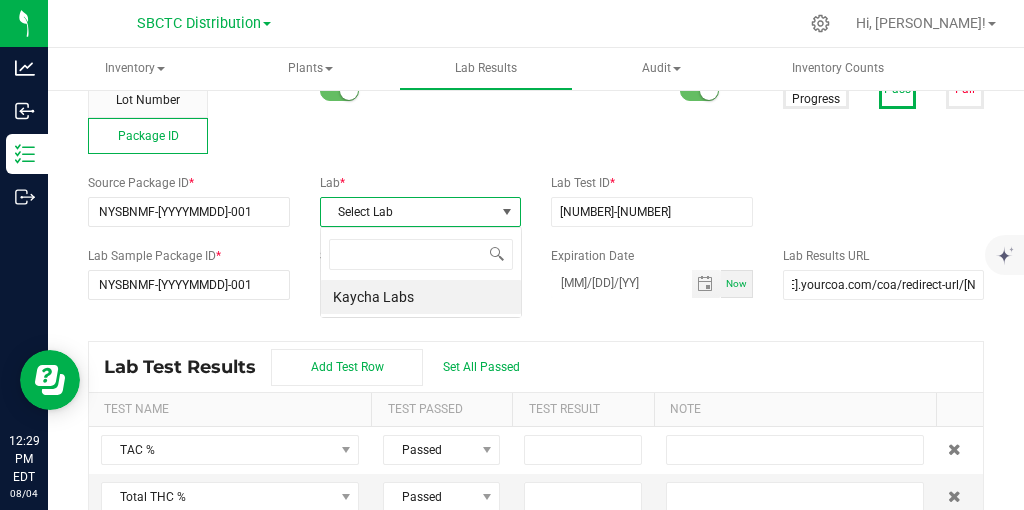 scroll, scrollTop: 99970, scrollLeft: 99798, axis: both 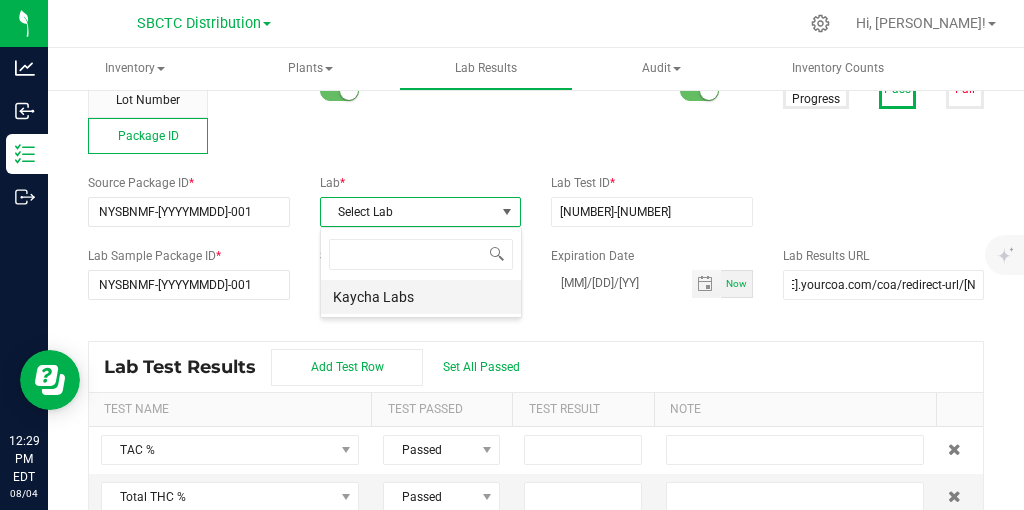 click on "Kaycha Labs" at bounding box center [421, 297] 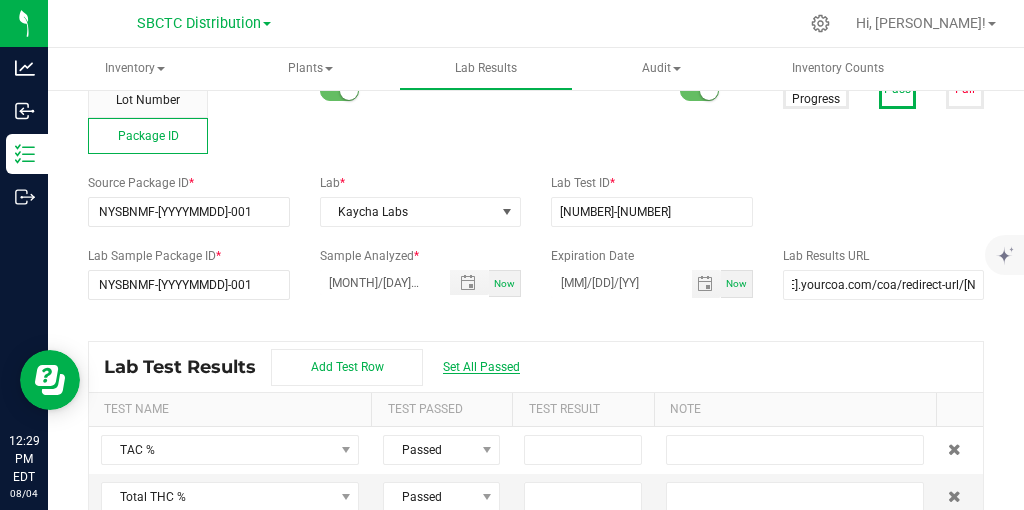 click on "Set All Passed" at bounding box center (481, 367) 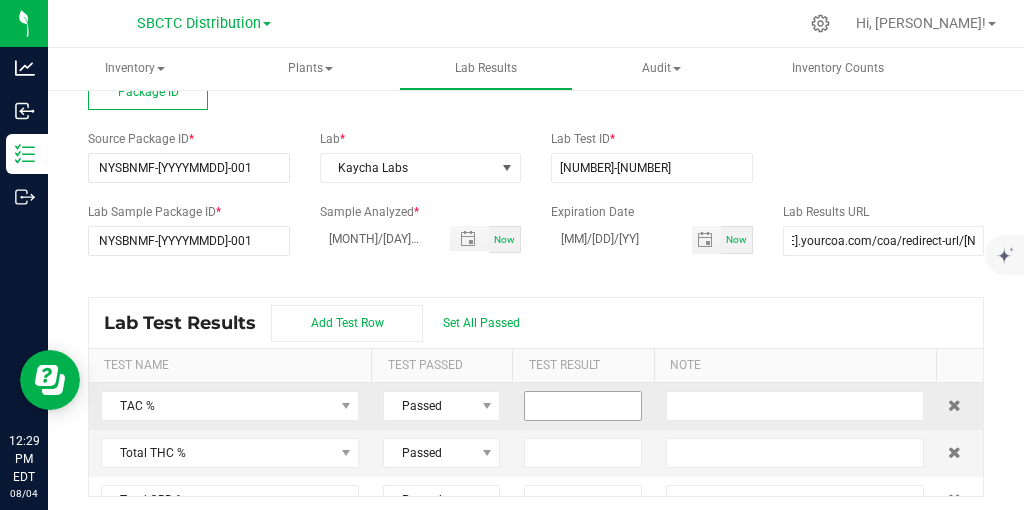 scroll, scrollTop: 164, scrollLeft: 0, axis: vertical 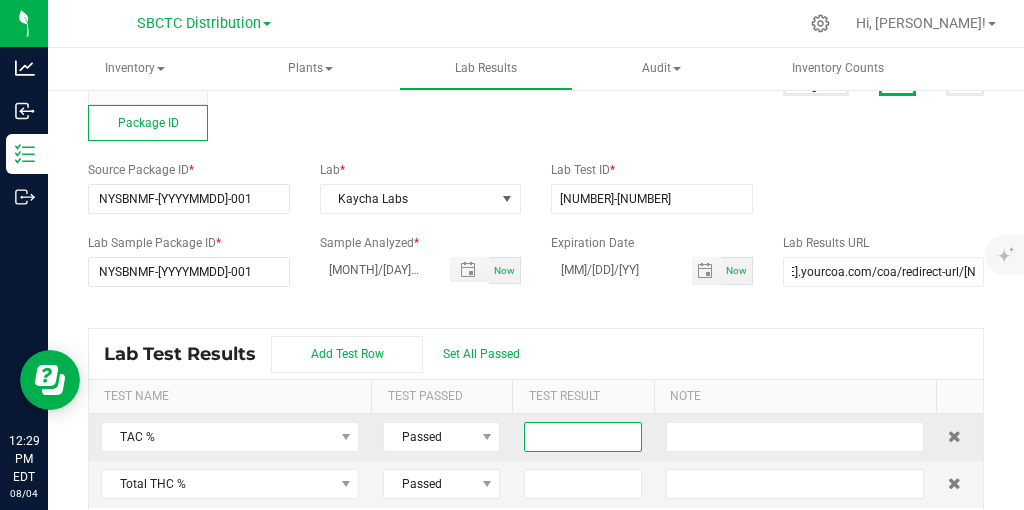 click at bounding box center (582, 437) 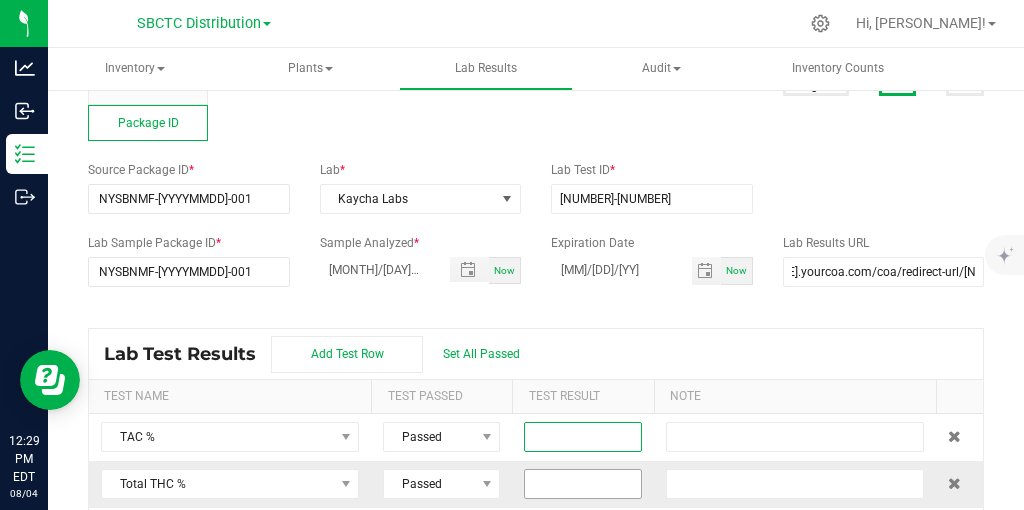 click at bounding box center (582, 484) 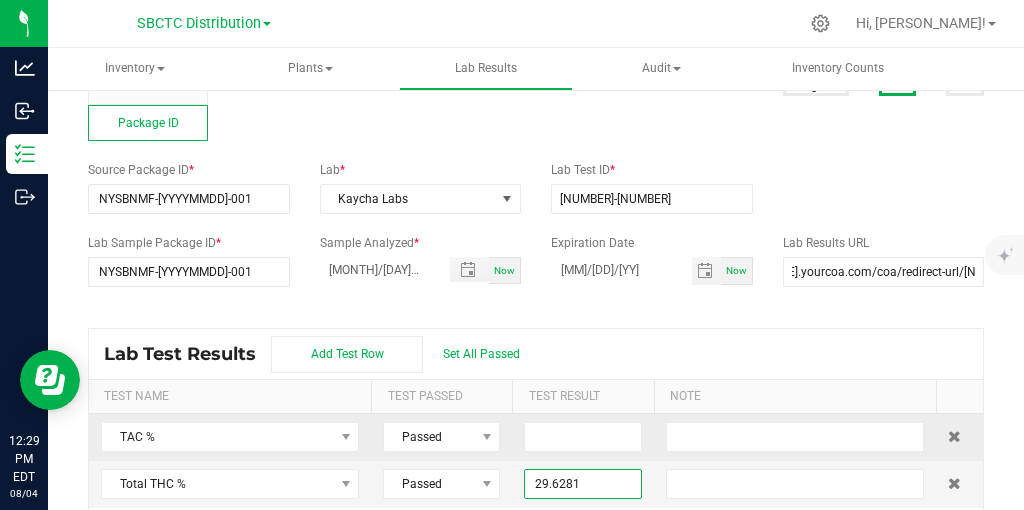 scroll, scrollTop: 1, scrollLeft: 0, axis: vertical 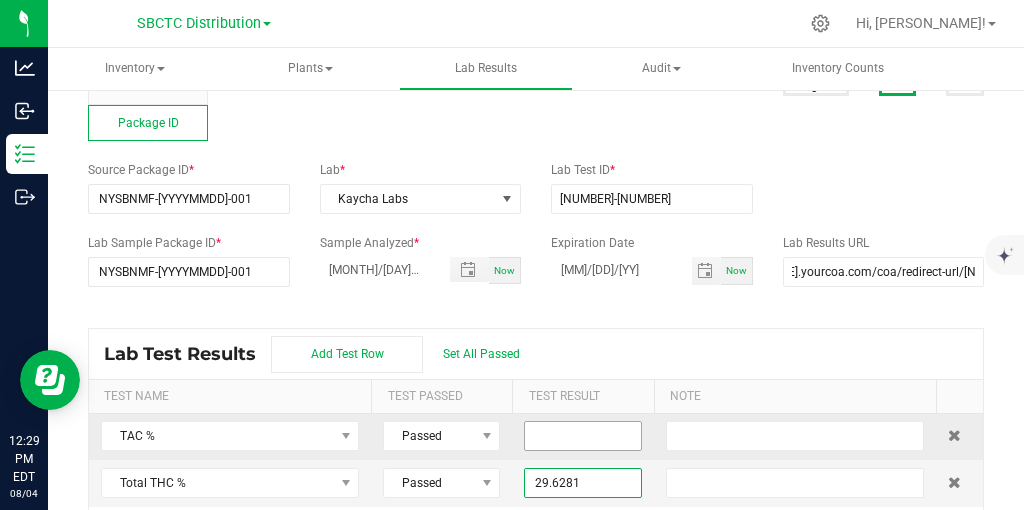 type on "29.6281" 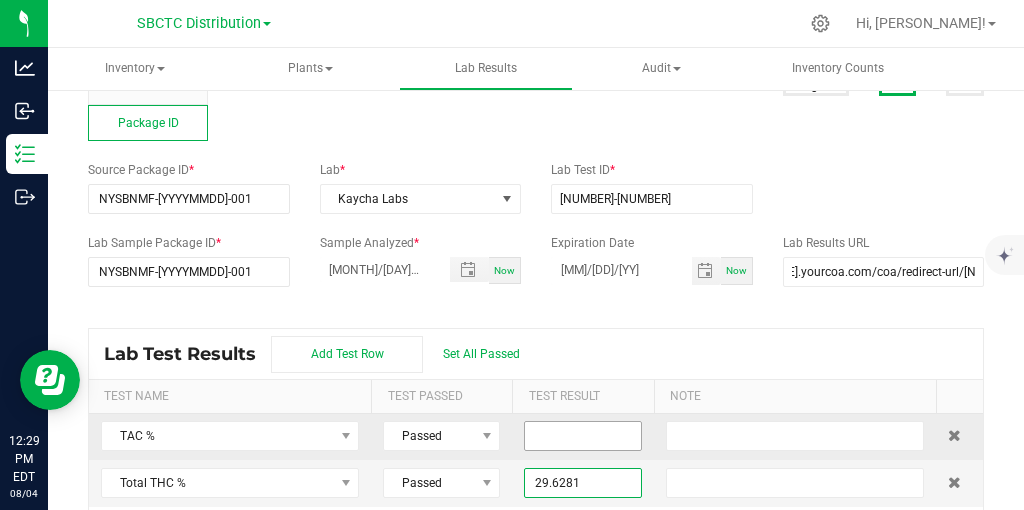 click at bounding box center [582, 436] 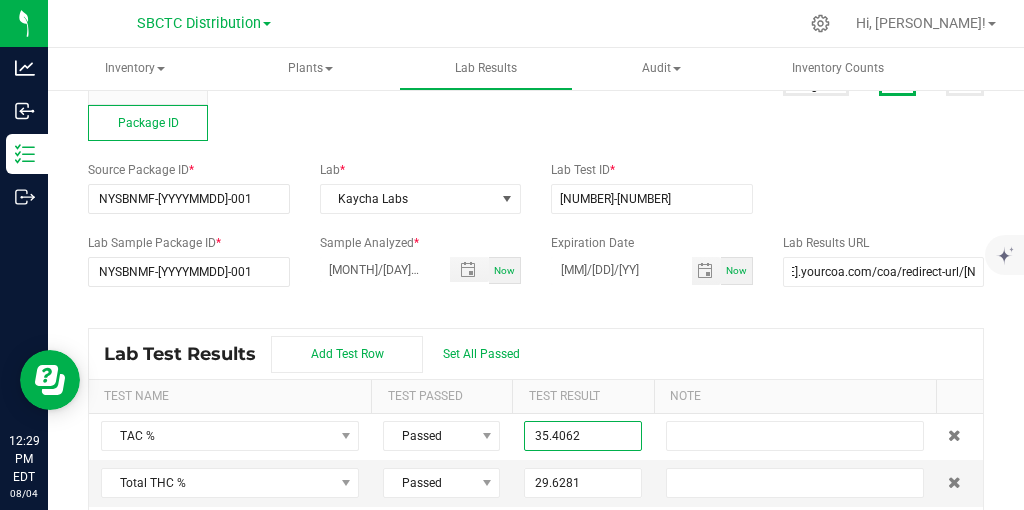 type on "35.4062" 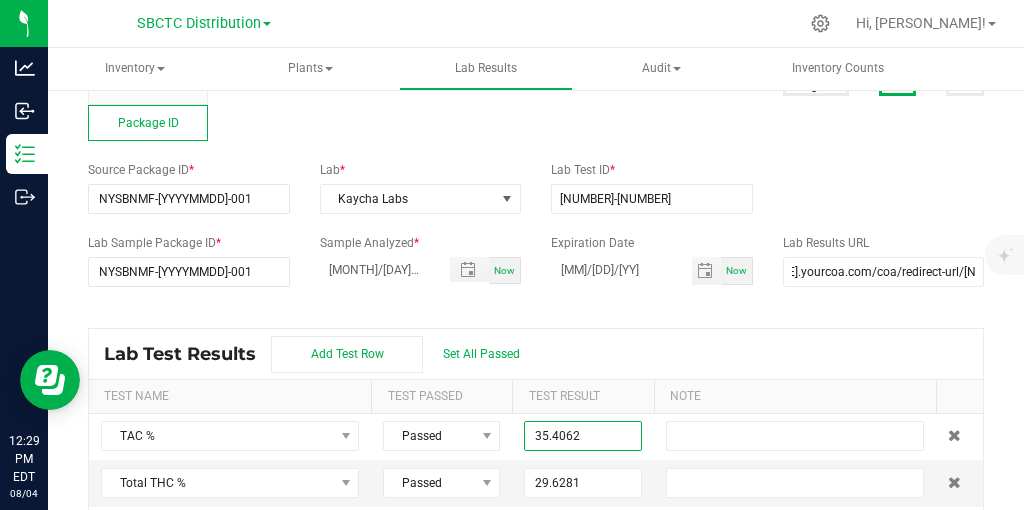 click on "Lab Test Results   Add Test Row   Set All Passed" at bounding box center (536, 354) 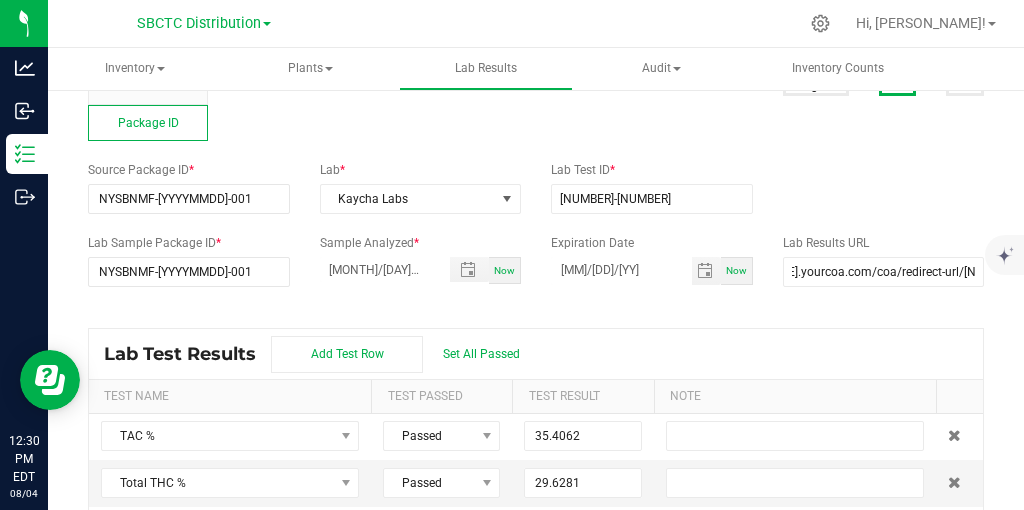 scroll, scrollTop: 202, scrollLeft: 0, axis: vertical 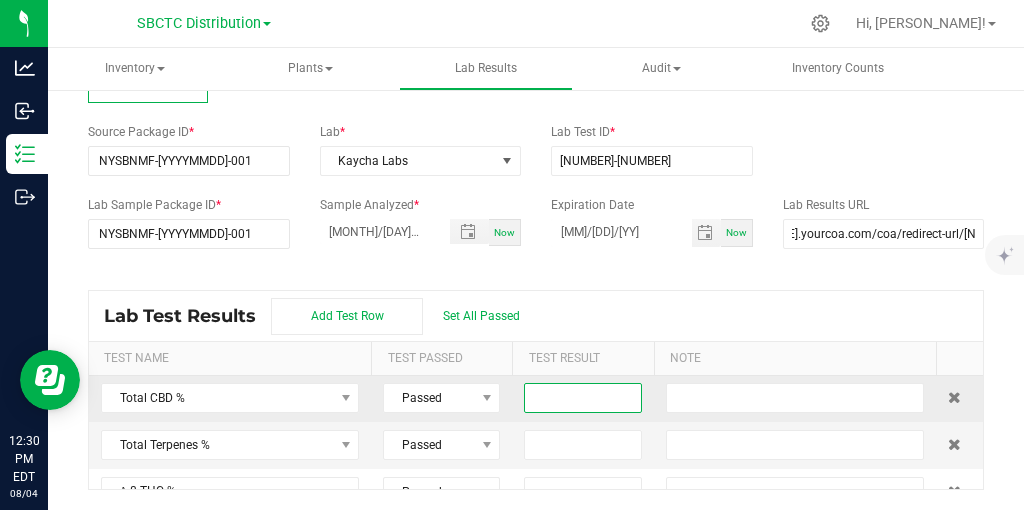 click at bounding box center [582, 398] 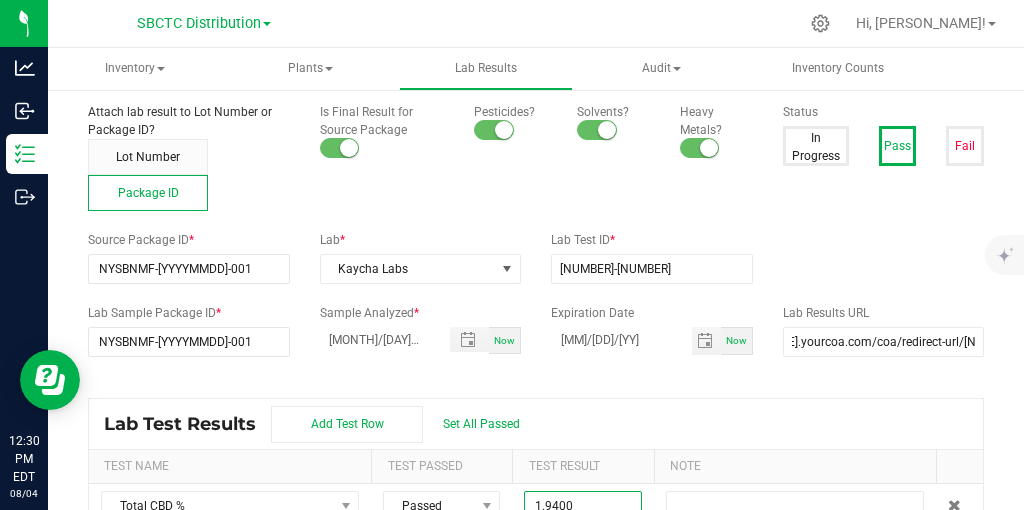 scroll, scrollTop: 0, scrollLeft: 0, axis: both 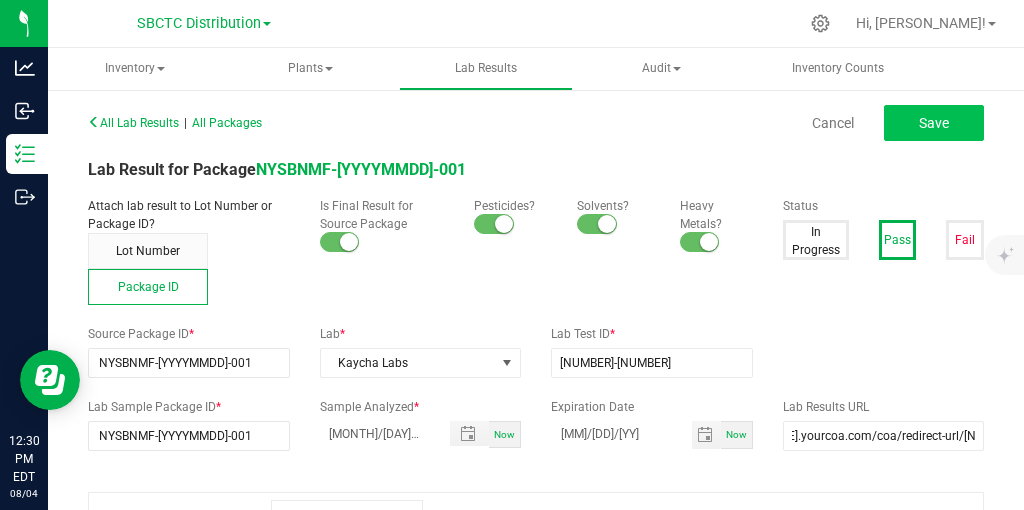type on "1.9400" 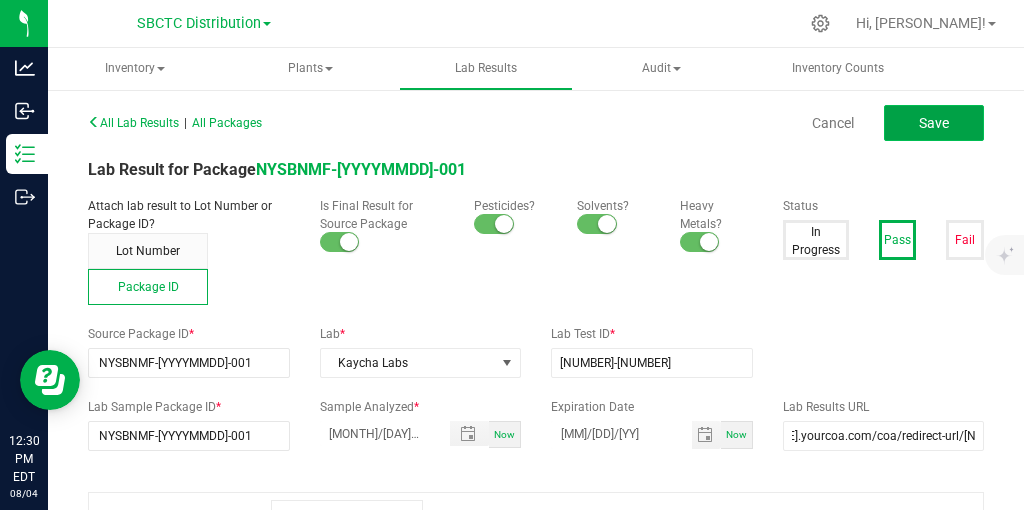 click on "Save" 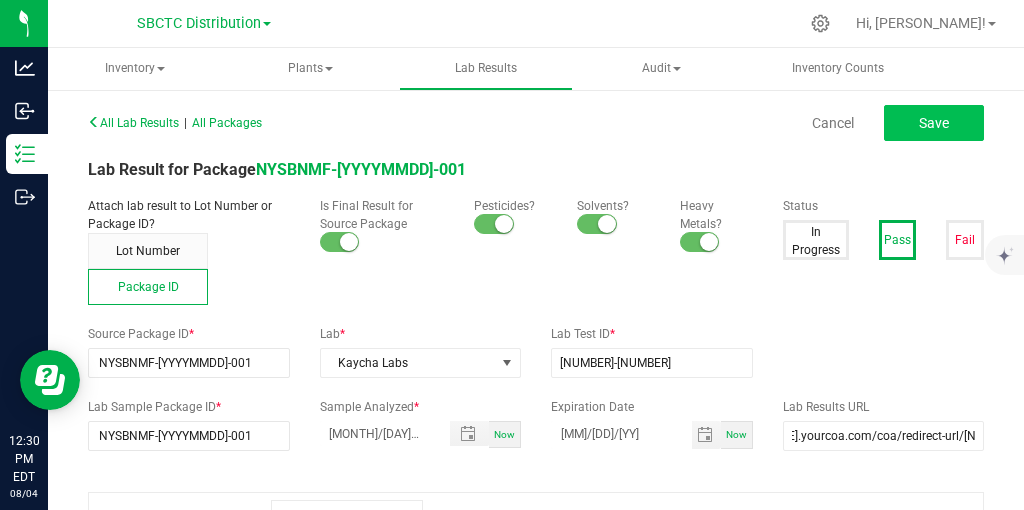 scroll, scrollTop: 0, scrollLeft: 75, axis: horizontal 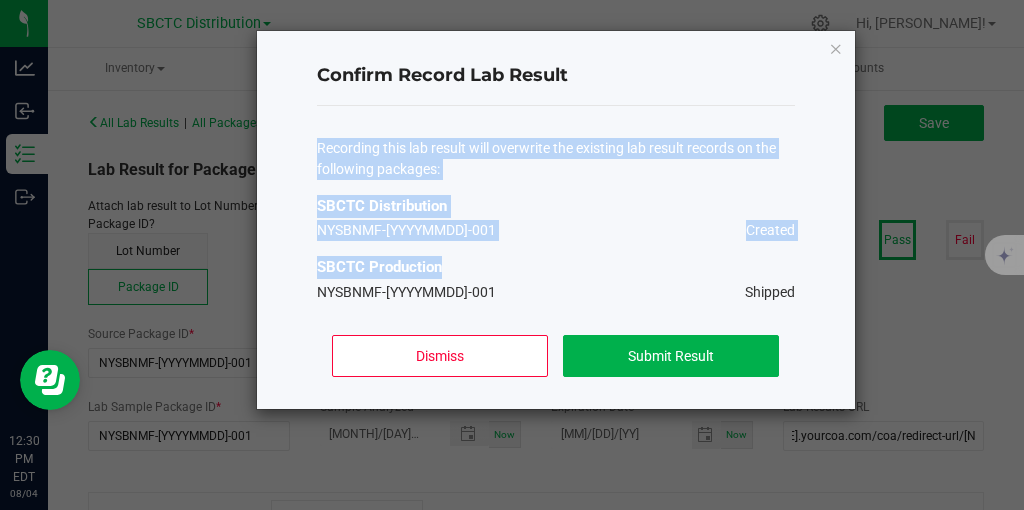 drag, startPoint x: 638, startPoint y: 83, endPoint x: 709, endPoint y: 182, distance: 121.82774 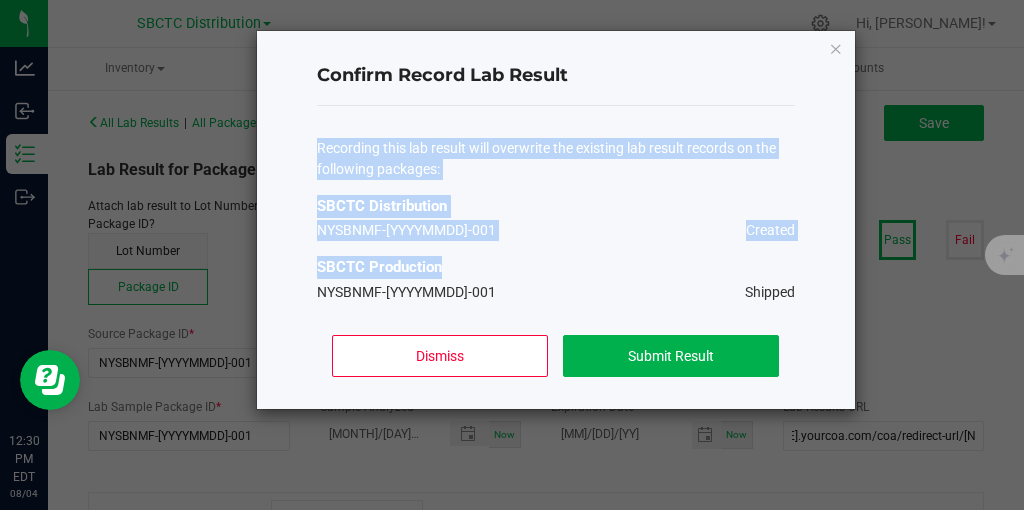 click on "Confirm Record Lab Result Recording this lab result will overwrite the existing lab result records on the following packages:  SBCTC Distribution   [NUMBER]-[MONTH][DAY]-[NUMBER]   Created   SBCTC Production   [NUMBER]-[MONTH][DAY]-[NUMBER]   Shipped   Dismiss   Submit Result" 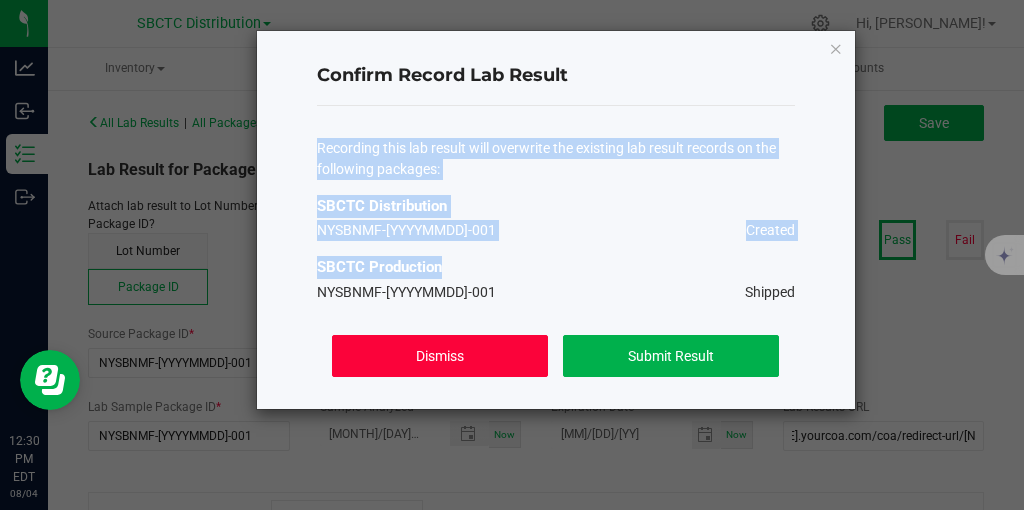 click on "Dismiss" 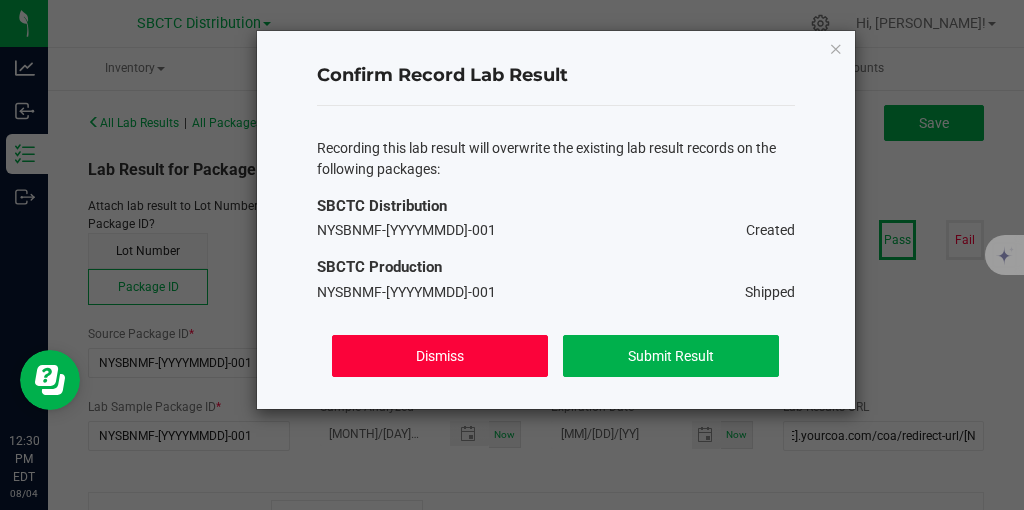 scroll, scrollTop: 0, scrollLeft: 75, axis: horizontal 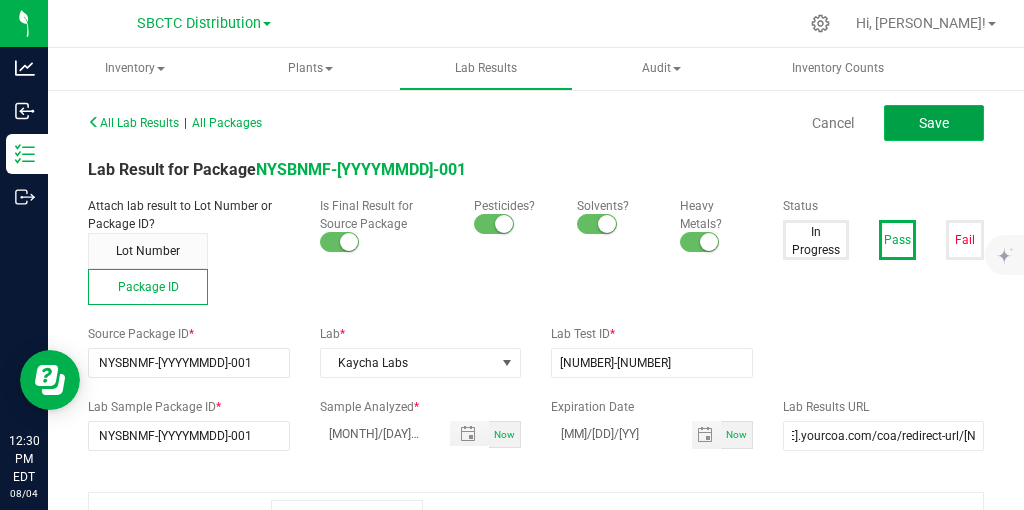 click on "Save" 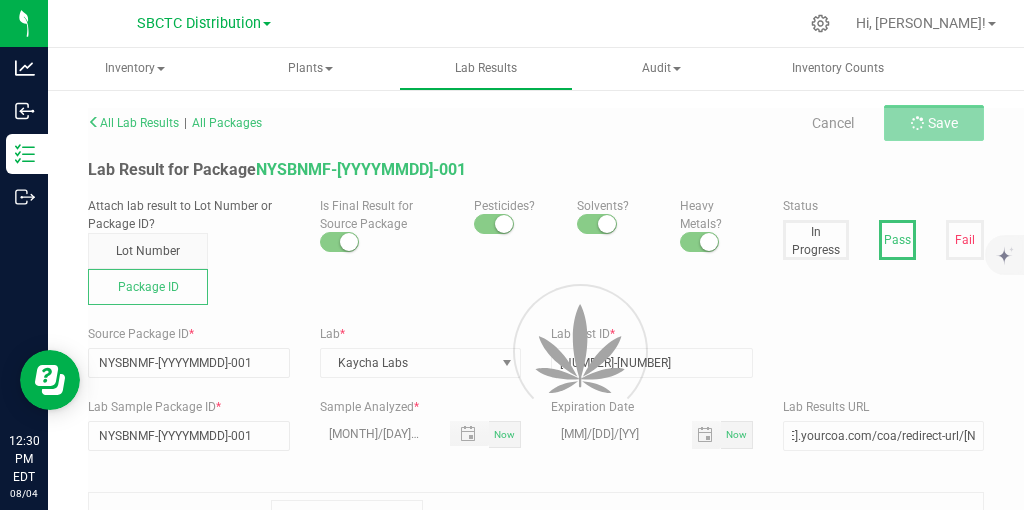 scroll, scrollTop: 0, scrollLeft: 75, axis: horizontal 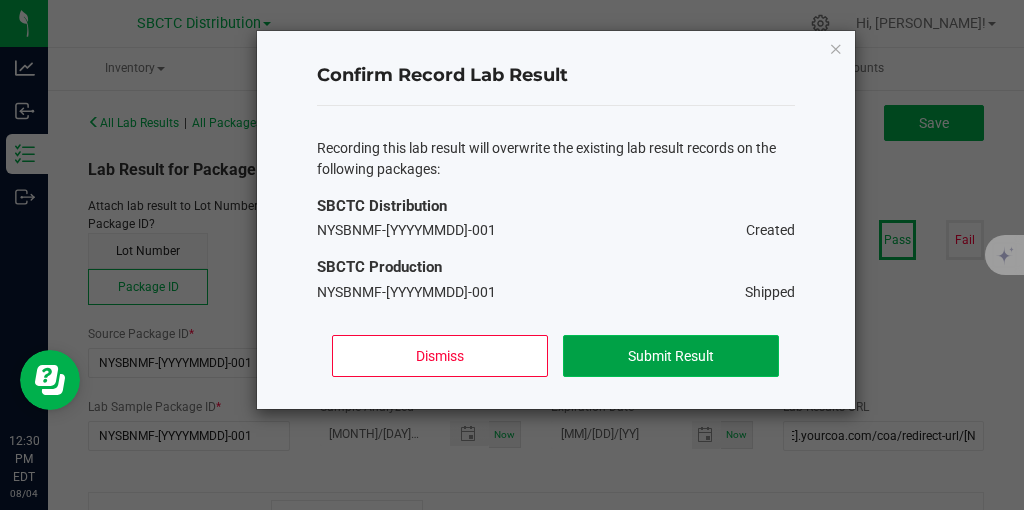 click on "Submit Result" 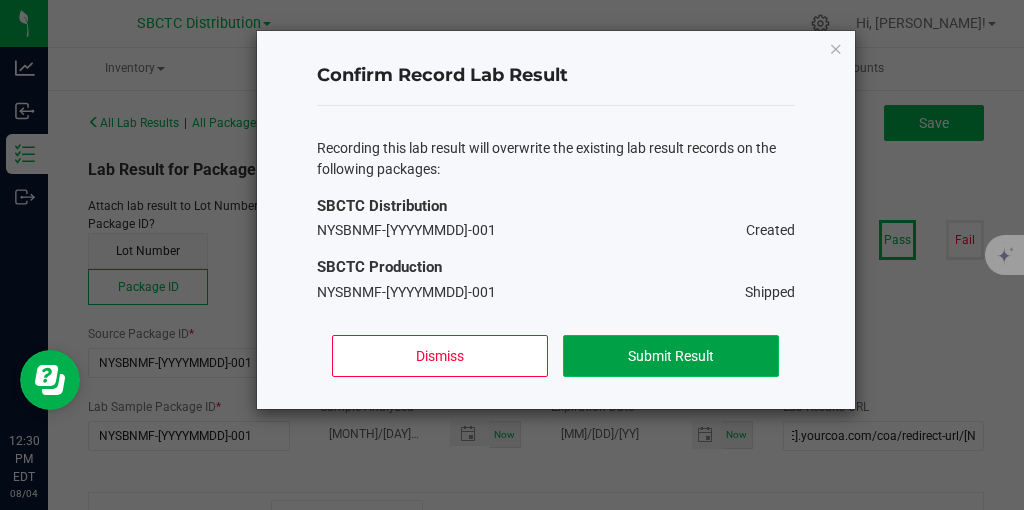 scroll, scrollTop: 0, scrollLeft: 75, axis: horizontal 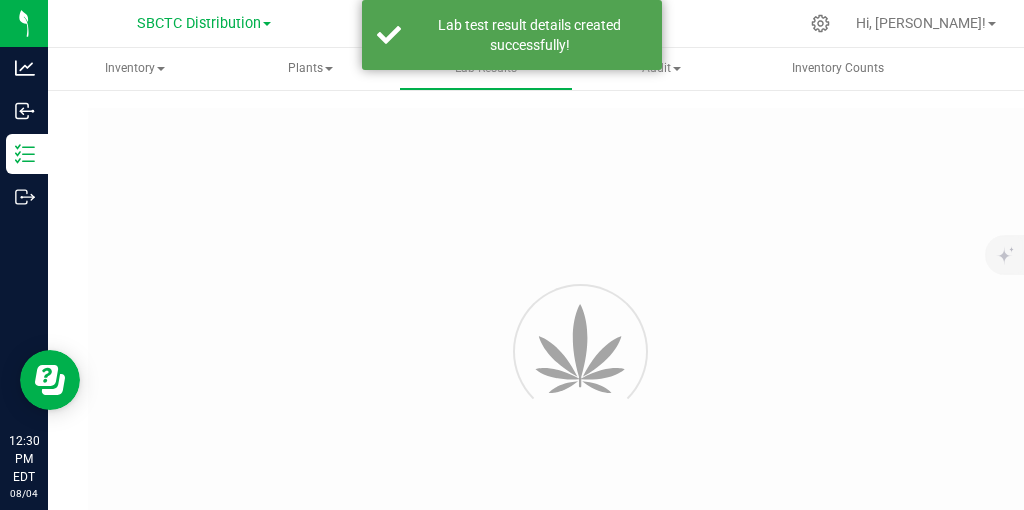 type on "NYSBNMF-[YYYYMMDD]-001" 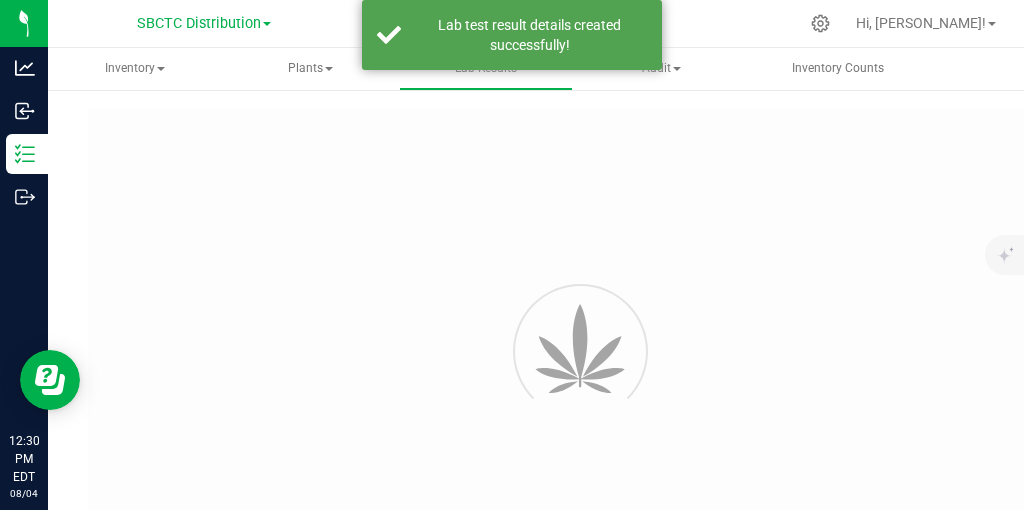 type on "[NUMBER]-[NUMBER]" 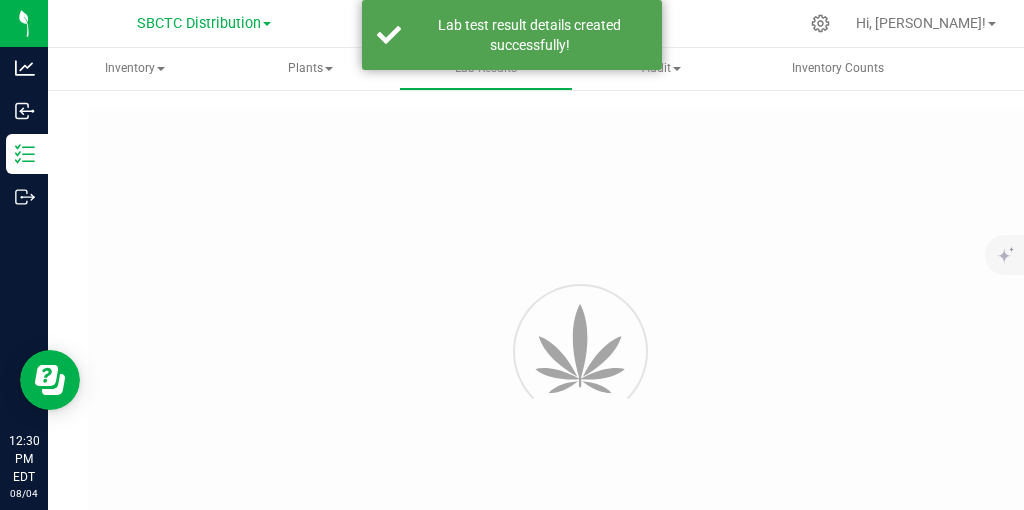 type on "NYSBNMF-[YYYYMMDD]-001" 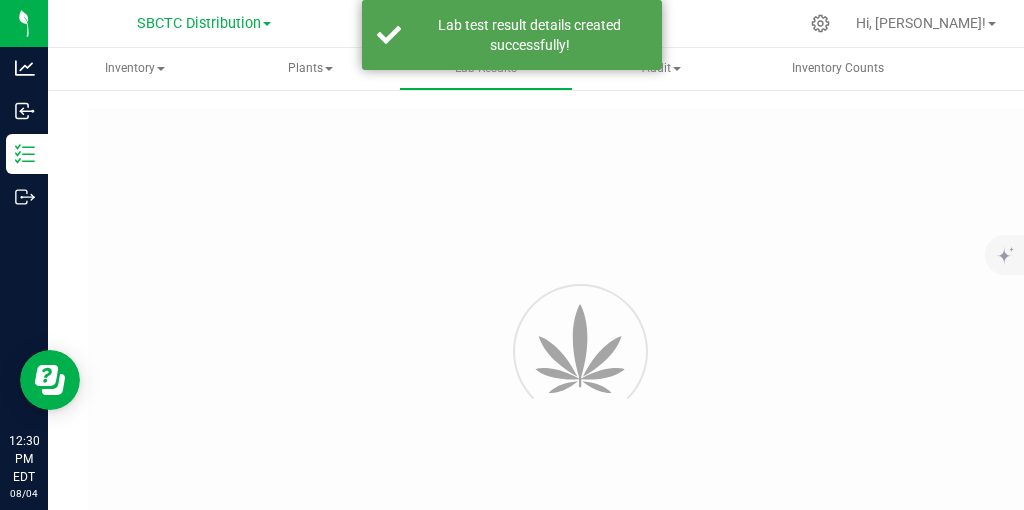 type on "[MONTH]/[DAY]/[YEAR] [HOUR]:[MINUTE]" 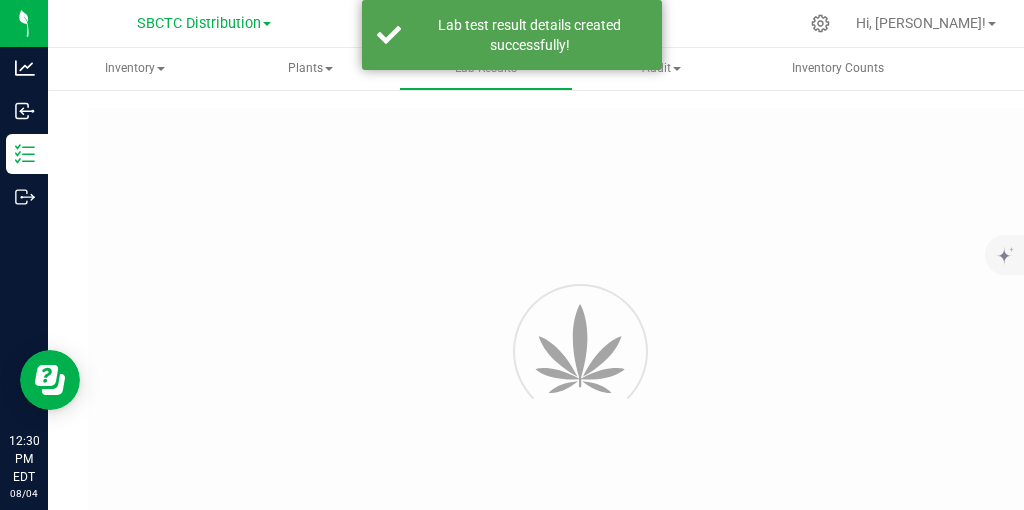 type on "[MM]/[DD]/[YY]" 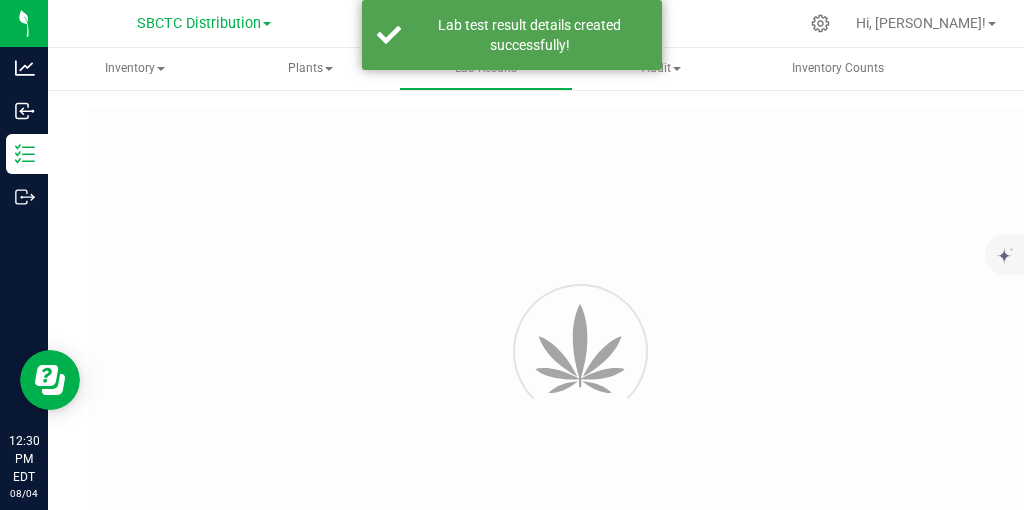 type on "https://[STATE].yourcoa.com/coa/redirect-url/[NUMBER]" 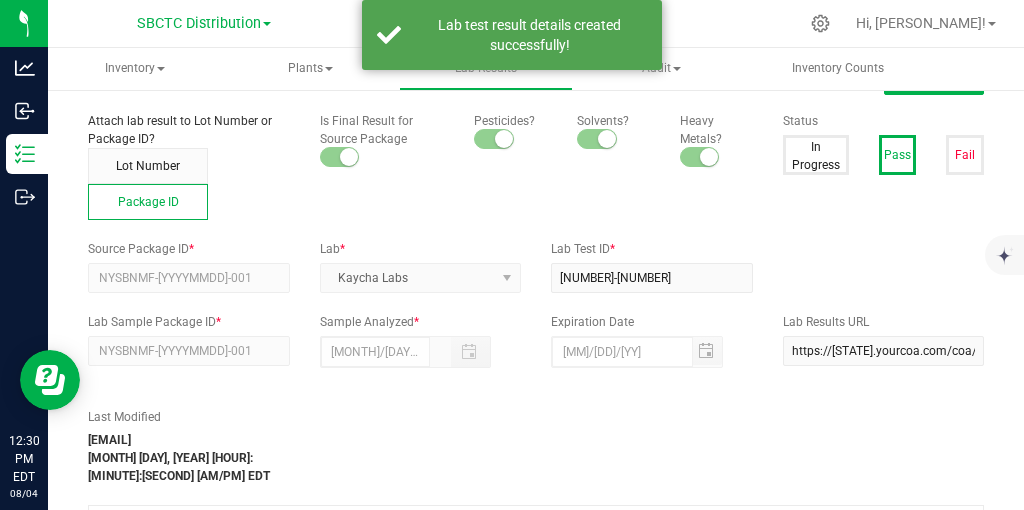 scroll, scrollTop: 0, scrollLeft: 0, axis: both 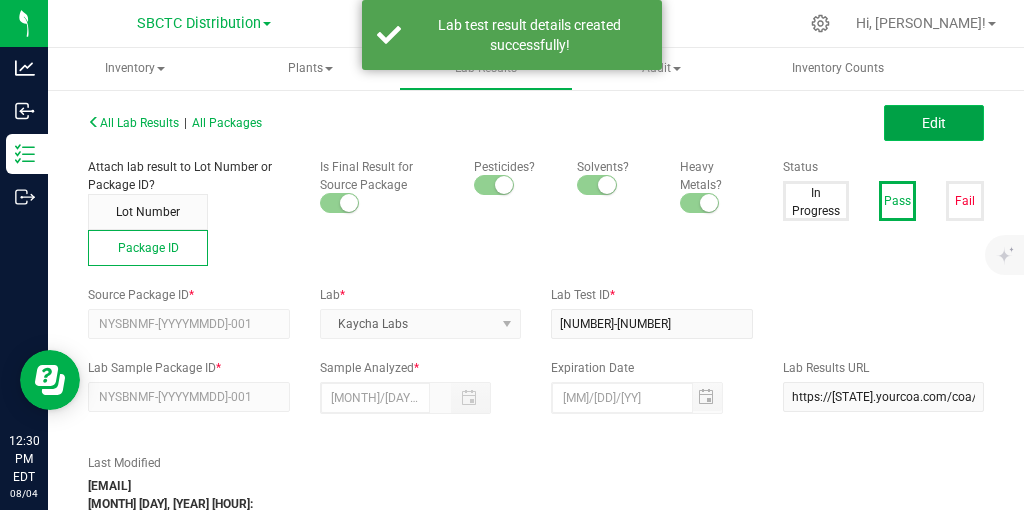 click on "Edit" at bounding box center [934, 123] 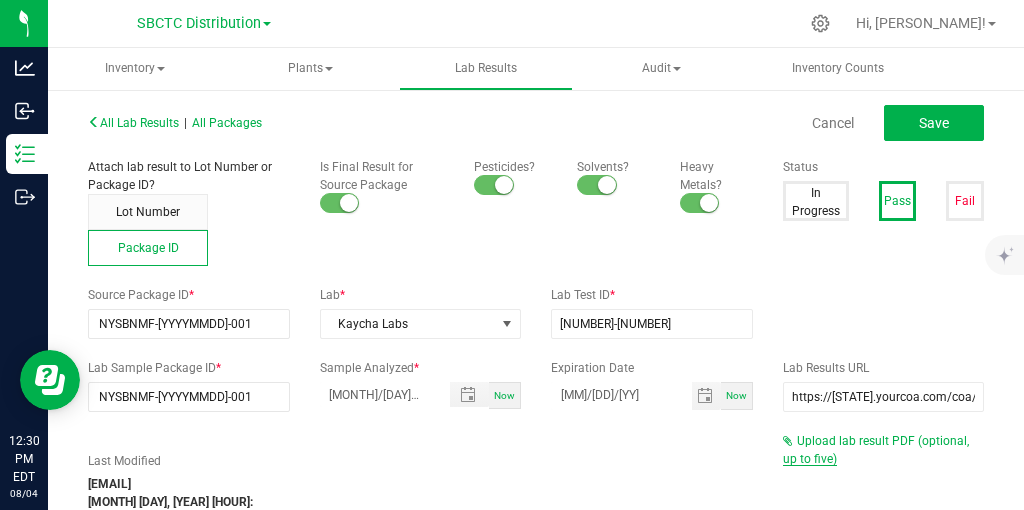 click on "Upload lab result PDF (optional, up to five)" at bounding box center [876, 450] 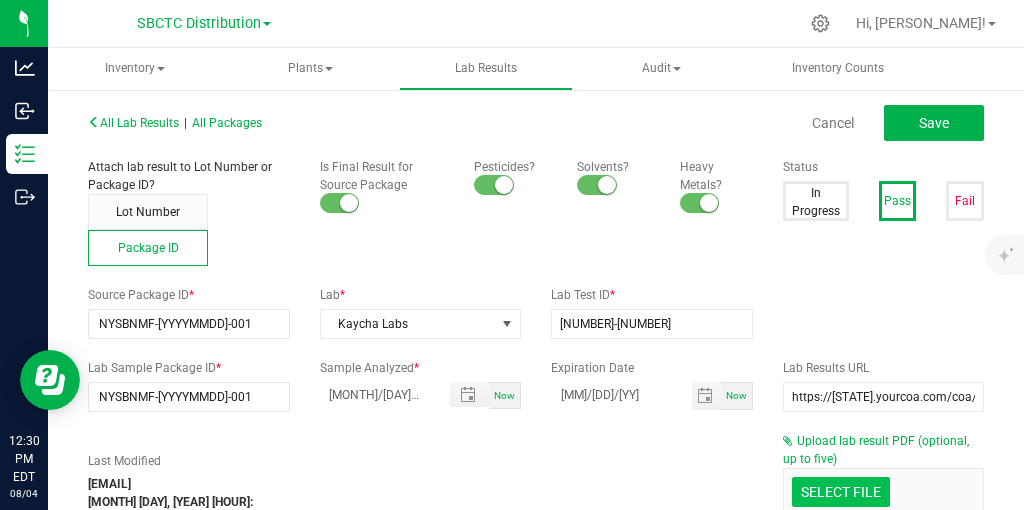 click at bounding box center (-556, 388) 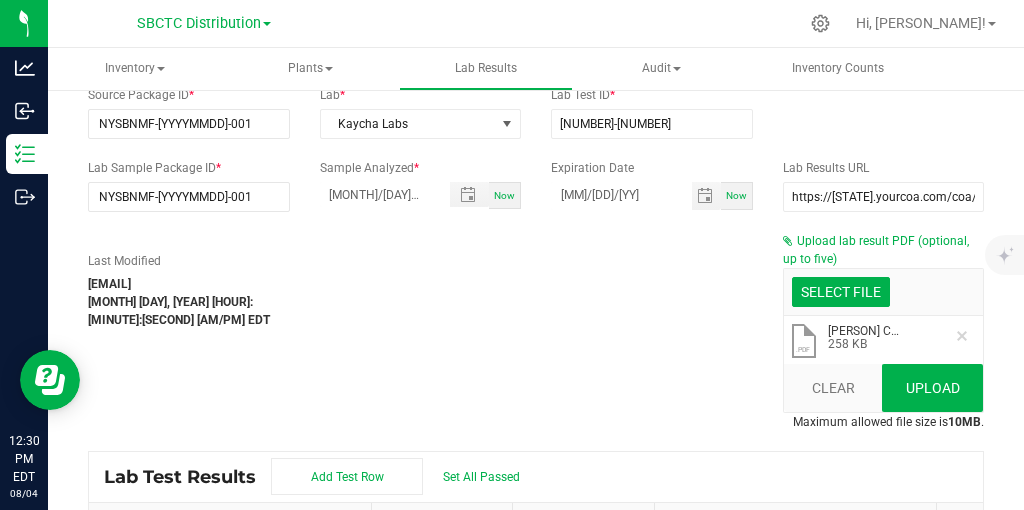 scroll, scrollTop: 210, scrollLeft: 0, axis: vertical 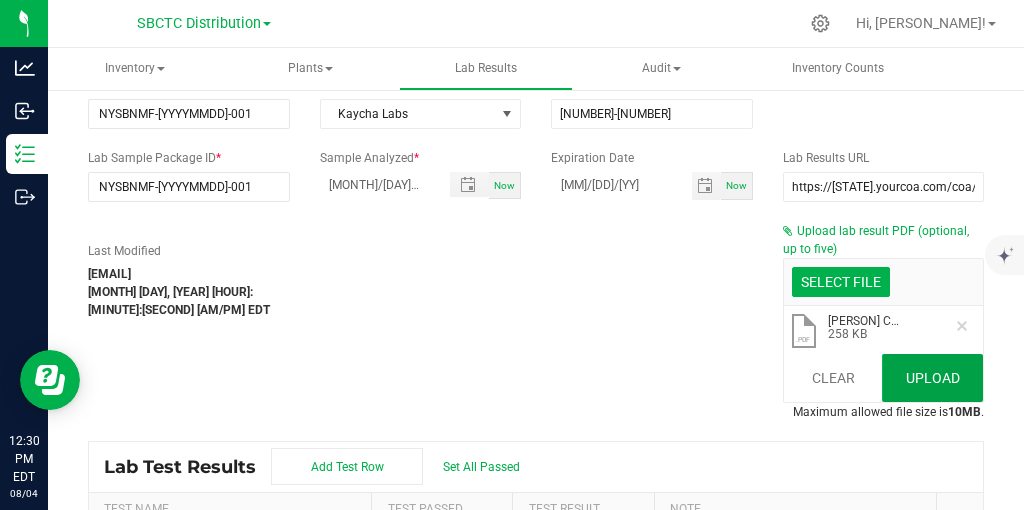 click on "Upload" at bounding box center [932, 378] 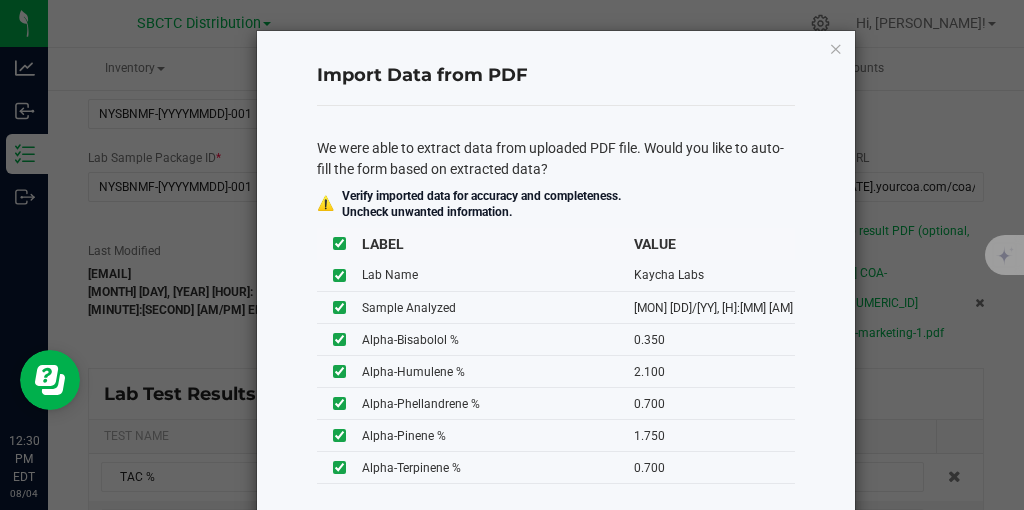 scroll, scrollTop: 0, scrollLeft: 75, axis: horizontal 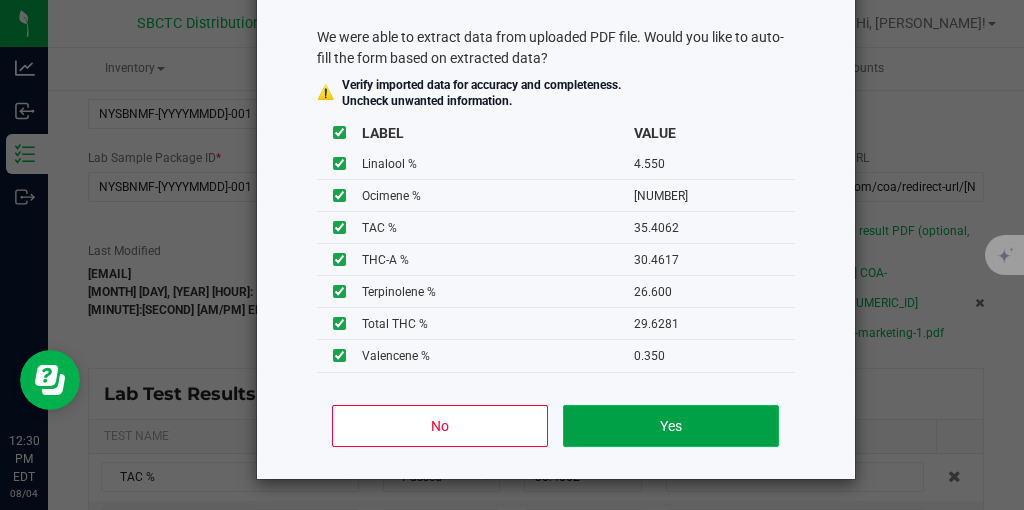 click on "Yes" 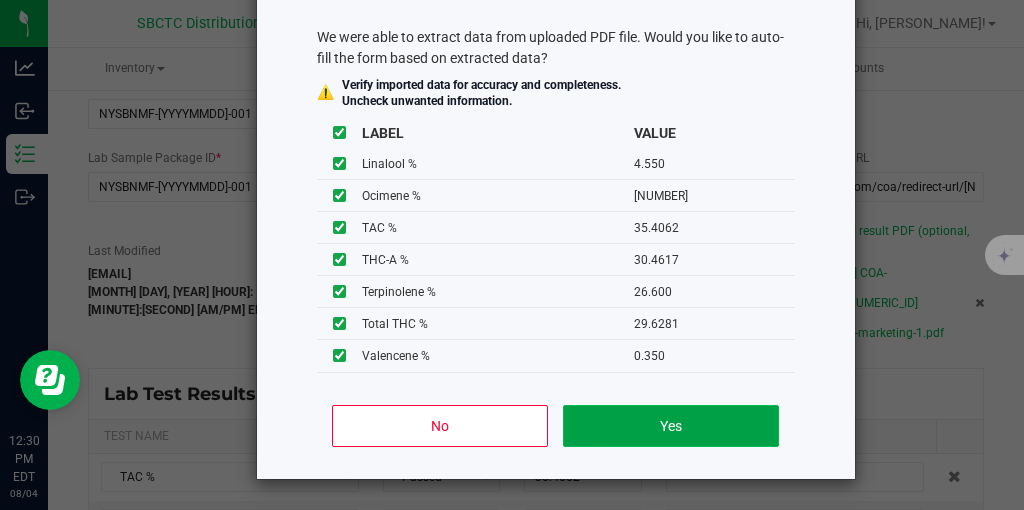 type on "[MM]/[DD]/[YYYY] [H]:[MM] [AM]" 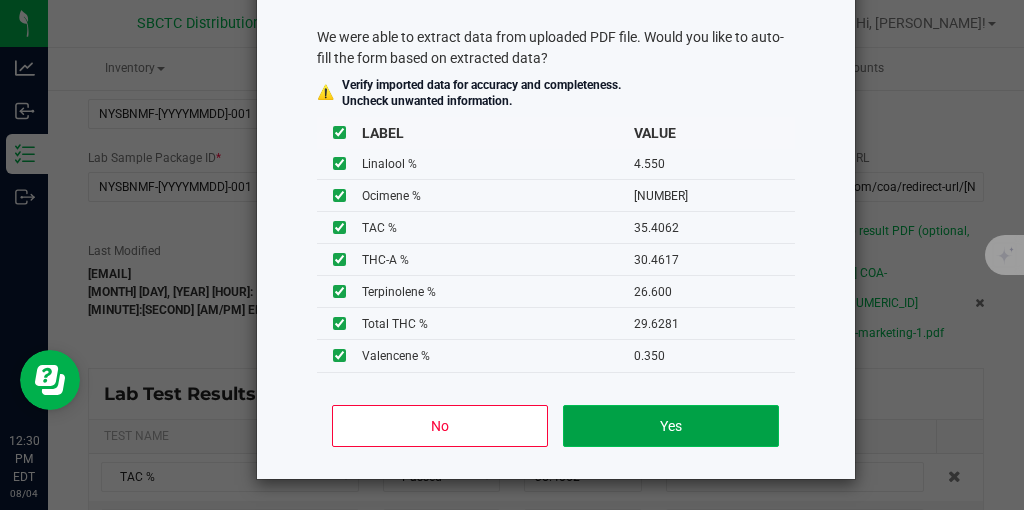 type on "2.9131" 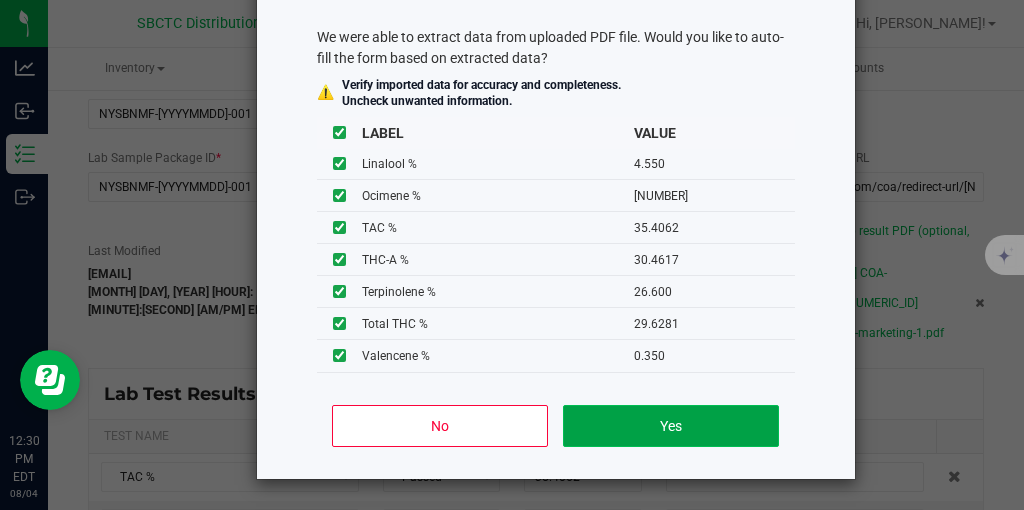 type on "30.4617" 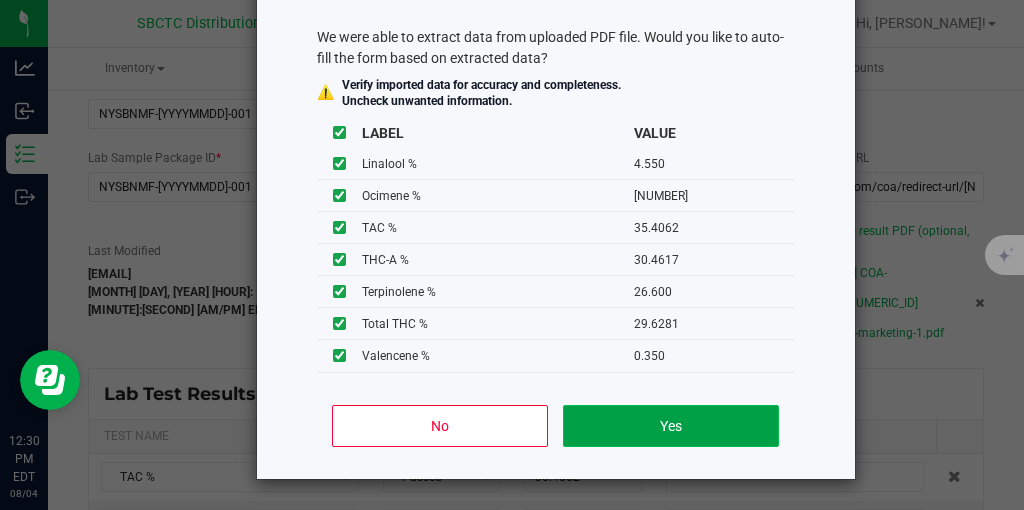 type on "0.1931" 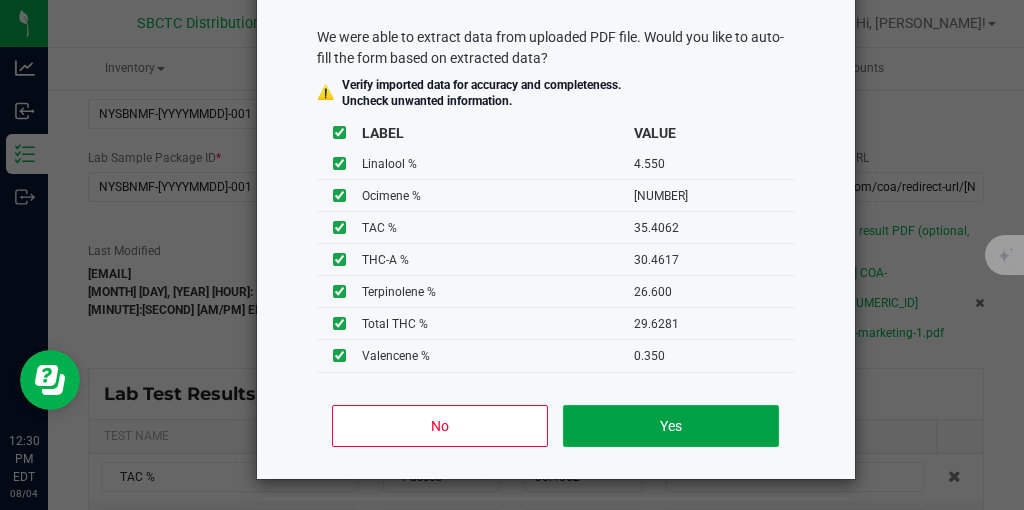 type on "1.8381" 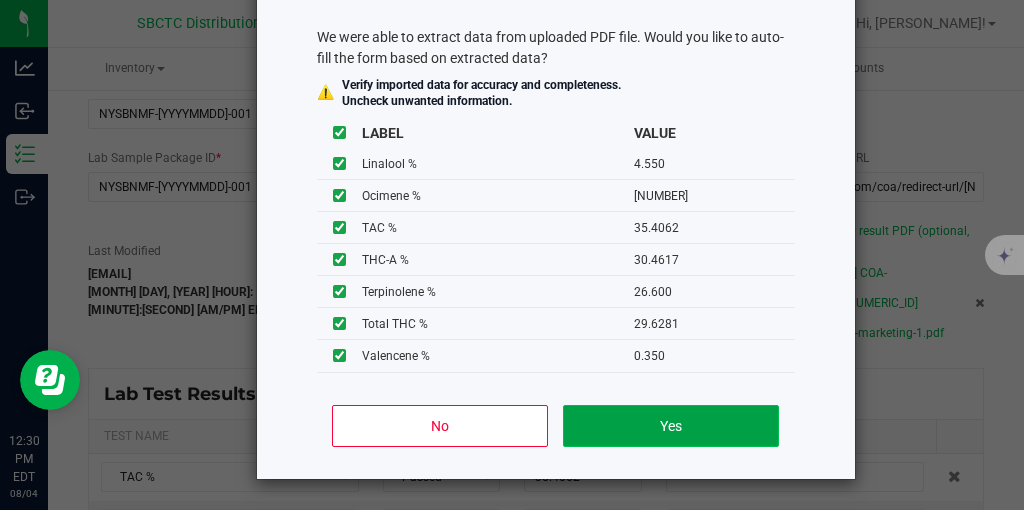 type on "0.3500" 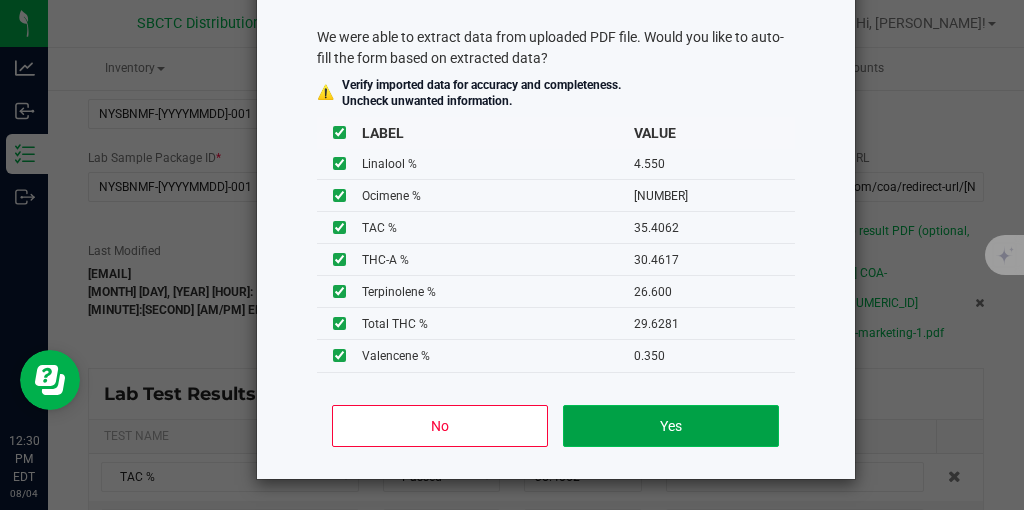 type on "2.1000" 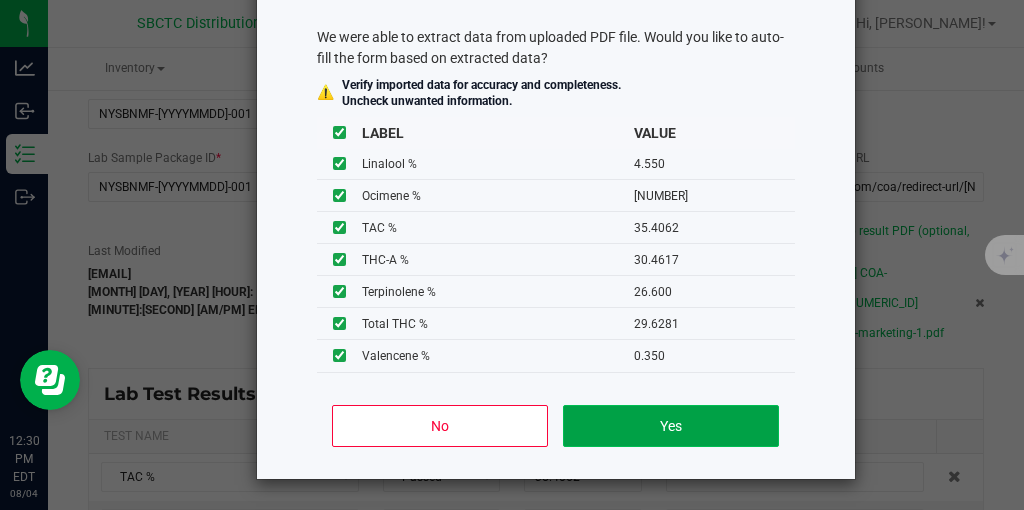 type on "0.7000" 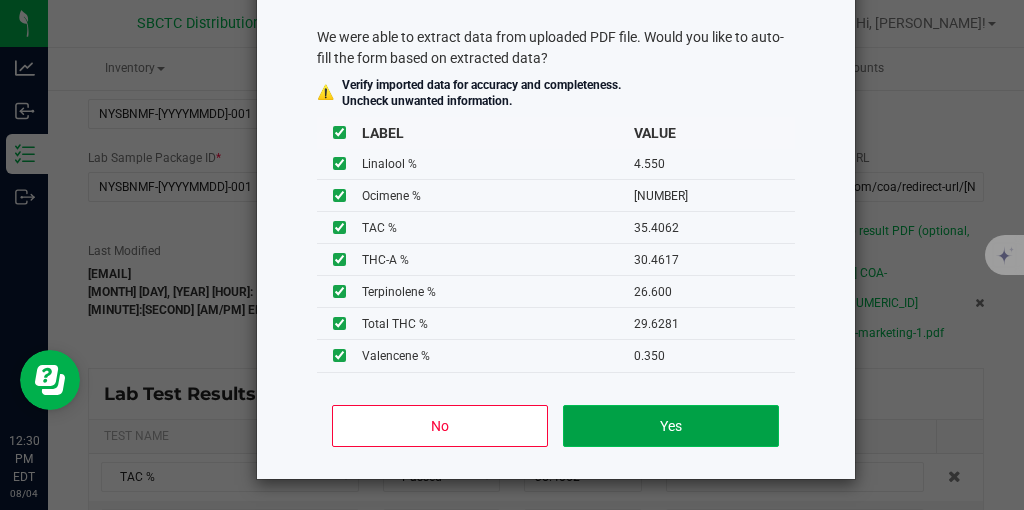 type on "1.7500" 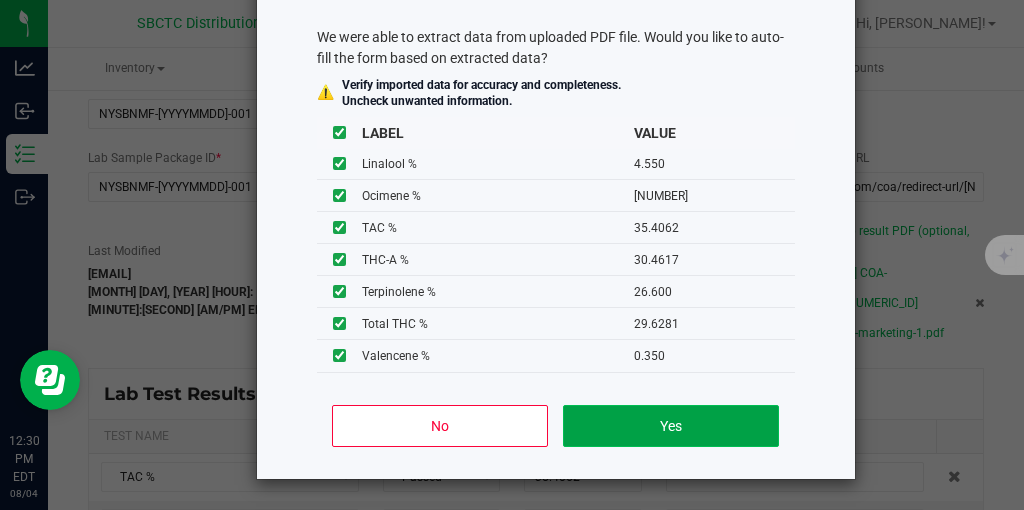 type on "0.7000" 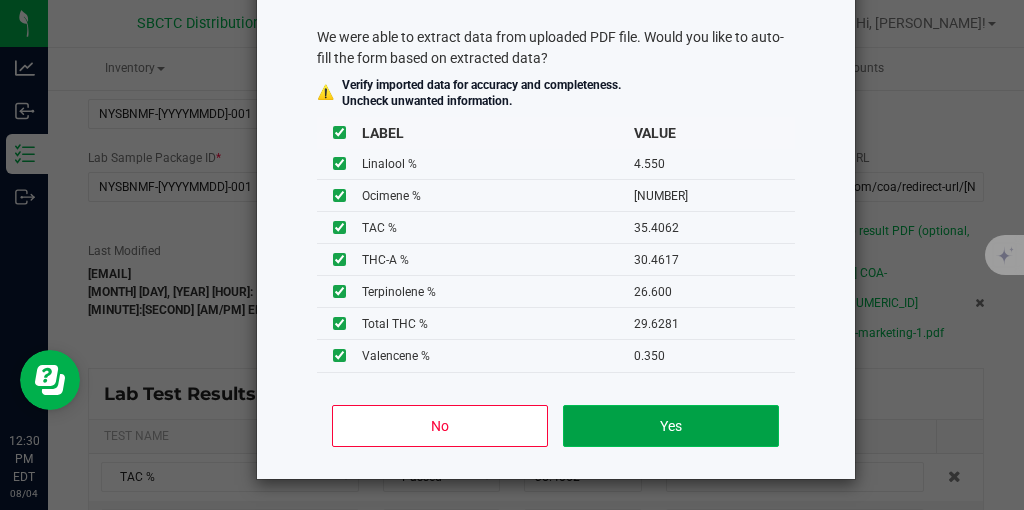 type on "1.7500" 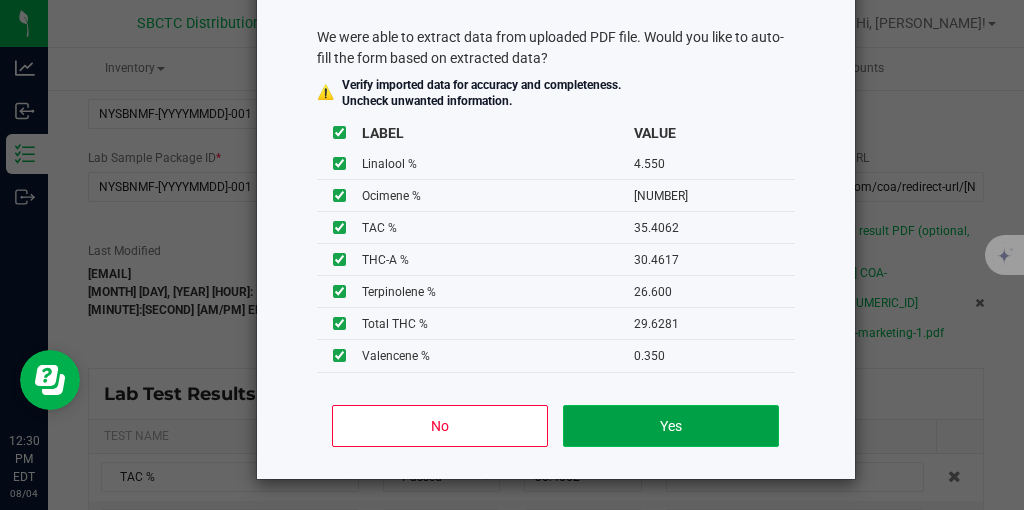 type on "4.9000" 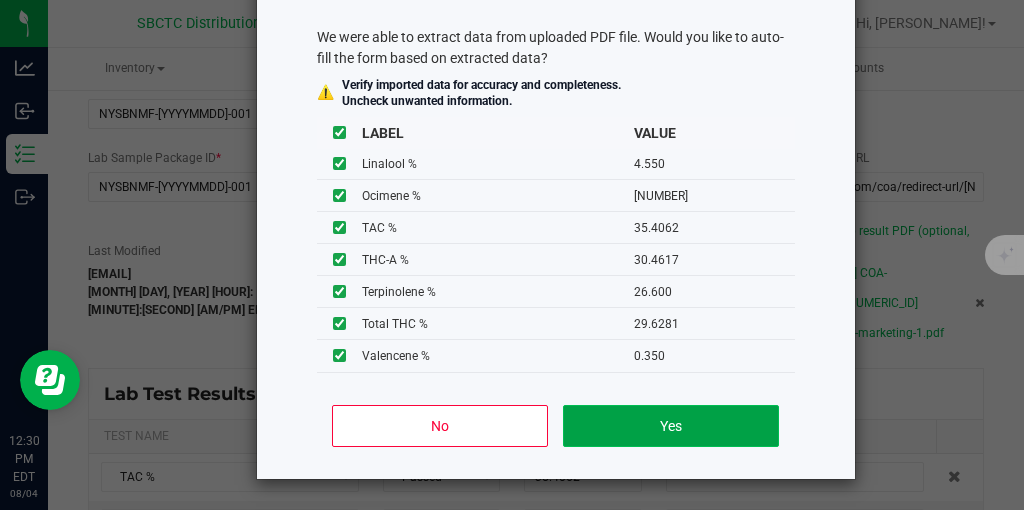 type on "2.8000" 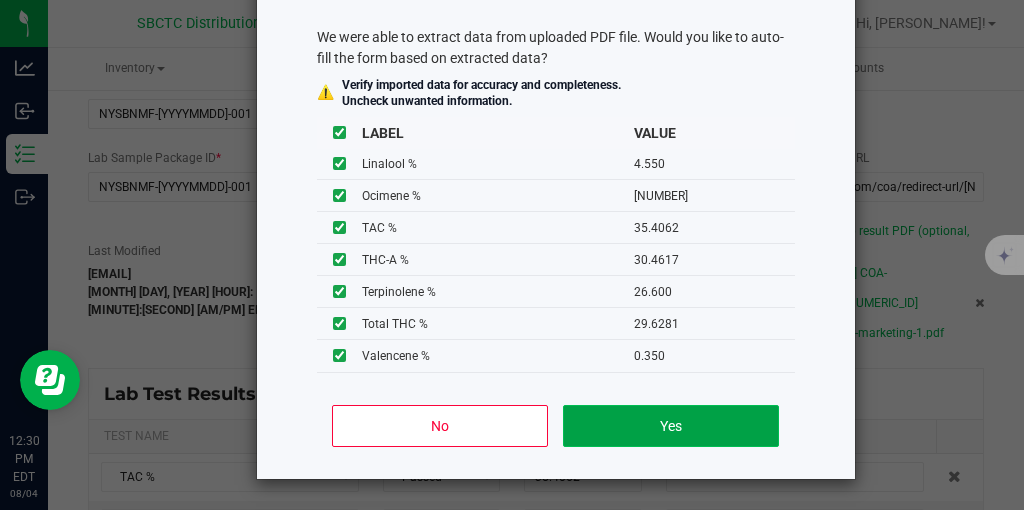 type on "7.7000" 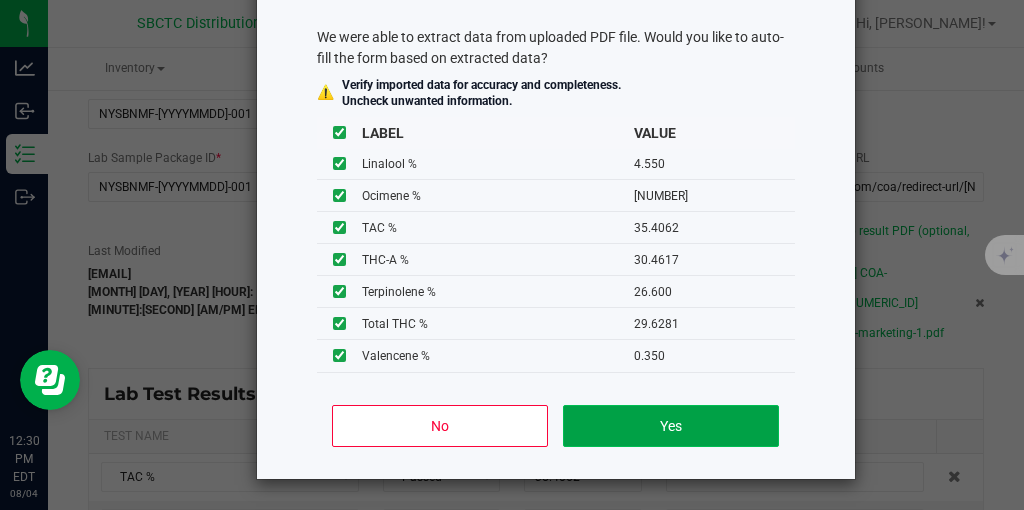 type on "4.5500" 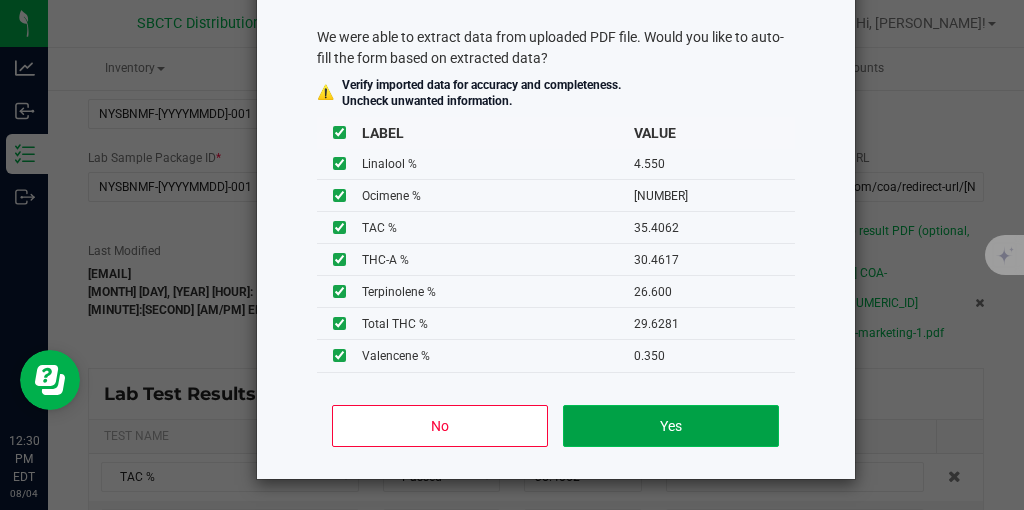 type on "6.3000" 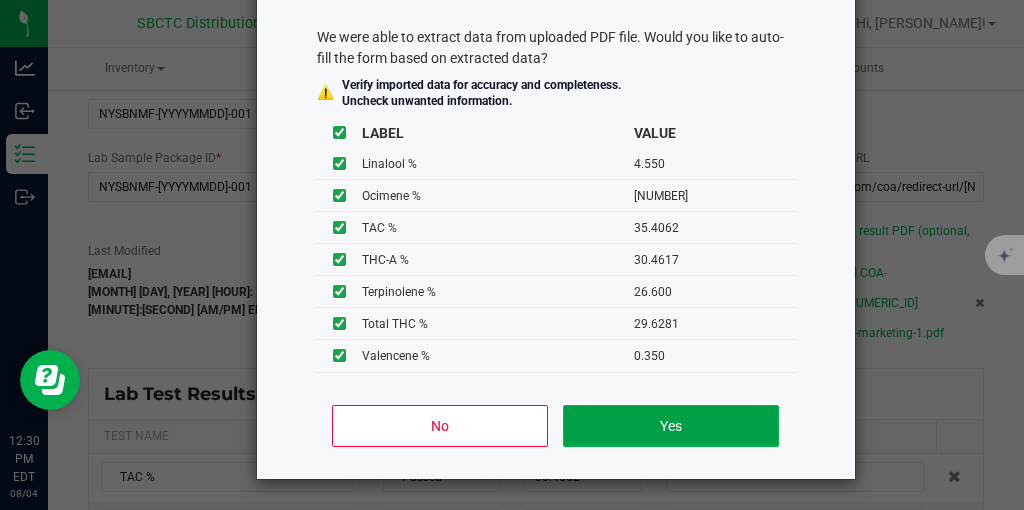 type on "26.6000" 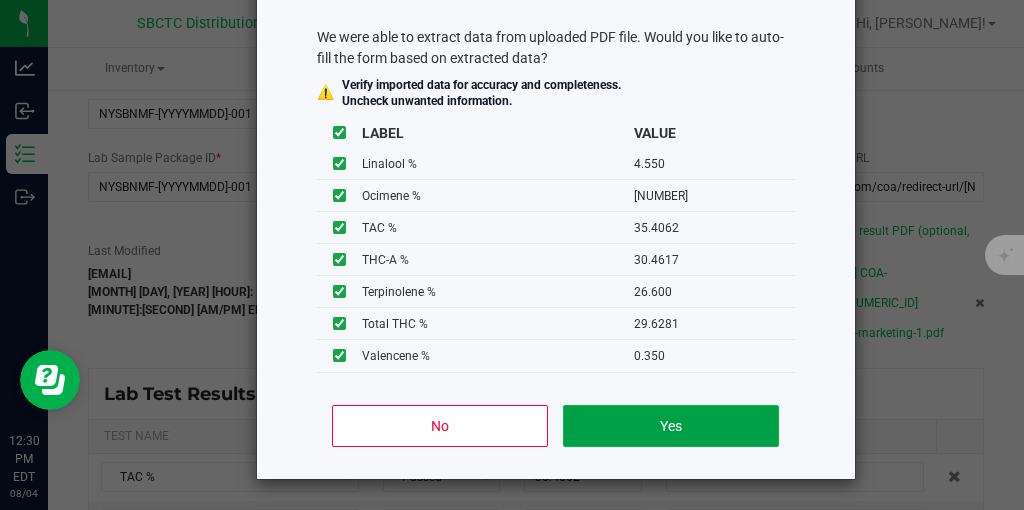 type on "0.3500" 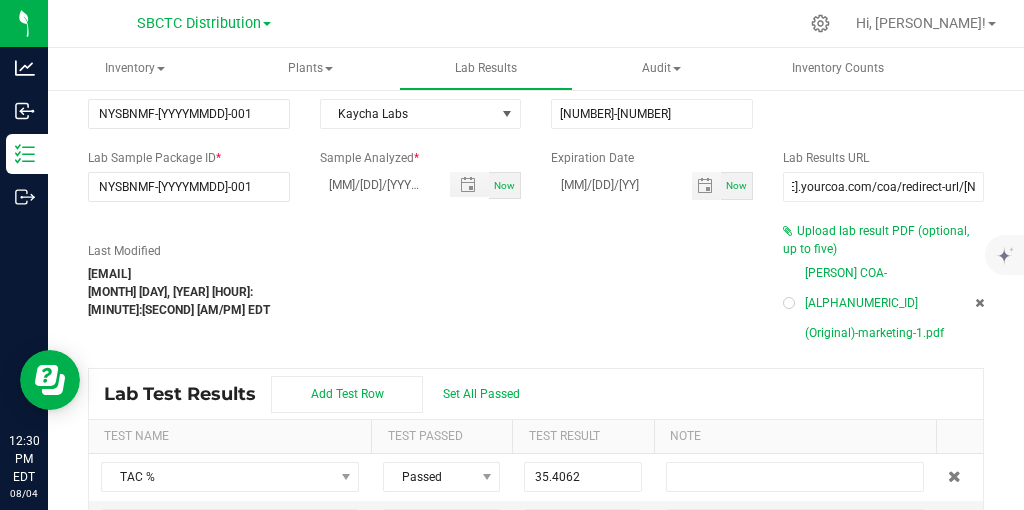 scroll, scrollTop: 0, scrollLeft: 75, axis: horizontal 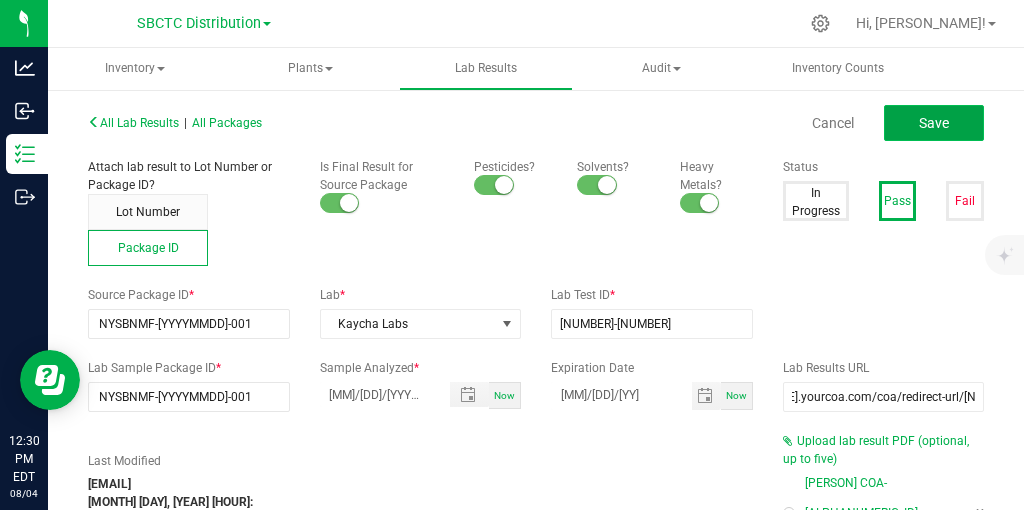 click on "Save" 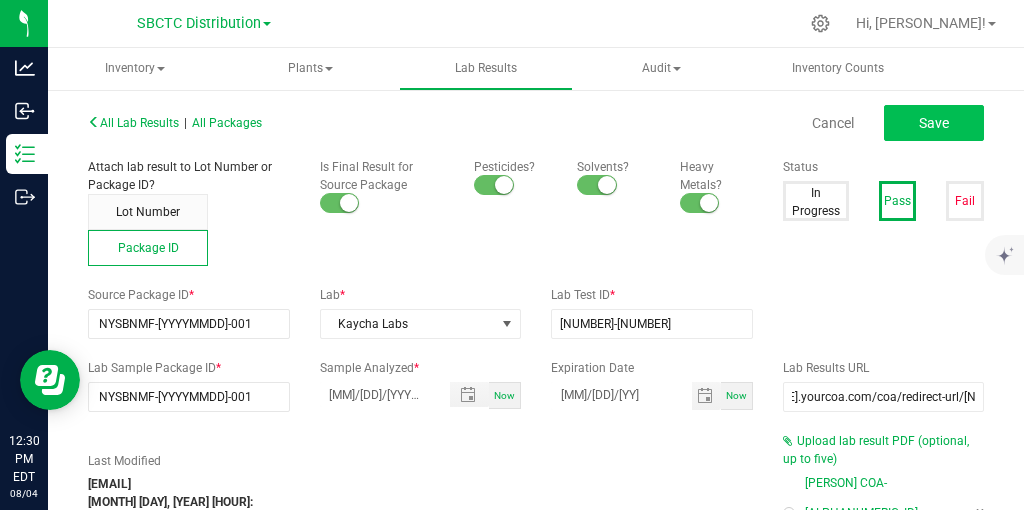 type on "2.9131" 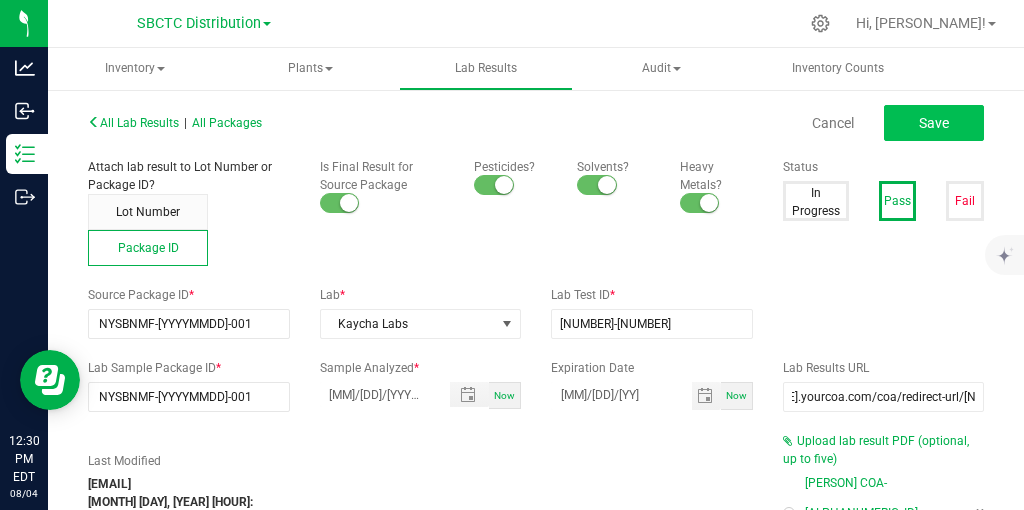 type on "30.4617" 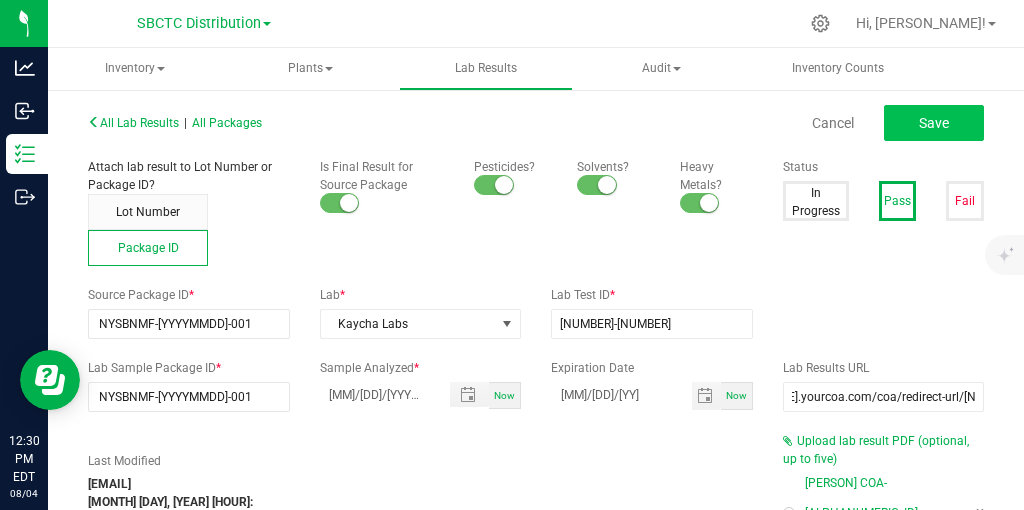 type on "0.1931" 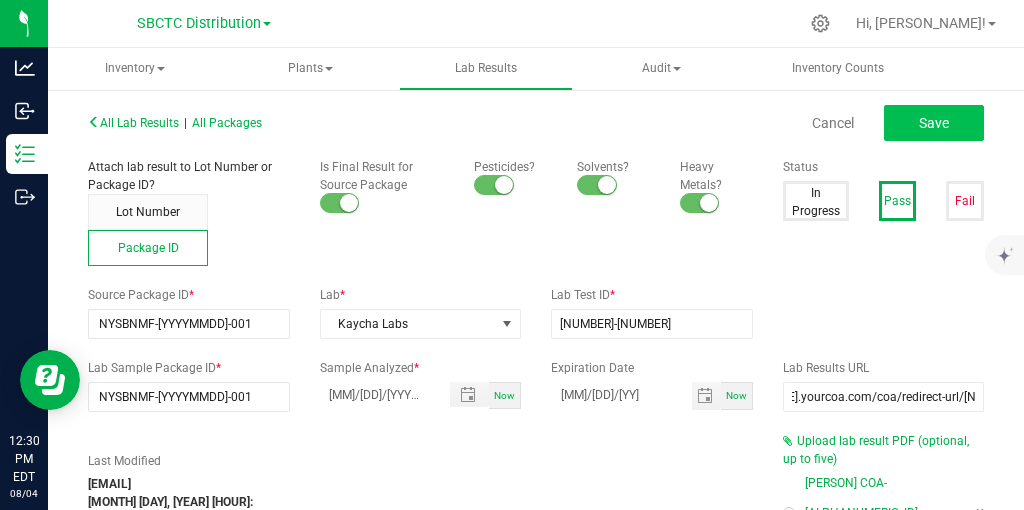 type on "1.8381" 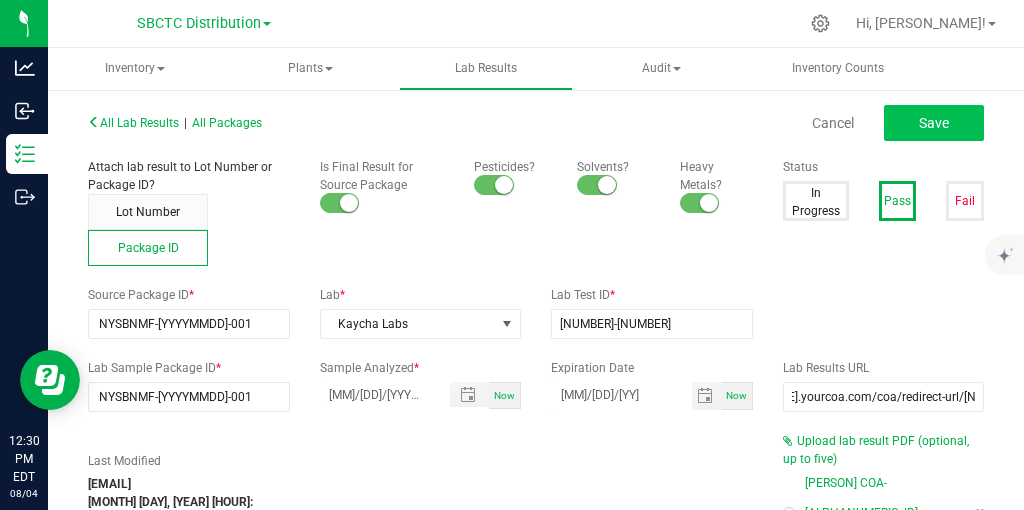 type on "0.3500" 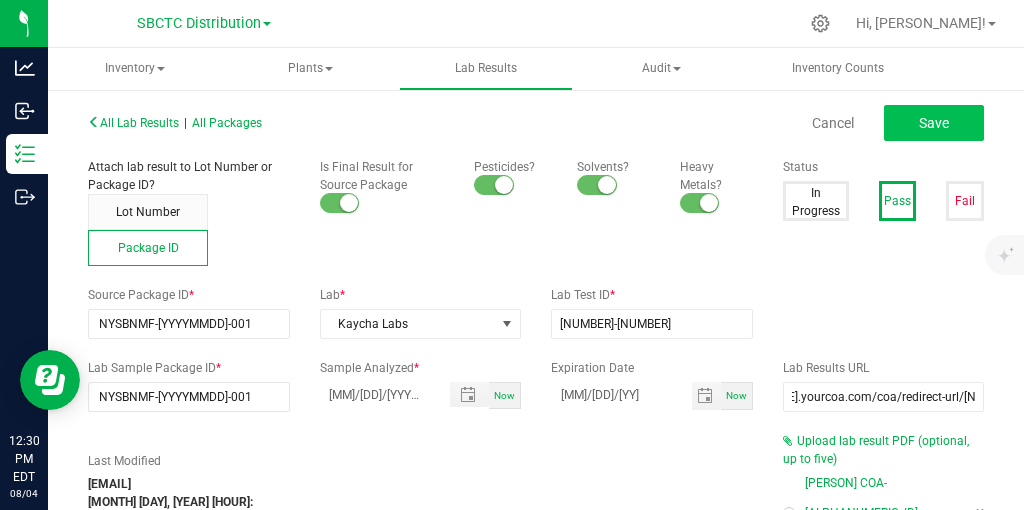 type on "2.1000" 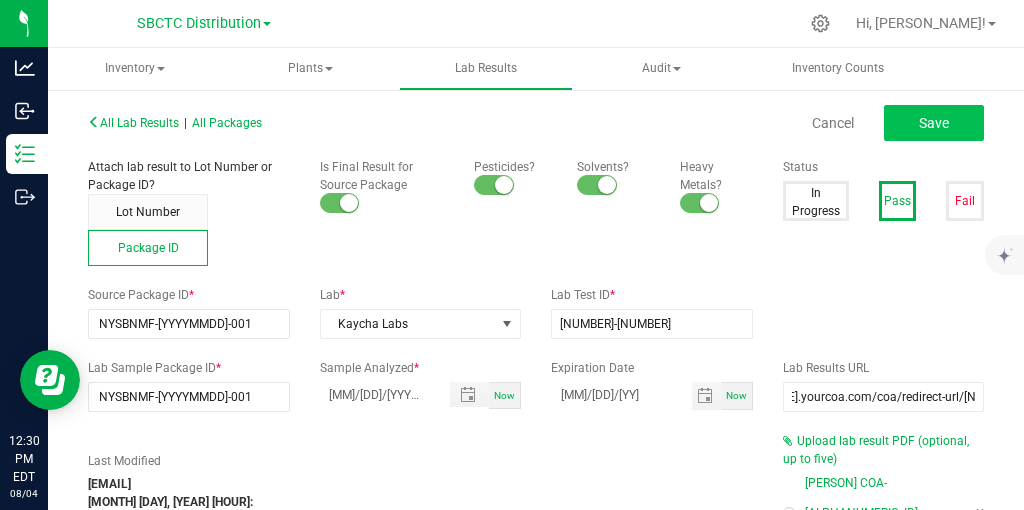 type on "0.7000" 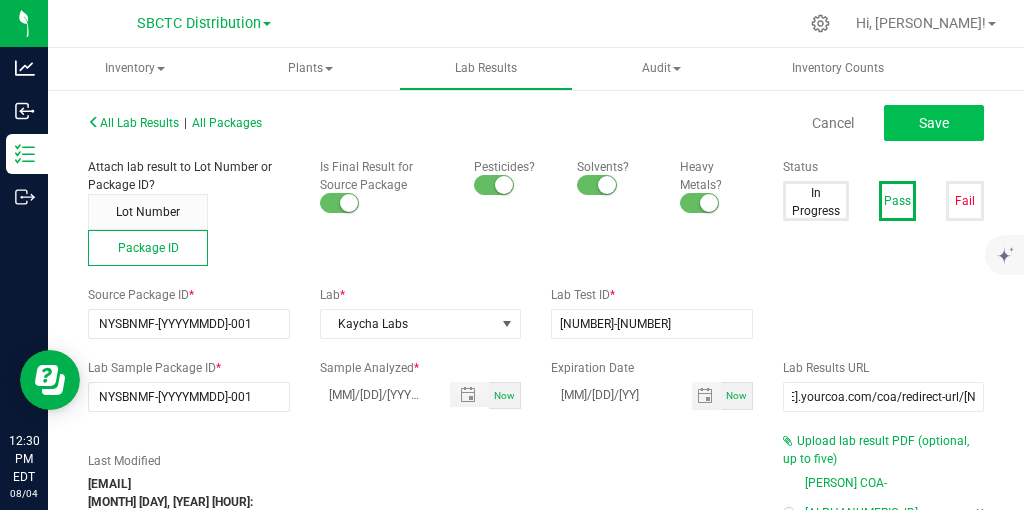 type on "1.7500" 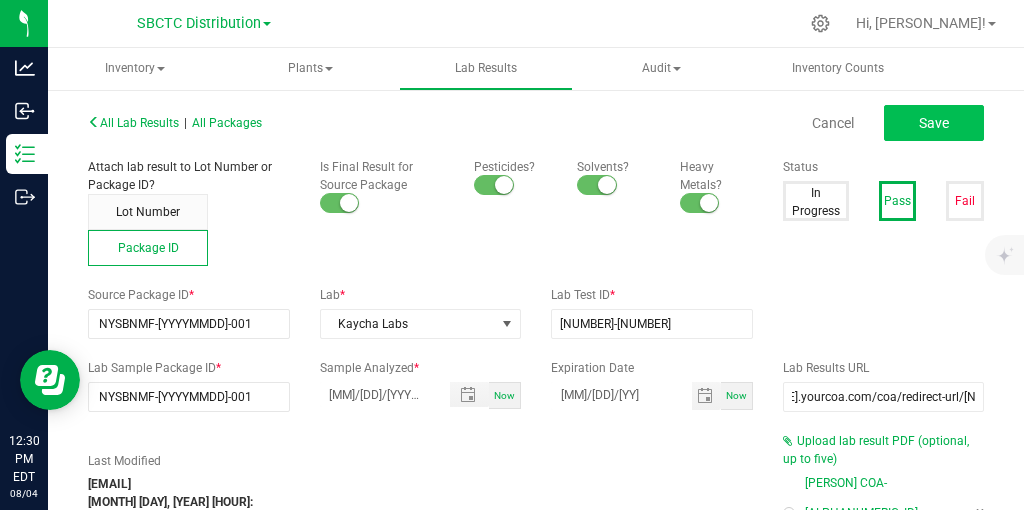 type on "0.7000" 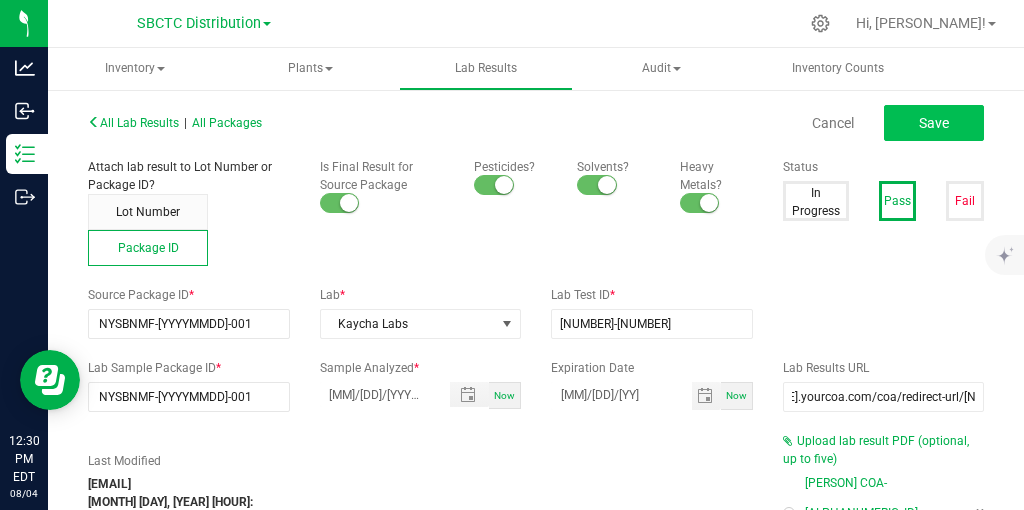 type on "1.7500" 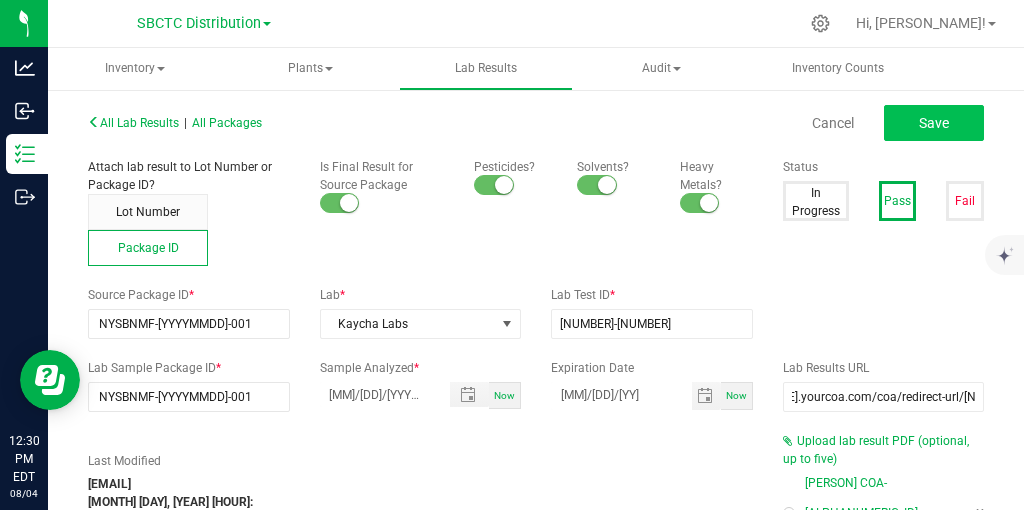 type on "4.9000" 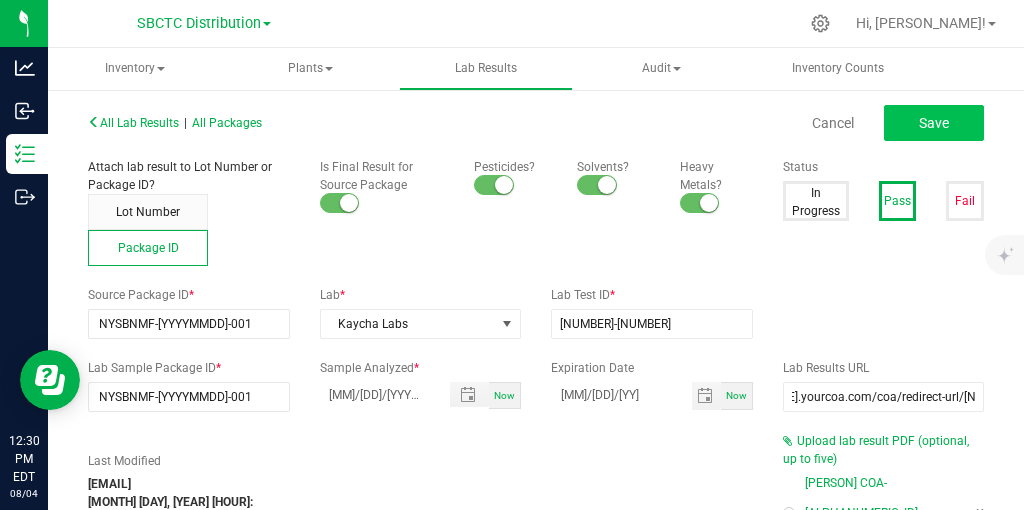 type on "2.8000" 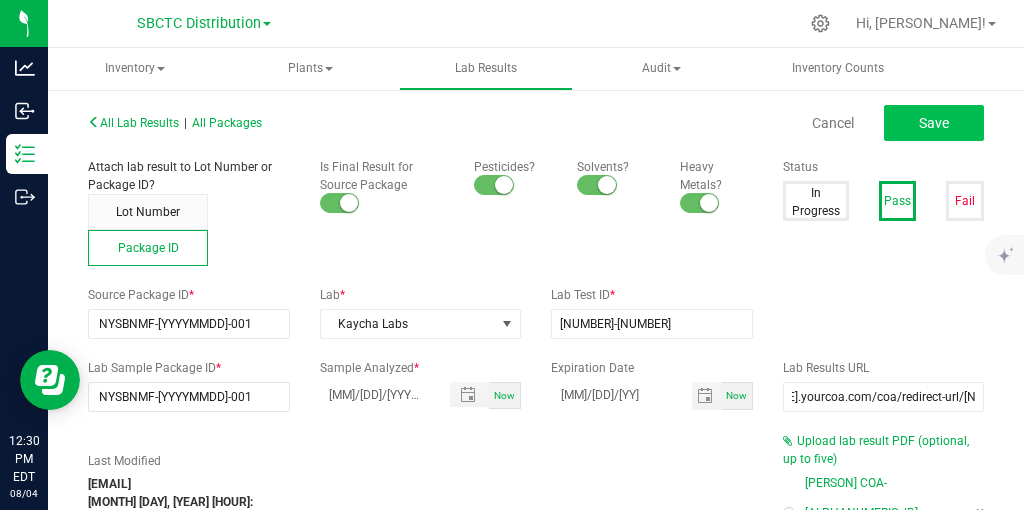 type on "7.7000" 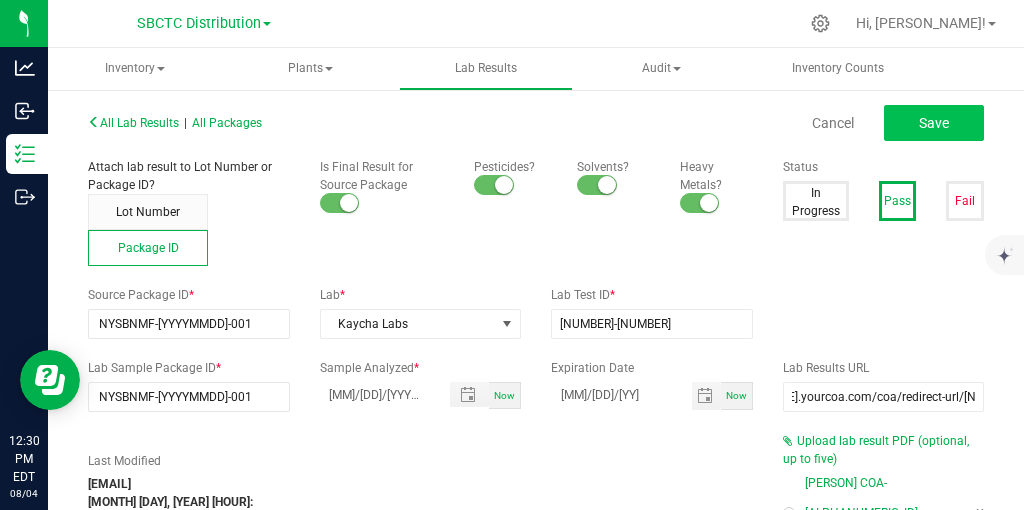 type on "4.5500" 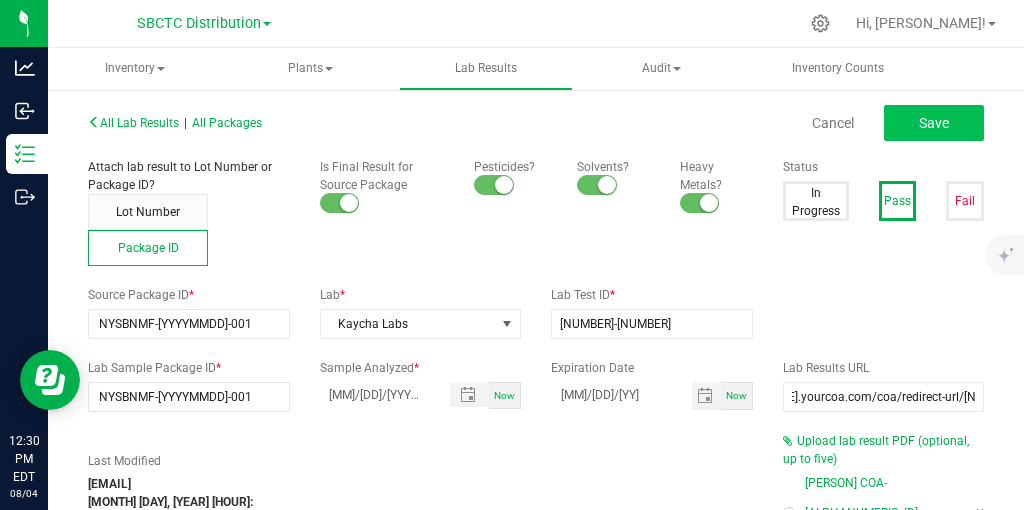 type on "6.3000" 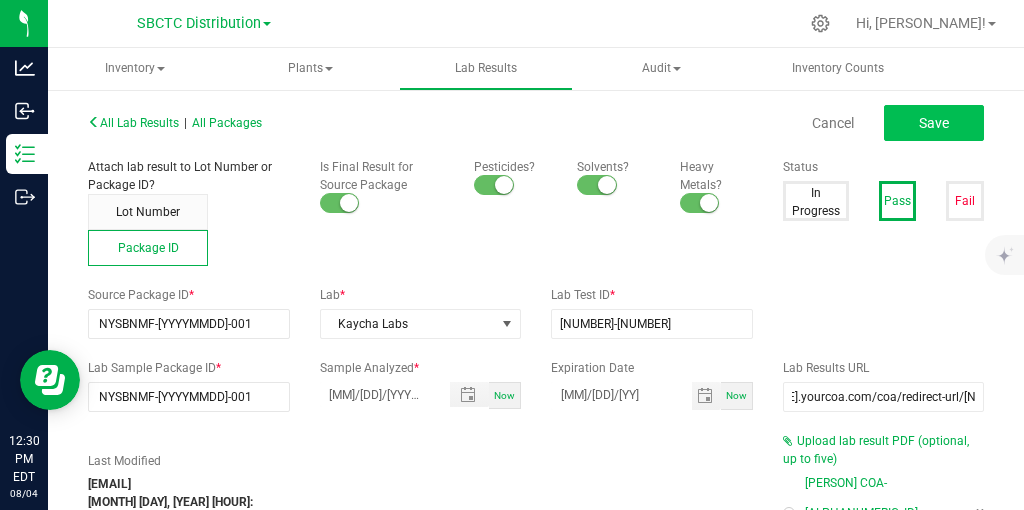 type on "26.6000" 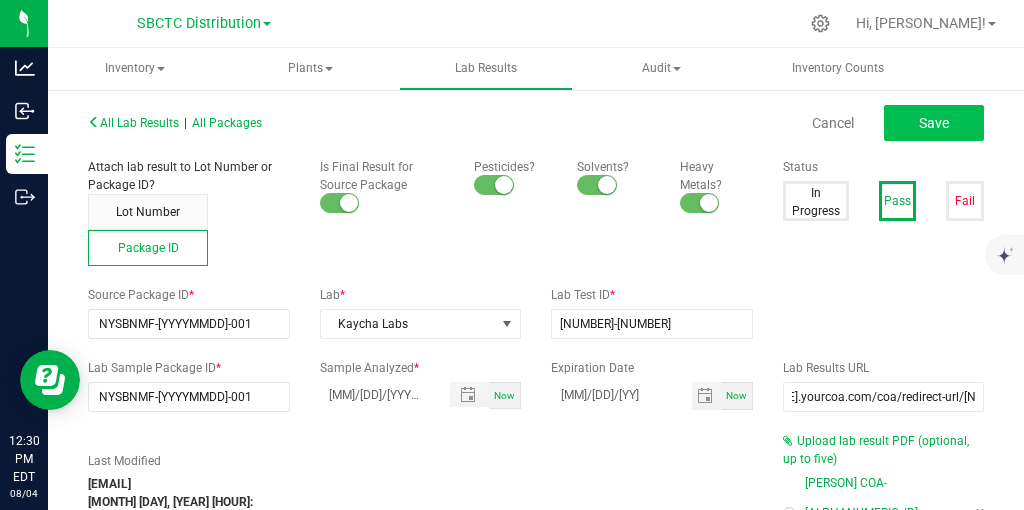 type on "0.3500" 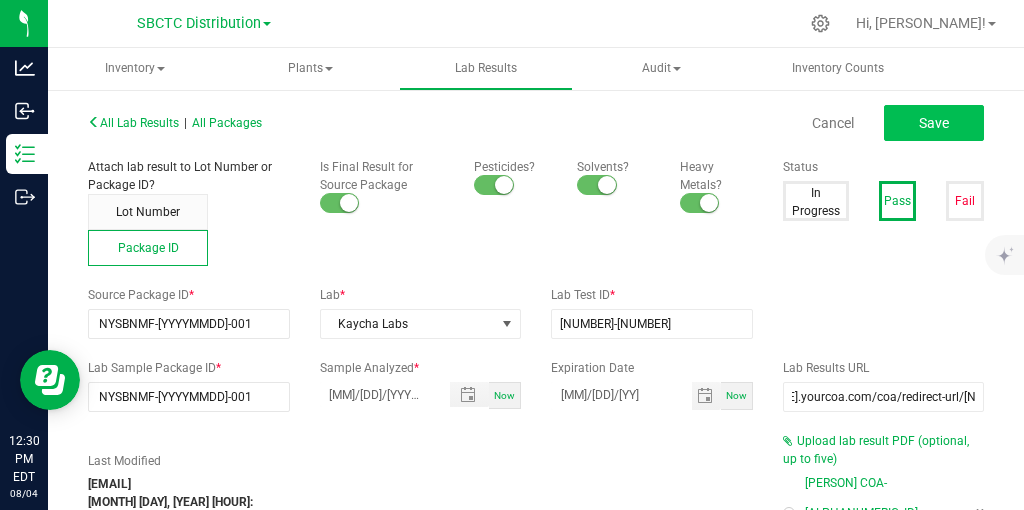 type on "1.0500" 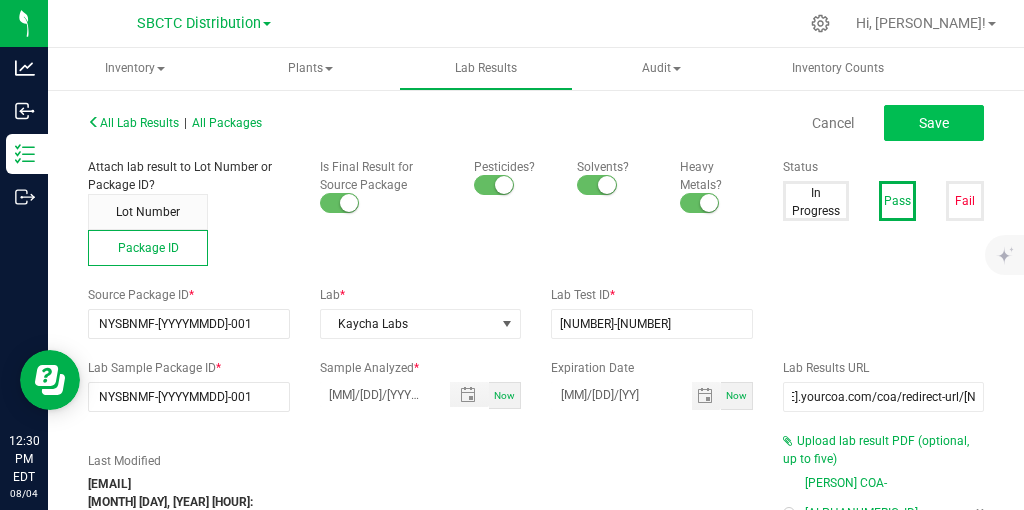 type on "6.3000" 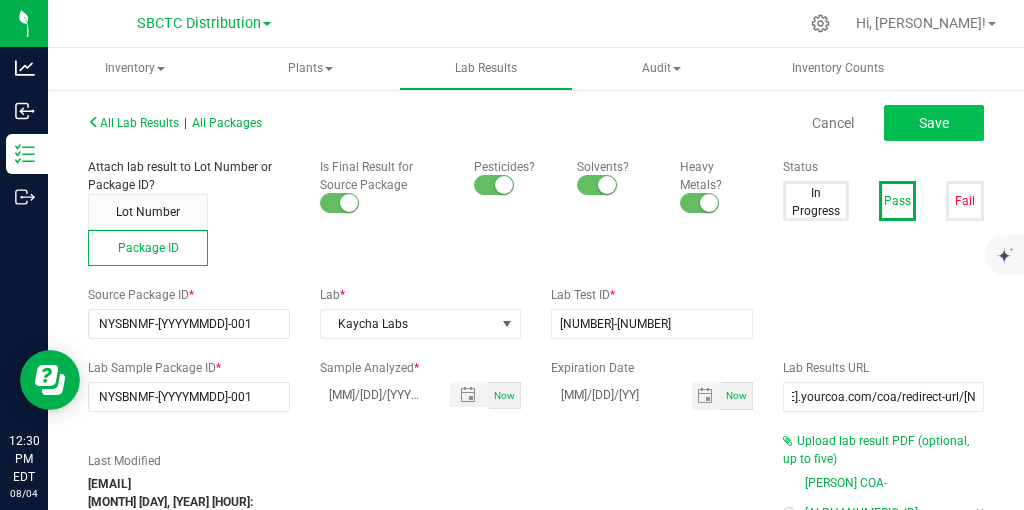 scroll, scrollTop: 0, scrollLeft: 75, axis: horizontal 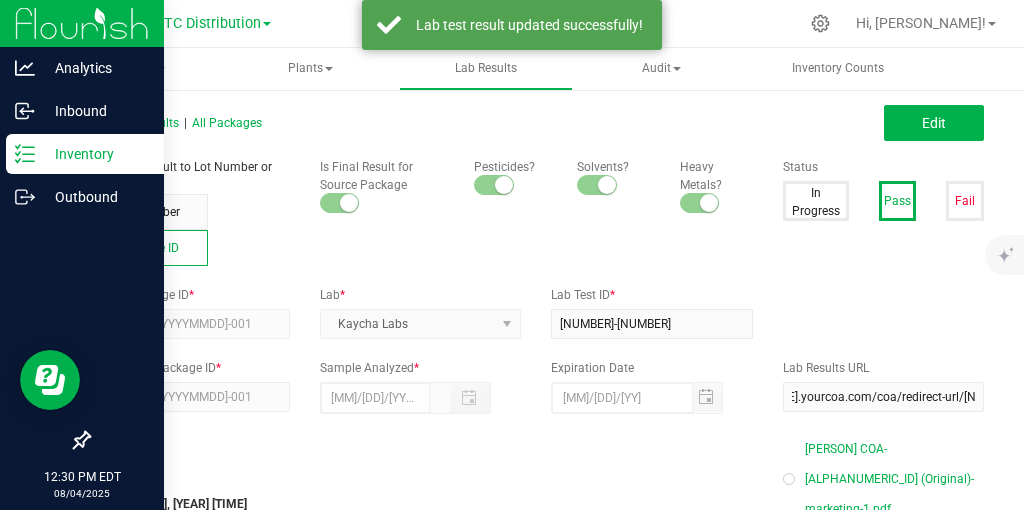 click on "Inventory" at bounding box center [95, 154] 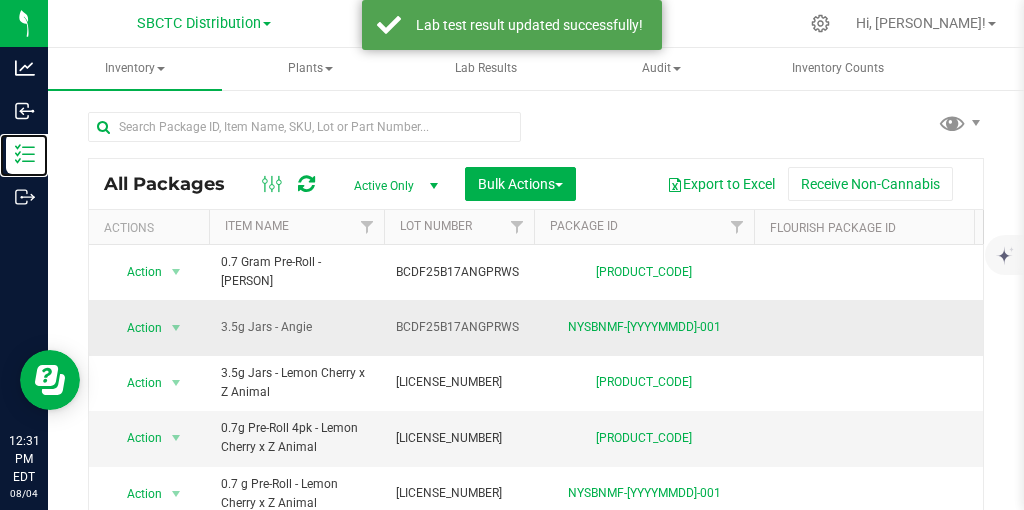 scroll, scrollTop: 0, scrollLeft: 291, axis: horizontal 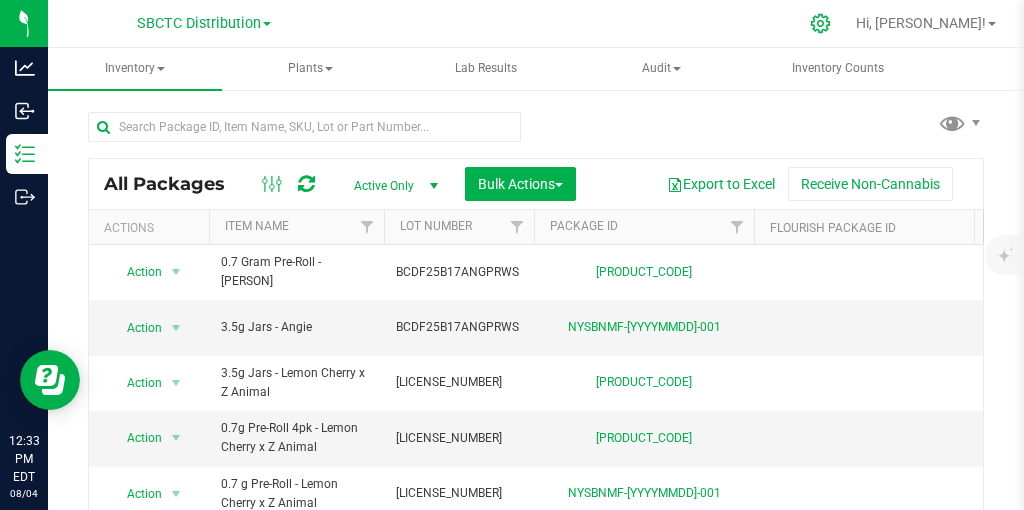 click 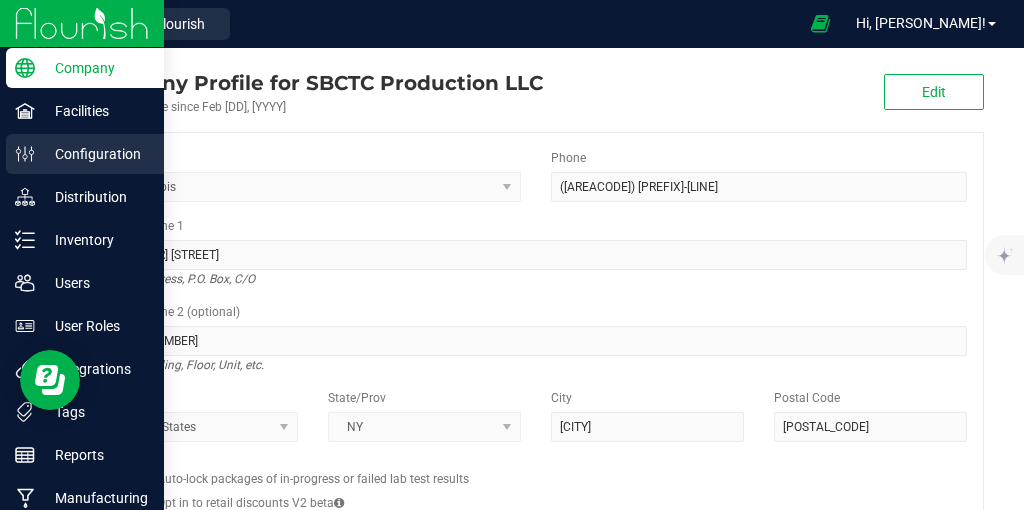 click on "Configuration" at bounding box center [82, 155] 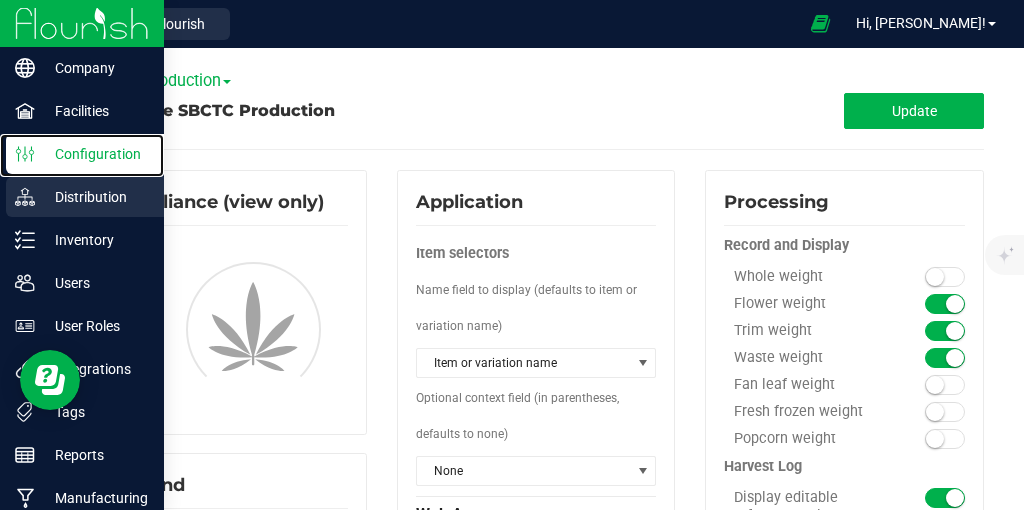 type on "Vault" 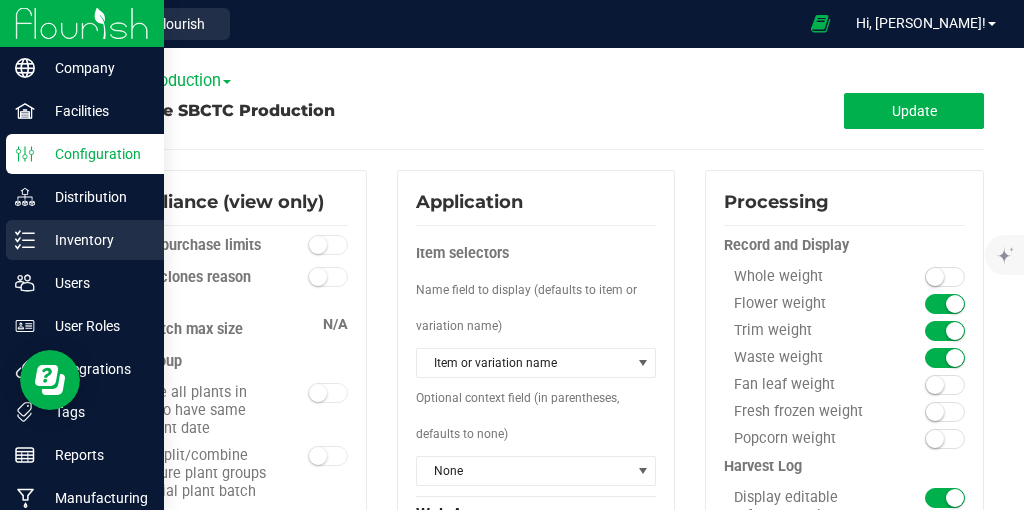 click 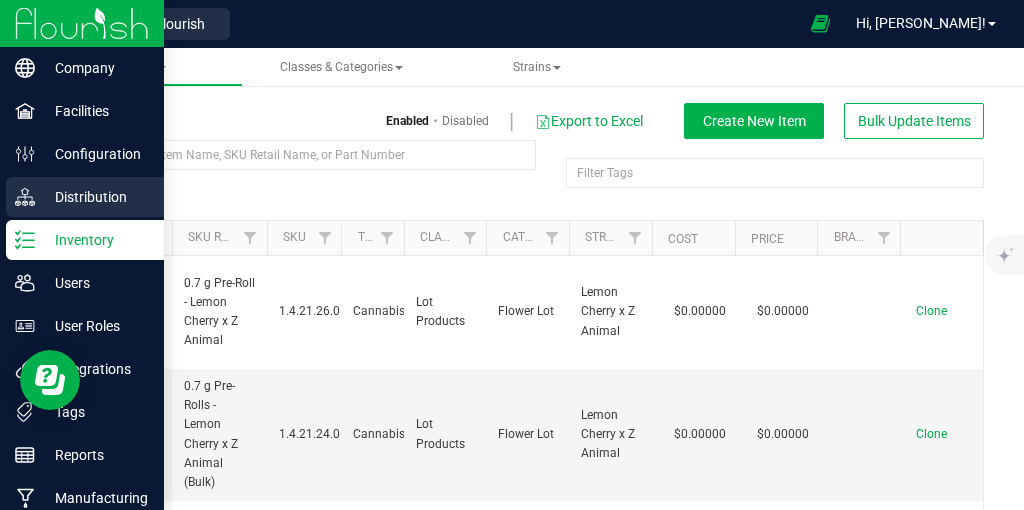 click on "Distribution" at bounding box center [85, 197] 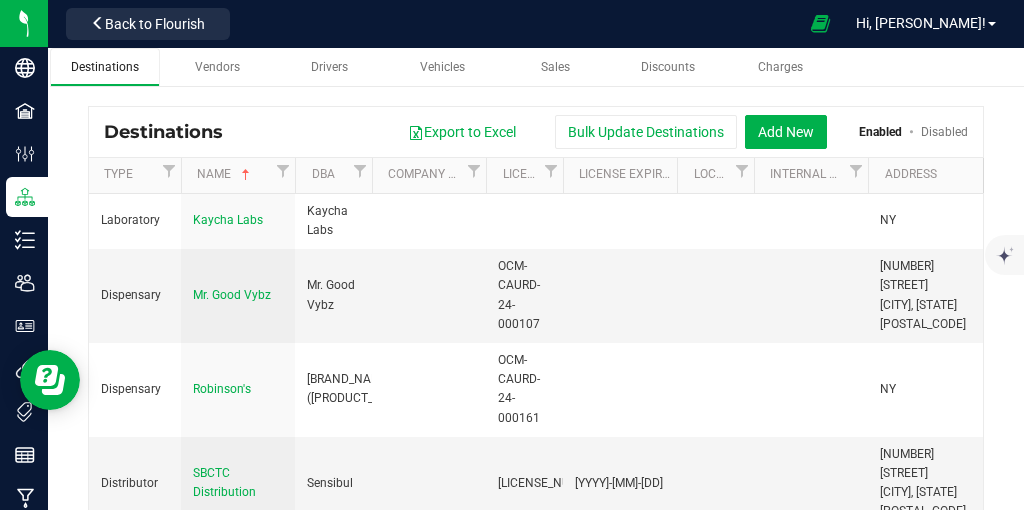 click on "Destinations" at bounding box center (105, 67) 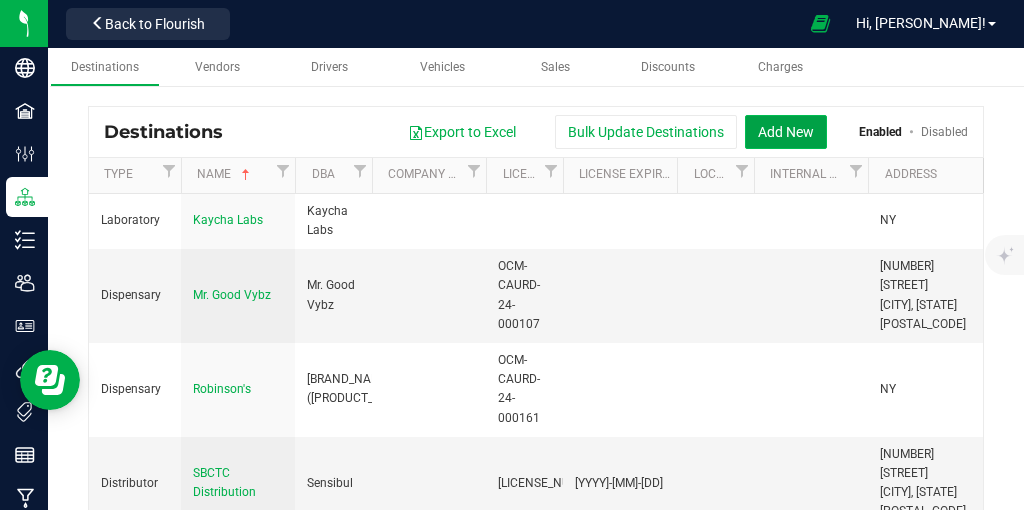 click on "Add New" at bounding box center (786, 132) 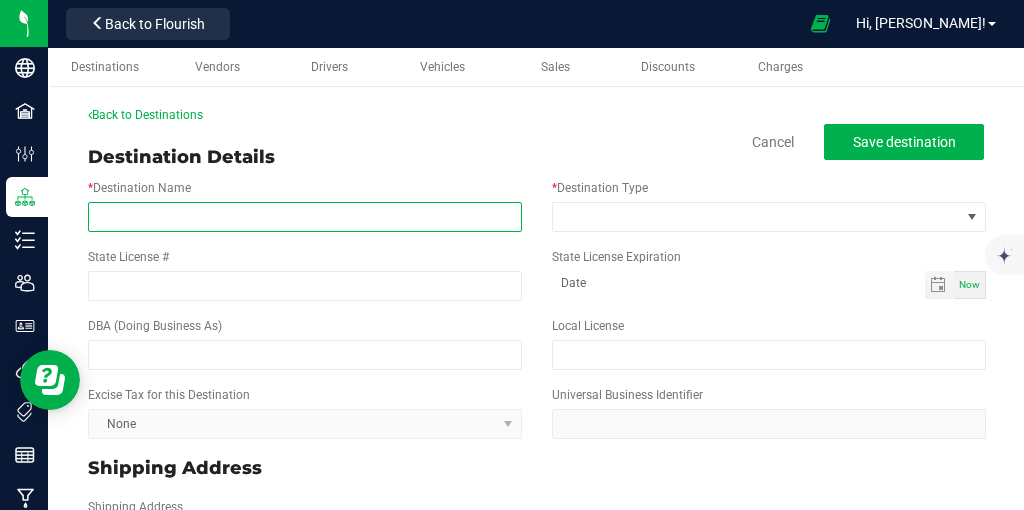 click on "*  Destination Name" at bounding box center (305, 217) 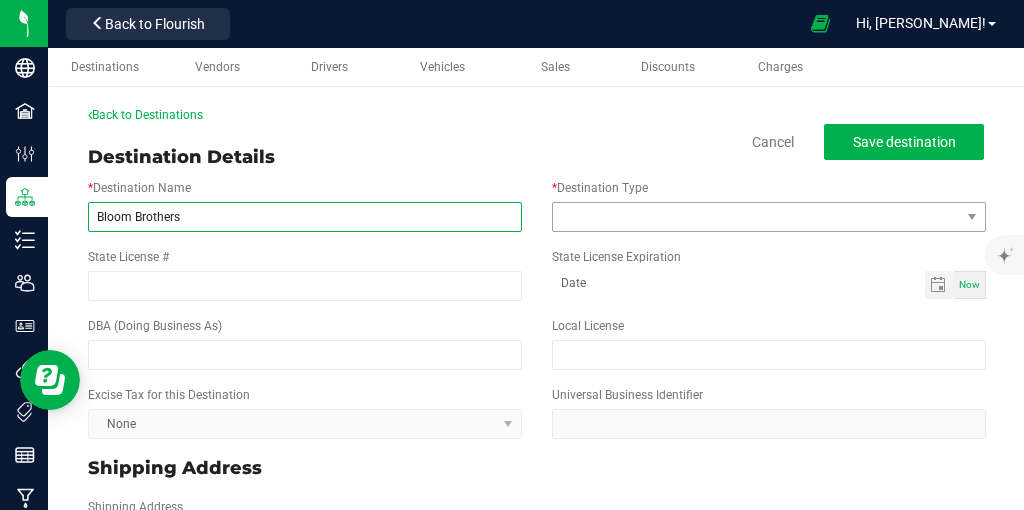 type on "Bloom Brothers" 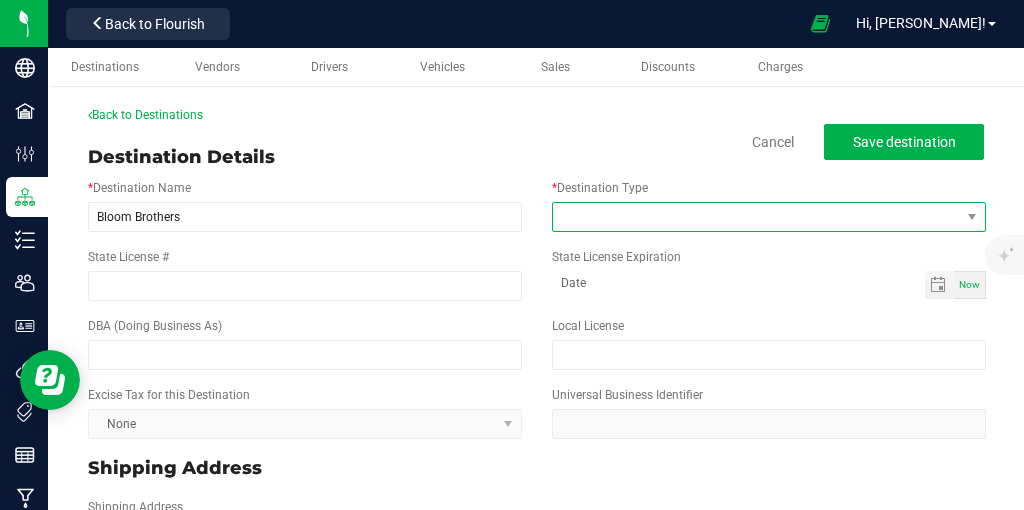click at bounding box center [756, 217] 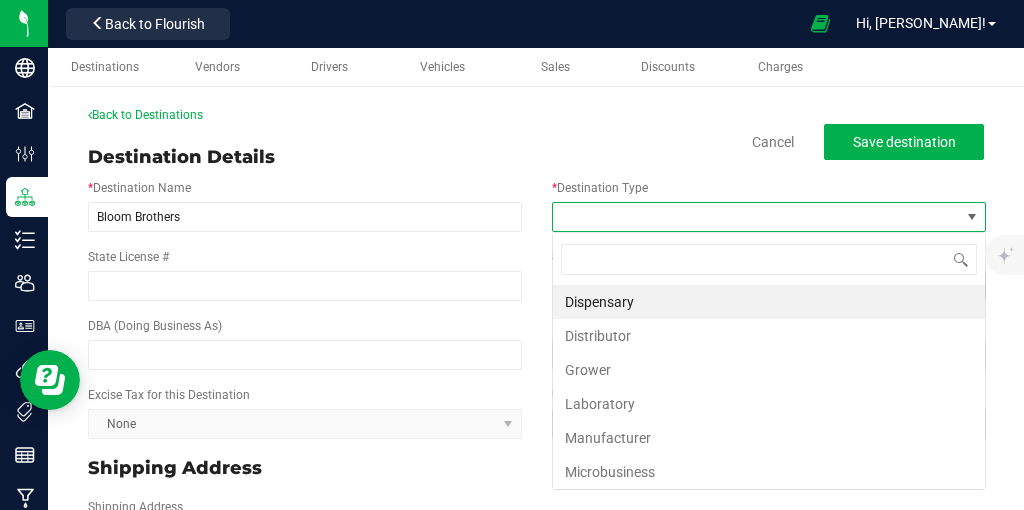 scroll, scrollTop: 99970, scrollLeft: 99566, axis: both 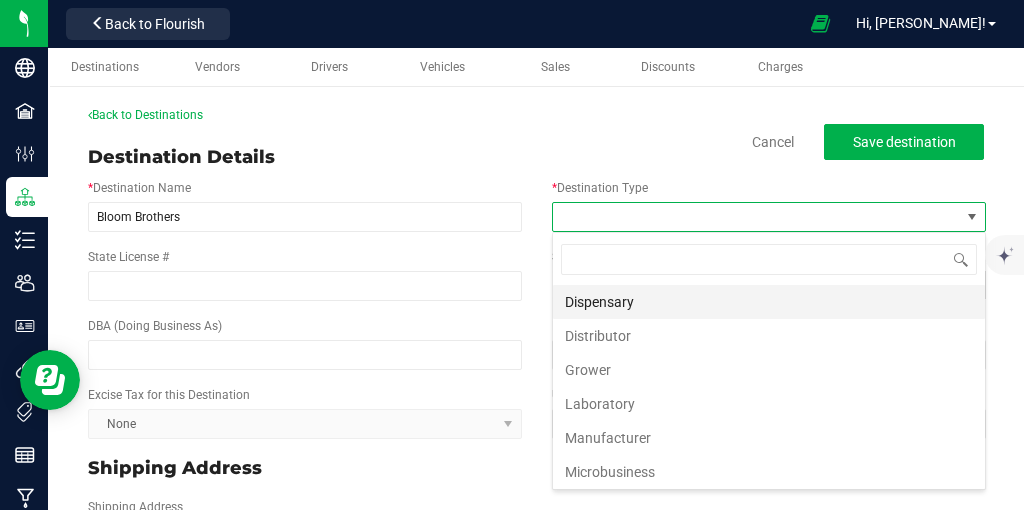 click on "Dispensary" at bounding box center [769, 302] 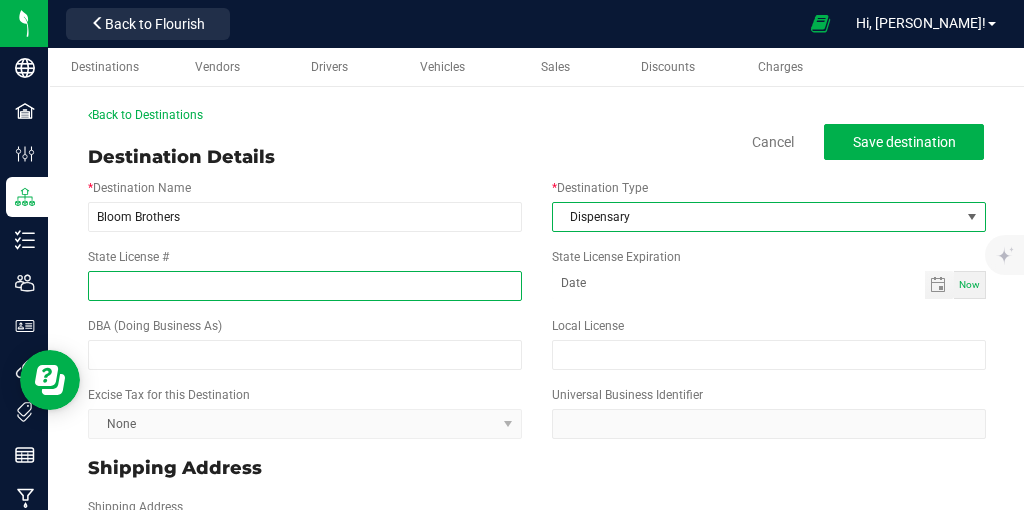 click on "State License #" at bounding box center (305, 286) 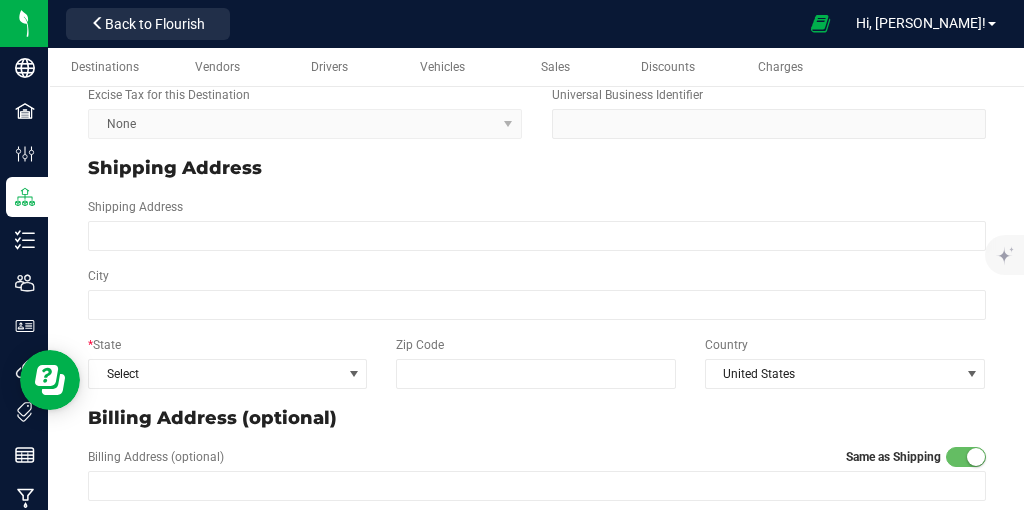 scroll, scrollTop: 310, scrollLeft: 0, axis: vertical 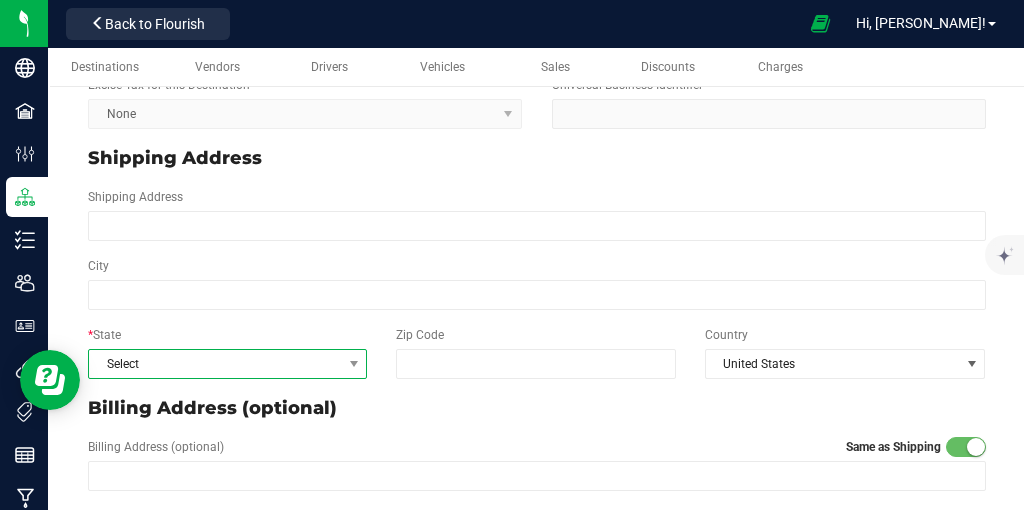 click on "Select" at bounding box center (215, 364) 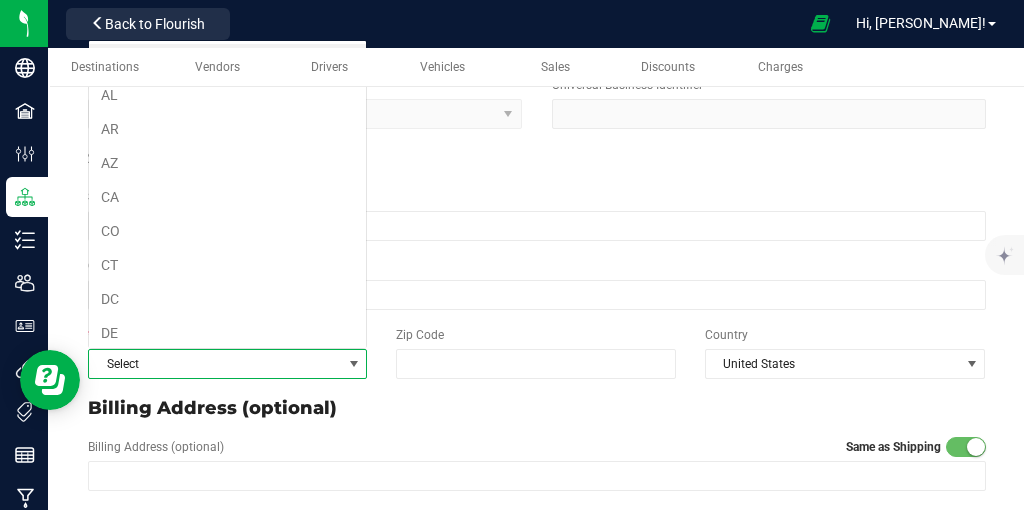 scroll, scrollTop: 99970, scrollLeft: 99721, axis: both 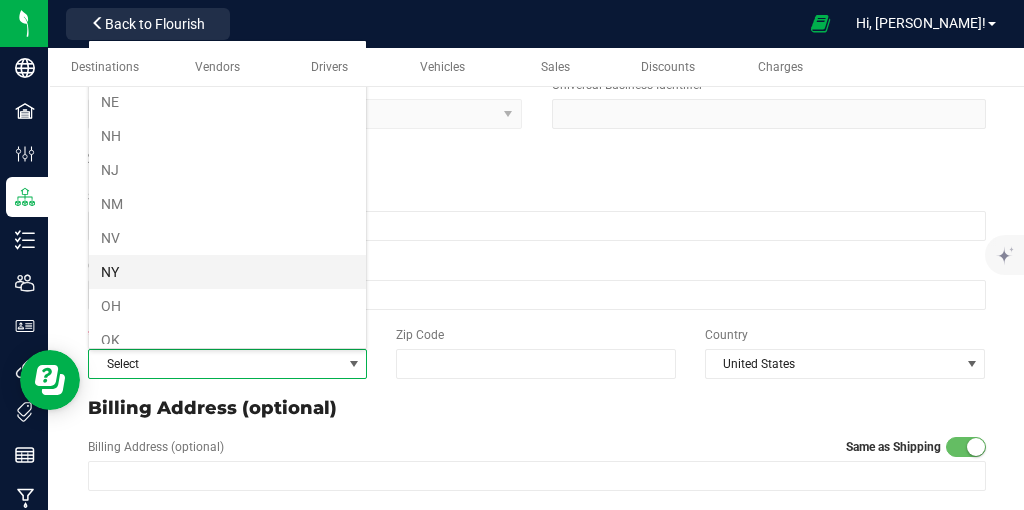 click on "NY" at bounding box center (227, 272) 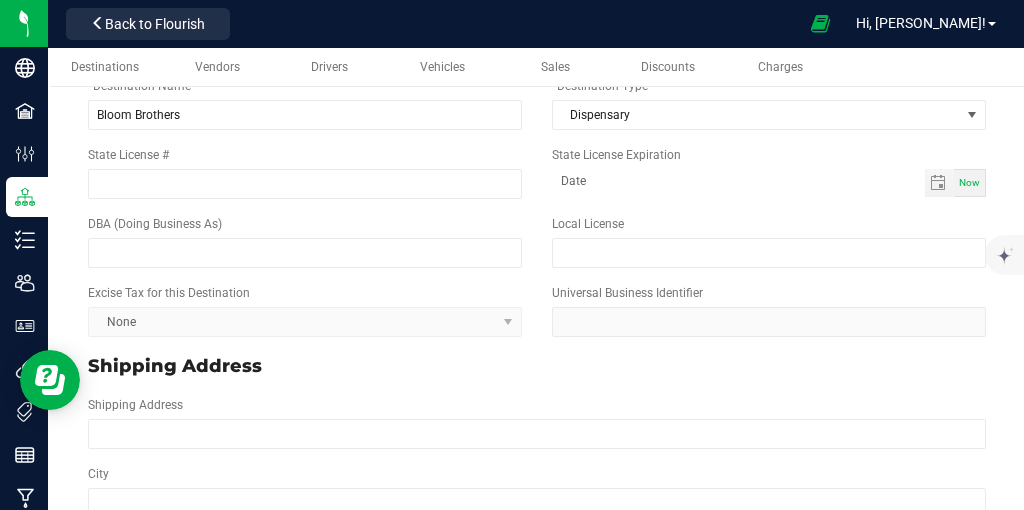 scroll, scrollTop: 103, scrollLeft: 0, axis: vertical 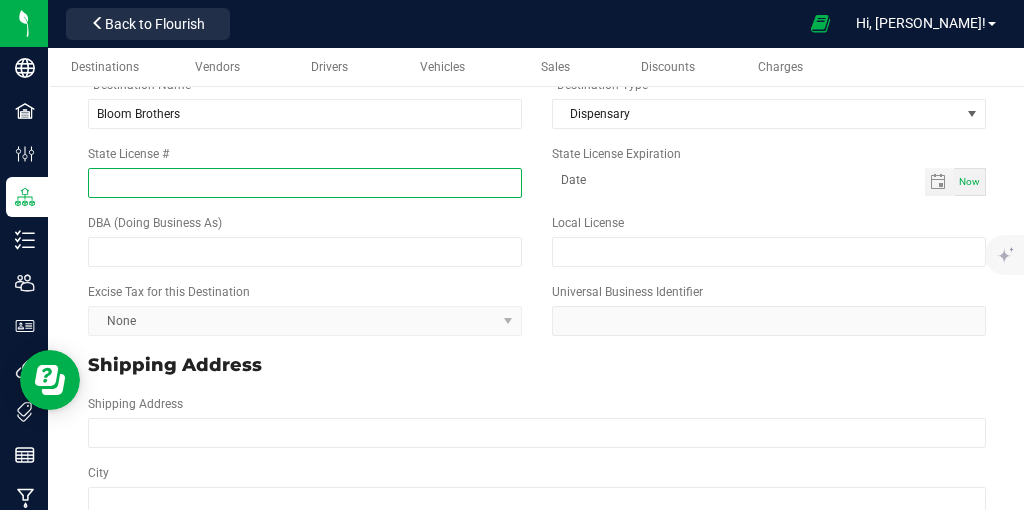 click on "State License #" at bounding box center [305, 183] 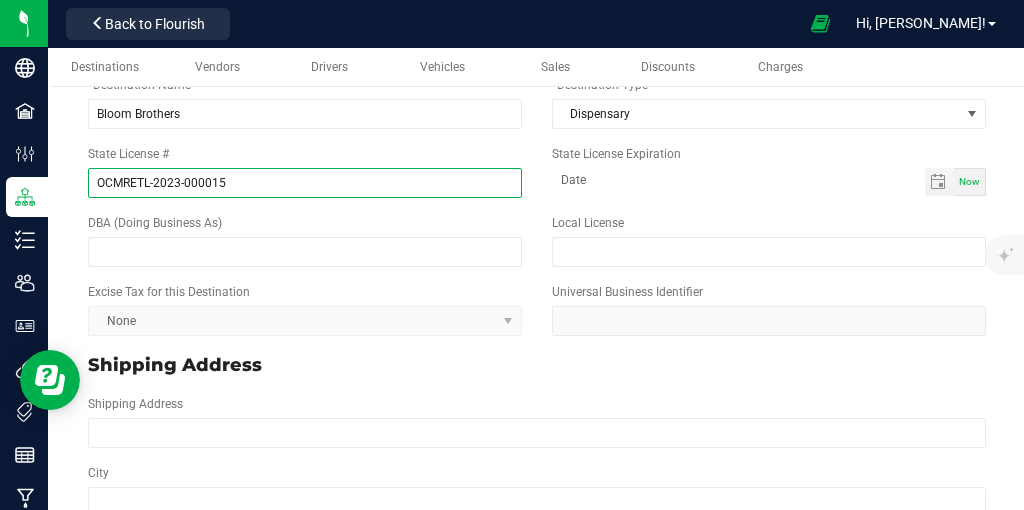 type on "OCMRETL-2023-000015" 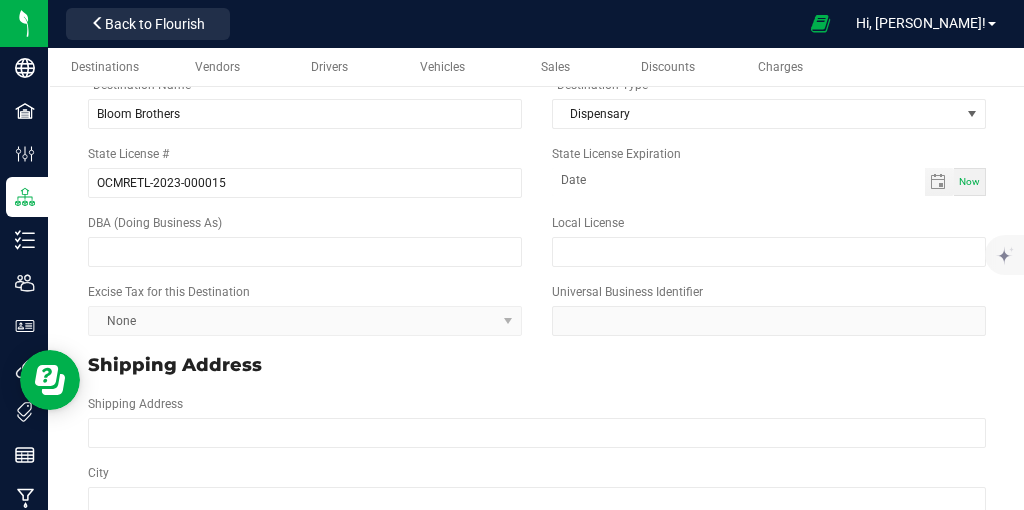 click on "DBA (Doing Business As)     Local License" at bounding box center (537, 240) 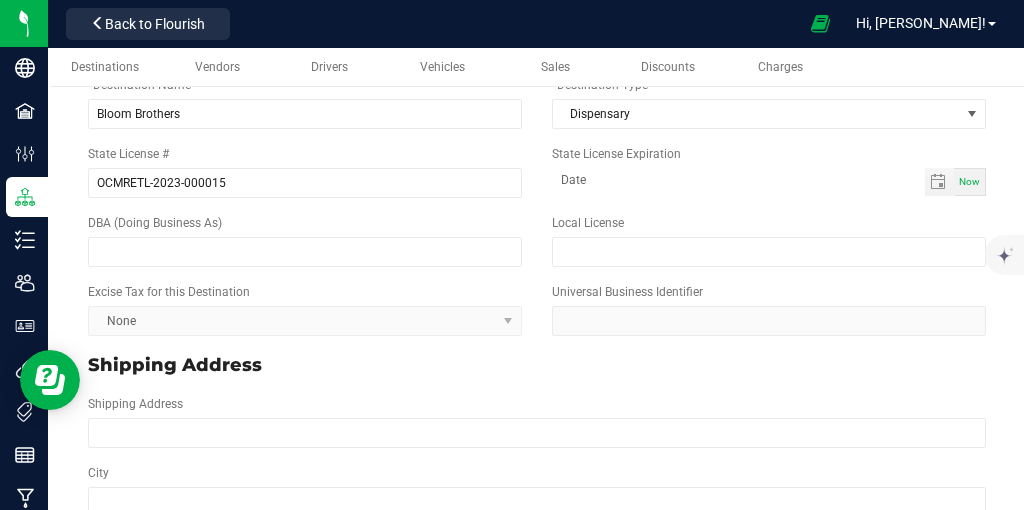 scroll, scrollTop: 267, scrollLeft: 0, axis: vertical 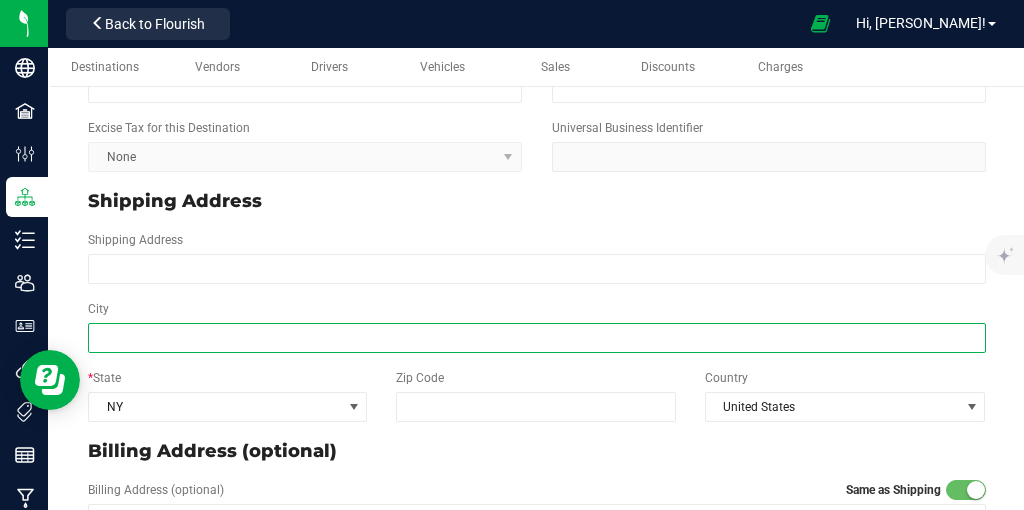 click on "City" at bounding box center [537, 338] 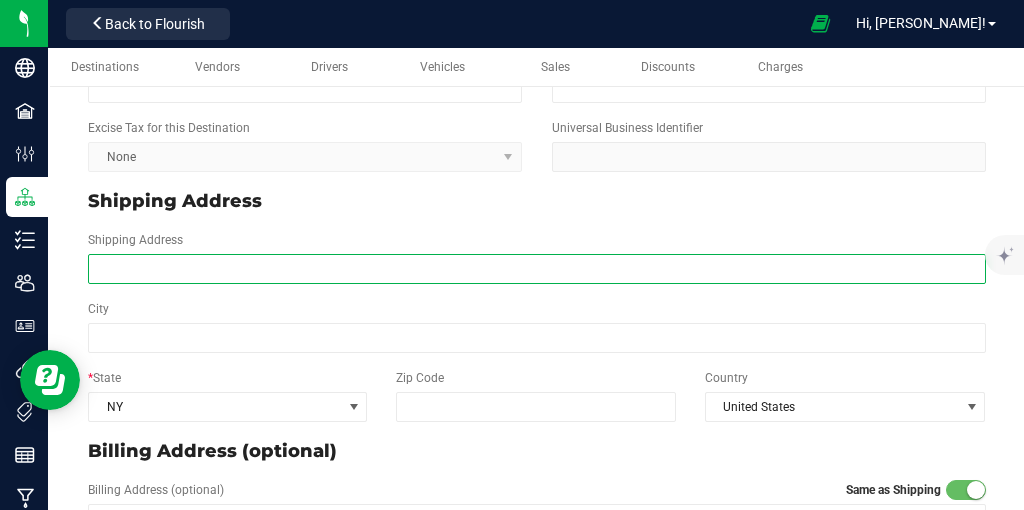 click on "Shipping Address" at bounding box center (537, 269) 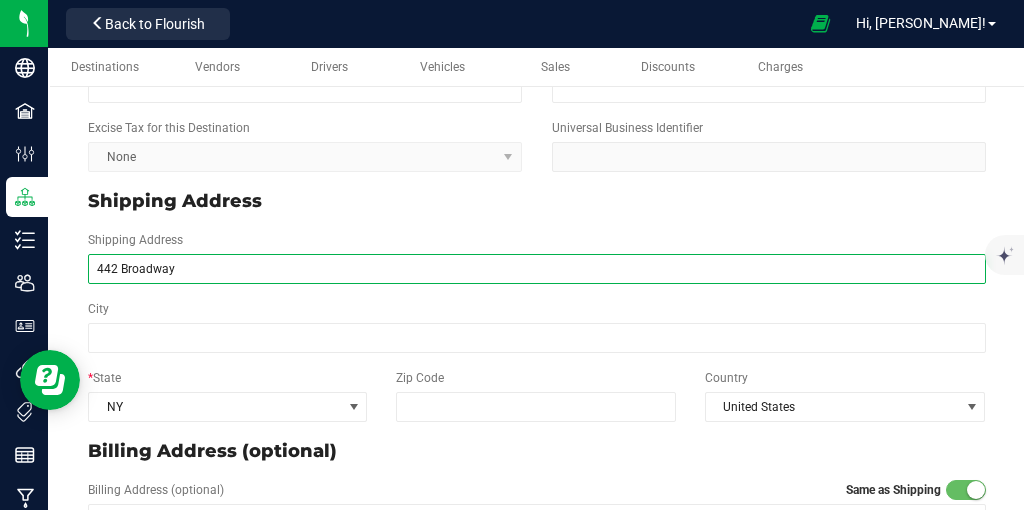 type on "442 Broadway" 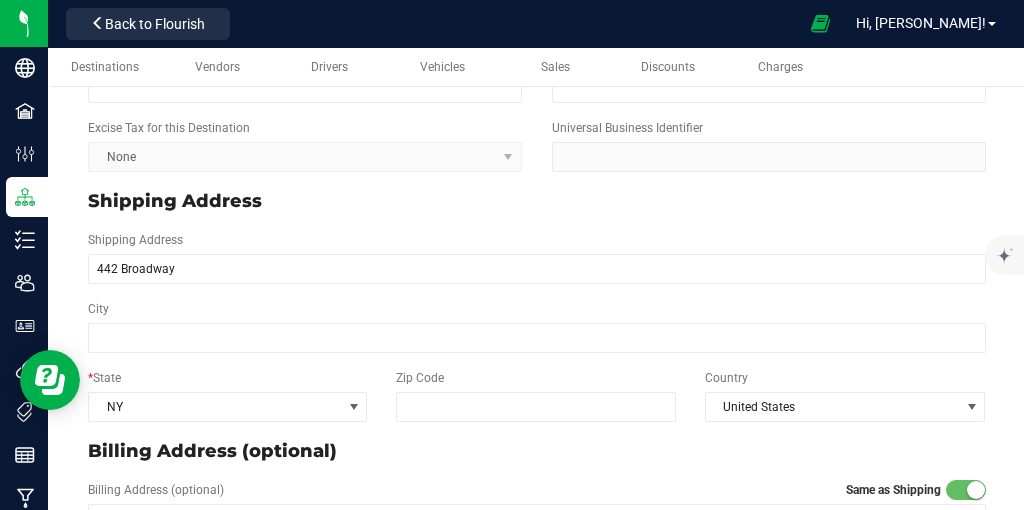 type on "442 Broadway" 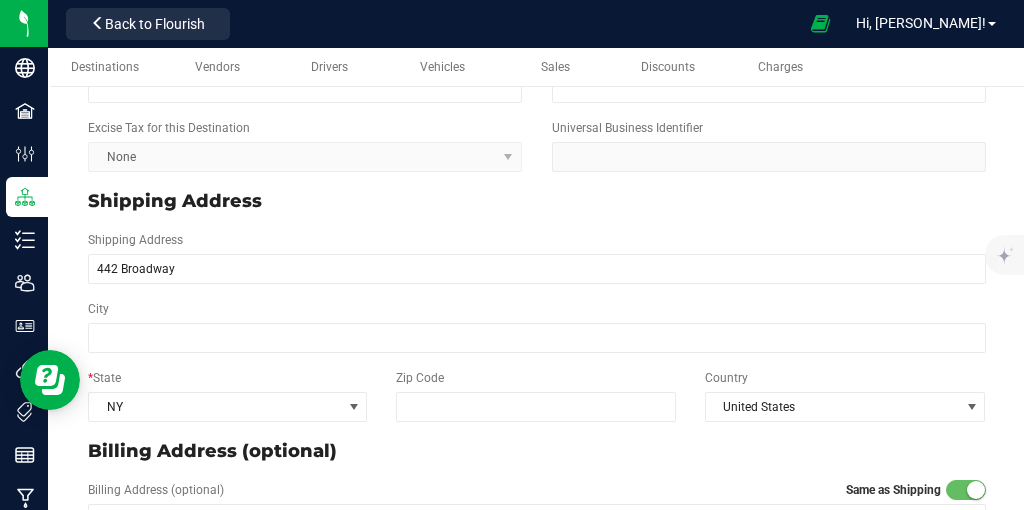 click on "City" at bounding box center (537, 326) 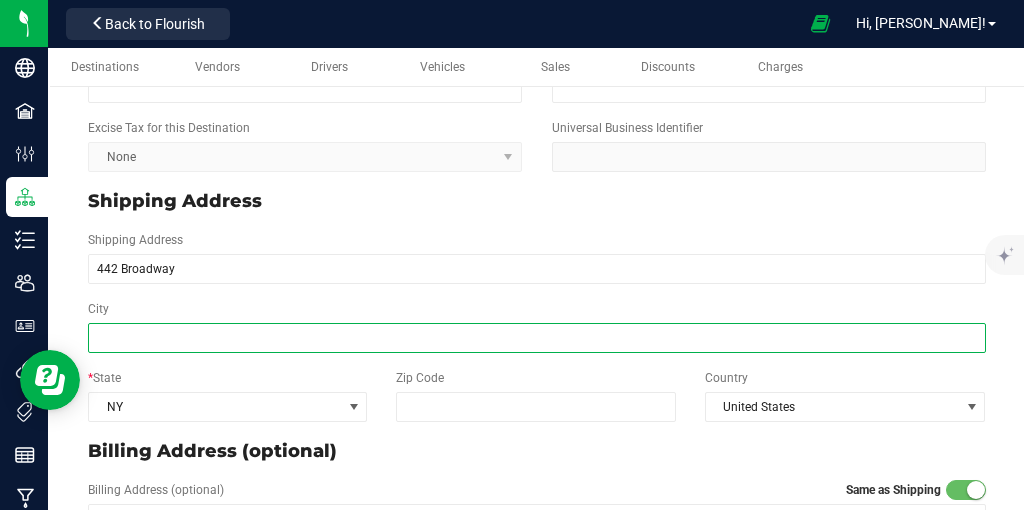 click on "City" at bounding box center [537, 338] 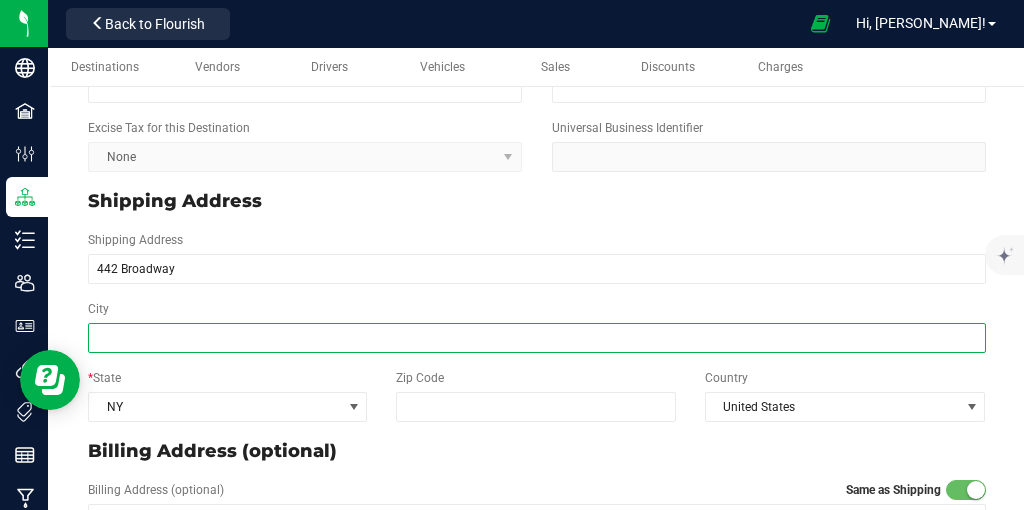 type on "N" 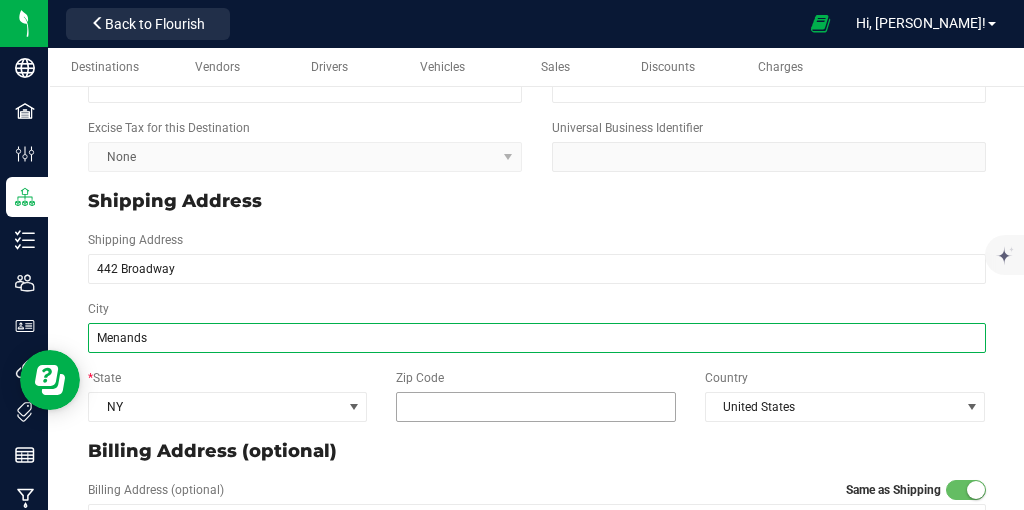 type on "Menands" 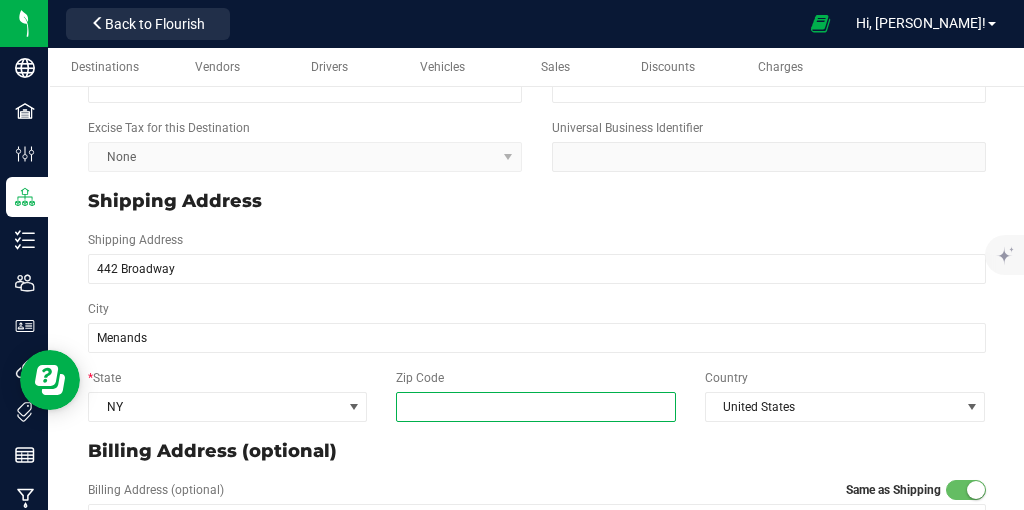 type on "Menands" 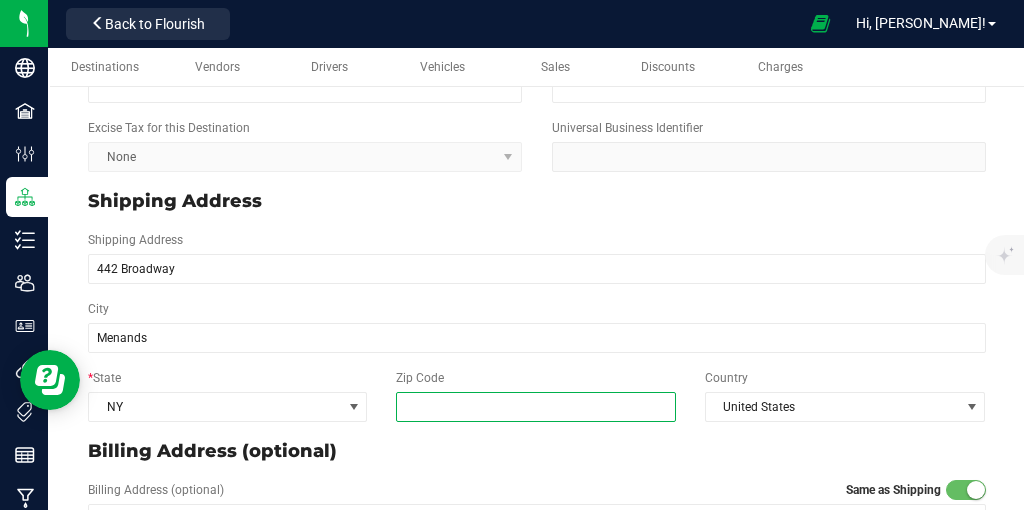 click on "Zip Code" at bounding box center (536, 407) 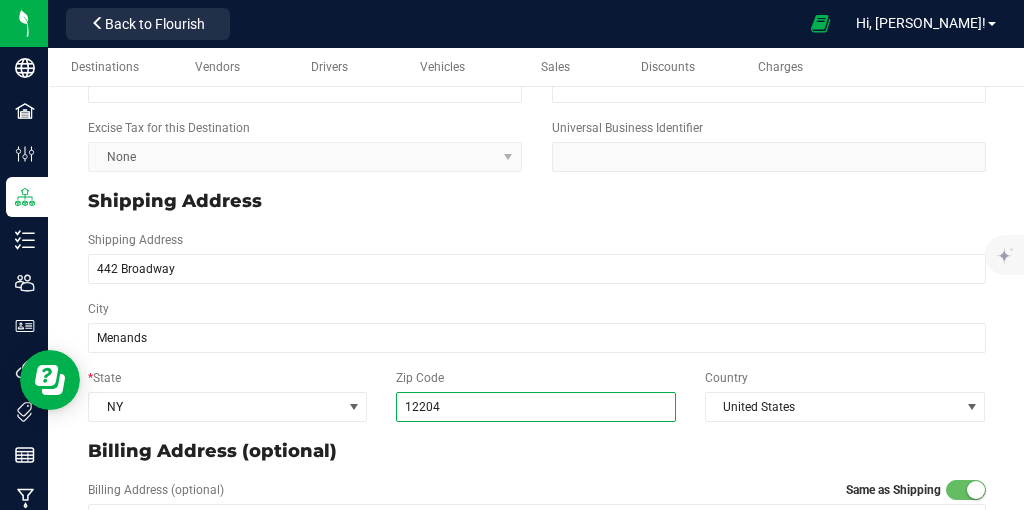type on "12204" 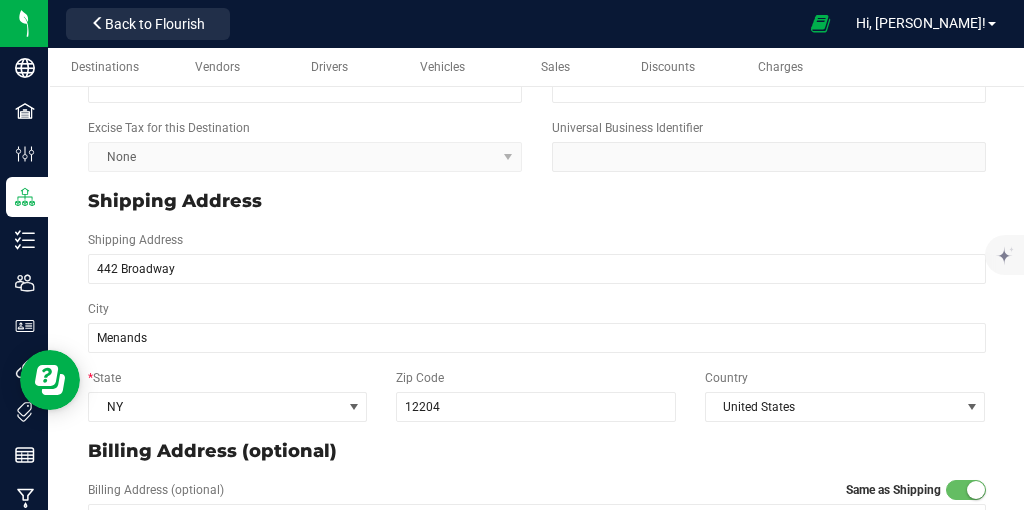type on "12204" 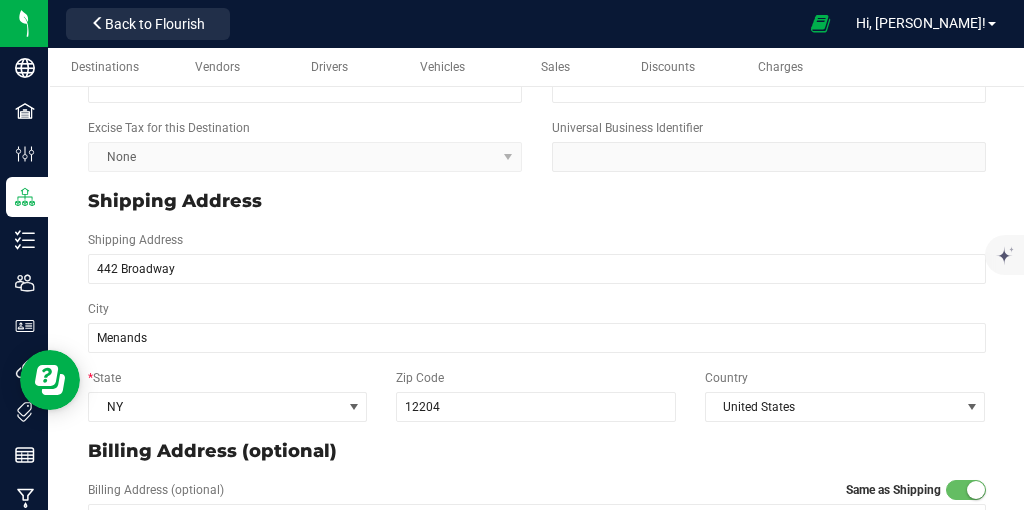 click on "Shipping Address  [NUMBER] [STREET]" at bounding box center (537, 257) 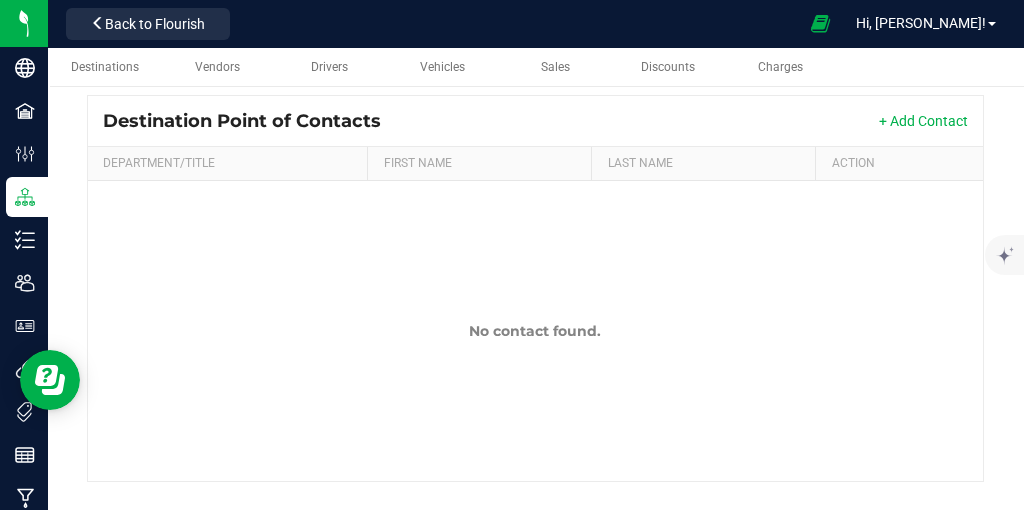 scroll, scrollTop: 0, scrollLeft: 0, axis: both 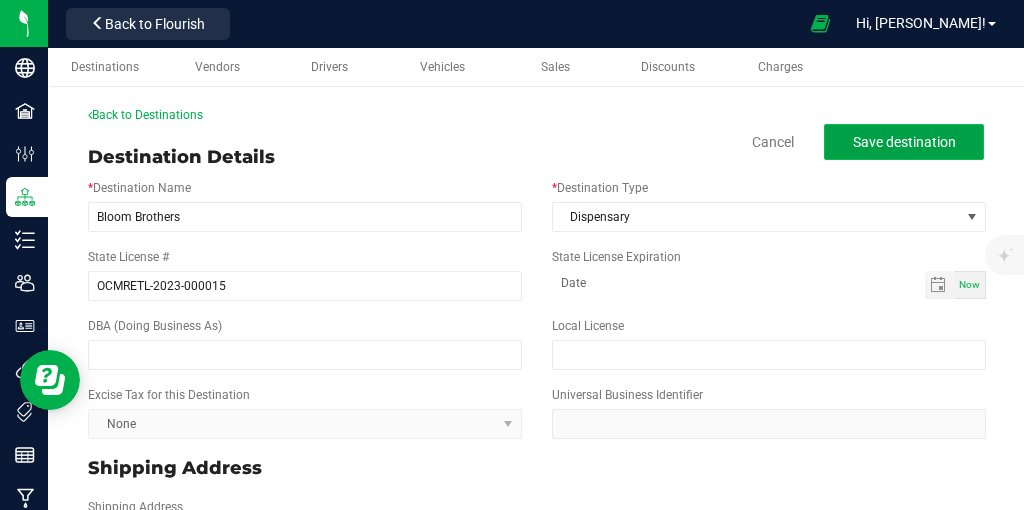 click on "Save destination" 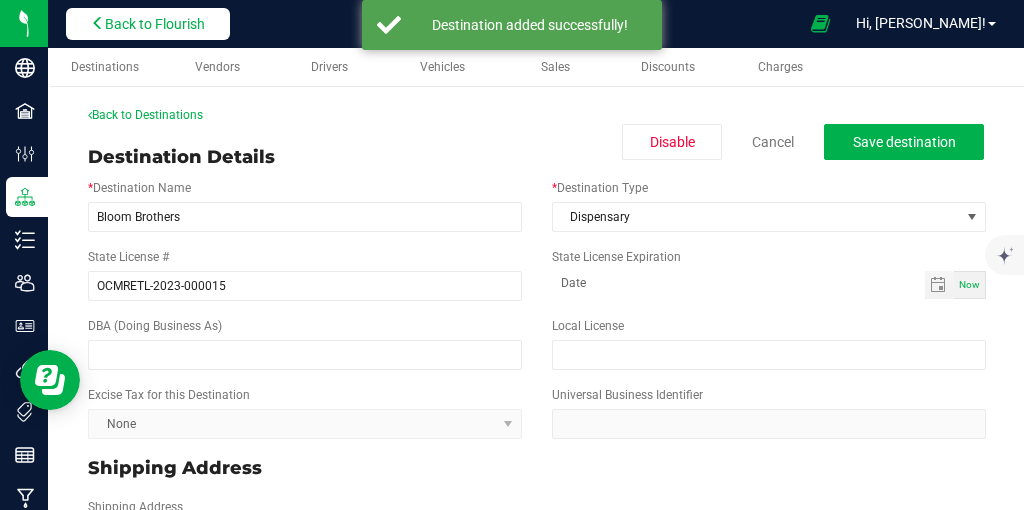 click on "Back to Flourish" at bounding box center (148, 24) 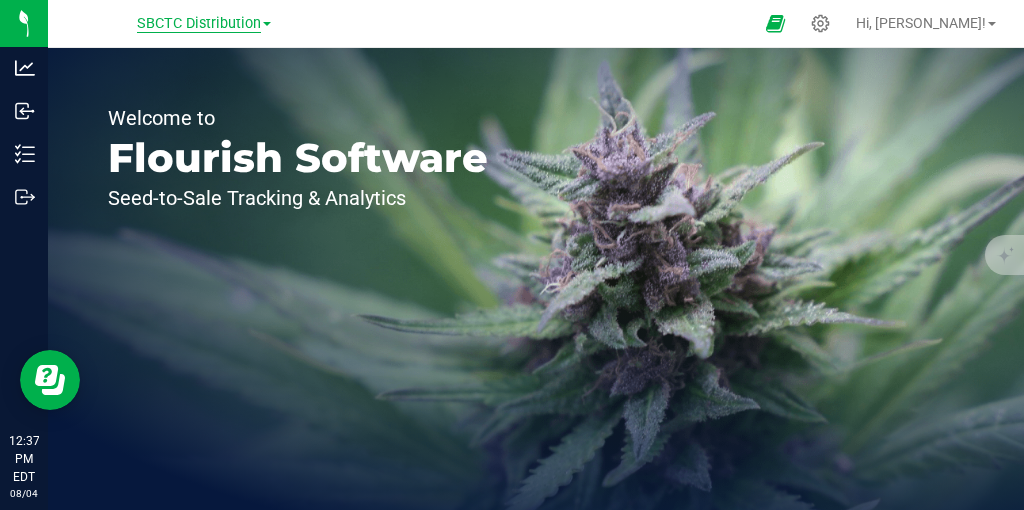 click on "SBCTC Distribution" at bounding box center (199, 24) 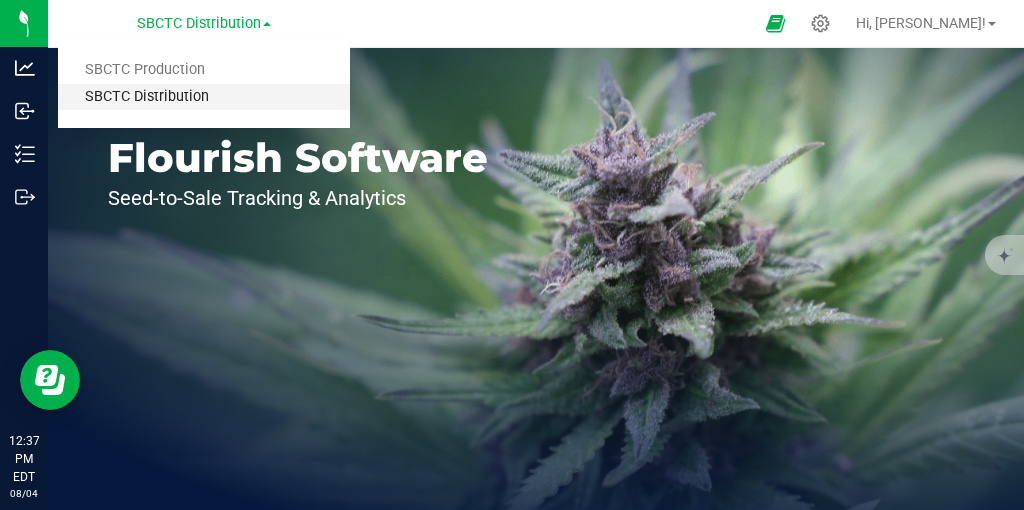 click on "SBCTC Distribution" at bounding box center [204, 97] 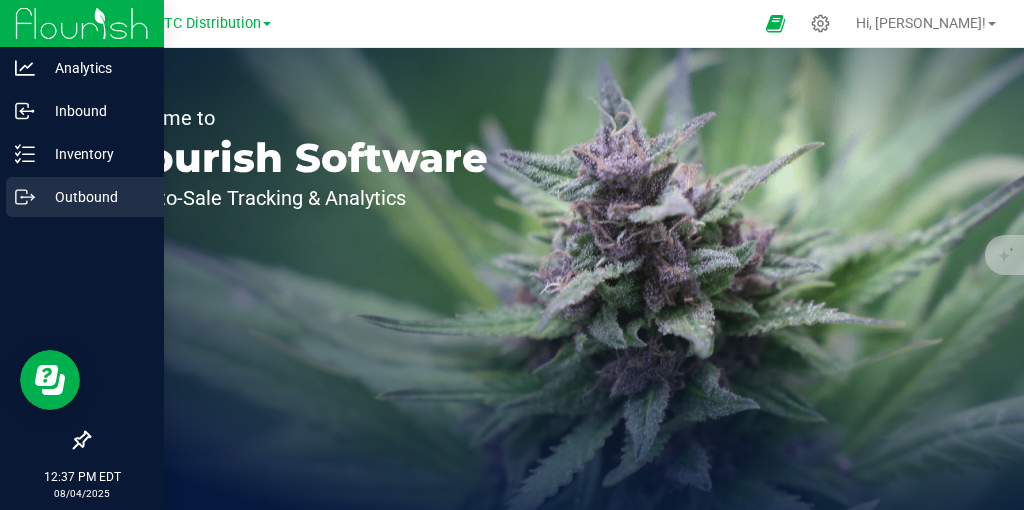 click on "Outbound" at bounding box center [95, 197] 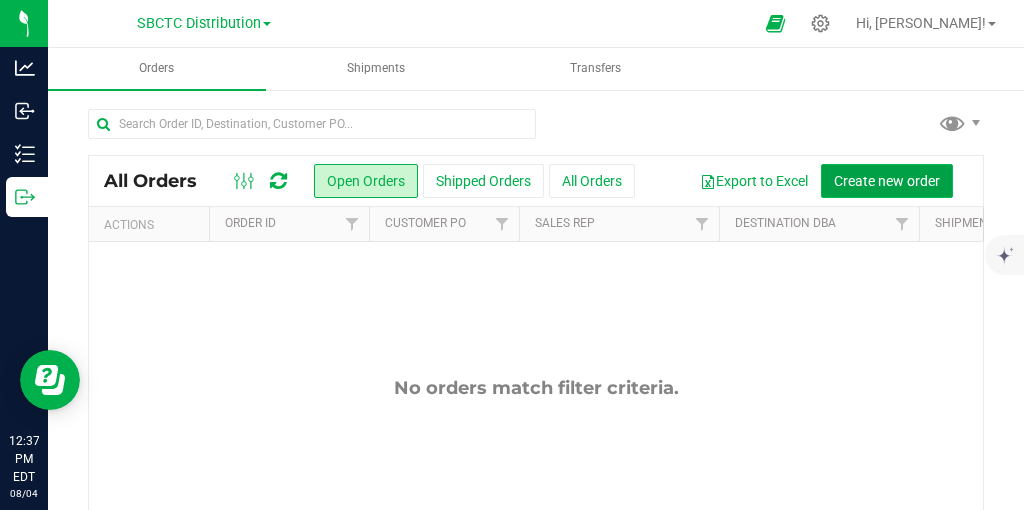 click on "Create new order" at bounding box center (887, 181) 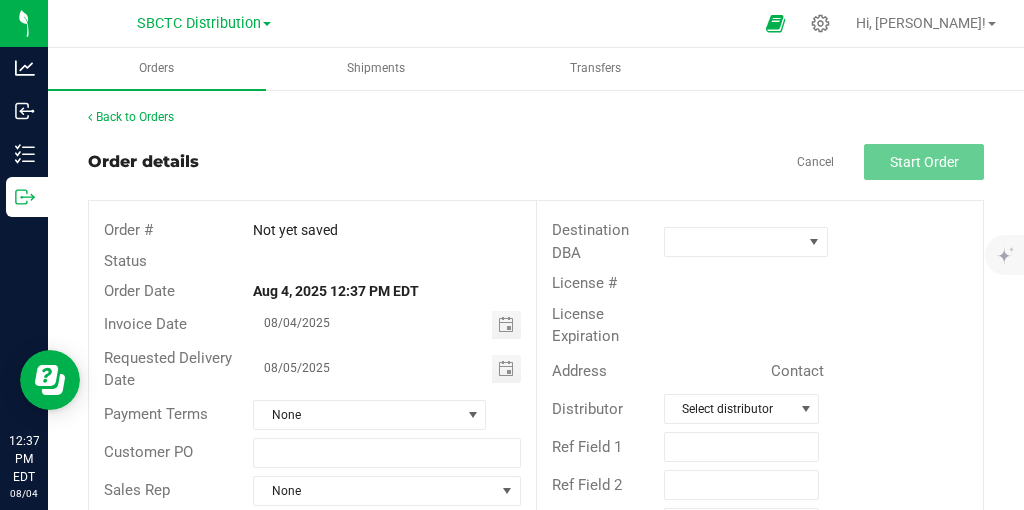 scroll, scrollTop: 68, scrollLeft: 0, axis: vertical 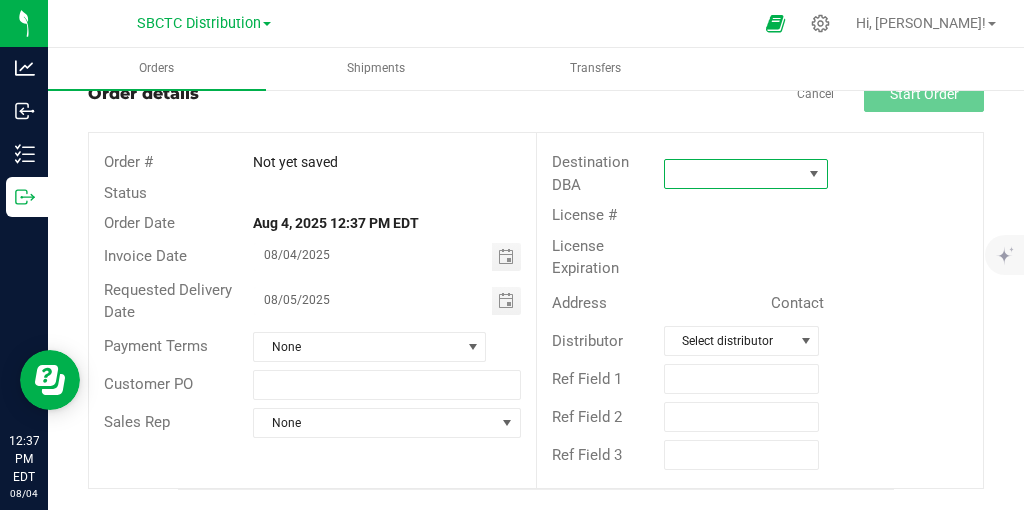 click at bounding box center (814, 174) 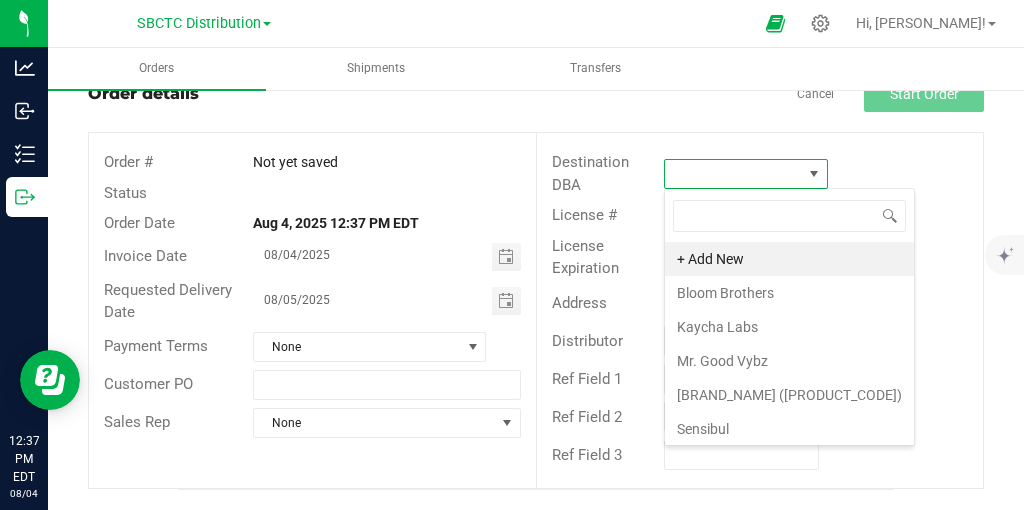 scroll, scrollTop: 99970, scrollLeft: 99836, axis: both 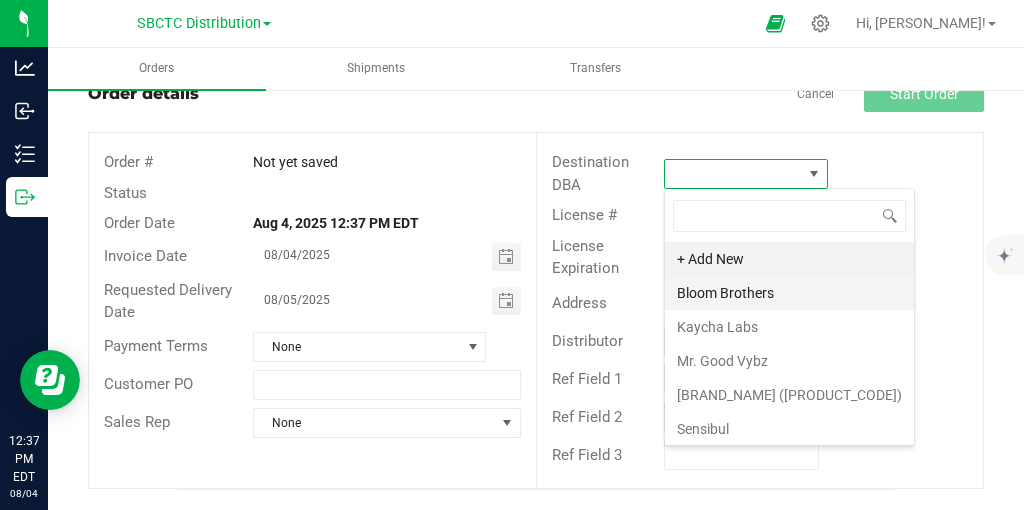 click on "Bloom Brothers" at bounding box center (789, 293) 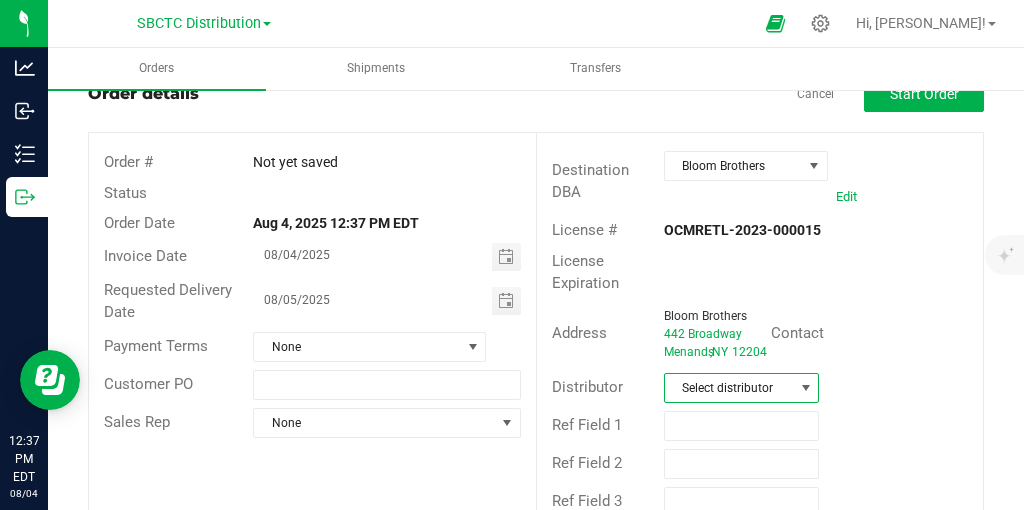 click at bounding box center (806, 388) 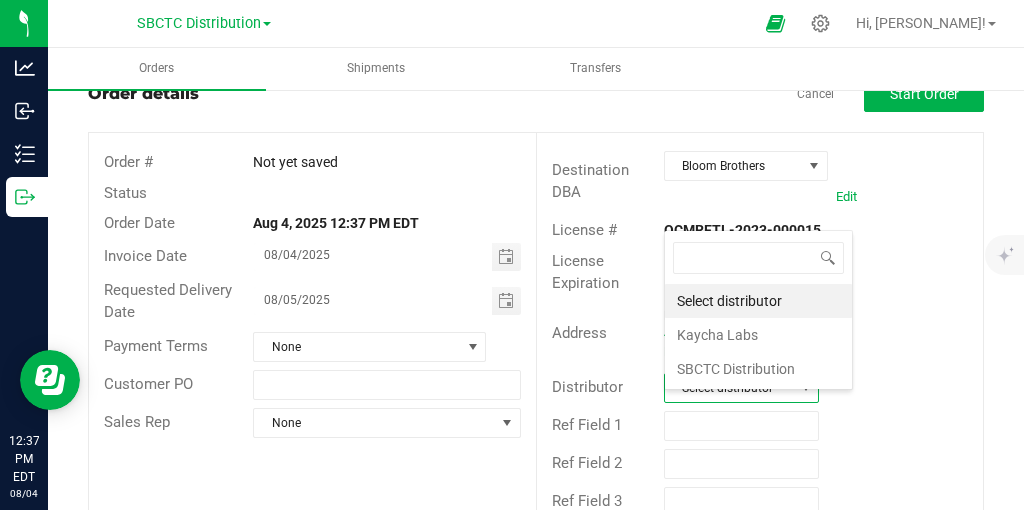 scroll, scrollTop: 99970, scrollLeft: 99844, axis: both 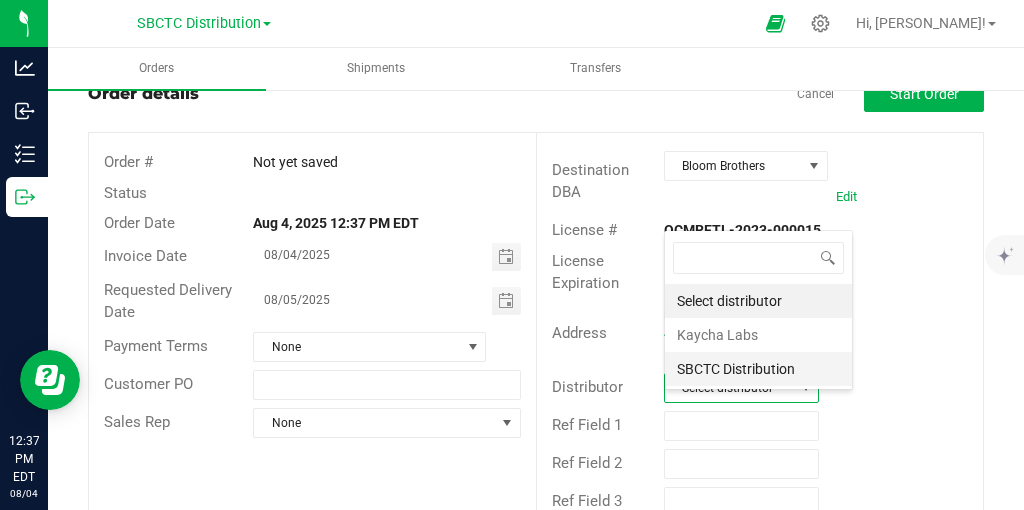 click on "SBCTC Distribution" at bounding box center [758, 369] 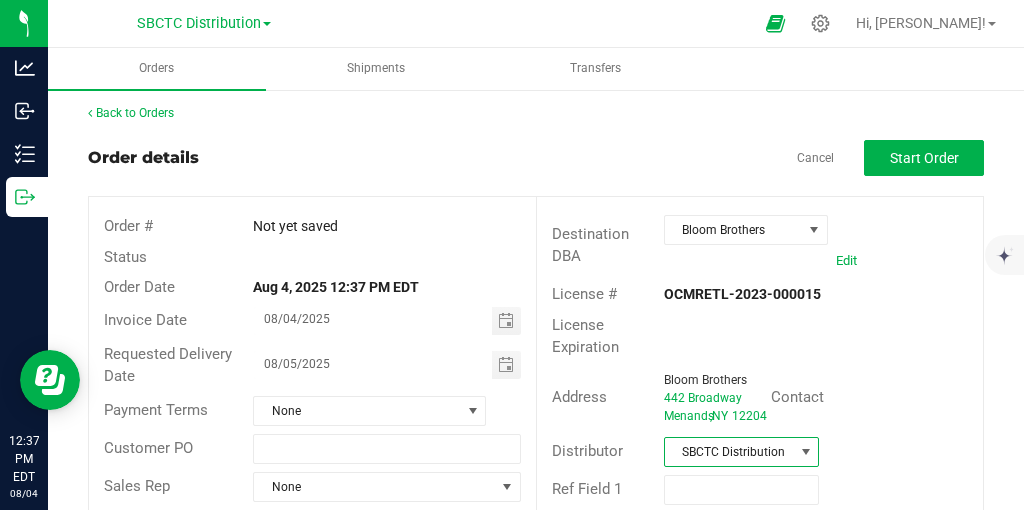 scroll, scrollTop: 0, scrollLeft: 0, axis: both 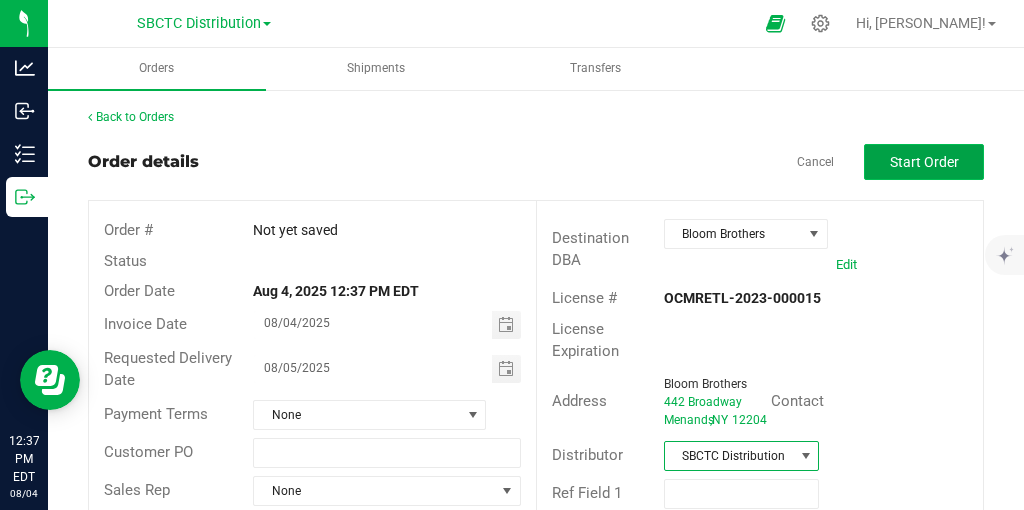 click on "Start Order" at bounding box center (924, 162) 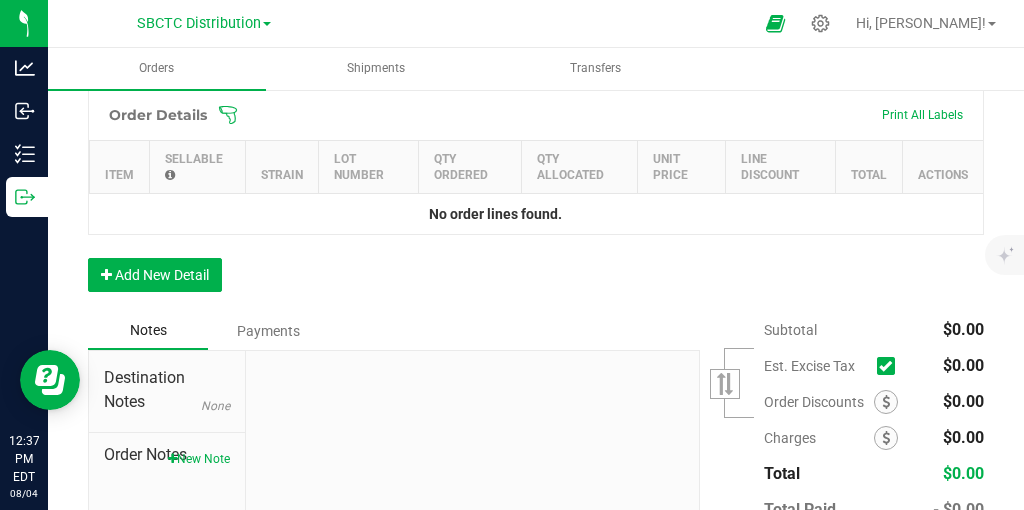 scroll, scrollTop: 538, scrollLeft: 0, axis: vertical 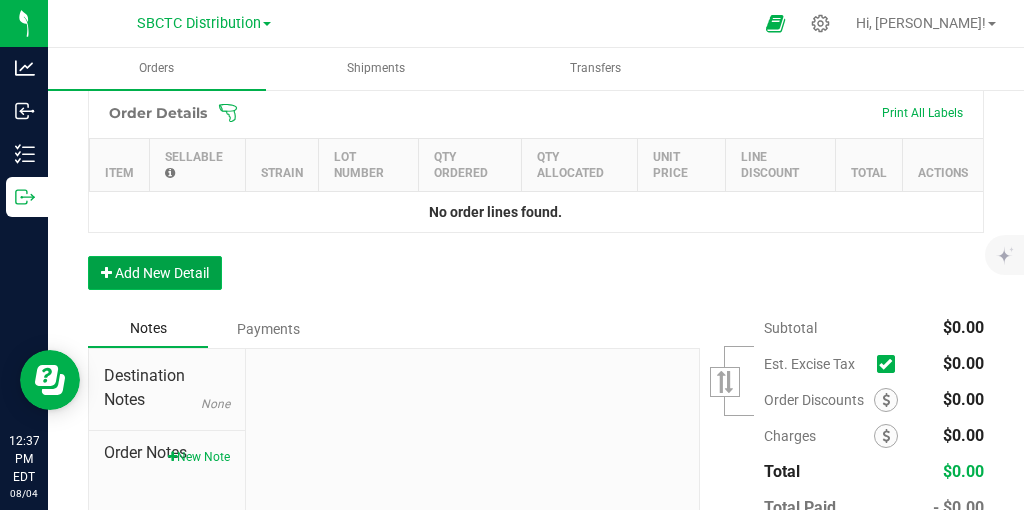 click on "Add New Detail" at bounding box center [155, 273] 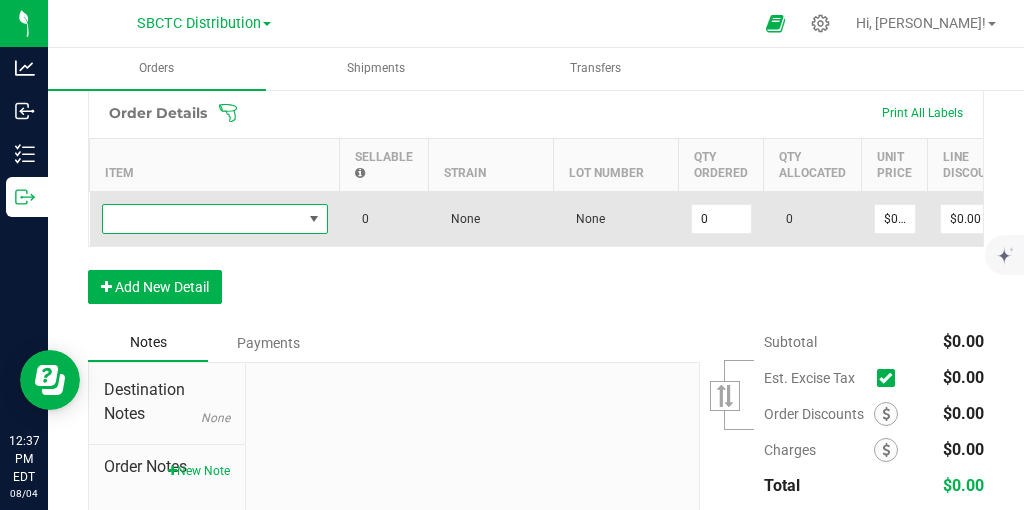 click at bounding box center [314, 219] 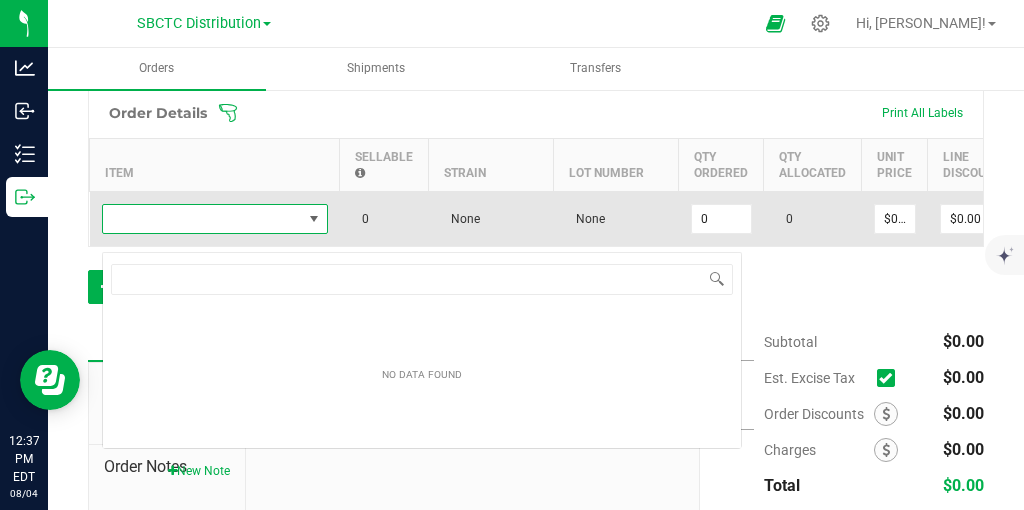 scroll, scrollTop: 99970, scrollLeft: 99774, axis: both 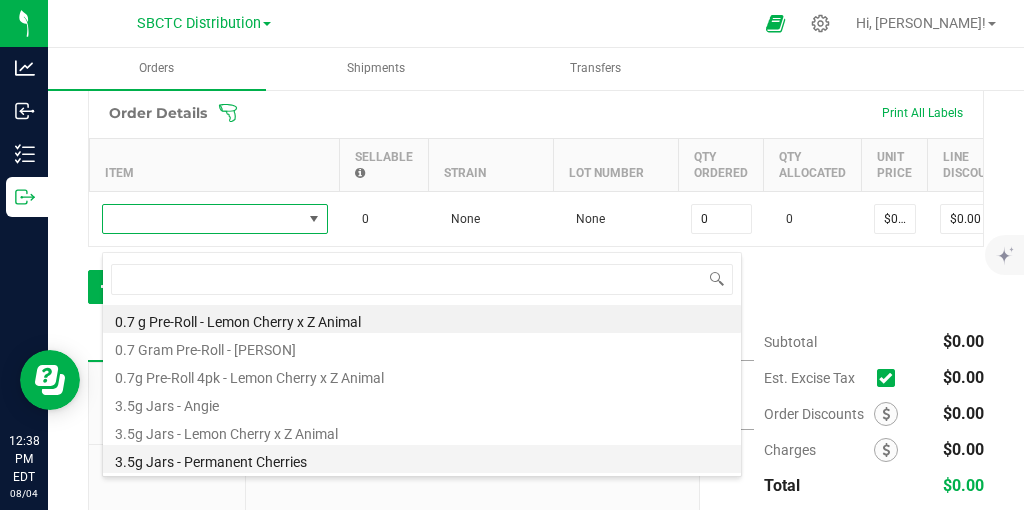 click on "3.5g Jars - Permanent Cherries" at bounding box center [422, 459] 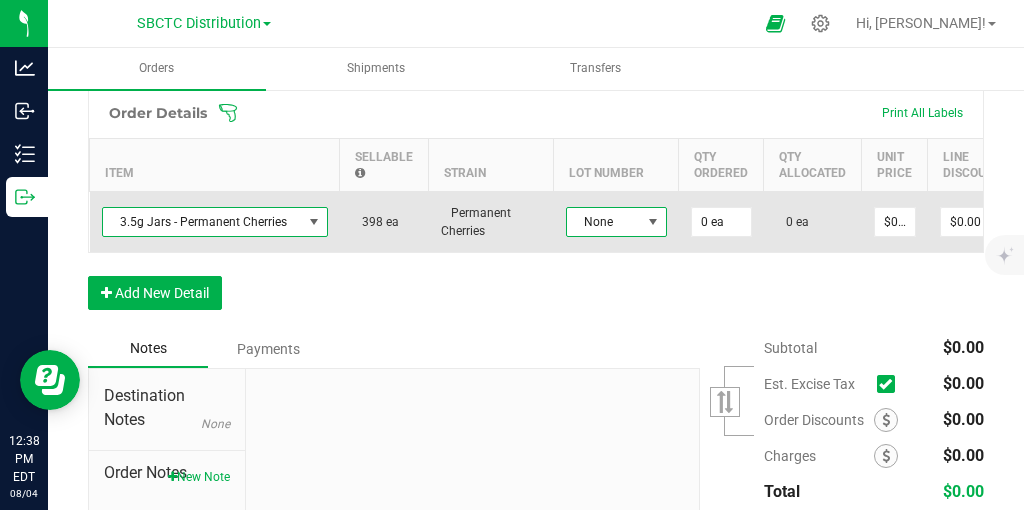 click at bounding box center (653, 222) 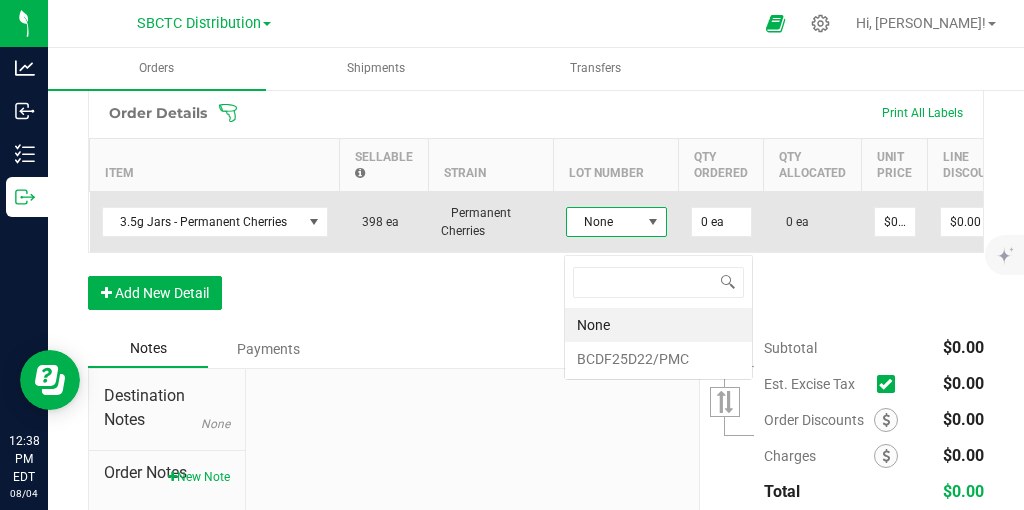 scroll, scrollTop: 99970, scrollLeft: 99899, axis: both 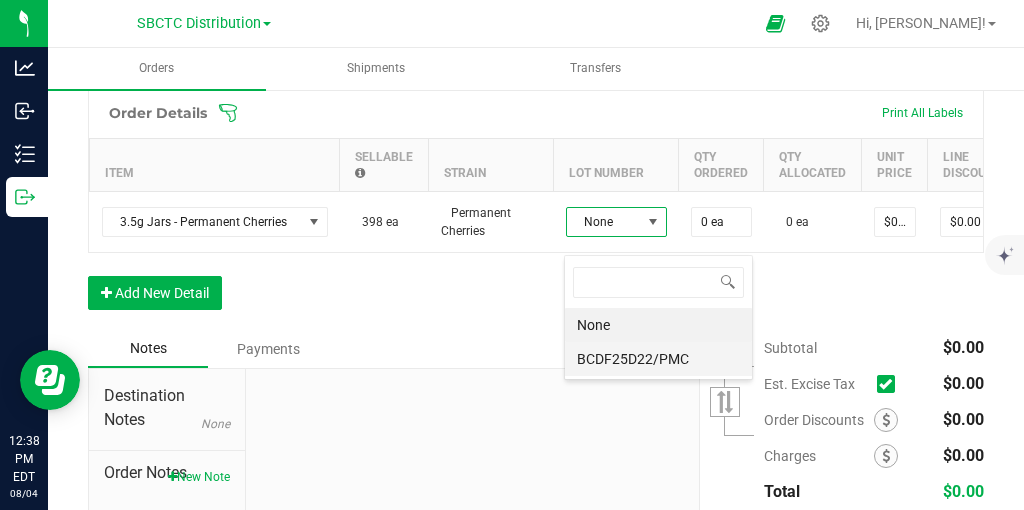 click on "BCDF25D22/PMC" at bounding box center (658, 359) 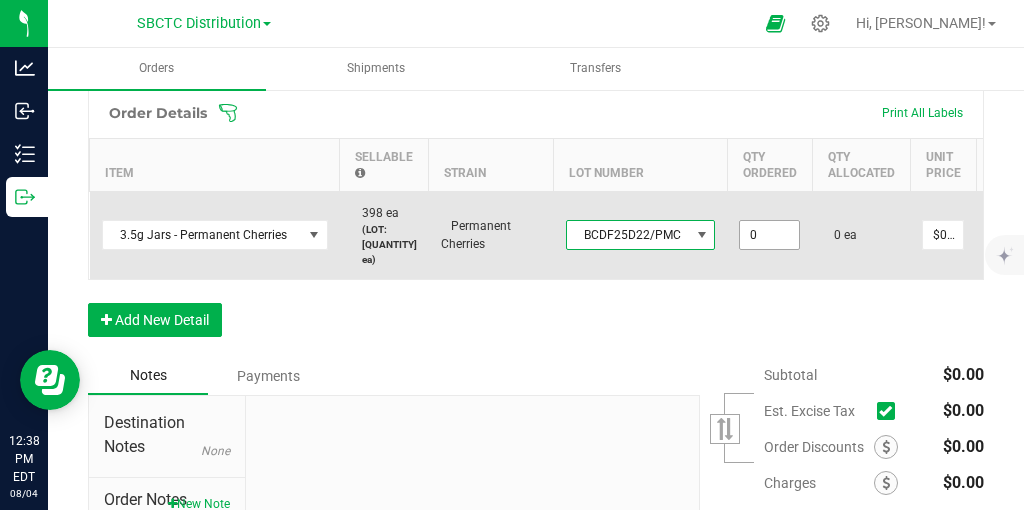 click on "0" at bounding box center [769, 235] 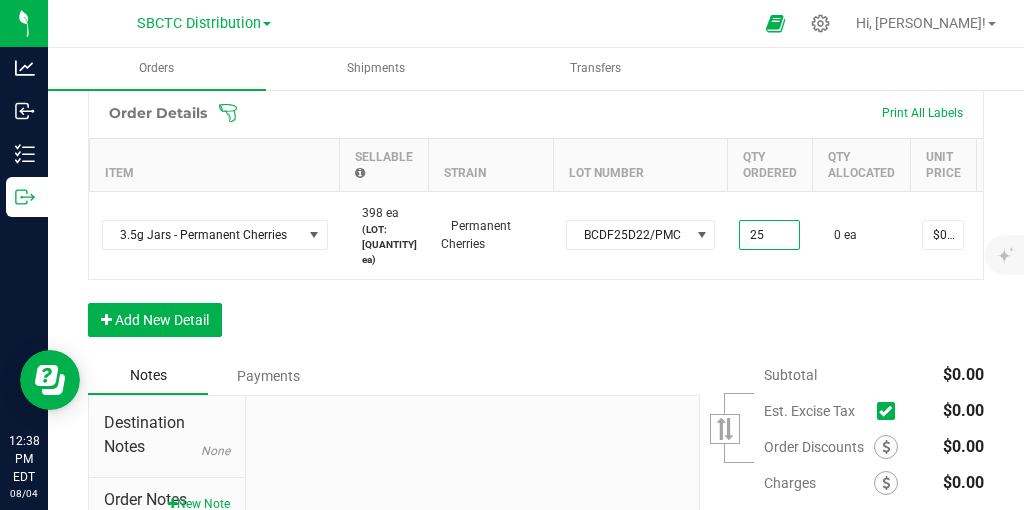 type on "25 ea" 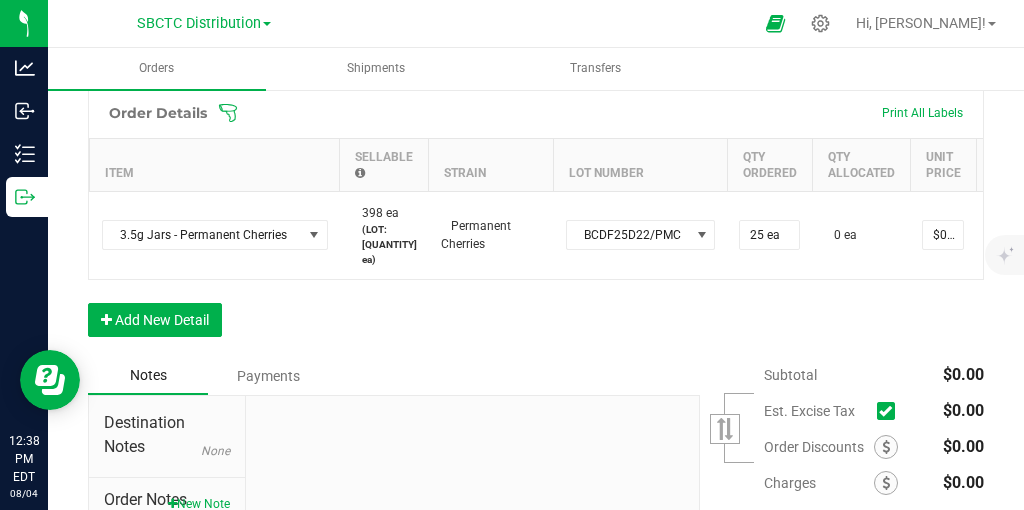 click on "Order Details Print All Labels Item  Sellable  Strain  Lot Number  Qty Ordered Qty Allocated Unit Price Line Discount Total Actions 3.5g Jars - Permanent Cherries  398 ea   (LOT: 398 ea)   Permanent Cherries  BCDF25D22/PMC 25 ea  0 ea  $0.00000 $0.00 $0.00
Add New Detail" at bounding box center (536, 222) 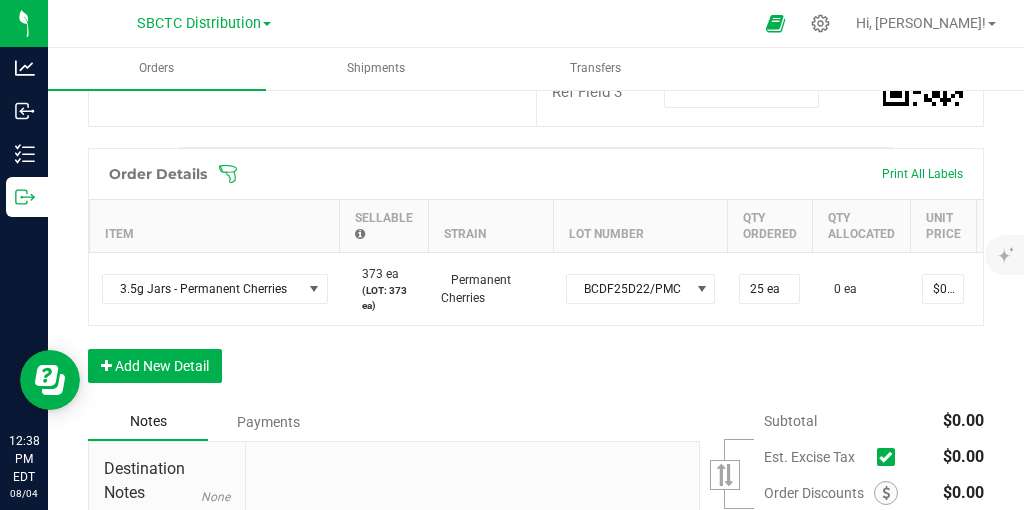scroll, scrollTop: 455, scrollLeft: 0, axis: vertical 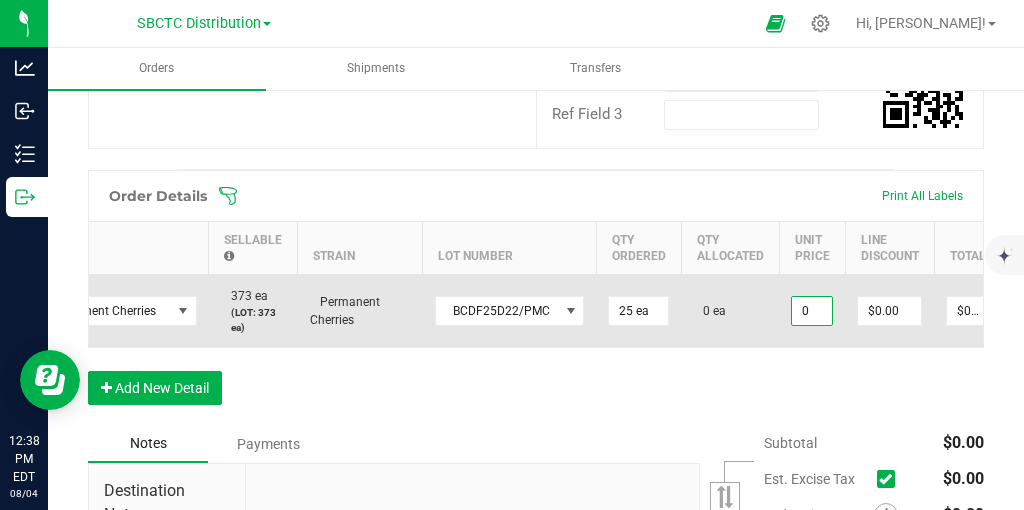 click on "0" at bounding box center [812, 311] 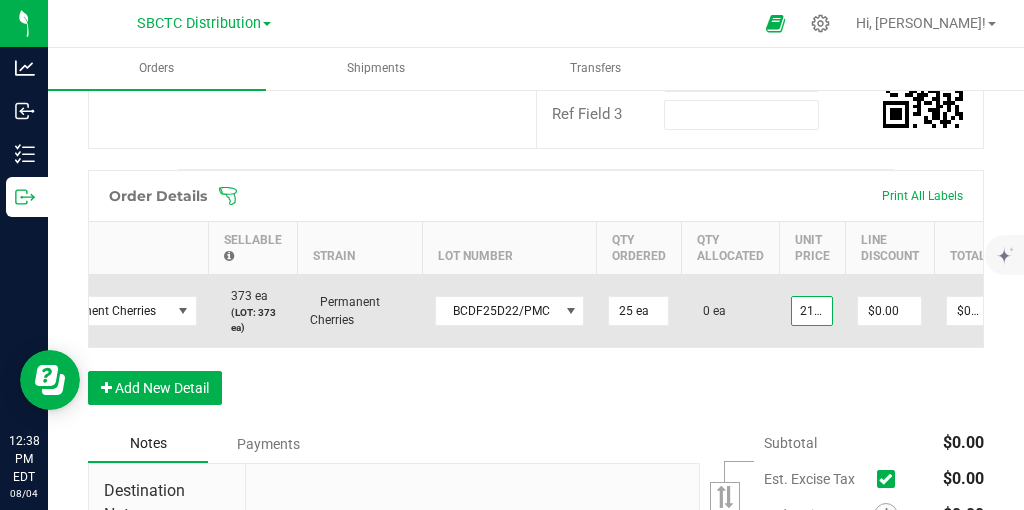 scroll, scrollTop: 0, scrollLeft: 9, axis: horizontal 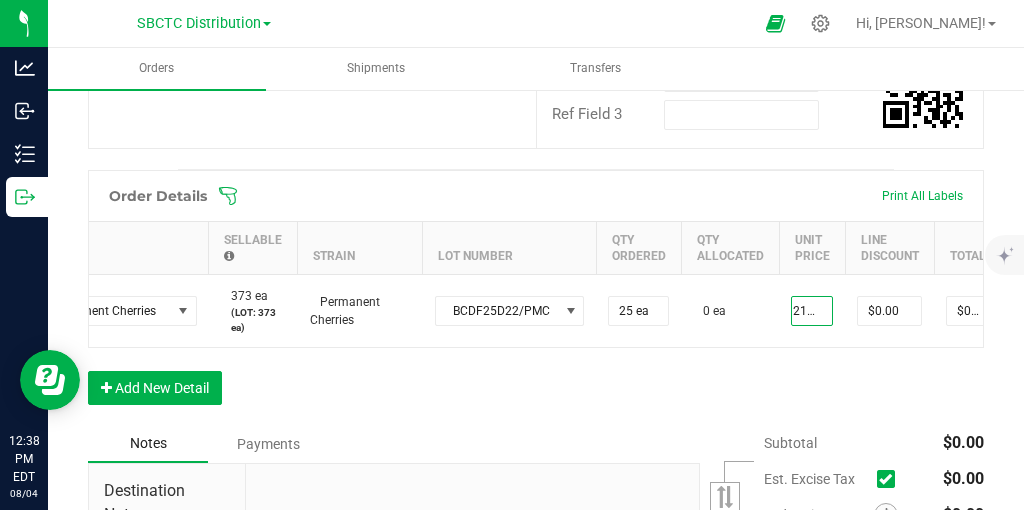 type on "$21.50000" 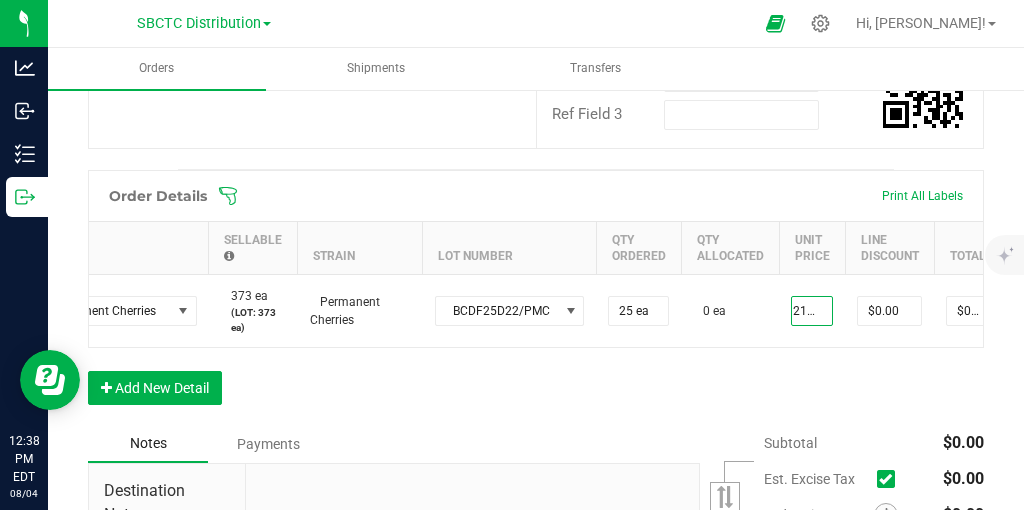 type on "$537.50" 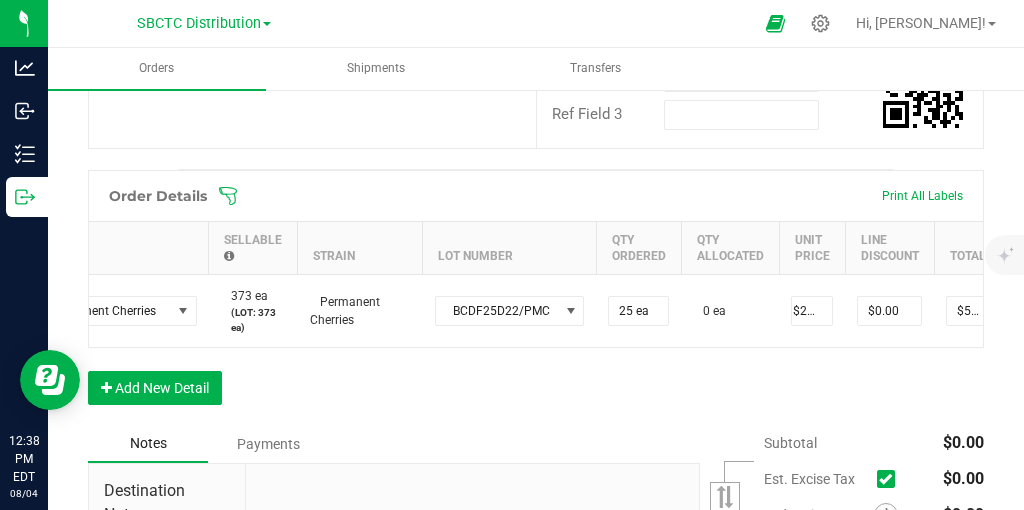 click on "Order Details Print All Labels Item Sellable Strain Lot Number Qty Ordered Qty Allocated Unit Price Line Discount Total Actions 3.5g Jars - Permanent Cherries 373 ea (LOT: 373 ea) Permanent Cherries BCDF25D22/PMC 25 ea 0 ea $21.50000 $0.00 $537.50
Add New Detail" at bounding box center [536, 297] 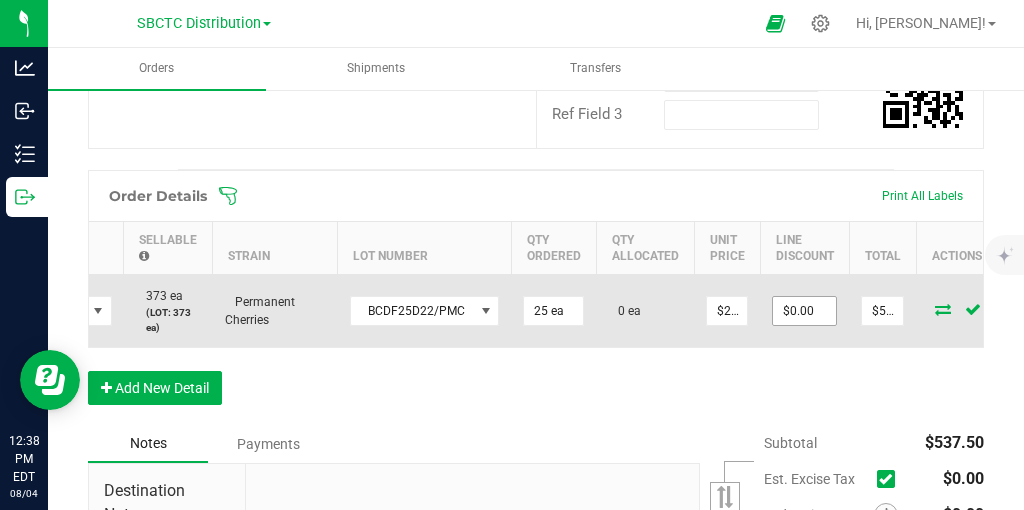 scroll, scrollTop: 0, scrollLeft: 263, axis: horizontal 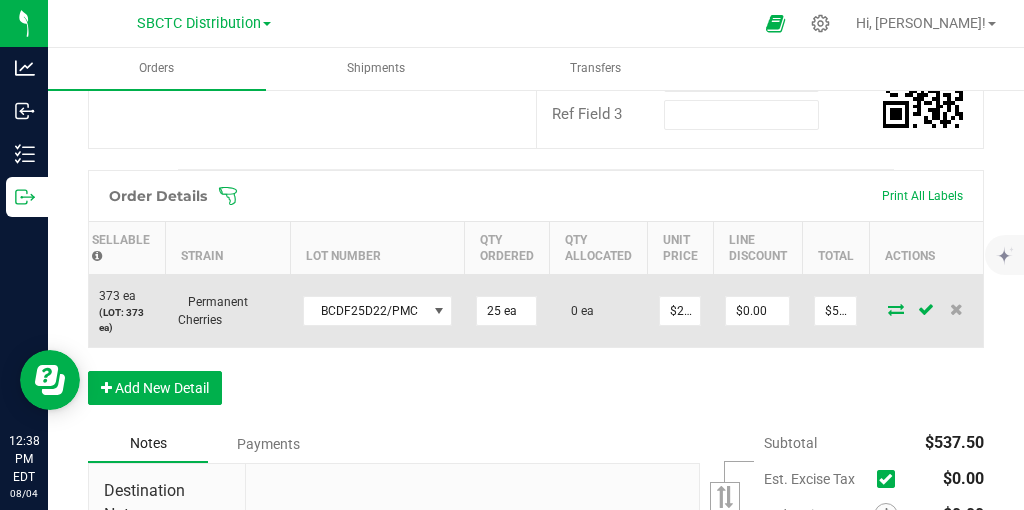 click at bounding box center [896, 309] 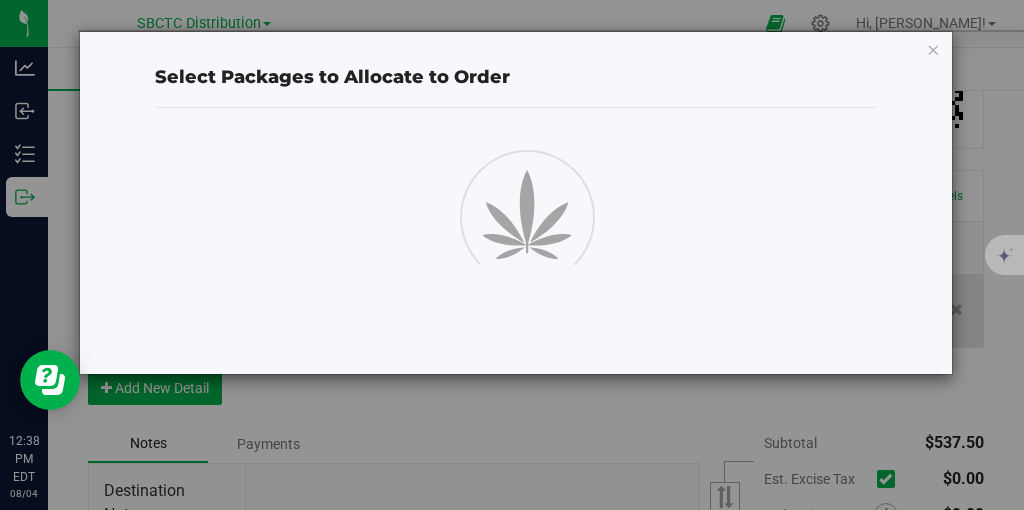 scroll, scrollTop: 0, scrollLeft: 263, axis: horizontal 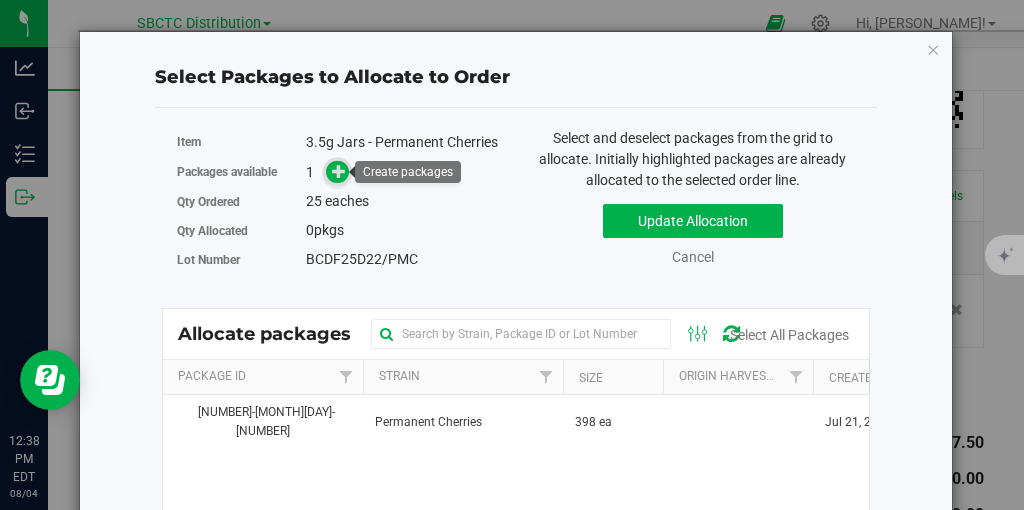 click at bounding box center [339, 171] 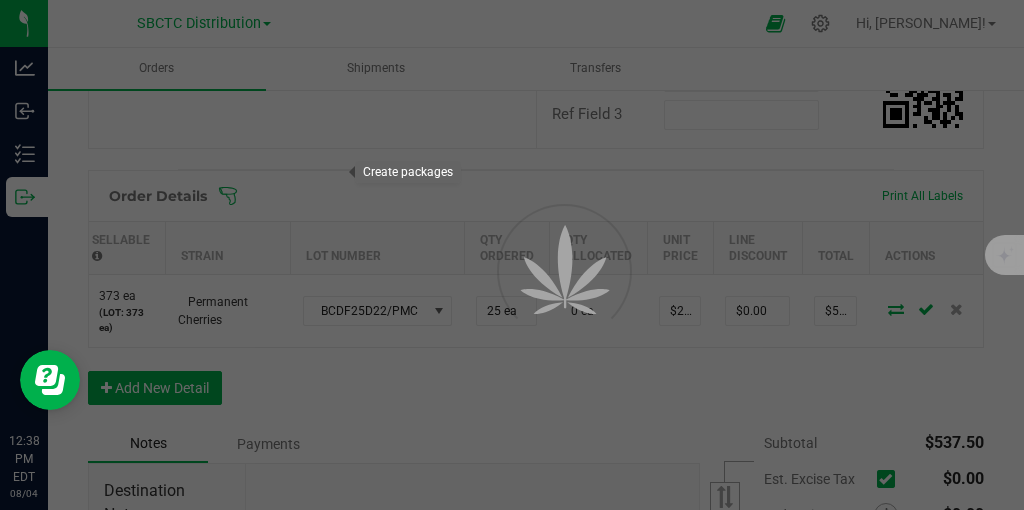 scroll, scrollTop: 0, scrollLeft: 263, axis: horizontal 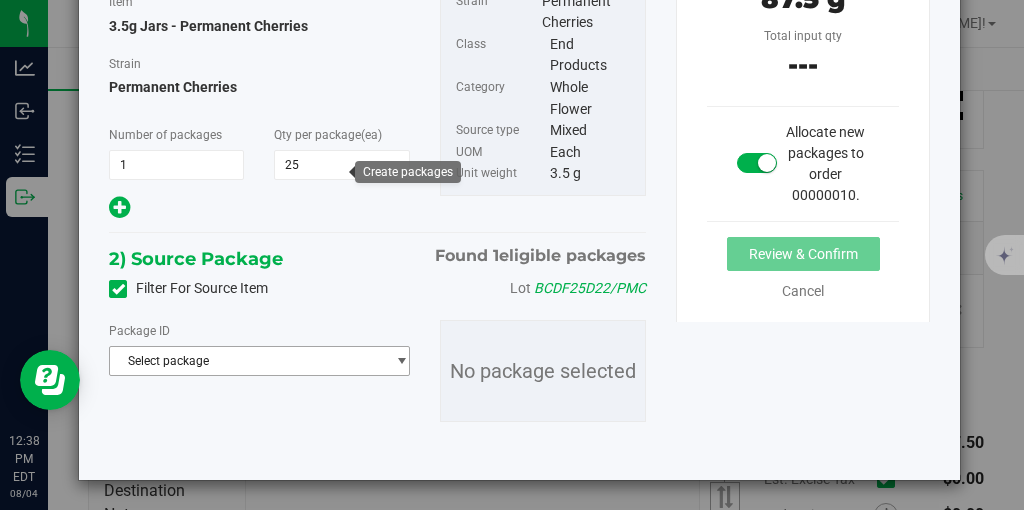 click at bounding box center [401, 361] 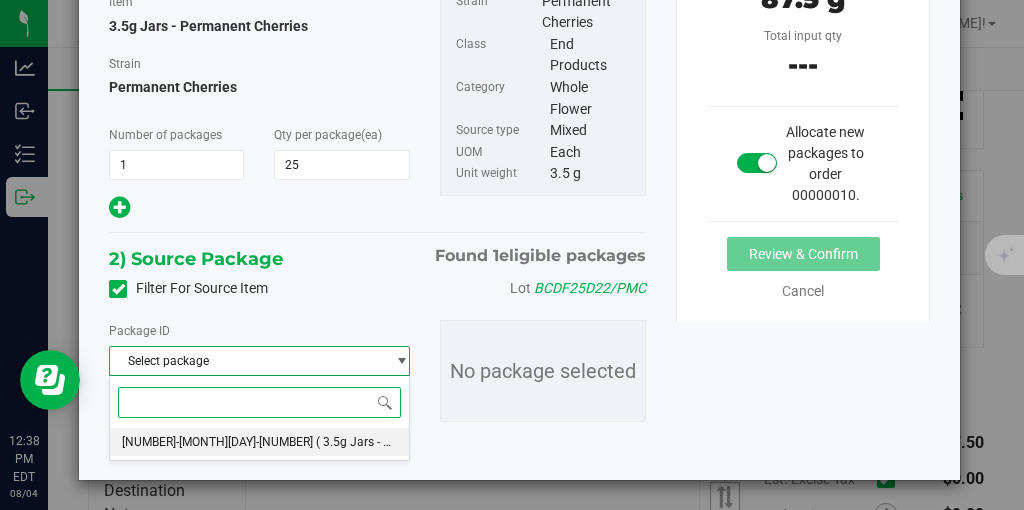 click on "(
3.5g Jars - Permanent Cherries
)" at bounding box center (406, 442) 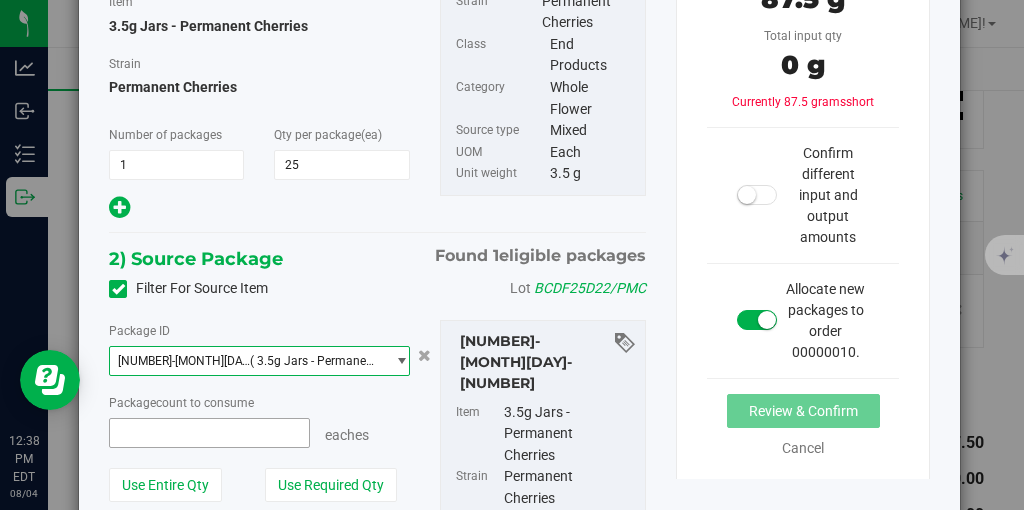click at bounding box center (209, 433) 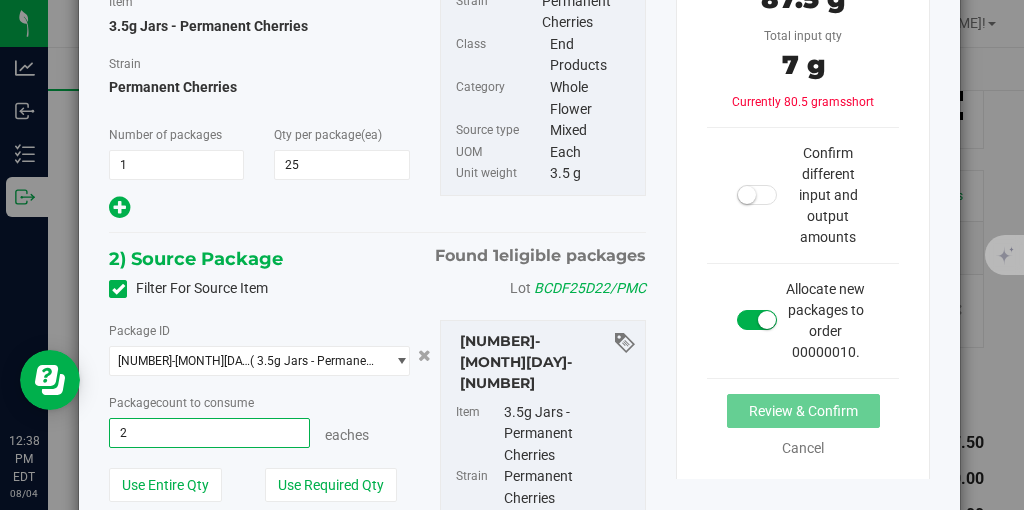 type on "25" 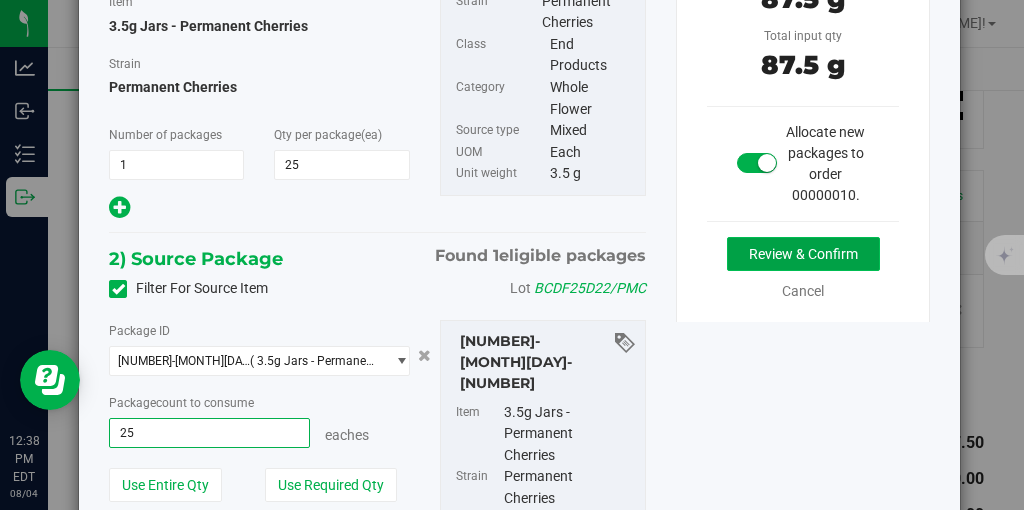 type on "25 ea" 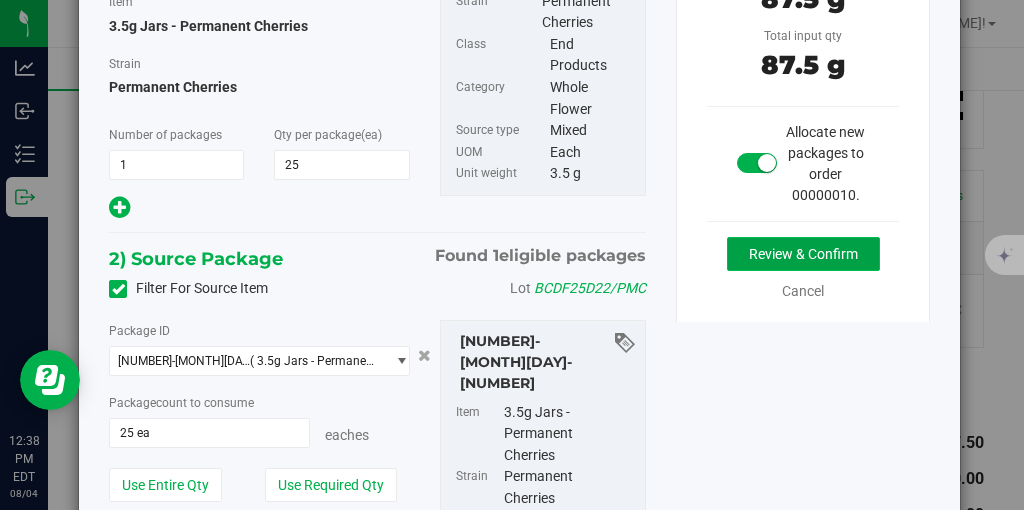 click on "Review & Confirm" at bounding box center (803, 254) 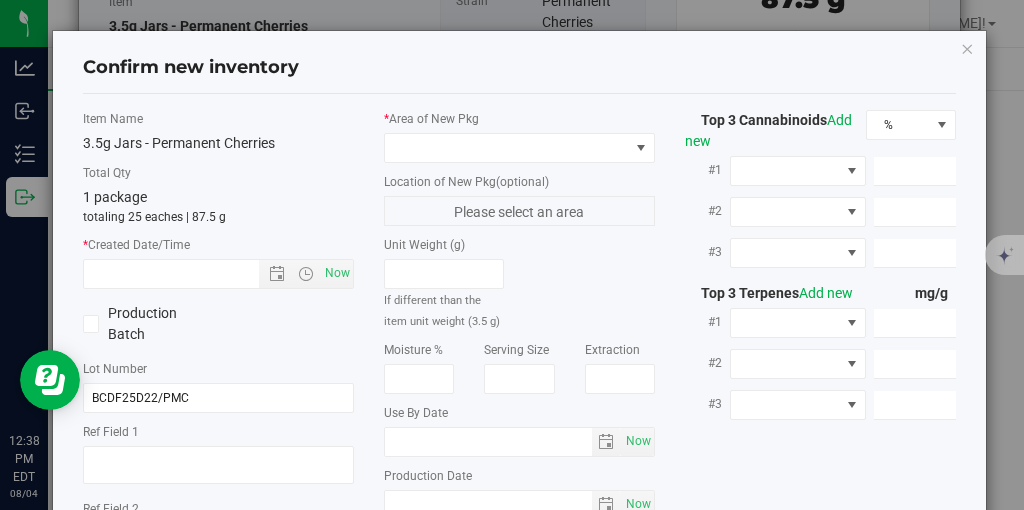 type on "2025-07-03" 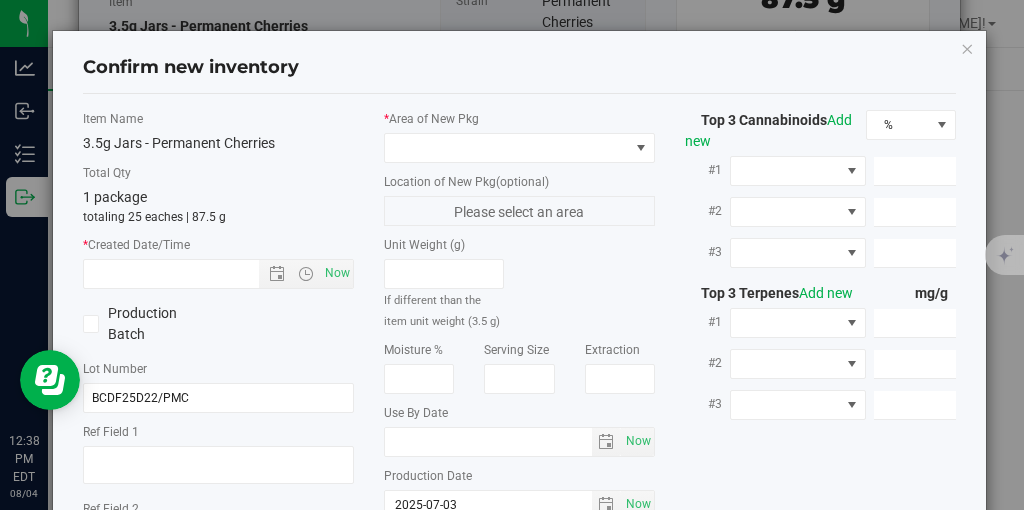 scroll, scrollTop: 7, scrollLeft: 0, axis: vertical 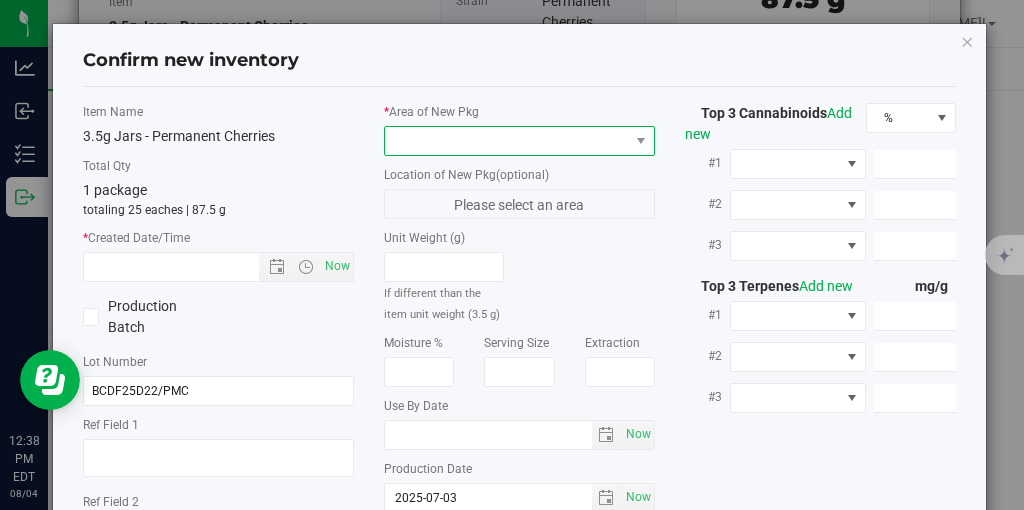 click at bounding box center [507, 141] 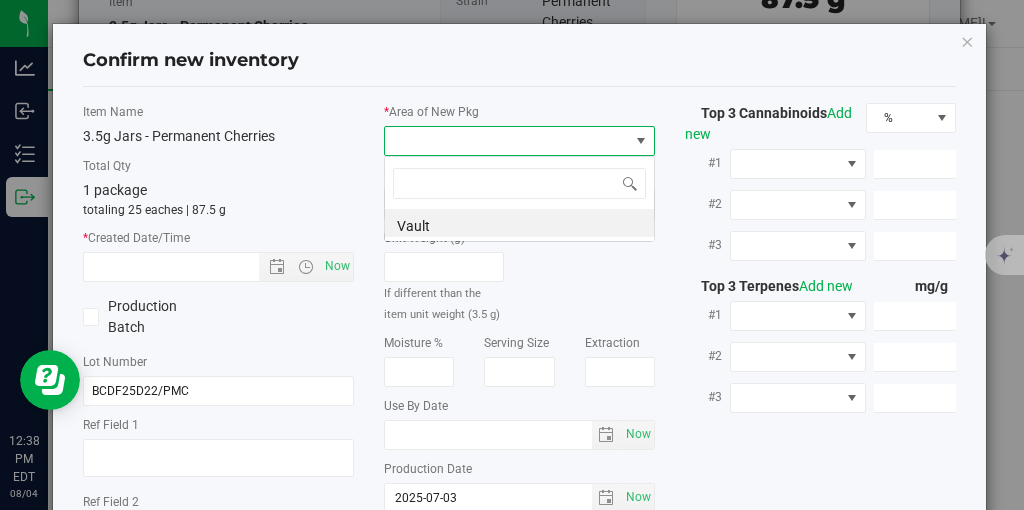 scroll, scrollTop: 99970, scrollLeft: 99729, axis: both 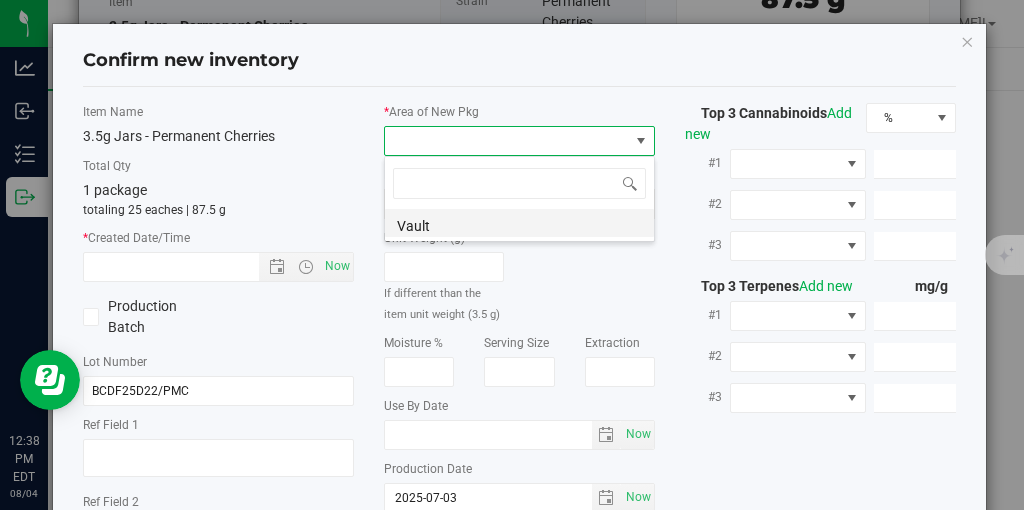 click on "Vault" at bounding box center (519, 223) 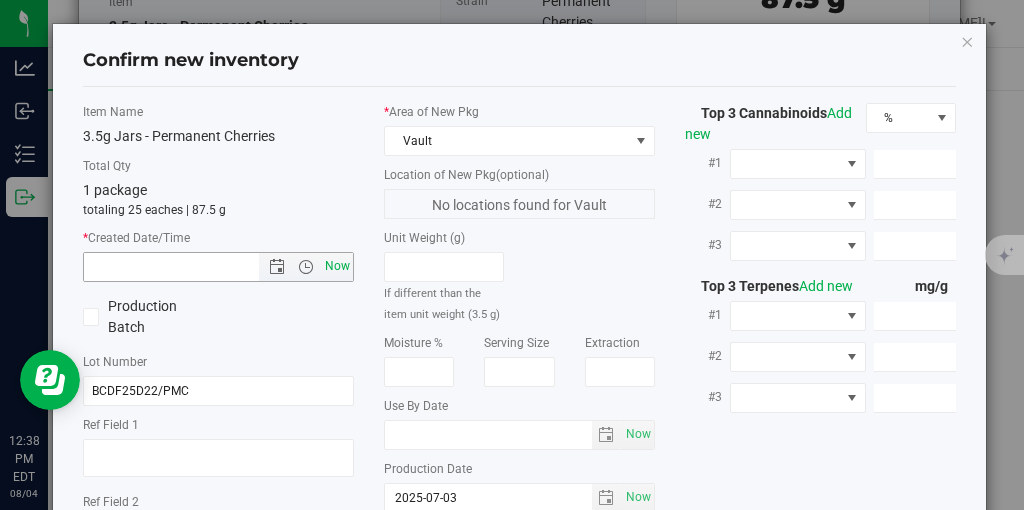 click on "Now" at bounding box center (338, 266) 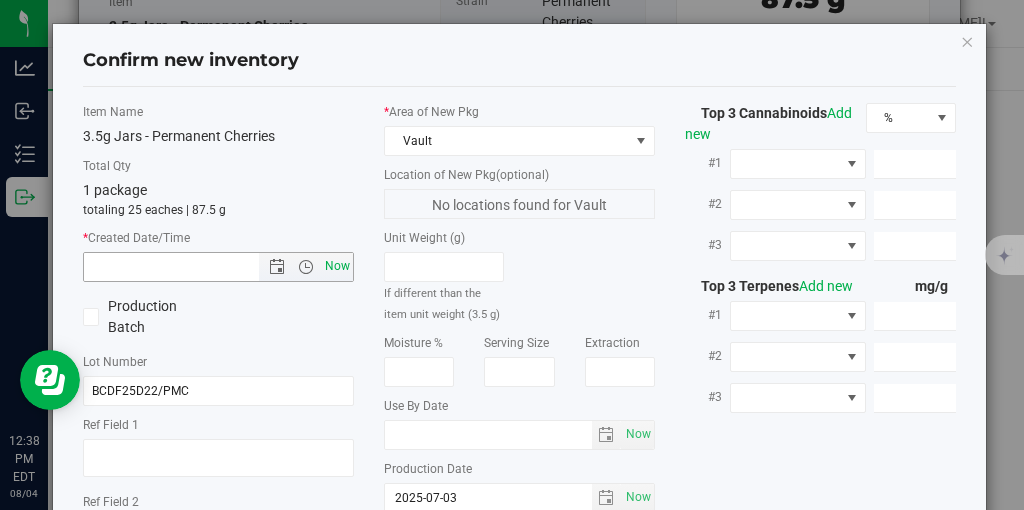 type on "[MONTH]/[DAY]/[YEAR] [HOUR]:[MINUTE] [AM/PM]" 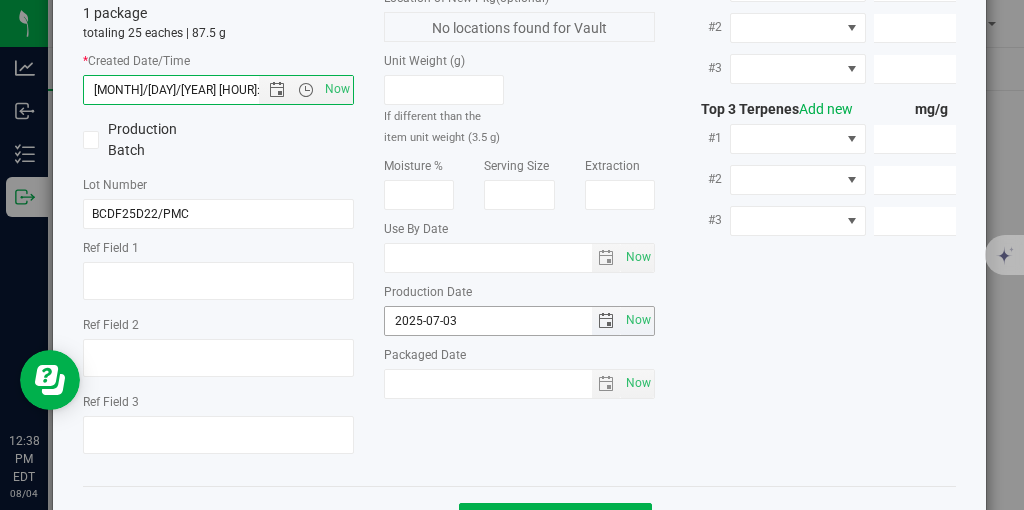 scroll, scrollTop: 250, scrollLeft: 0, axis: vertical 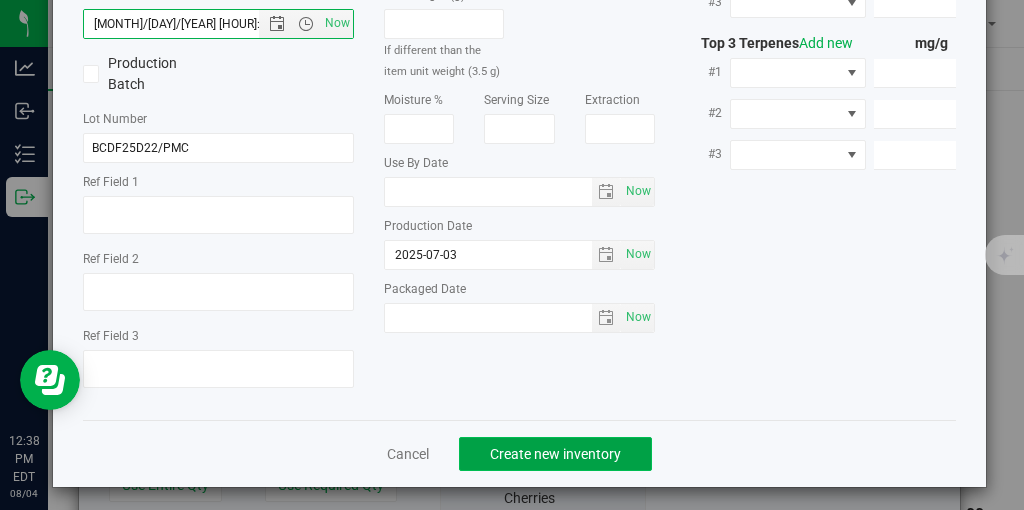 click on "Create new inventory" 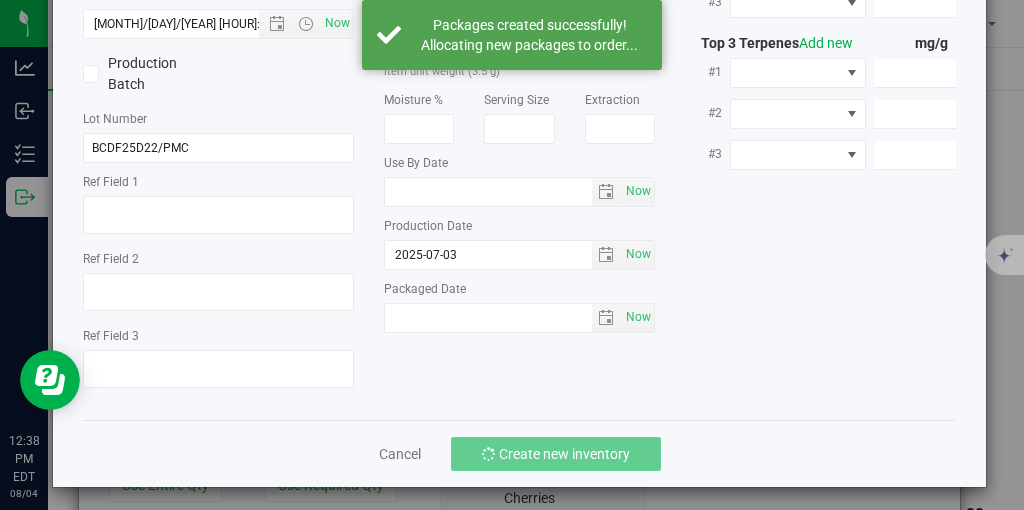 scroll, scrollTop: 0, scrollLeft: 263, axis: horizontal 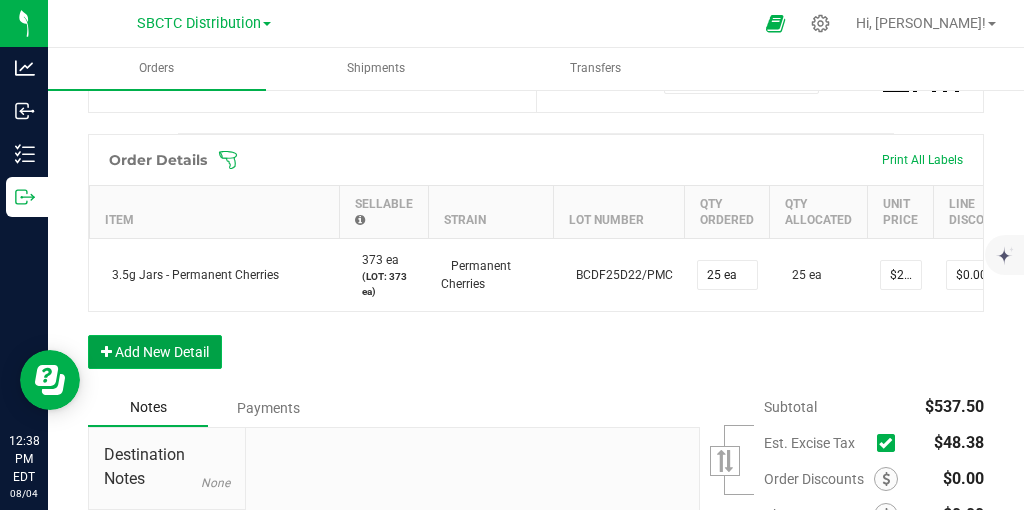 click on "Add New Detail" at bounding box center [155, 352] 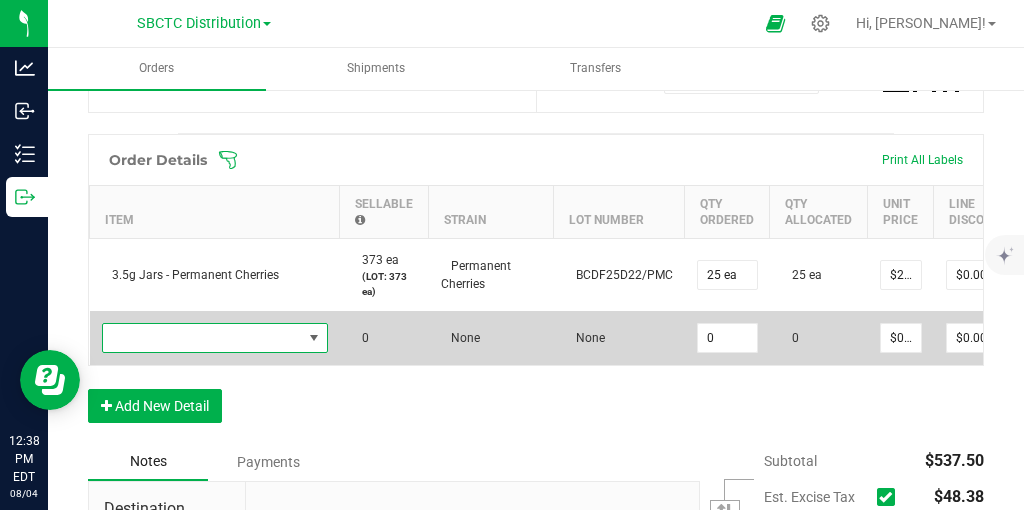 click at bounding box center [314, 338] 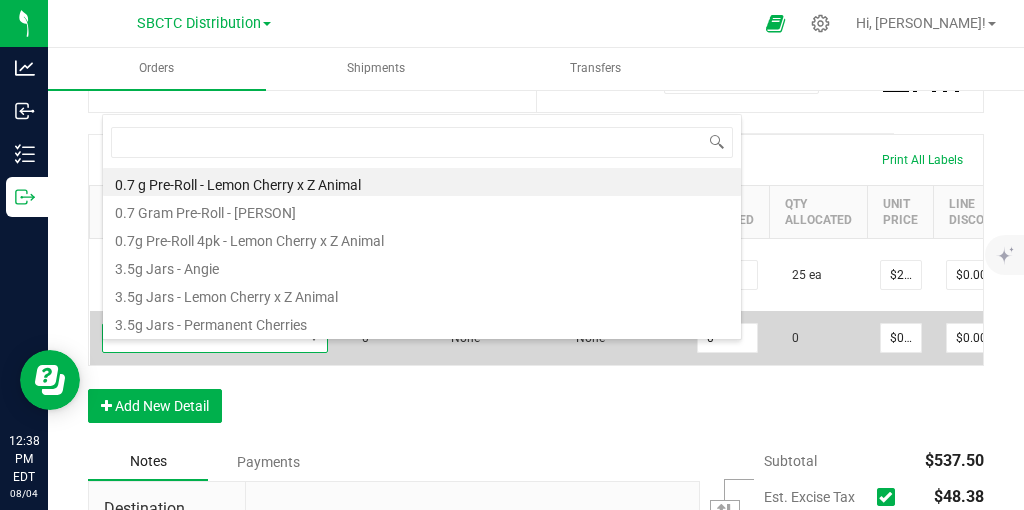 scroll, scrollTop: 99970, scrollLeft: 99774, axis: both 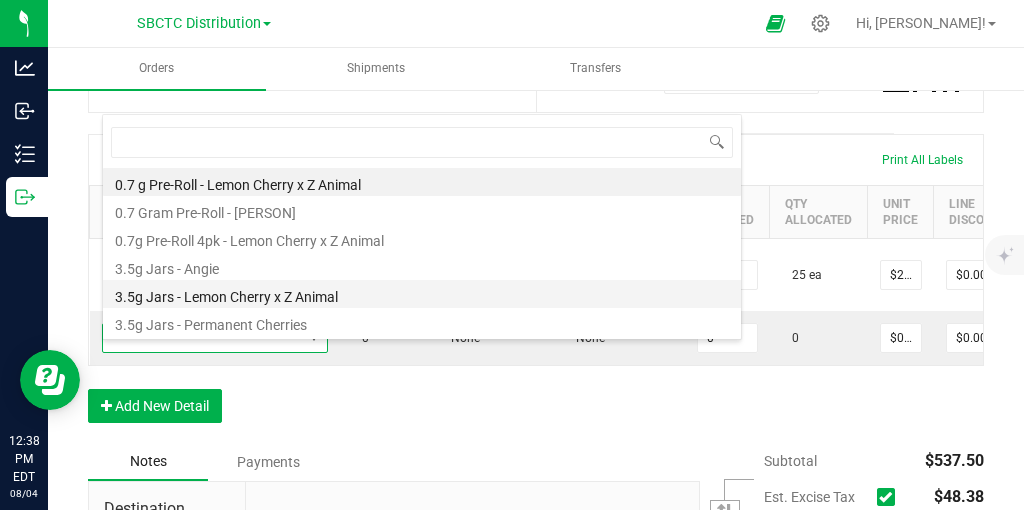 click on "3.5g Jars - Lemon Cherry x Z Animal" at bounding box center (422, 294) 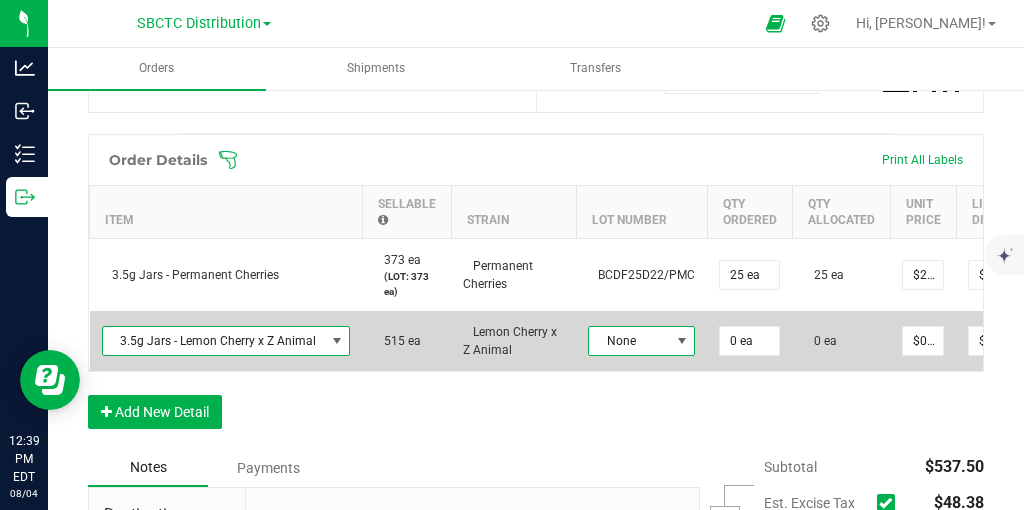 click at bounding box center [682, 341] 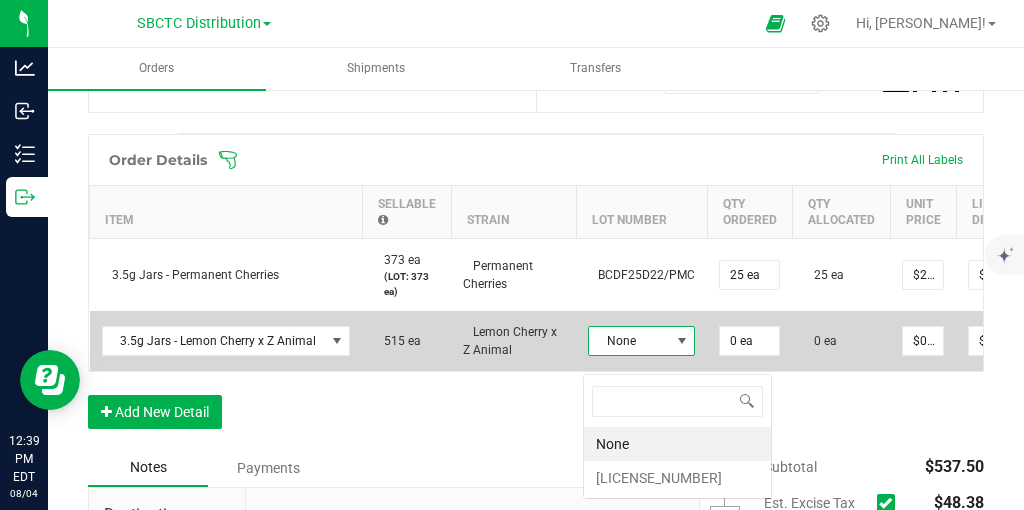 scroll, scrollTop: 99970, scrollLeft: 99899, axis: both 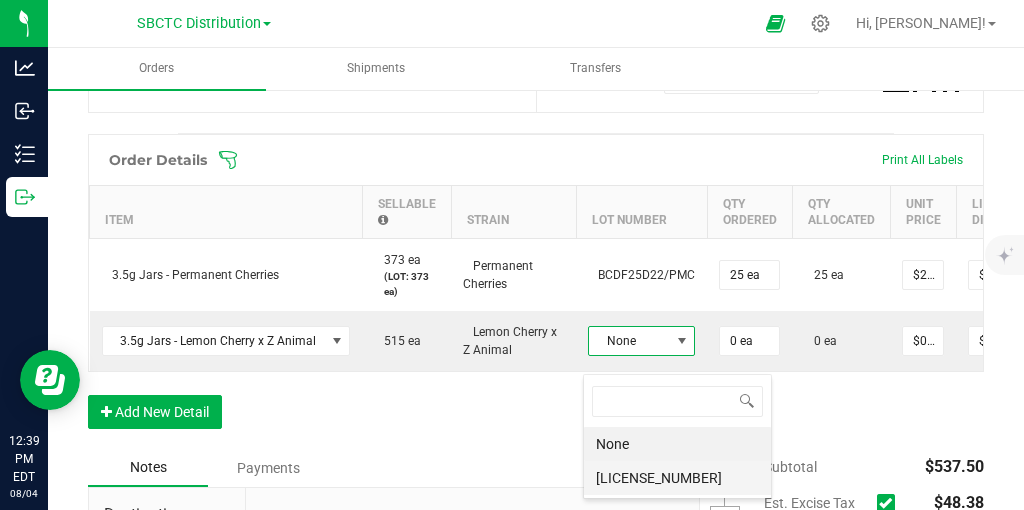 click on "[LICENSE_NUMBER]" at bounding box center [677, 478] 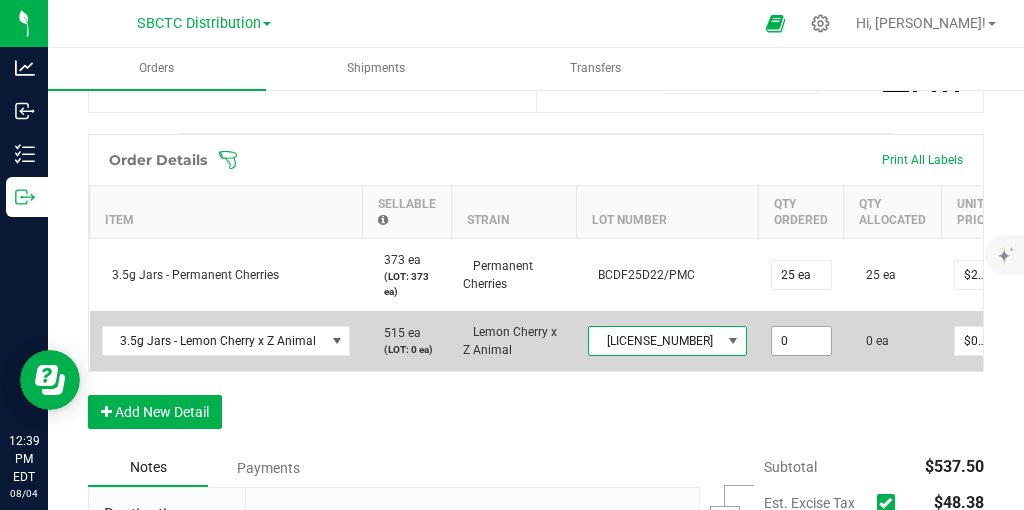 click on "0" at bounding box center [801, 341] 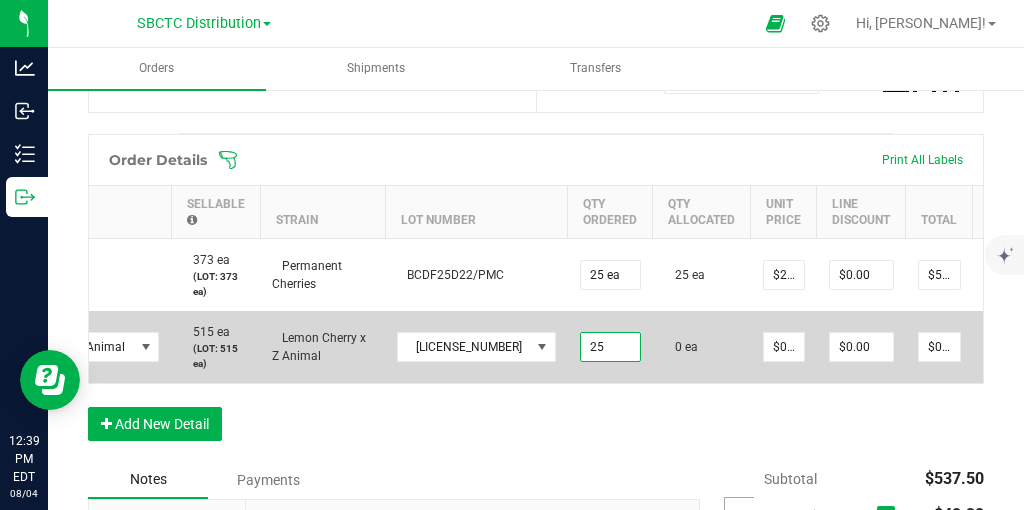 scroll, scrollTop: 0, scrollLeft: 214, axis: horizontal 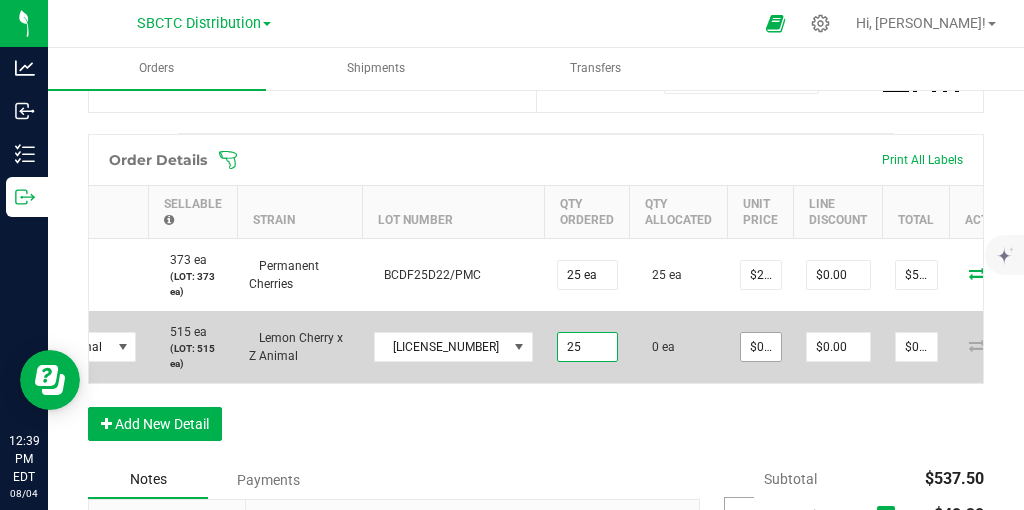 type on "25 ea" 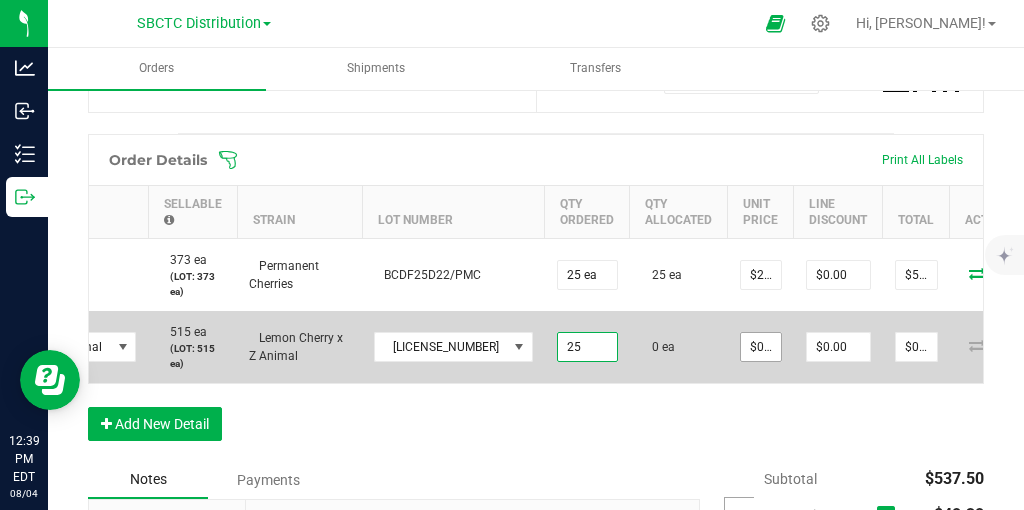 type on "0" 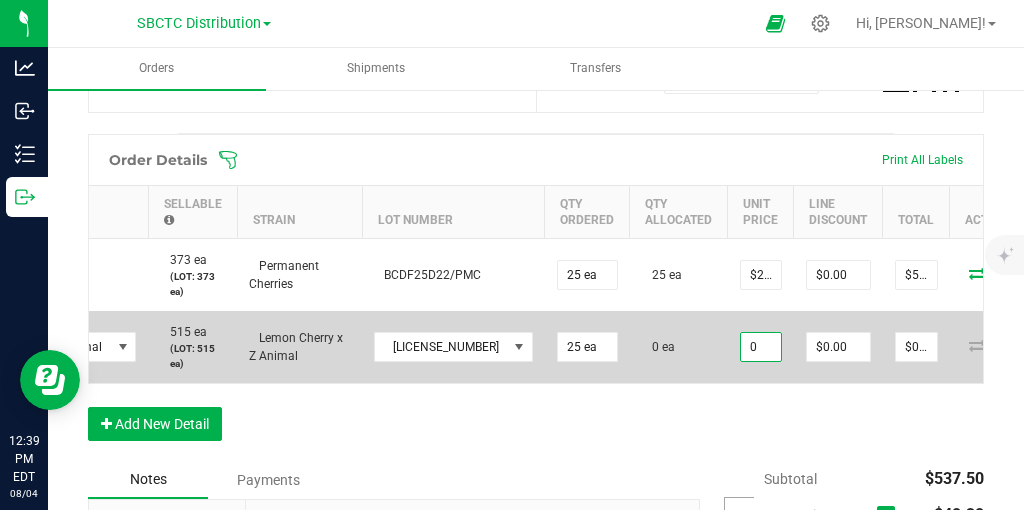 click on "0" at bounding box center [761, 347] 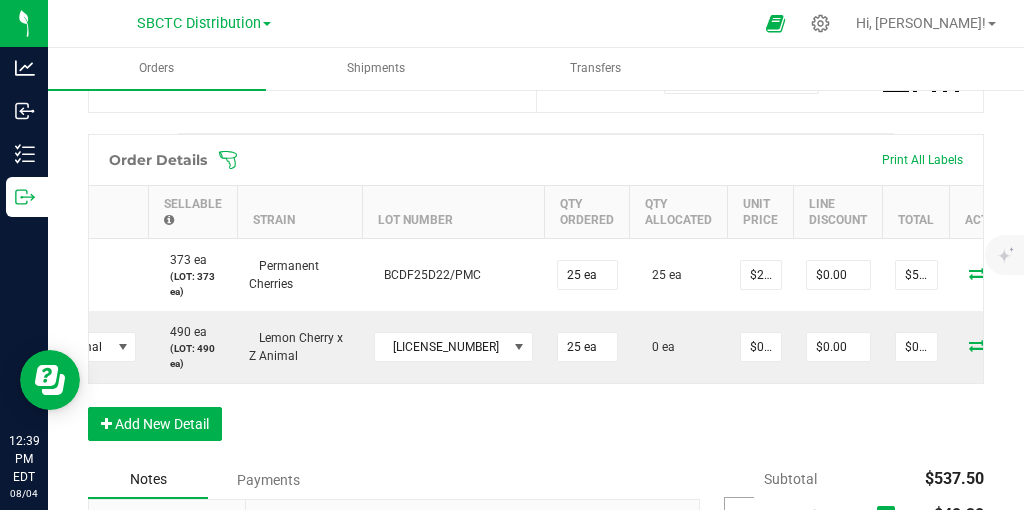 click on "Order Details Print All Labels Item Sellable Strain Lot Number Qty Ordered Qty Allocated Unit Price Line Discount Total Actions 3.5g Jars - Permanent Cherries 373 ea (LOT: 373 ea) Permanent Cherries BCDF25D22/PMC 25 ea 25 ea $21.50000 $0.00 $537.50 3.5g Jars - Lemon Cherry x Z Animal 490 ea (LOT: 490 ea) Lemon Cherry x Z Animal BCDF25E22/LCA 25 ea 0 ea $0.00000 $0.00 $0.00
Add New Detail" at bounding box center [536, 297] 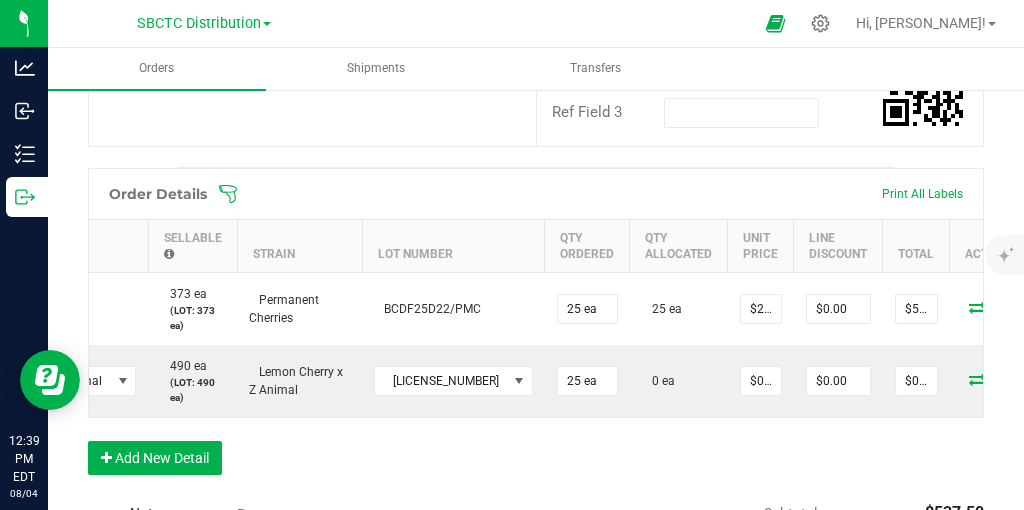scroll, scrollTop: 456, scrollLeft: 0, axis: vertical 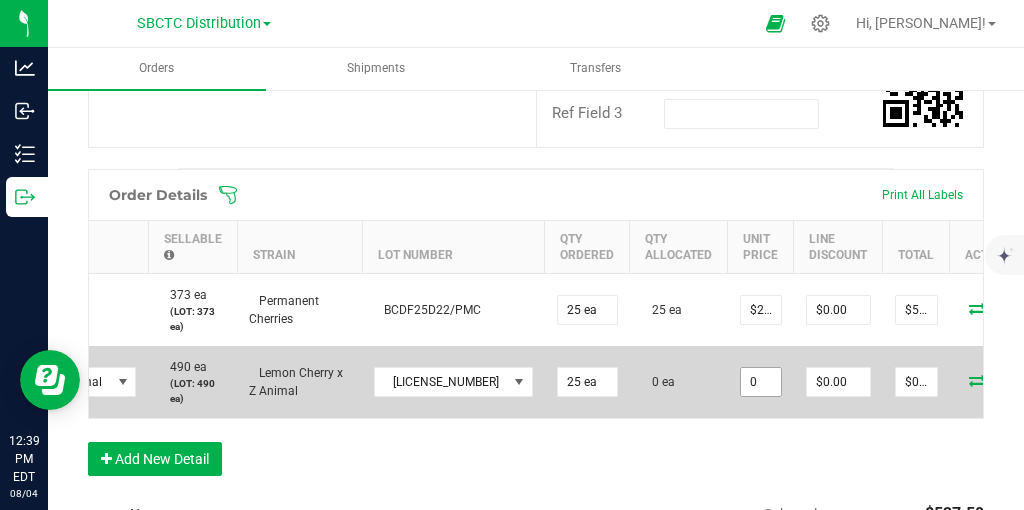 click on "0" at bounding box center [761, 382] 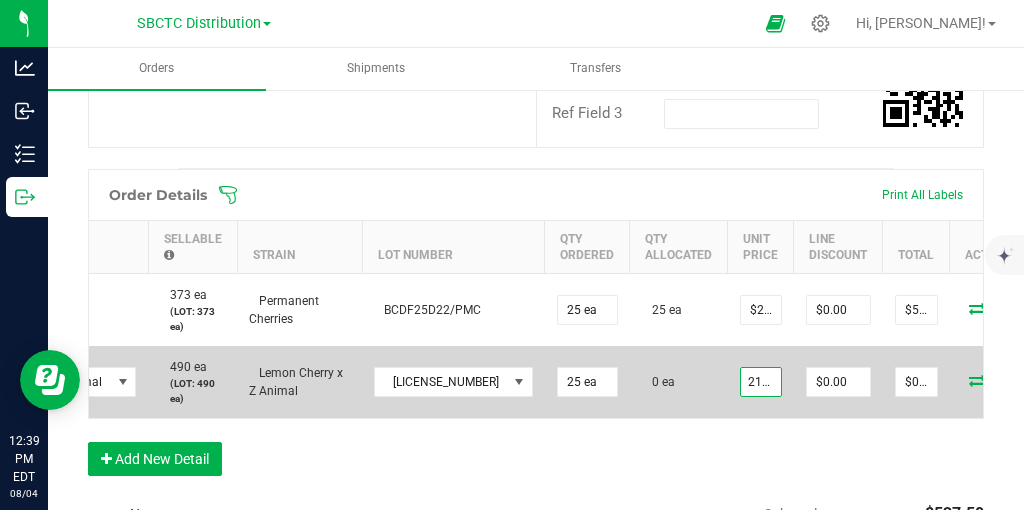 scroll, scrollTop: 0, scrollLeft: 9, axis: horizontal 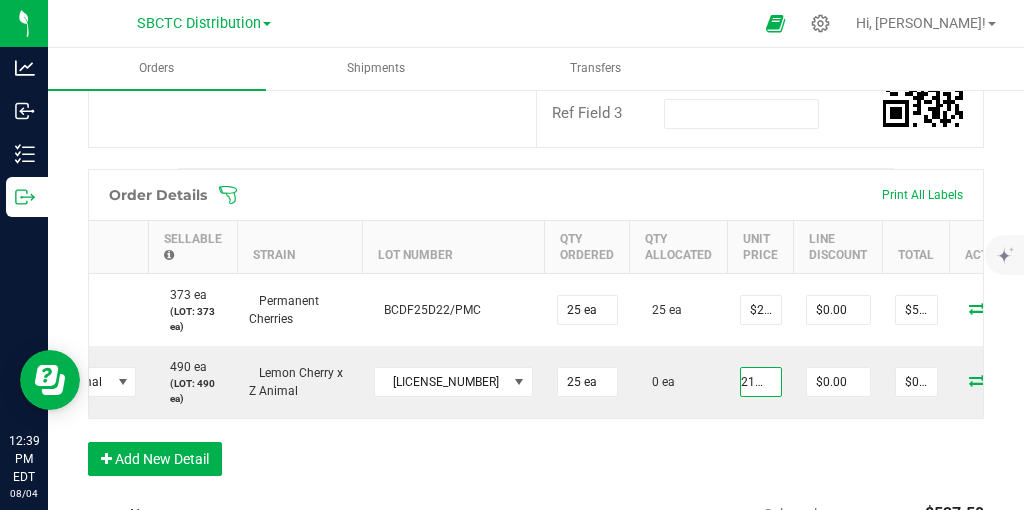 type on "$21.50000" 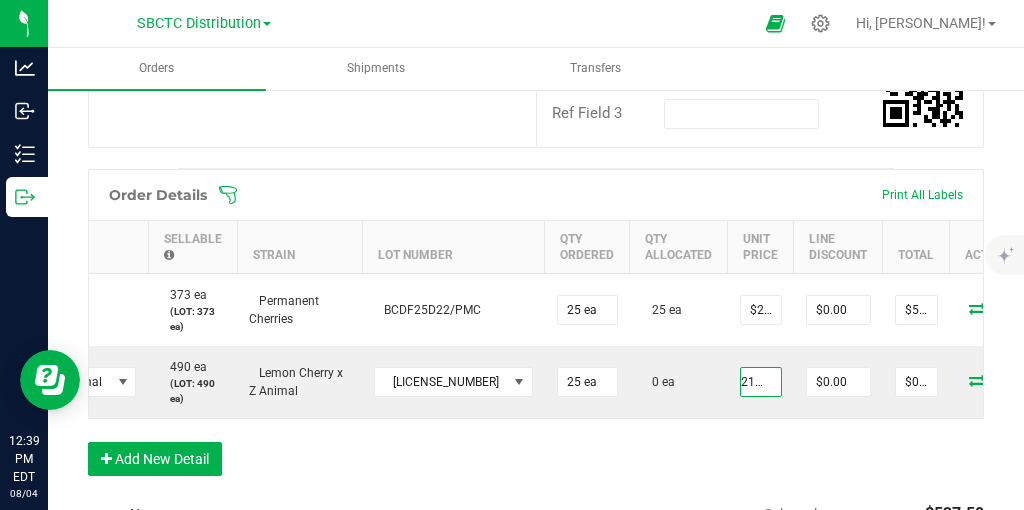 type on "$537.50" 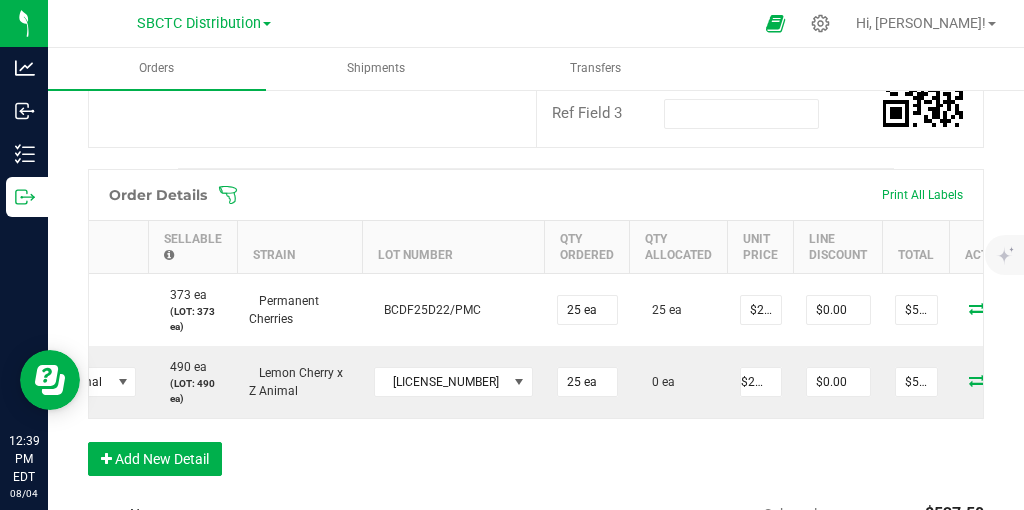 click on "Order Details Print All Labels Item  Sellable  Strain  Lot Number  Qty Ordered Qty Allocated Unit Price Line Discount Total Actions  3.5g Jars - Permanent Cherries   373 ea   (LOT: 373 ea)   Permanent Cherries   BCDF25D22/PMC  25 ea  25 ea  $21.50000 $0.00 $537.50 3.5g Jars - Lemon Cherry x Z Animal  490 ea   (LOT: 490 ea)   Lemon Cherry x Z Animal  BCDF25E22/LCA 25 ea  0 ea  $21.50000 $0.00 $537.50
Add New Detail" at bounding box center [536, 332] 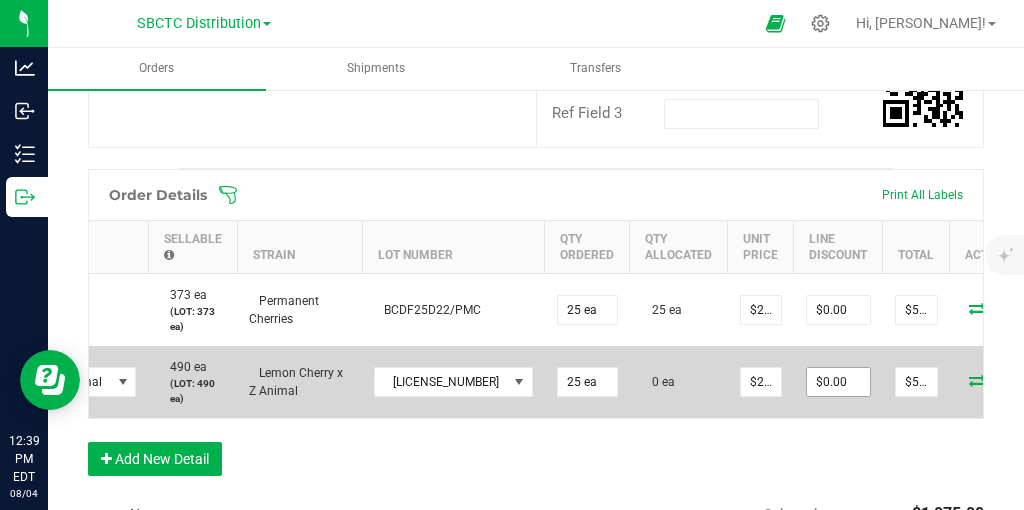 scroll, scrollTop: 0, scrollLeft: 277, axis: horizontal 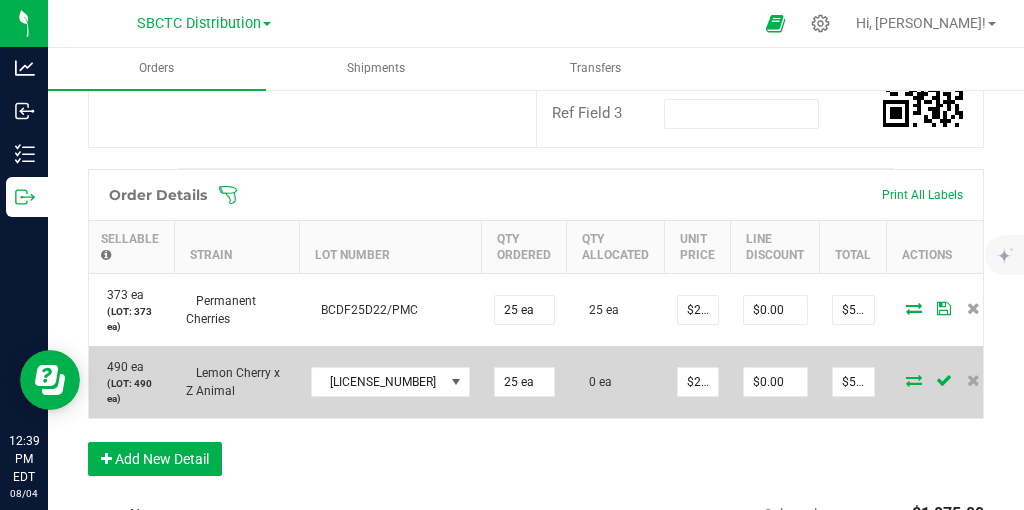 click at bounding box center [914, 380] 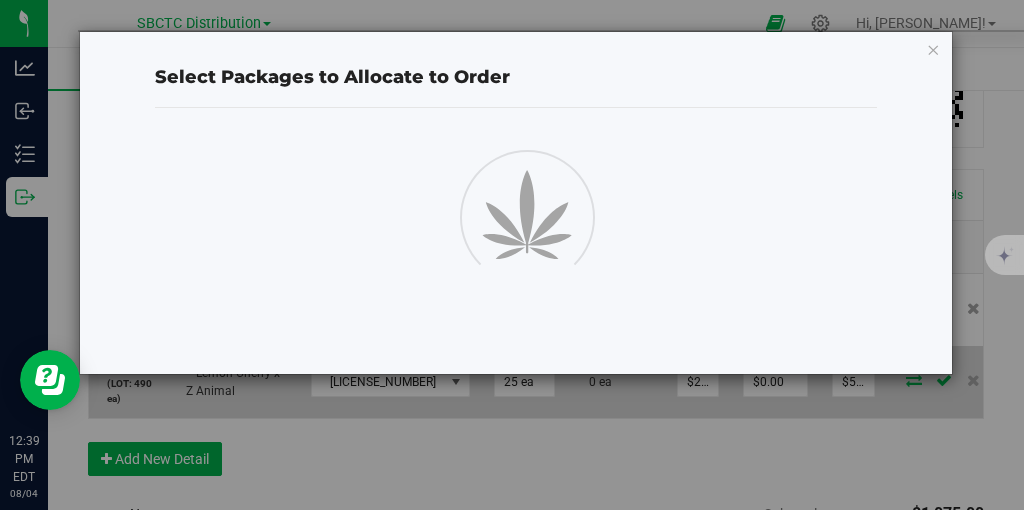 scroll, scrollTop: 0, scrollLeft: 277, axis: horizontal 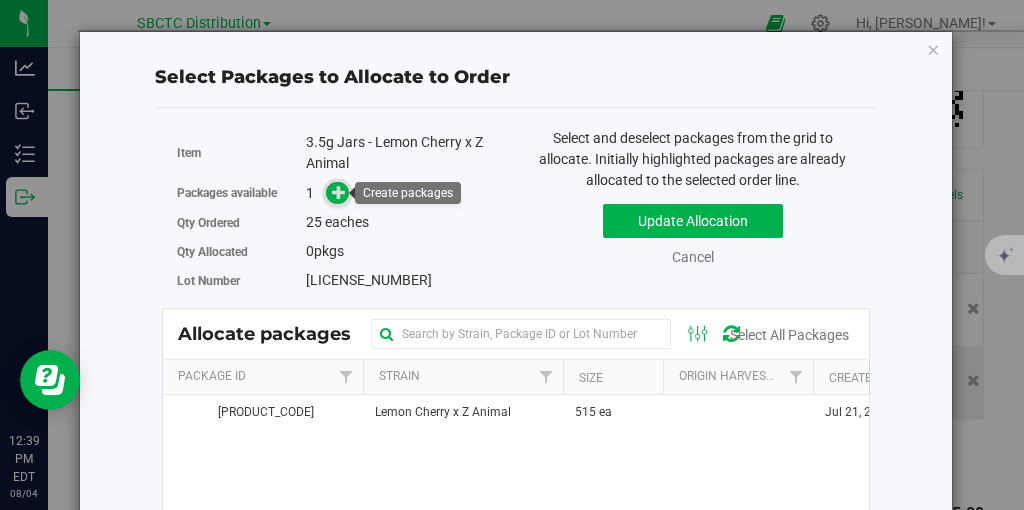 click at bounding box center [339, 192] 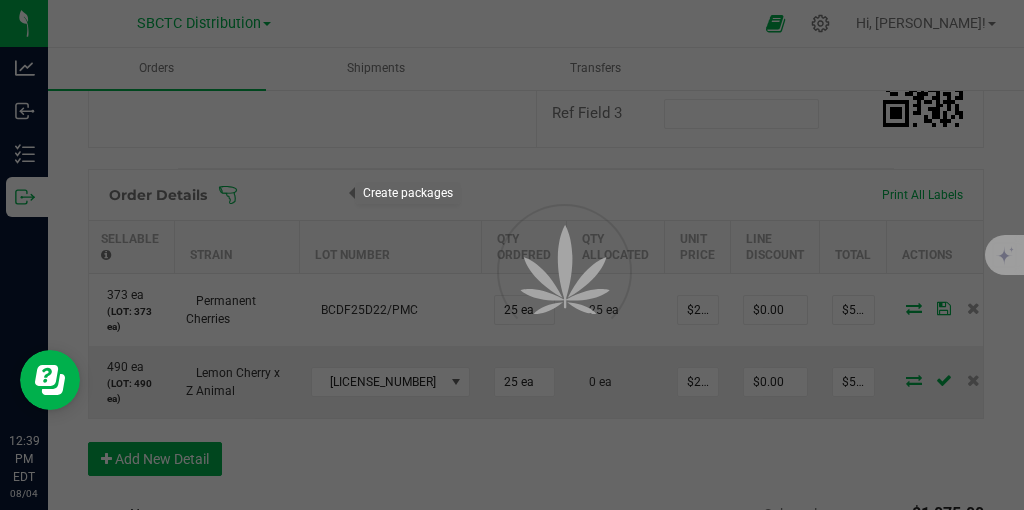 scroll, scrollTop: 0, scrollLeft: 277, axis: horizontal 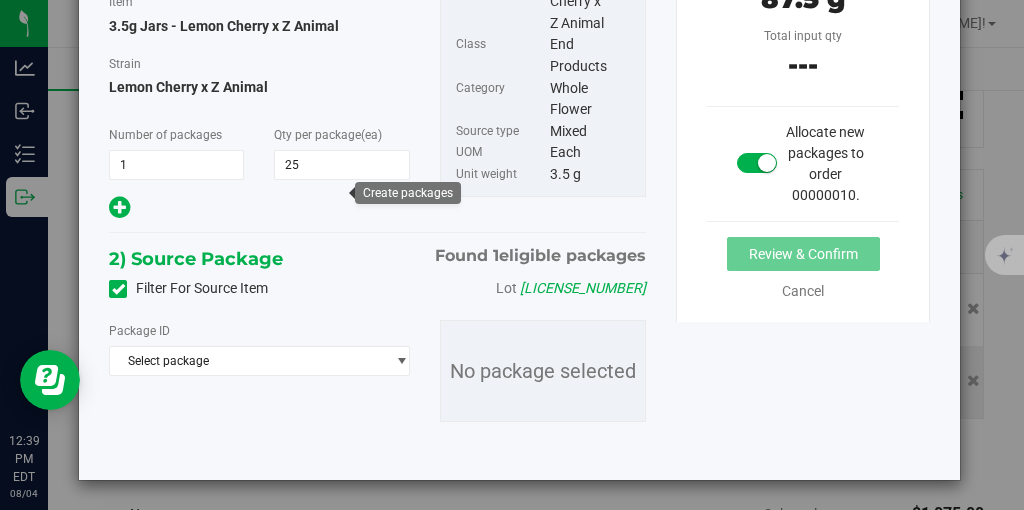 click on "Package ID
Select package [NUMBER]-[MONTH][DAY]-[NUMBER]
No package selected" at bounding box center [377, 371] 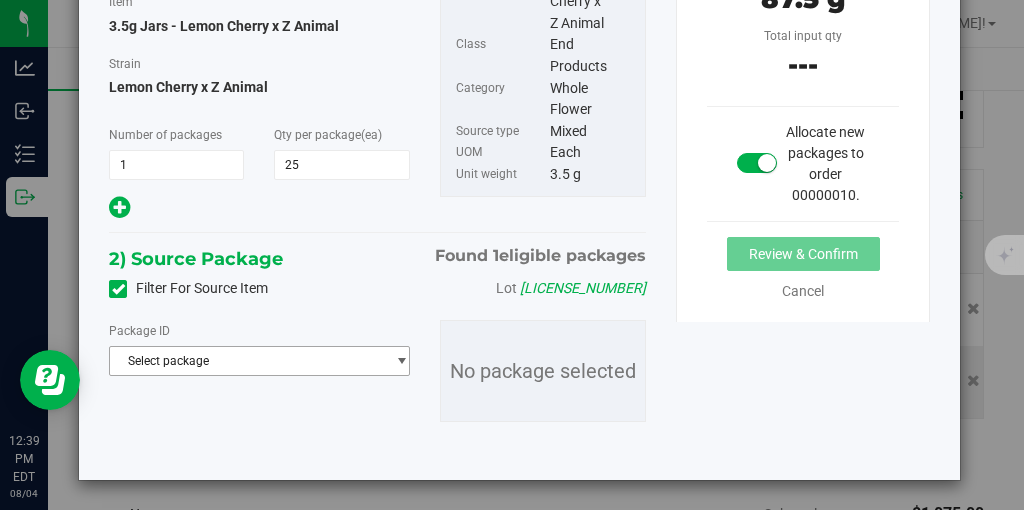 click at bounding box center [401, 361] 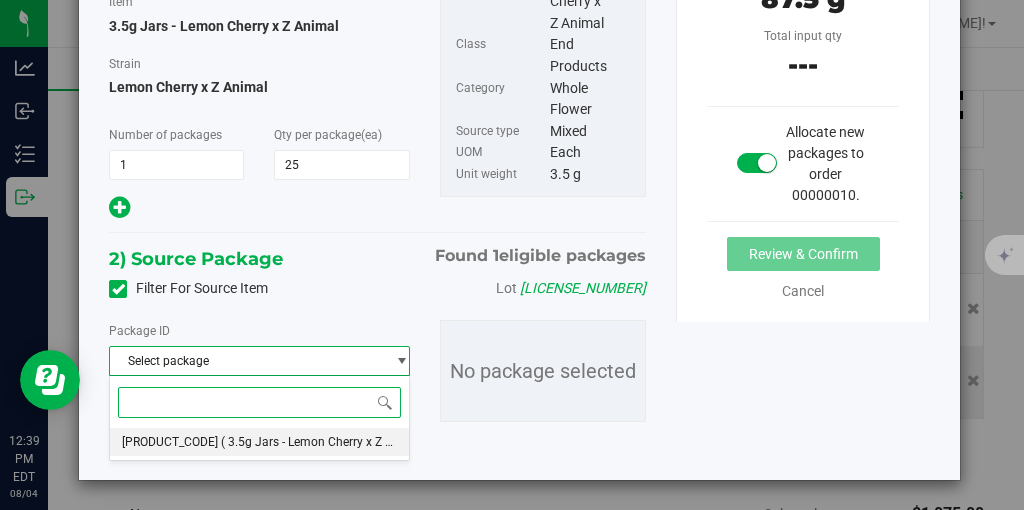click on "(
3.5g Jars - Lemon Cherry x Z Animal
)" at bounding box center (326, 442) 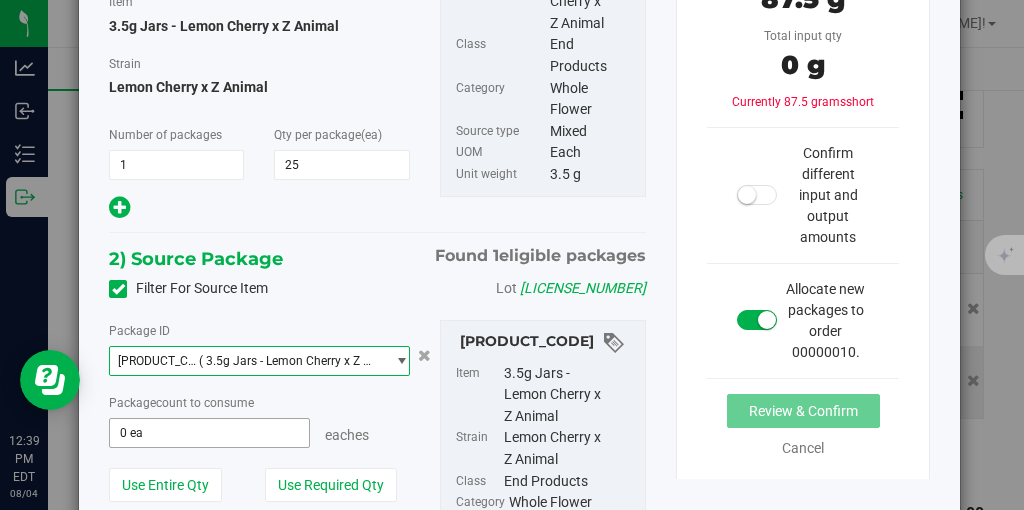 type 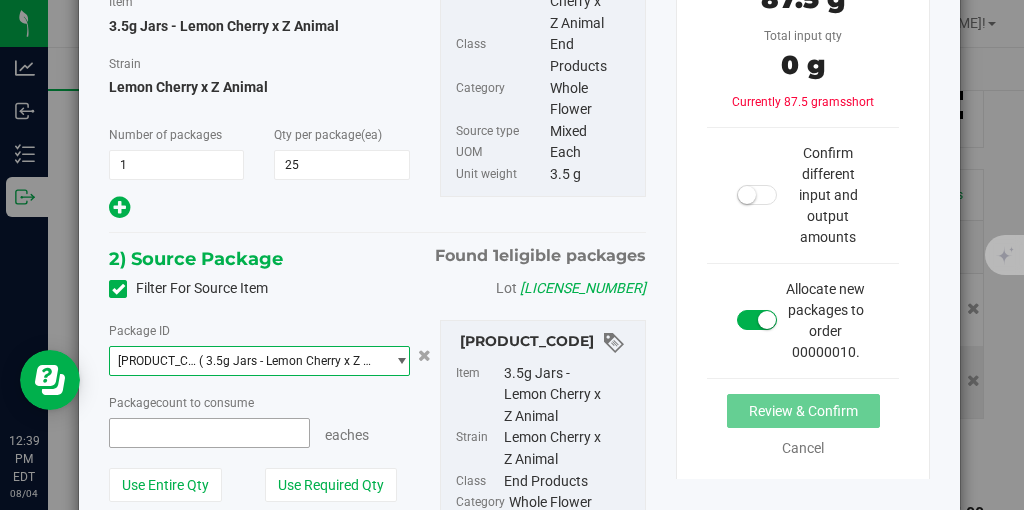 click at bounding box center [209, 433] 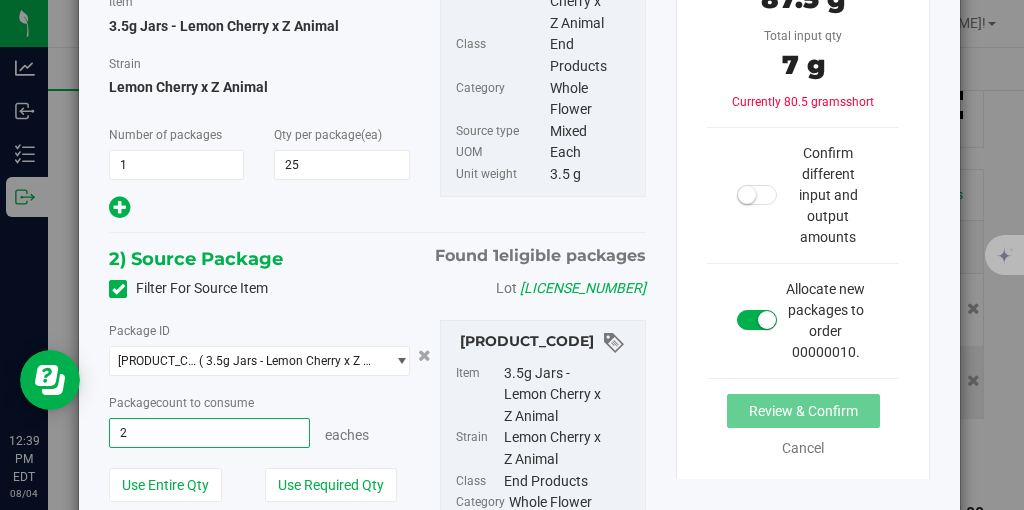 type on "25" 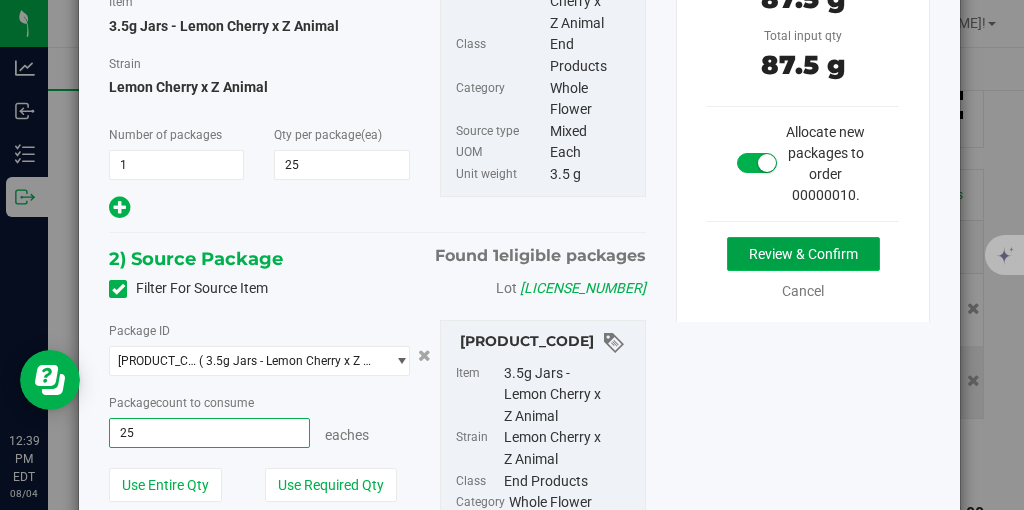 type on "25 ea" 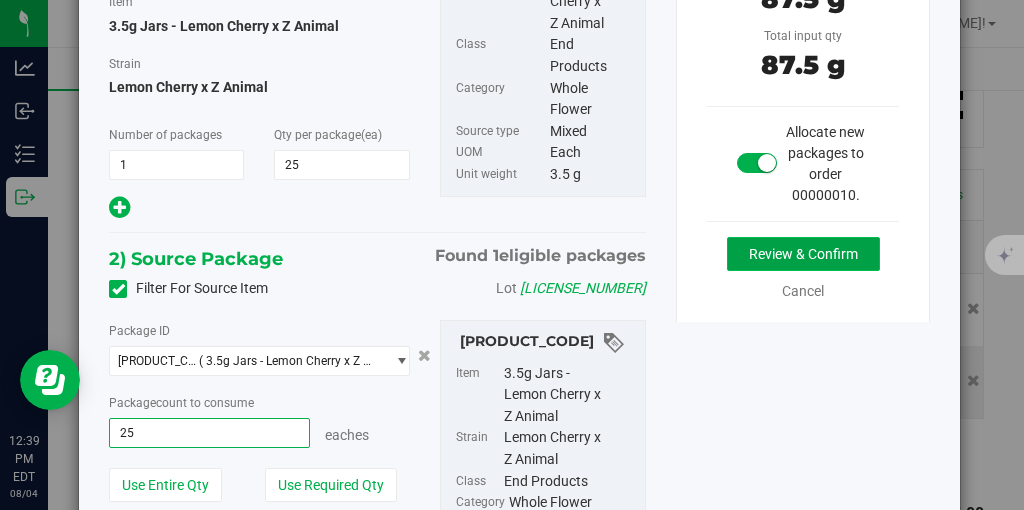 click on "Review & Confirm" at bounding box center [803, 254] 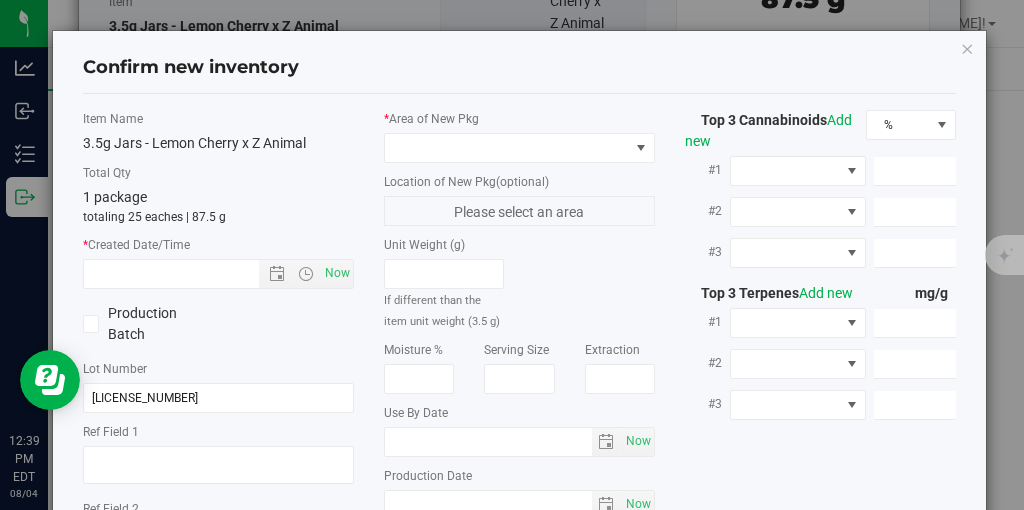 type on "2025-07-03" 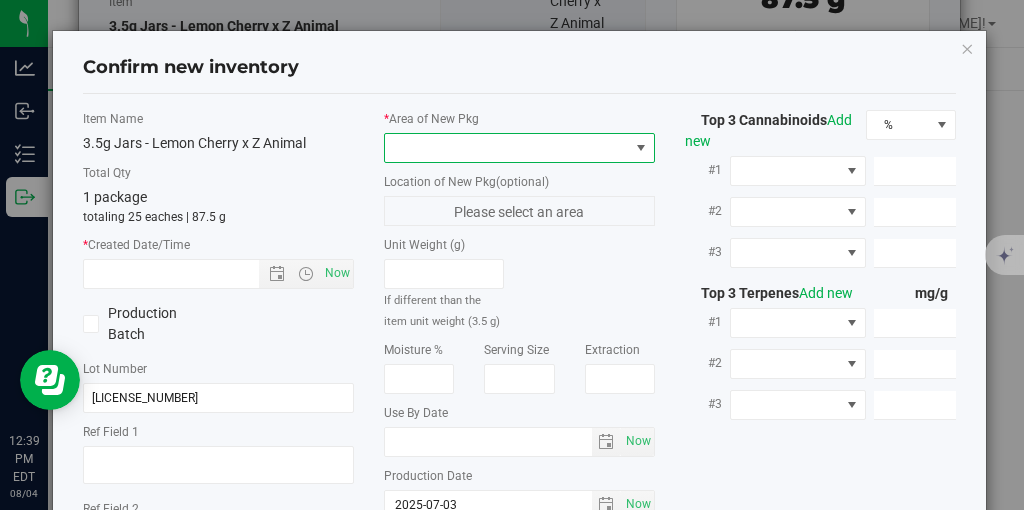 click at bounding box center [507, 148] 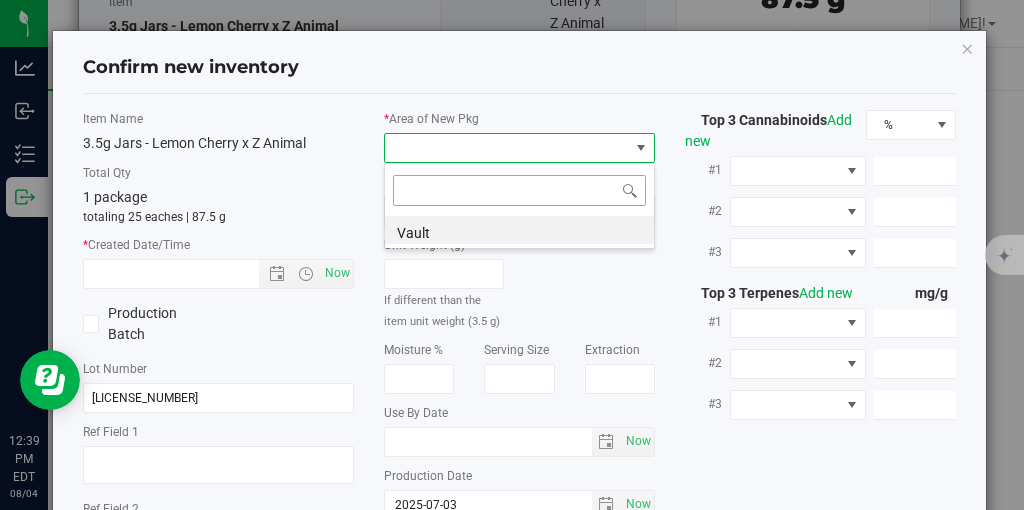 scroll, scrollTop: 99970, scrollLeft: 99729, axis: both 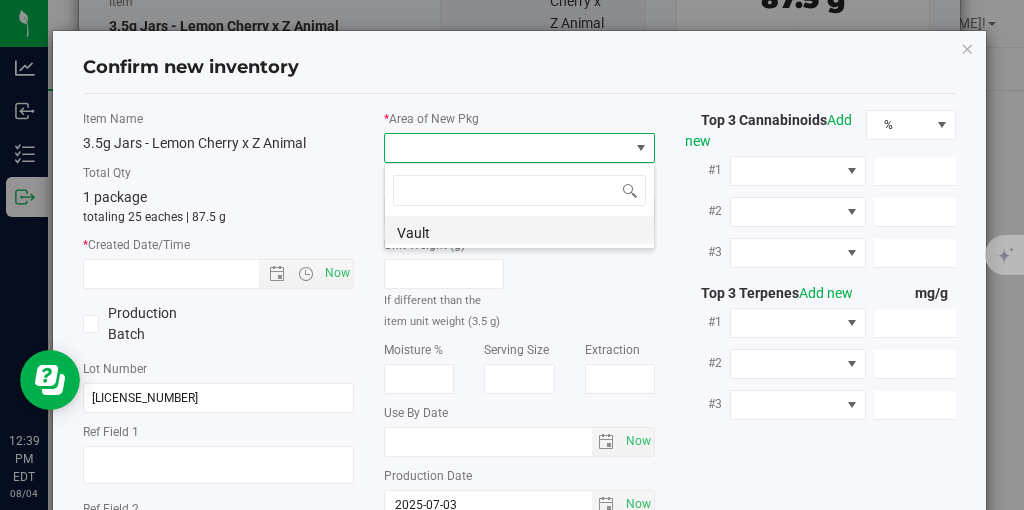 click on "Vault" at bounding box center [519, 230] 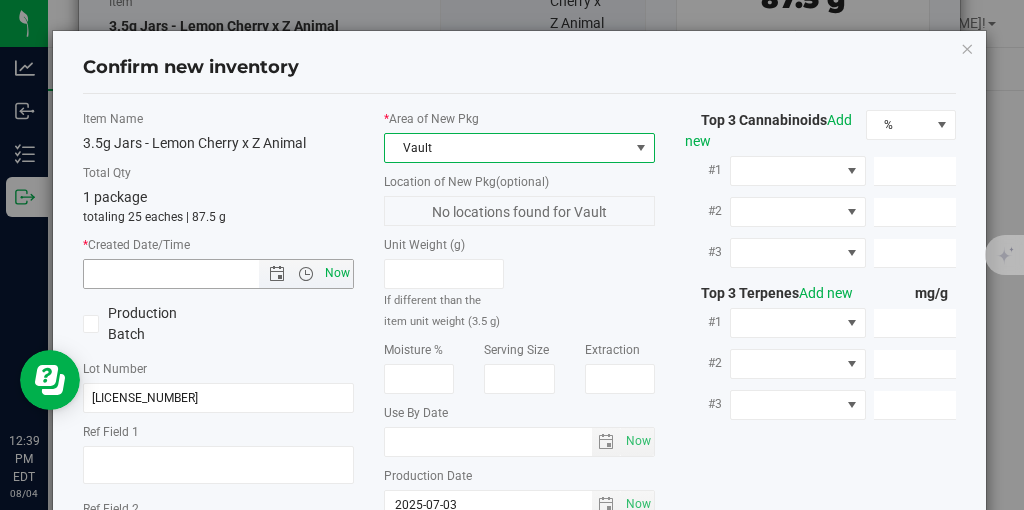 click on "Now" at bounding box center [338, 273] 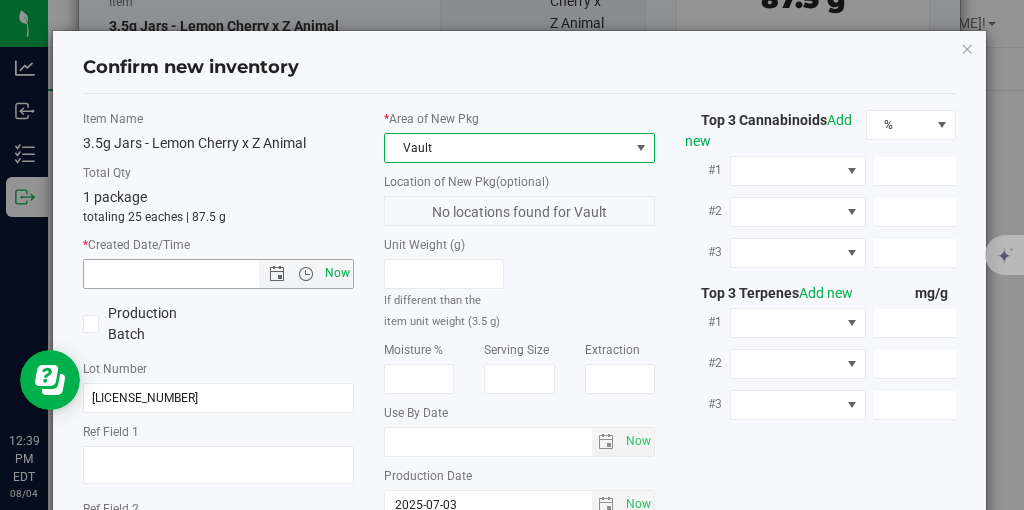 type on "[MONTH]/[DAY]/[YEAR] [HOUR]:[MINUTE] [AM/PM]" 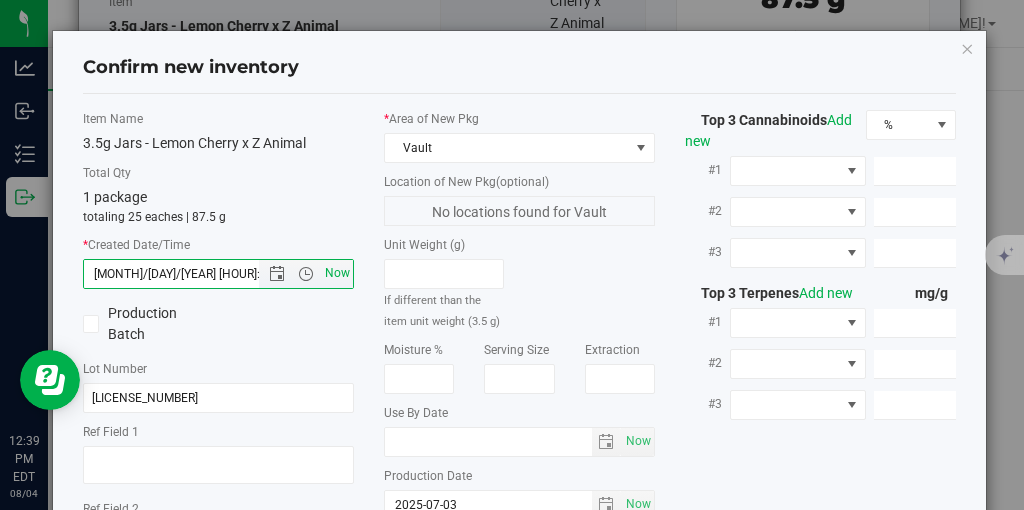 scroll, scrollTop: 250, scrollLeft: 0, axis: vertical 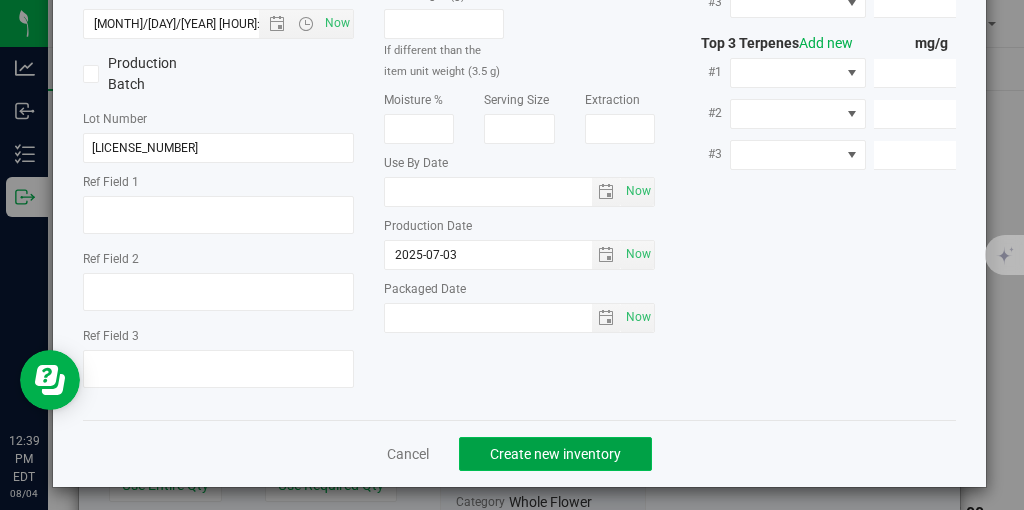 click on "Create new inventory" 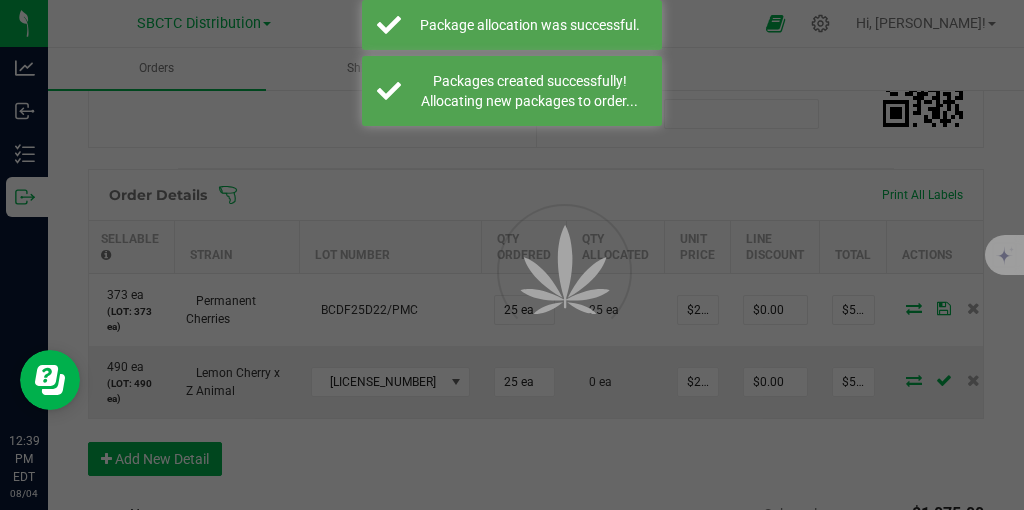 scroll, scrollTop: 0, scrollLeft: 277, axis: horizontal 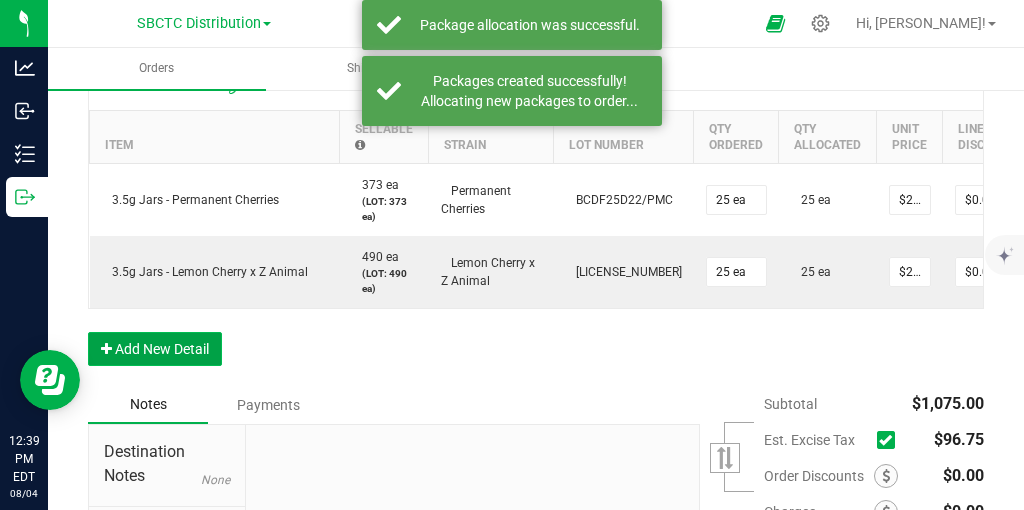 click on "Add New Detail" at bounding box center (155, 349) 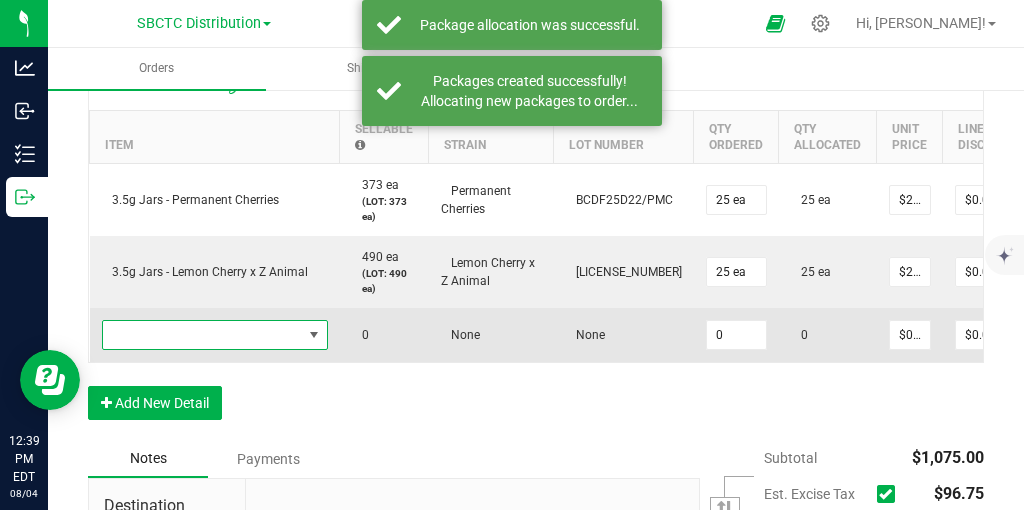 click at bounding box center (313, 335) 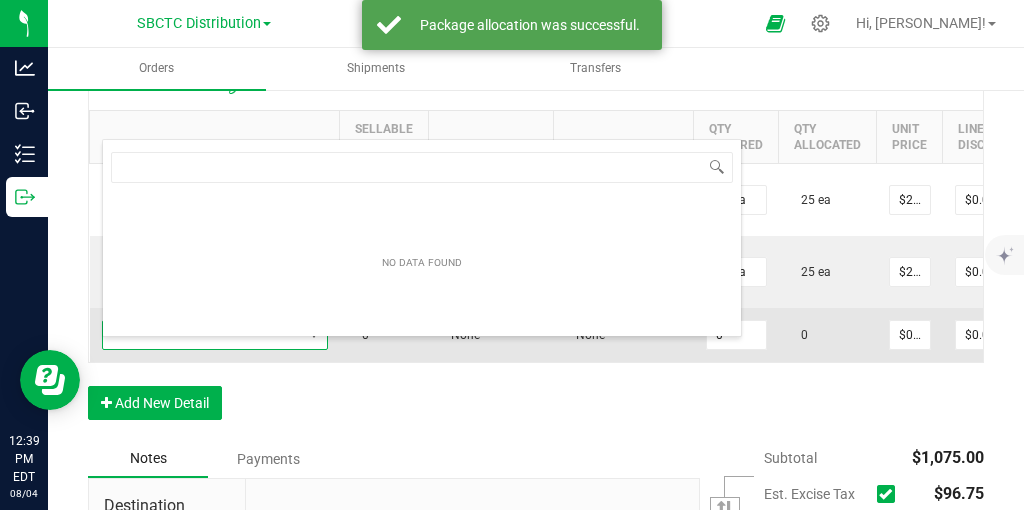 scroll, scrollTop: 99970, scrollLeft: 99774, axis: both 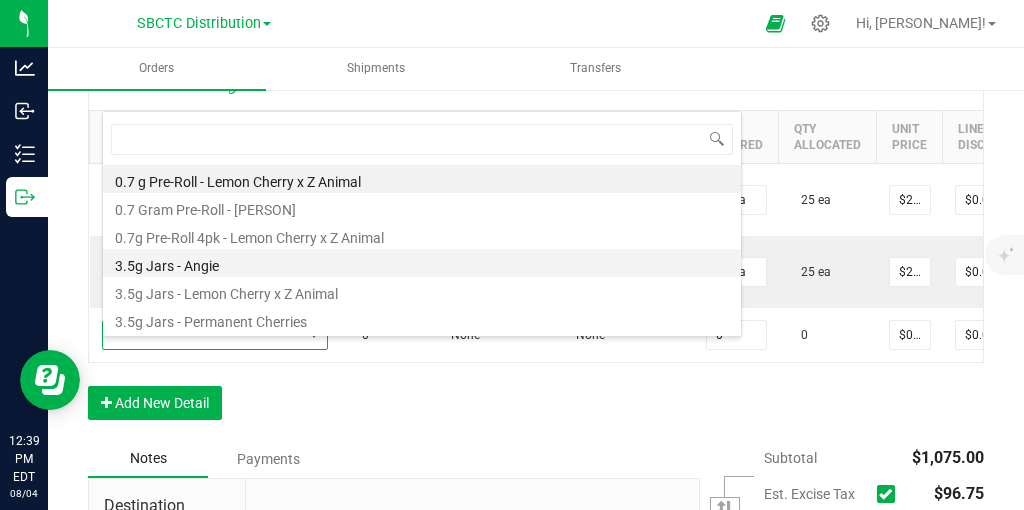 click on "3.5g Jars - Angie" at bounding box center (422, 263) 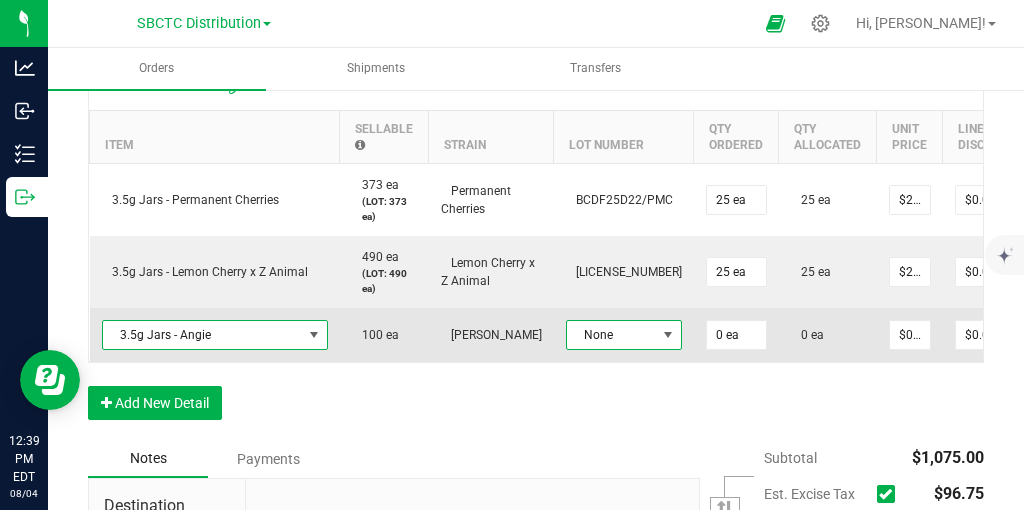 click at bounding box center (668, 335) 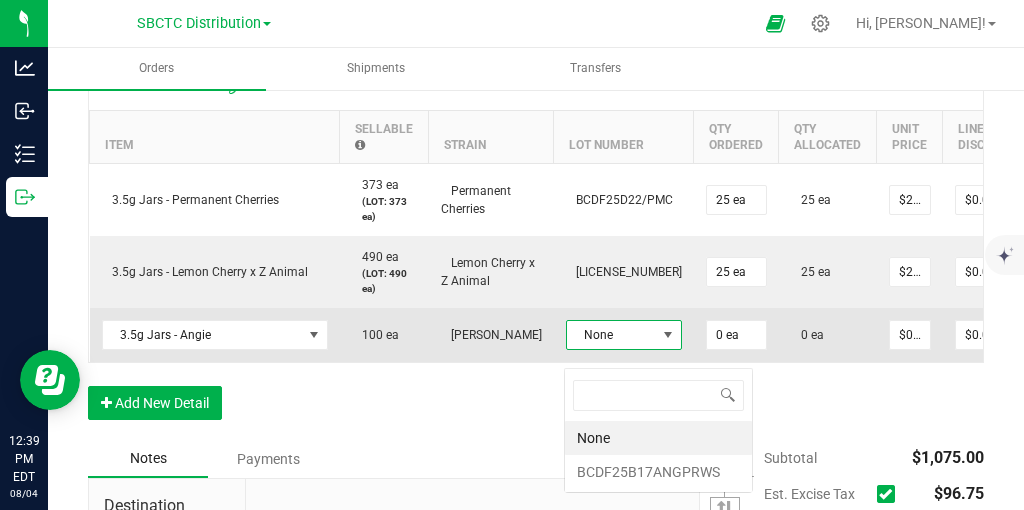 scroll, scrollTop: 99970, scrollLeft: 99899, axis: both 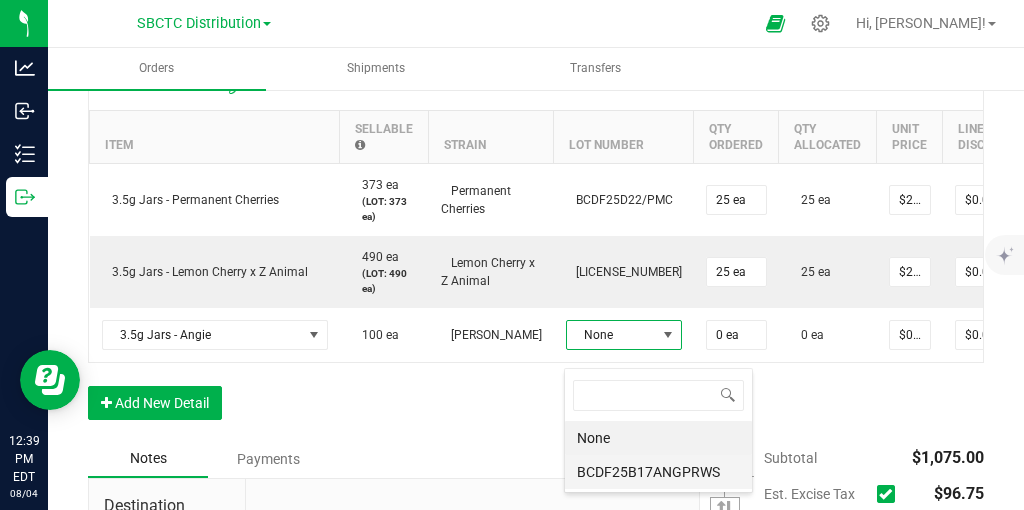 click on "BCDF25B17ANGPRWS" at bounding box center (658, 472) 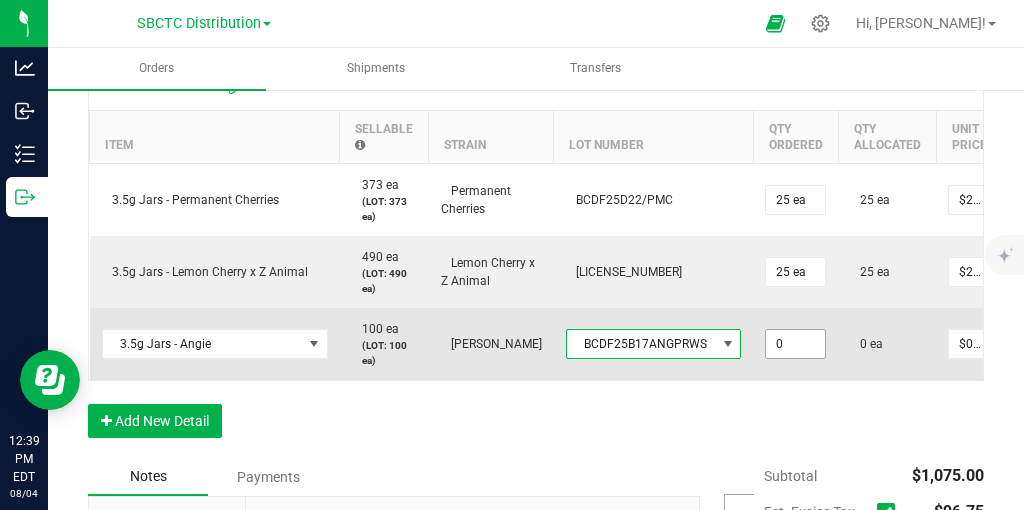 click on "0" at bounding box center (795, 344) 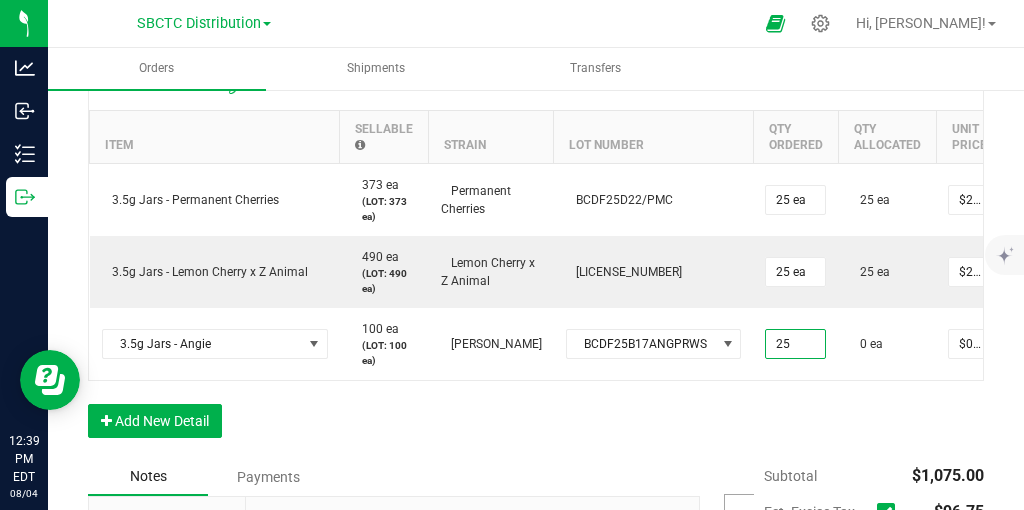 type on "25 ea" 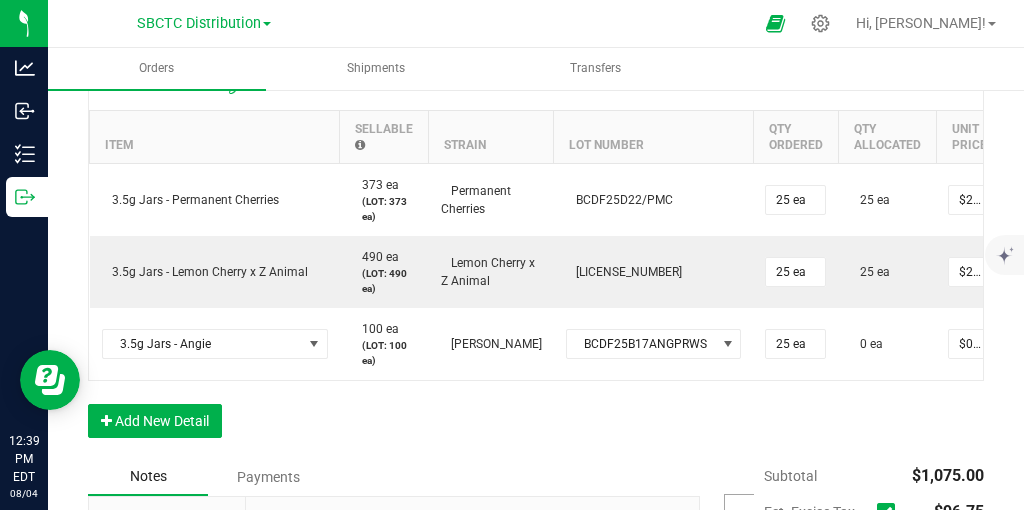click on "Order Details Print All Labels Item  Sellable  Strain  Lot Number  Qty Ordered Qty Allocated Unit Price Line Discount Total Actions  3.5g Jars - Permanent Cherries   373 ea   (LOT: 373 ea)   Permanent Cherries   BCDF25D22/PMC  25 ea  25 ea  $21.50000 $0.00 $537.50  3.5g Jars - Lemon Cherry x Z Animal   490 ea   (LOT: 490 ea)   Lemon Cherry x Z Animal   BCDF25E22/LCA  25 ea  25 ea  $21.50000 $0.00 $537.50 3.5g Jars - Angie  100 ea   (LOT: 100 ea)   Angie  BCDF25B17ANGPRWS 25 ea  0 ea  $0.00000 $0.00 $0.00
Add New Detail" at bounding box center [536, 258] 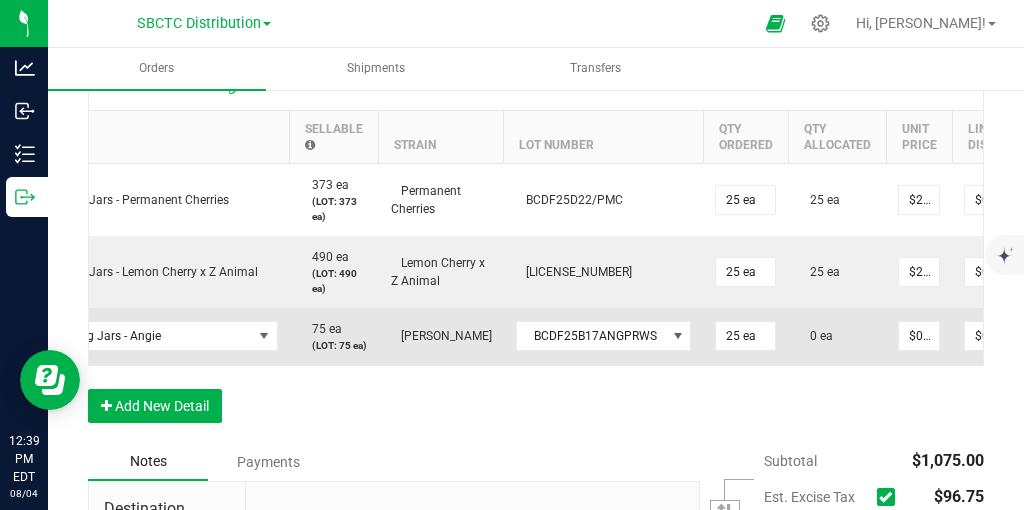 scroll, scrollTop: 0, scrollLeft: 84, axis: horizontal 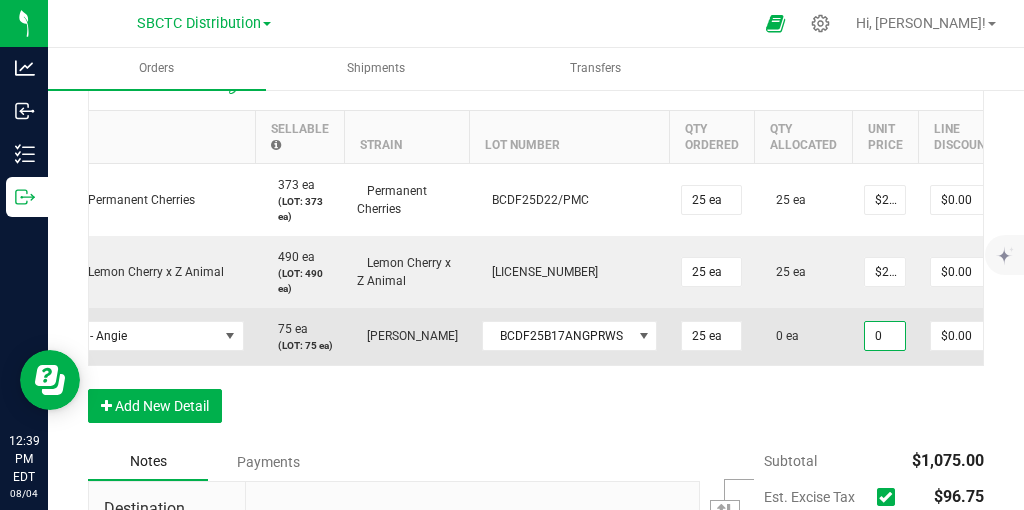 click on "0" at bounding box center [885, 336] 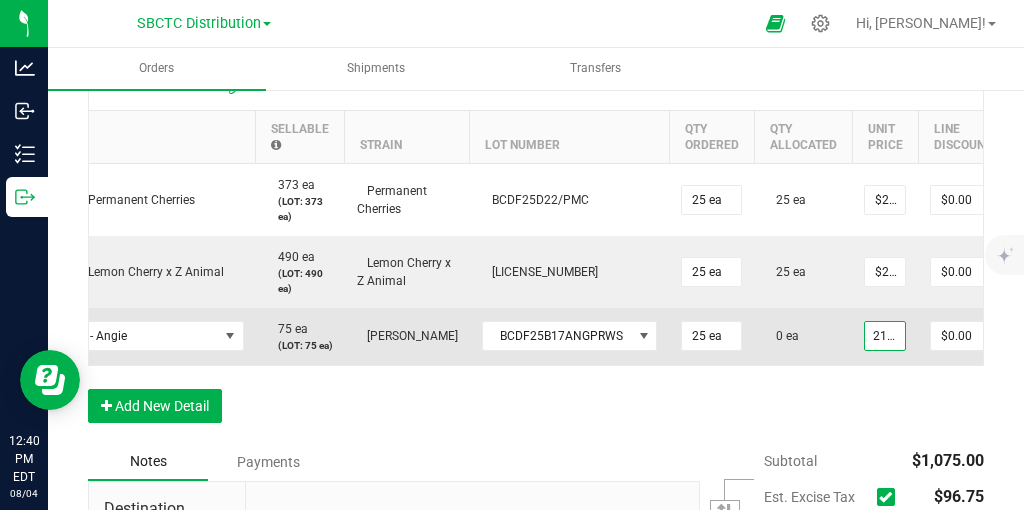 scroll, scrollTop: 0, scrollLeft: 9, axis: horizontal 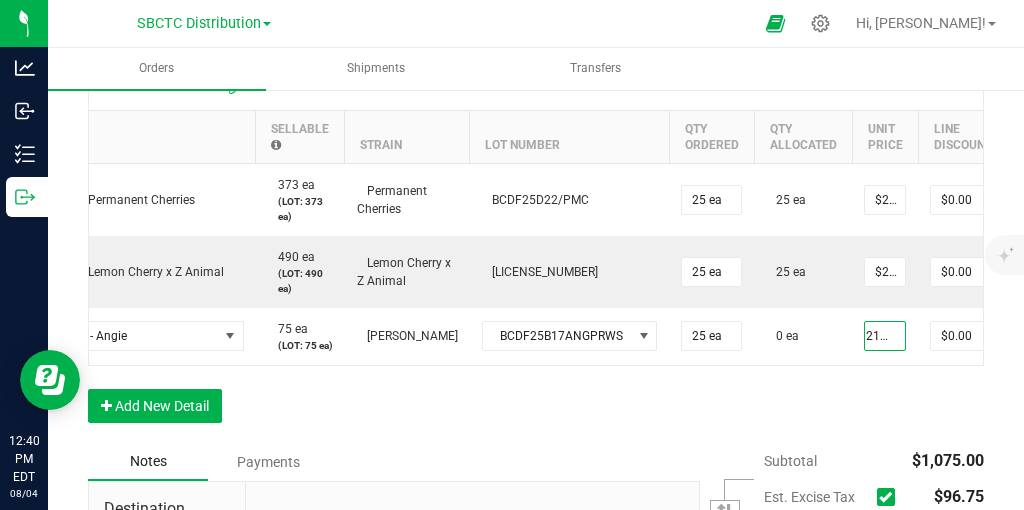 type on "$21.50000" 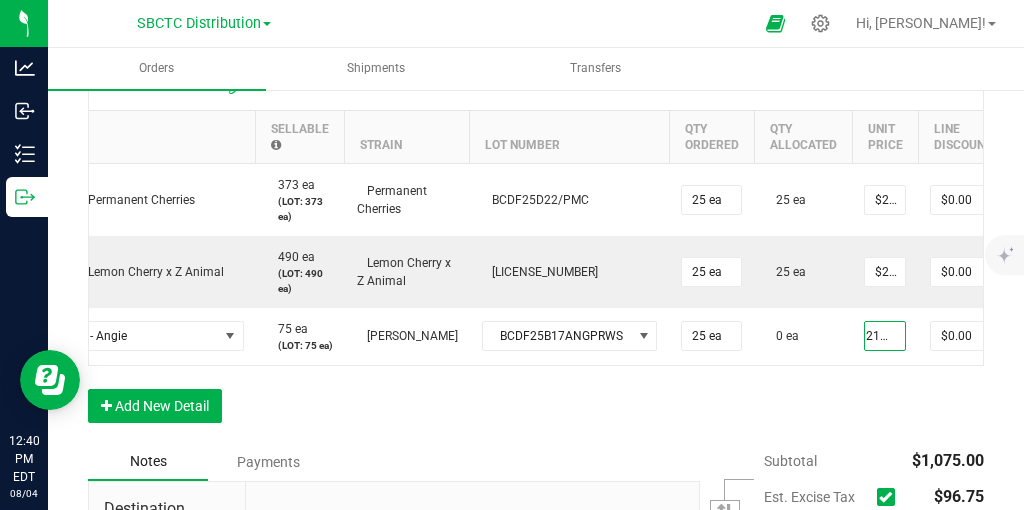 type on "$537.50" 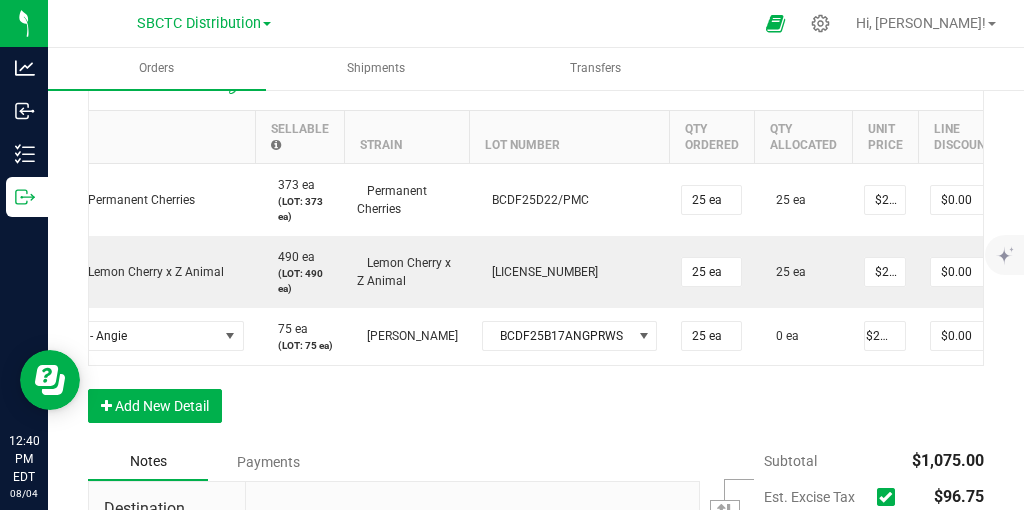 click on "Order Details Print All Labels Item  Sellable  Strain  Lot Number  Qty Ordered Qty Allocated Unit Price Line Discount Total Actions  3.5g Jars - Permanent Cherries   373 ea   (LOT: 373 ea)   Permanent Cherries   BCDF25D22/PMC  25 ea  25 ea  $21.50000 $0.00 $537.50  3.5g Jars - Lemon Cherry x Z Animal   490 ea   (LOT: 490 ea)   Lemon Cherry x Z Animal   BCDF25E22/LCA  25 ea  25 ea  $21.50000 $0.00 $537.50 3.5g Jars - Angie  75 ea   (LOT: 75 ea)   Angie  BCDF25B17ANGPRWS 25 ea  0 ea  $21.50000 $0.00 $537.50
Add New Detail" at bounding box center [536, 251] 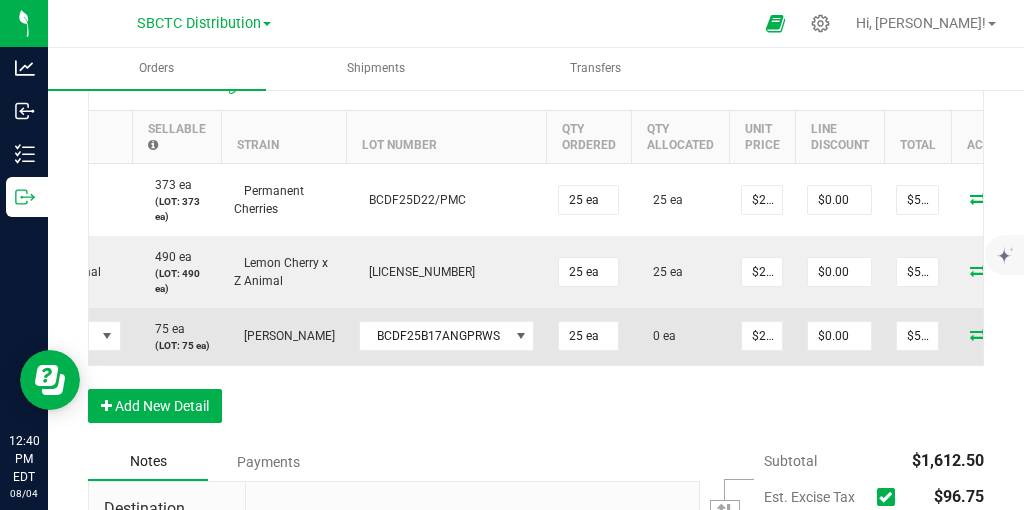 scroll, scrollTop: 0, scrollLeft: 289, axis: horizontal 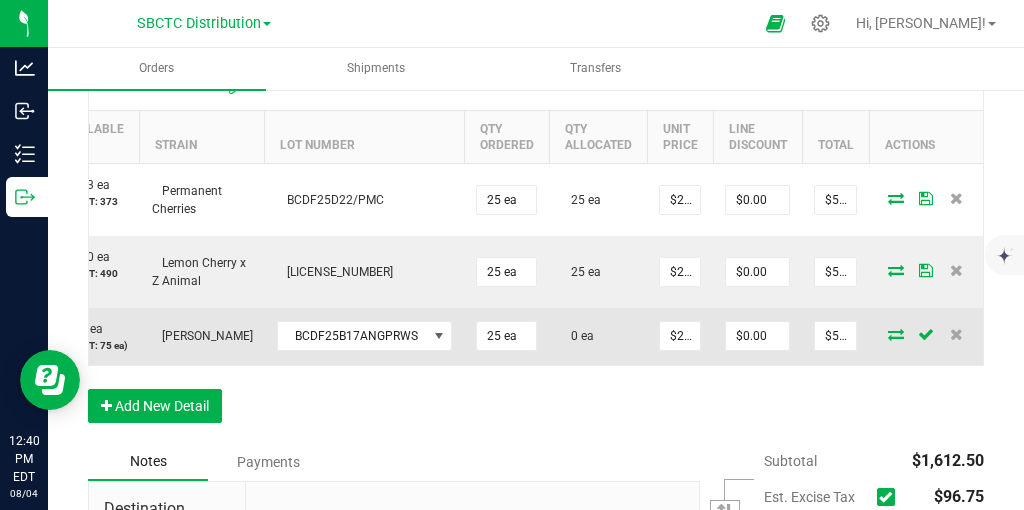 click at bounding box center [896, 334] 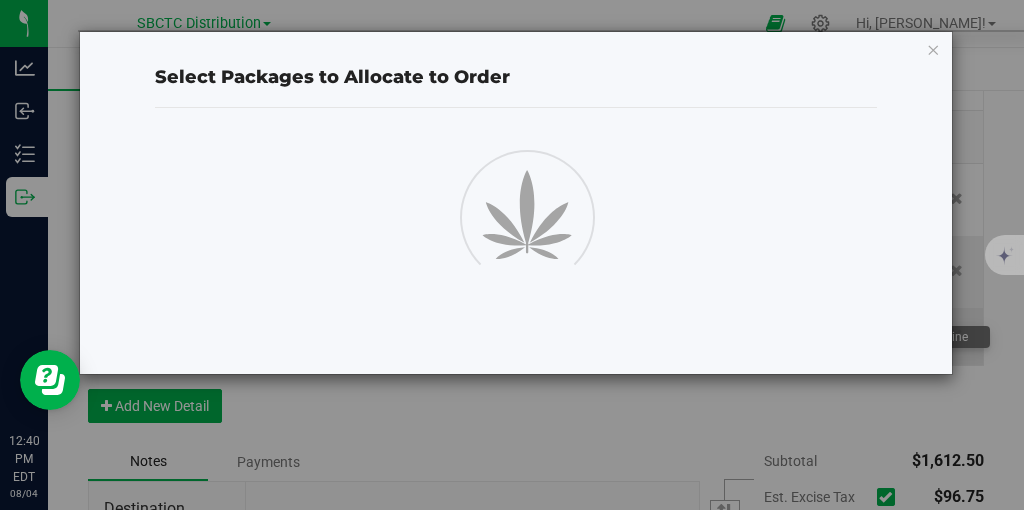 scroll, scrollTop: 0, scrollLeft: 289, axis: horizontal 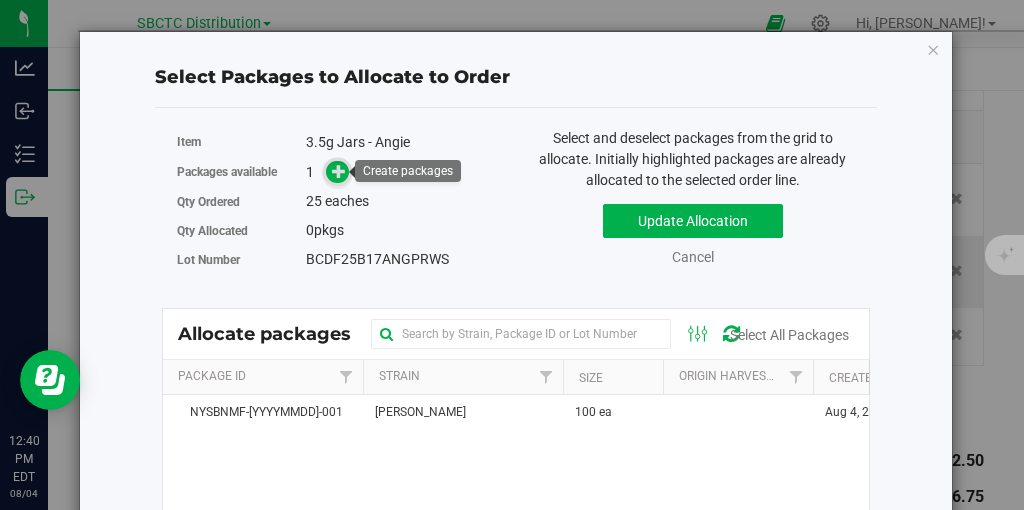 click at bounding box center (339, 171) 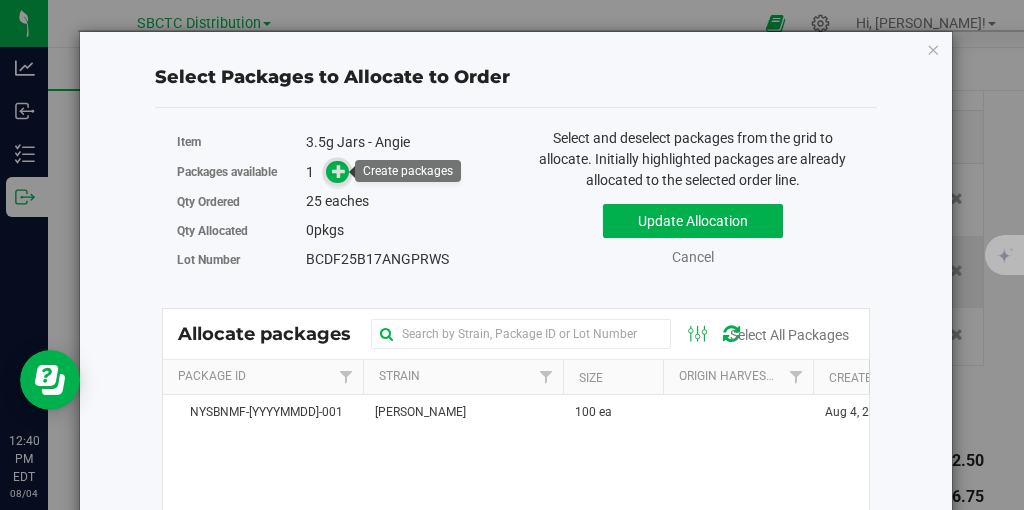 scroll, scrollTop: 0, scrollLeft: 289, axis: horizontal 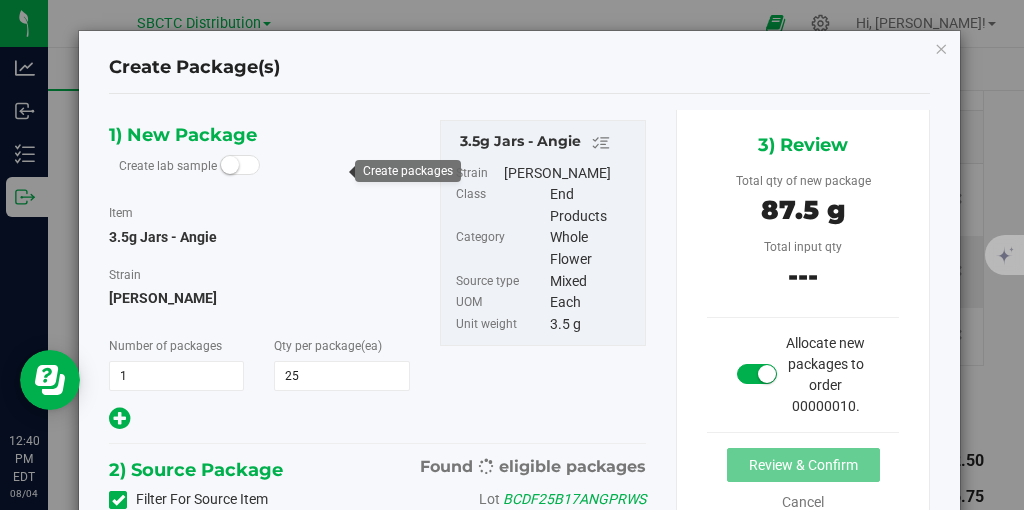 type on "25" 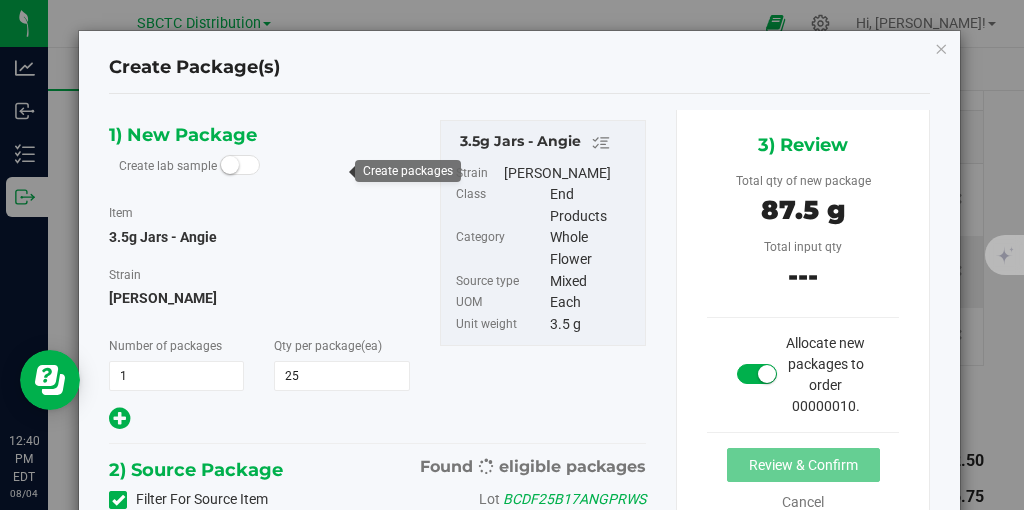 scroll, scrollTop: 0, scrollLeft: 289, axis: horizontal 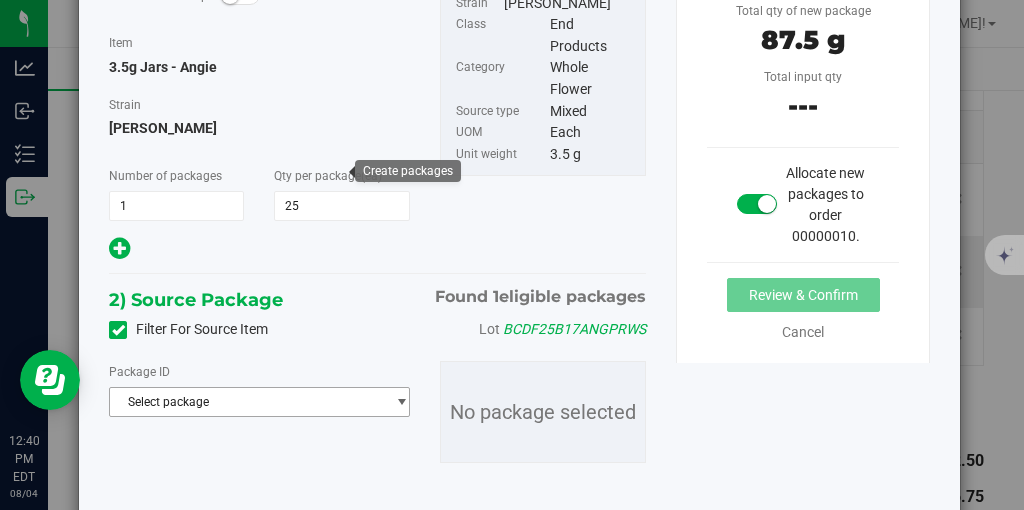click on "Select package" at bounding box center [247, 402] 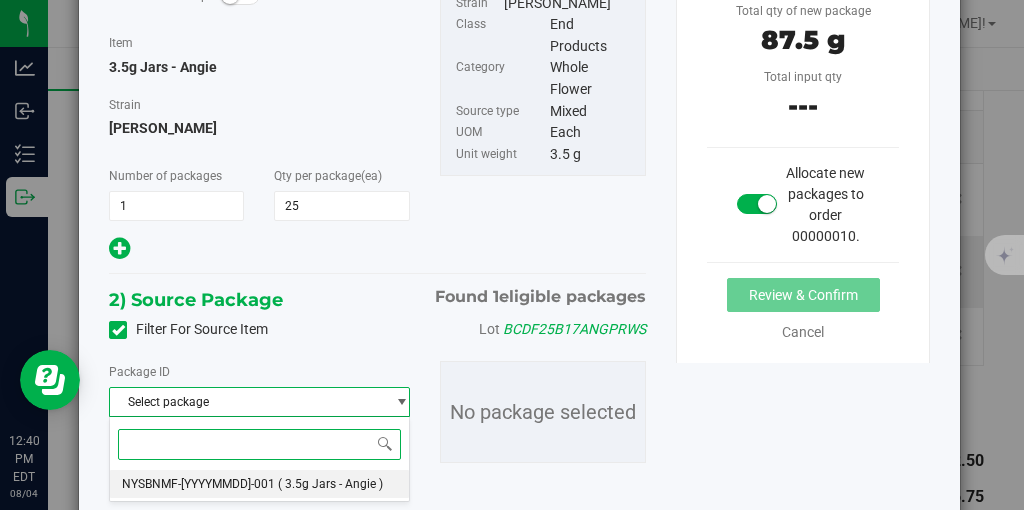 click on "[ALPHANUMERIC_ID]
(
3.5g Jars - Angie
)" at bounding box center (259, 484) 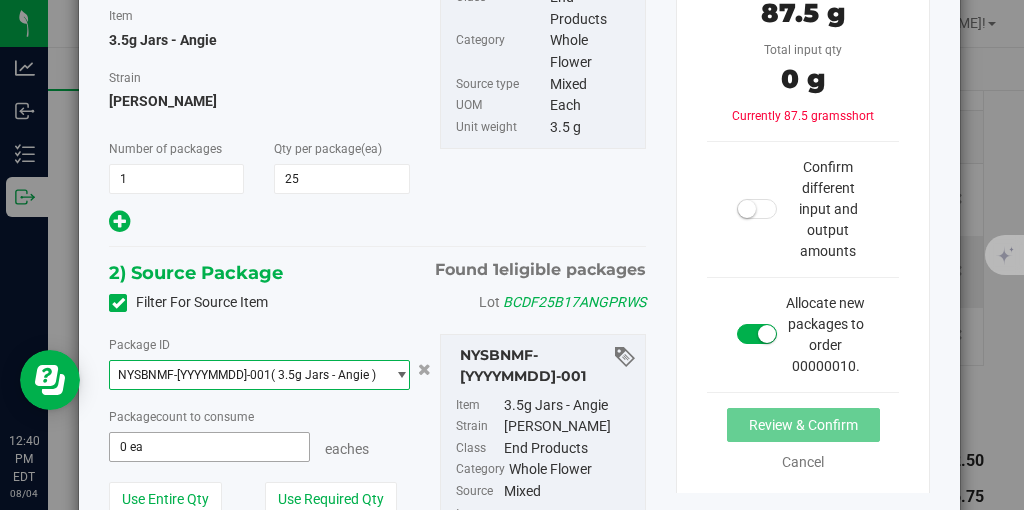 scroll, scrollTop: 210, scrollLeft: 0, axis: vertical 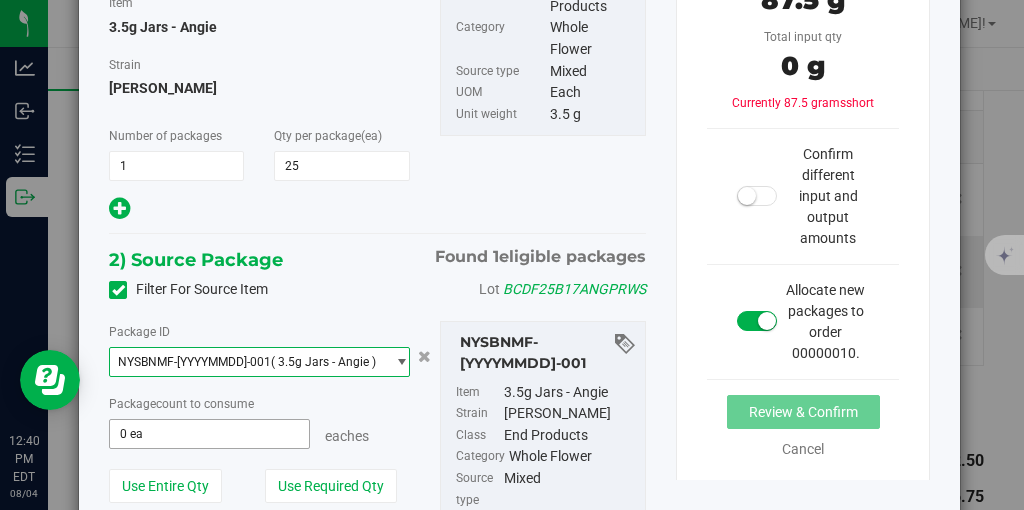type 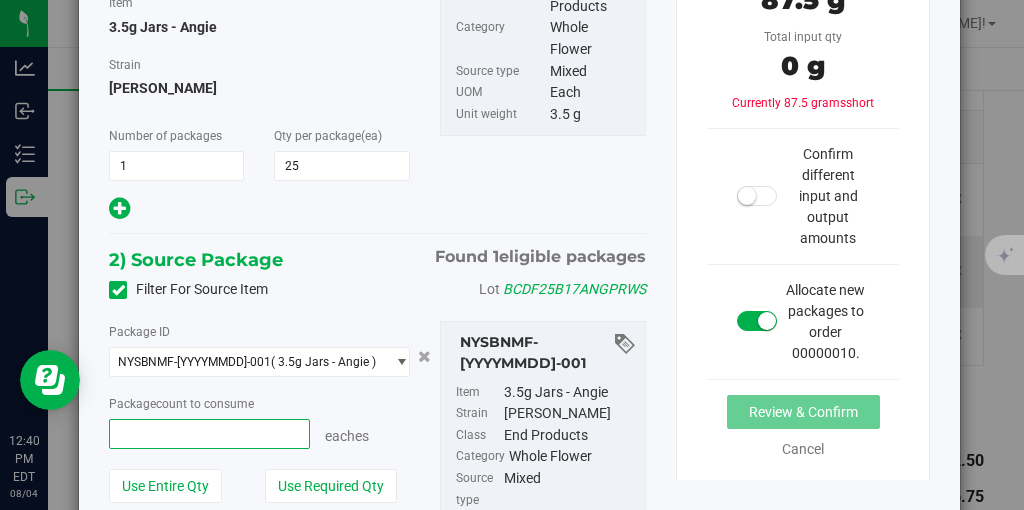 click at bounding box center [209, 434] 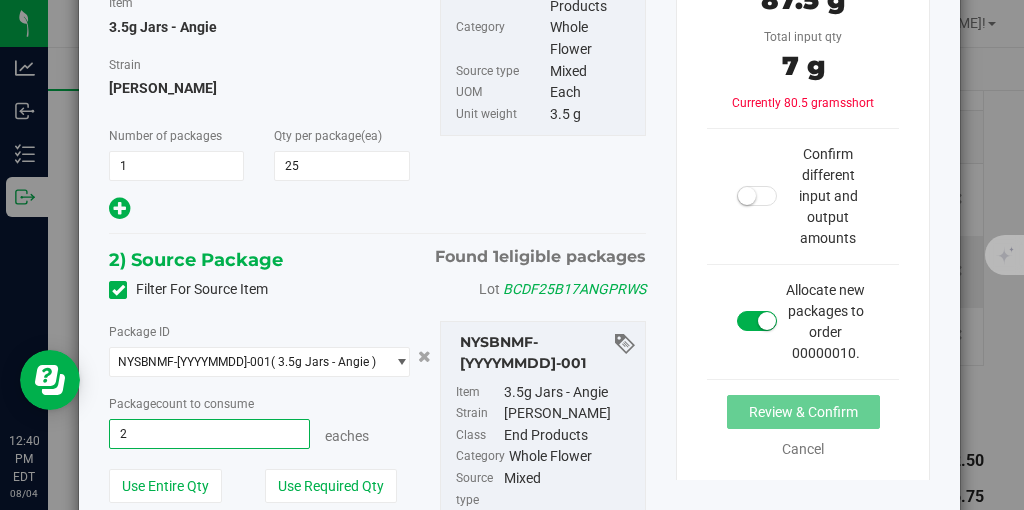 type on "25" 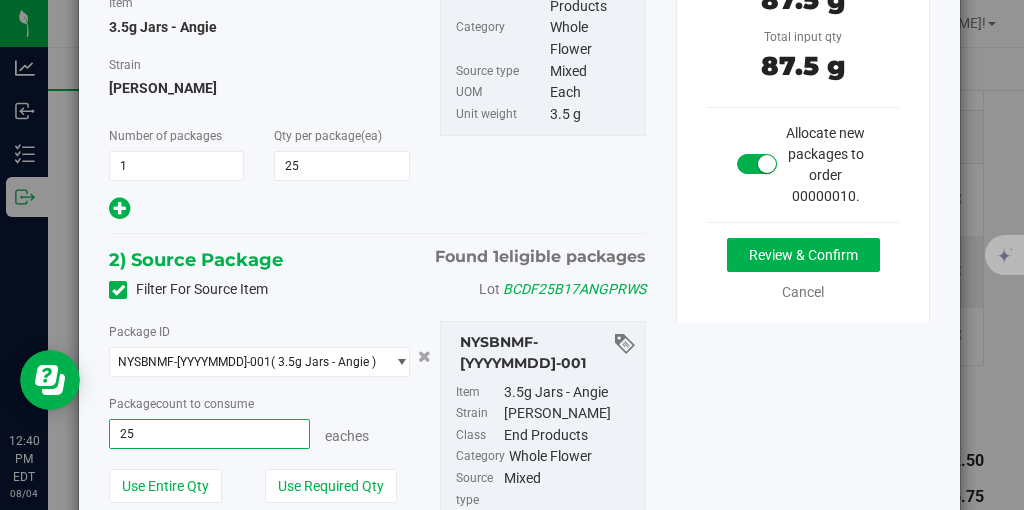 type on "25 ea" 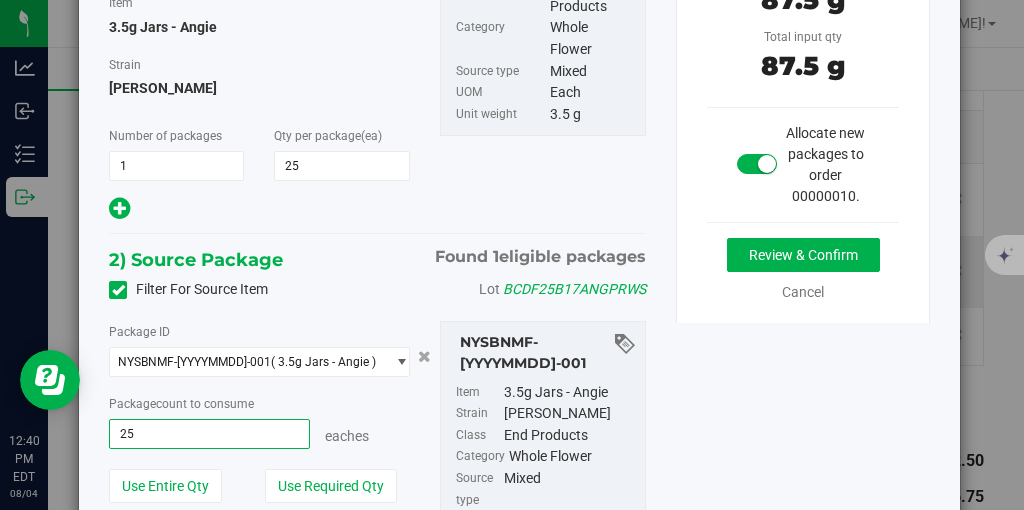 click on "1) New Package
Create lab sample
Item
3.5g Jars - [PERSON]
Strain
[PERSON]
Number of packages
1 1
25 25    UOM" at bounding box center [519, 308] 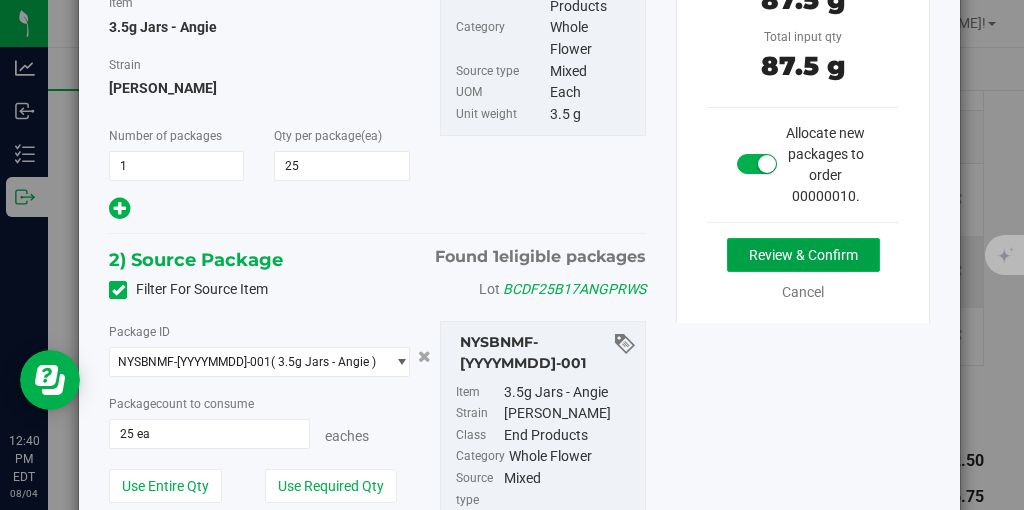 click on "Review & Confirm" at bounding box center (803, 255) 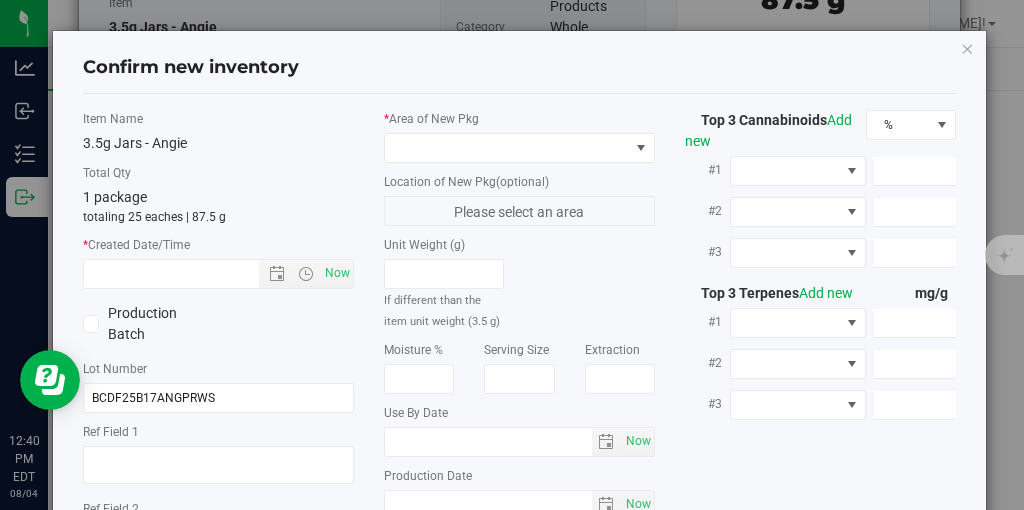 type on "2026-07-21" 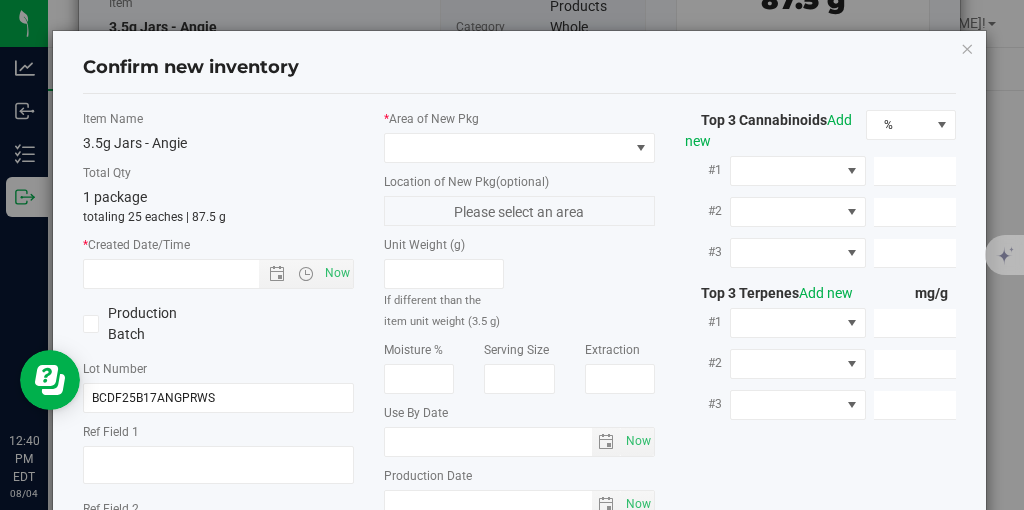 type on "2025-07-21" 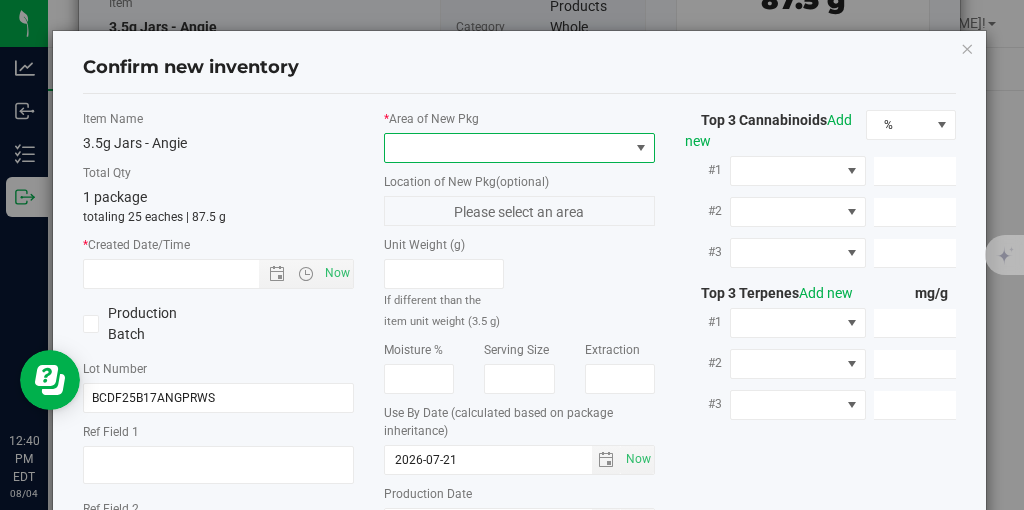 click at bounding box center (641, 148) 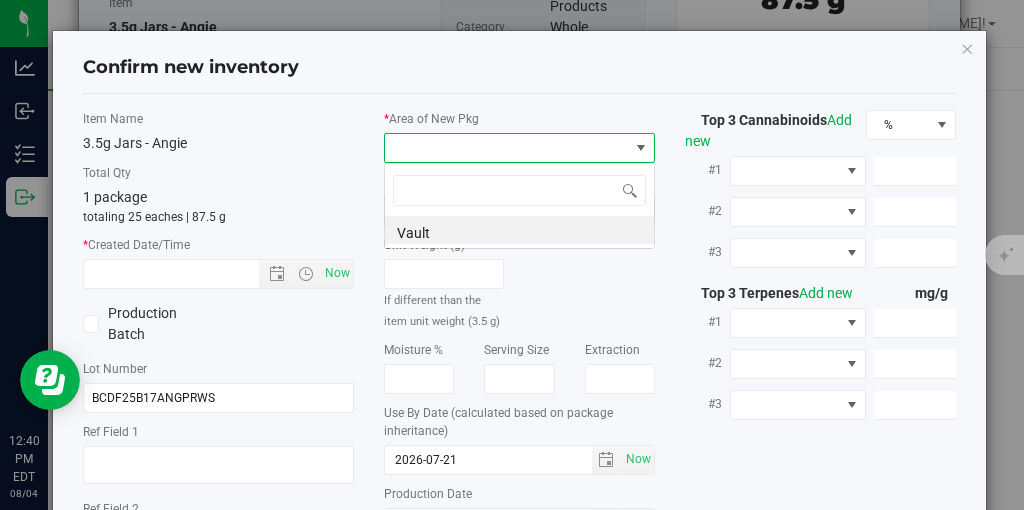 scroll, scrollTop: 99970, scrollLeft: 99729, axis: both 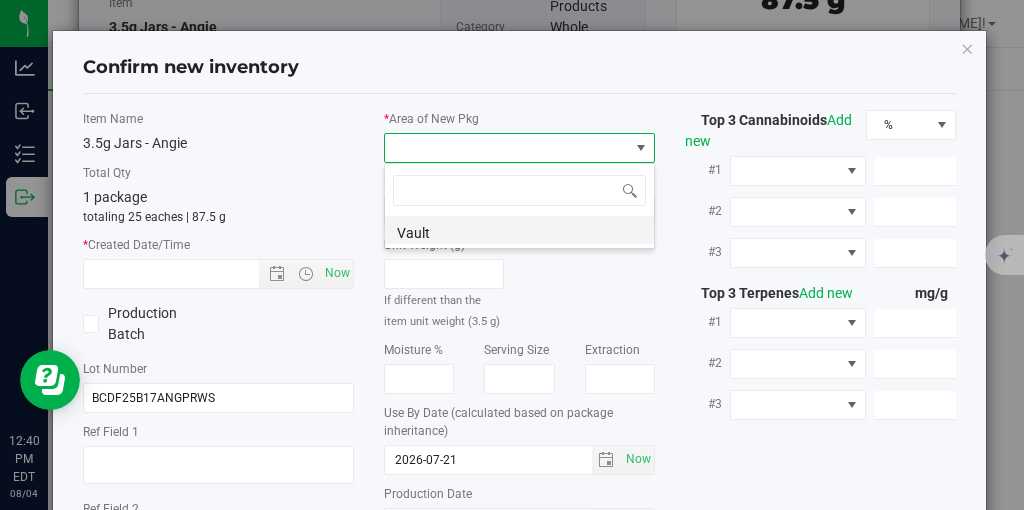 click on "Vault" at bounding box center (519, 230) 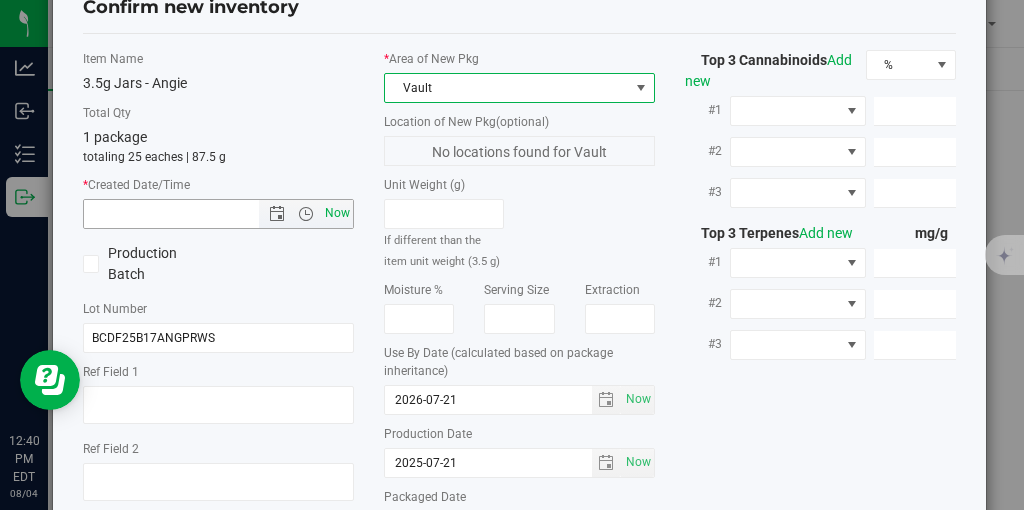 click on "Now" at bounding box center [338, 213] 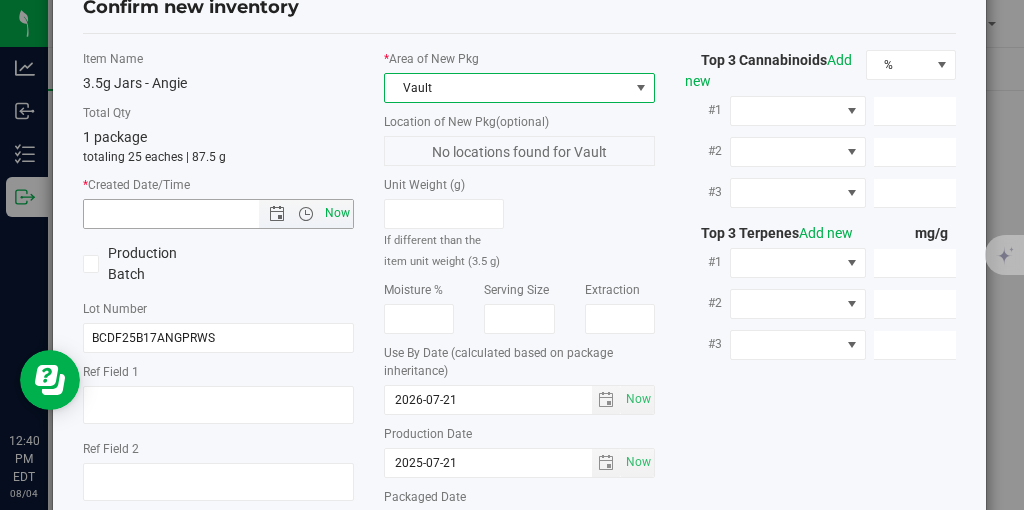 type on "[MONTH]/[DAY]/[YEAR] [HOUR]:[MINUTE]" 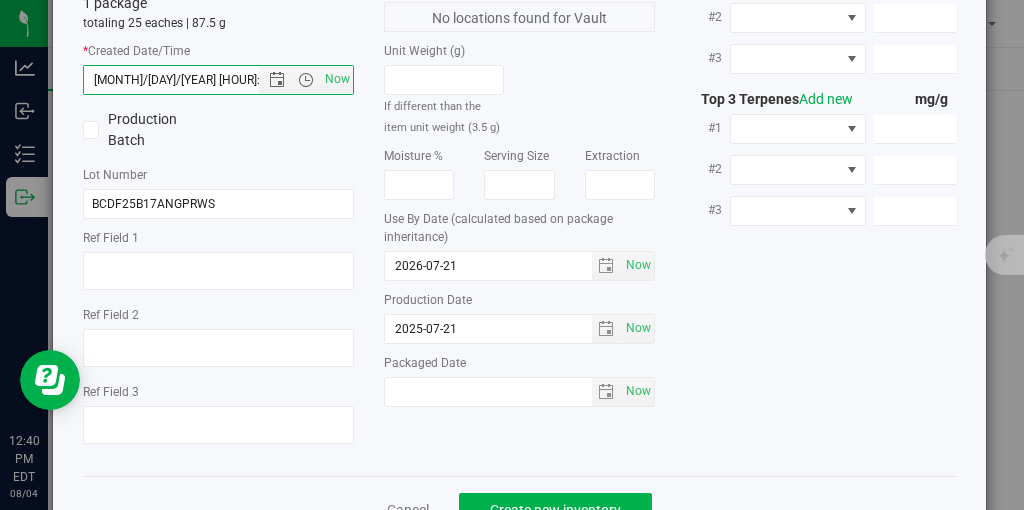 scroll, scrollTop: 250, scrollLeft: 0, axis: vertical 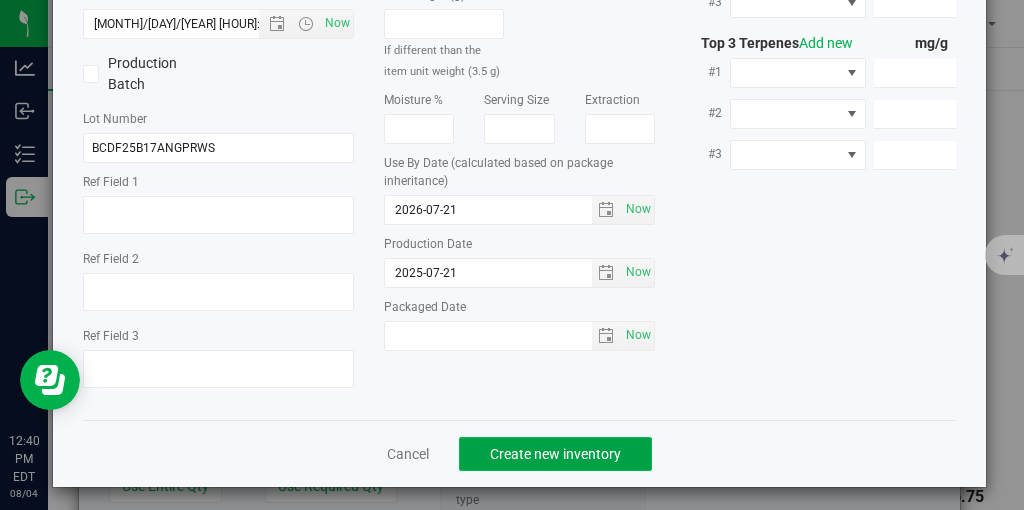 click on "Create new inventory" 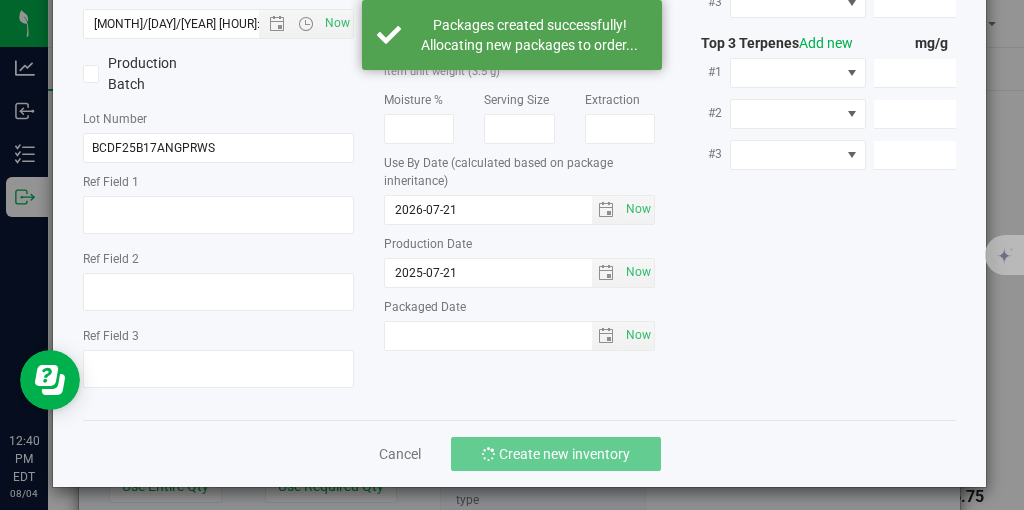 scroll, scrollTop: 0, scrollLeft: 289, axis: horizontal 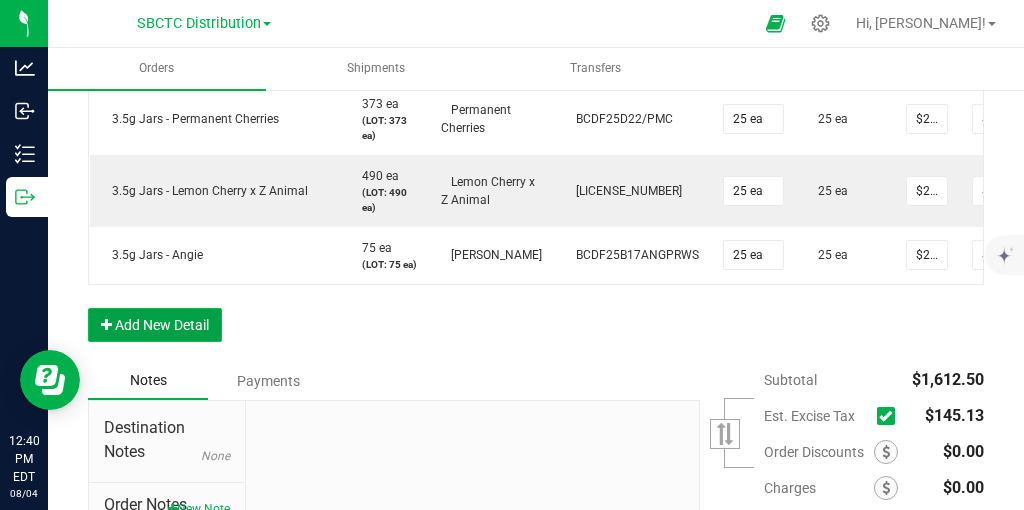 click on "Add New Detail" at bounding box center [155, 325] 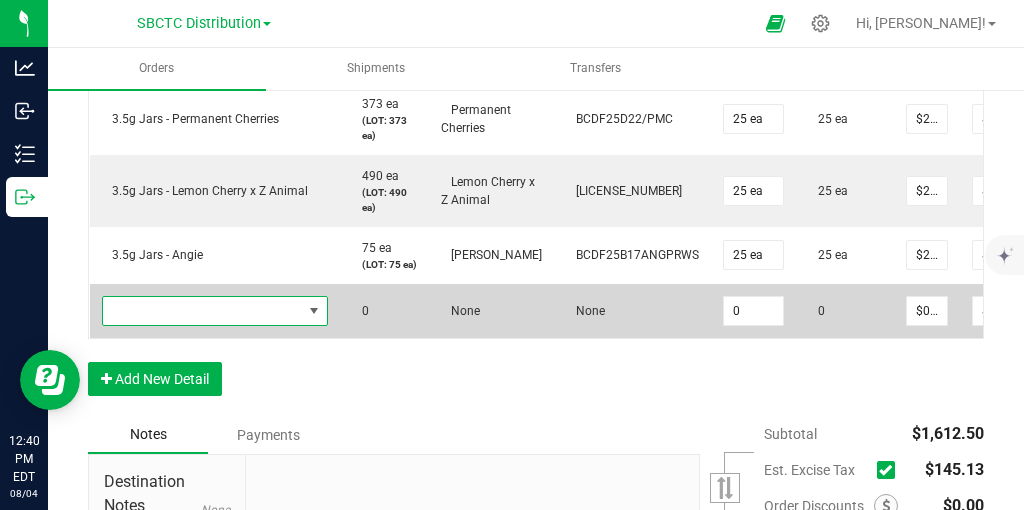 click at bounding box center (314, 311) 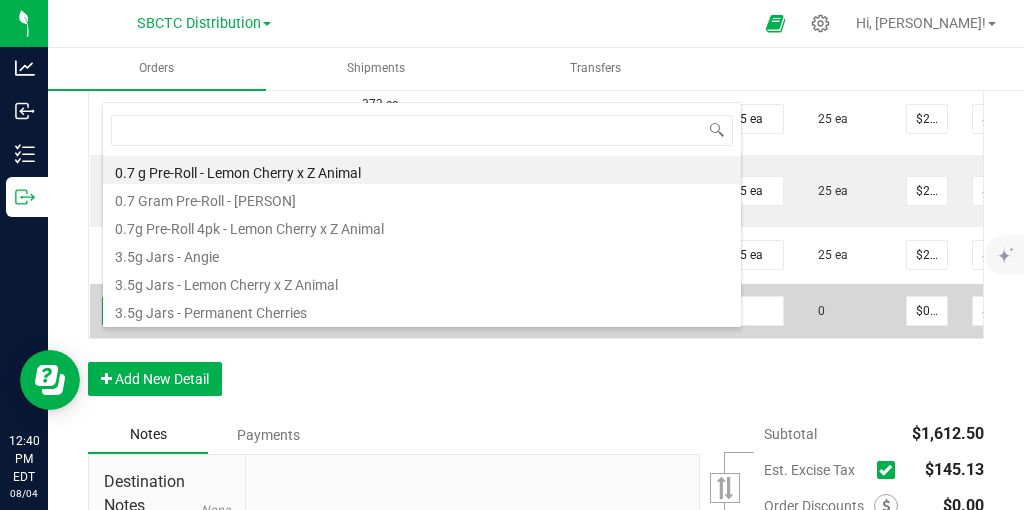 scroll, scrollTop: 99970, scrollLeft: 99774, axis: both 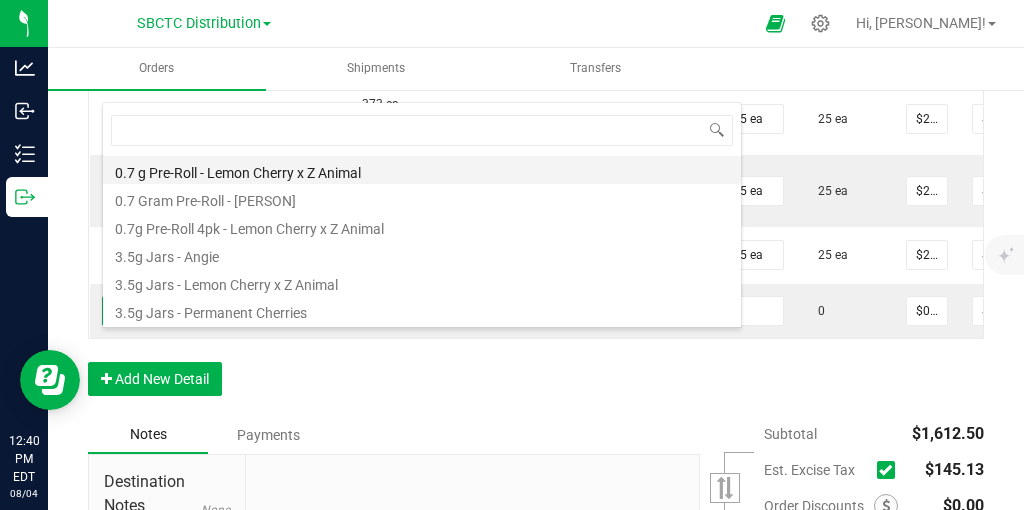 click on "0.7 g Pre-Roll - Lemon Cherry x Z Animal" at bounding box center [422, 170] 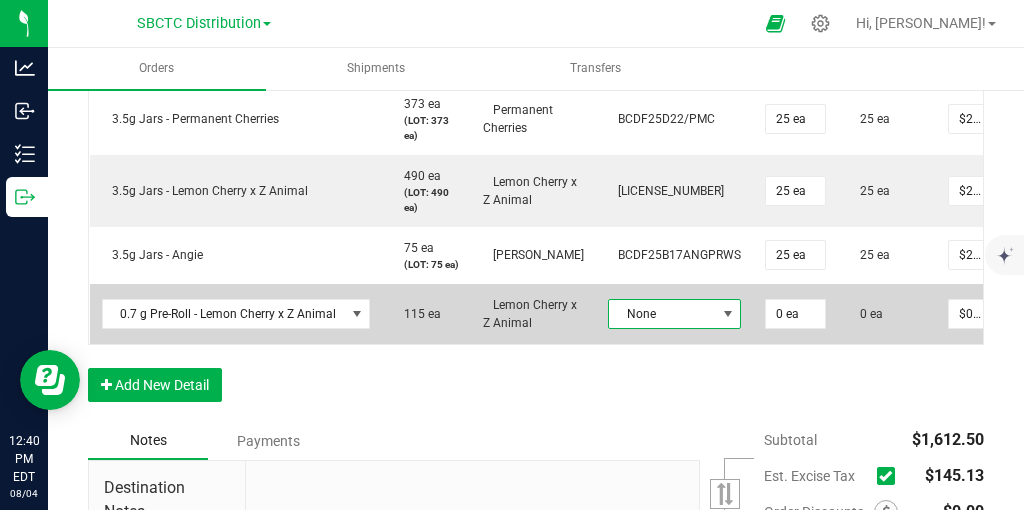 click at bounding box center (728, 314) 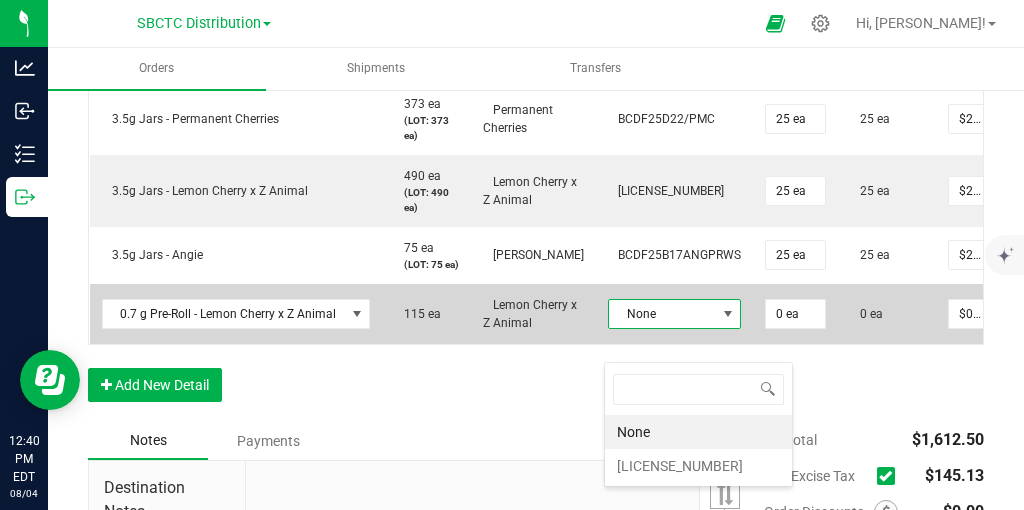 scroll, scrollTop: 99970, scrollLeft: 99868, axis: both 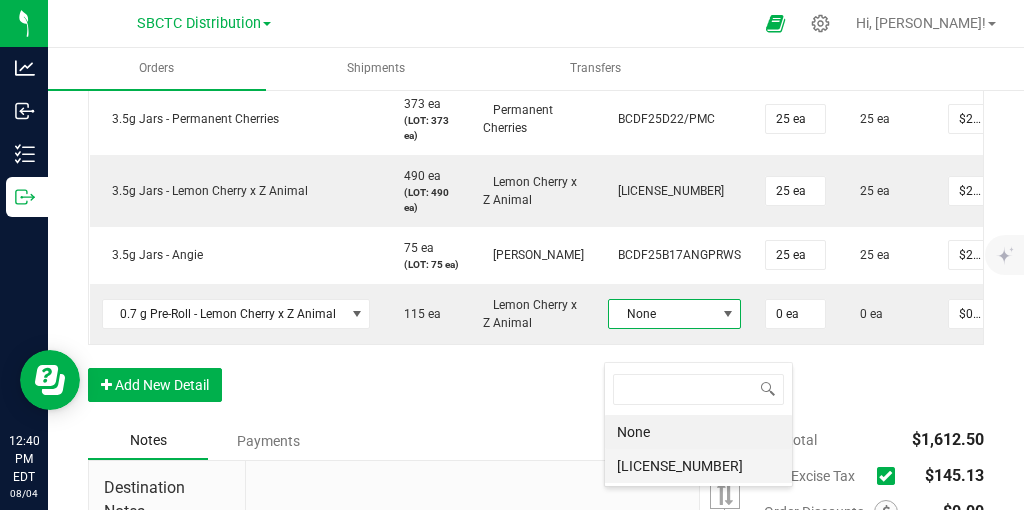 click on "[LICENSE_NUMBER]" at bounding box center (698, 466) 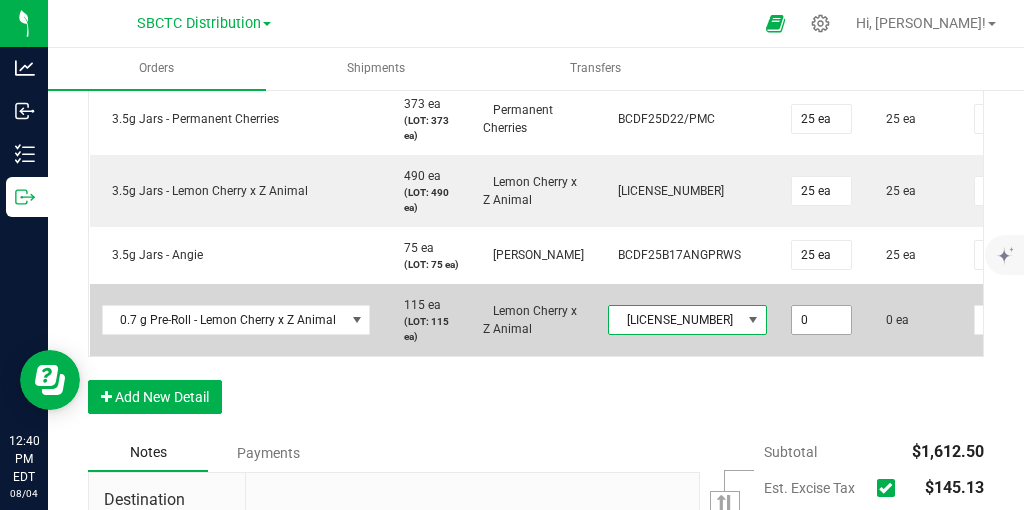 click on "0" at bounding box center (821, 320) 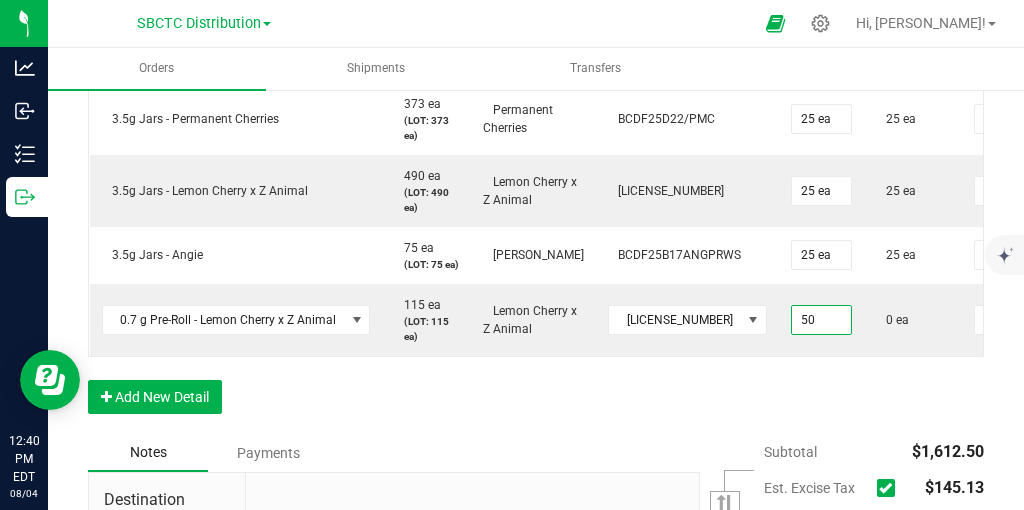type on "50 ea" 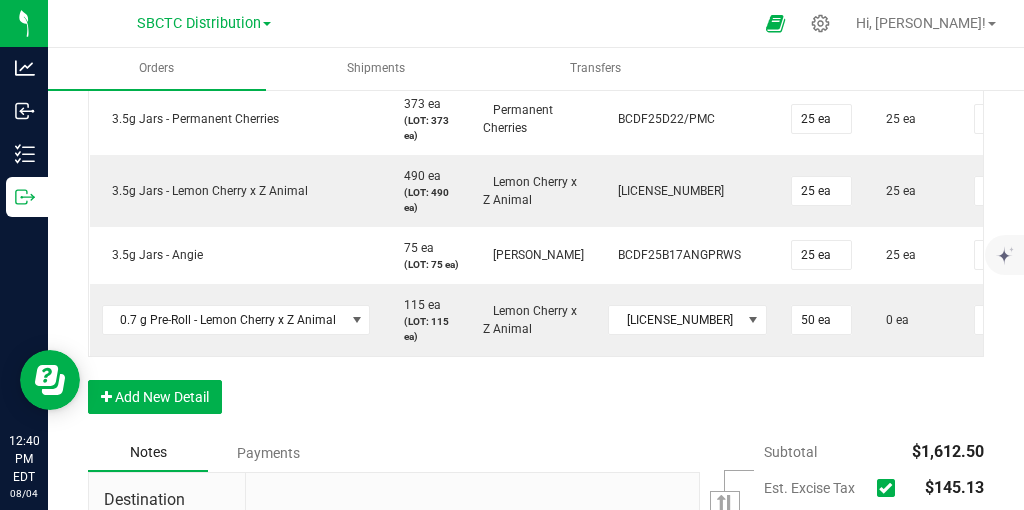 click on "Order Details Print All Labels Item  Sellable  Strain  Lot Number  Qty Ordered Qty Allocated Unit Price Line Discount Total Actions  3.5g Jars - Permanent Cherries   373 ea   (LOT: 373 ea)   Permanent Cherries   BCDF25D22/PMC  25 ea  25 ea  [PRICE] [PRICE] [PRICE]  3.5g Jars - Lemon Cherry x Z Animal   490 ea   (LOT: 490 ea)   Lemon Cherry x Z Animal   BCDF25E22/LCA  25 ea  25 ea  [PRICE] [PRICE] [PRICE]  3.5g Jars - Angie   75 ea   (LOT: 75 ea)   Angie   BCDF25B17ANGPRWS  25 ea  25 ea  [PRICE] [PRICE] [PRICE] 0.7 g Pre-Roll - Lemon Cherry x Z Animal  115 ea   (LOT: 115 ea)   Lemon Cherry x Z Animal   BCDF25E22/LCA 50 ea  0 ea  [PRICE] [PRICE] [PRICE]
Add New Detail" at bounding box center [536, 206] 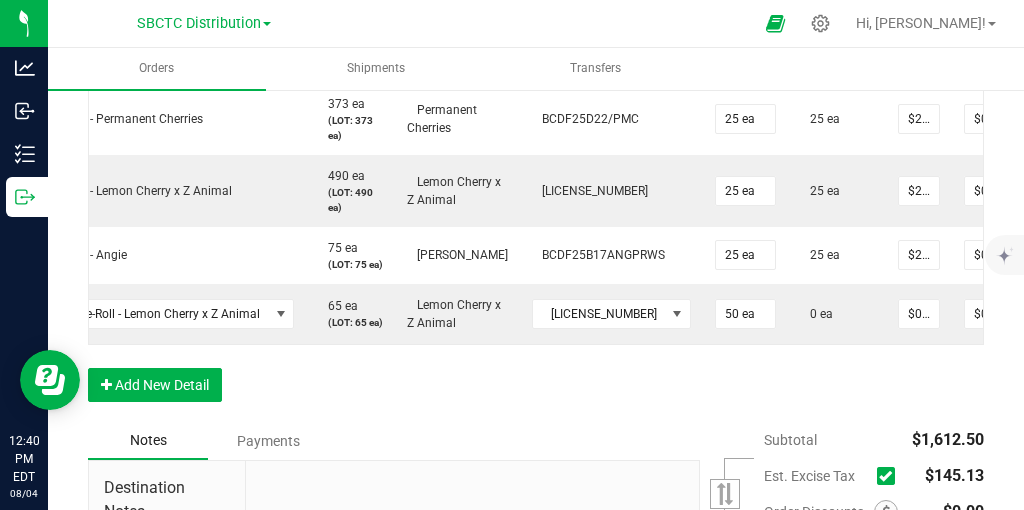 scroll, scrollTop: 0, scrollLeft: 110, axis: horizontal 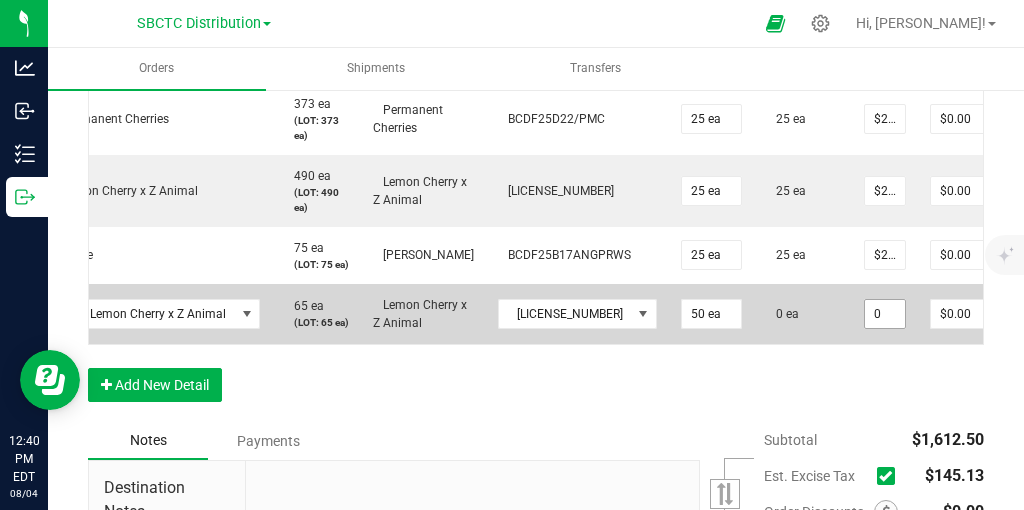 click on "0" at bounding box center [885, 314] 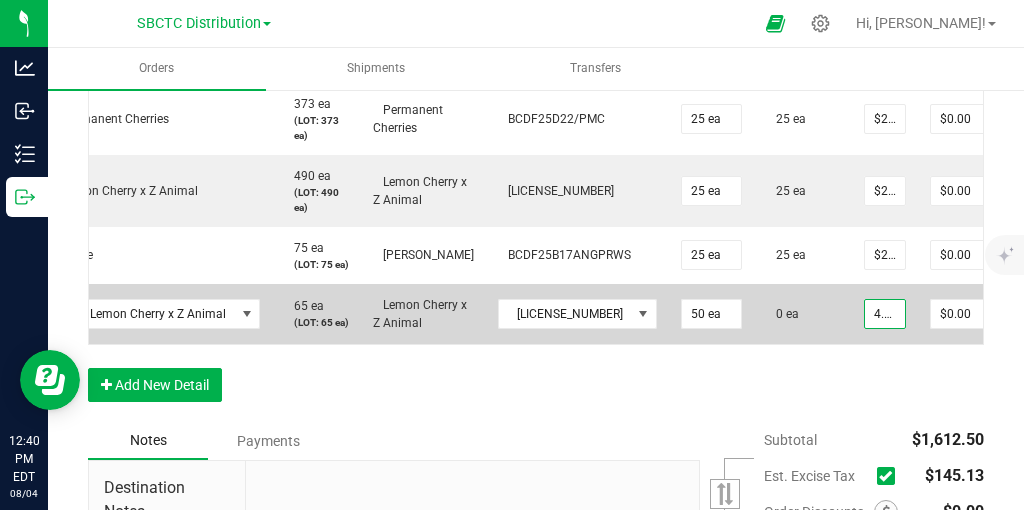 scroll, scrollTop: 0, scrollLeft: 2, axis: horizontal 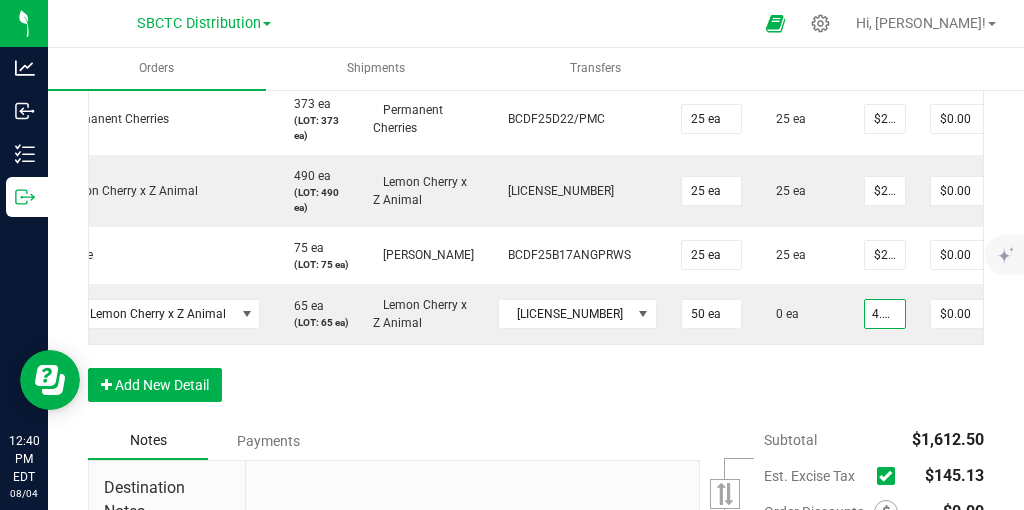 type on "[CURRENCY][NUMBER]" 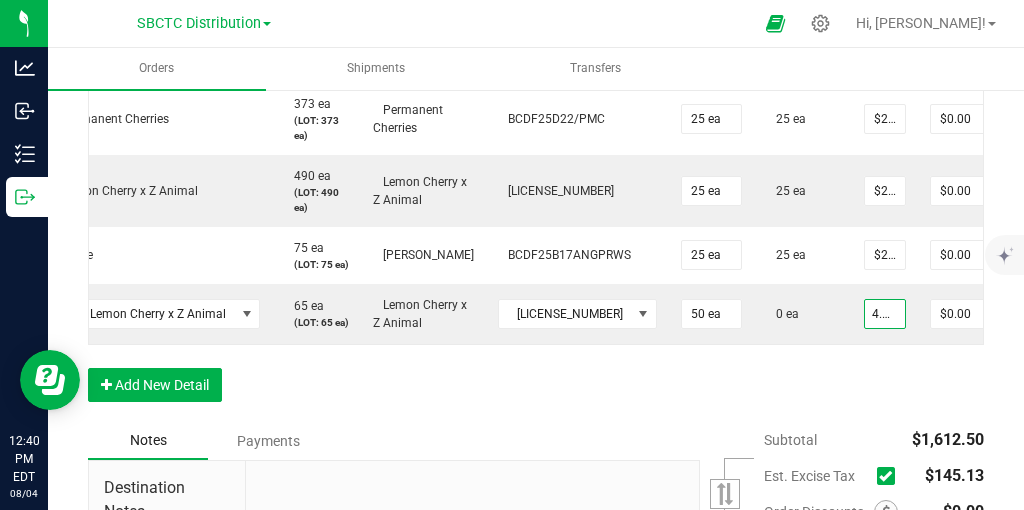 type on "$210.00" 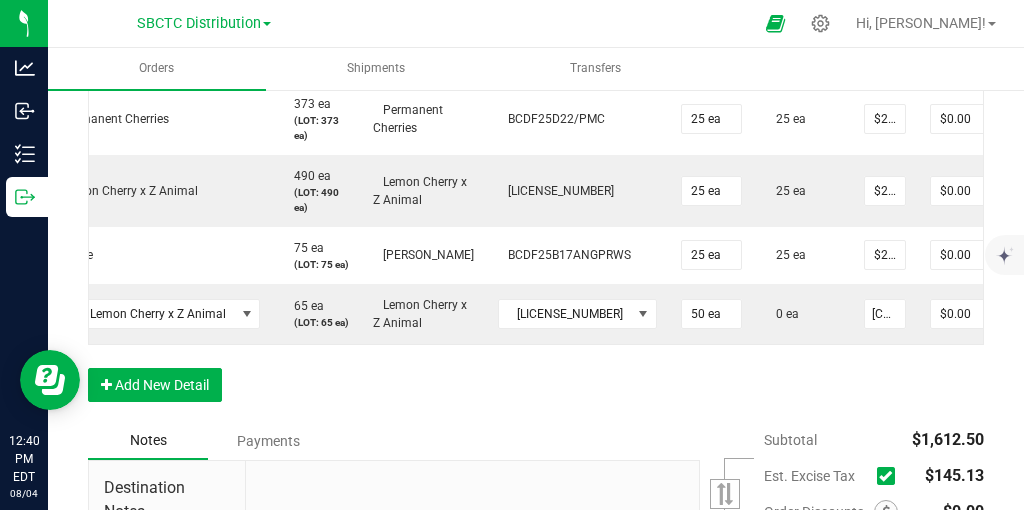 click on "Order Details Print All Labels Item  Sellable  Strain  Lot Number  Qty Ordered Qty Allocated Unit Price Line Discount Total Actions  3.5g Jars - Permanent Cherries   373 ea   (LOT: 373 ea)   Permanent Cherries   BCDF25D22/PMC  25 ea  25 ea  $21.50000 $0.00 $537.50  3.5g Jars - Lemon Cherry x Z Animal   490 ea   (LOT: 490 ea)   Lemon Cherry x Z Animal   BCDF25E22/LCA  25 ea  25 ea  $21.50000 $0.00 $537.50  3.5g Jars - Angie   75 ea   (LOT: 75 ea)   Angie   BCDF25B17ANGPRWS  25 ea  0 ea  $21.50000 $0.00 $537.50 0.7 g Pre-Roll - Lemon Cherry x Z Animal  65 ea   (LOT: 65 ea)   Lemon Cherry x Z Animal  BCDF25E22/LCA 50 ea  0 ea  $4.20000 $0.00 $210.00
Add New Detail" at bounding box center (536, 200) 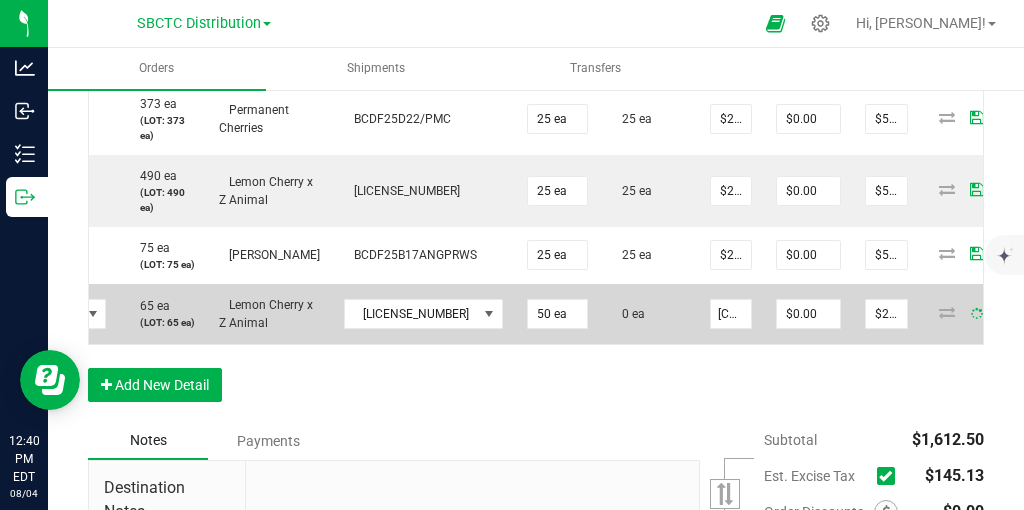 scroll, scrollTop: 0, scrollLeft: 298, axis: horizontal 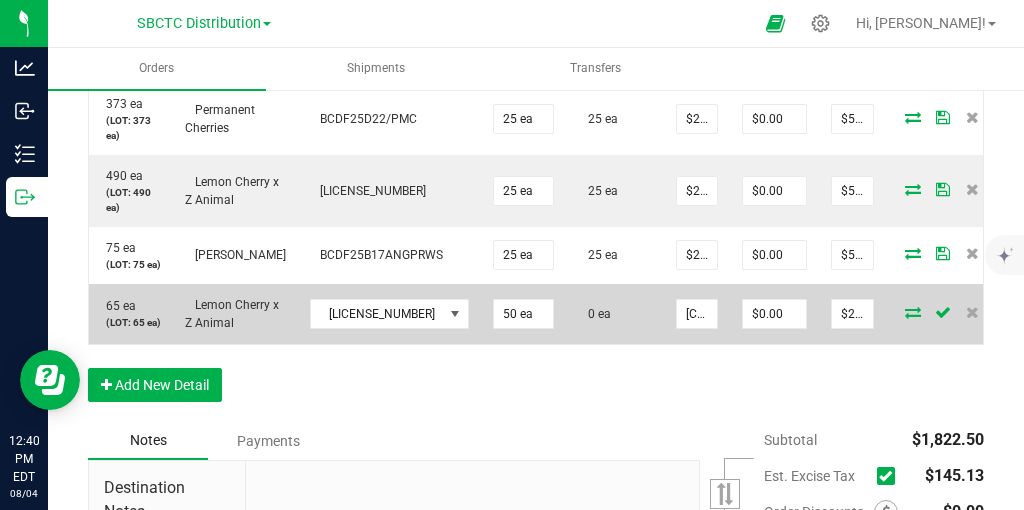 click at bounding box center (913, 312) 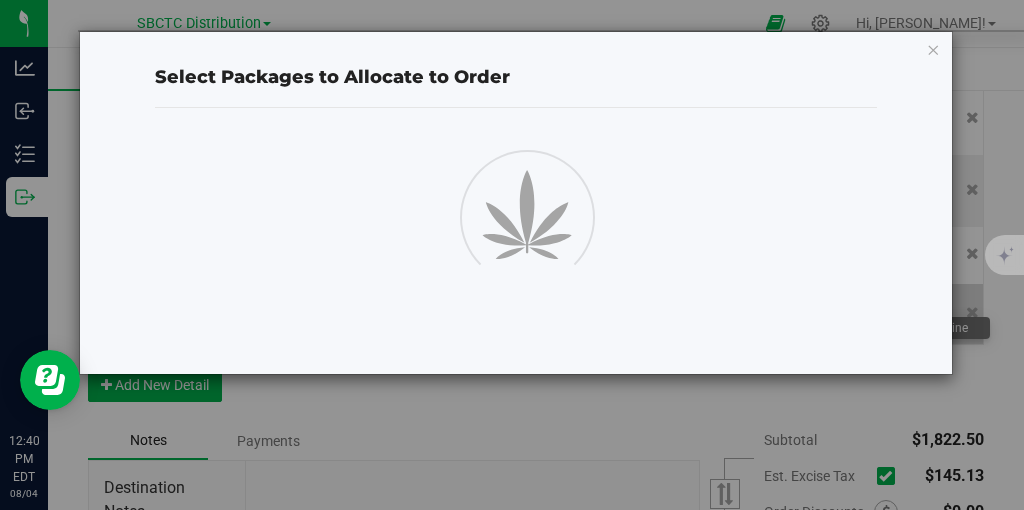scroll, scrollTop: 0, scrollLeft: 298, axis: horizontal 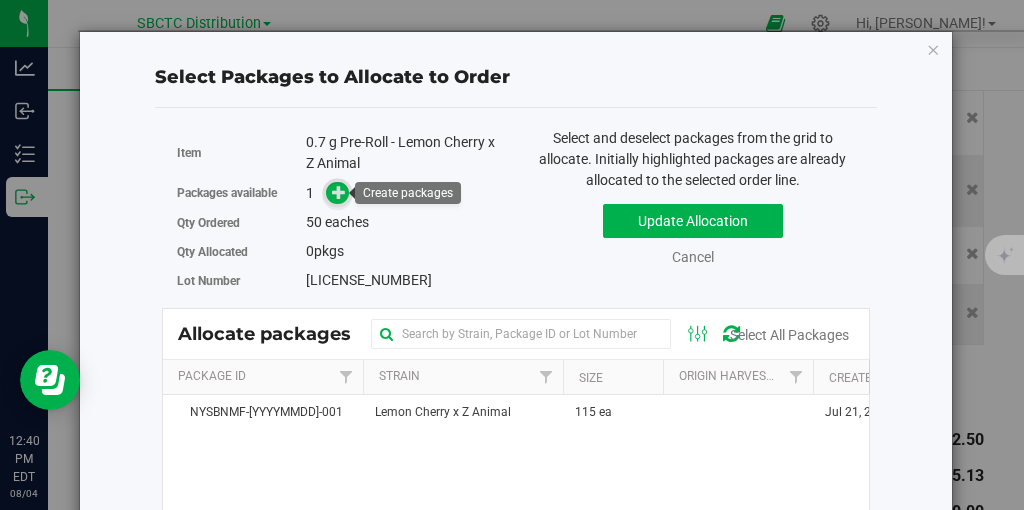 click at bounding box center (339, 192) 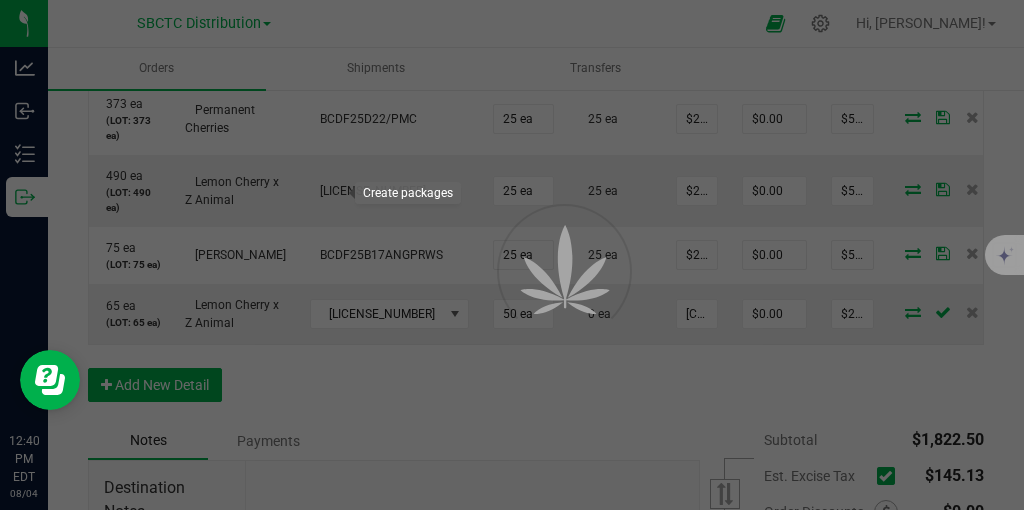 scroll, scrollTop: 0, scrollLeft: 298, axis: horizontal 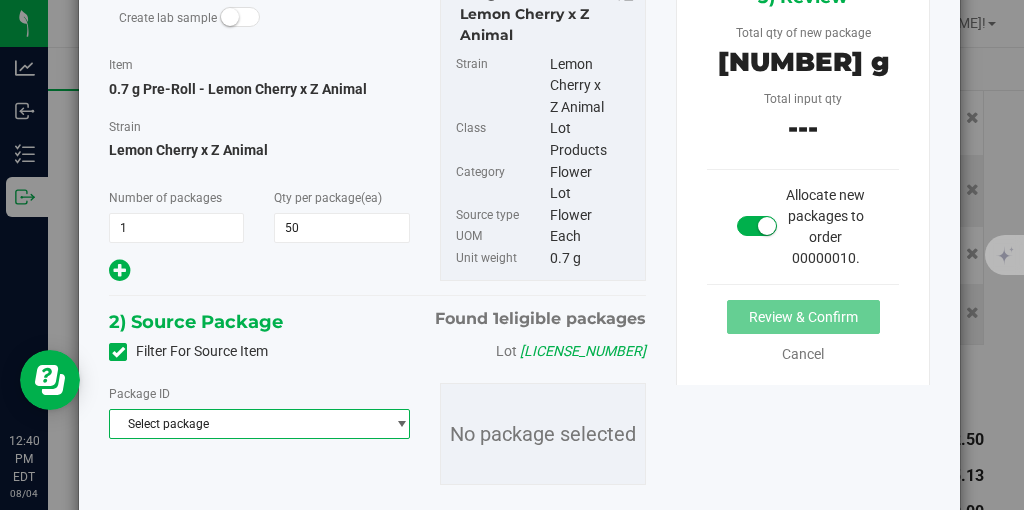 click on "Select package" at bounding box center [247, 424] 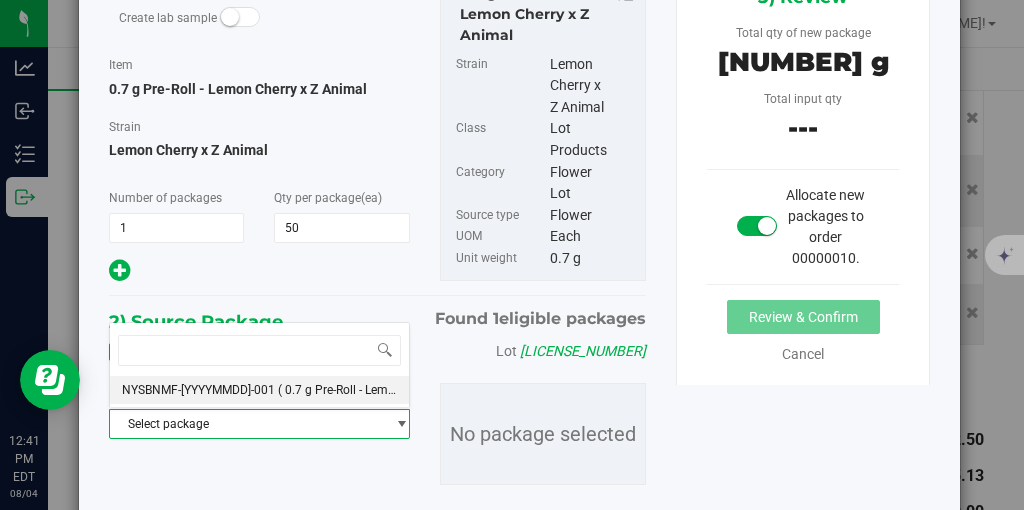 click on "NYSBNMF-[YYYYMMDD]-001" at bounding box center (198, 390) 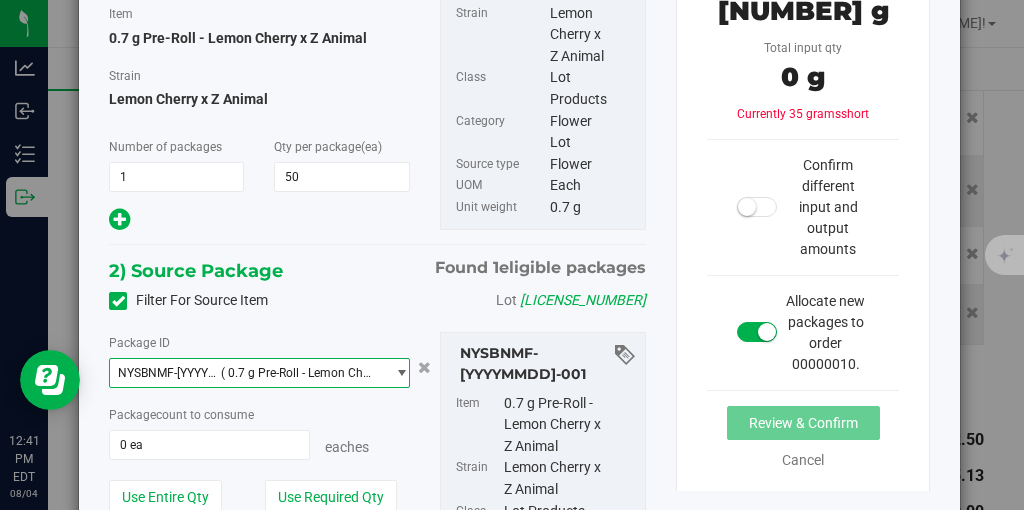 scroll, scrollTop: 271, scrollLeft: 0, axis: vertical 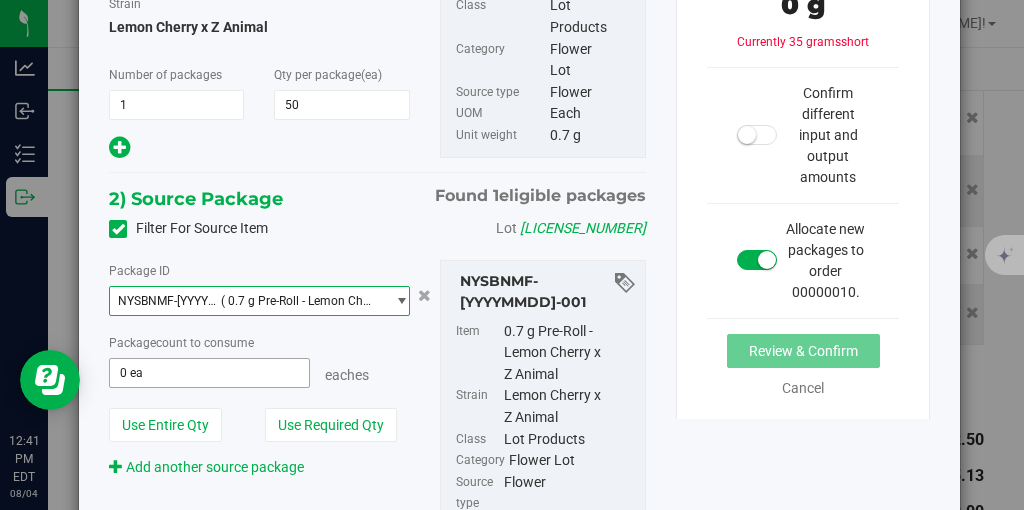 type 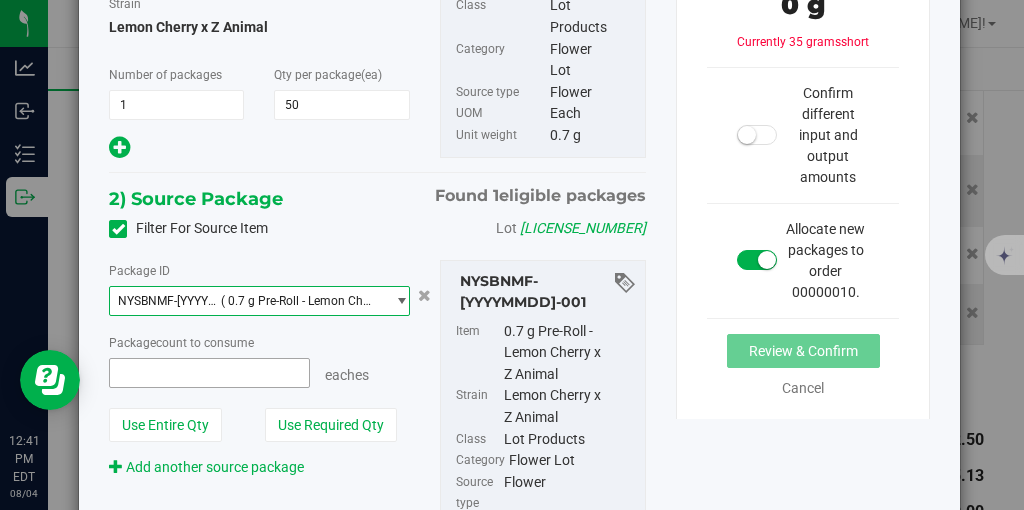 click at bounding box center (209, 373) 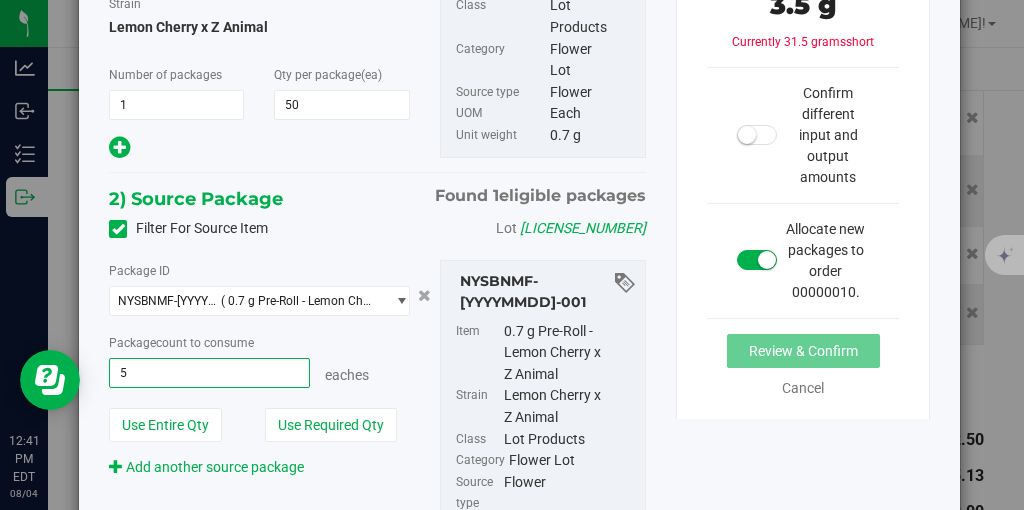 type on "50" 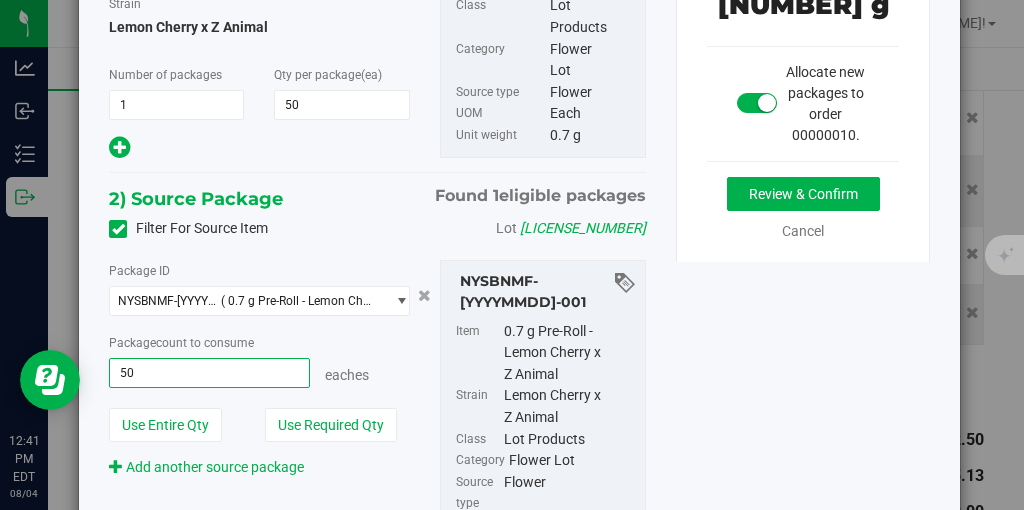 type on "50 ea" 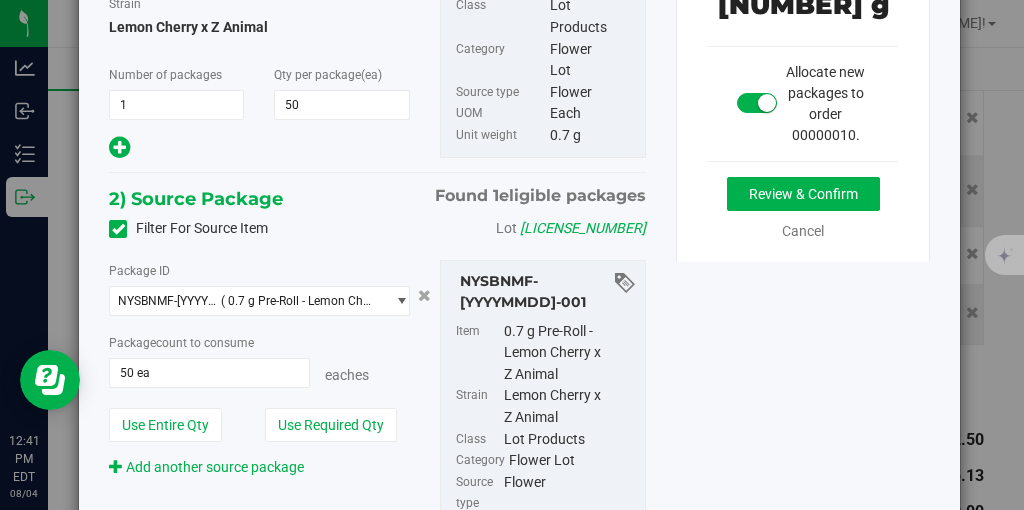 click on "1) New Package Create lab sample Item 0.7 g Pre-Roll - Lemon Cherry x Z Animal Strain Lemon Cherry x Z Animal Number of packages 1 1 50 50 UOM" at bounding box center (519, 279) 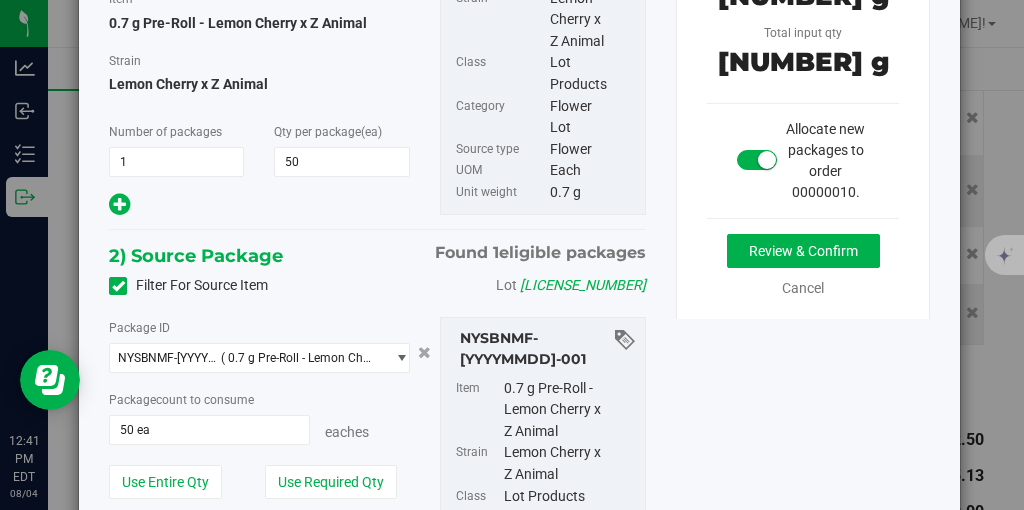 scroll, scrollTop: 117, scrollLeft: 0, axis: vertical 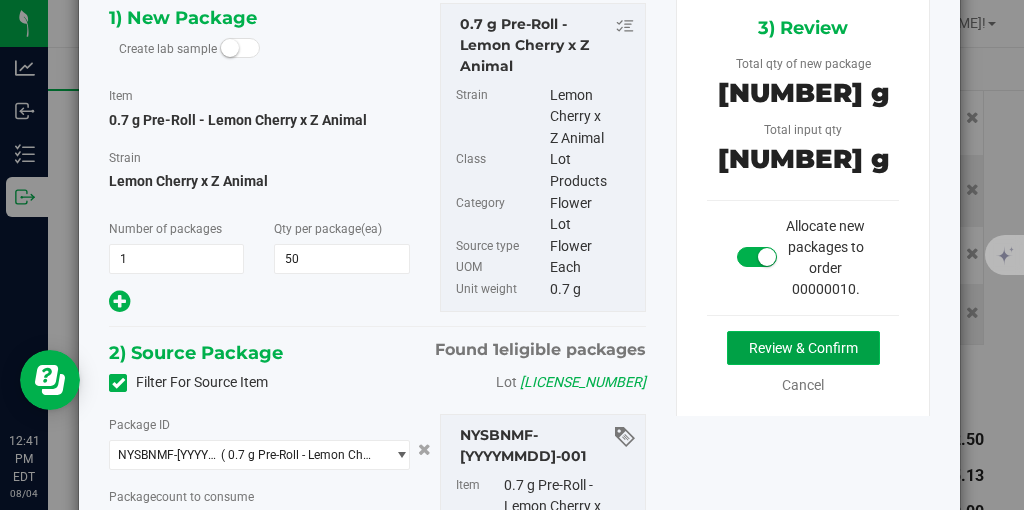click on "Review & Confirm" at bounding box center [803, 348] 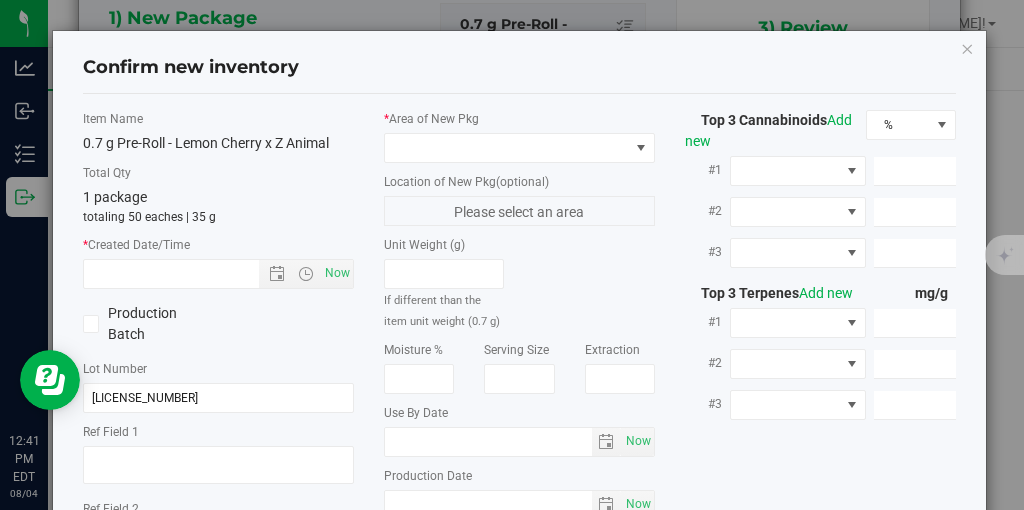 type on "[YYYY]-[MM]-[DD]" 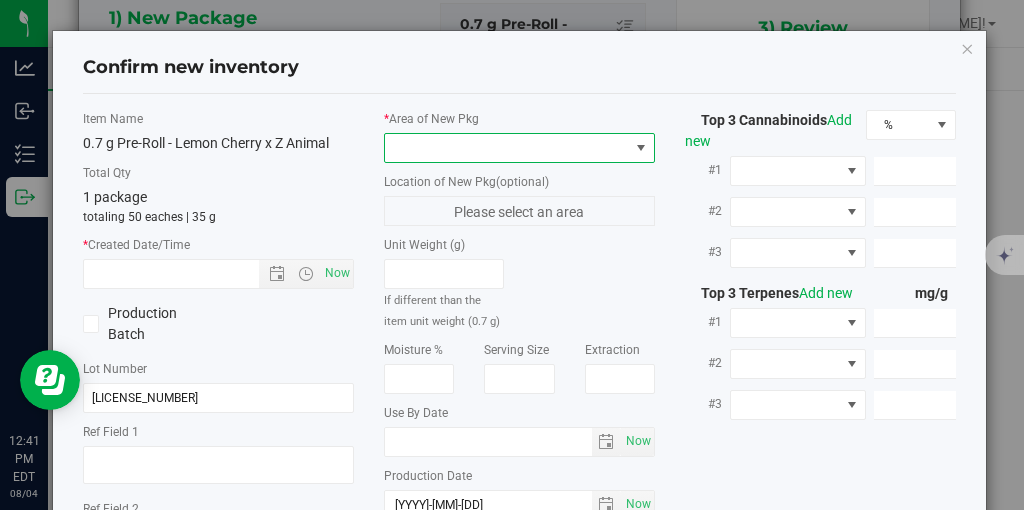 click at bounding box center [507, 148] 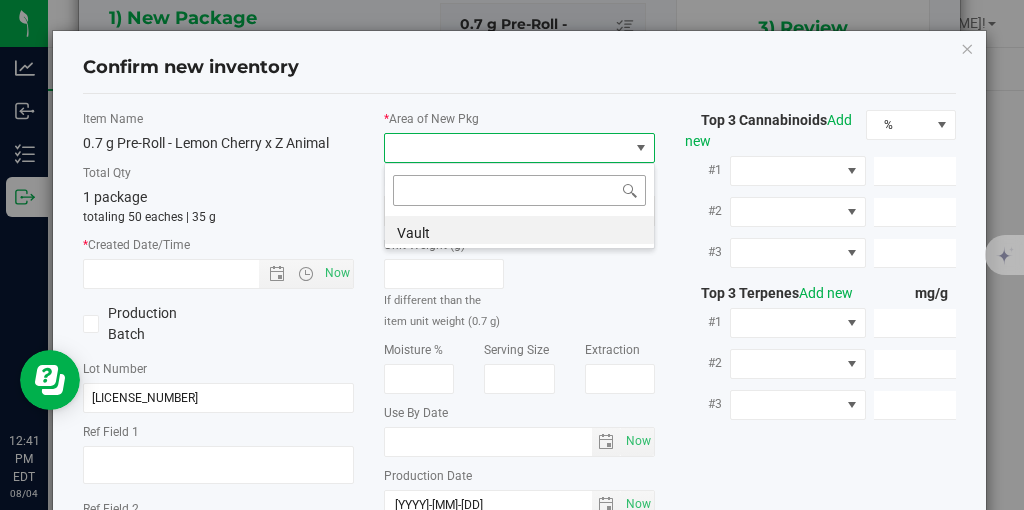 scroll, scrollTop: 99970, scrollLeft: 99729, axis: both 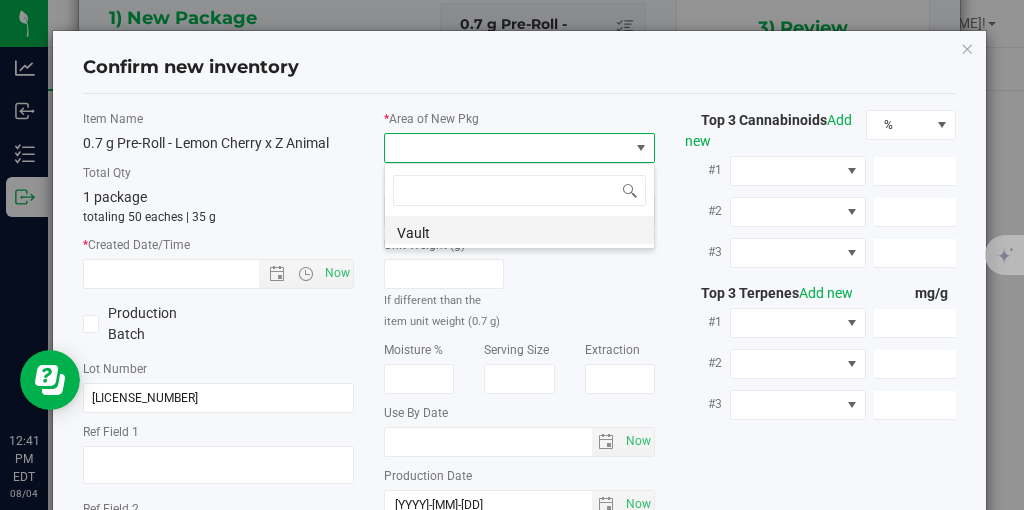 click on "Vault" at bounding box center (519, 230) 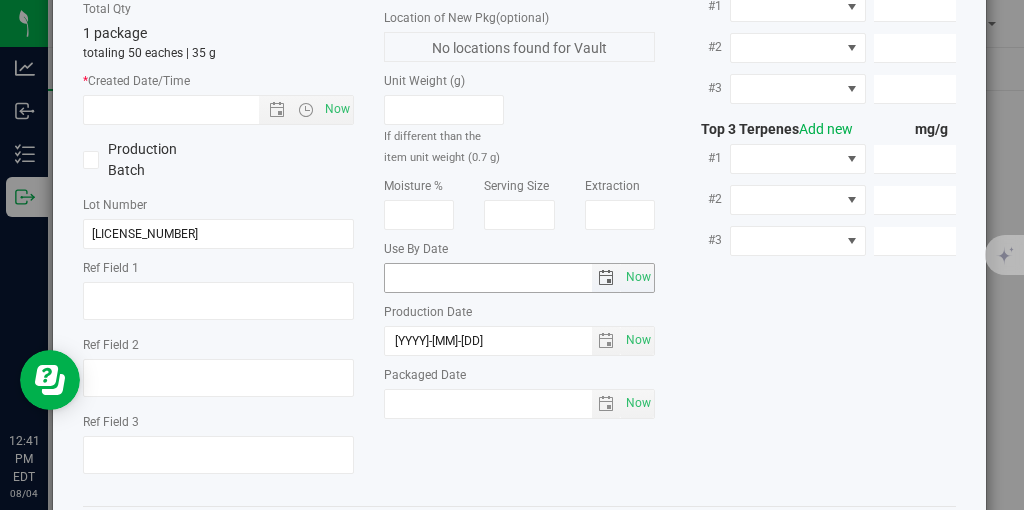 scroll, scrollTop: 250, scrollLeft: 0, axis: vertical 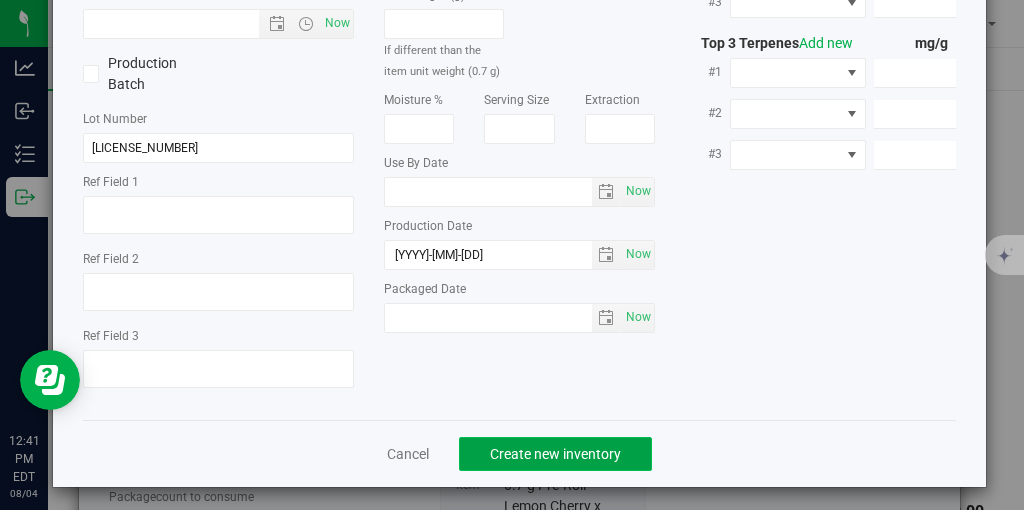 click on "Create new inventory" 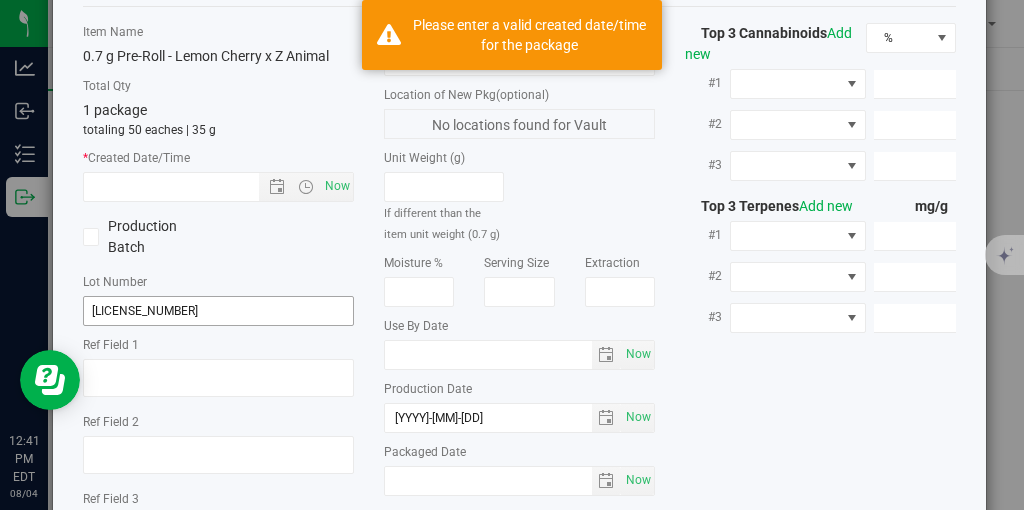 scroll, scrollTop: 12, scrollLeft: 0, axis: vertical 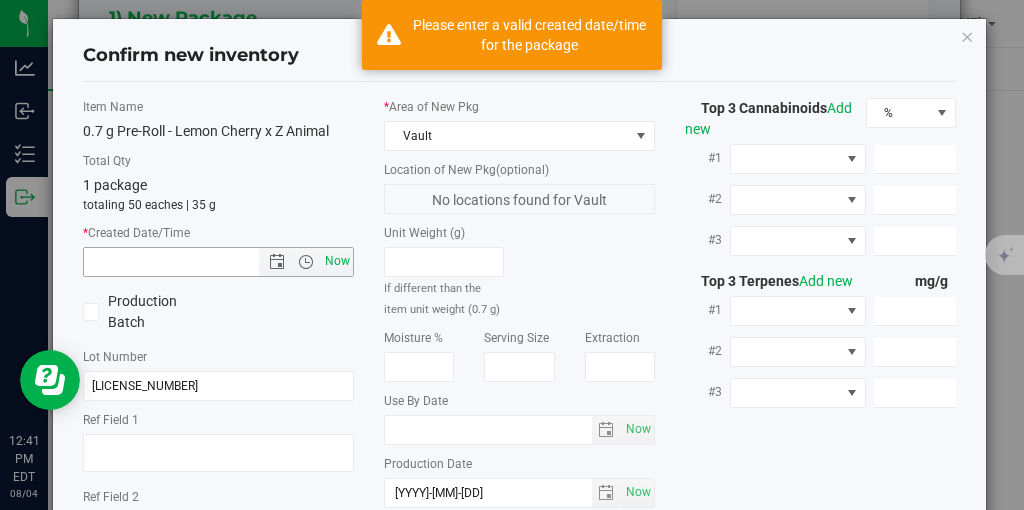 click on "Now" at bounding box center [338, 261] 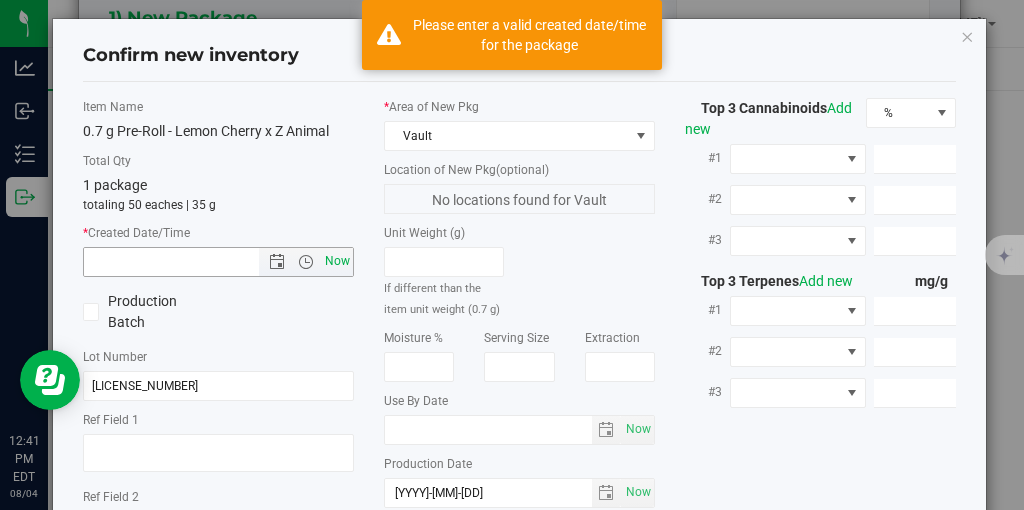 type on "[M]/[DD]/[YY] [H]:[MM] [AM]" 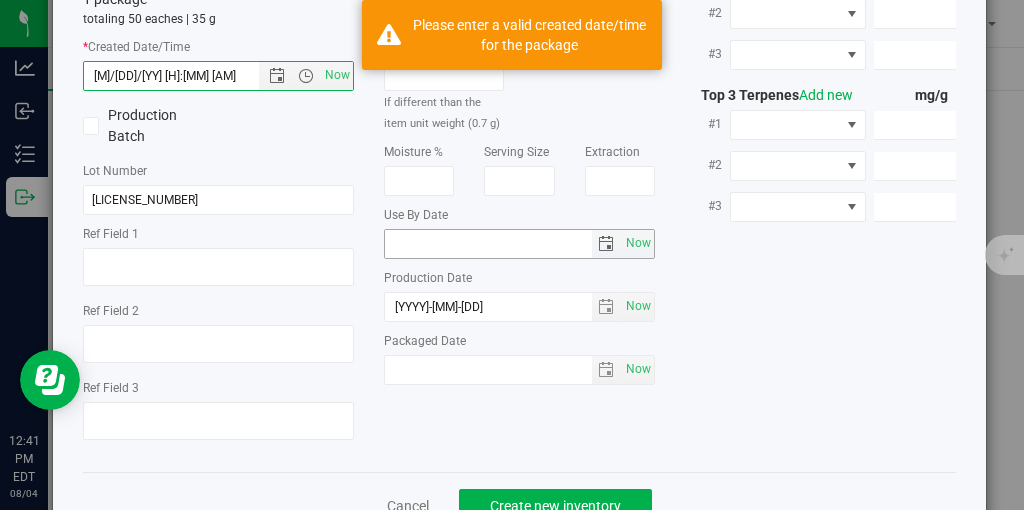 scroll, scrollTop: 250, scrollLeft: 0, axis: vertical 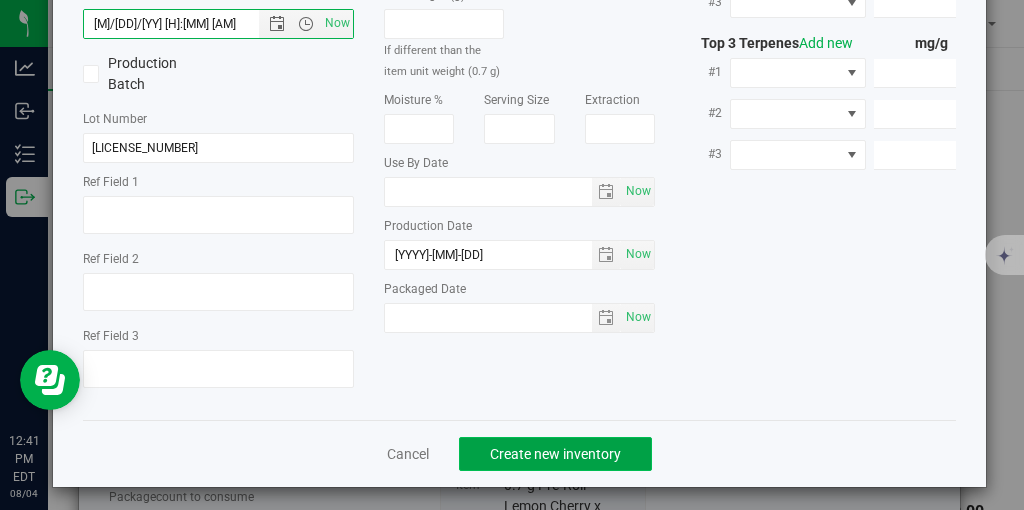 click on "Create new inventory" 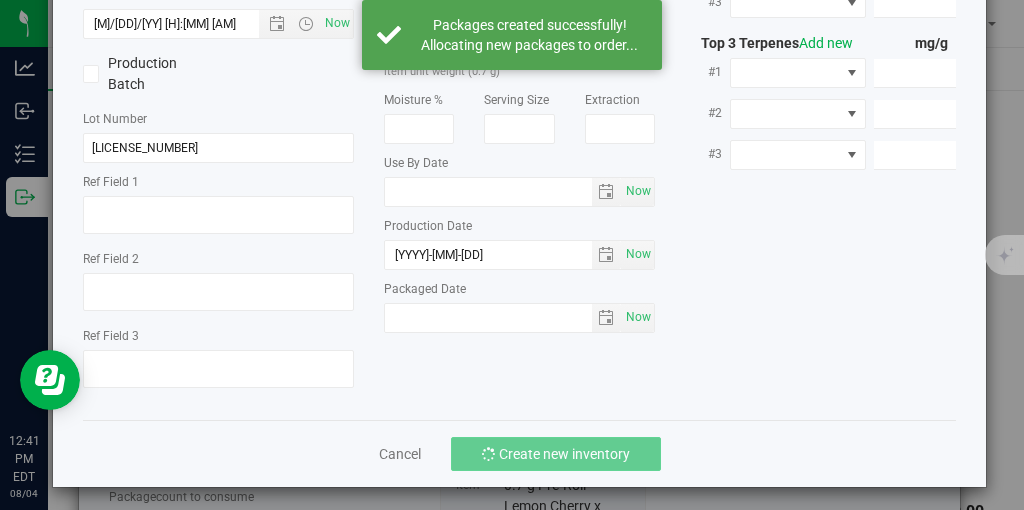 scroll, scrollTop: 0, scrollLeft: 298, axis: horizontal 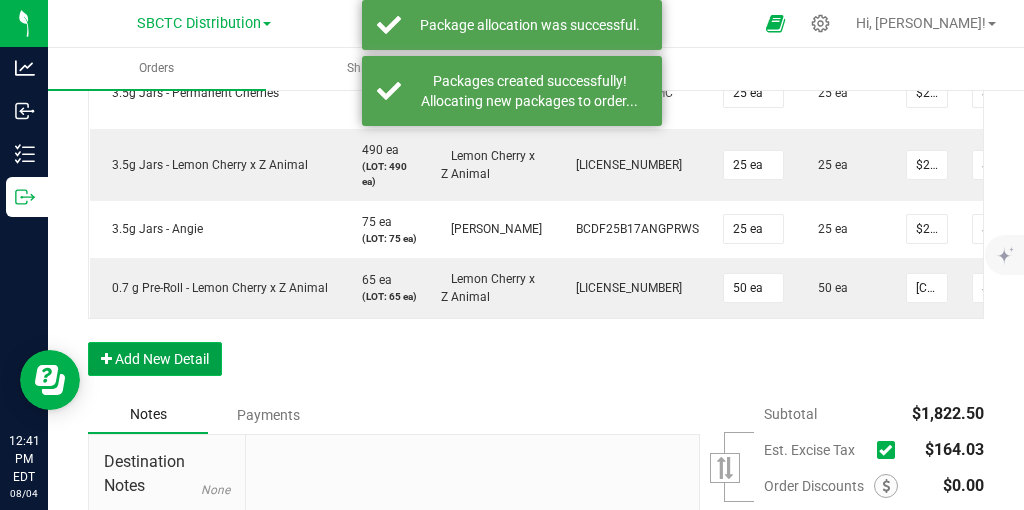 click on "Add New Detail" at bounding box center (155, 359) 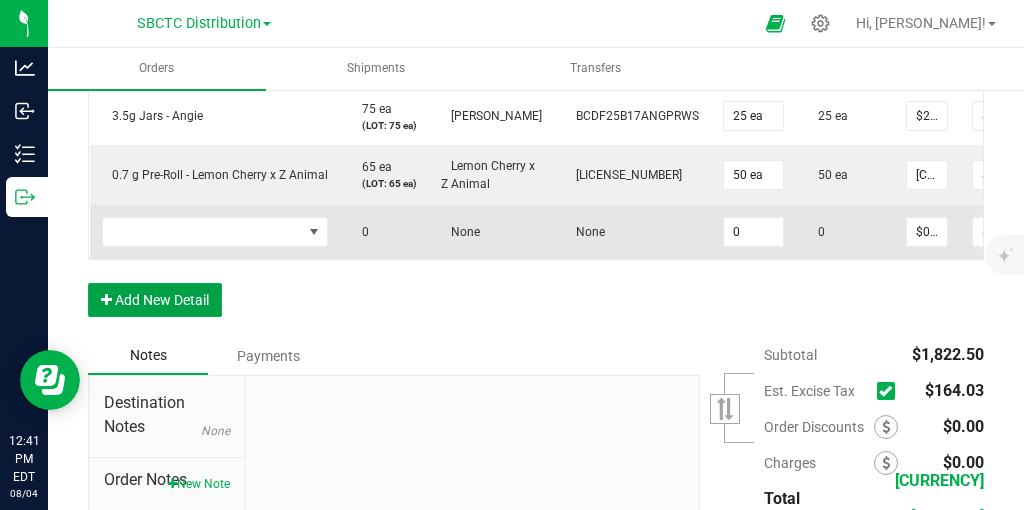 scroll, scrollTop: 794, scrollLeft: 0, axis: vertical 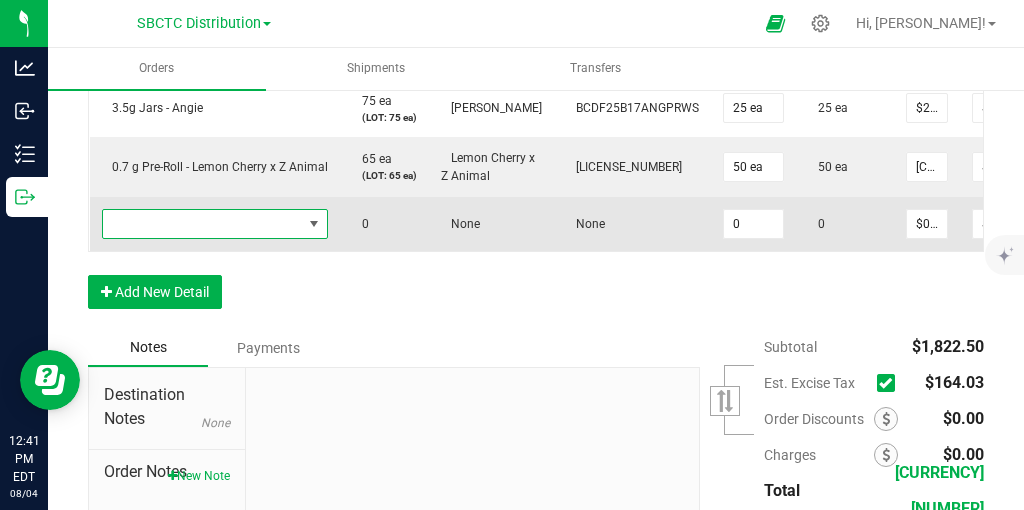 click at bounding box center [314, 224] 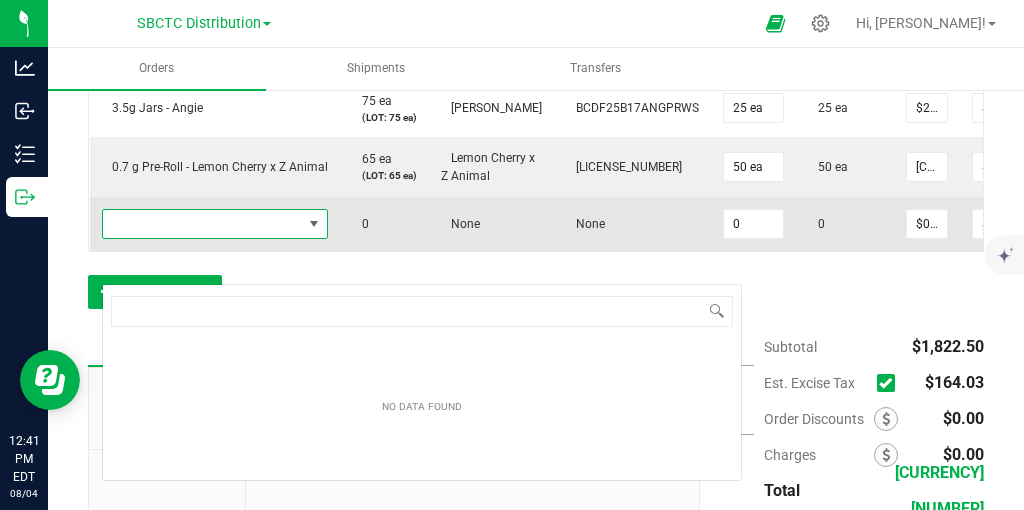 scroll, scrollTop: 99970, scrollLeft: 99774, axis: both 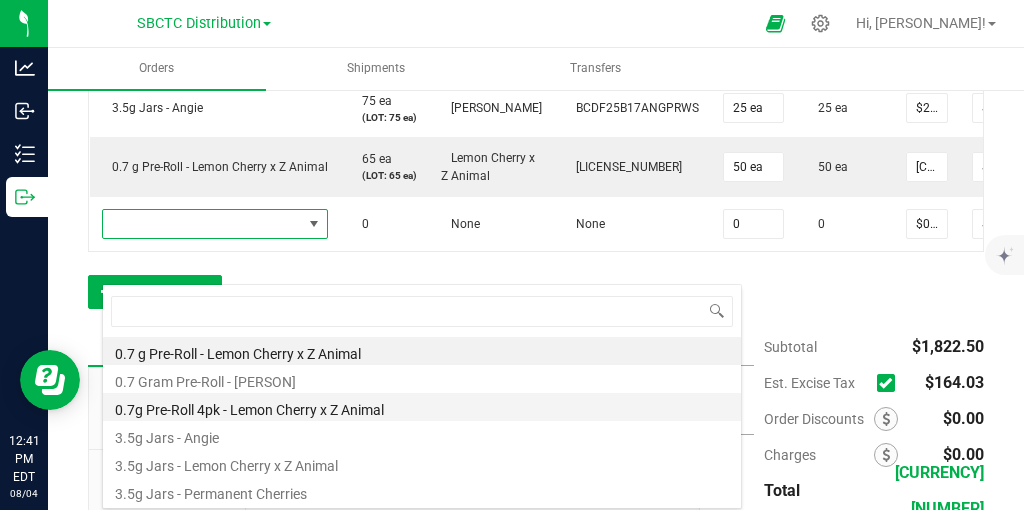 click on "0.7g Pre-Roll 4pk - Lemon Cherry x Z Animal" at bounding box center (422, 407) 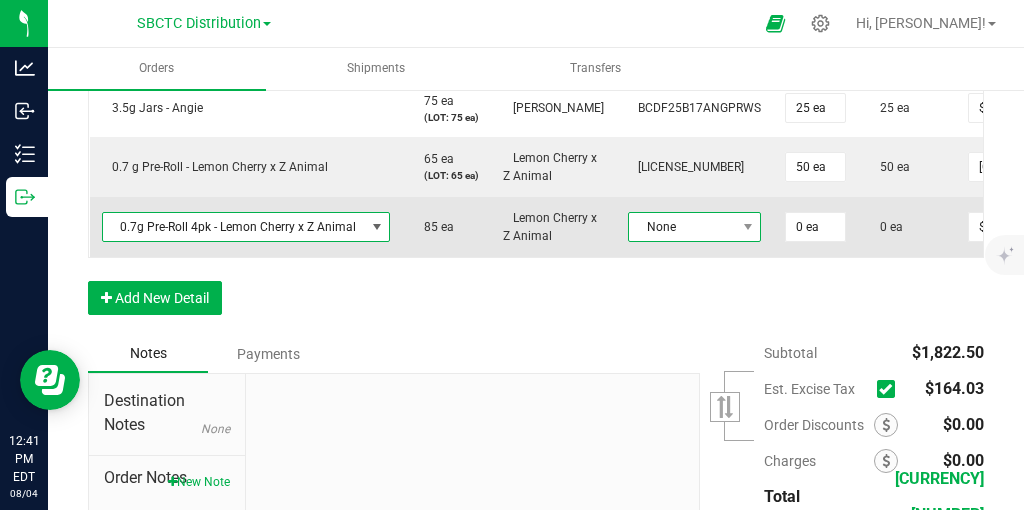 click at bounding box center (747, 227) 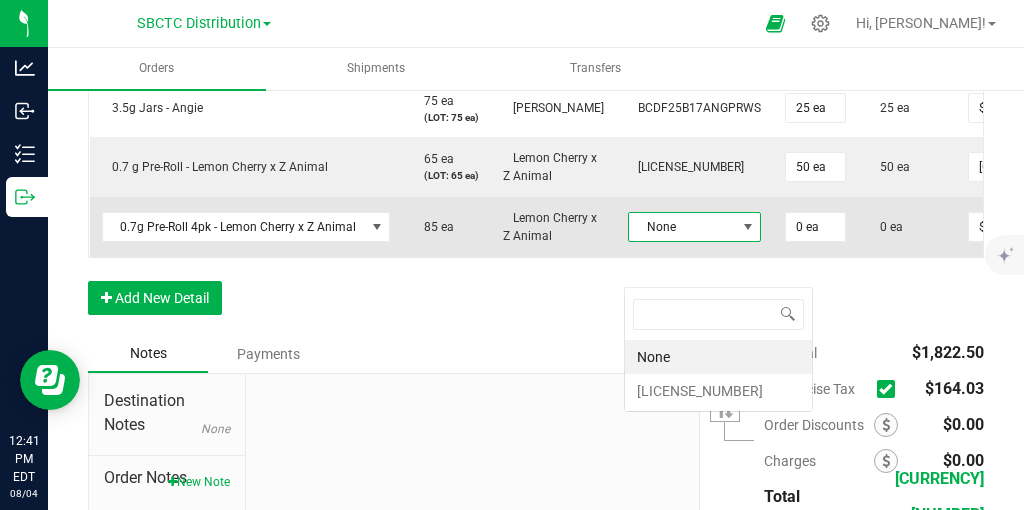 scroll, scrollTop: 99970, scrollLeft: 99868, axis: both 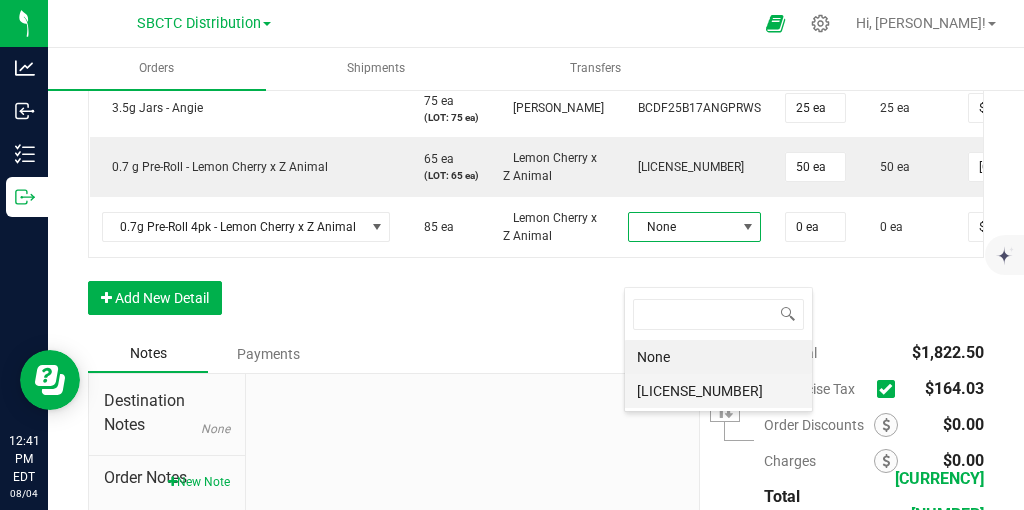 click on "[LICENSE_NUMBER]" at bounding box center [718, 391] 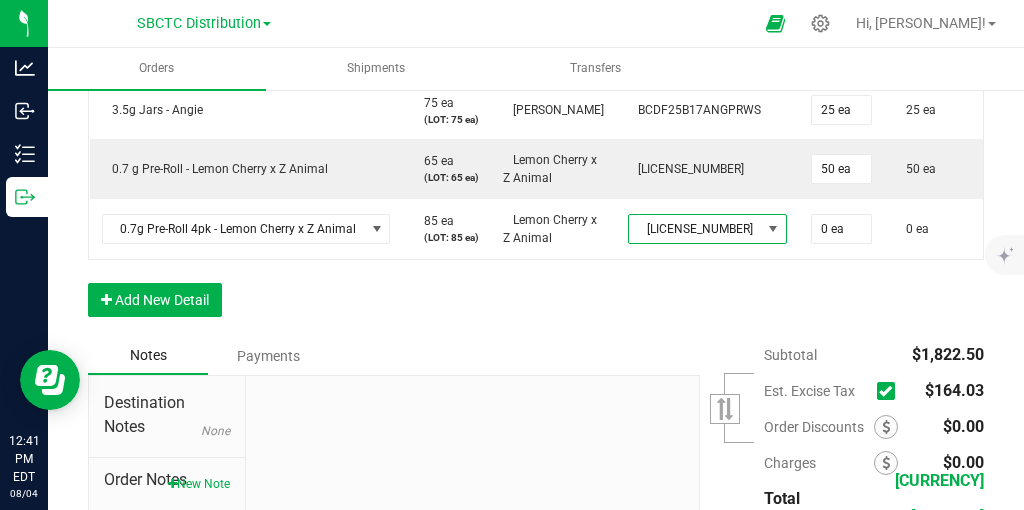 scroll, scrollTop: 735, scrollLeft: 0, axis: vertical 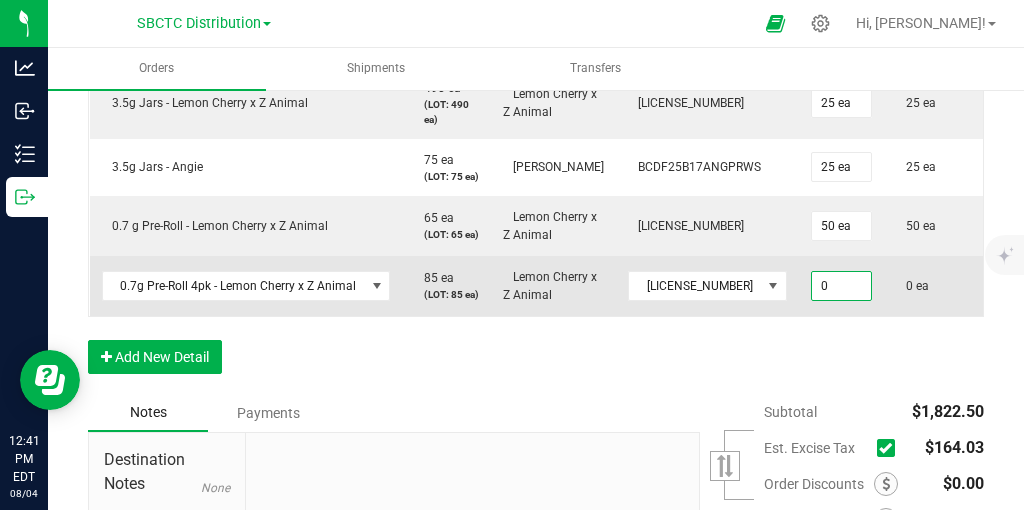 click on "0" at bounding box center [841, 286] 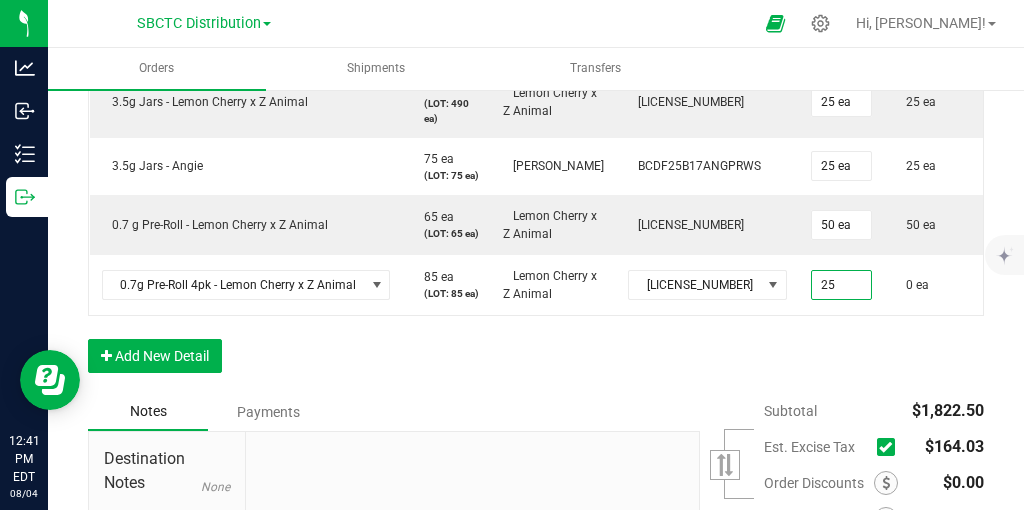 scroll, scrollTop: 739, scrollLeft: 0, axis: vertical 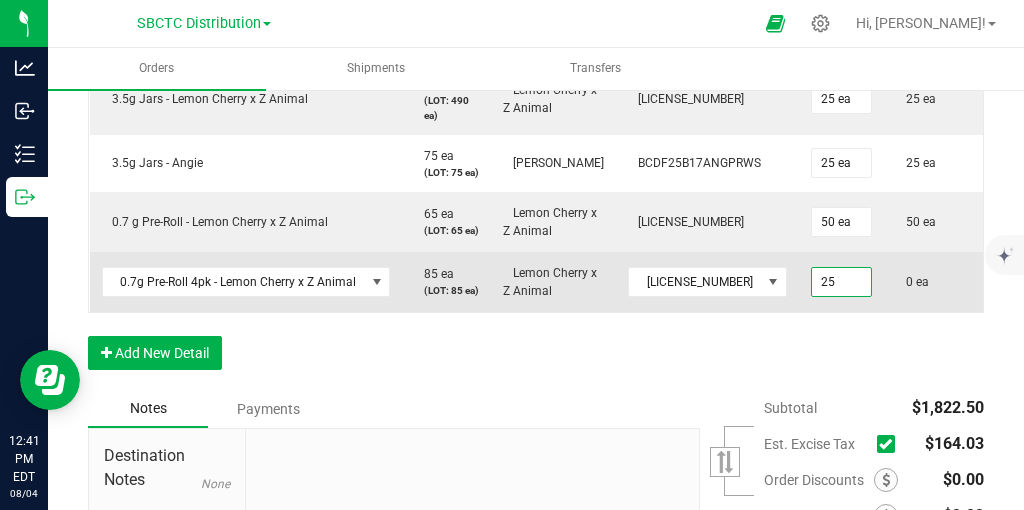 type on "25 ea" 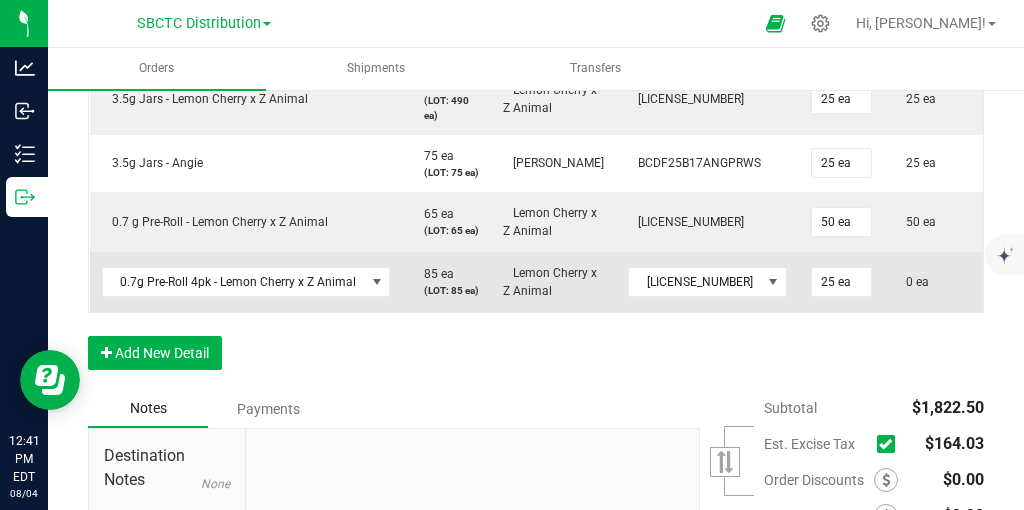 click on "0 ea" at bounding box center [933, 282] 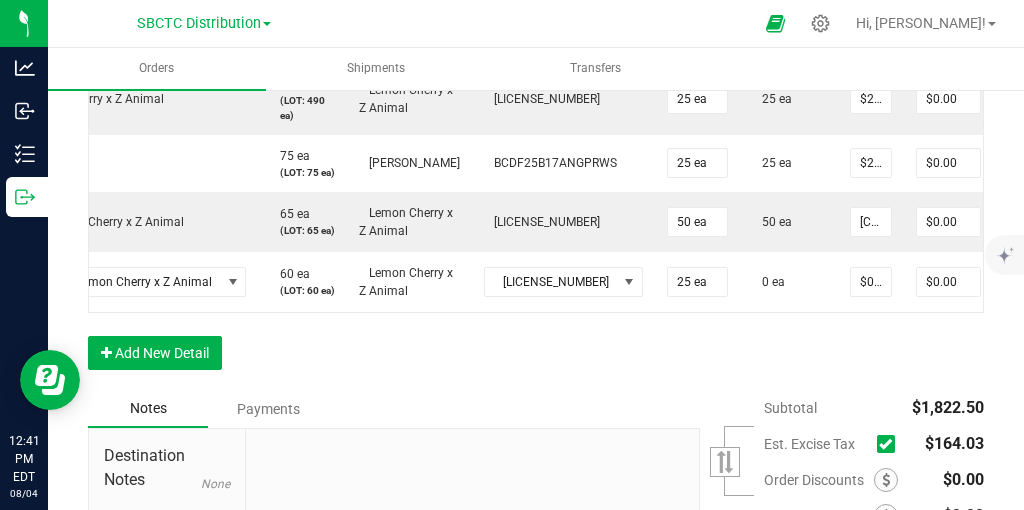 scroll, scrollTop: 0, scrollLeft: 241, axis: horizontal 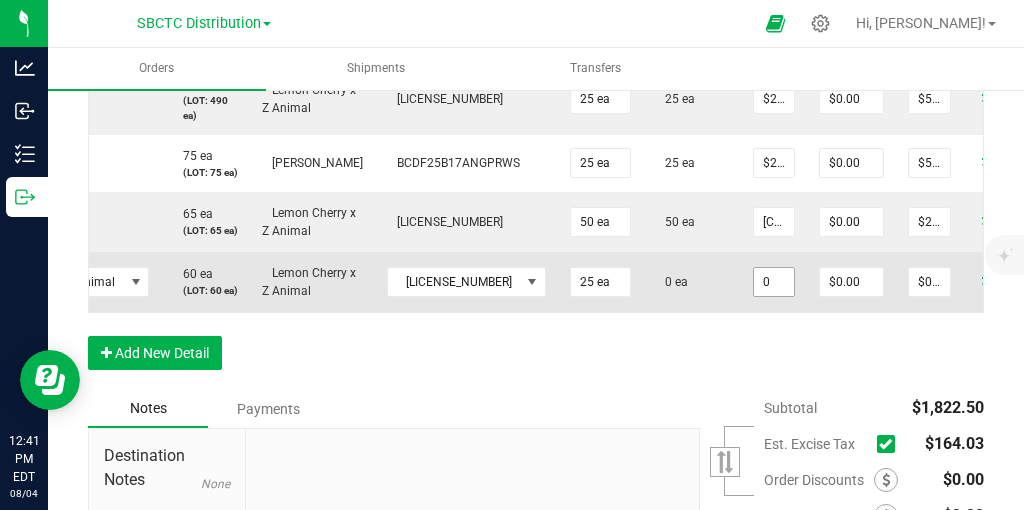click on "0" at bounding box center (774, 282) 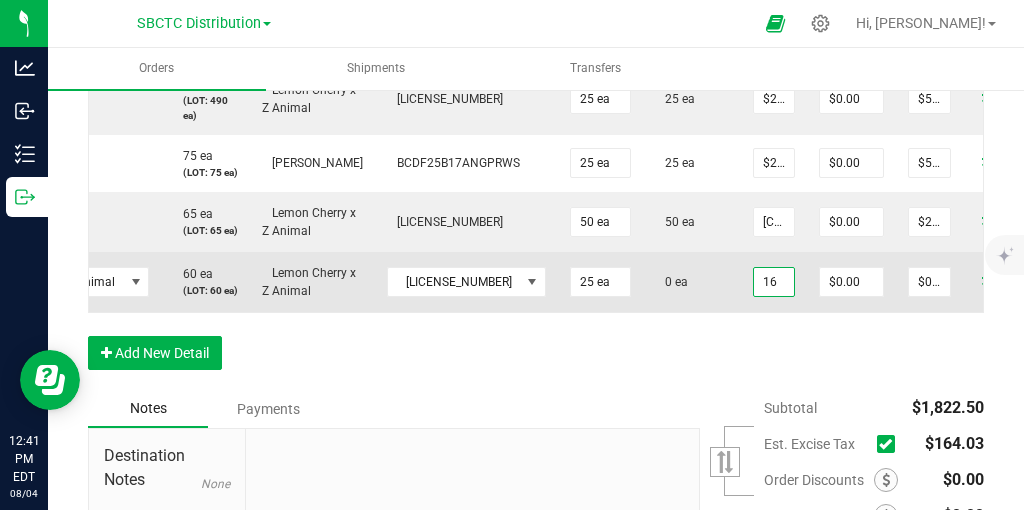 type on "$16.00000" 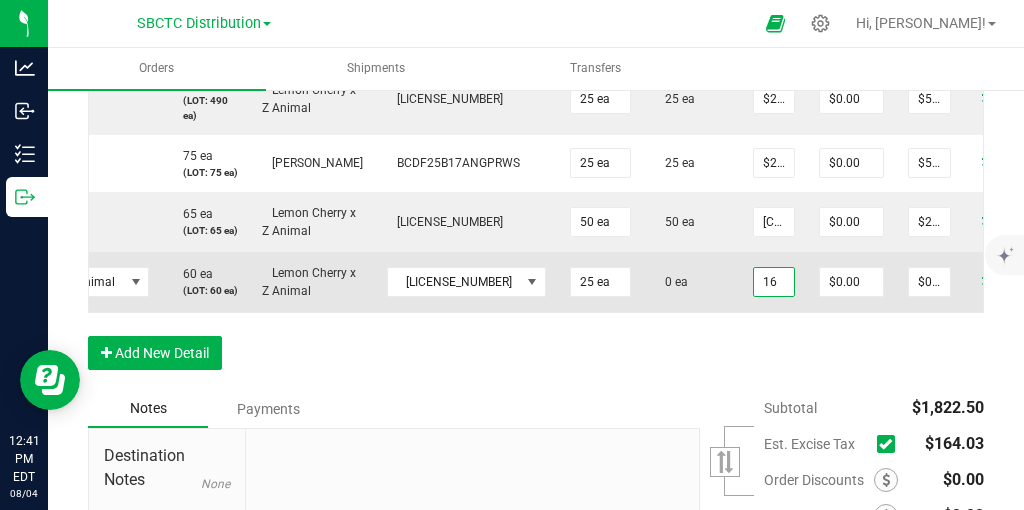 type on "$400.00" 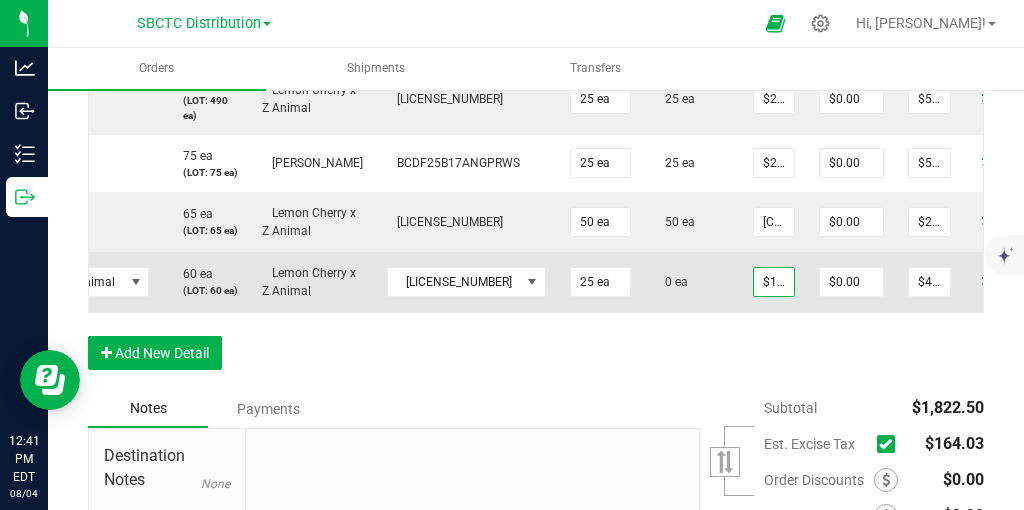 click on "$16.00000" at bounding box center [774, 282] 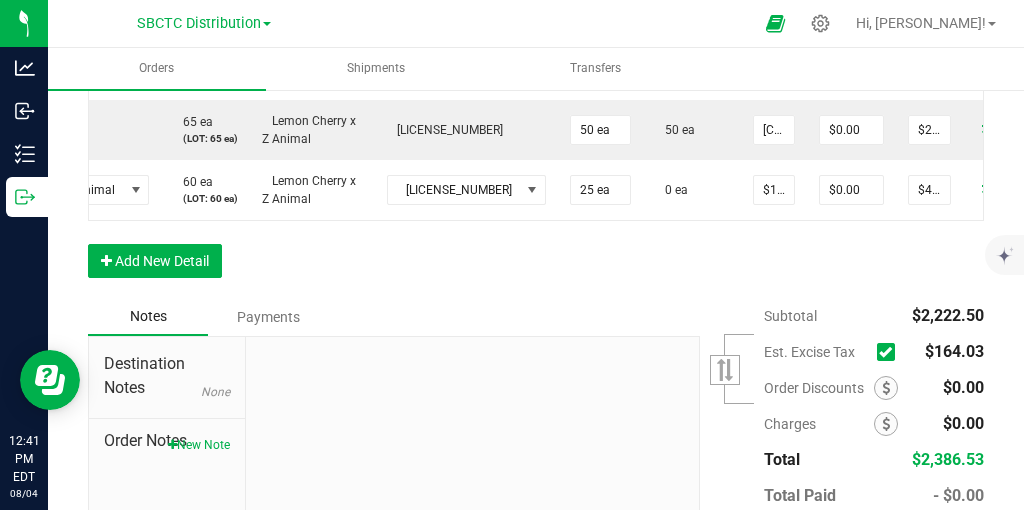 scroll, scrollTop: 838, scrollLeft: 0, axis: vertical 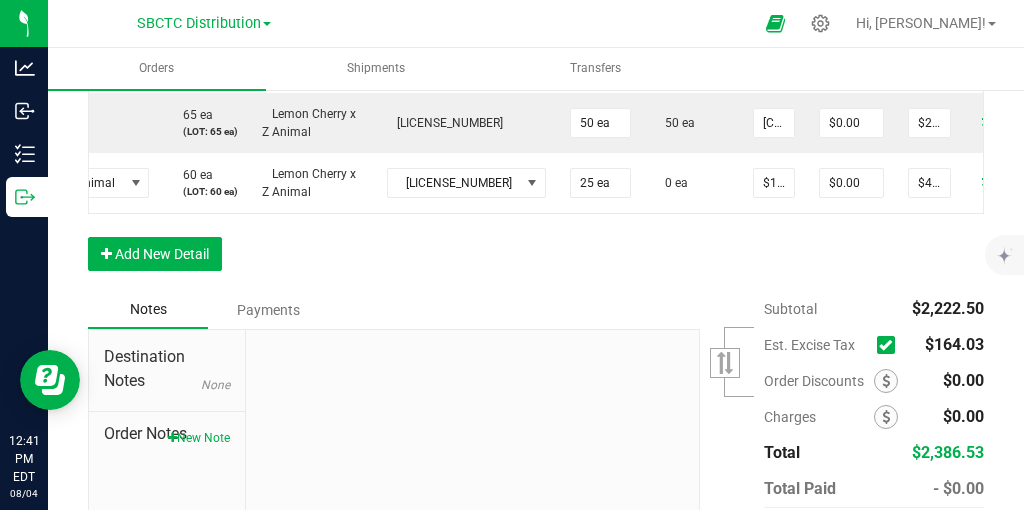 click at bounding box center (886, 345) 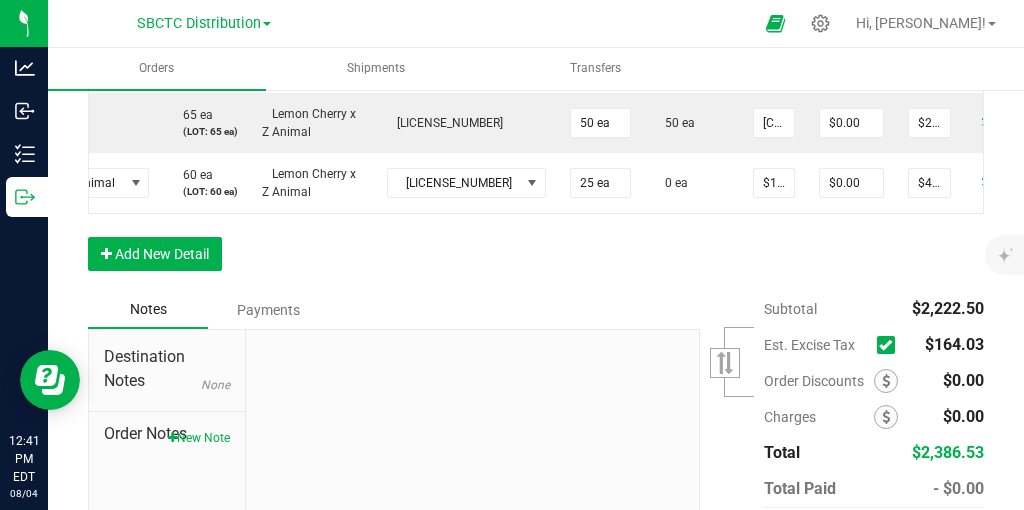 click at bounding box center (0, 0) 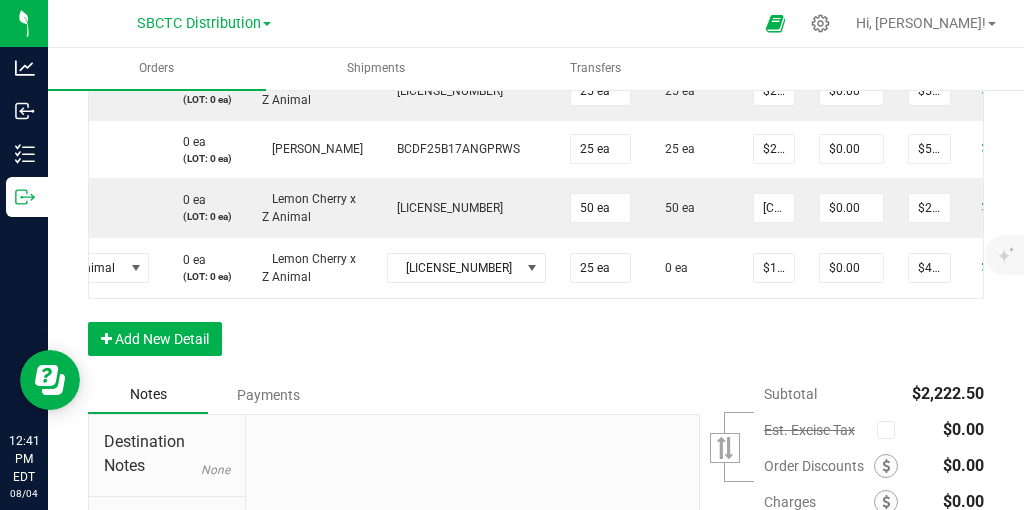 scroll, scrollTop: 732, scrollLeft: 0, axis: vertical 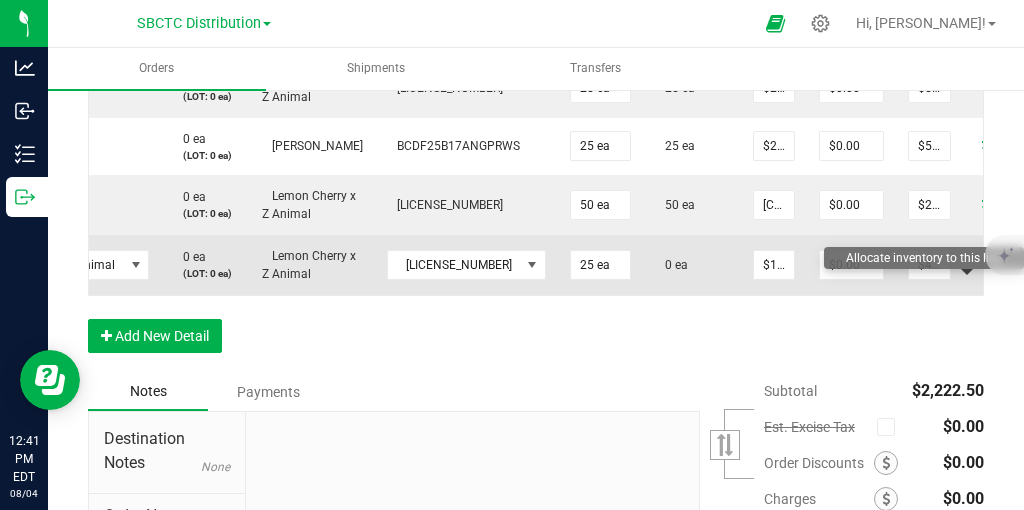 click at bounding box center [990, 263] 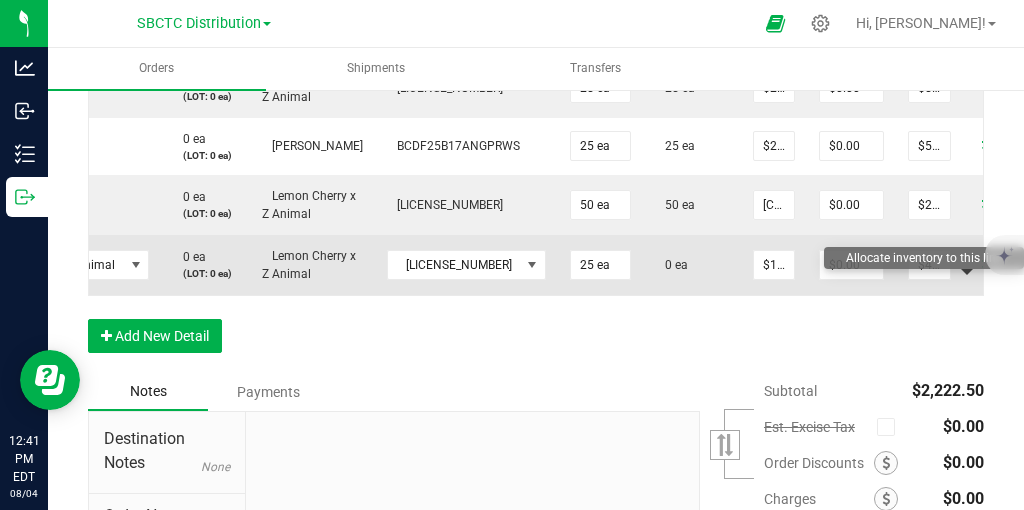scroll, scrollTop: 0, scrollLeft: 241, axis: horizontal 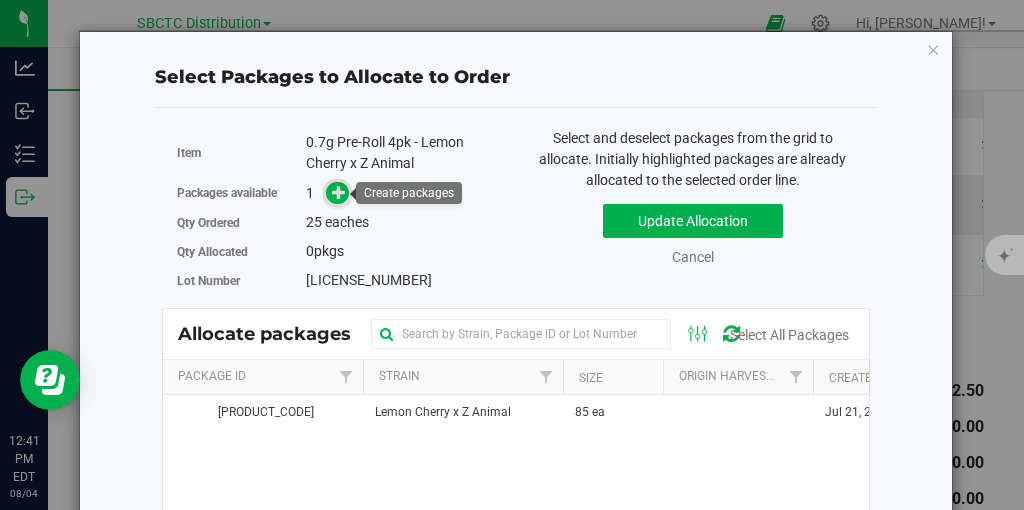 click at bounding box center (339, 192) 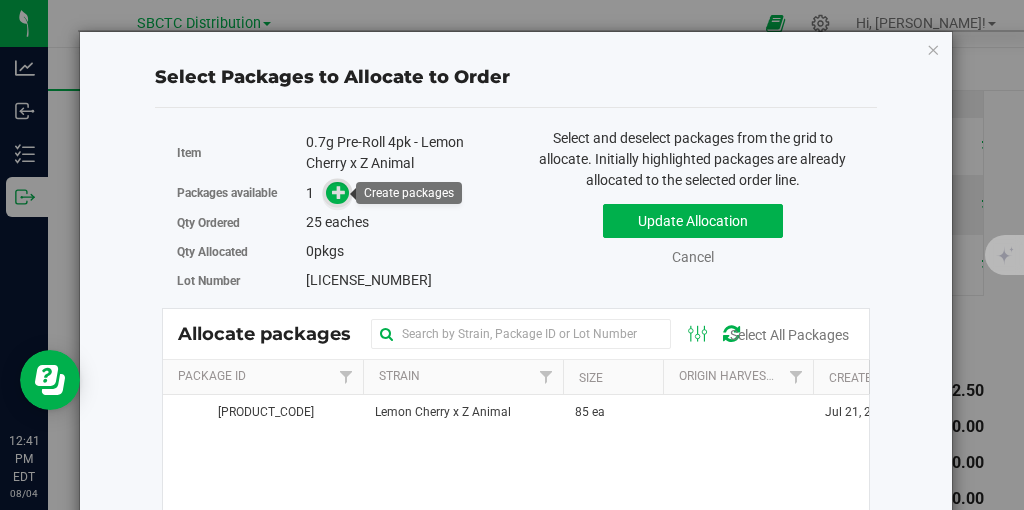 scroll, scrollTop: 0, scrollLeft: 241, axis: horizontal 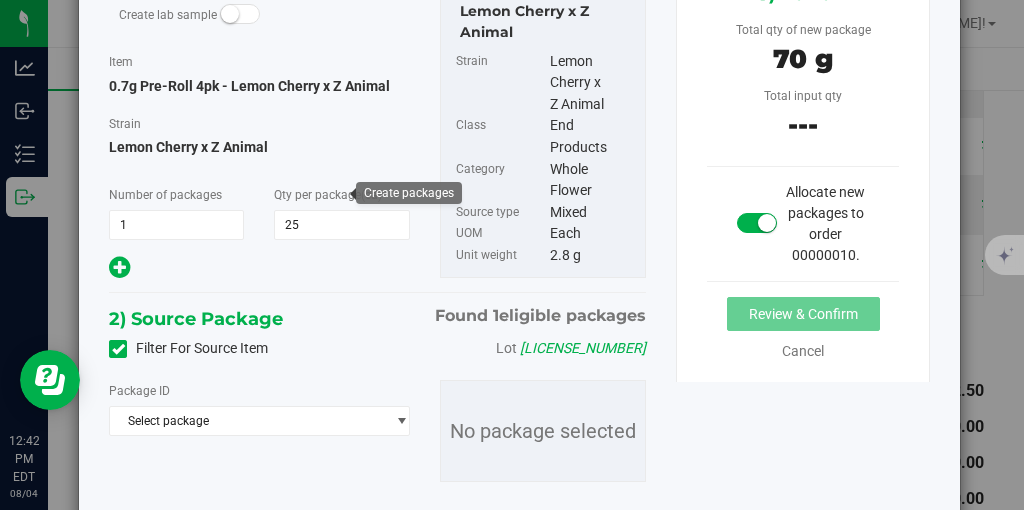 click on "Package ID Select package NYSBNMF-[YYYYMMDD]-002 No package selected" at bounding box center (377, 431) 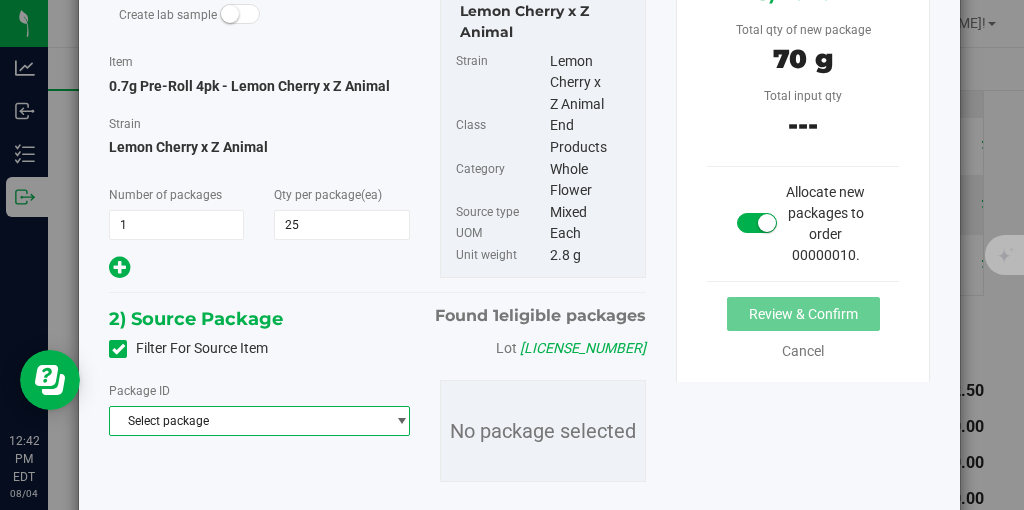 click on "Select package" at bounding box center [247, 421] 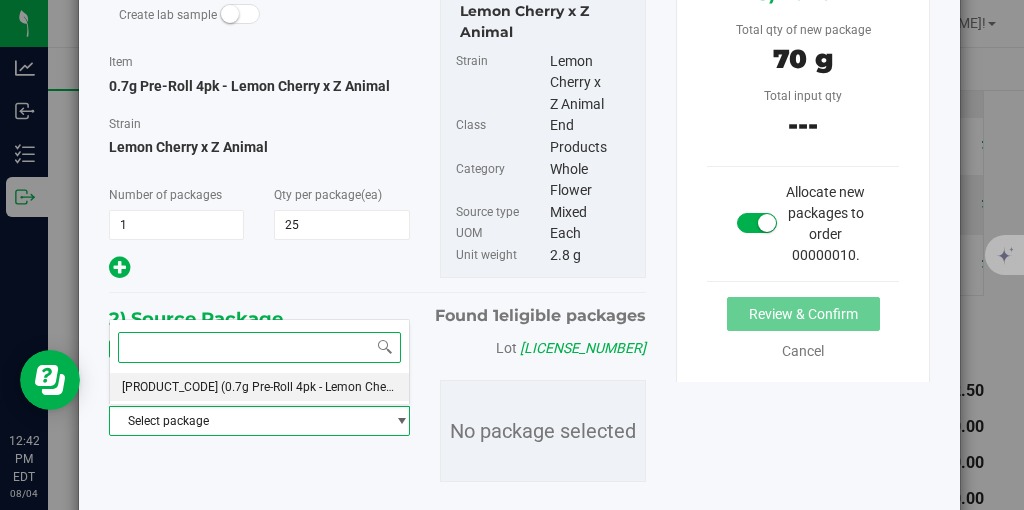 click on "[PRODUCT_CODE]" at bounding box center [170, 387] 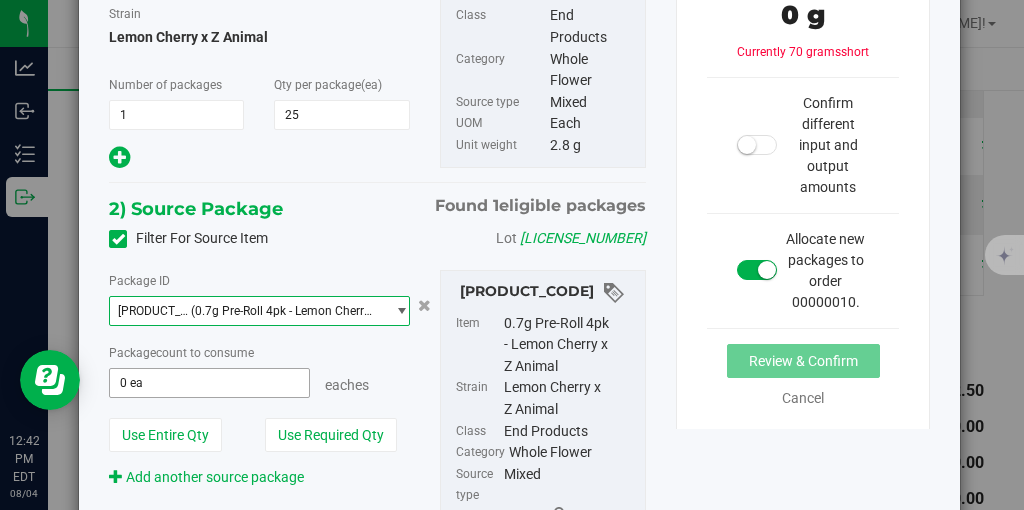 scroll, scrollTop: 272, scrollLeft: 0, axis: vertical 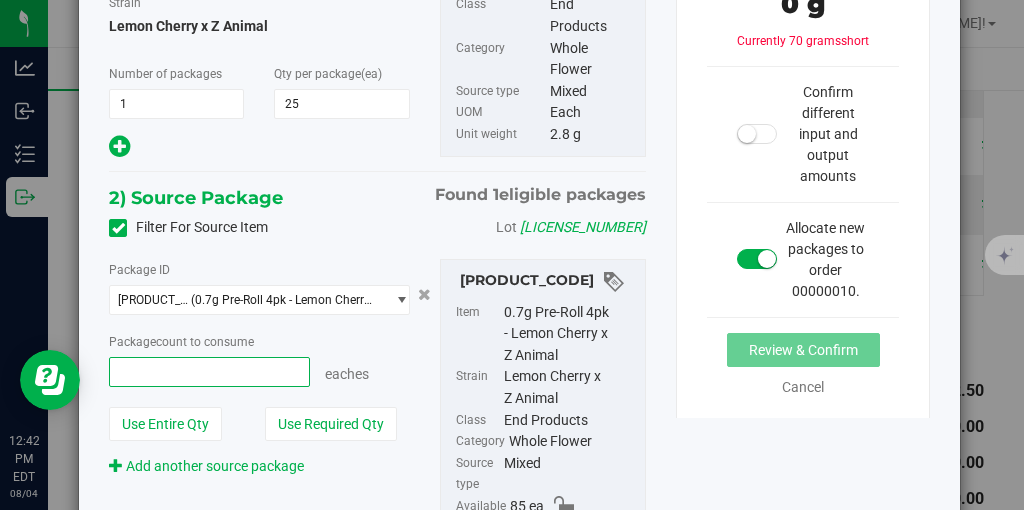 click at bounding box center [209, 372] 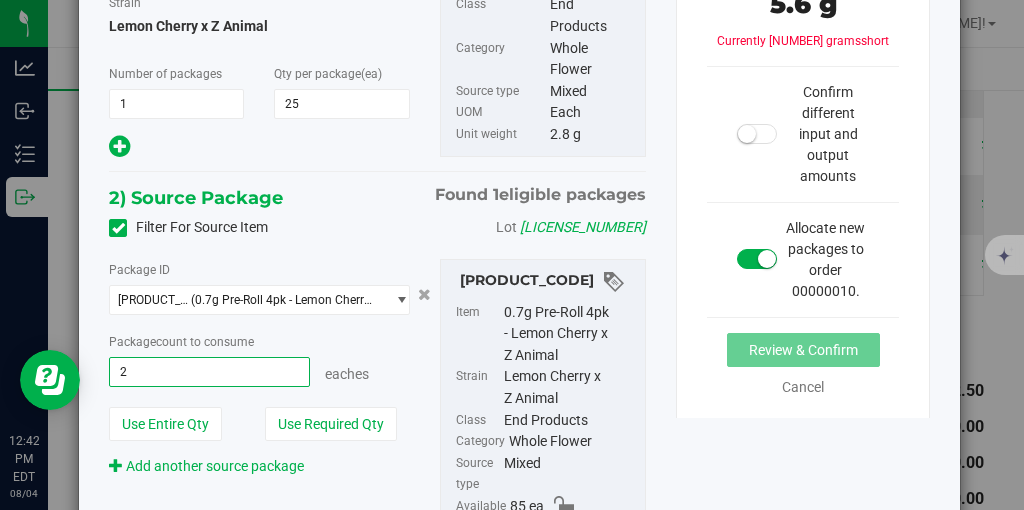 type on "25" 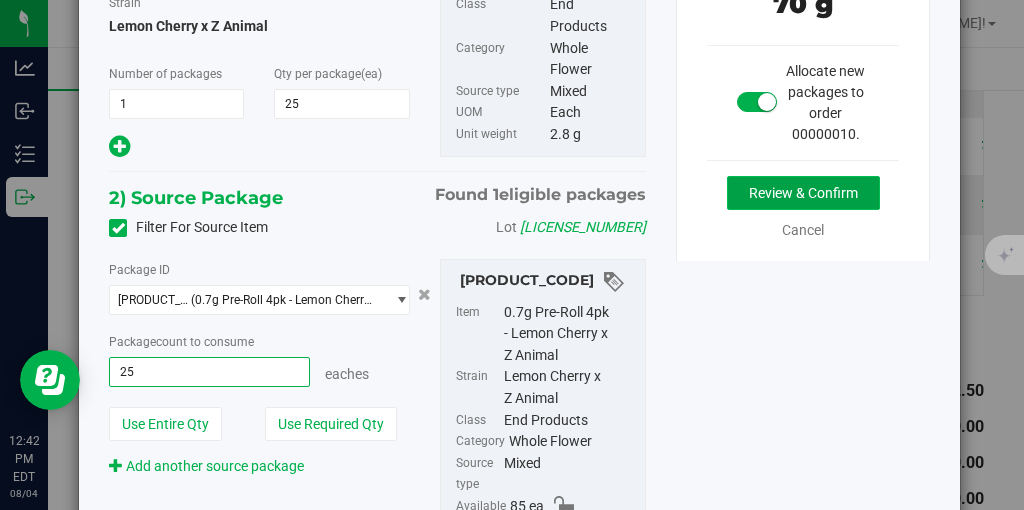 type on "25 ea" 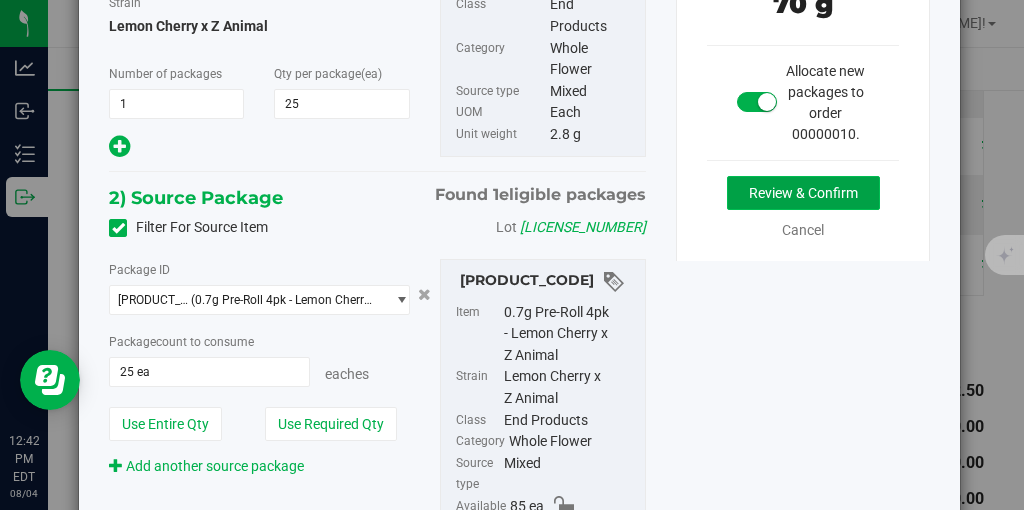 click on "Review & Confirm" at bounding box center [803, 193] 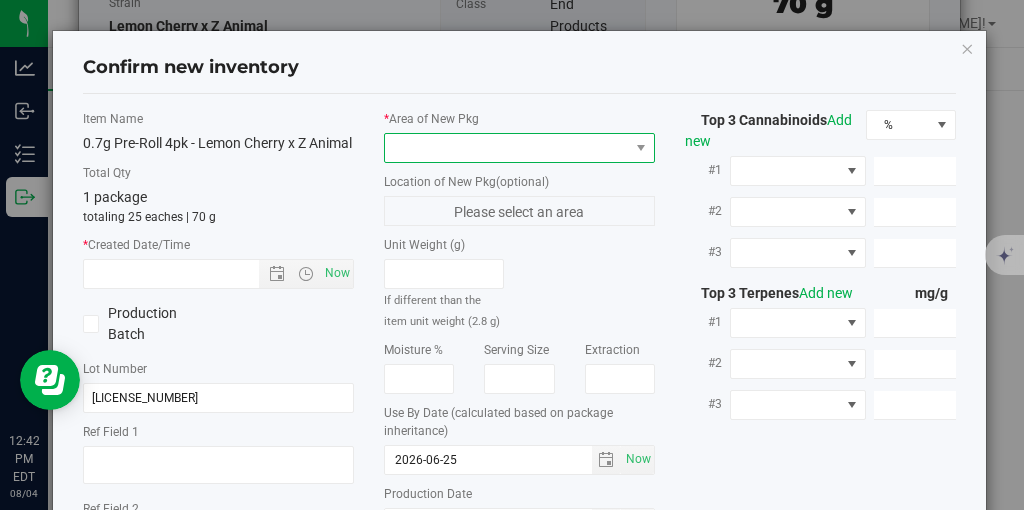 click at bounding box center (507, 148) 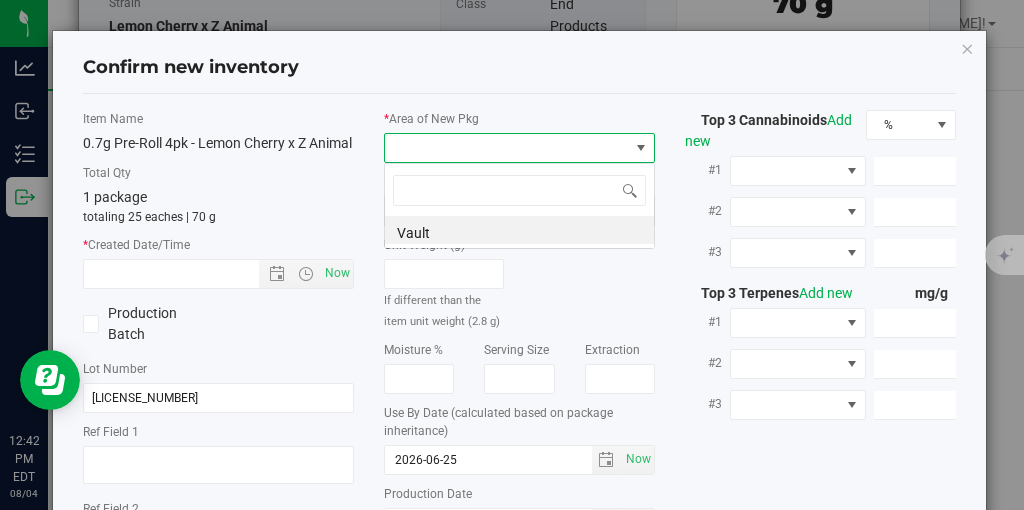 scroll, scrollTop: 99970, scrollLeft: 99729, axis: both 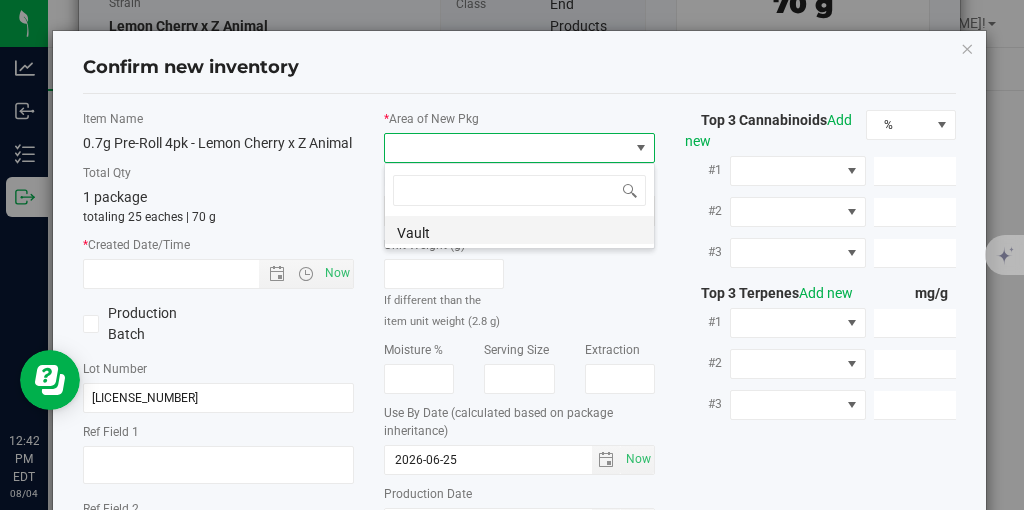 click on "Vault" at bounding box center [519, 230] 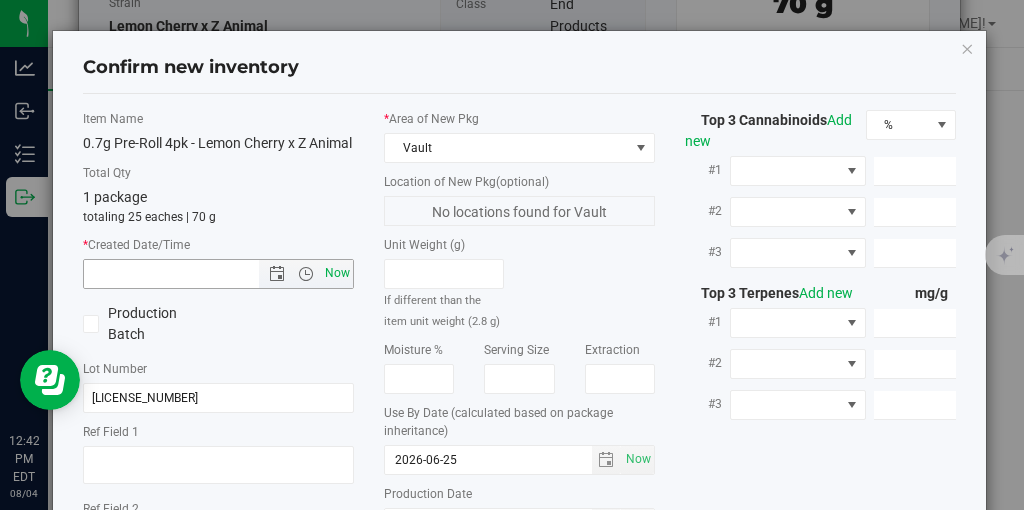 click on "Now" at bounding box center (338, 273) 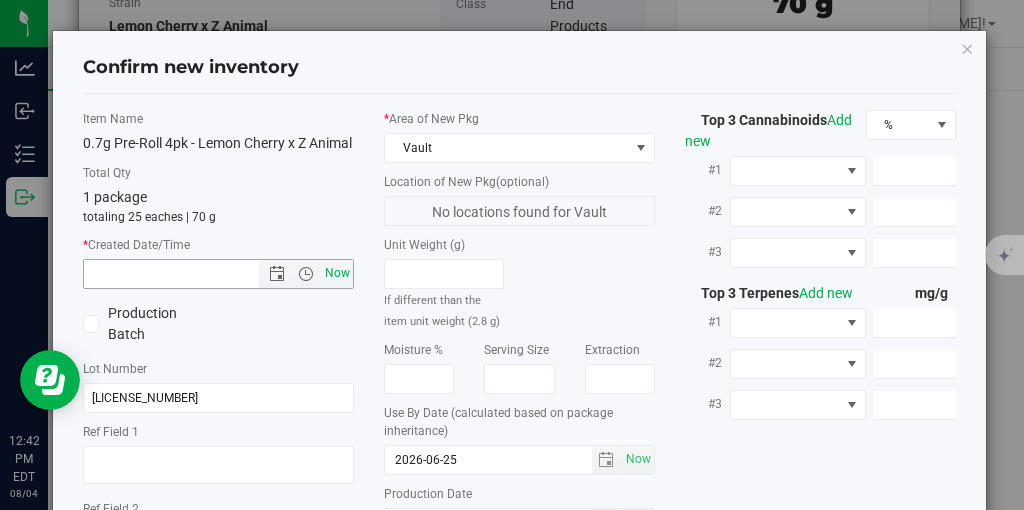 type on "[MONTH]/[DAY]/[YEAR] [HOUR]:[MINUTE]" 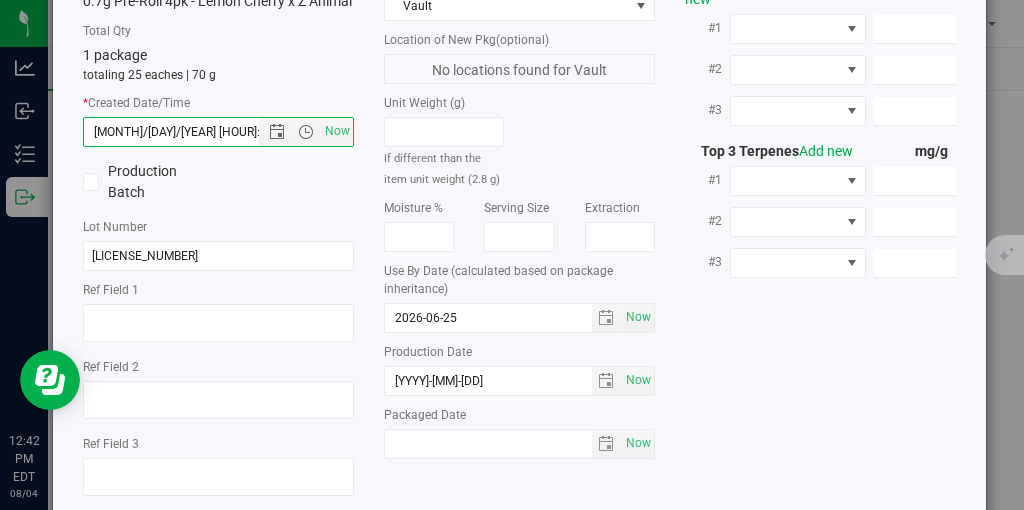 scroll, scrollTop: 271, scrollLeft: 0, axis: vertical 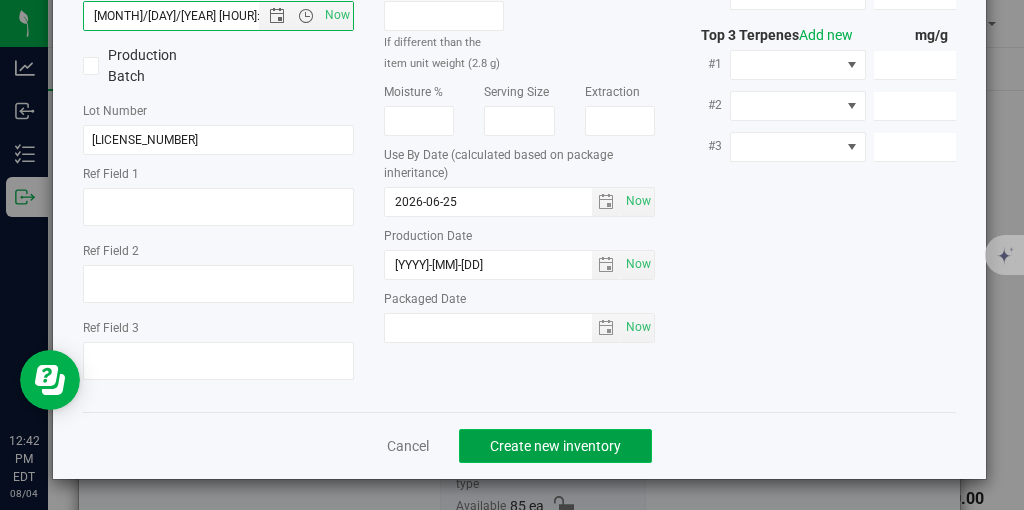 click on "Create new inventory" 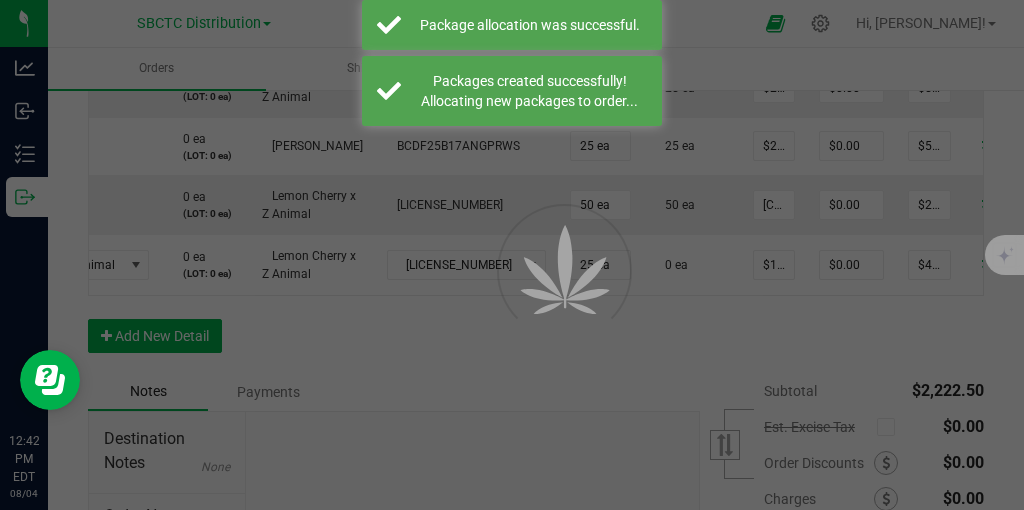 scroll, scrollTop: 0, scrollLeft: 241, axis: horizontal 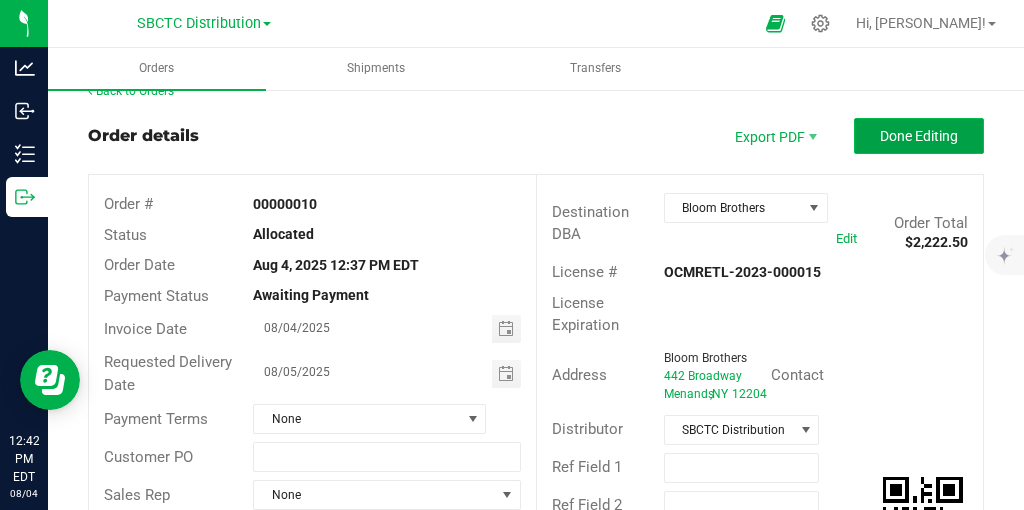 click on "Done Editing" at bounding box center [919, 136] 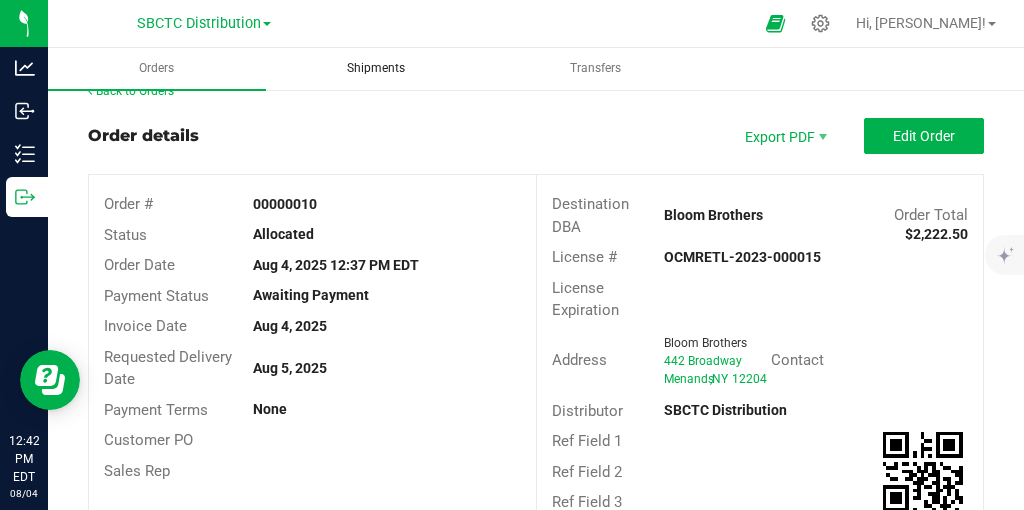 click on "Shipments" at bounding box center [376, 68] 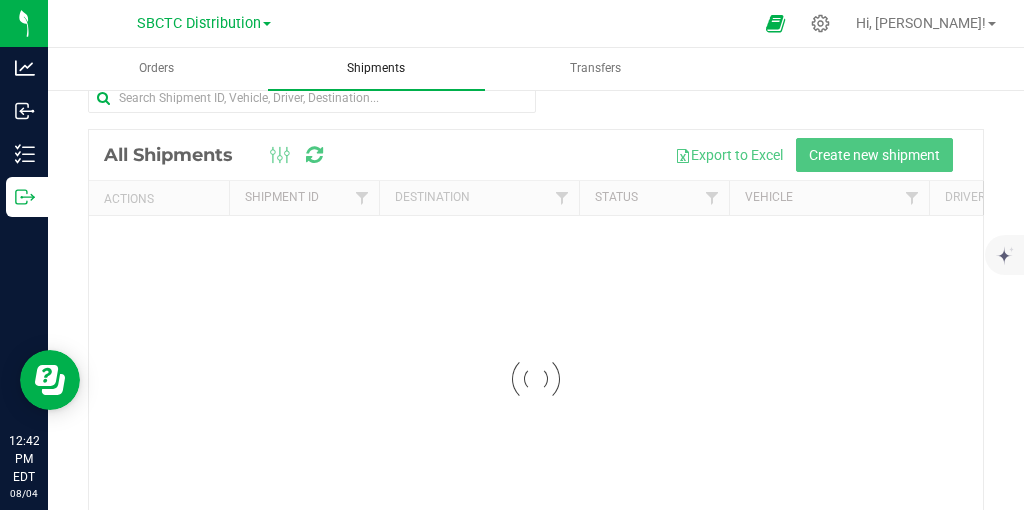scroll, scrollTop: 0, scrollLeft: 0, axis: both 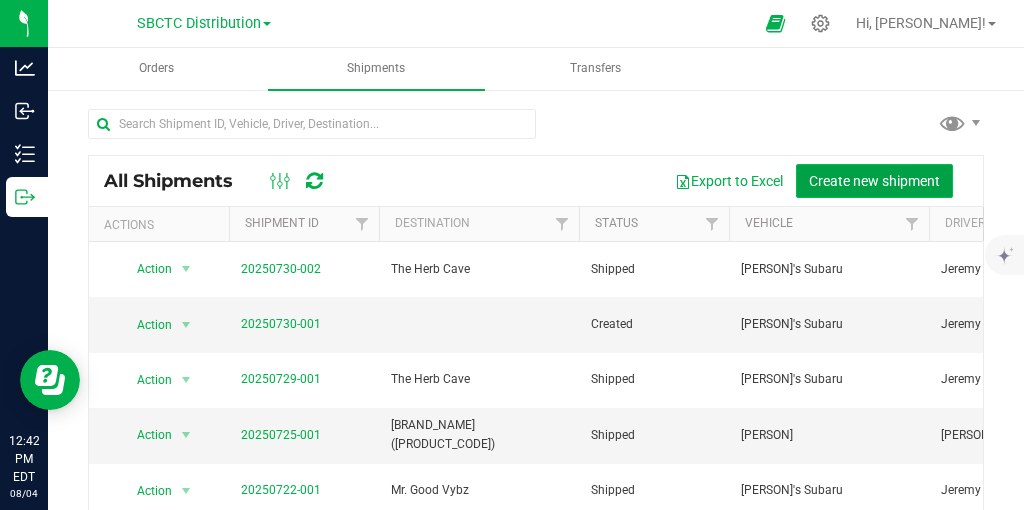 click on "Create new shipment" at bounding box center (874, 181) 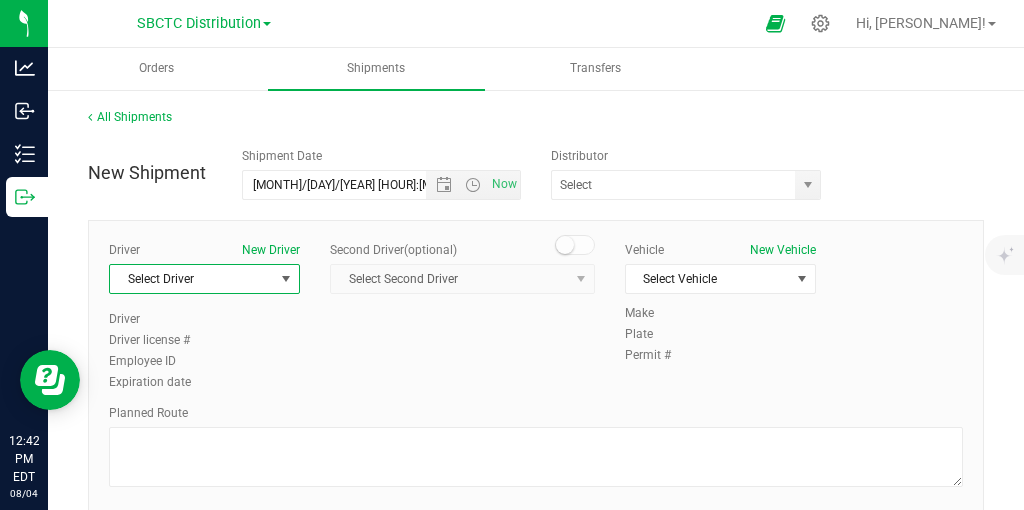 click at bounding box center [286, 279] 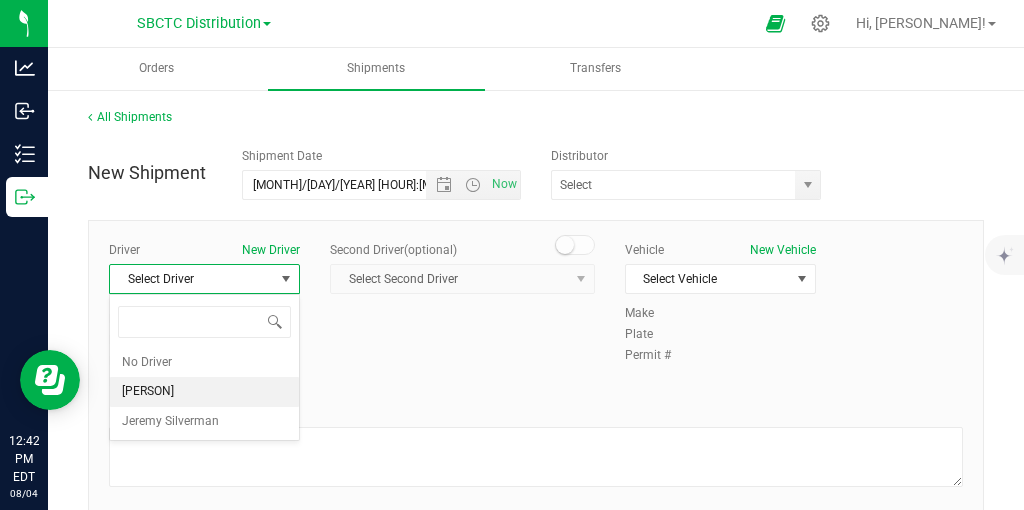 click on "[PERSON]" at bounding box center (204, 392) 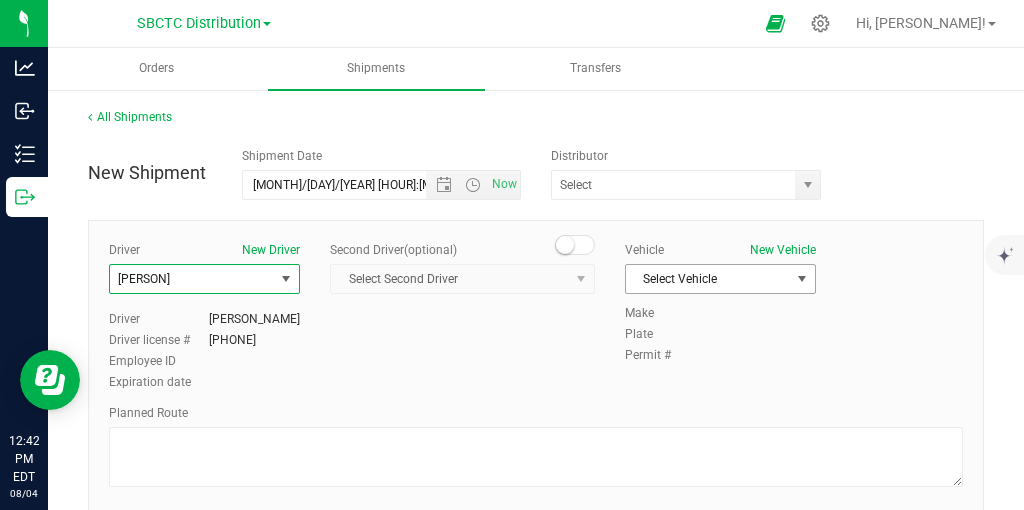 click at bounding box center (802, 279) 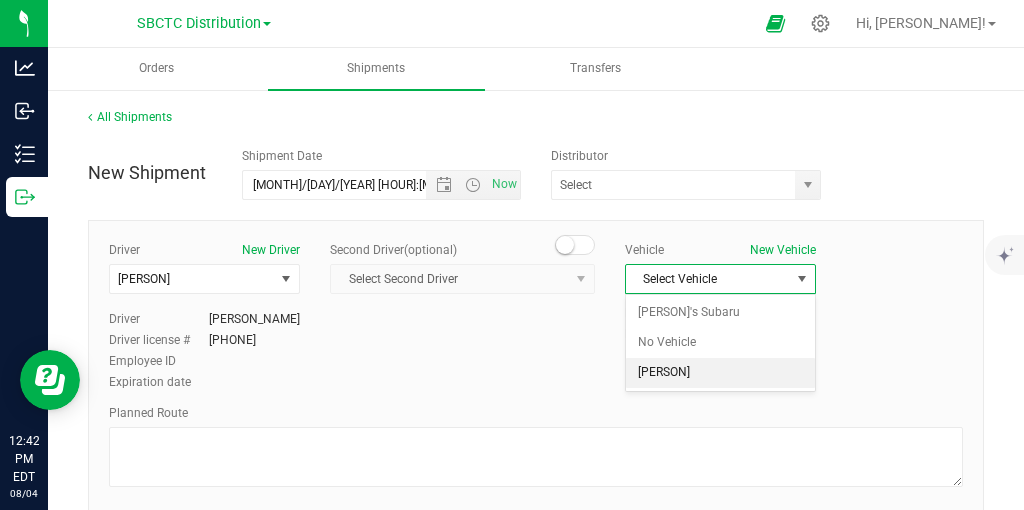click on "[PERSON]" at bounding box center [720, 373] 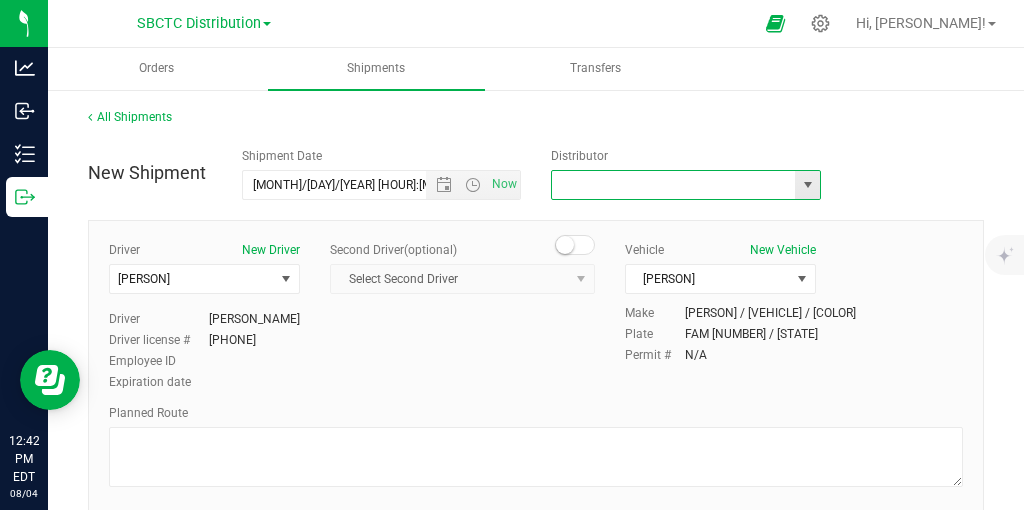 click at bounding box center (670, 185) 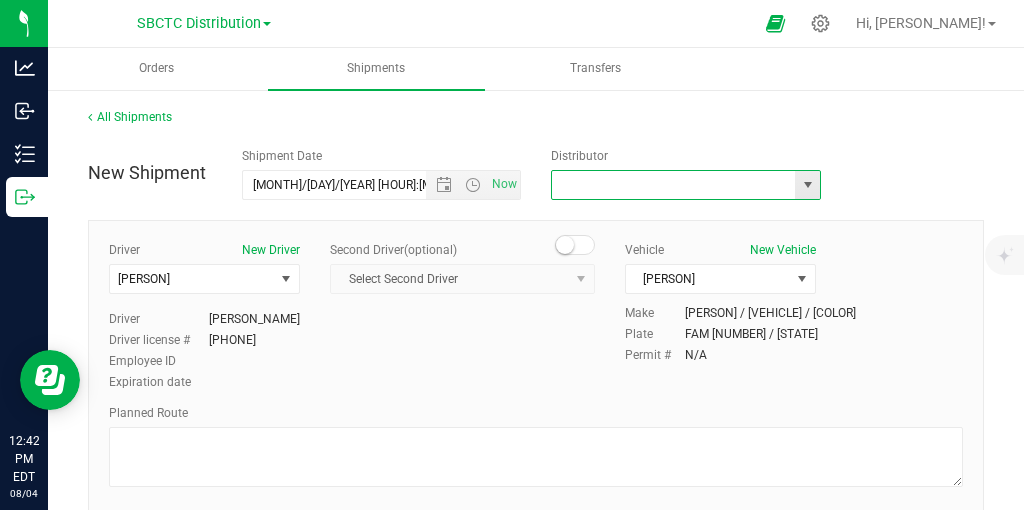 click at bounding box center [808, 185] 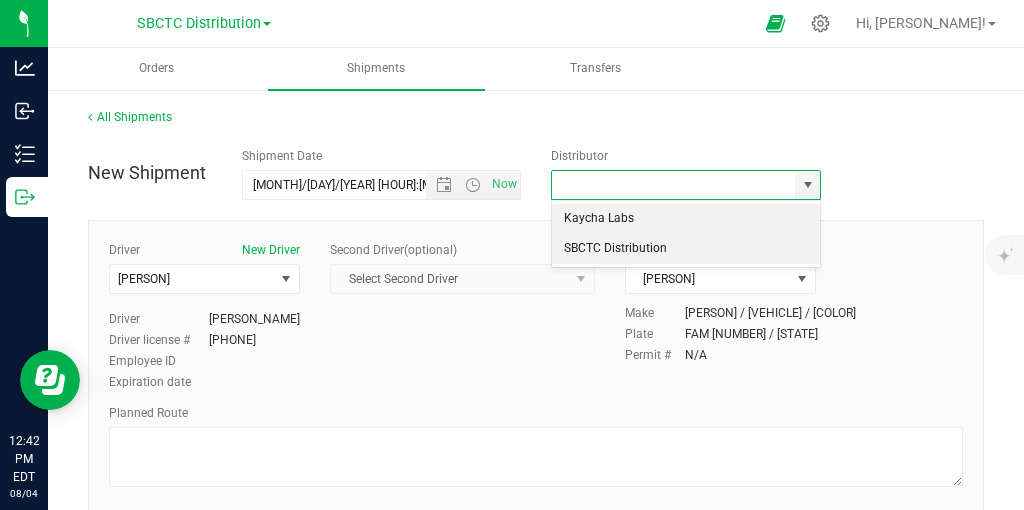 click on "SBCTC Distribution" at bounding box center (686, 249) 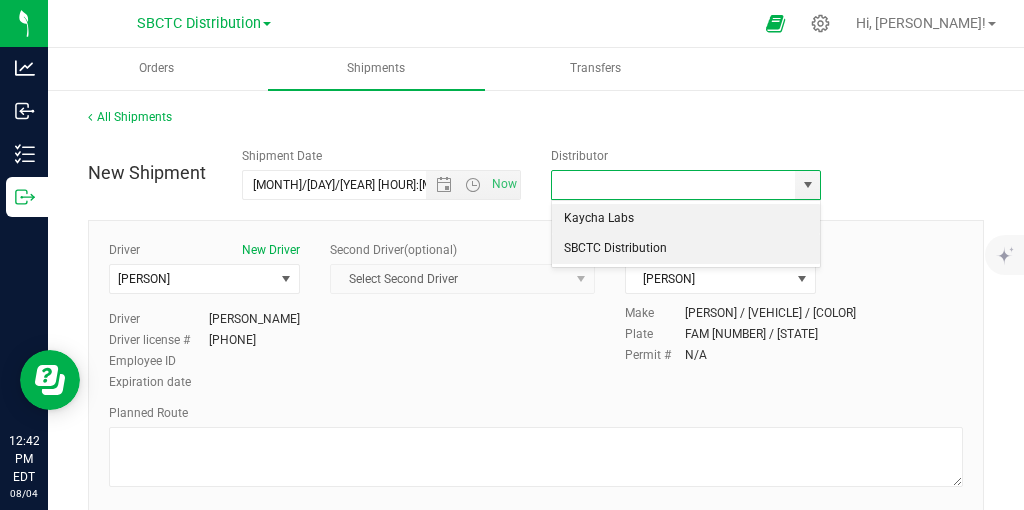 type on "SBCTC Distribution" 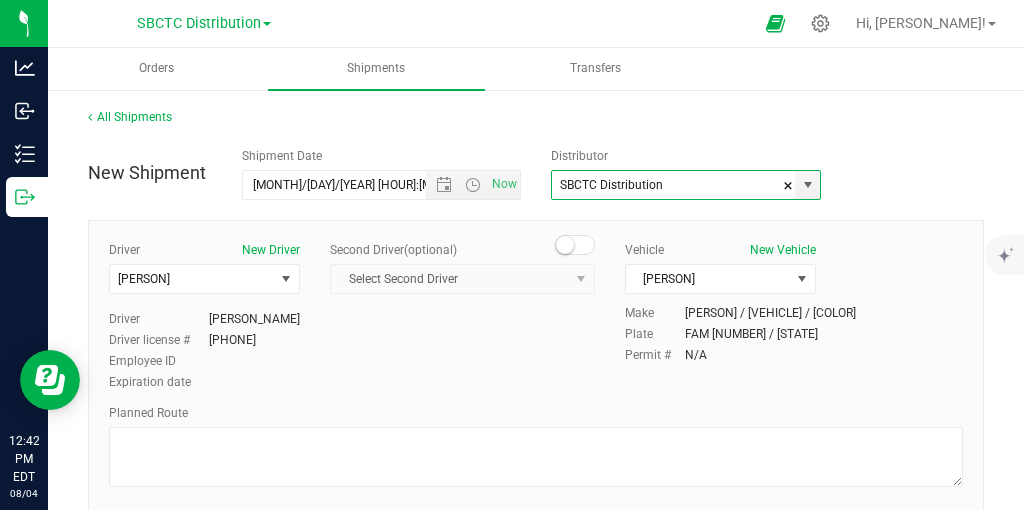 scroll, scrollTop: 76, scrollLeft: 0, axis: vertical 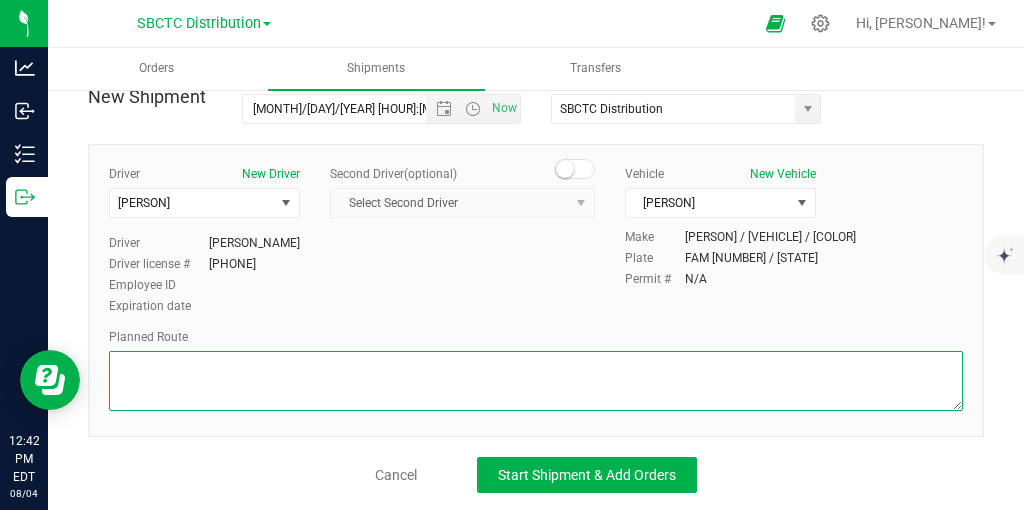 click at bounding box center [536, 381] 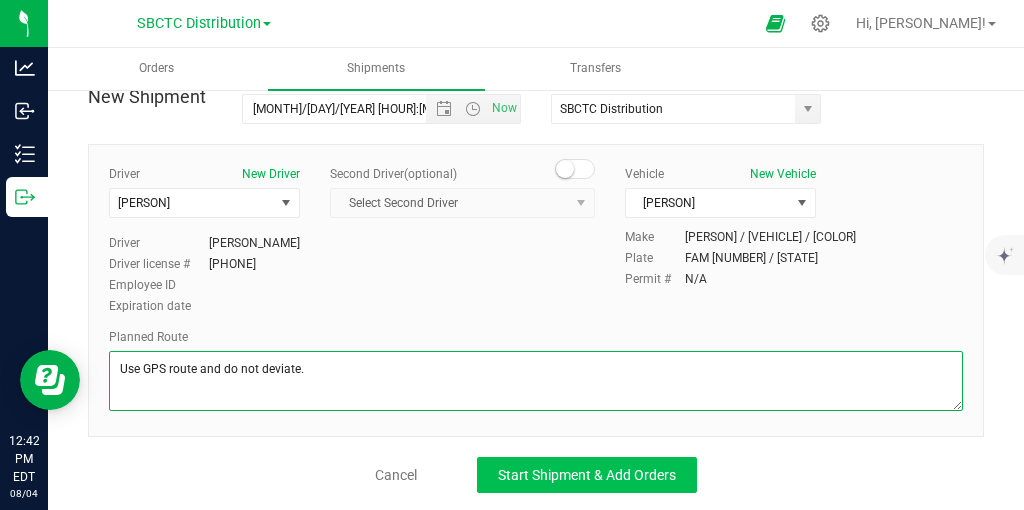 type on "Use GPS route and do not deviate." 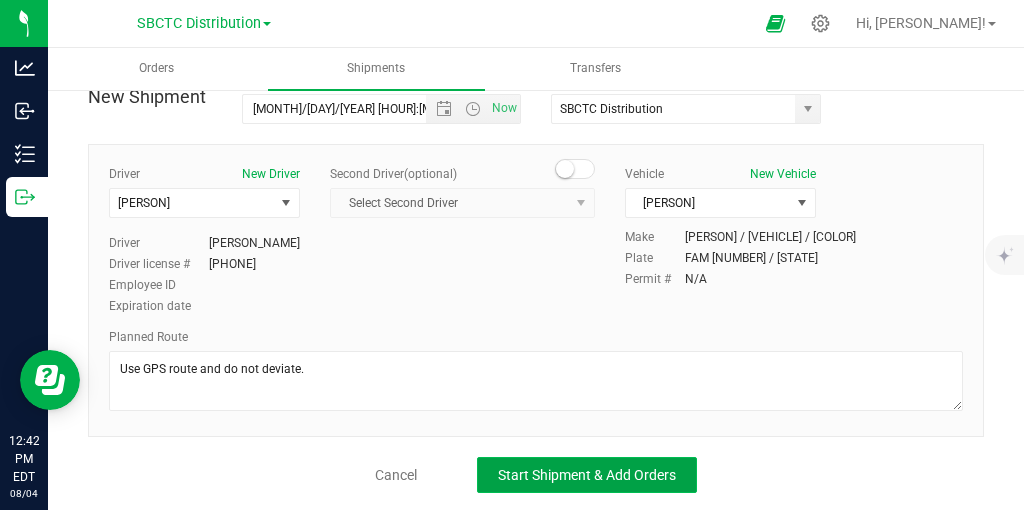 click on "Start Shipment & Add Orders" 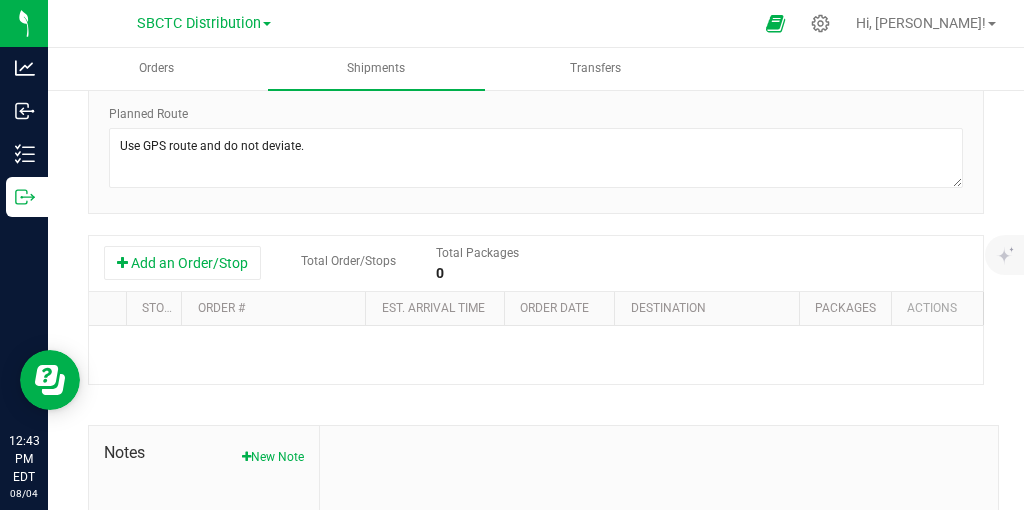 scroll, scrollTop: 495, scrollLeft: 0, axis: vertical 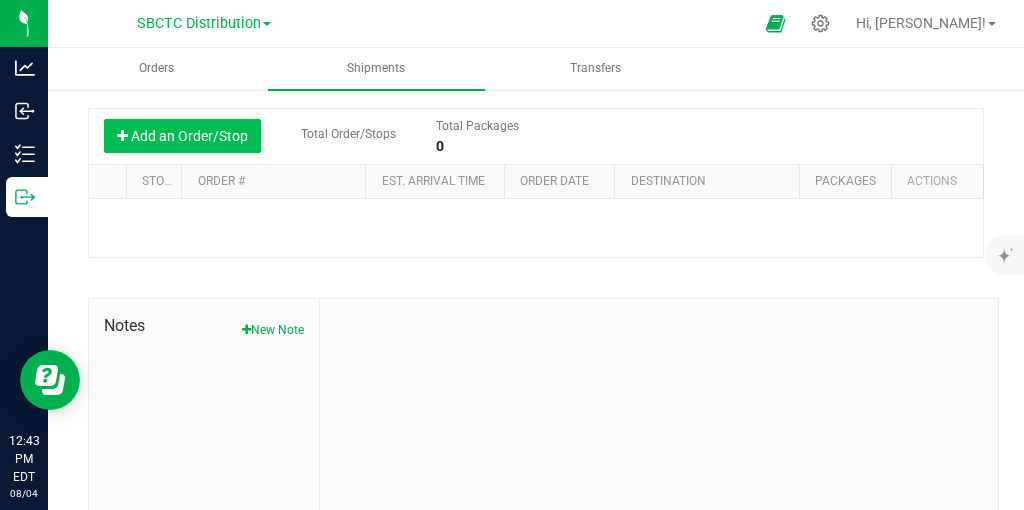click on "Add an Order/Stop" at bounding box center [182, 136] 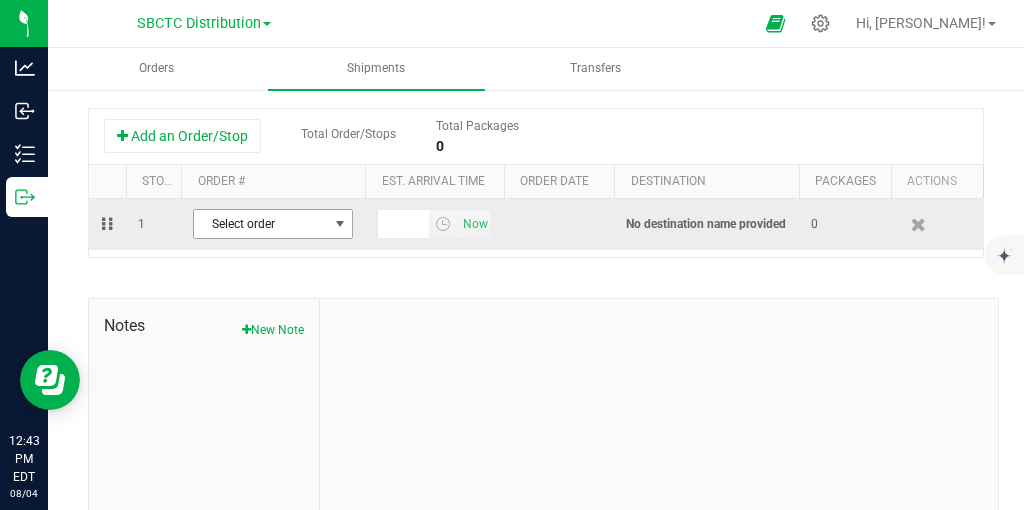 click at bounding box center [340, 224] 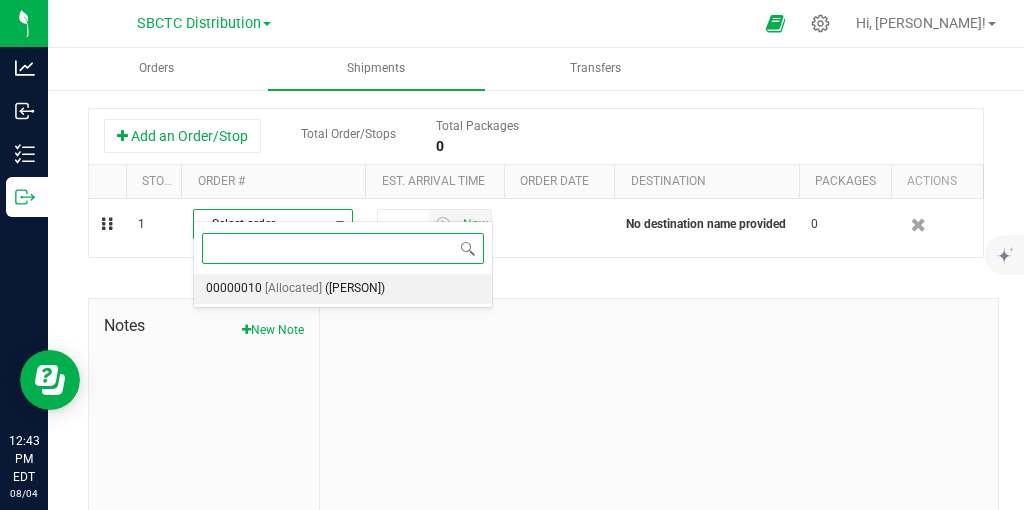 click on "([PERSON])" at bounding box center (355, 289) 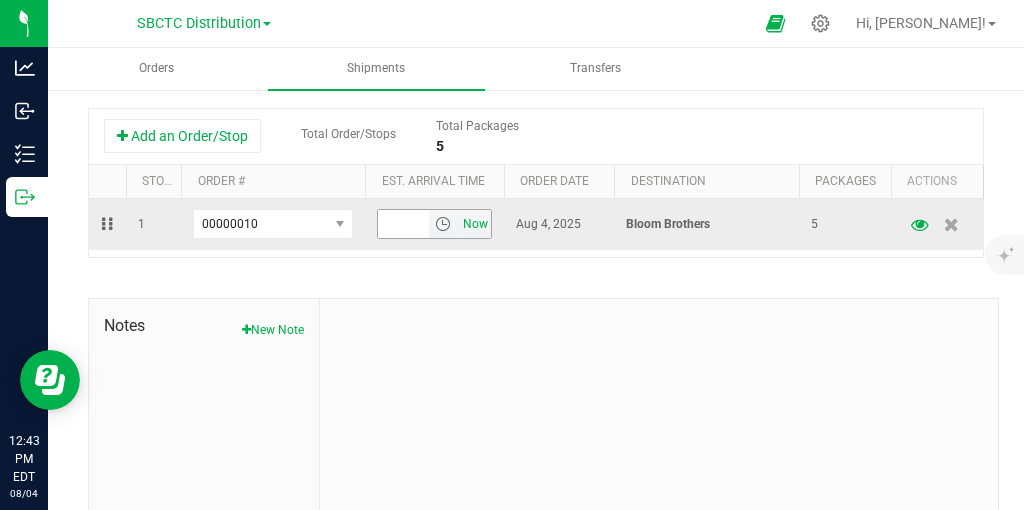 click on "Now" at bounding box center [475, 224] 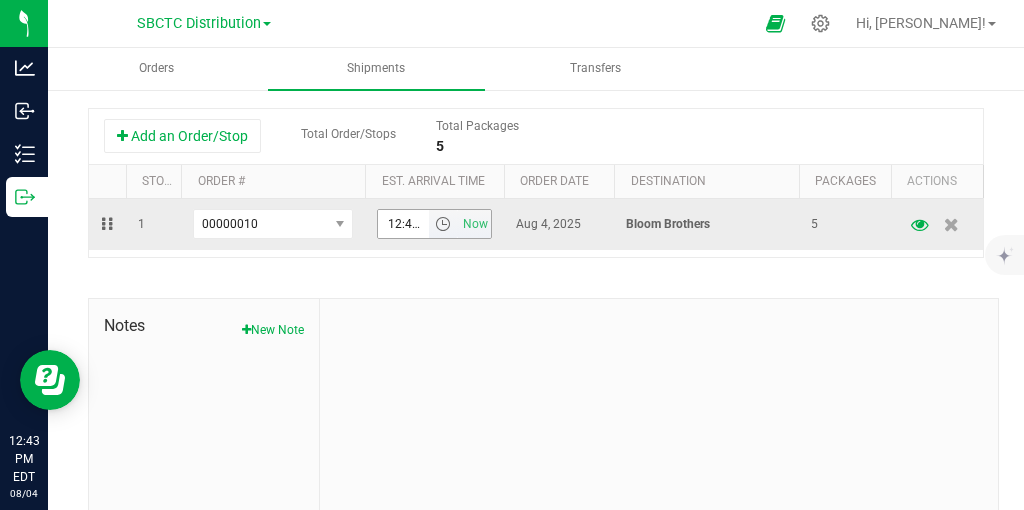 click on "12:43 PM" at bounding box center [403, 224] 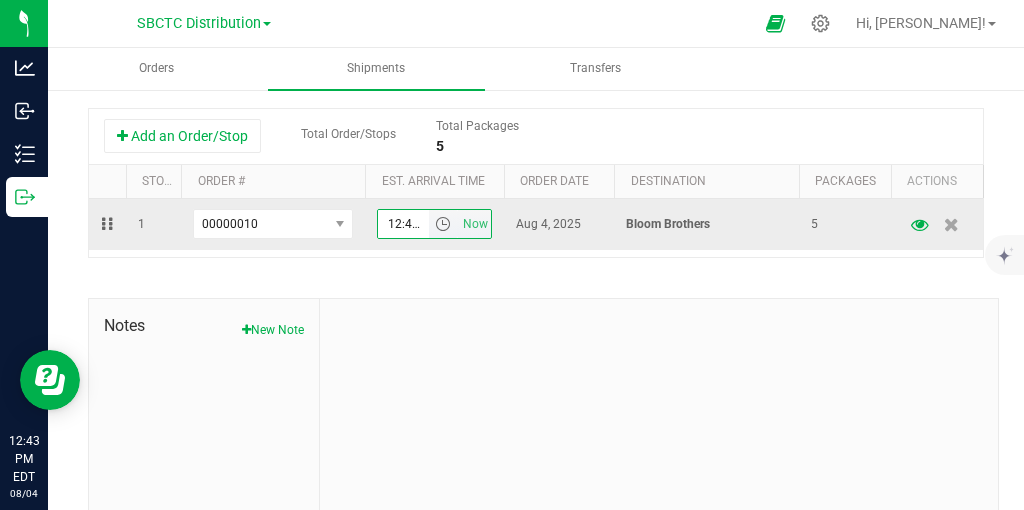 drag, startPoint x: 422, startPoint y: 204, endPoint x: 368, endPoint y: 206, distance: 54.037025 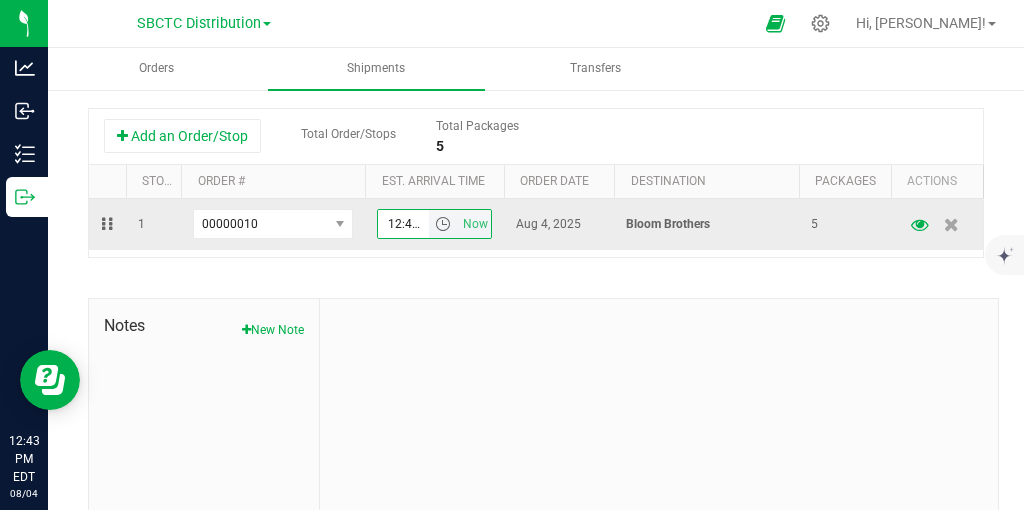 click on "[TIME]
Now" at bounding box center [434, 224] 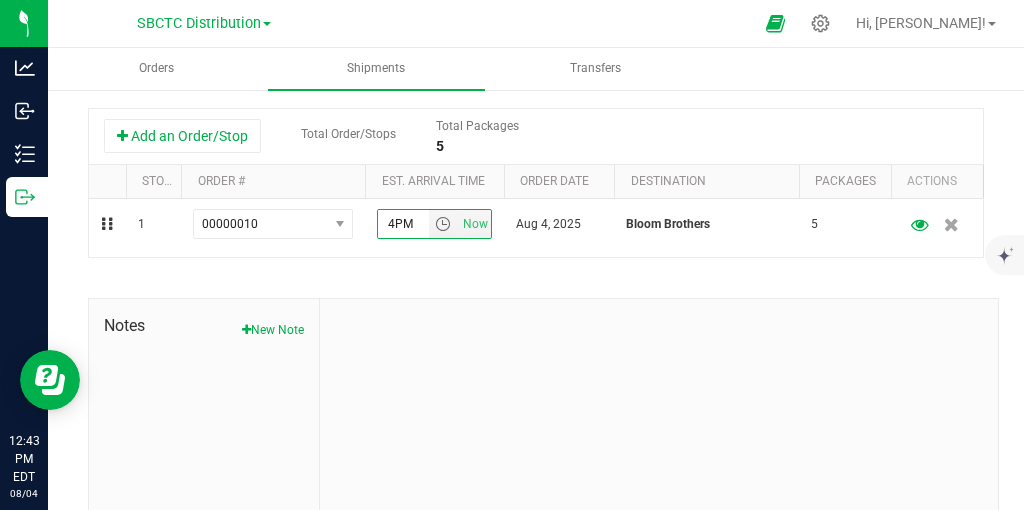 type on "4PM" 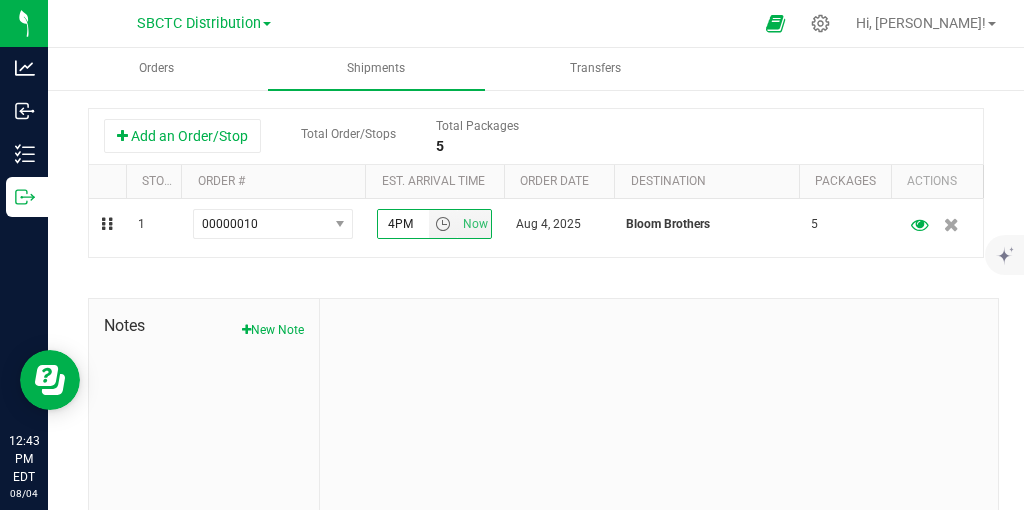 click on "Shipment #
[YEAR][MONTH][DAY]-[NUMBER]
Created
Shipment Date
[MONTH]/[DAY]/[YEAR] [HOUR]:[MINUTE] [AM/PM]
Now
Distributor
SBCTC Distribution Kaycha Labs SBCTC Distribution [ALPHANUMERIC_STRING]
Last Modified
[MONTH]/[DAY]/[YEAR] [HOUR]:[MINUTE] [AM/PM] EDT
Driver" at bounding box center [536, 108] 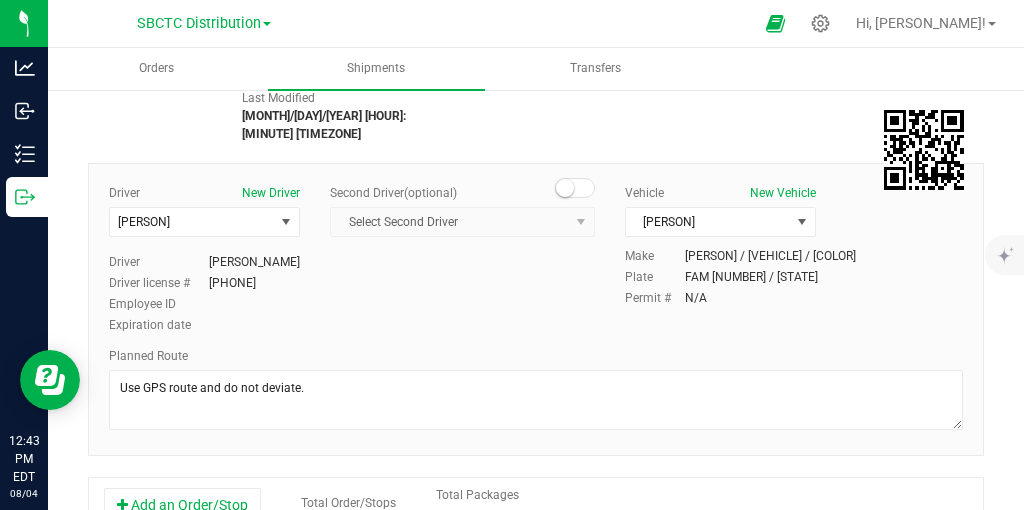 scroll, scrollTop: 0, scrollLeft: 0, axis: both 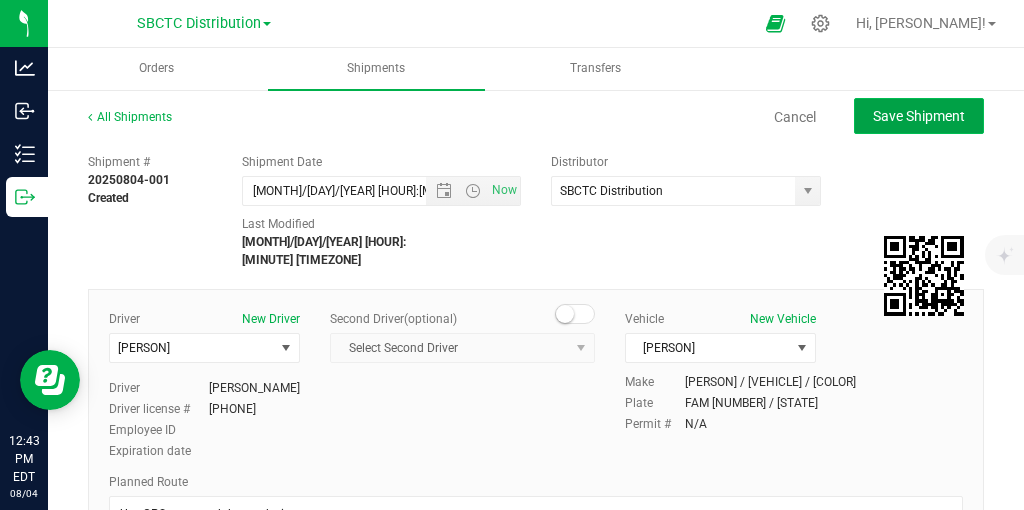 click on "Save Shipment" 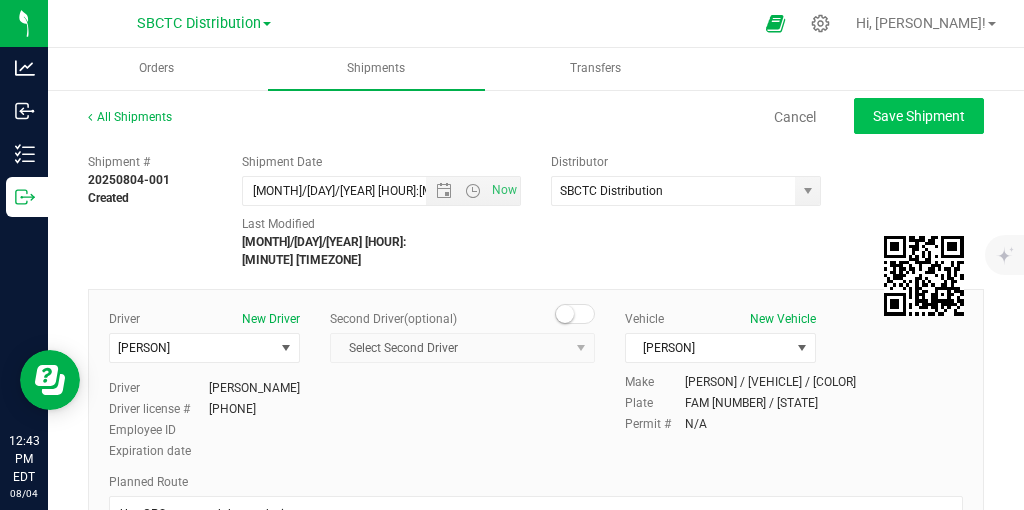 type on "[M]/[DD]/[YY] [H]:[MM] [AM]" 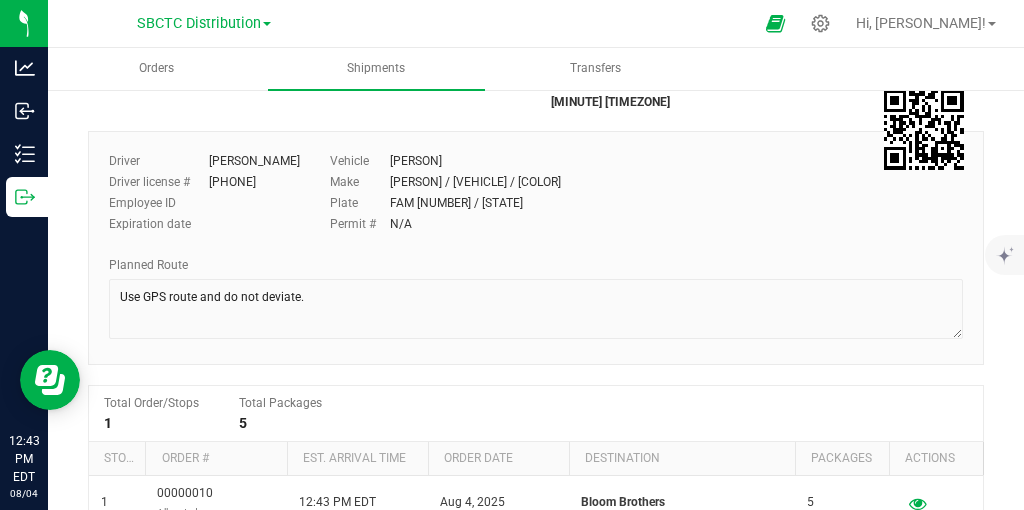 scroll, scrollTop: 0, scrollLeft: 0, axis: both 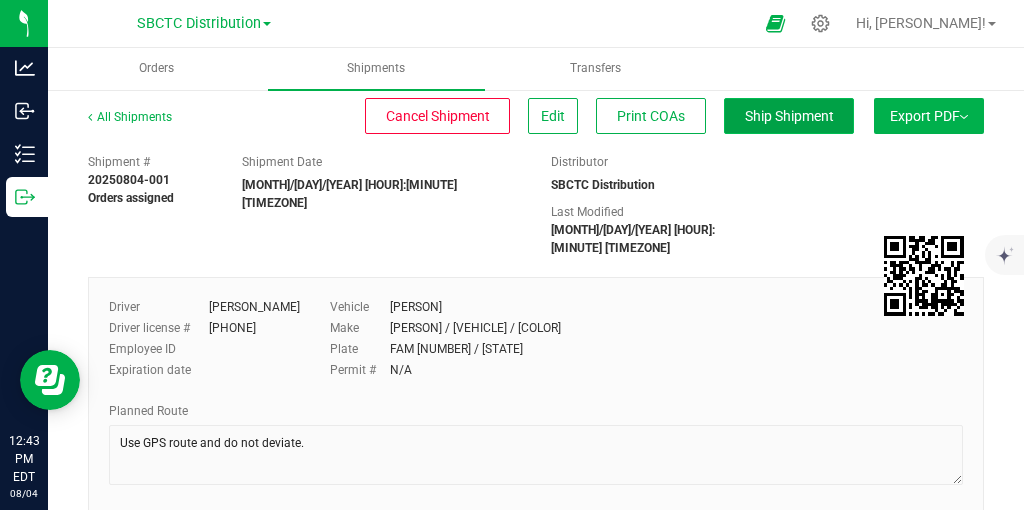 click on "Ship Shipment" at bounding box center [789, 116] 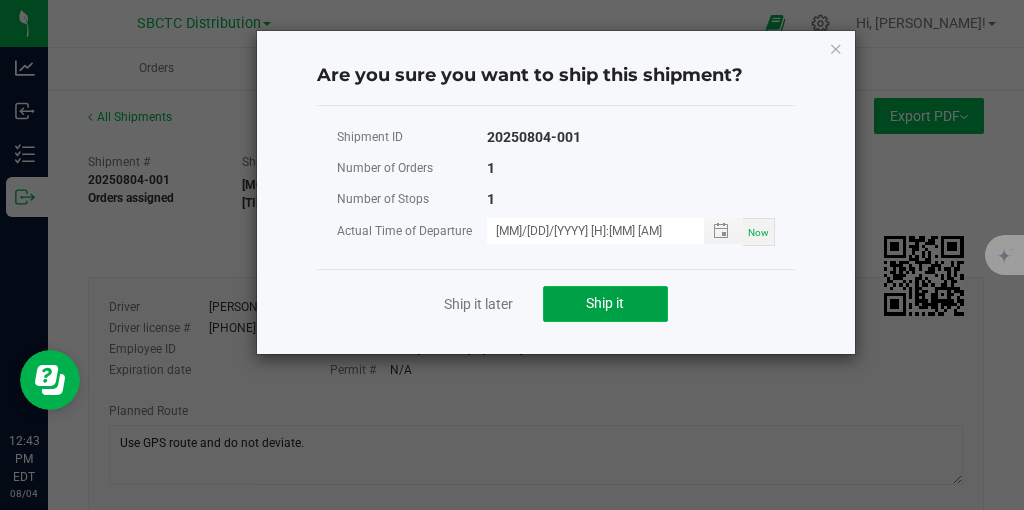 click on "Ship it" 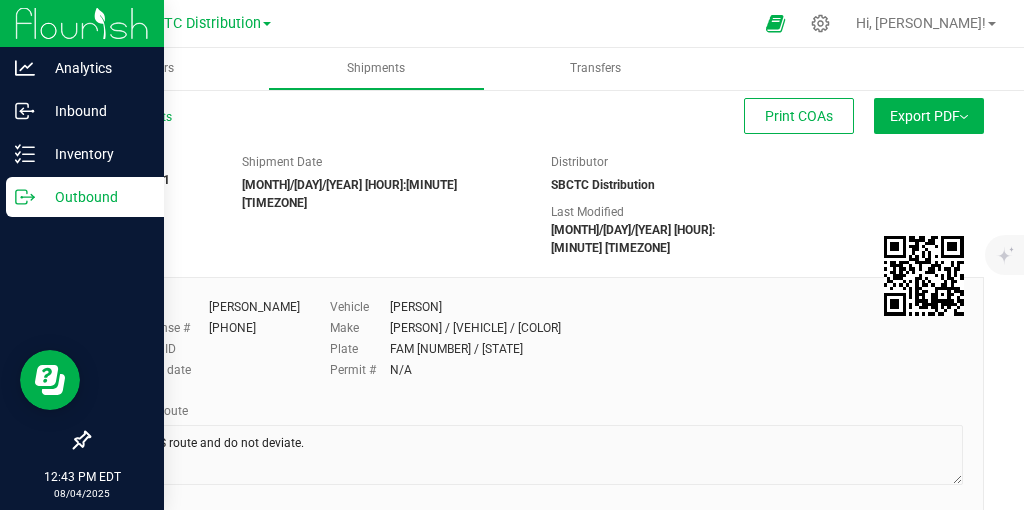 click on "Outbound" at bounding box center [95, 197] 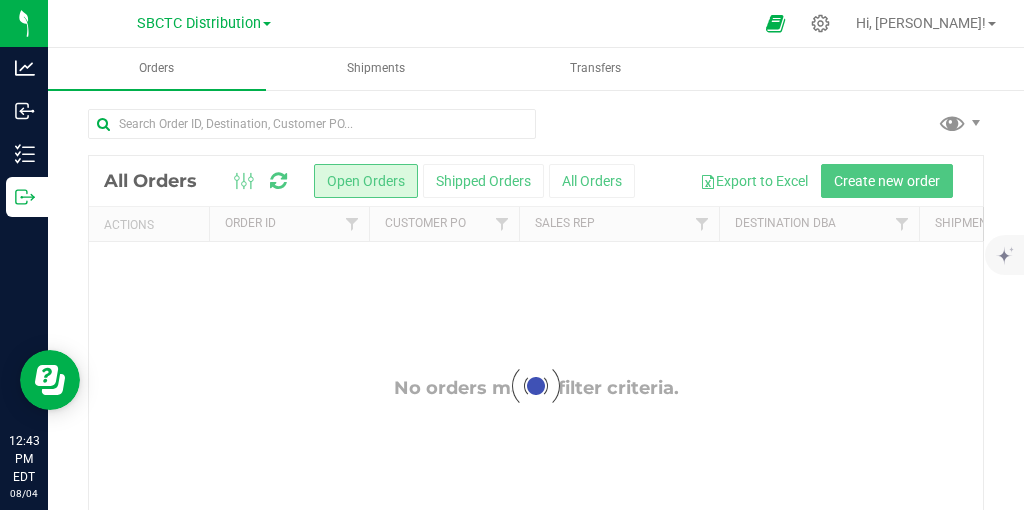 click at bounding box center [536, 385] 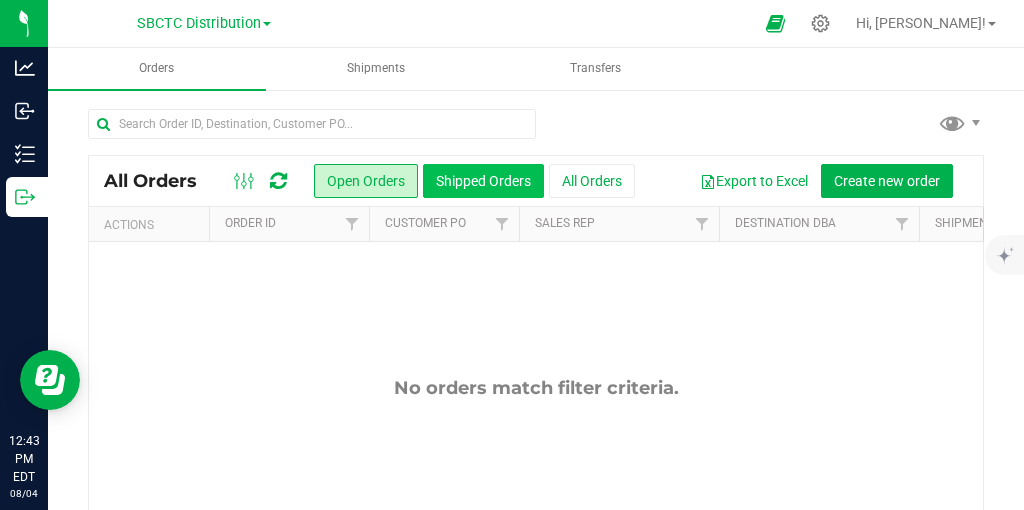 click on "Shipped Orders" at bounding box center [483, 181] 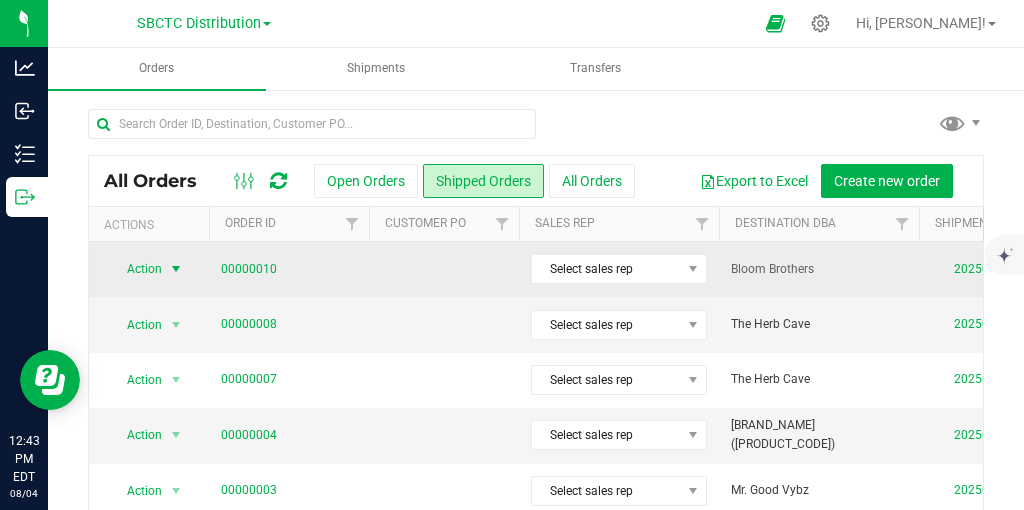 click at bounding box center (176, 269) 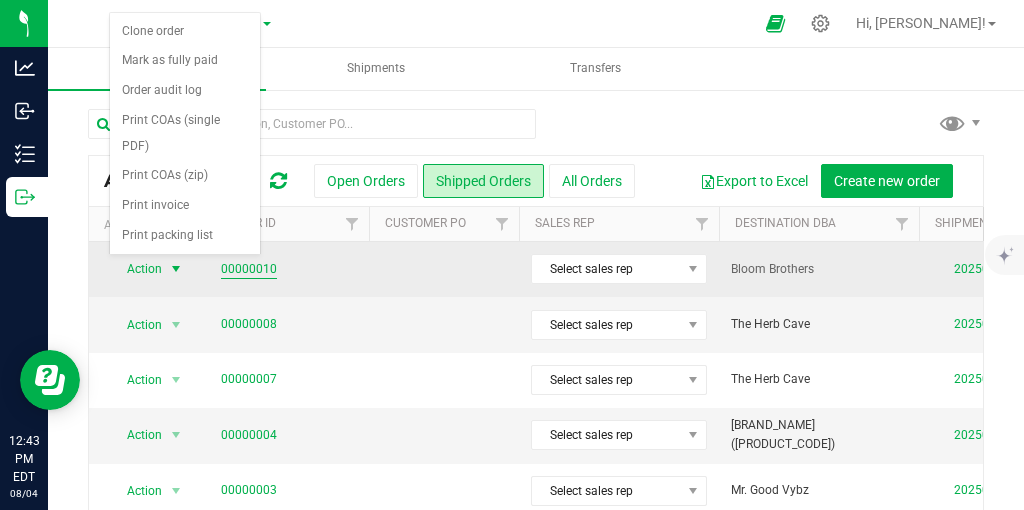 click on "00000010" at bounding box center (249, 269) 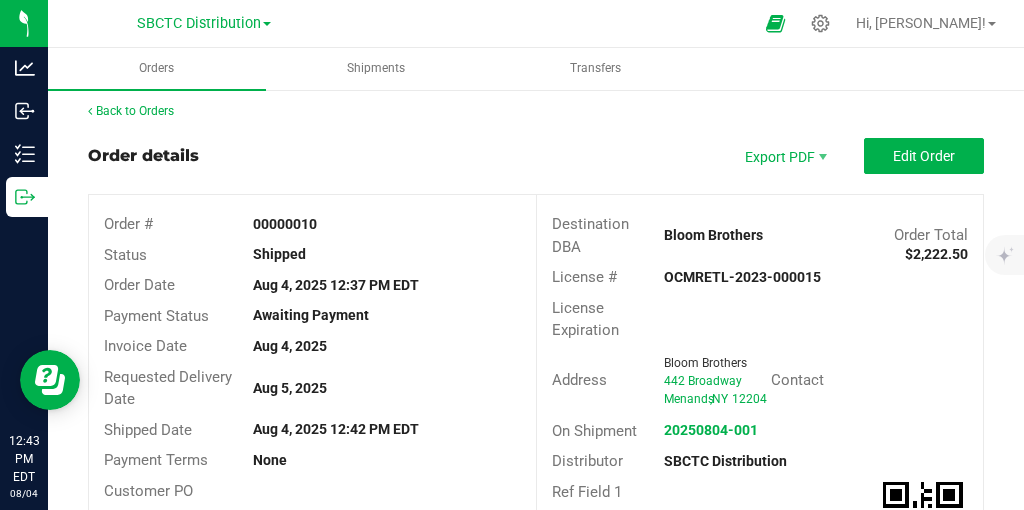 scroll, scrollTop: 0, scrollLeft: 0, axis: both 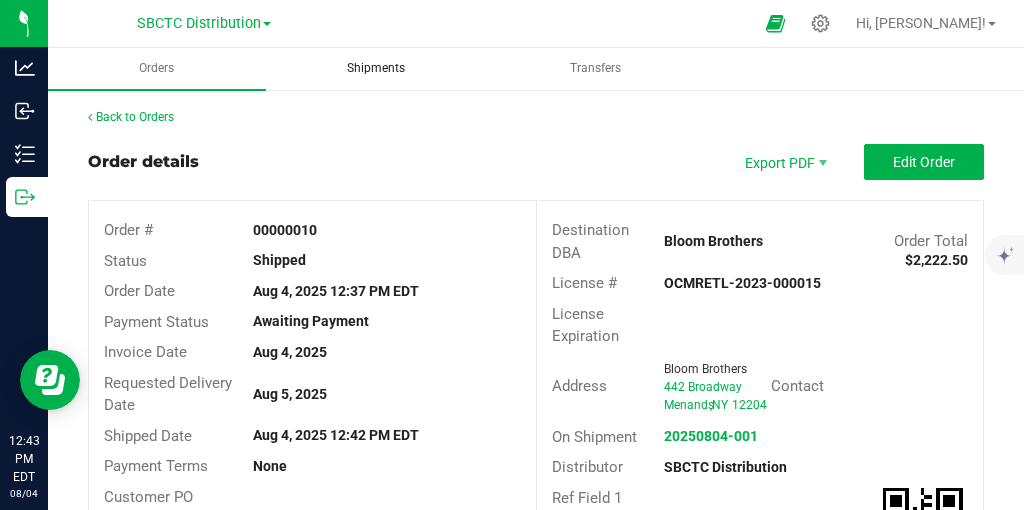 click on "Shipments" at bounding box center [376, 68] 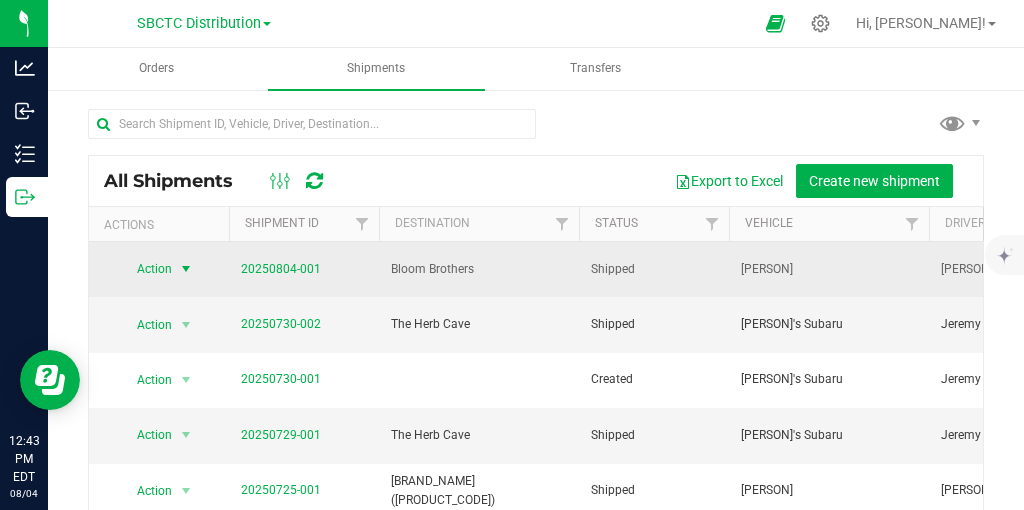 click at bounding box center [186, 269] 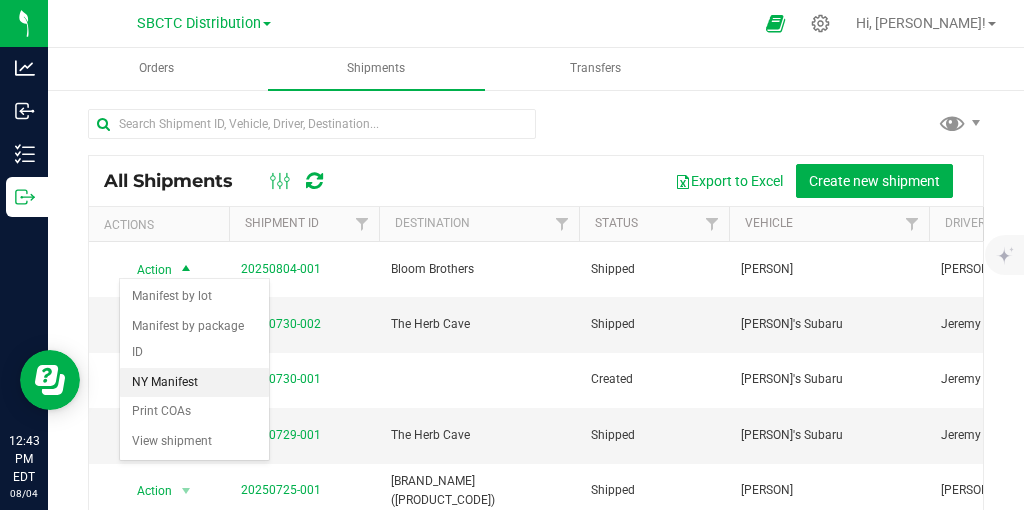 click on "NY Manifest" at bounding box center [194, 383] 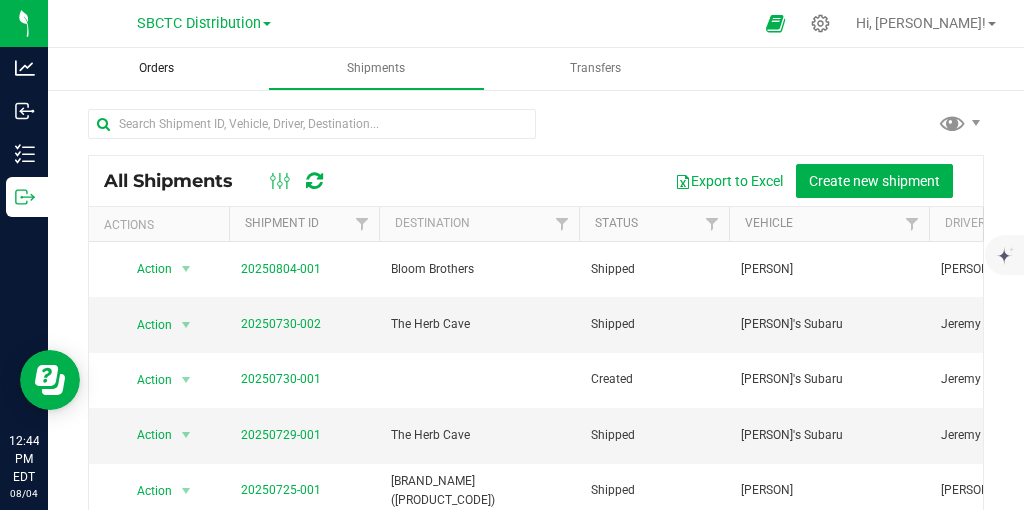 click on "Orders" at bounding box center (156, 68) 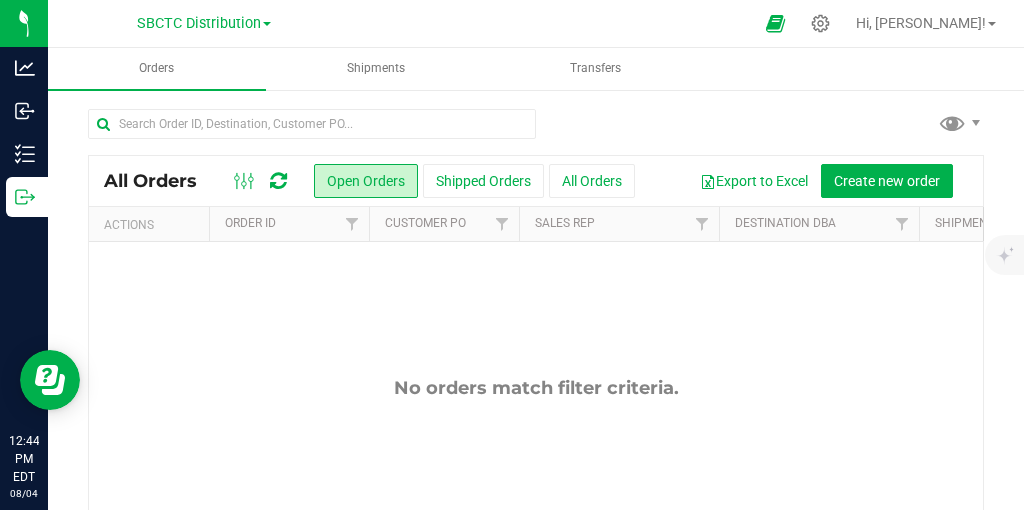 click on "All Orders
Open Orders
Shipped Orders
All Orders
Export to Excel
Create new order" at bounding box center [536, 181] 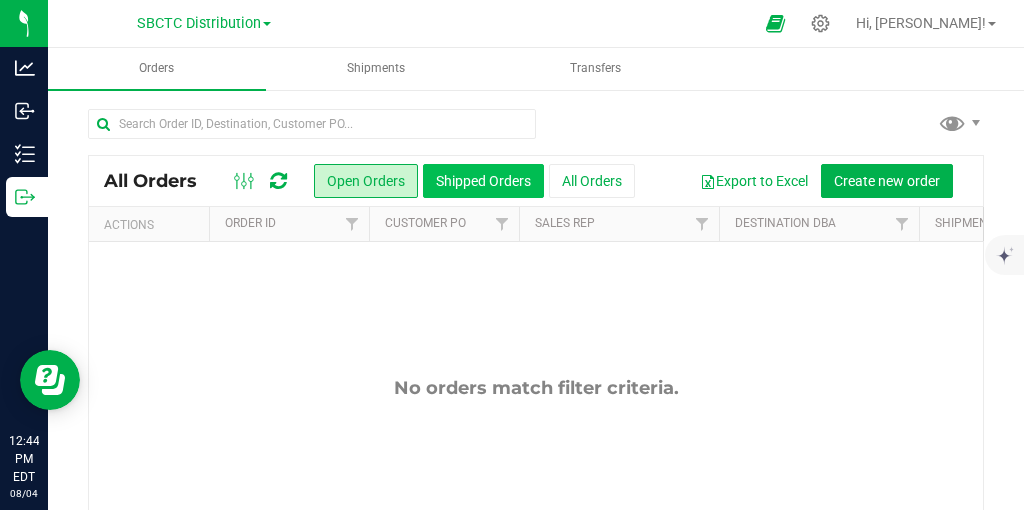 click on "Shipped Orders" at bounding box center [483, 181] 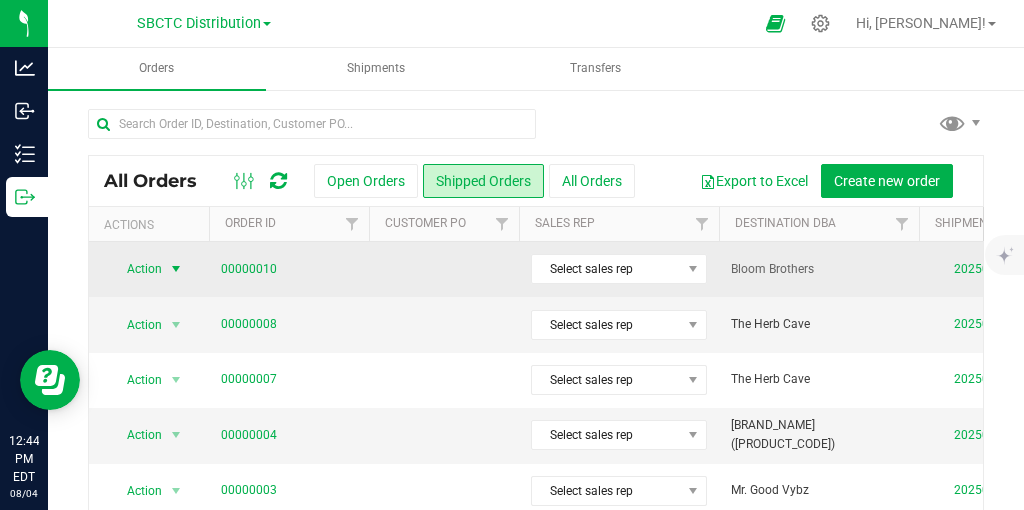 click at bounding box center (176, 269) 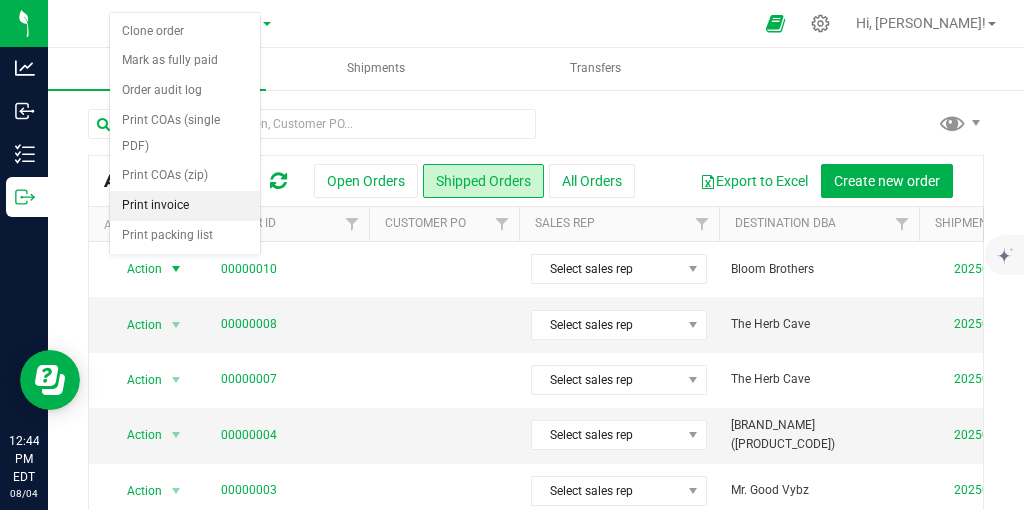 click on "Print invoice" at bounding box center [185, 206] 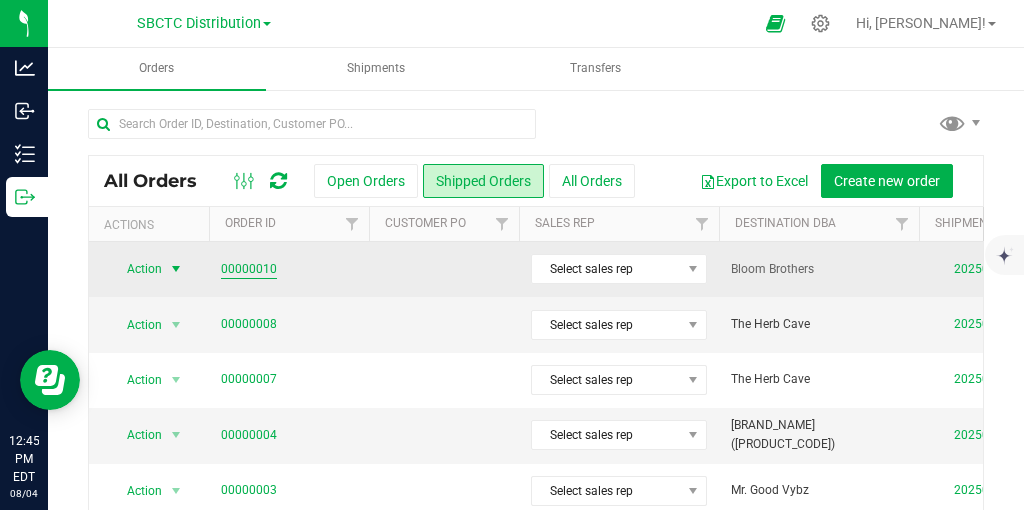 click on "00000010" at bounding box center [249, 269] 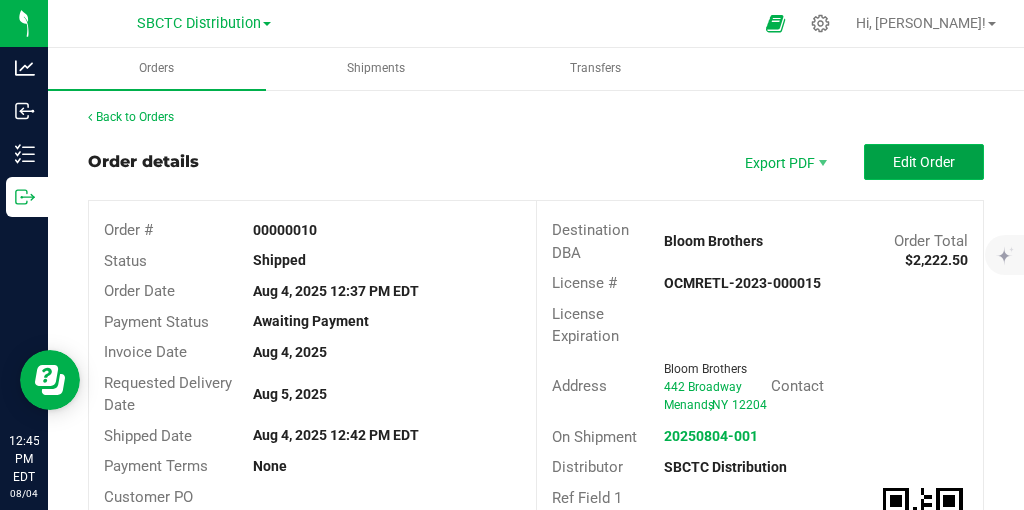 click on "Edit Order" at bounding box center (924, 162) 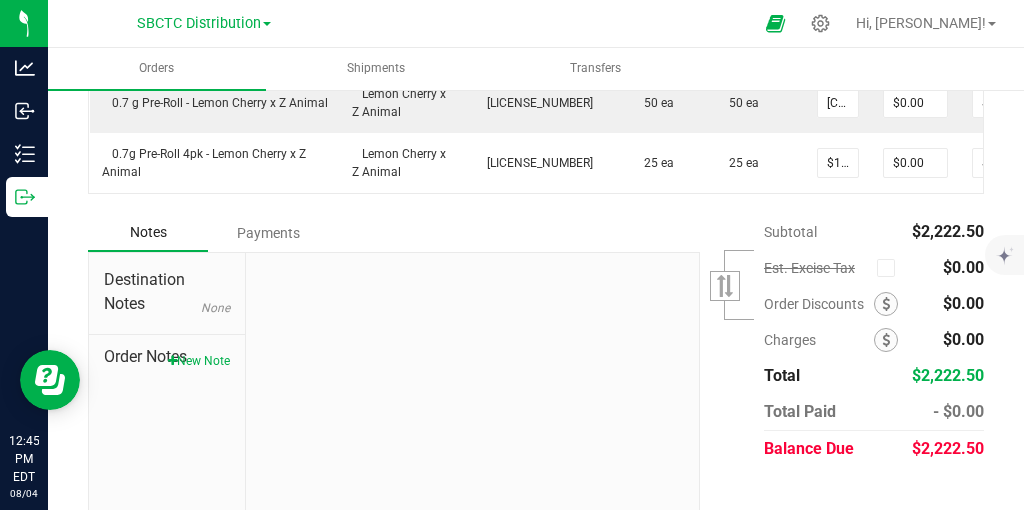 scroll, scrollTop: 851, scrollLeft: 0, axis: vertical 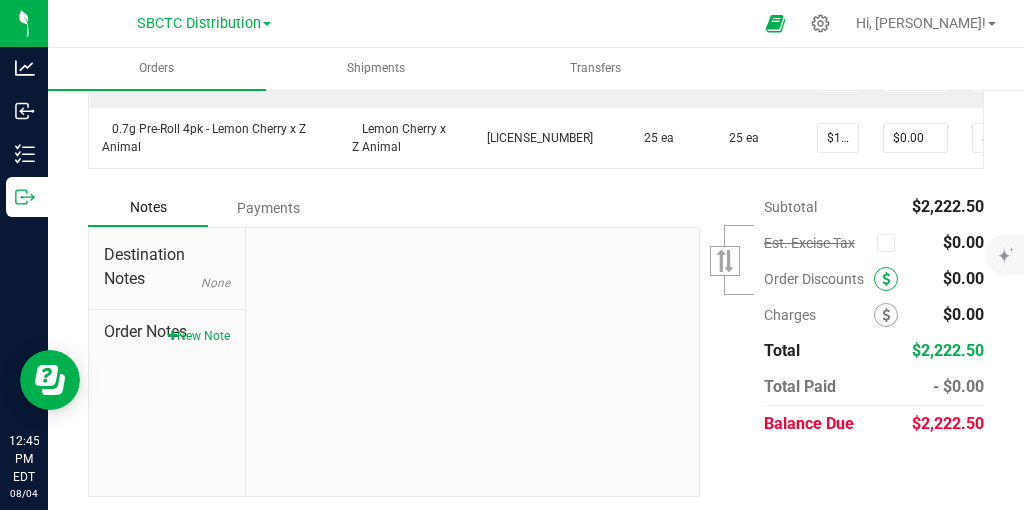 click at bounding box center [886, 279] 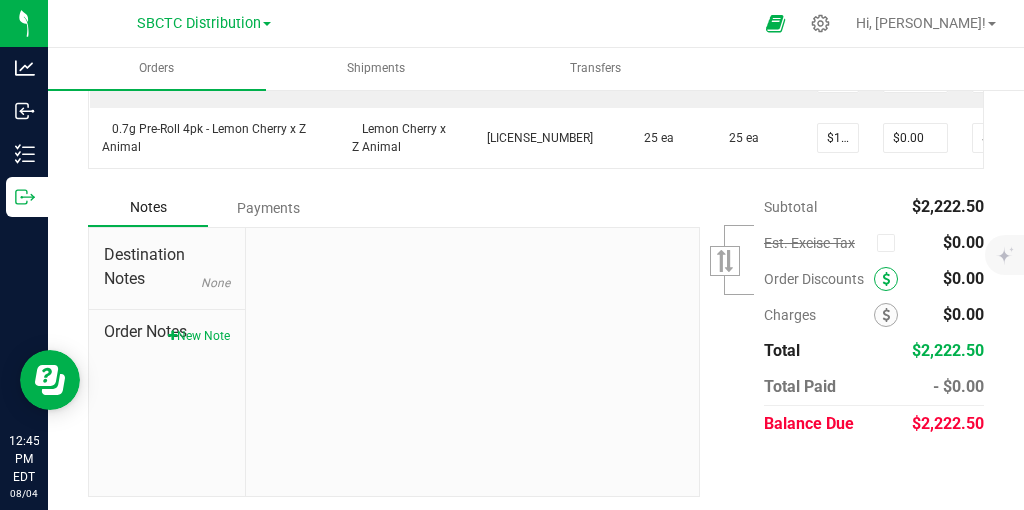 scroll, scrollTop: 876, scrollLeft: 0, axis: vertical 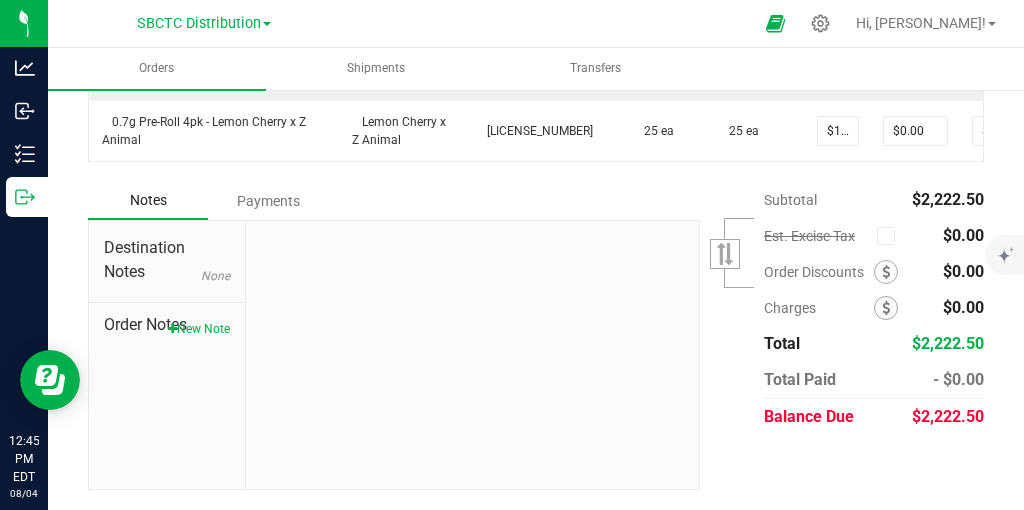 click on "$0.00" at bounding box center (963, 271) 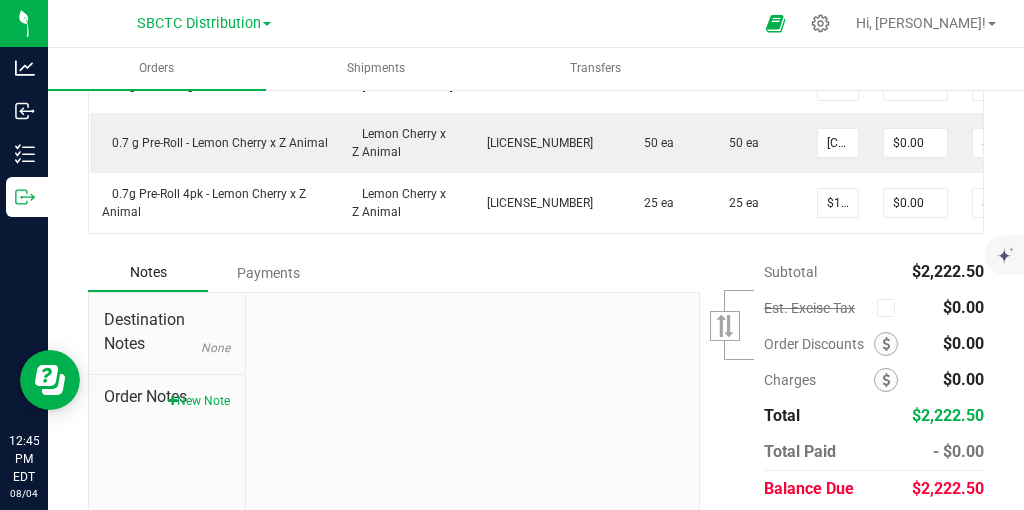 scroll, scrollTop: 732, scrollLeft: 0, axis: vertical 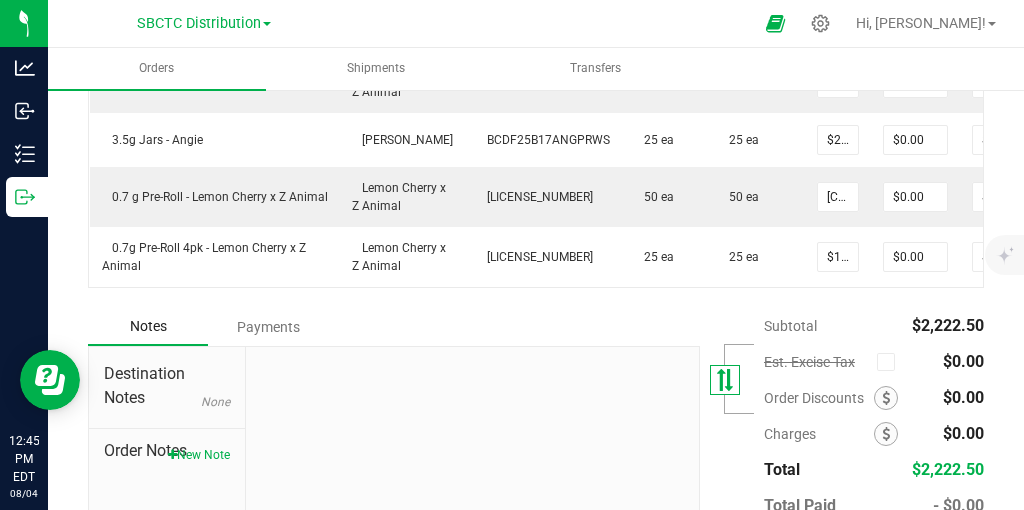click at bounding box center (726, 380) 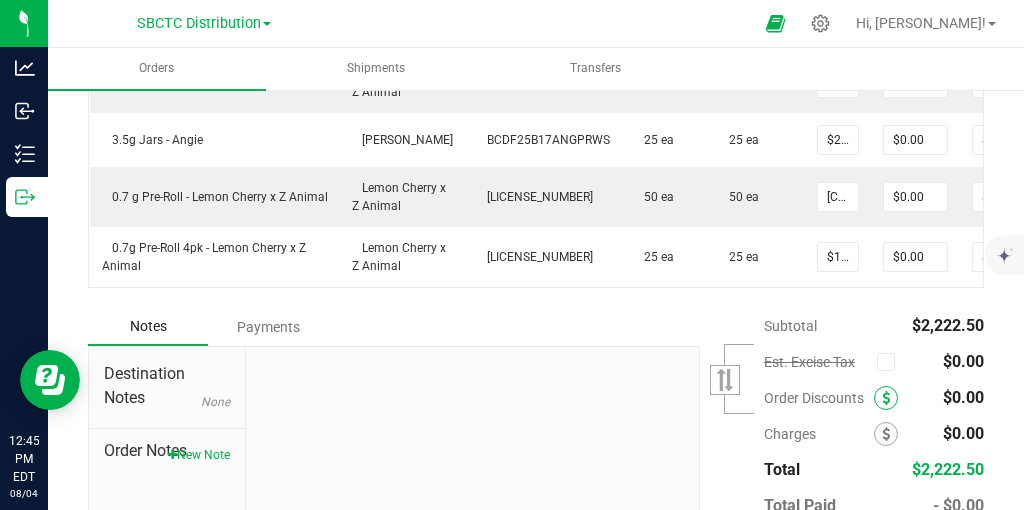click at bounding box center (886, 398) 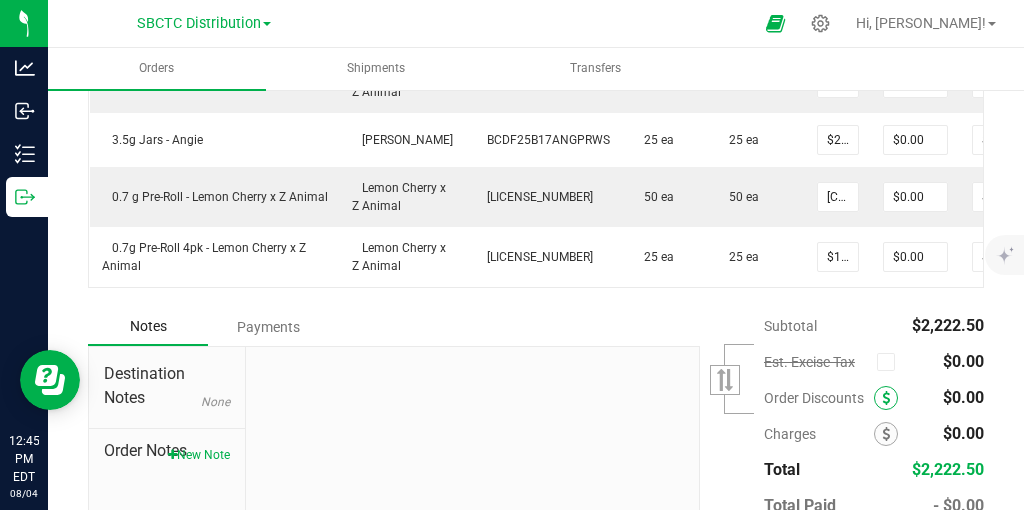 click at bounding box center (886, 398) 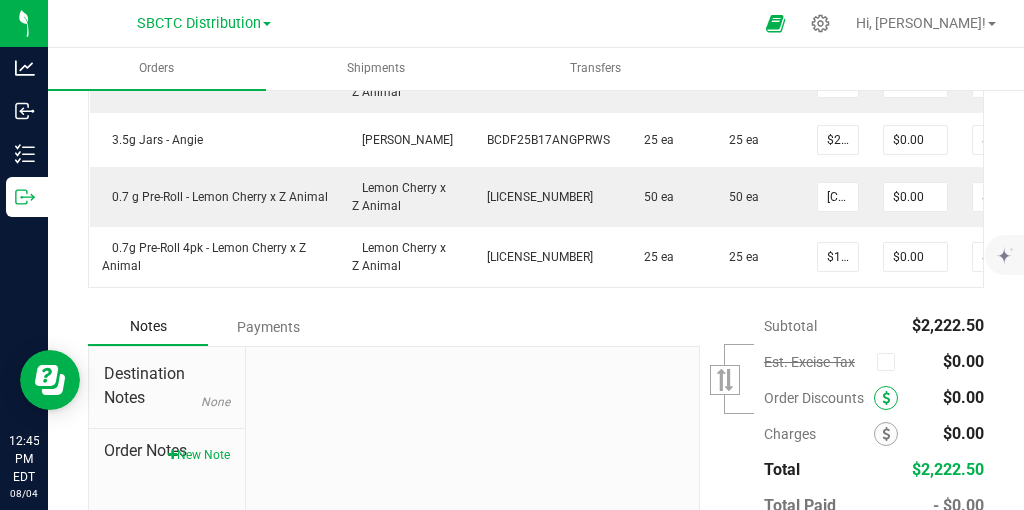 click at bounding box center [886, 398] 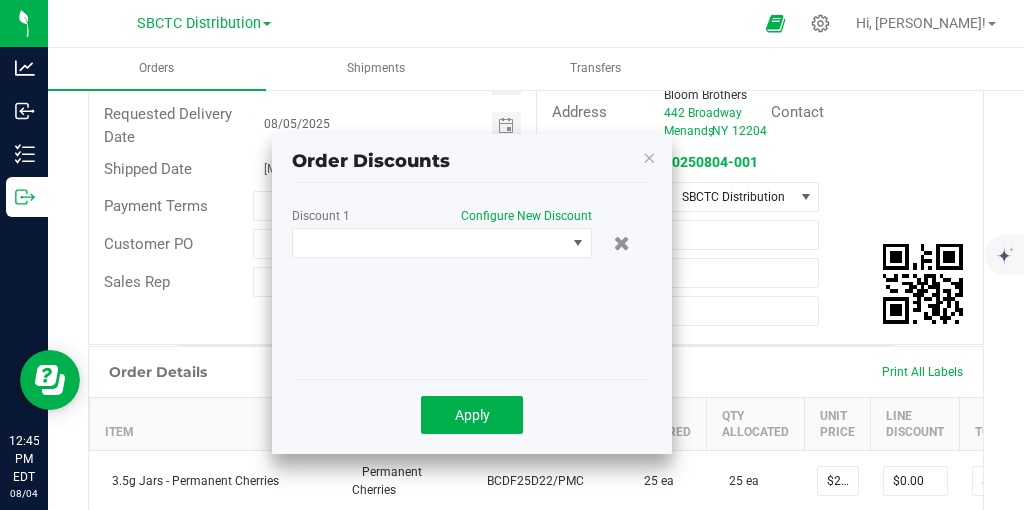 scroll, scrollTop: 264, scrollLeft: 0, axis: vertical 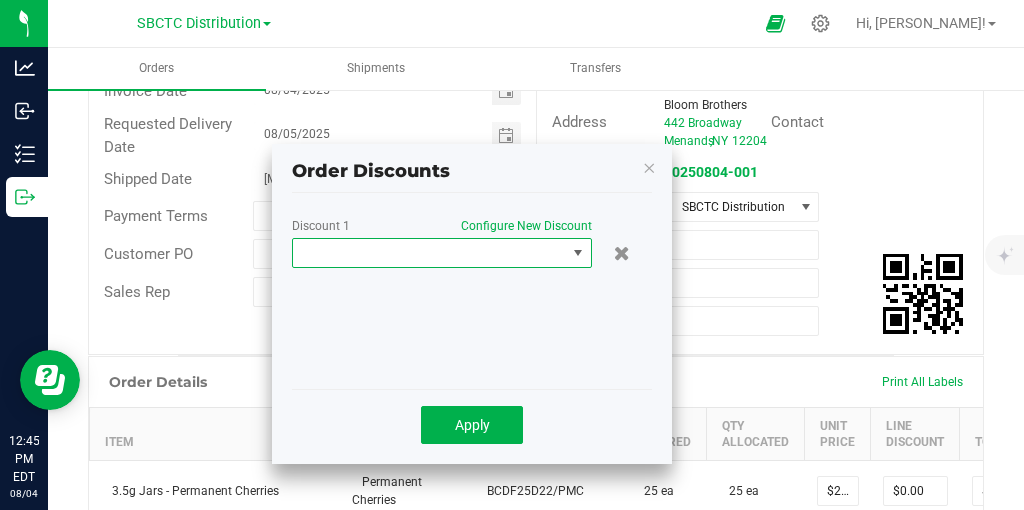 click at bounding box center (578, 253) 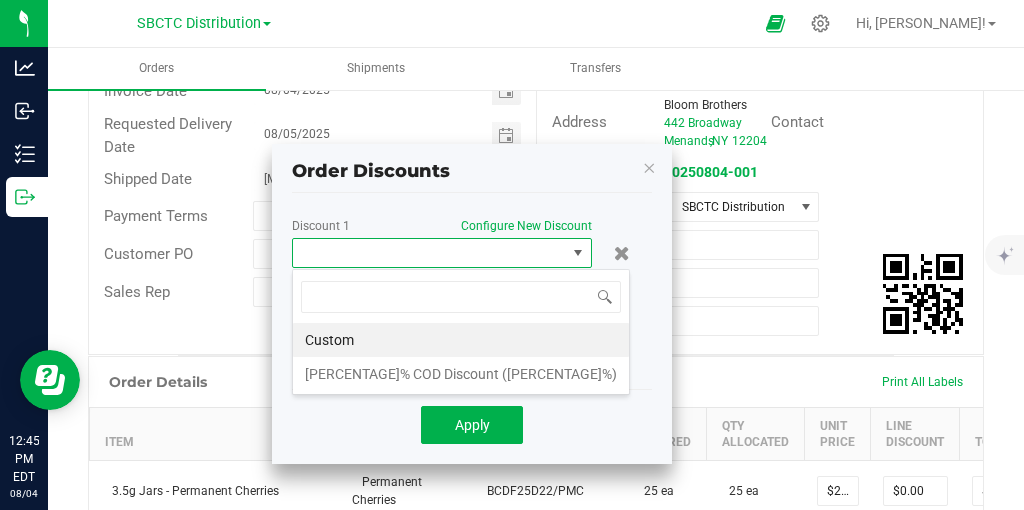 scroll, scrollTop: 99970, scrollLeft: 99700, axis: both 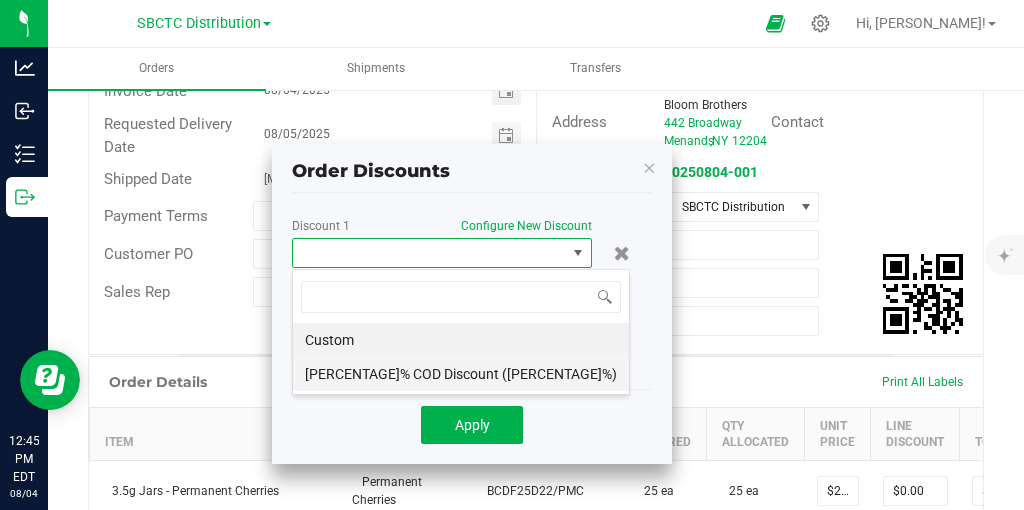 click on "[PERCENTAGE]% COD Discount ([PERCENTAGE]%)" at bounding box center (461, 374) 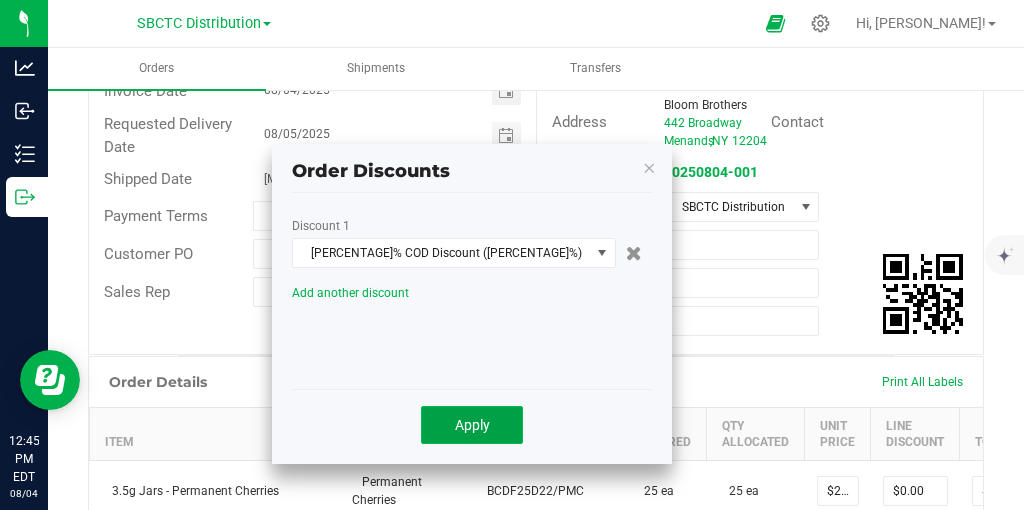 click on "Apply" at bounding box center [472, 425] 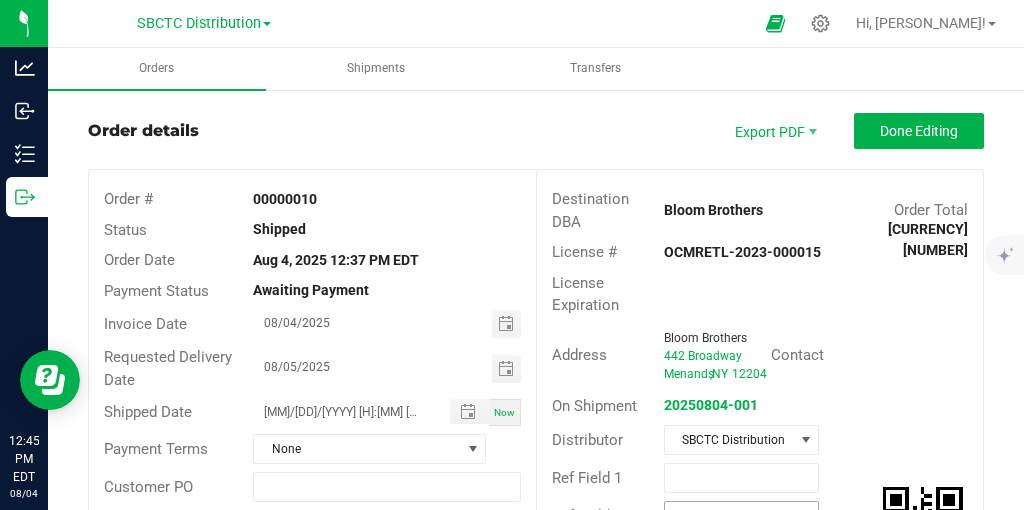 scroll, scrollTop: 0, scrollLeft: 0, axis: both 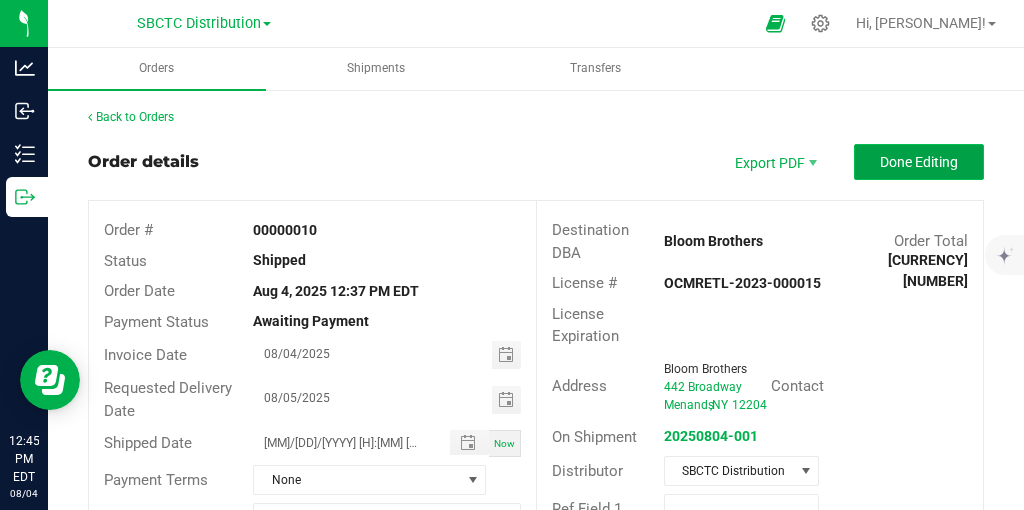 click on "Done Editing" at bounding box center (919, 162) 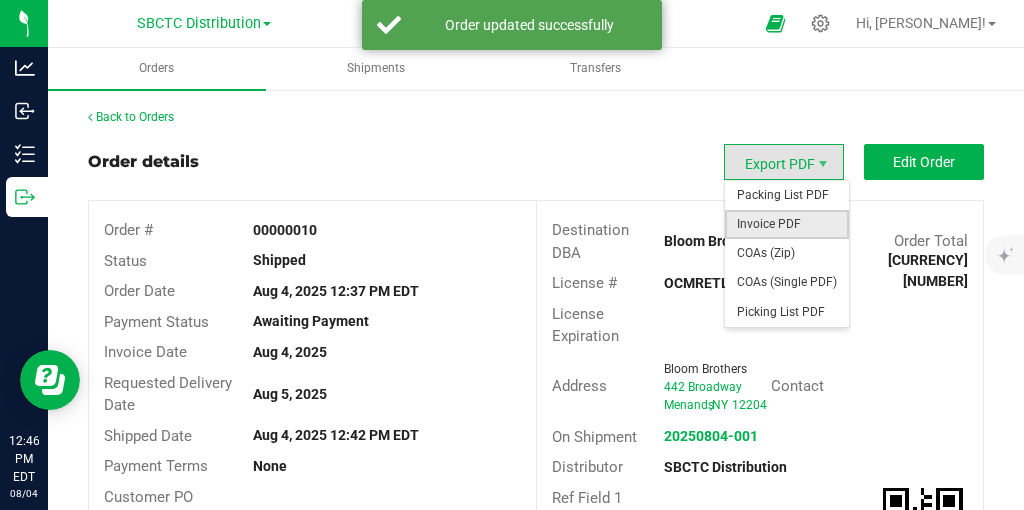 click on "Invoice PDF" at bounding box center [787, 224] 